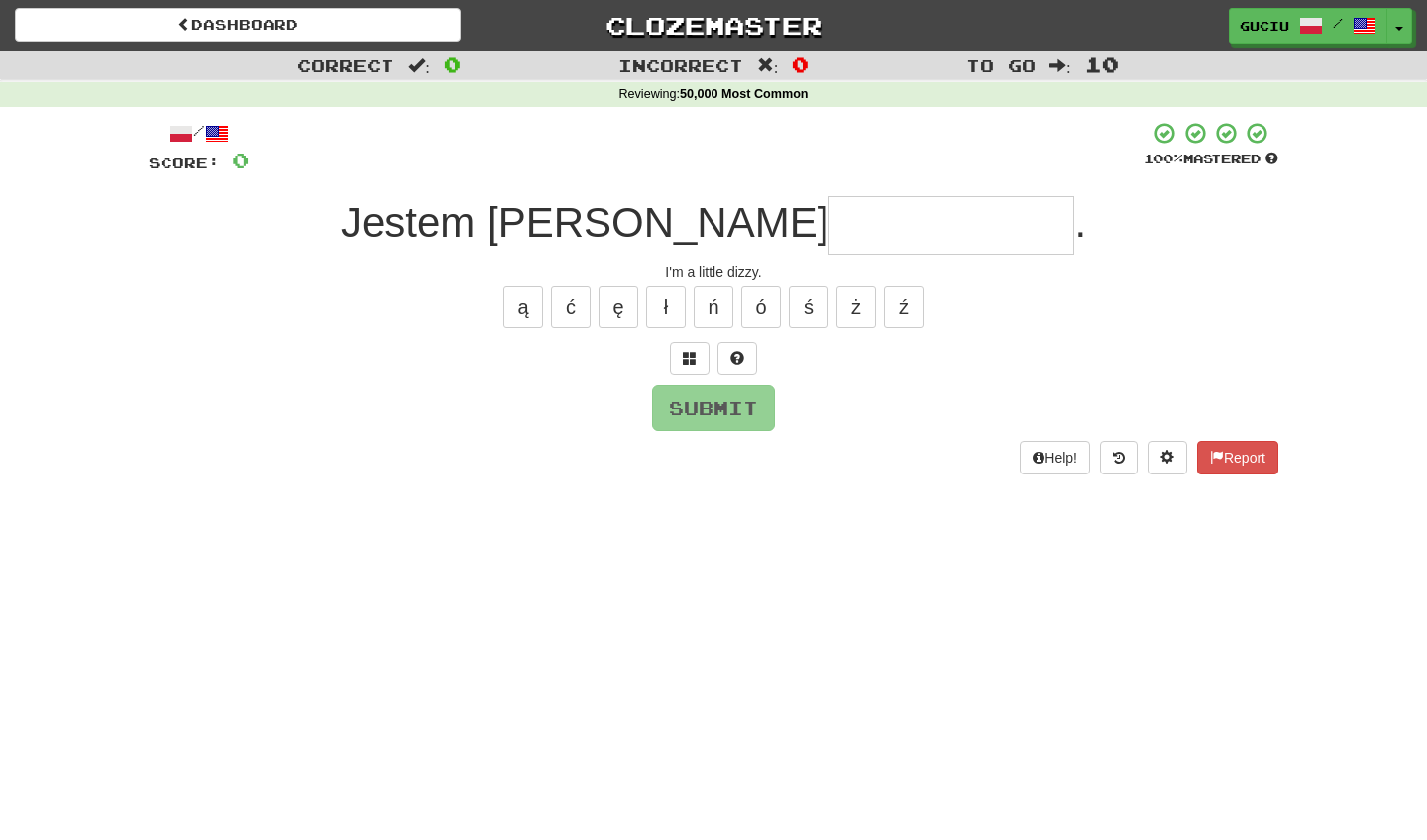 scroll, scrollTop: 0, scrollLeft: 0, axis: both 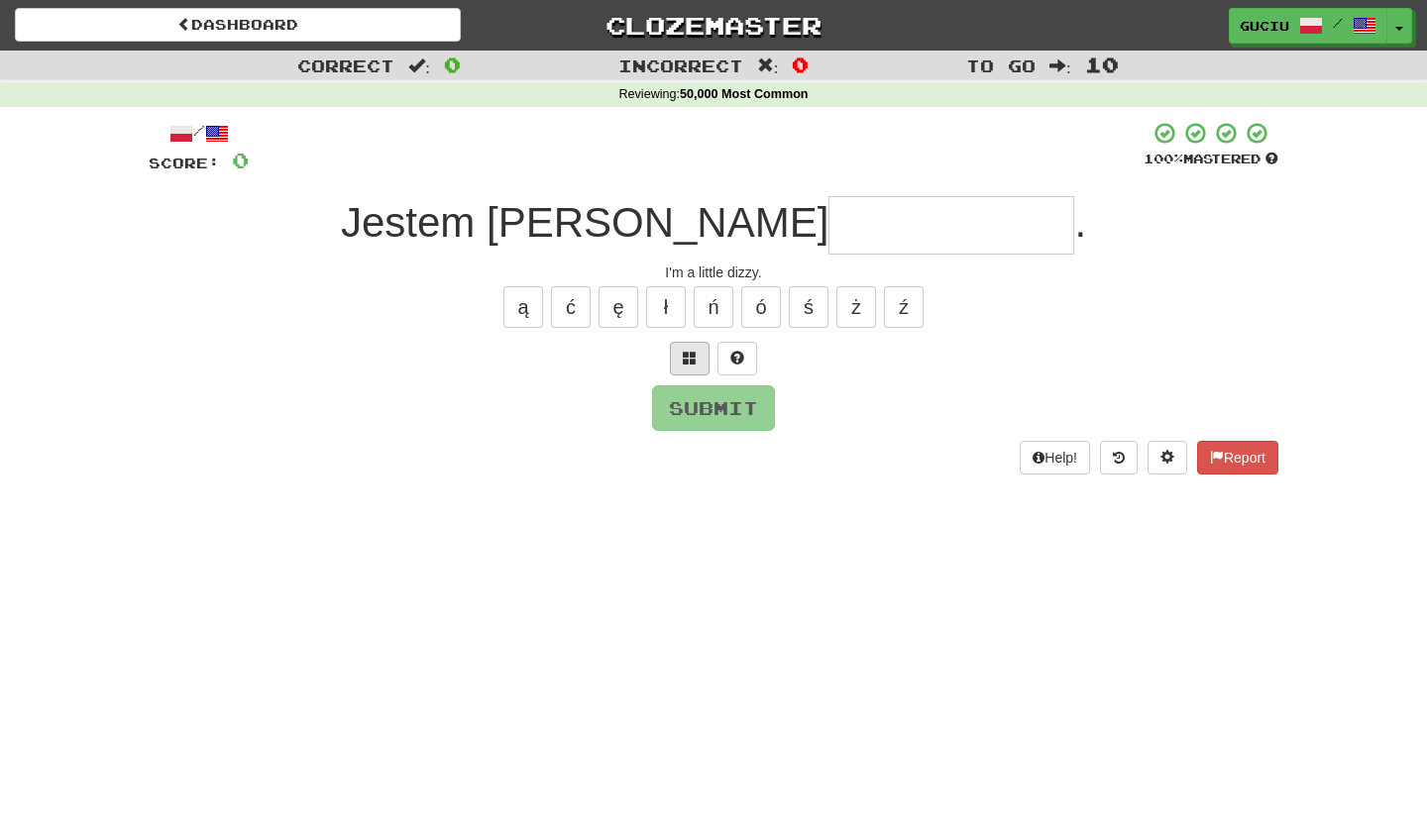click at bounding box center (690, 359) 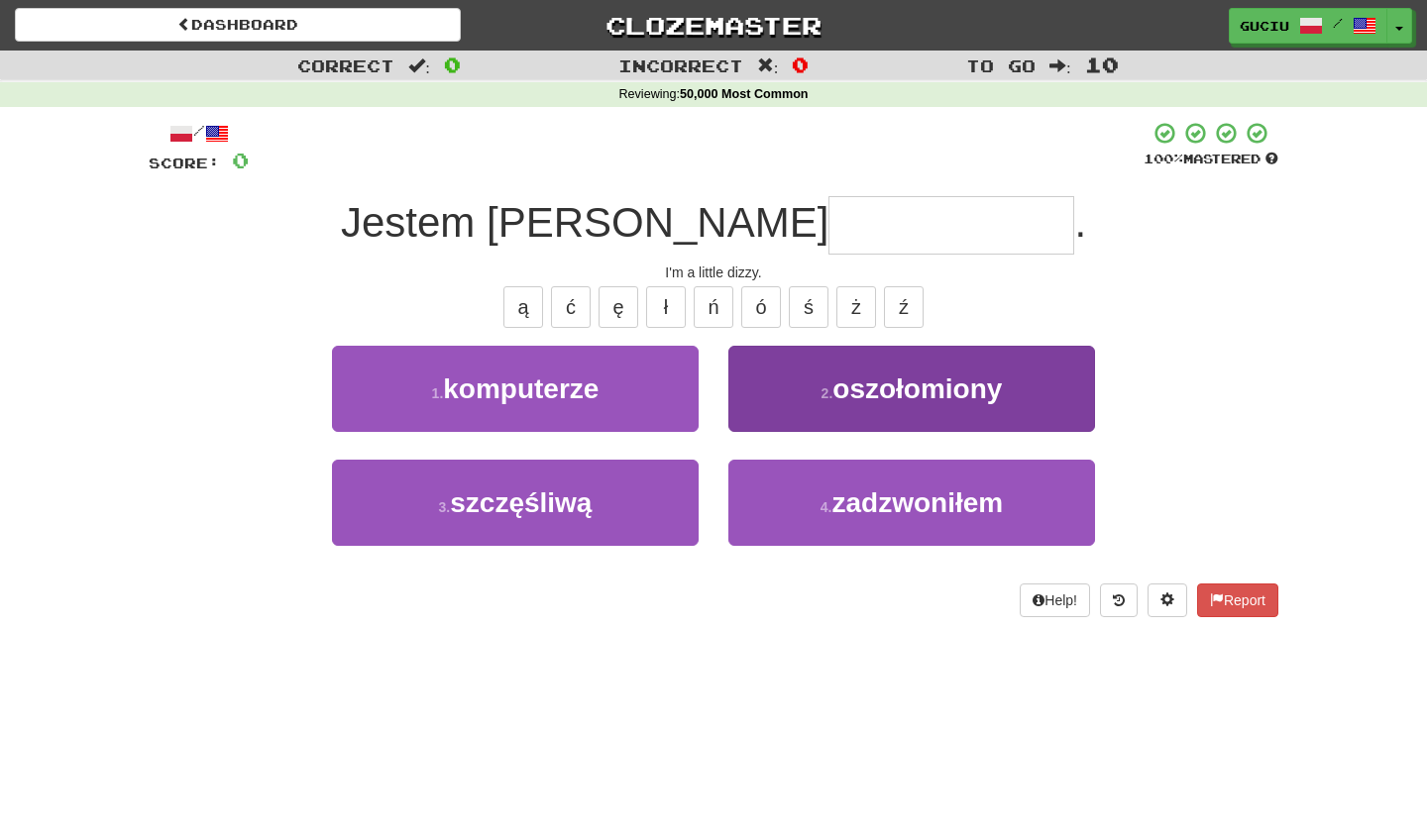 click on "oszołomiony" at bounding box center (917, 388) 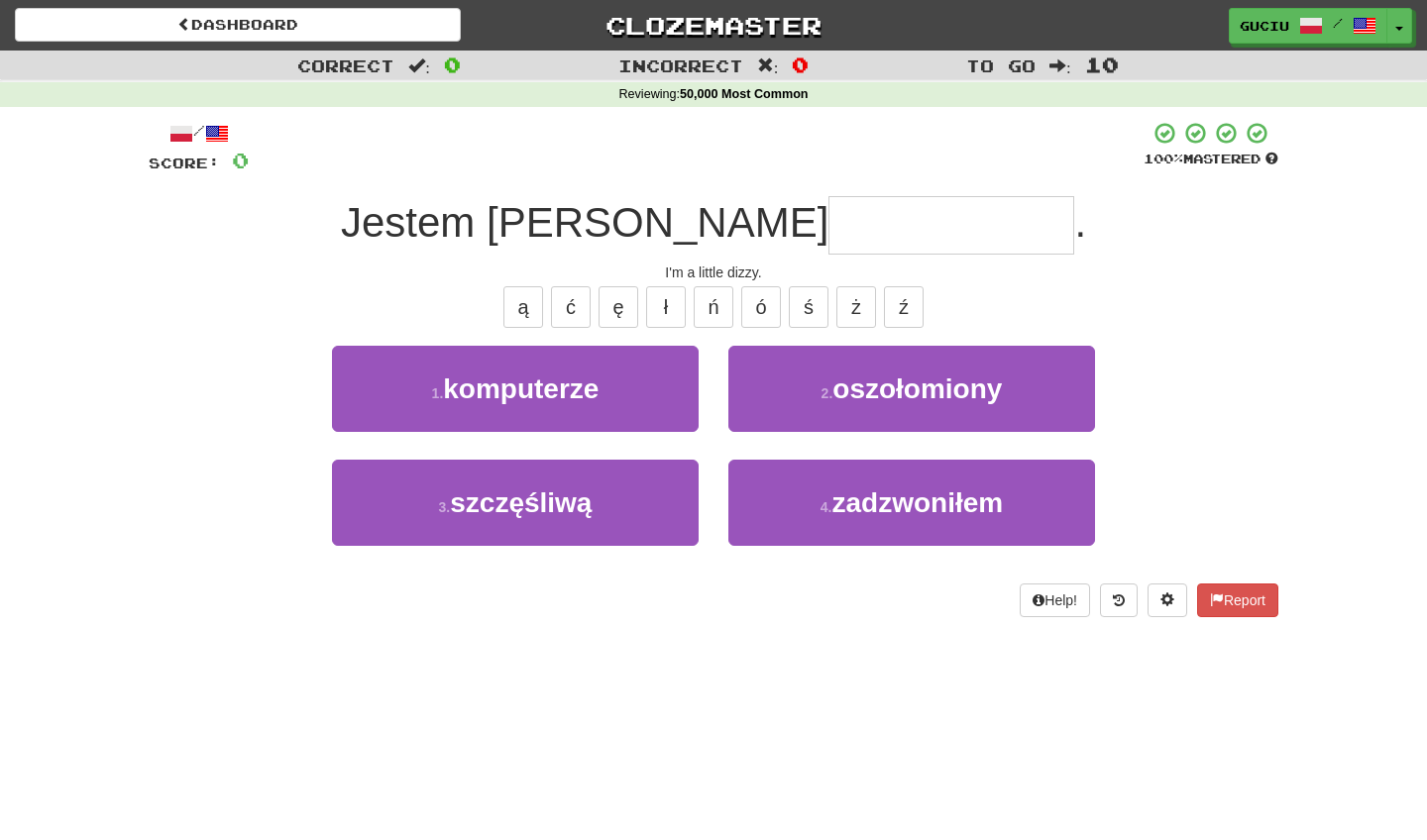 type on "**********" 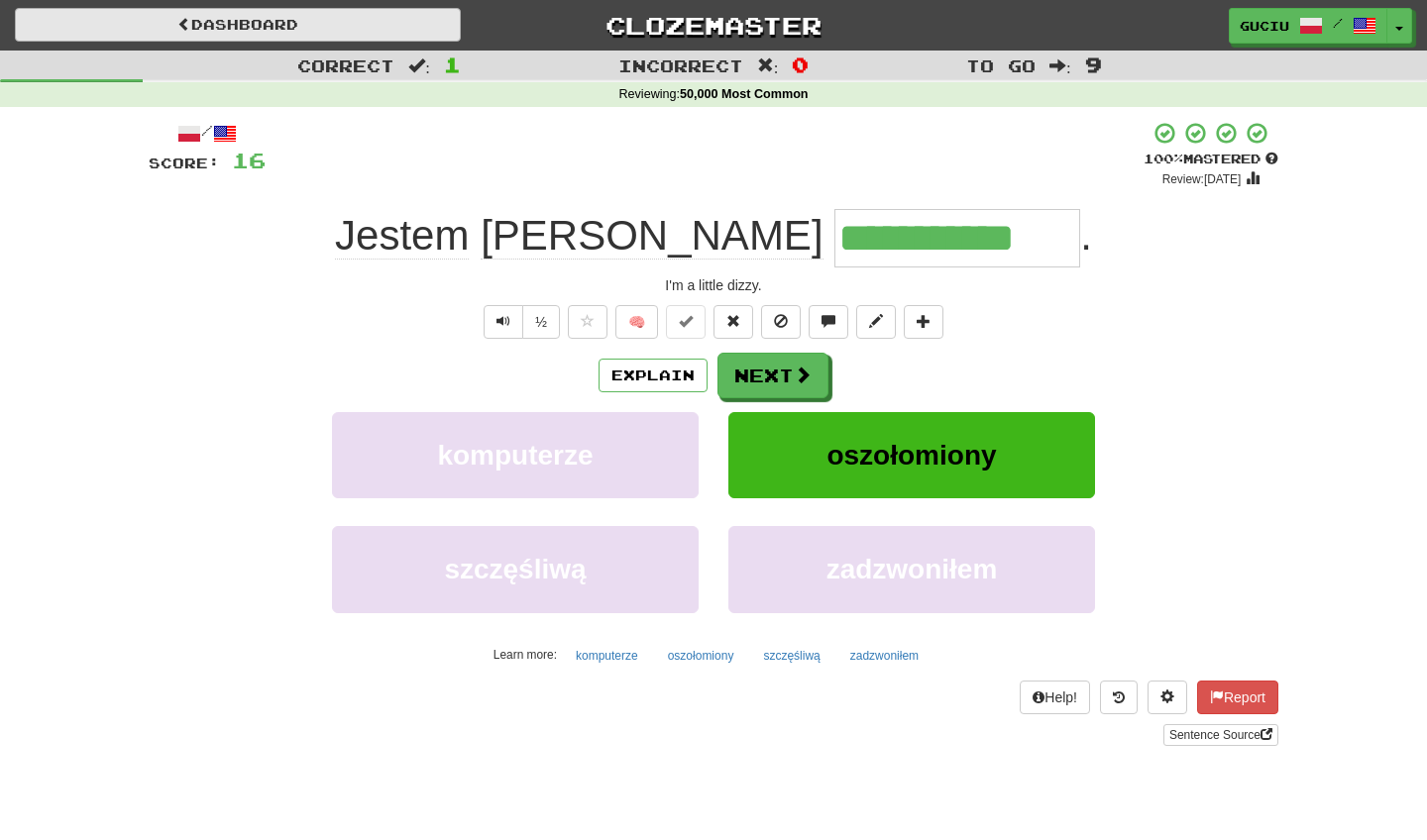 click on "Dashboard" at bounding box center (238, 25) 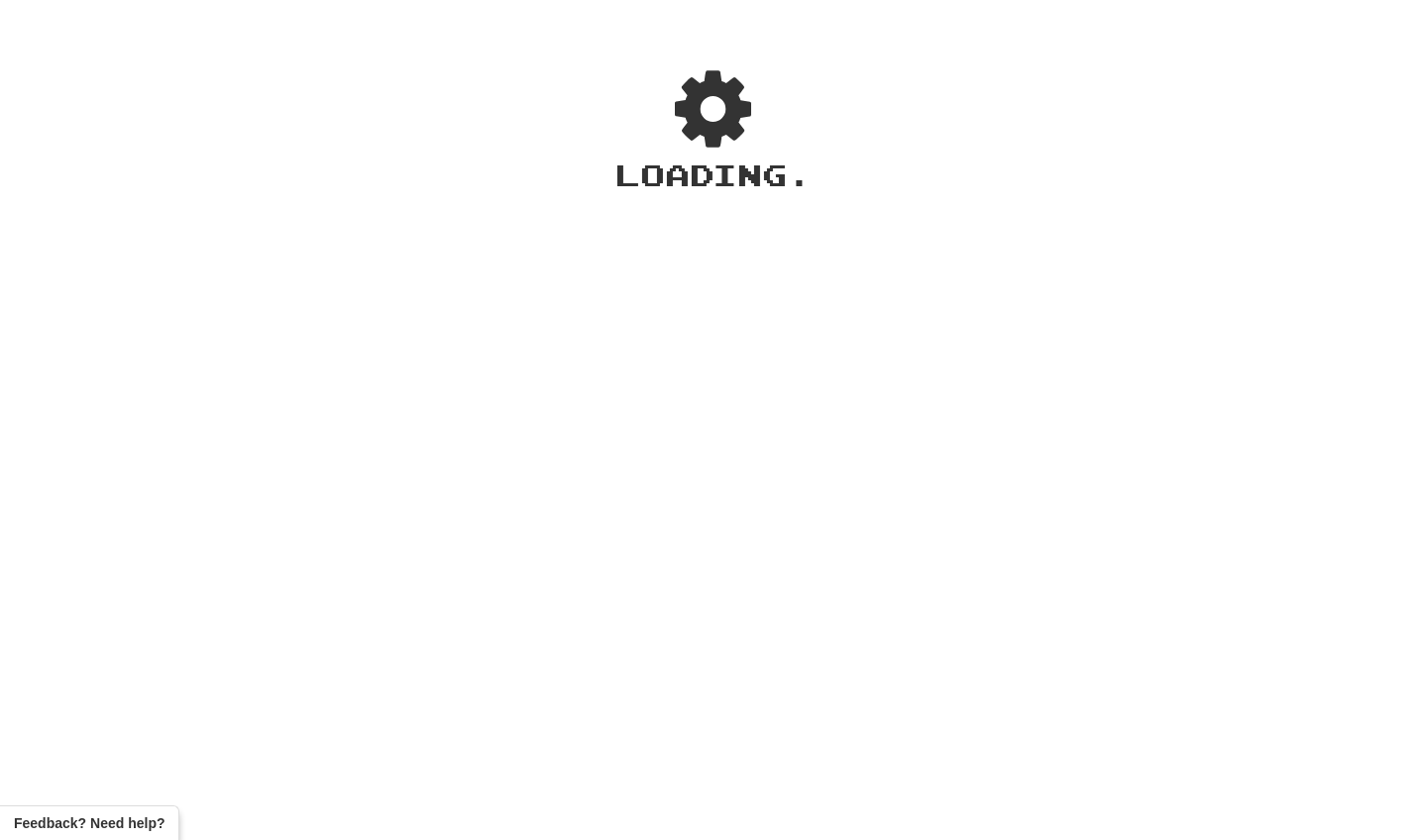 scroll, scrollTop: 0, scrollLeft: 0, axis: both 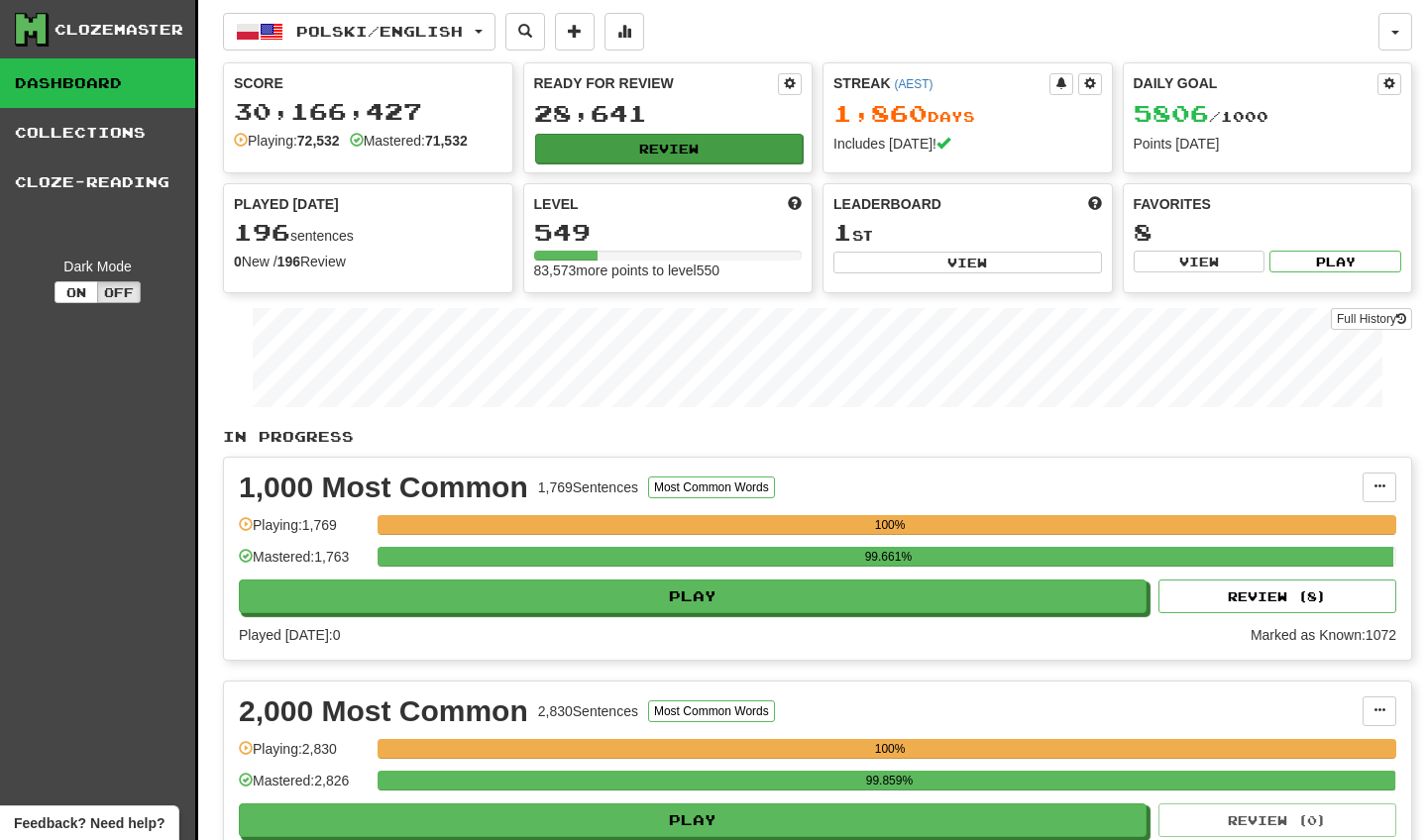 click on "Review" at bounding box center [669, 149] 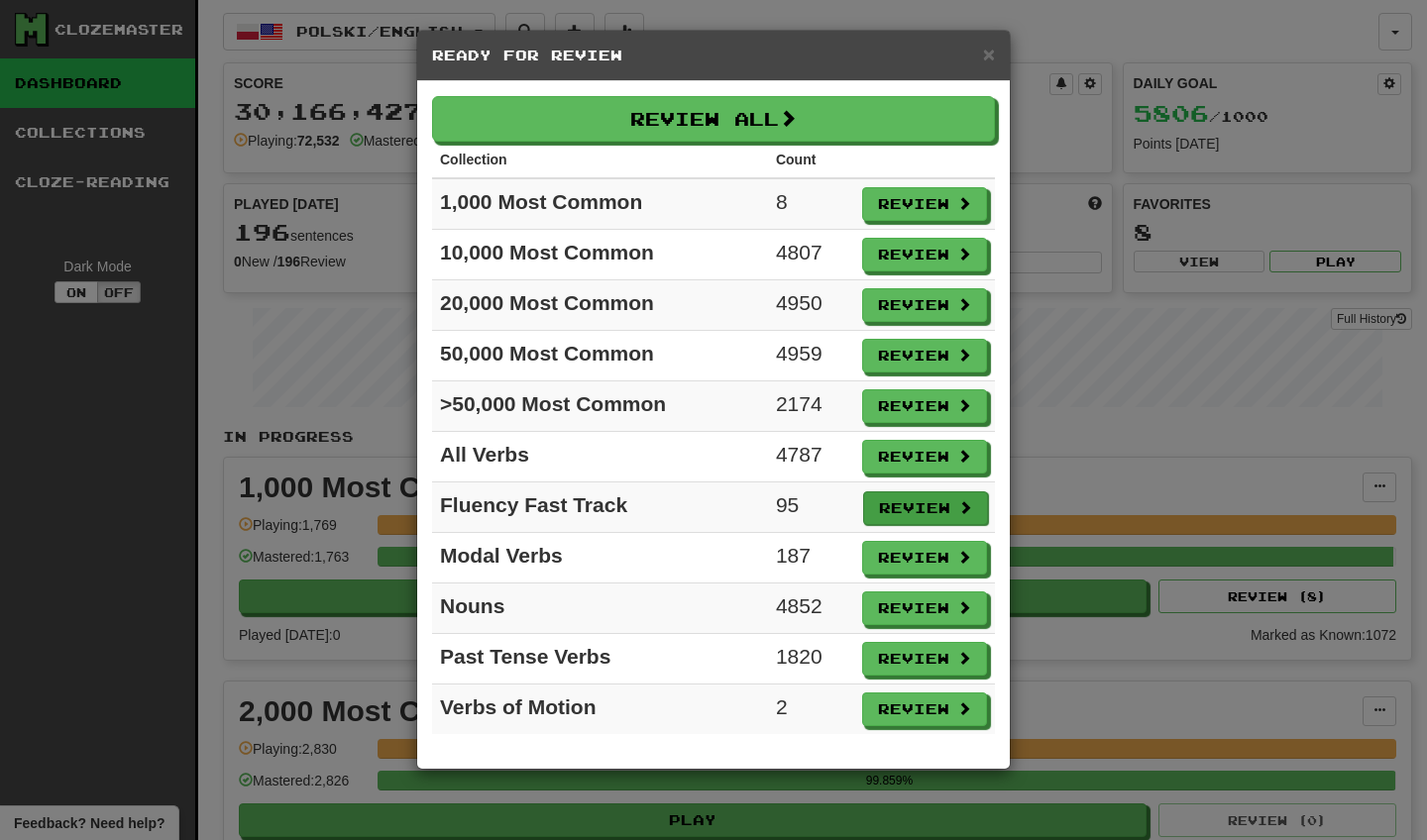 click on "Review" at bounding box center [926, 508] 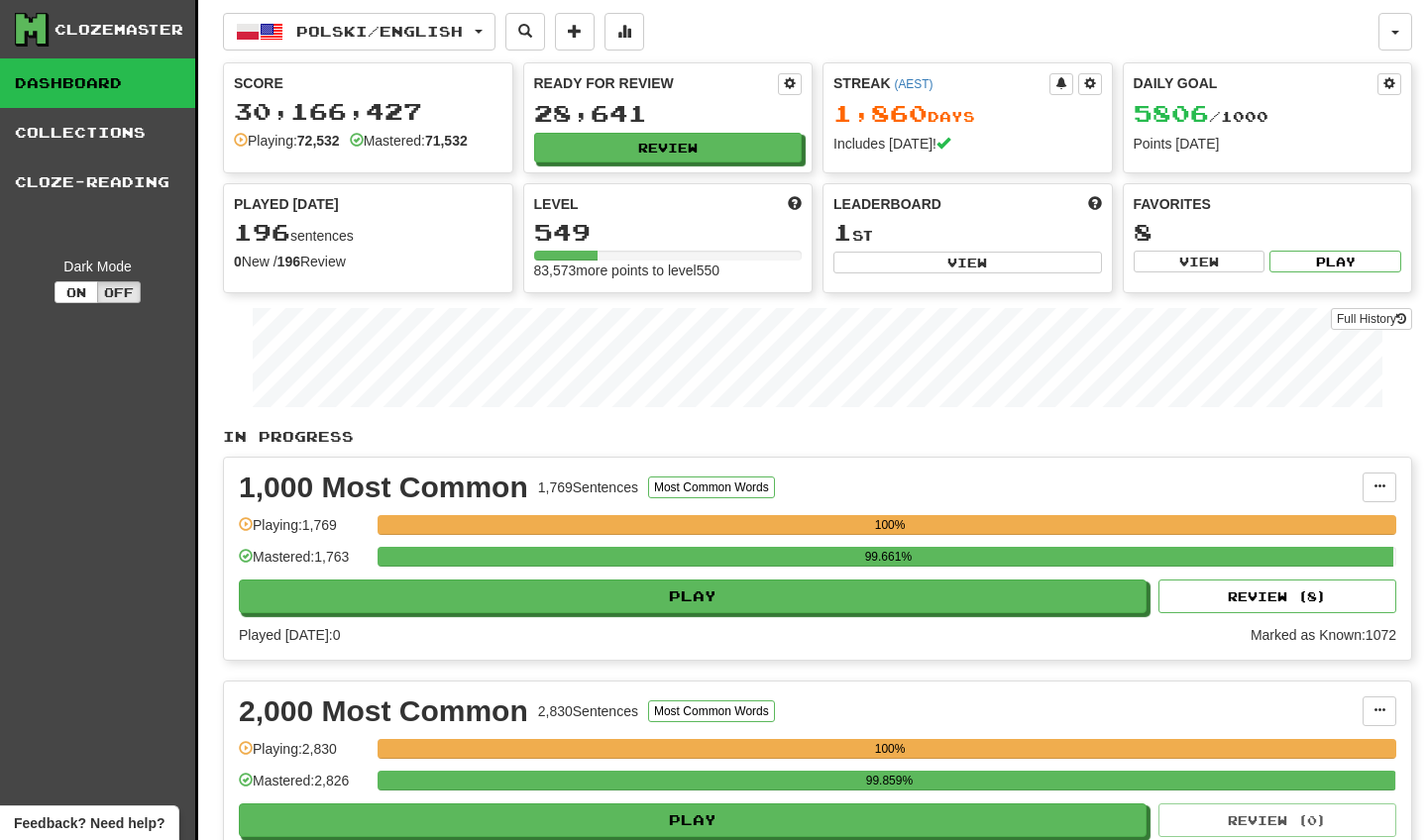 select on "**" 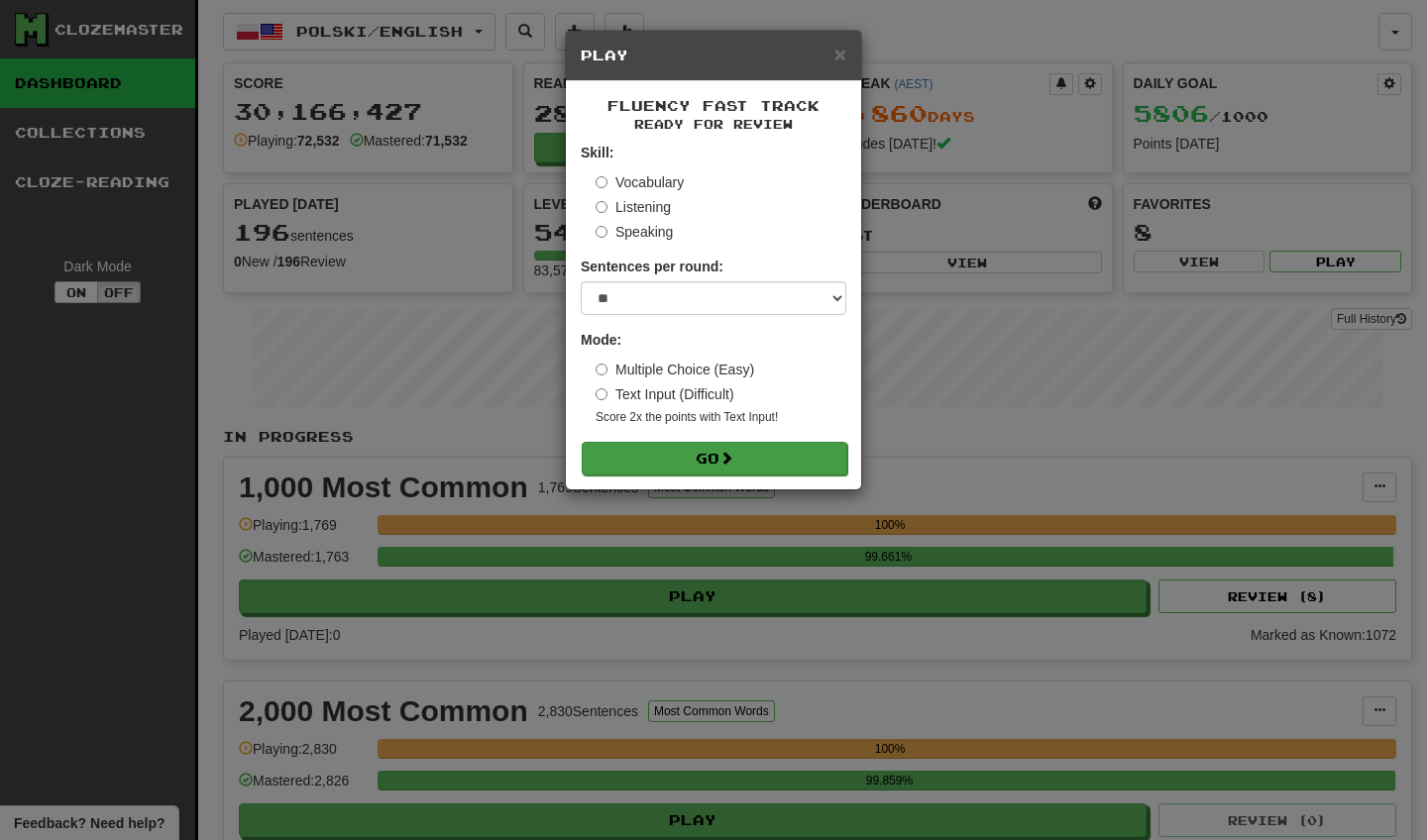 click on "Go" at bounding box center [714, 459] 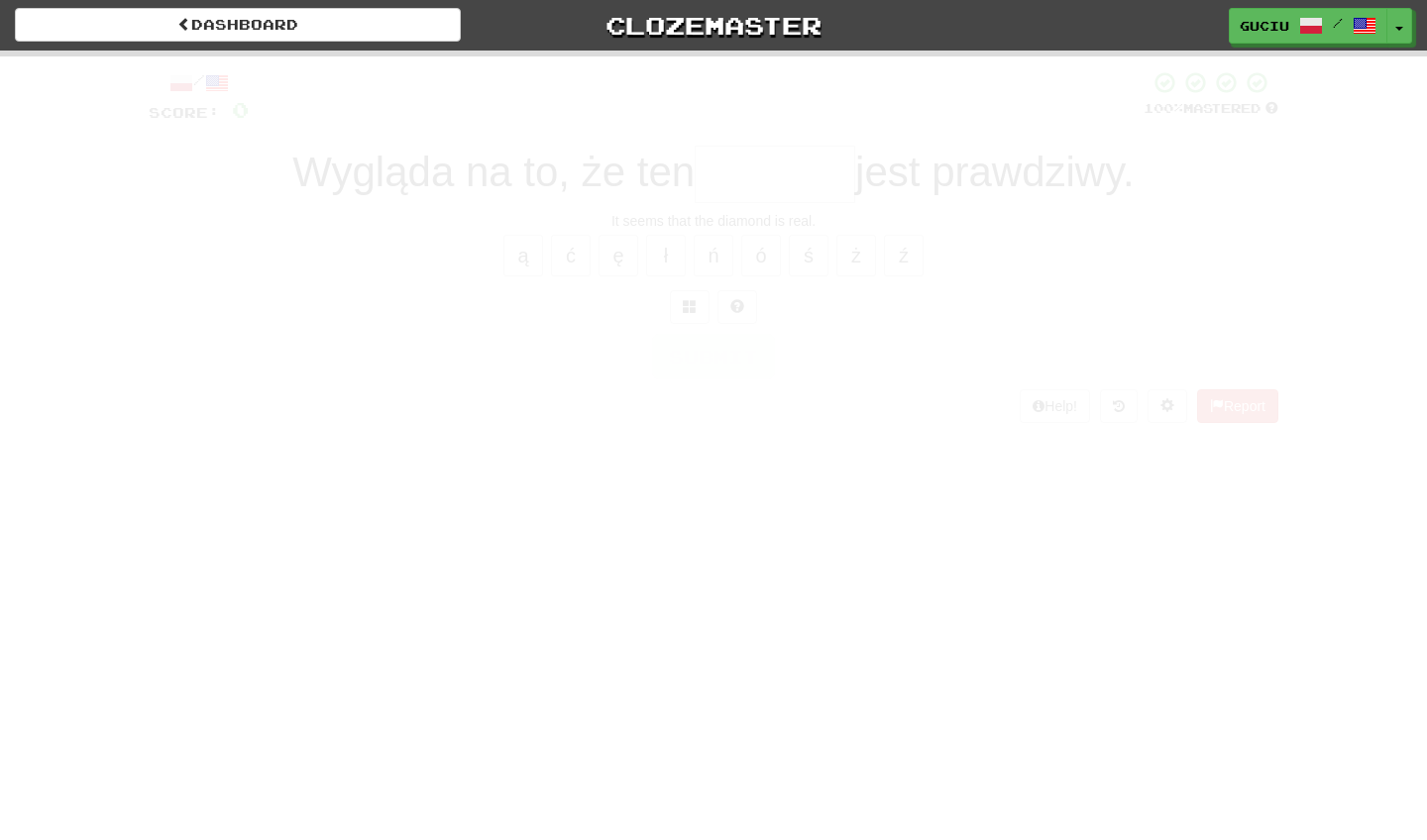 scroll, scrollTop: 0, scrollLeft: 0, axis: both 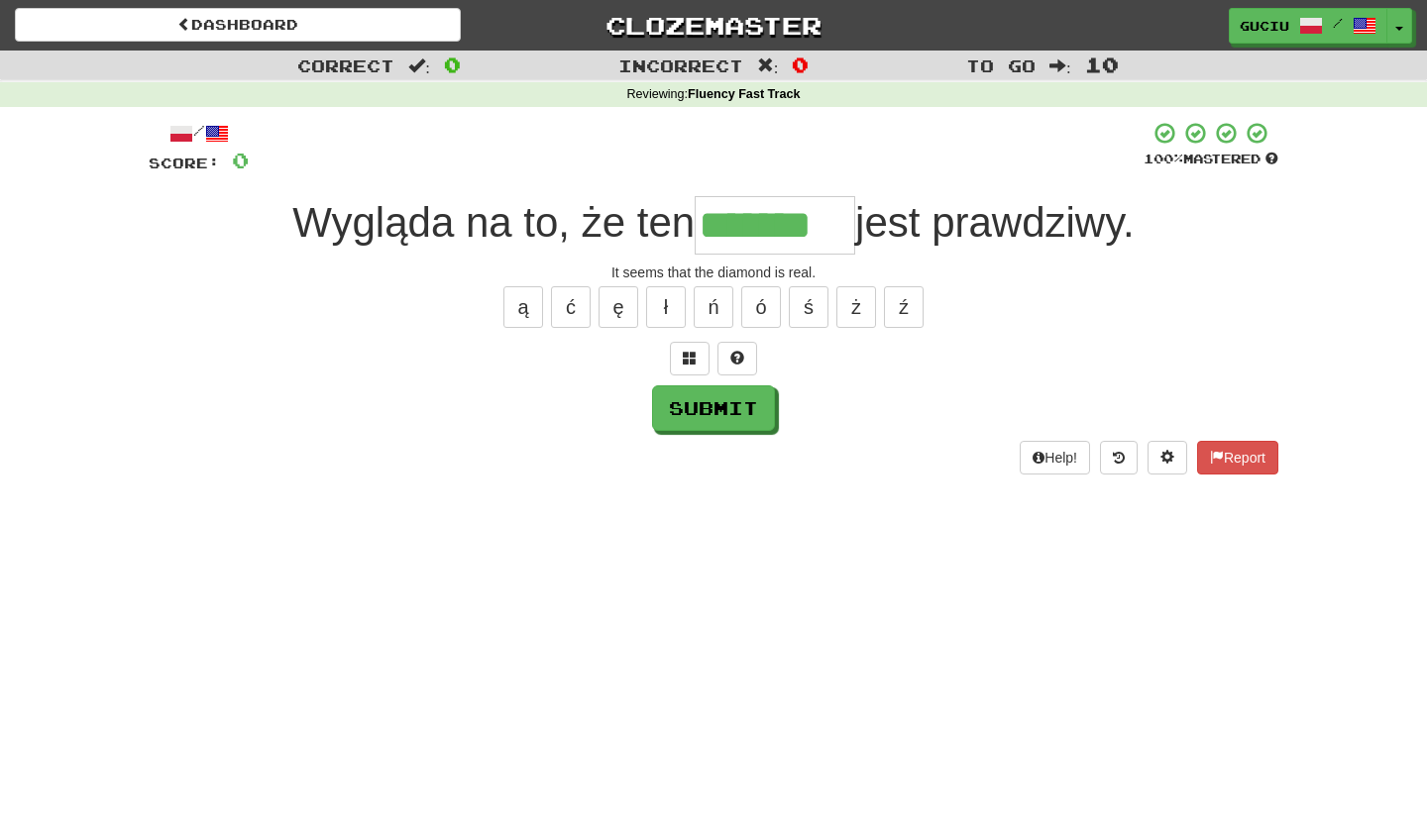 type on "*******" 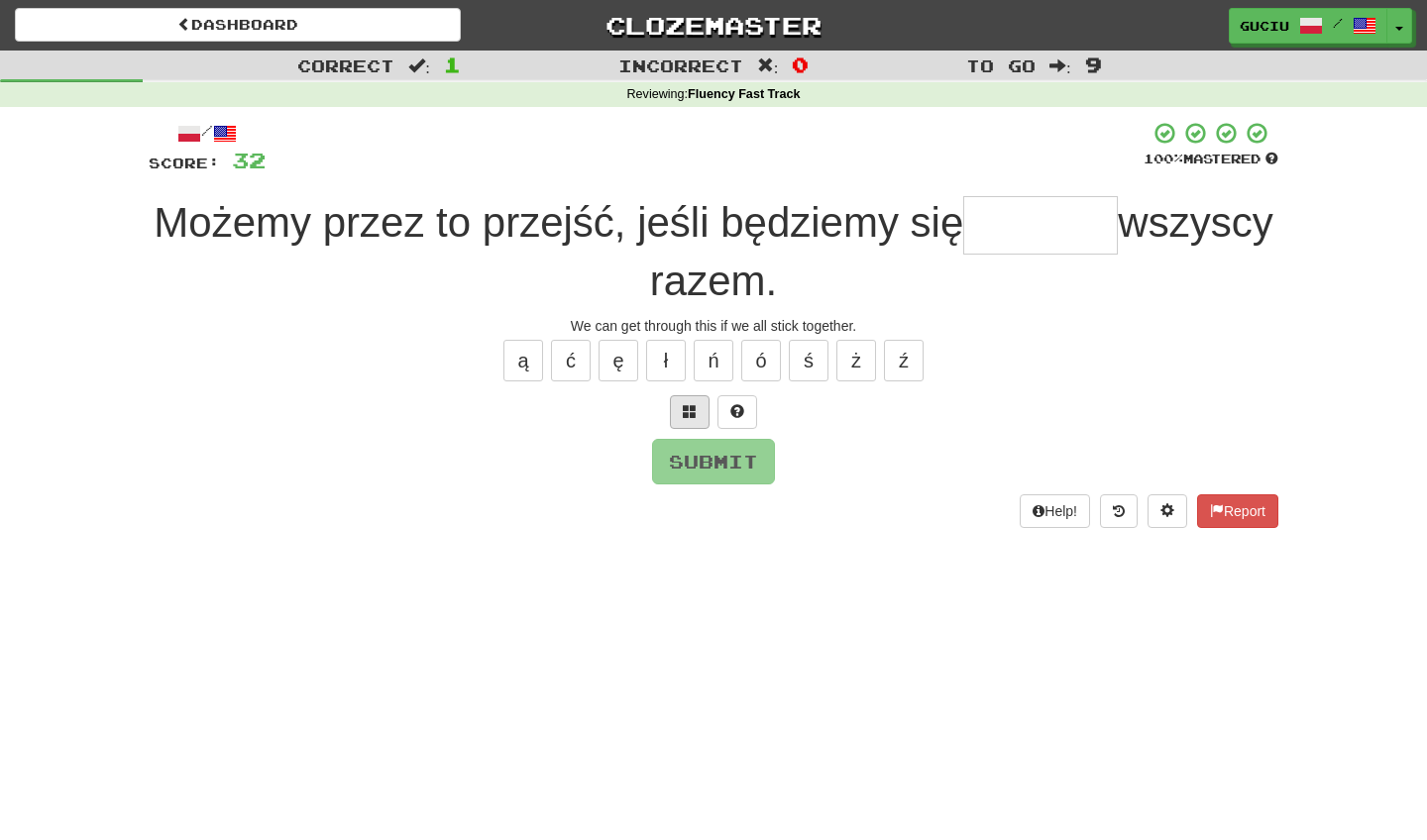 click at bounding box center (690, 411) 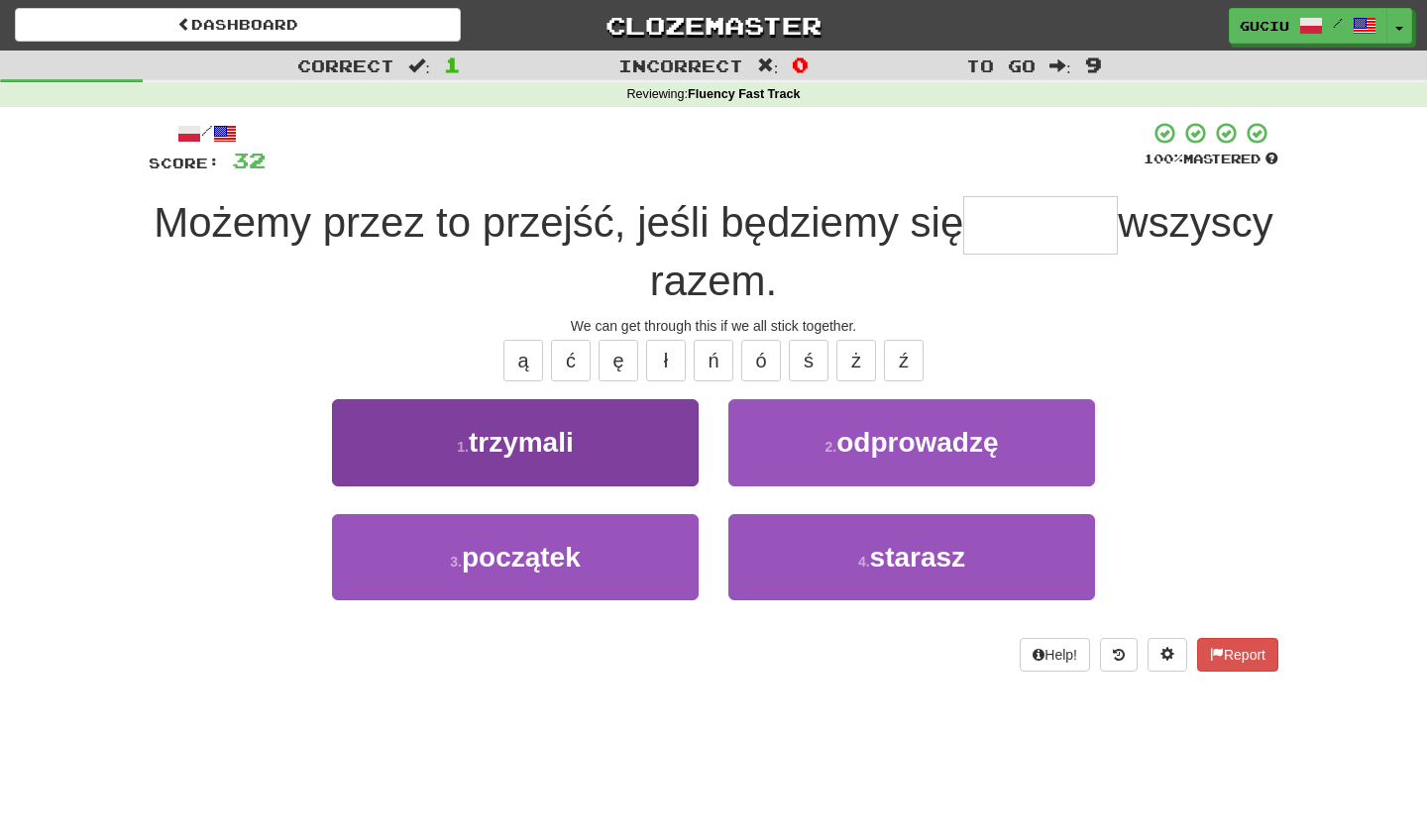 click on "1 .  trzymali" at bounding box center [515, 442] 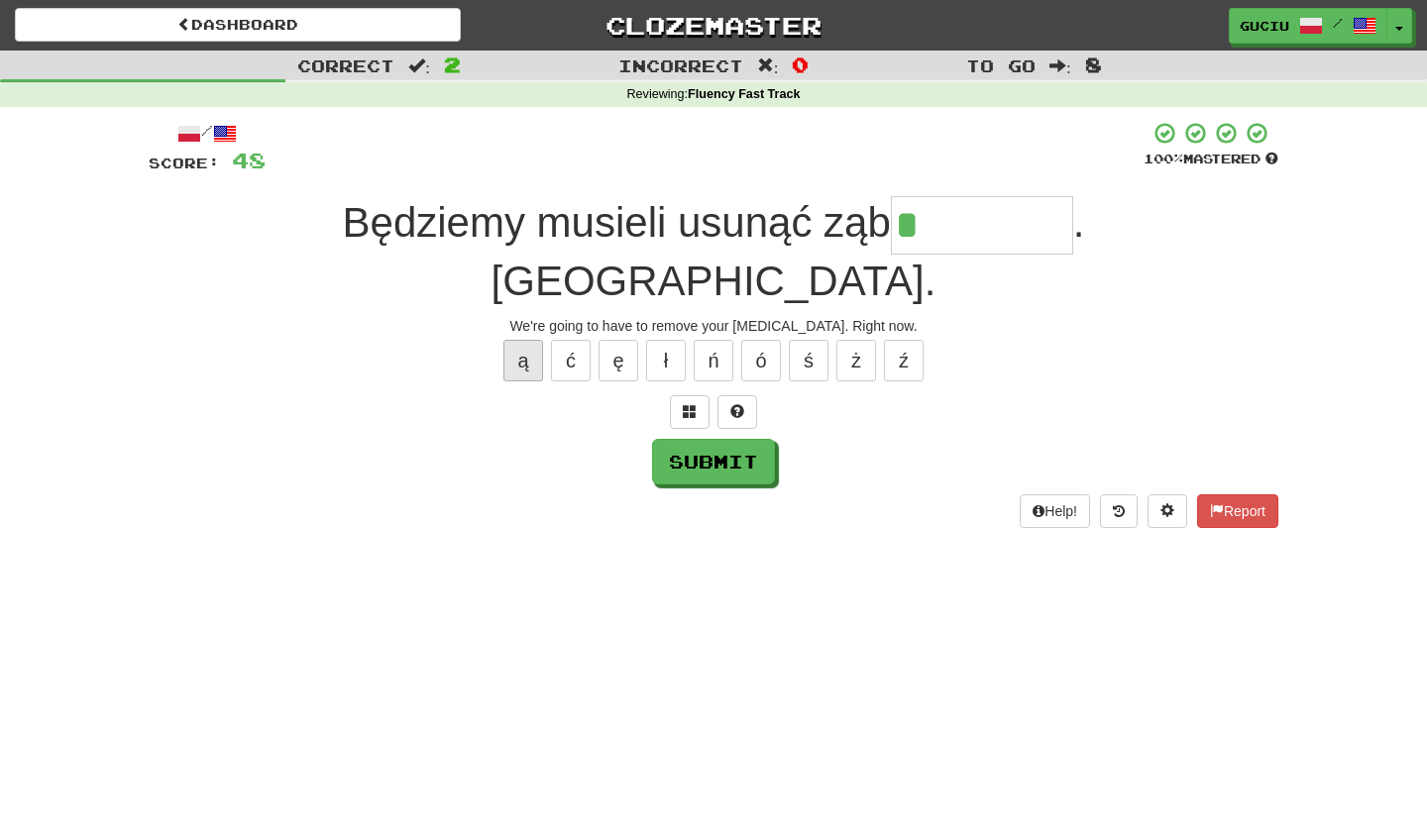 click on "ą" at bounding box center [523, 361] 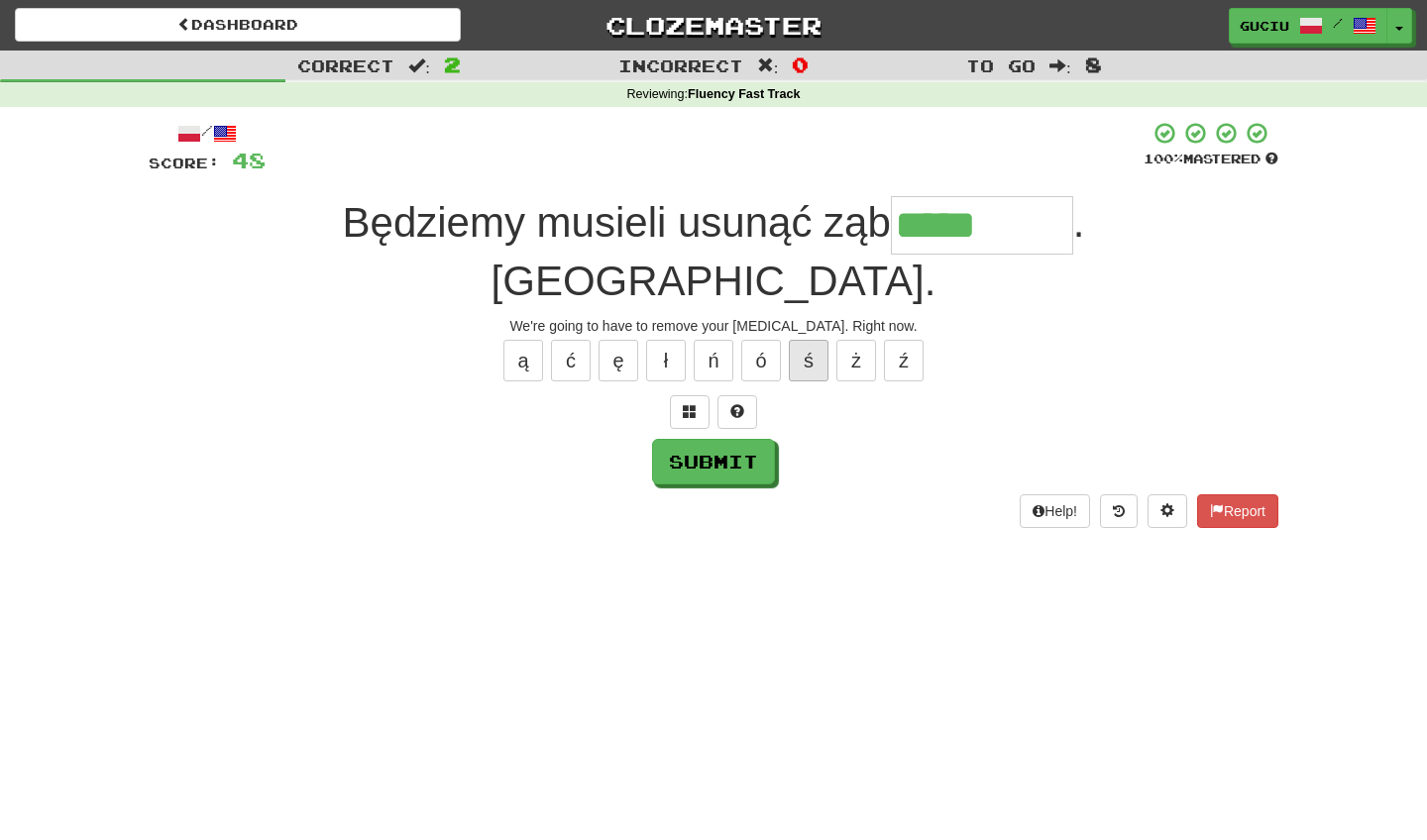click on "ś" at bounding box center [809, 361] 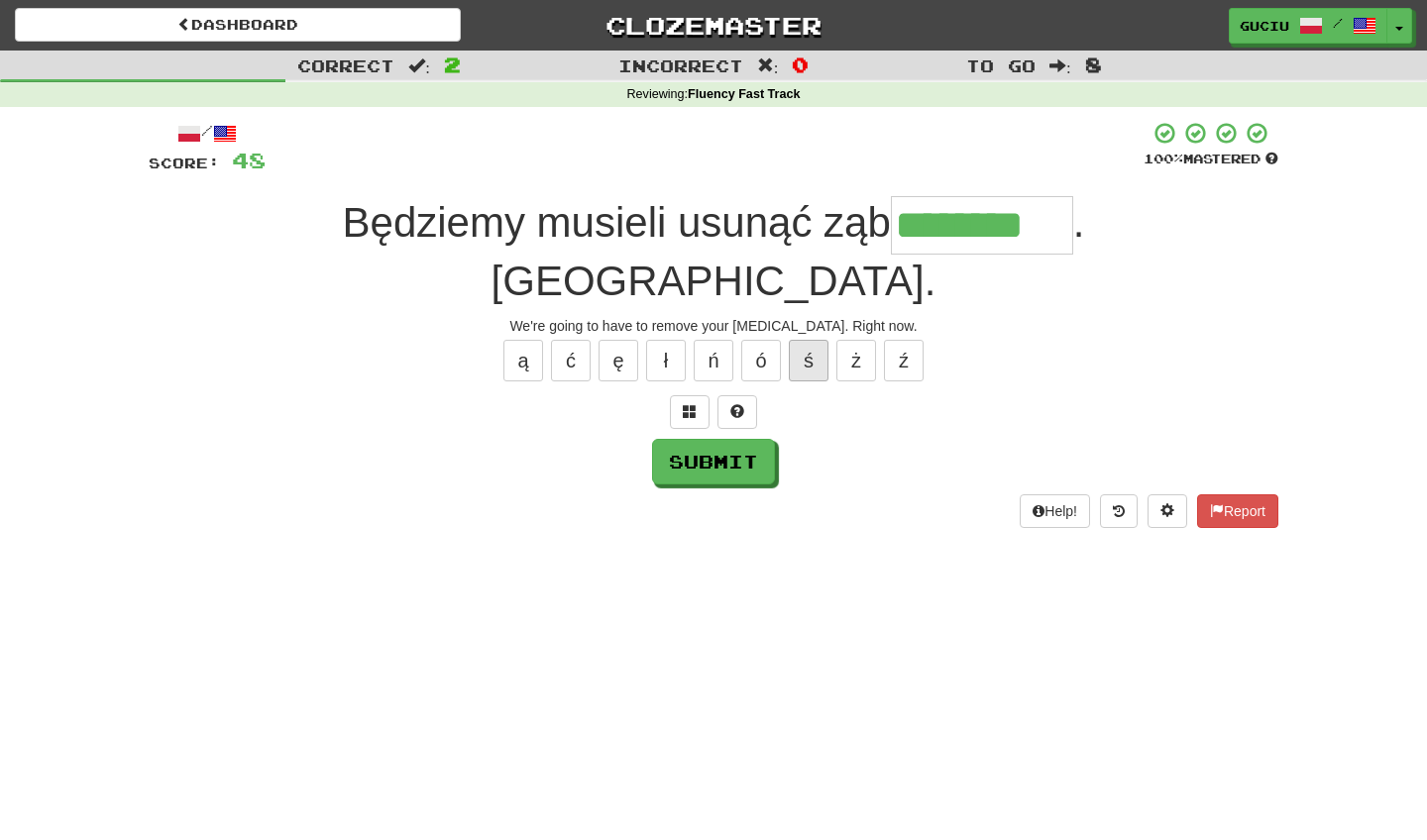 type on "********" 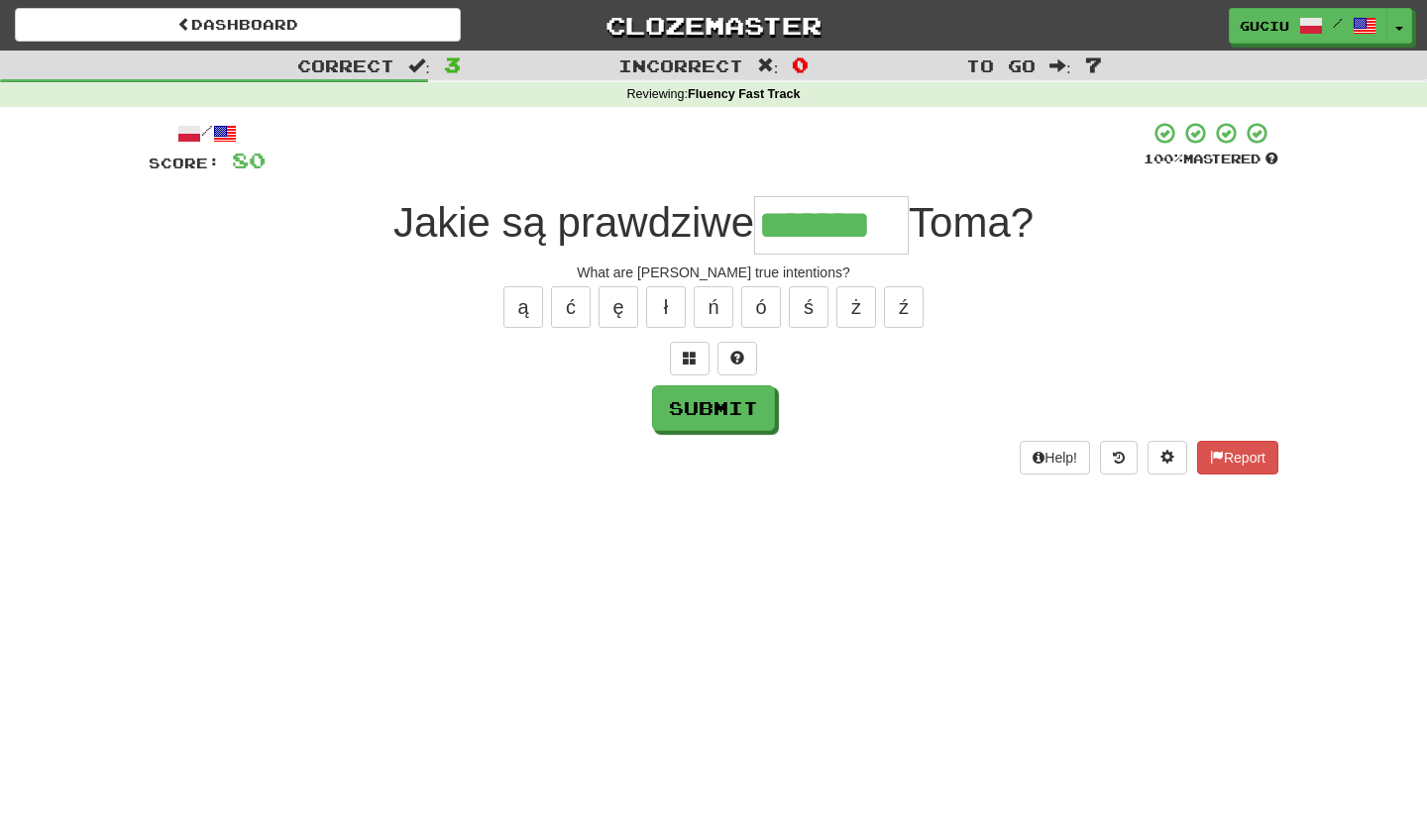 type on "*******" 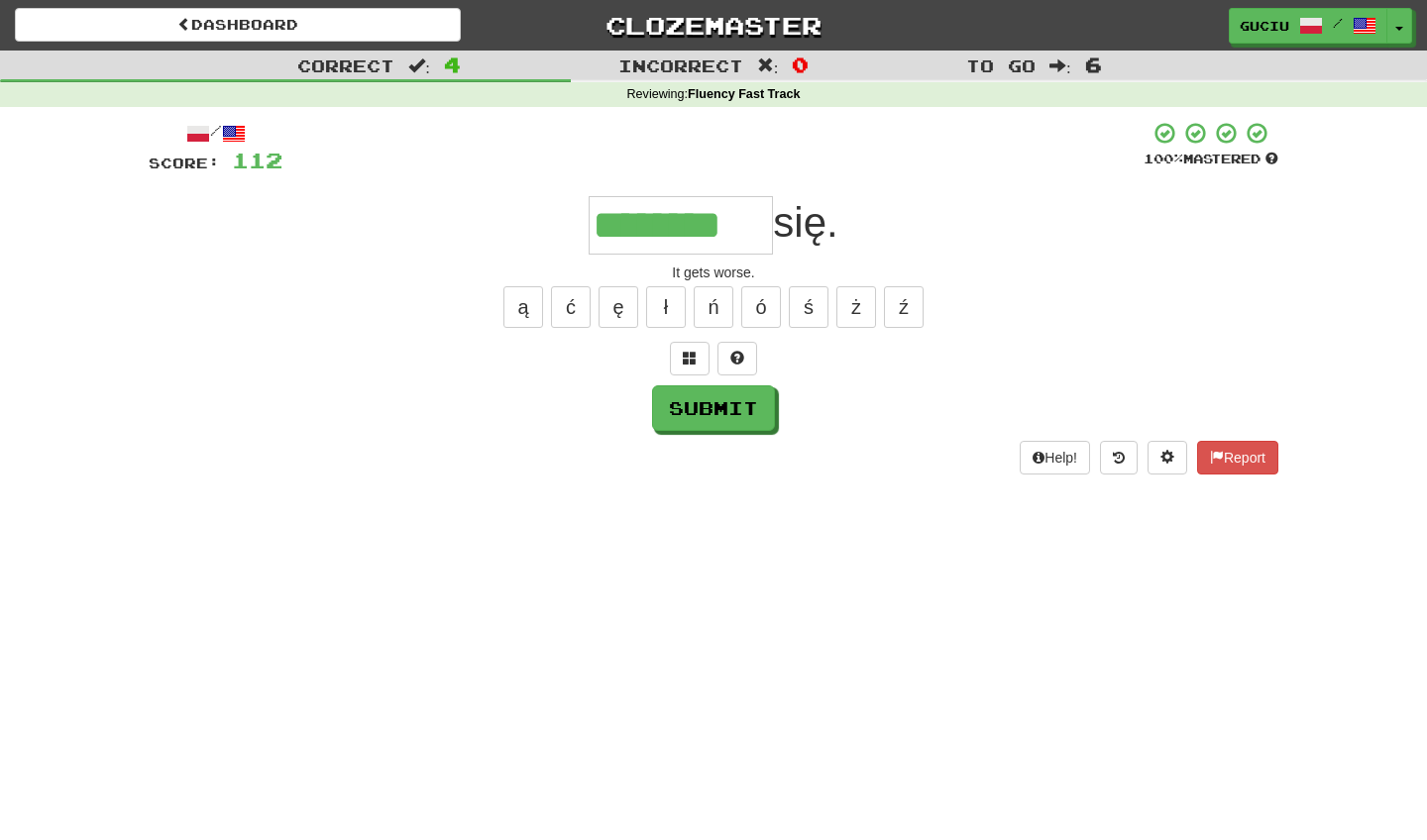 type on "********" 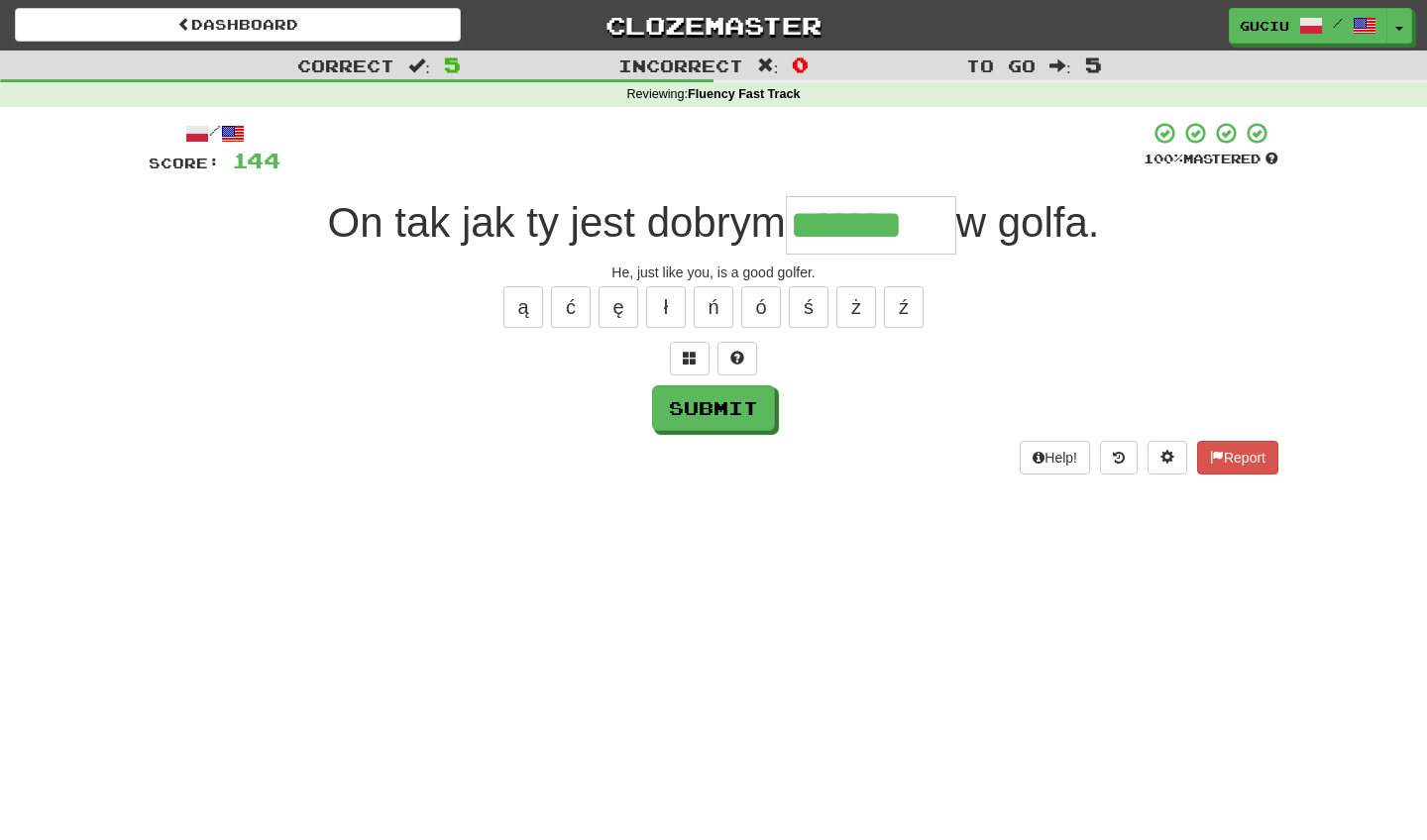 type on "*******" 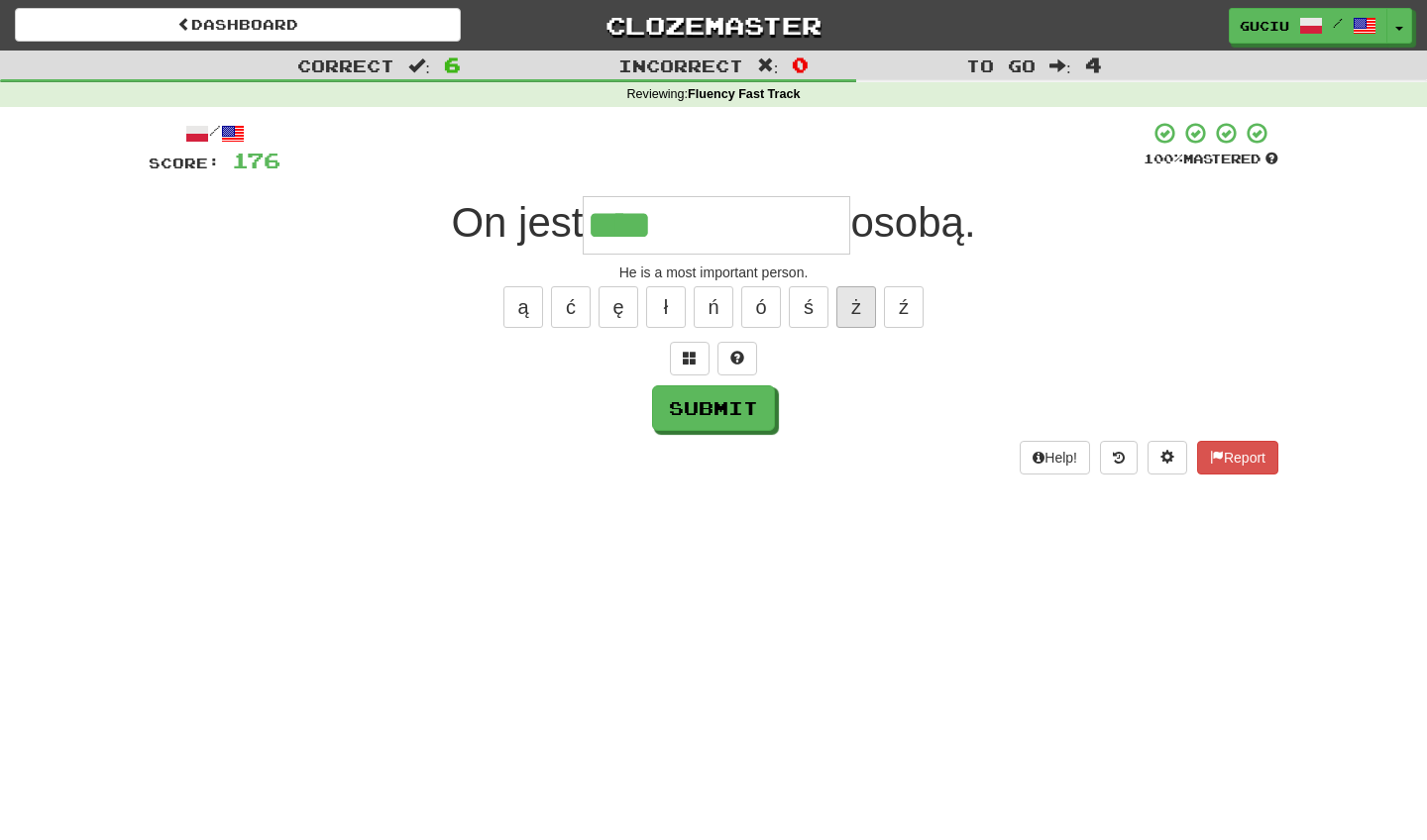 click on "ż" at bounding box center [856, 307] 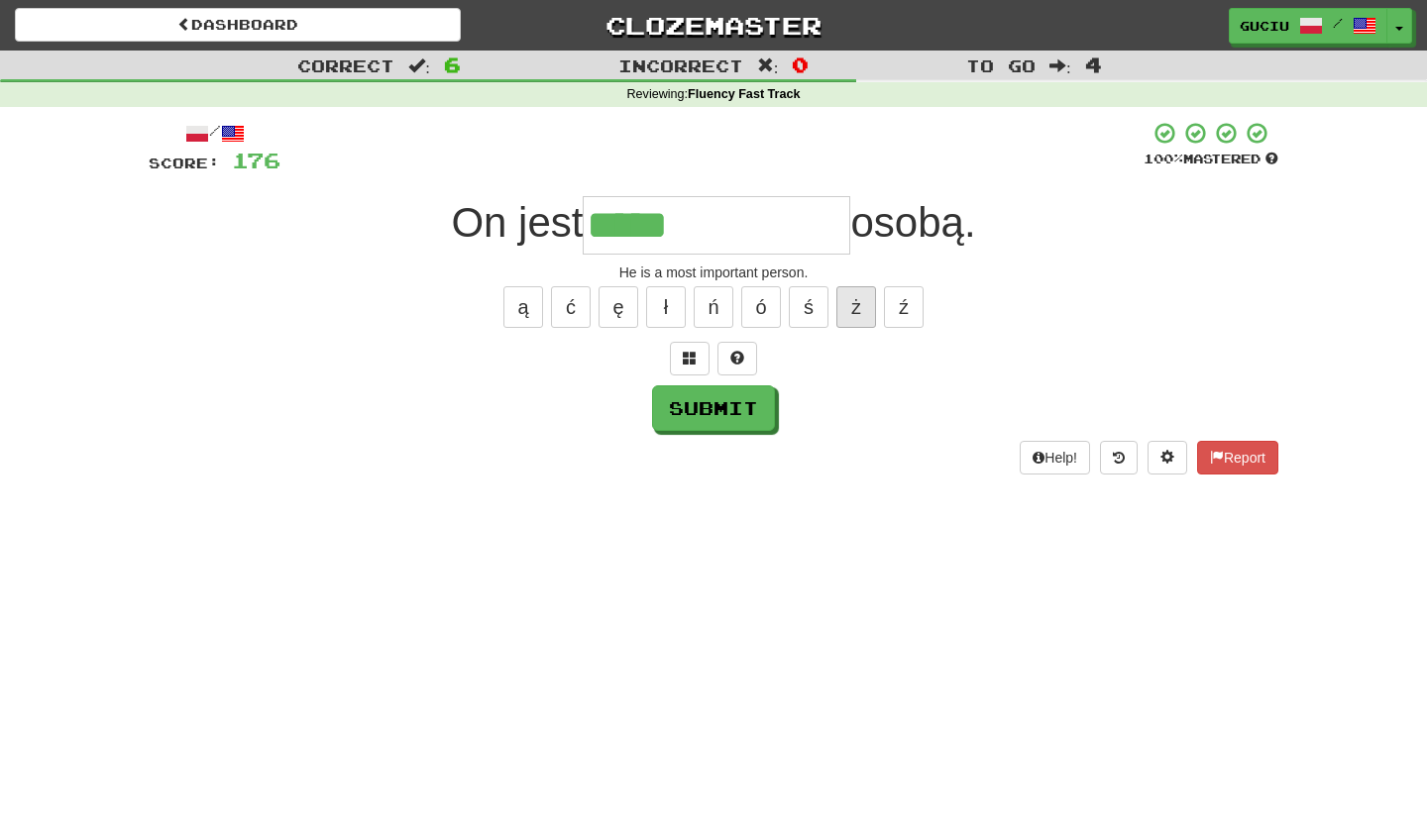 click on "ż" at bounding box center [856, 307] 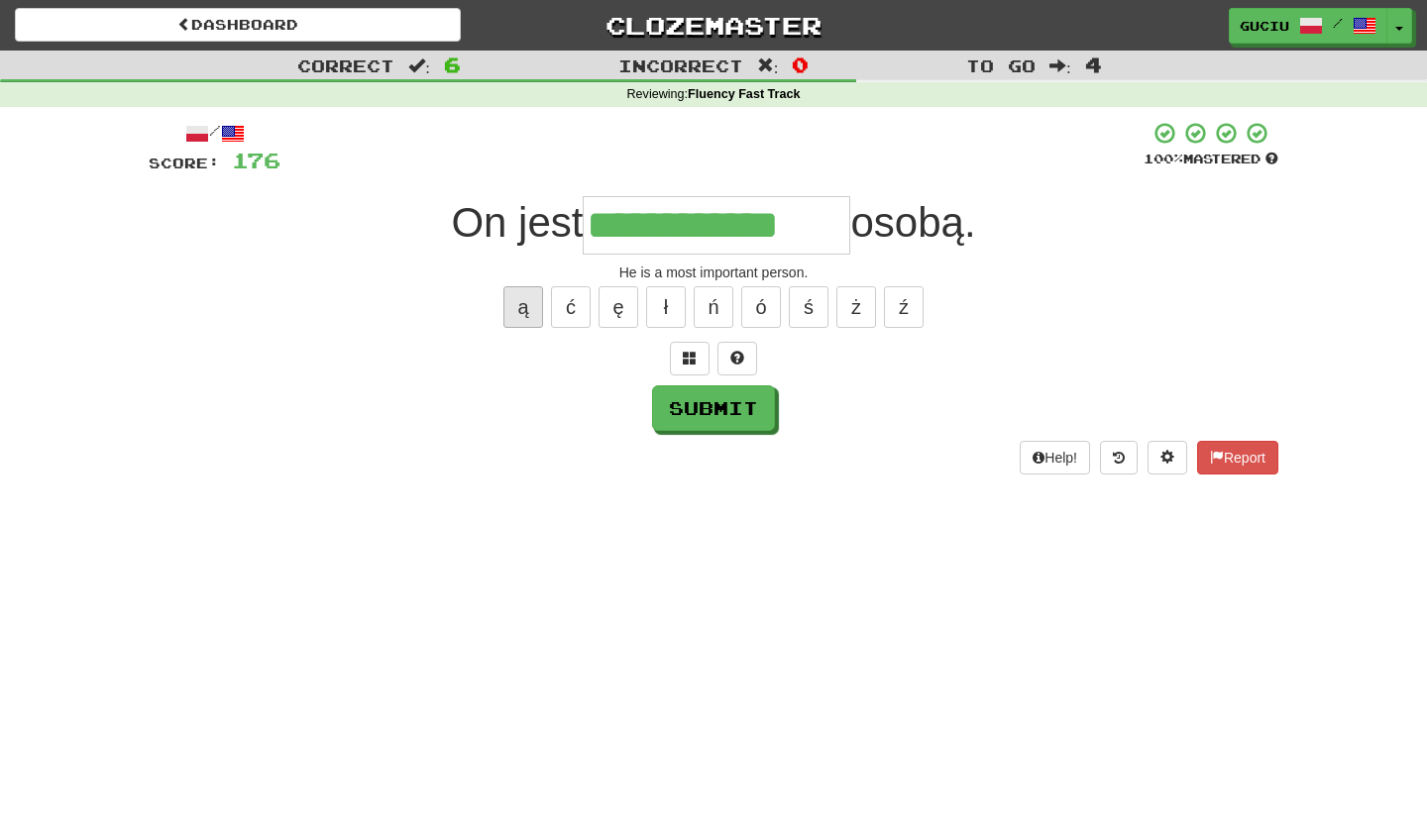 click on "ą" at bounding box center (523, 307) 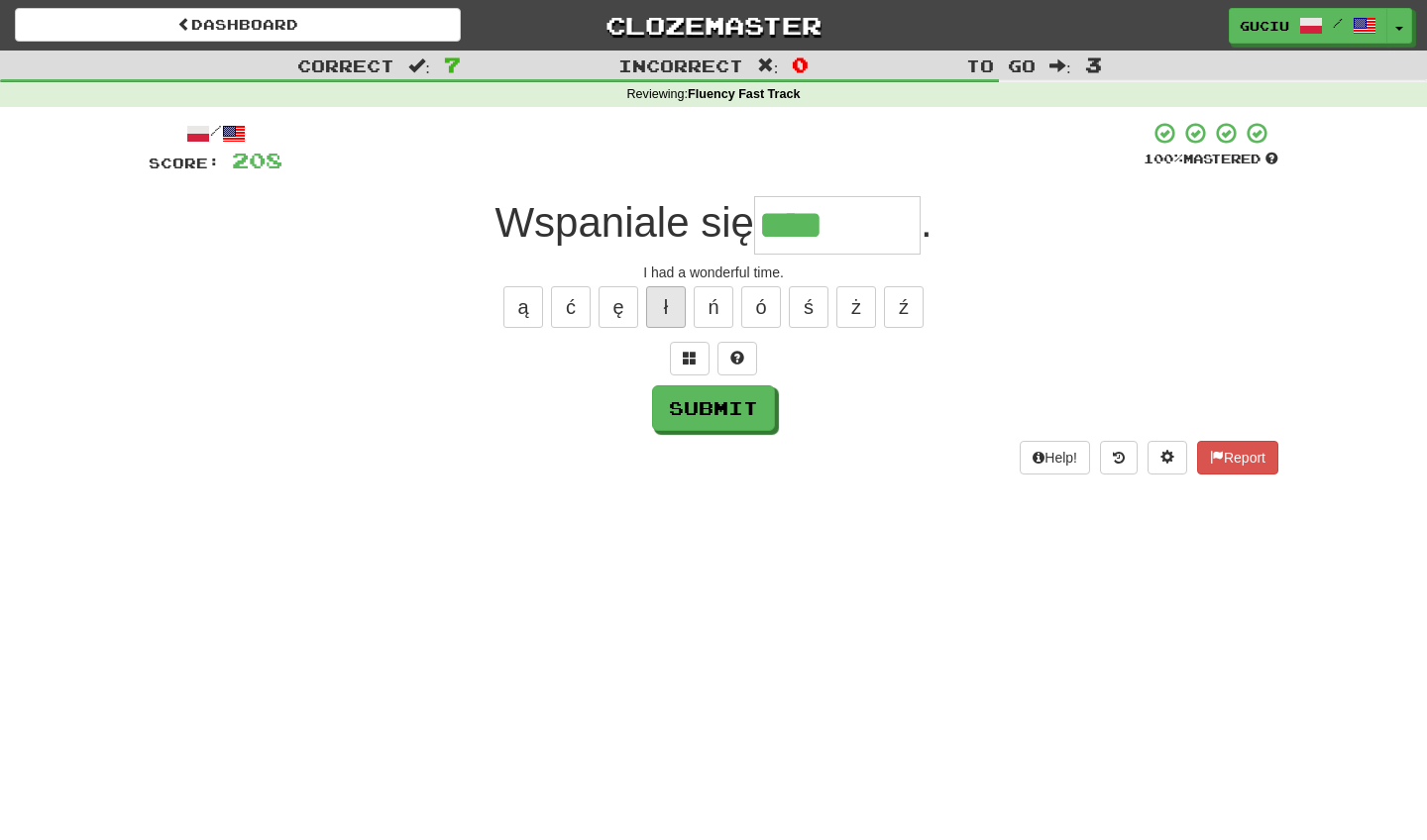 click on "ł" at bounding box center (666, 307) 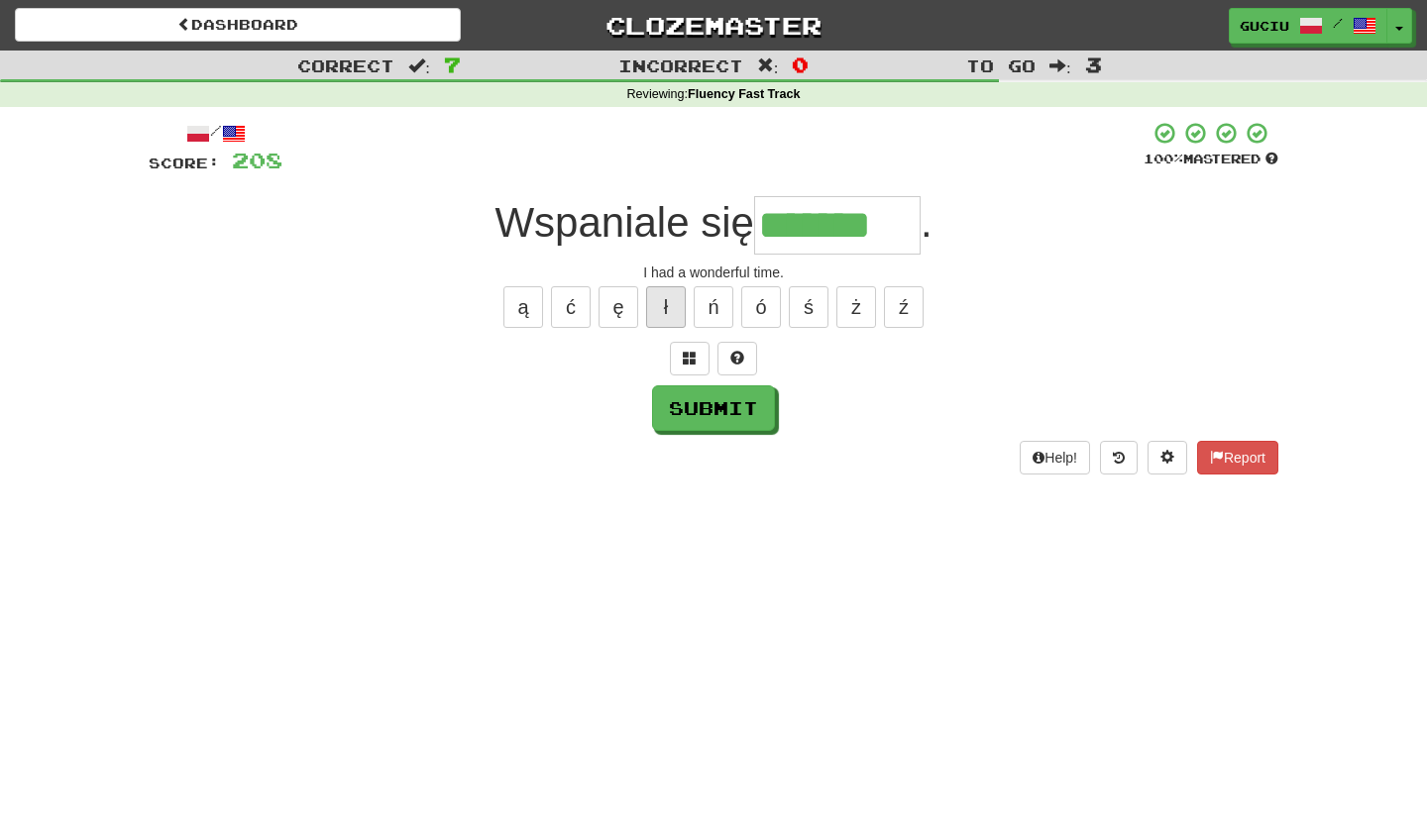 type on "*******" 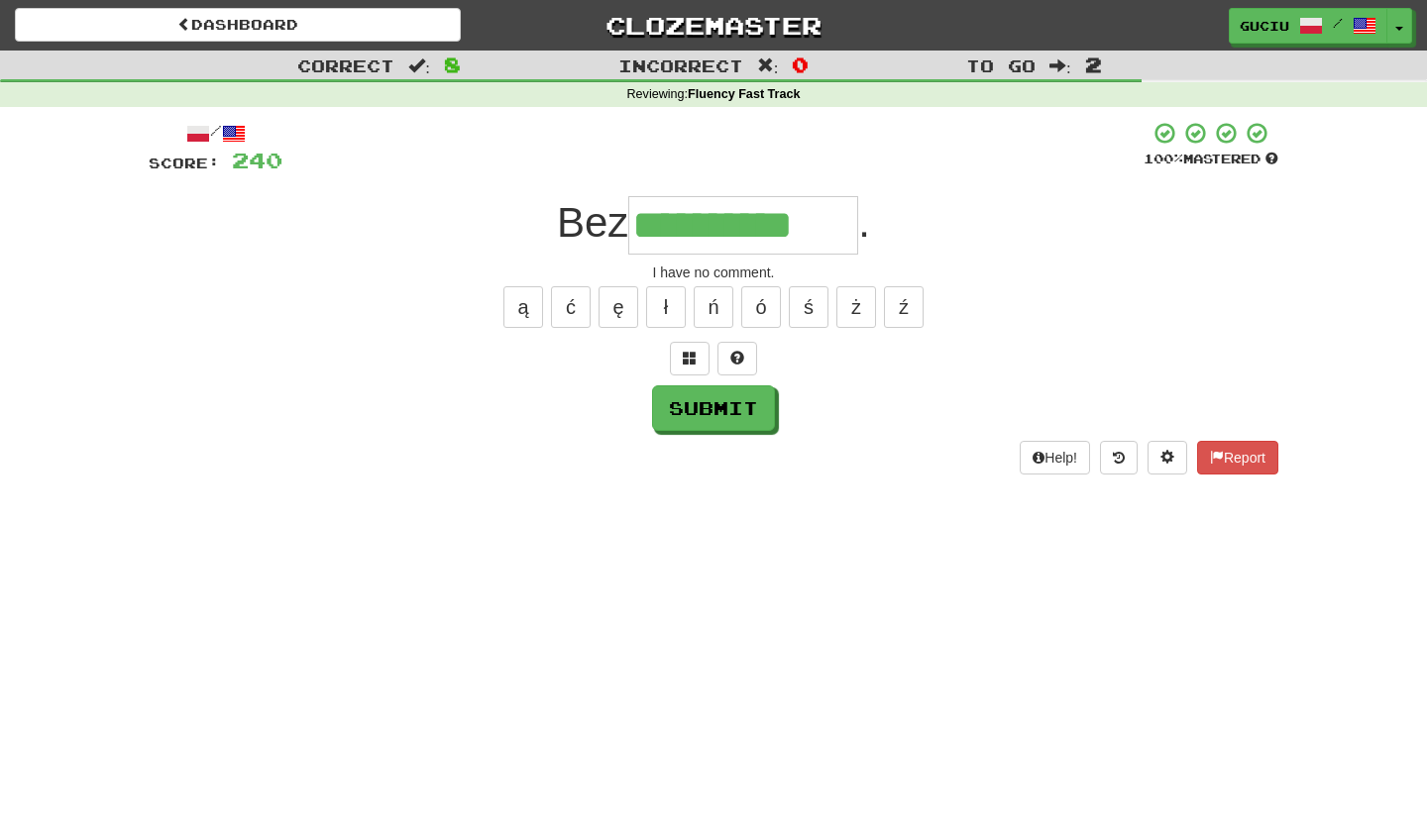 type on "**********" 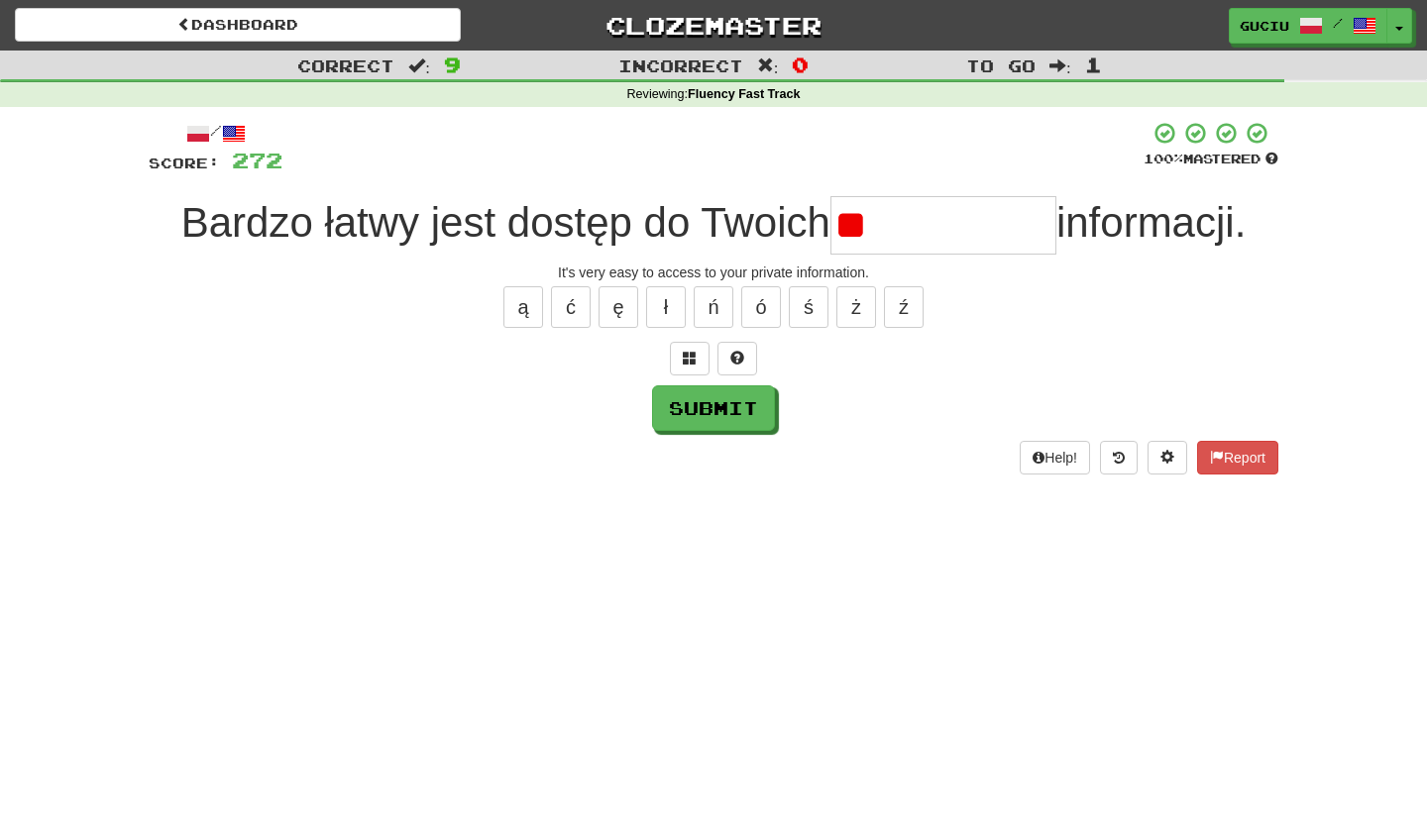 type on "*" 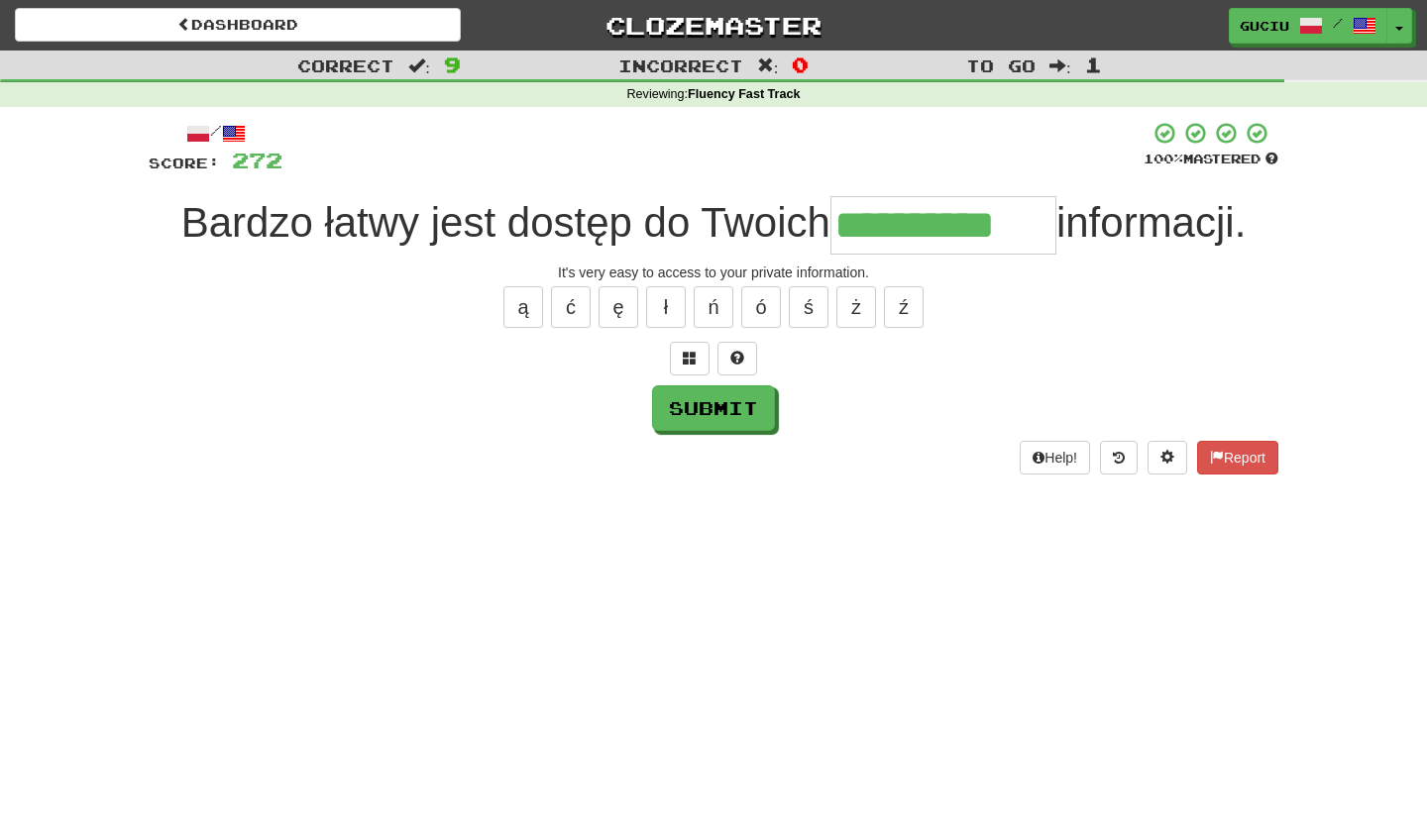 type on "**********" 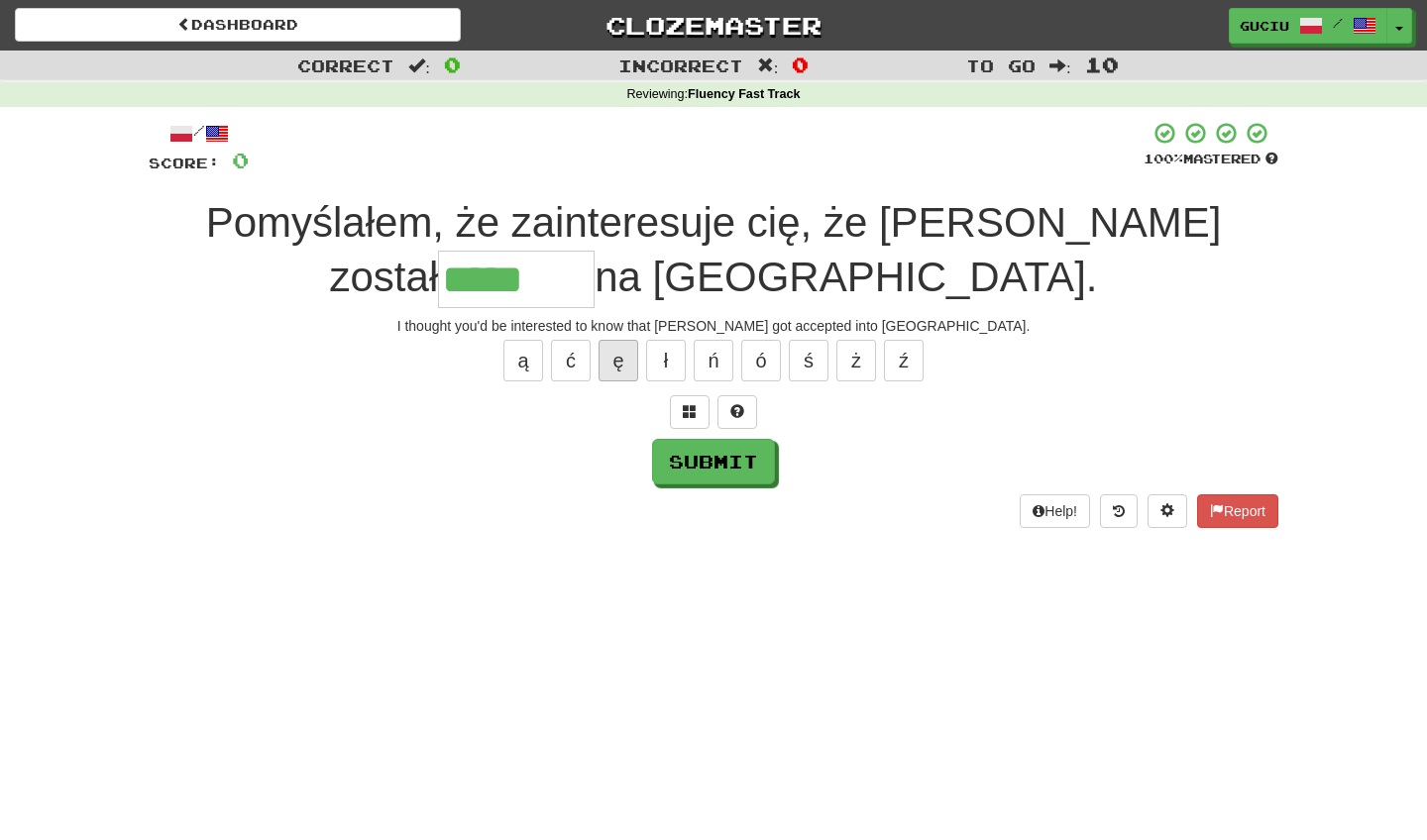 click on "ę" at bounding box center [618, 361] 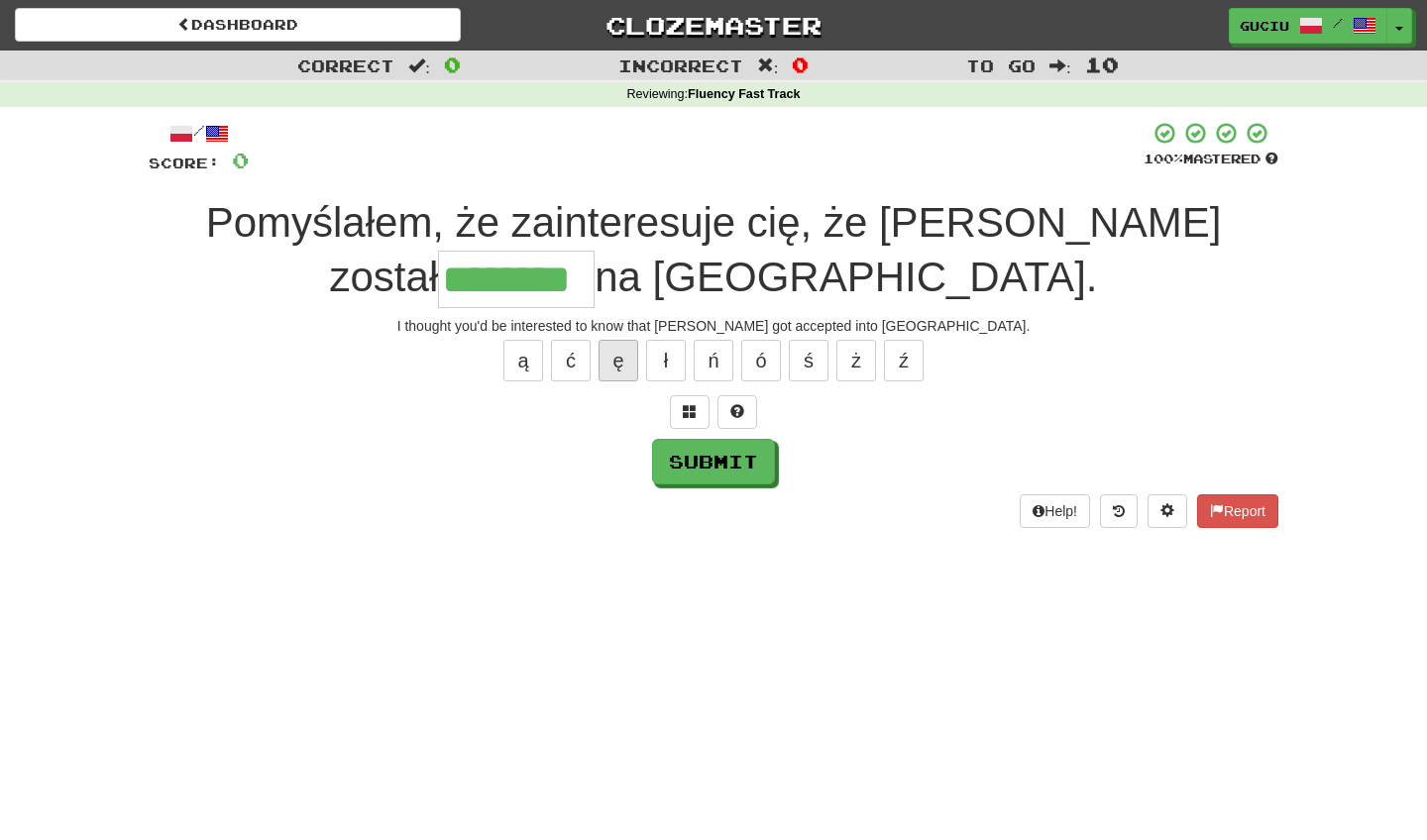 type on "********" 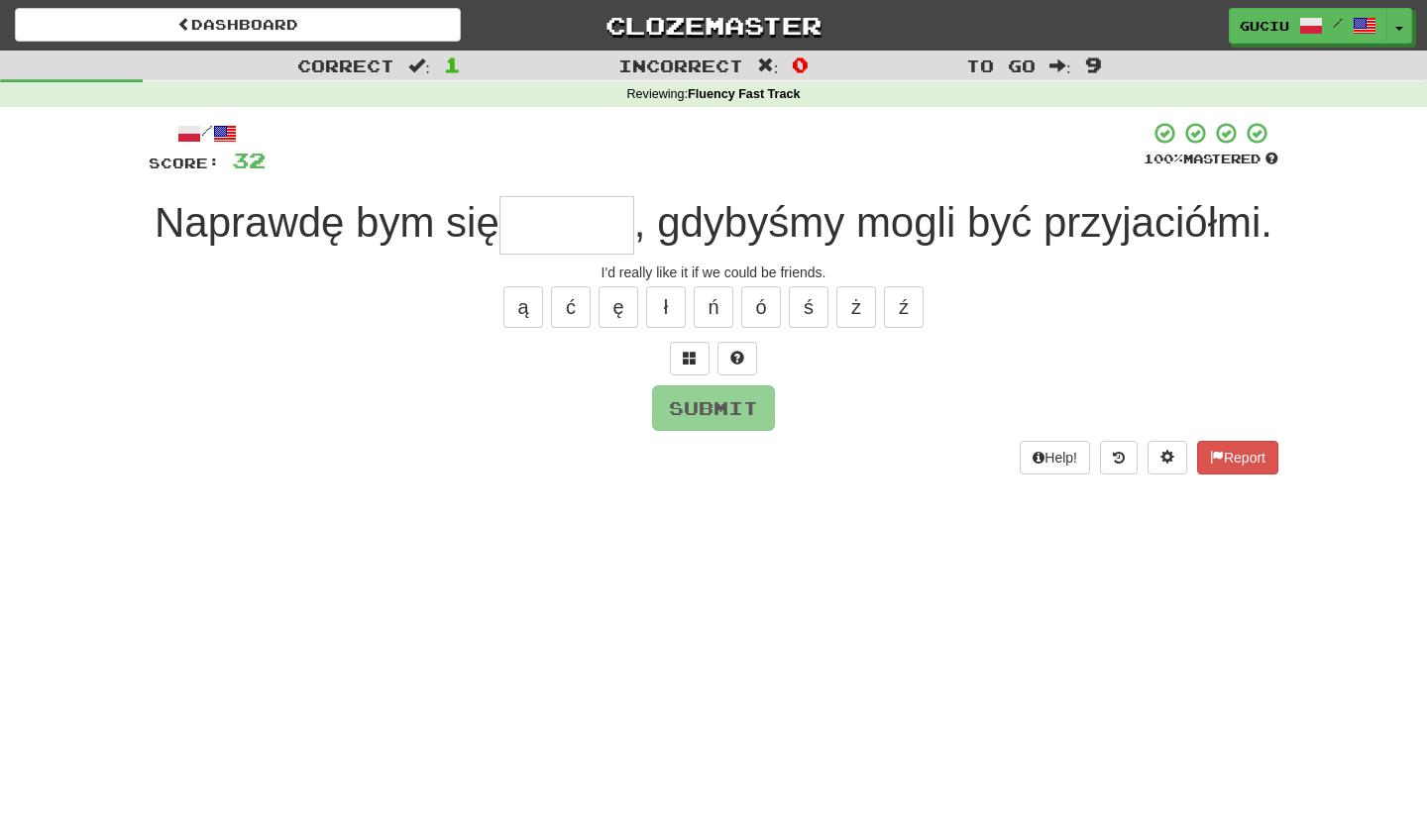 type on "*" 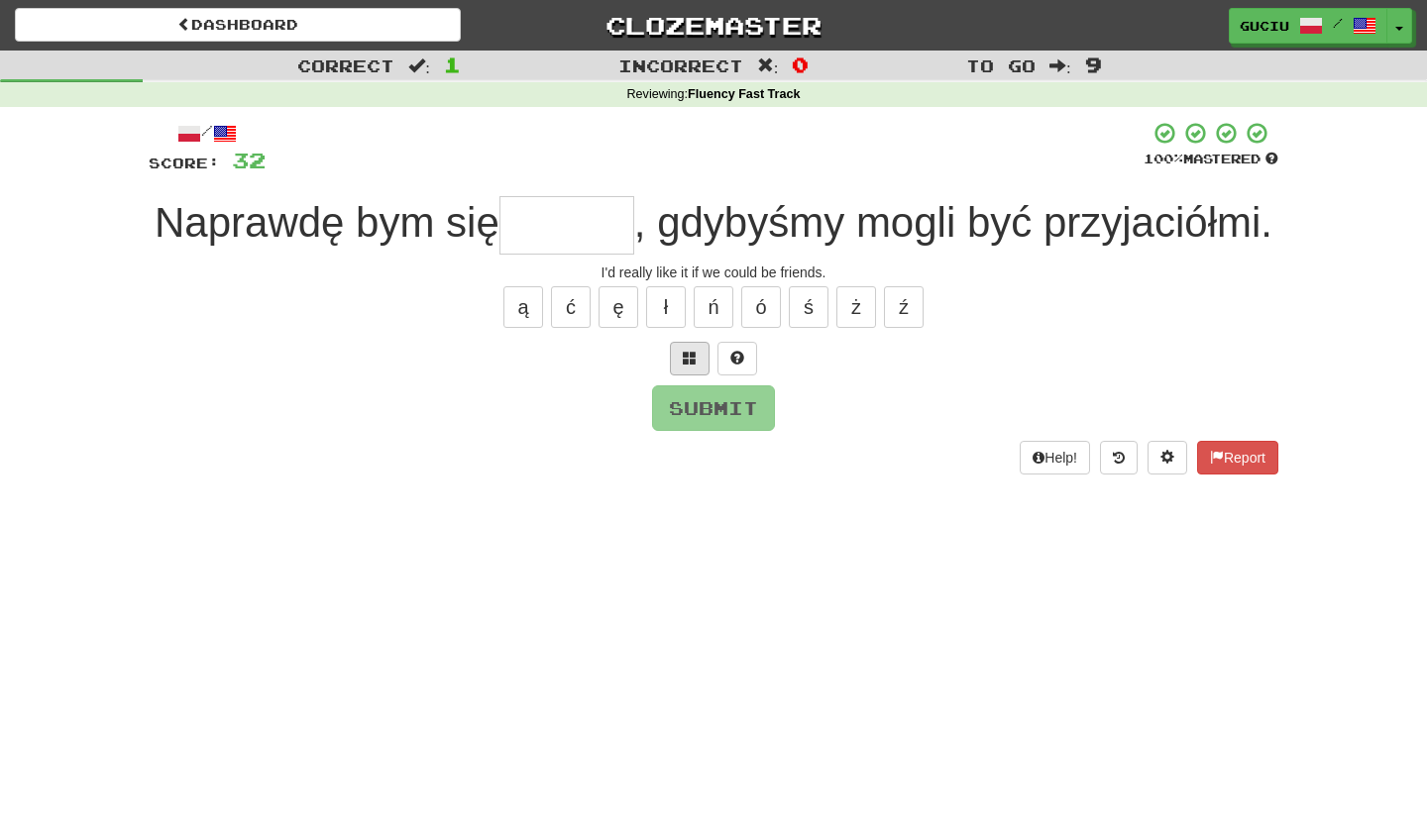 click at bounding box center [690, 359] 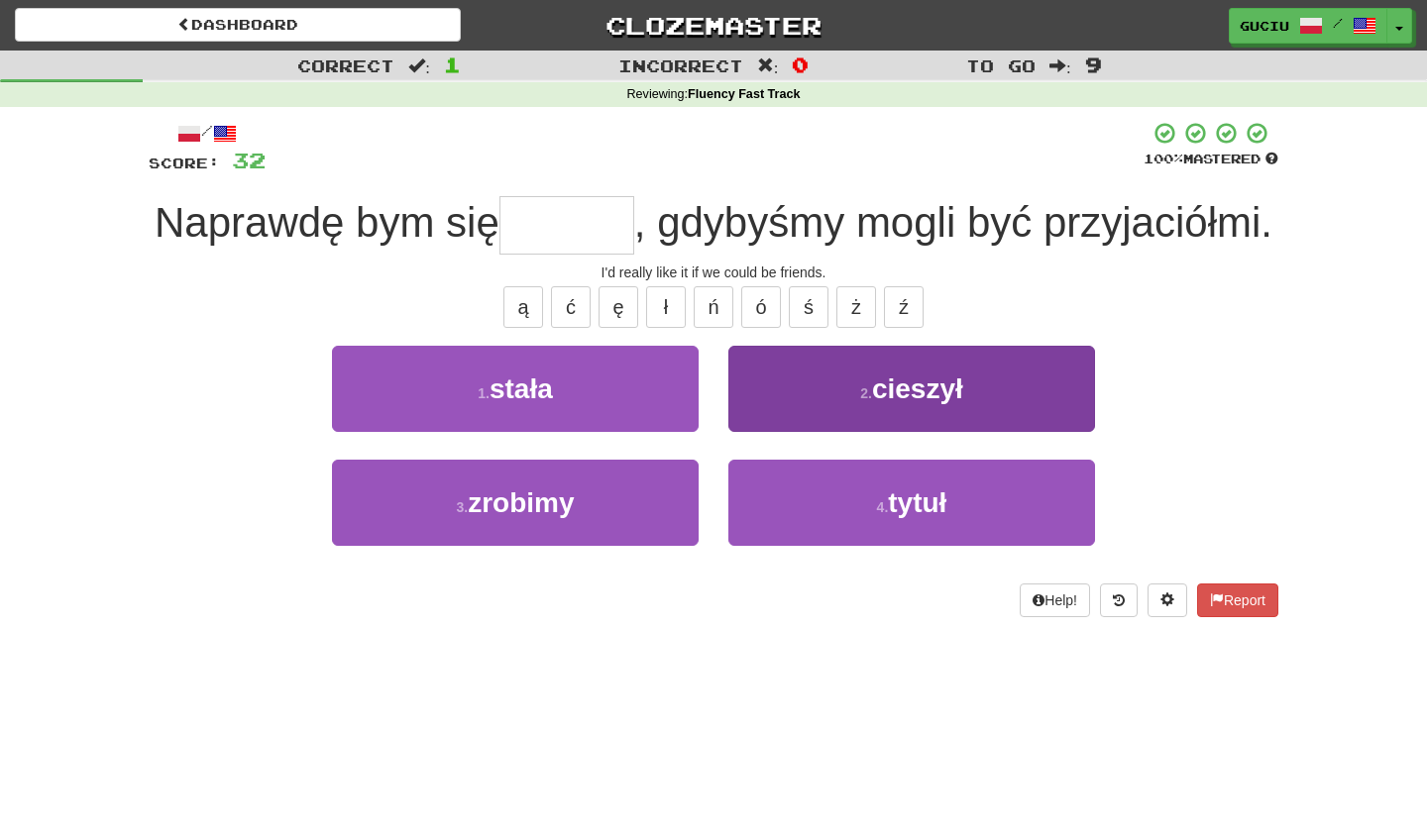 click on "cieszył" at bounding box center [918, 388] 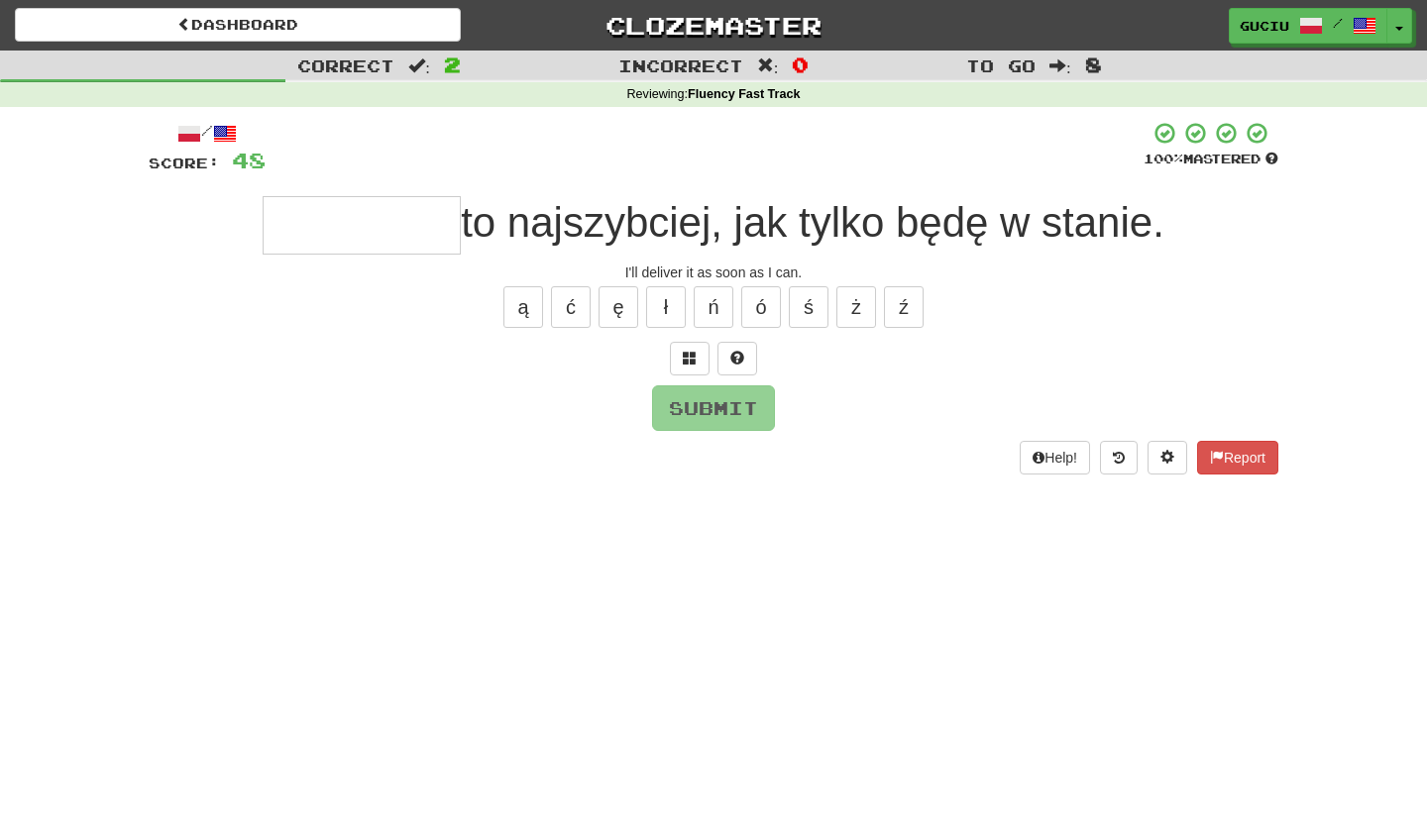 type on "*" 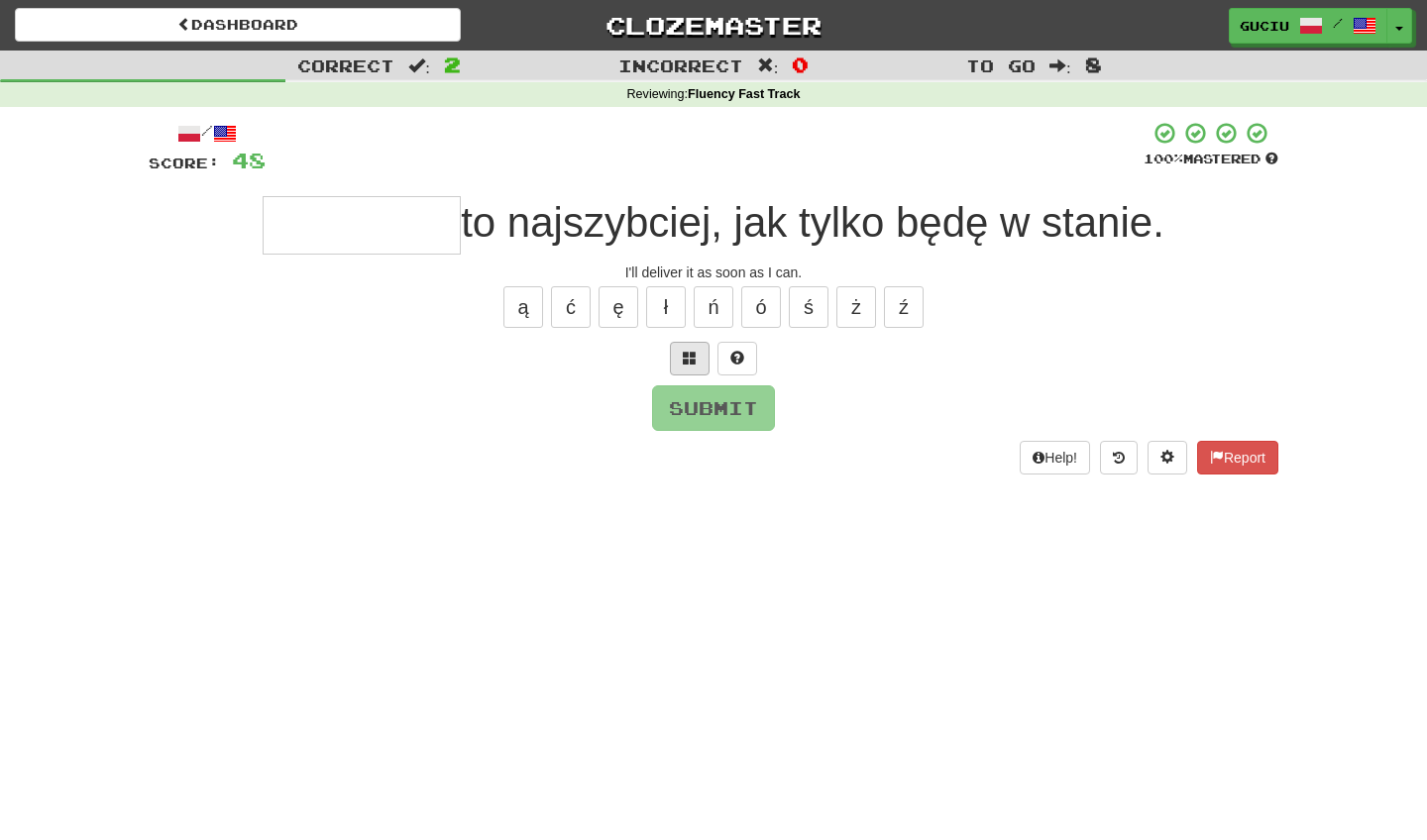 click at bounding box center (690, 358) 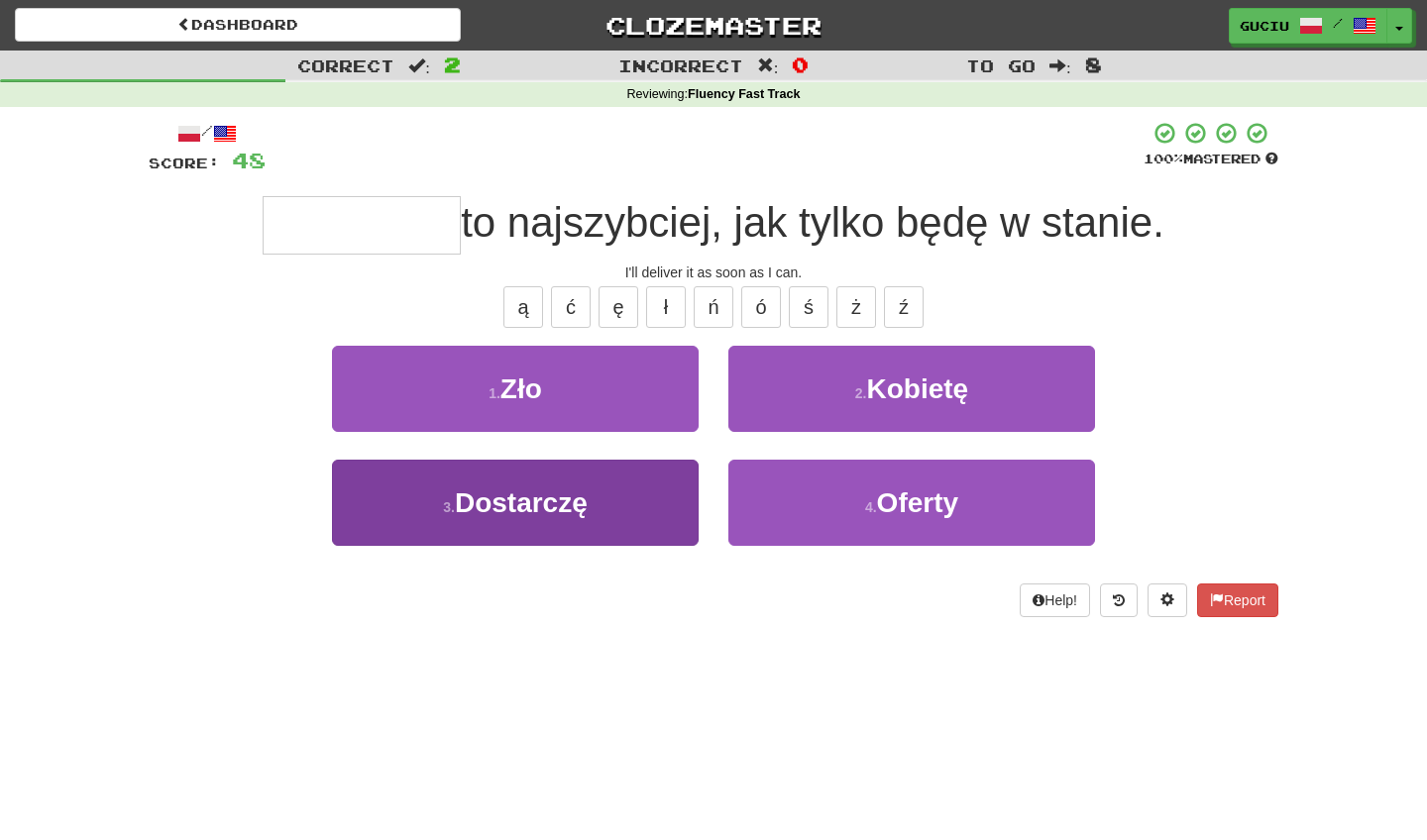 click on "3 .  Dostarczę" at bounding box center [515, 502] 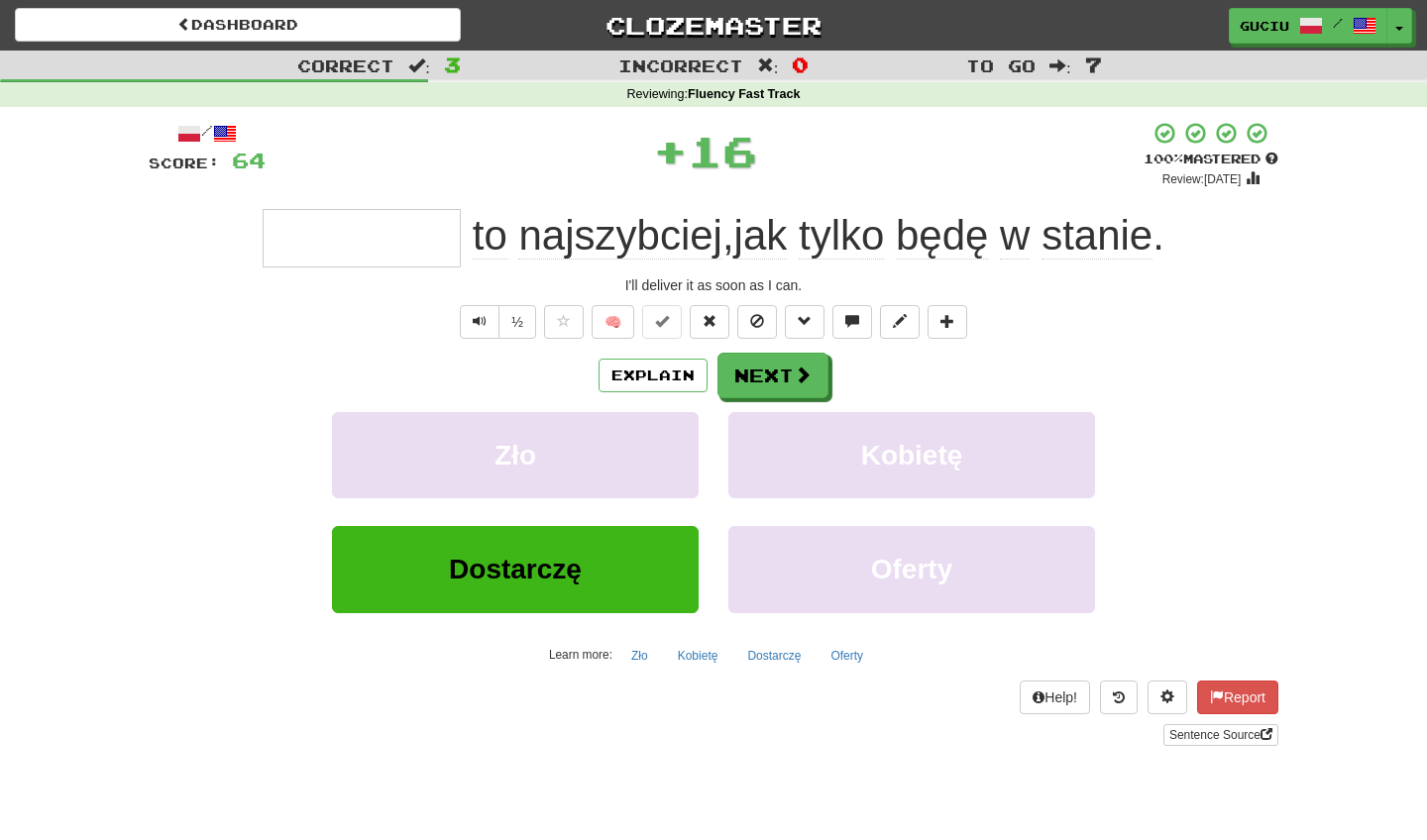 type on "*********" 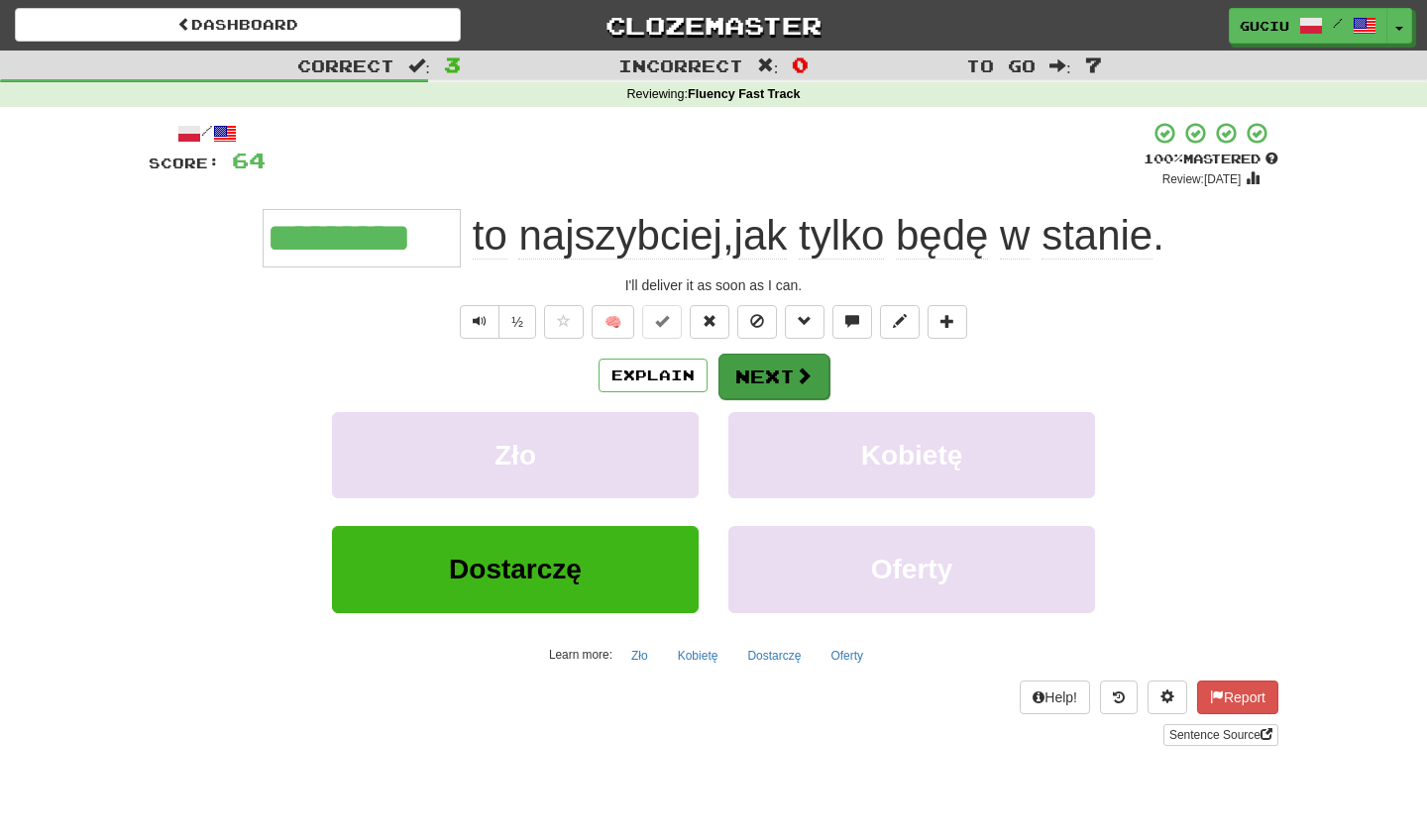 click on "Next" at bounding box center [774, 376] 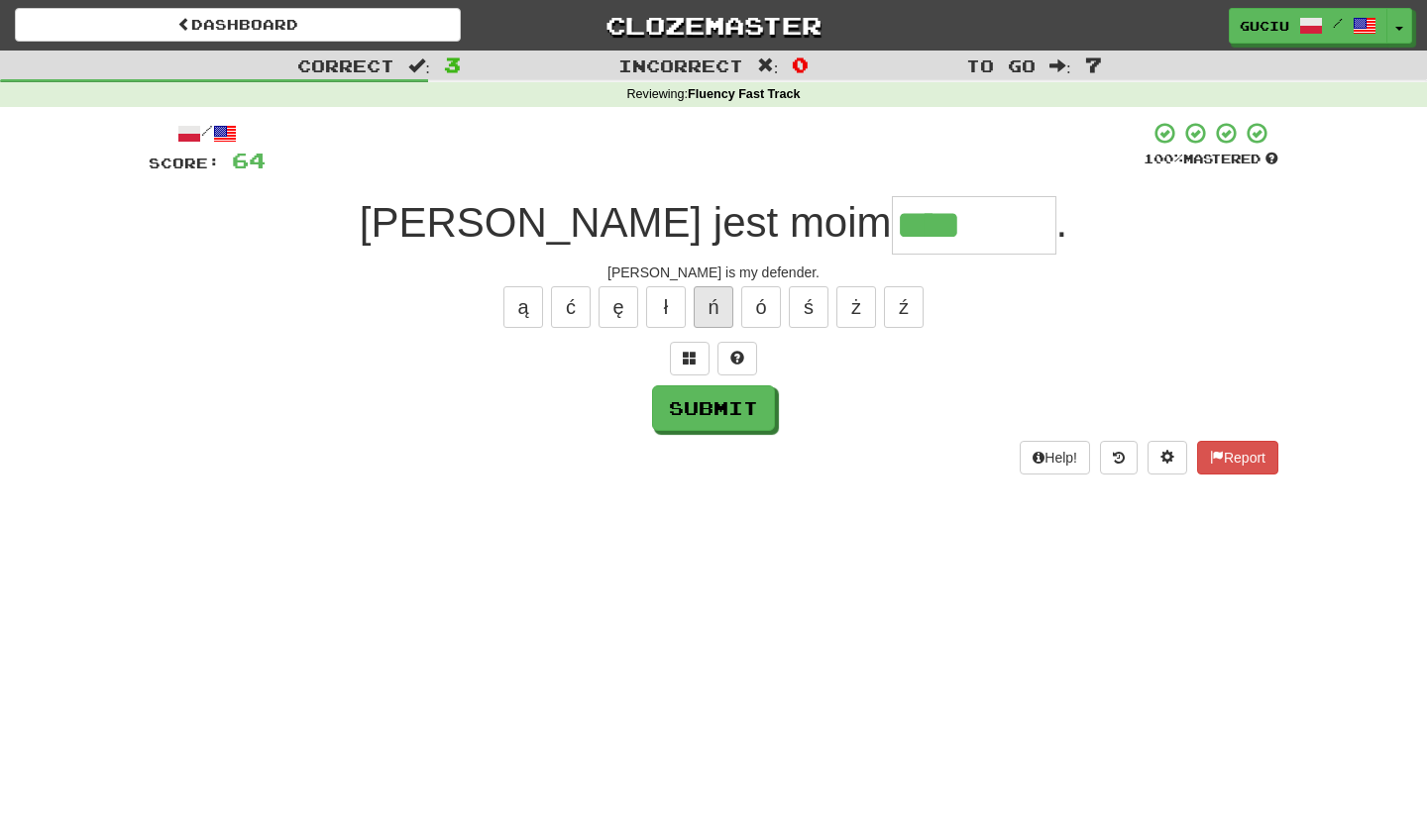 click on "ń" at bounding box center (714, 307) 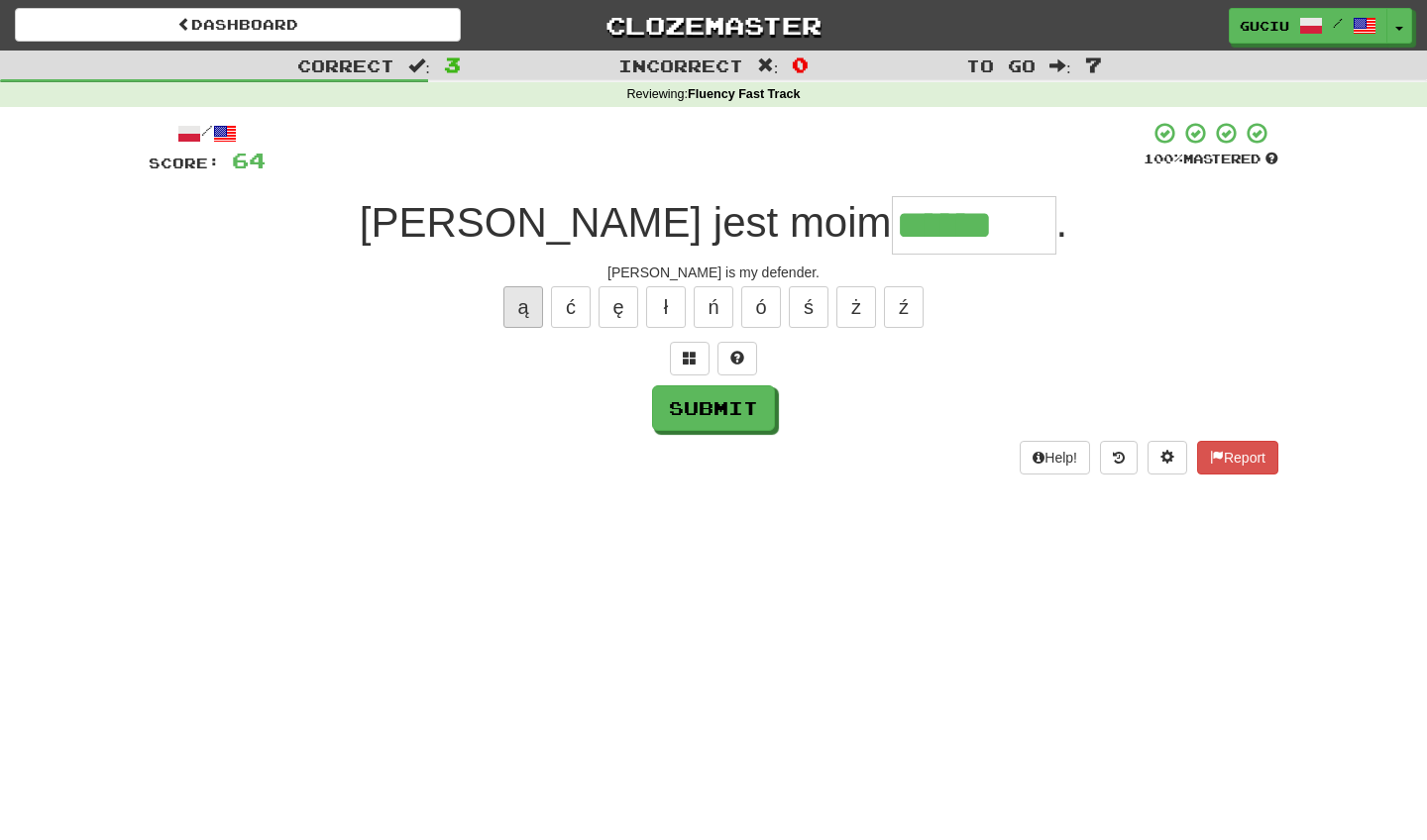 click on "ą" at bounding box center (523, 307) 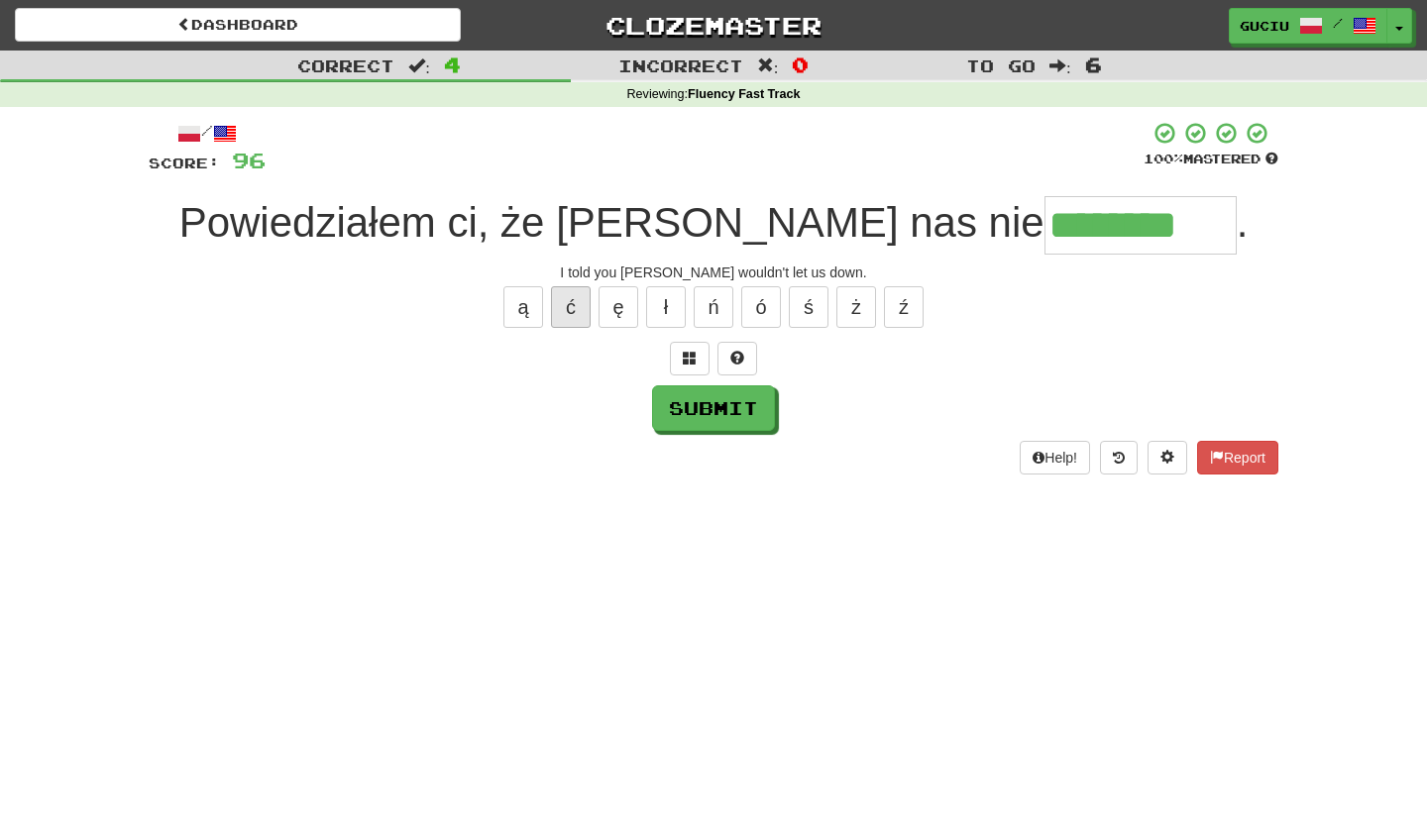 click on "ć" at bounding box center (571, 307) 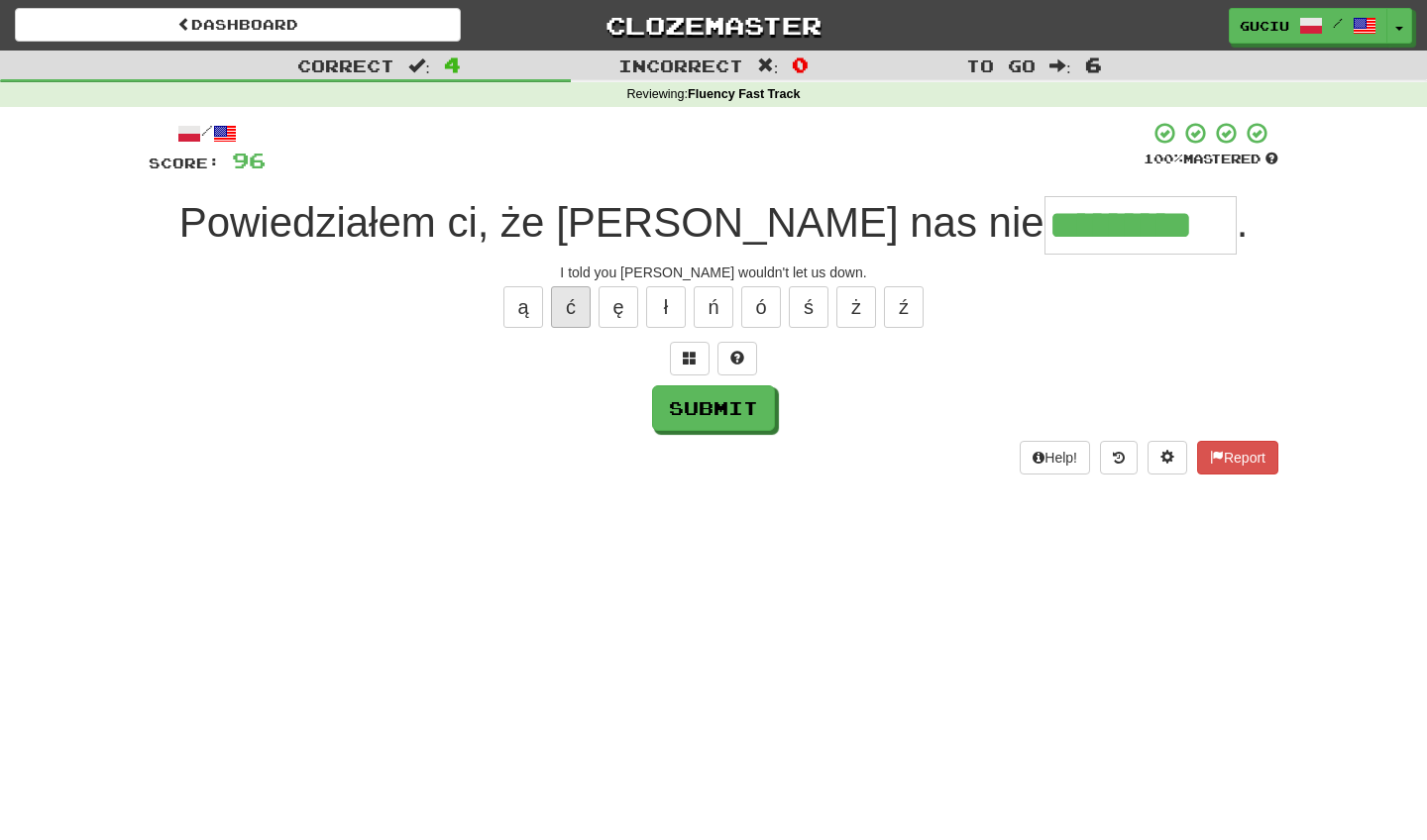 type on "*********" 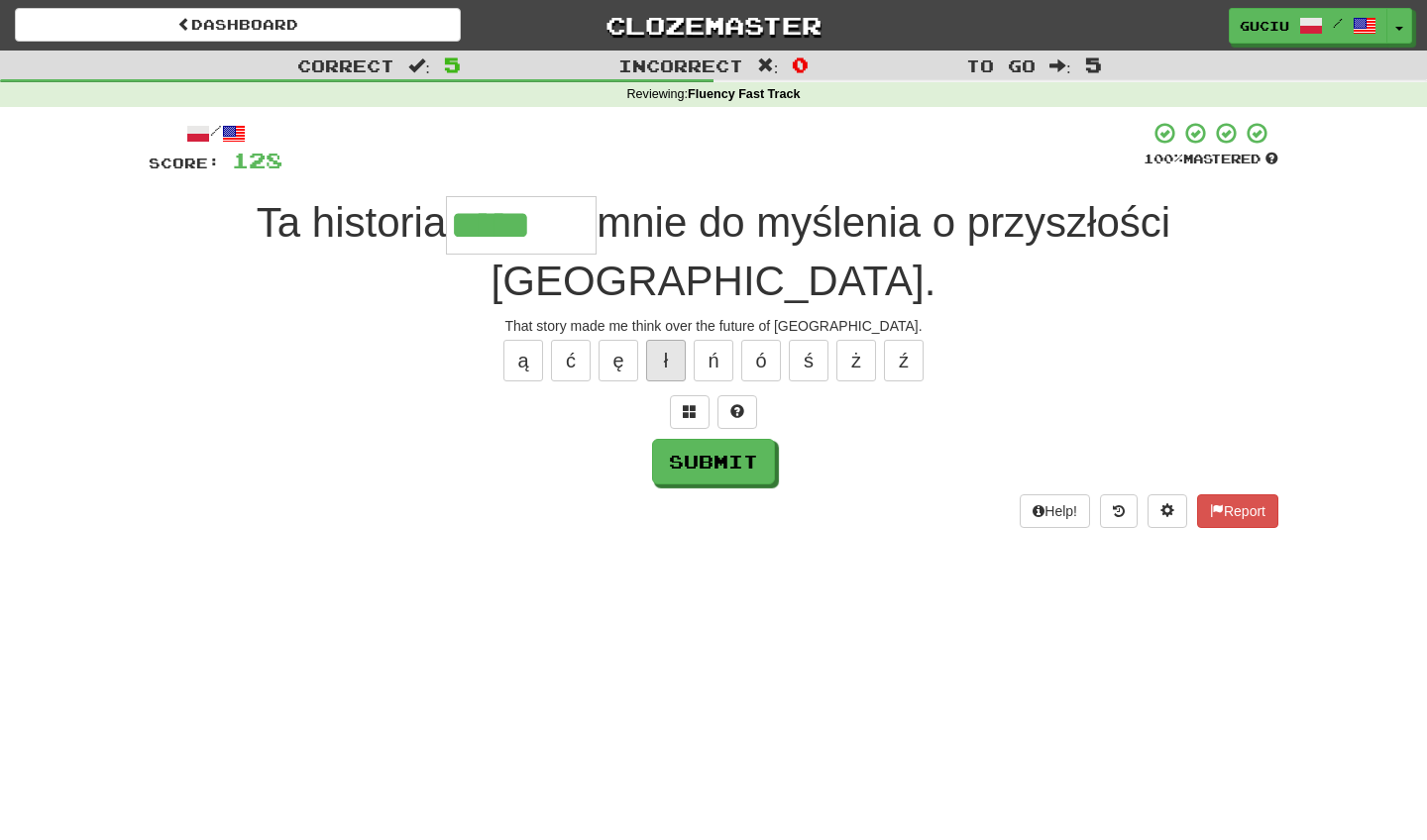 click on "ł" at bounding box center (666, 361) 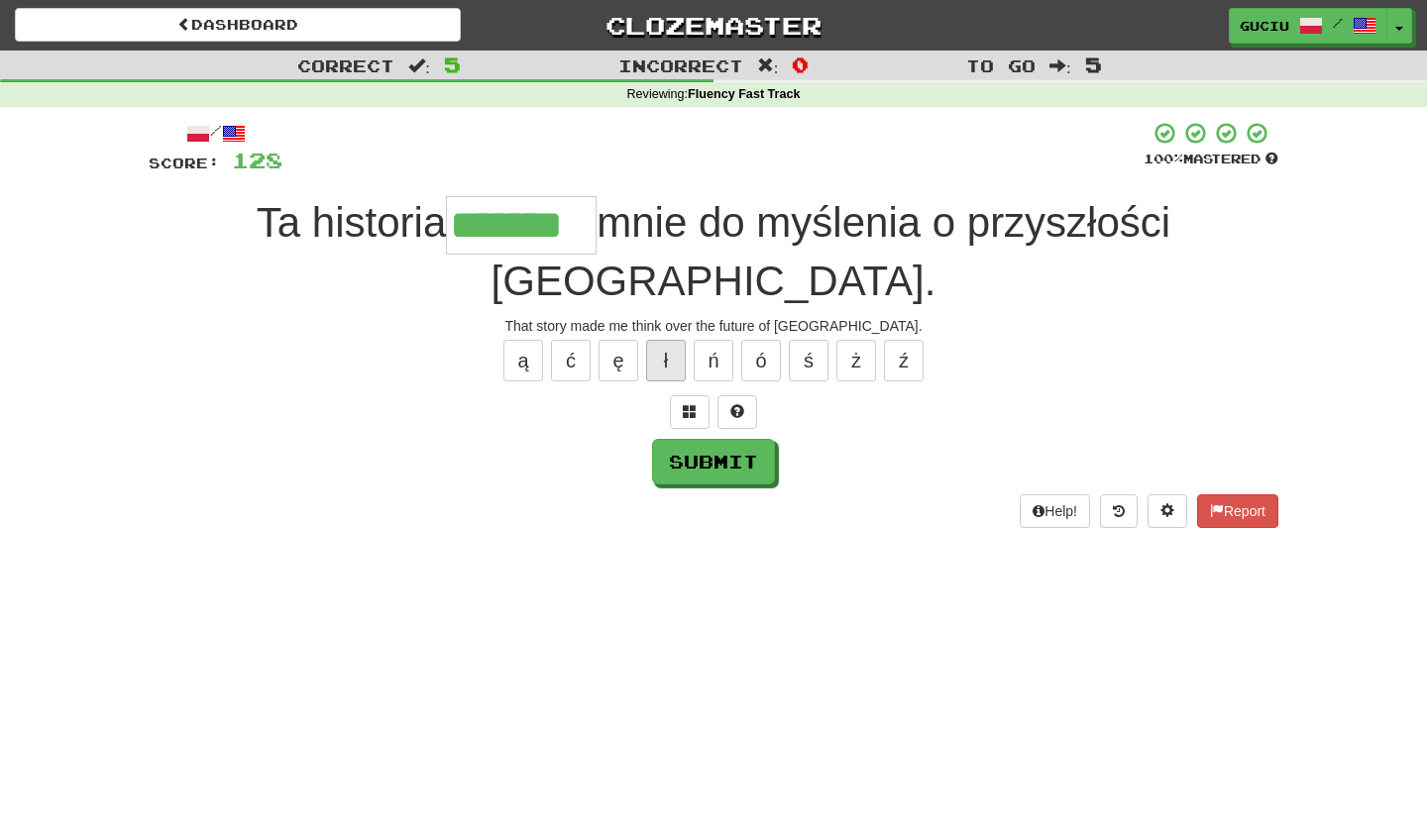 type on "*******" 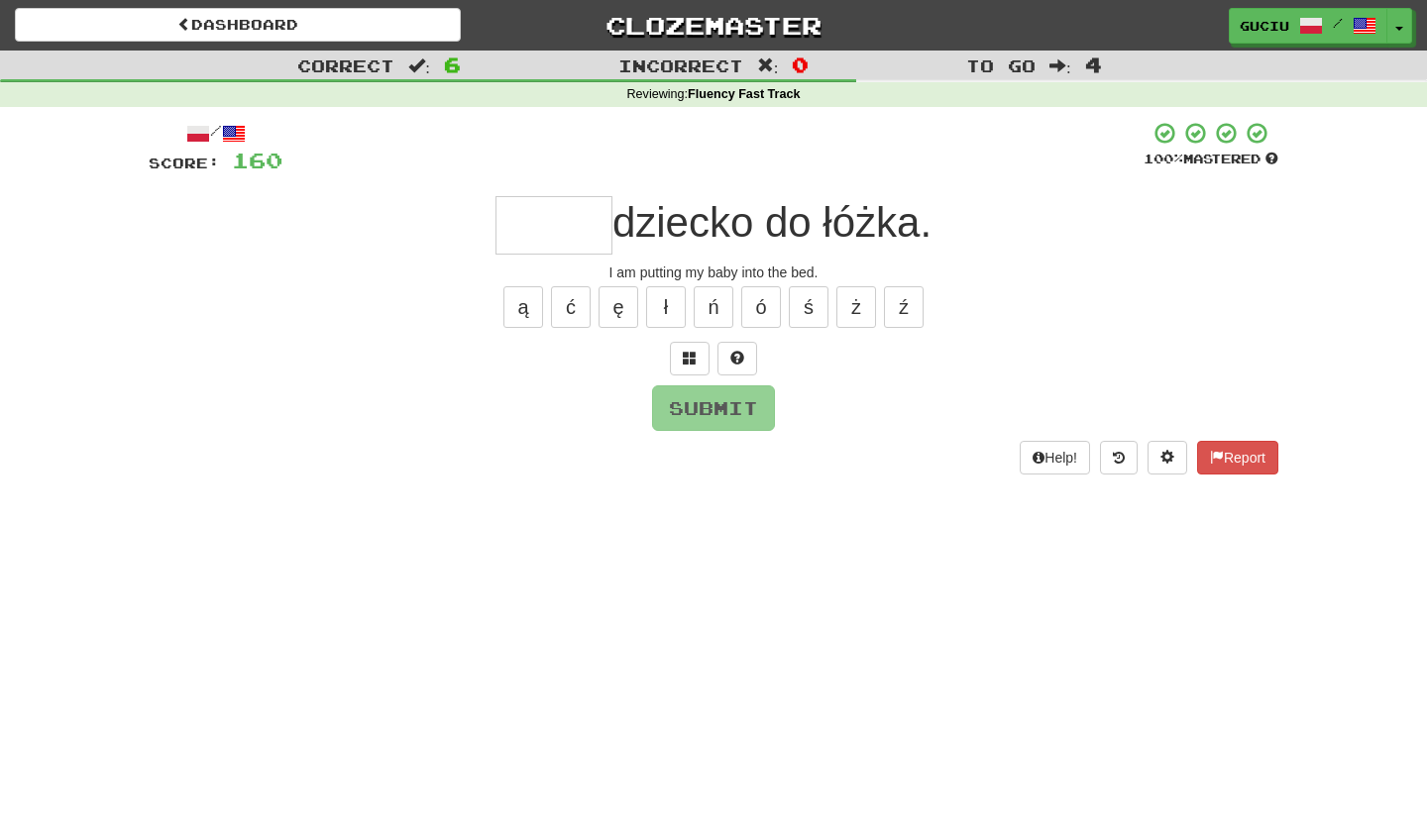 type on "*" 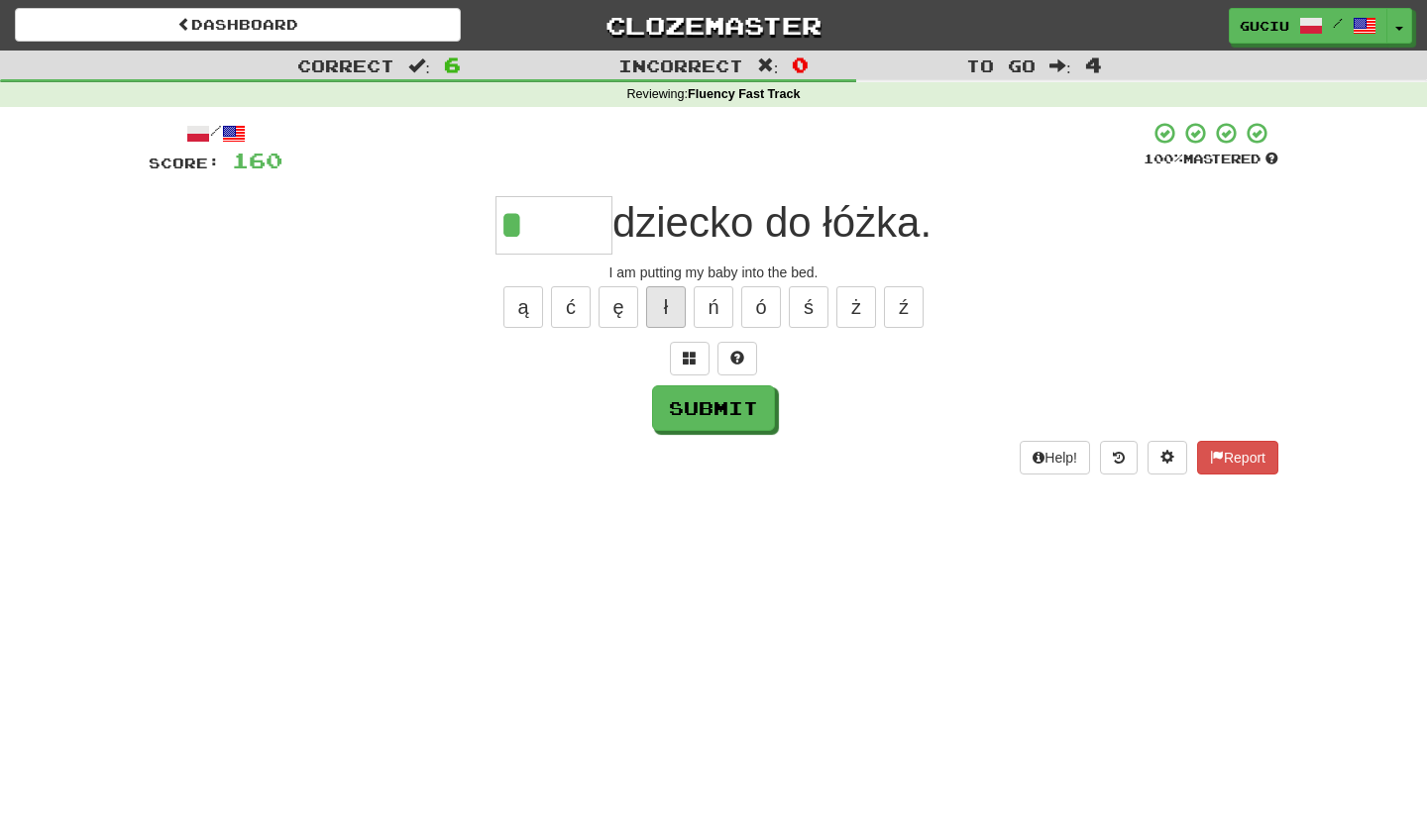 click on "ł" at bounding box center (666, 307) 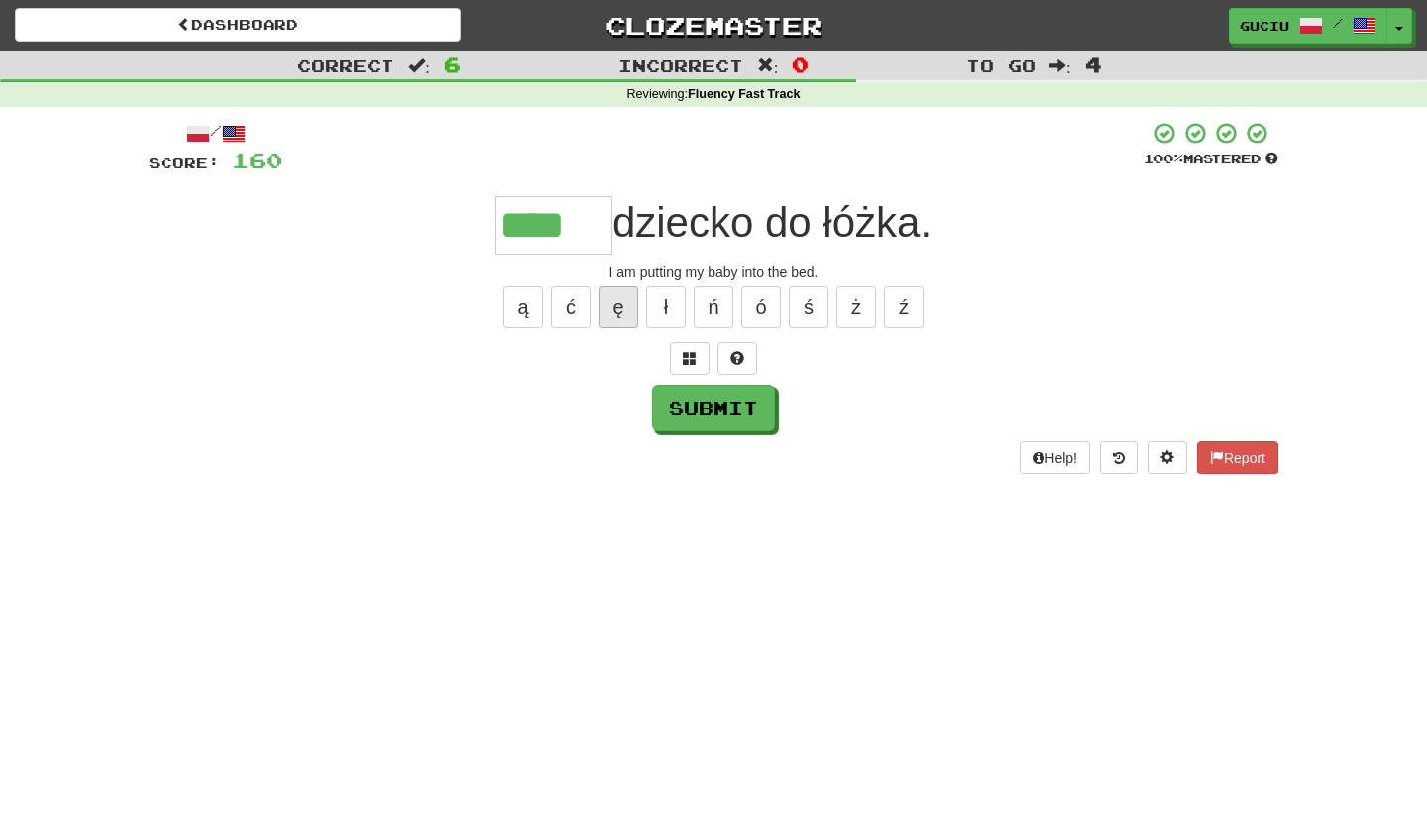 click on "ę" at bounding box center [618, 307] 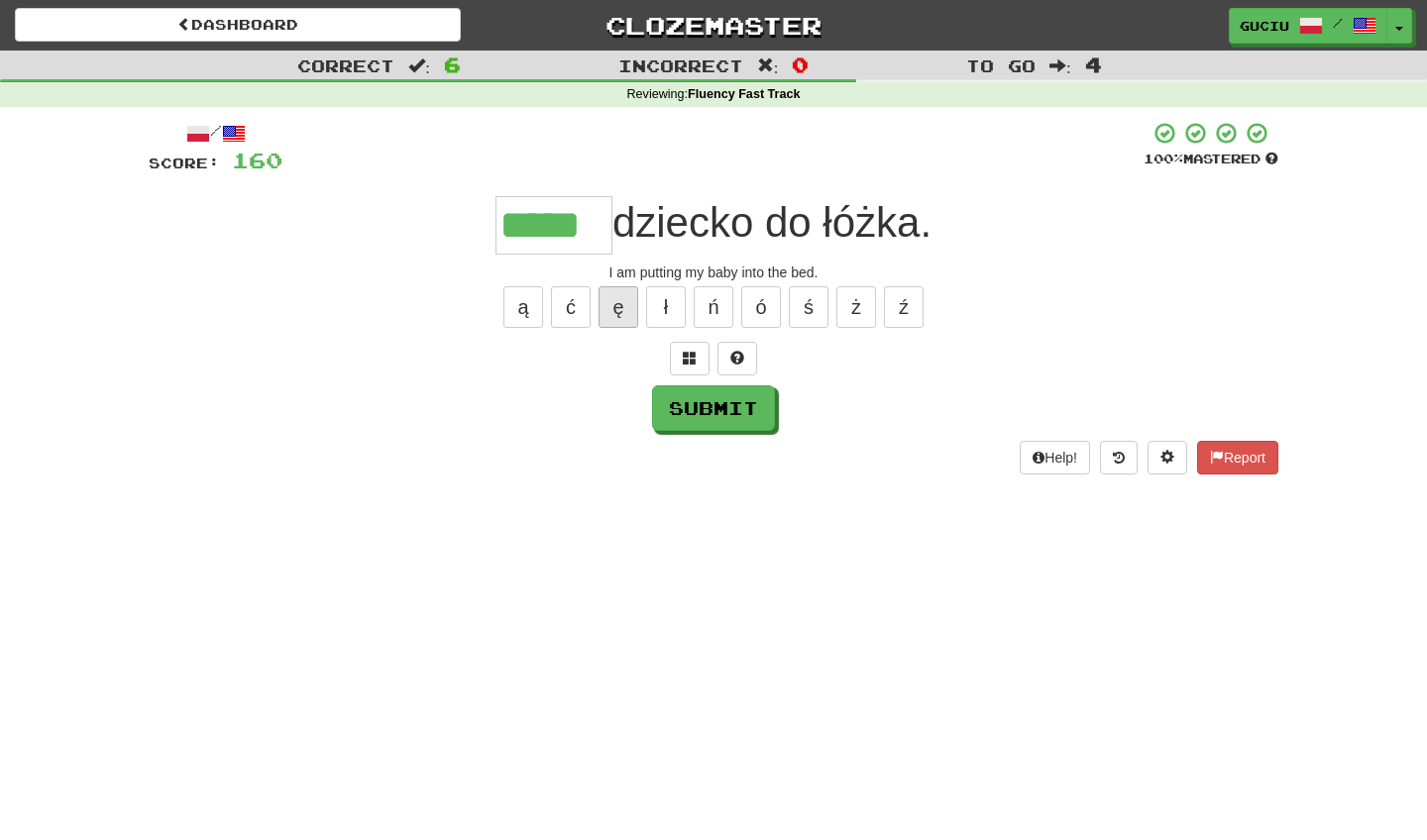 type on "*****" 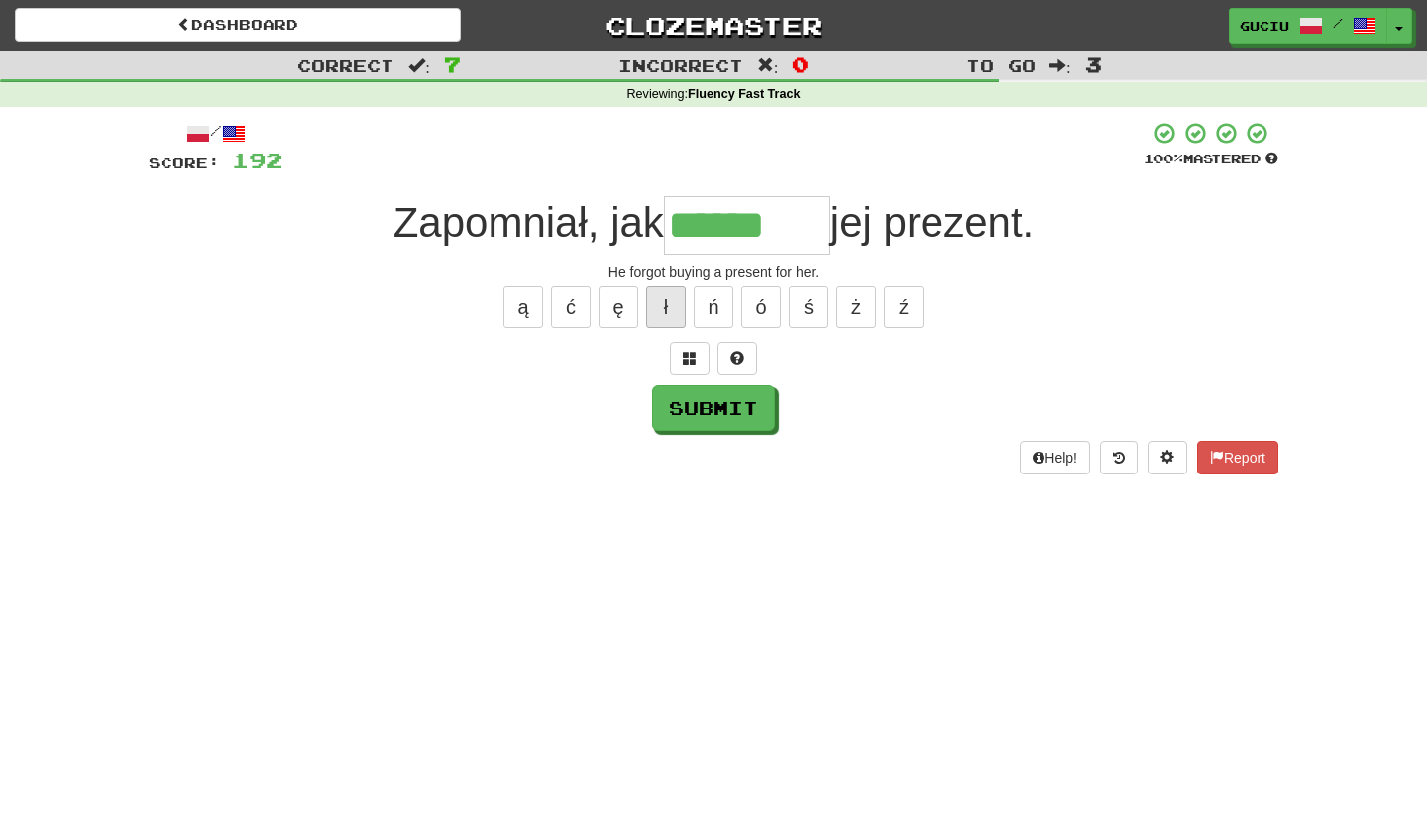 click on "ł" at bounding box center (666, 307) 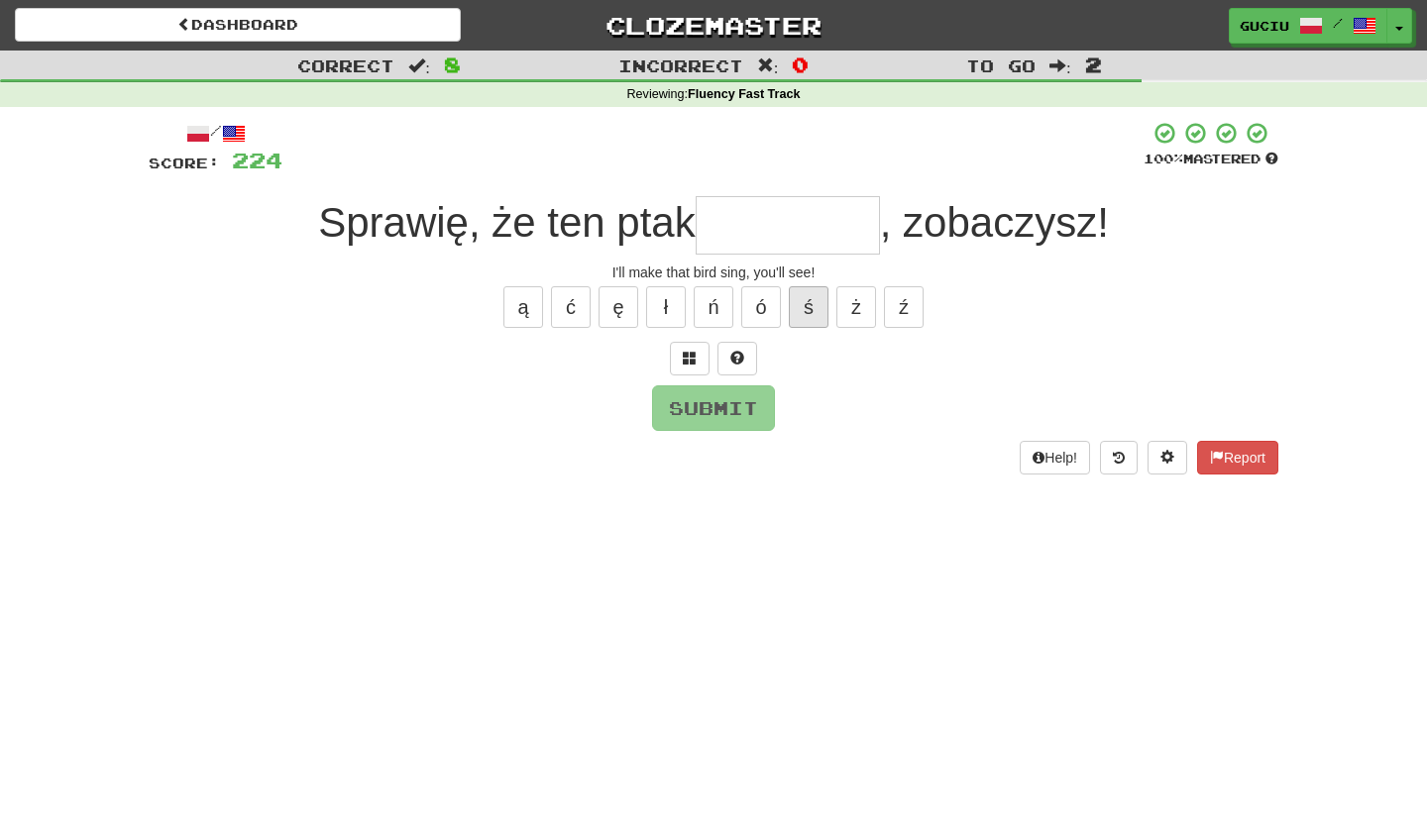 click on "ś" at bounding box center (809, 307) 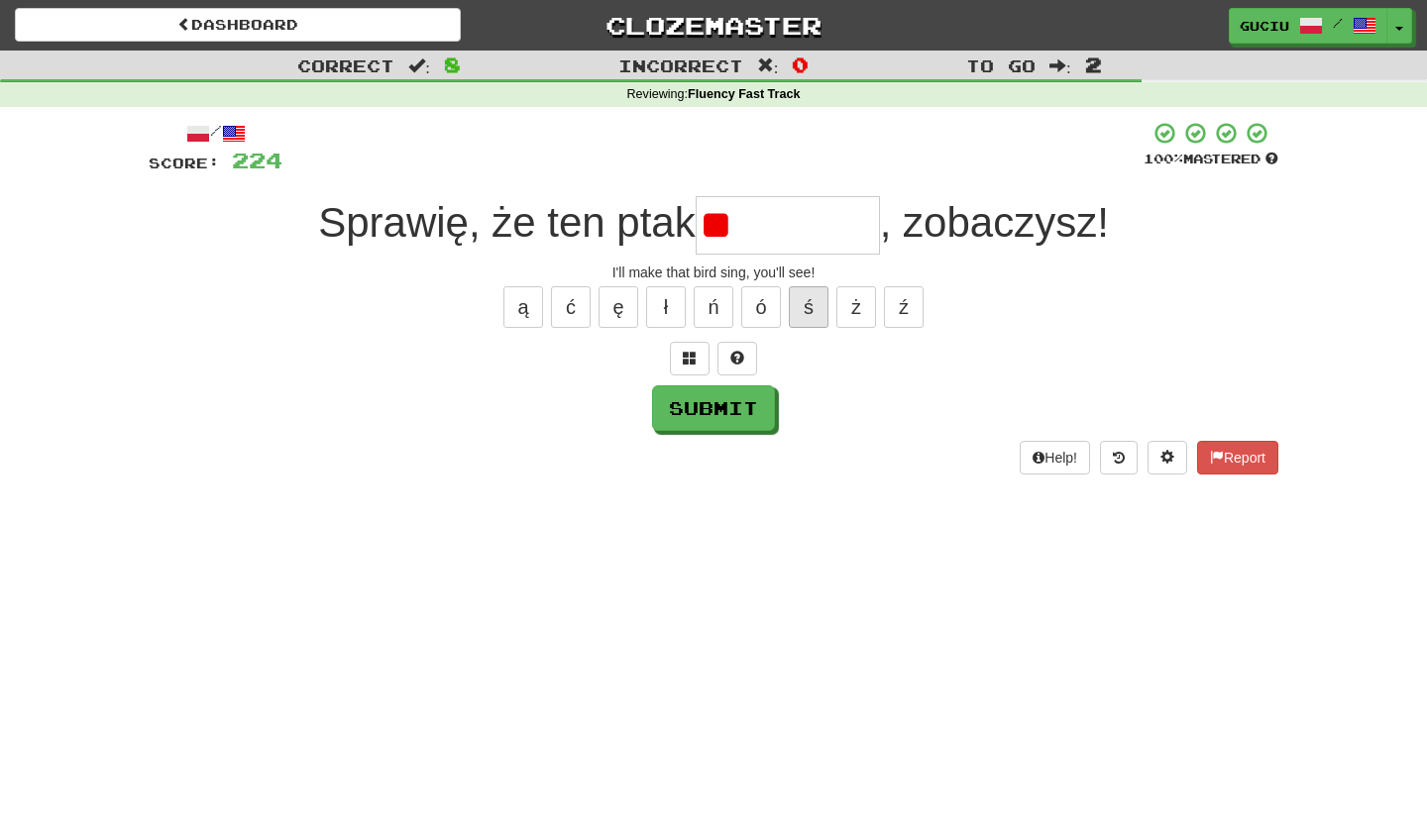 type on "*" 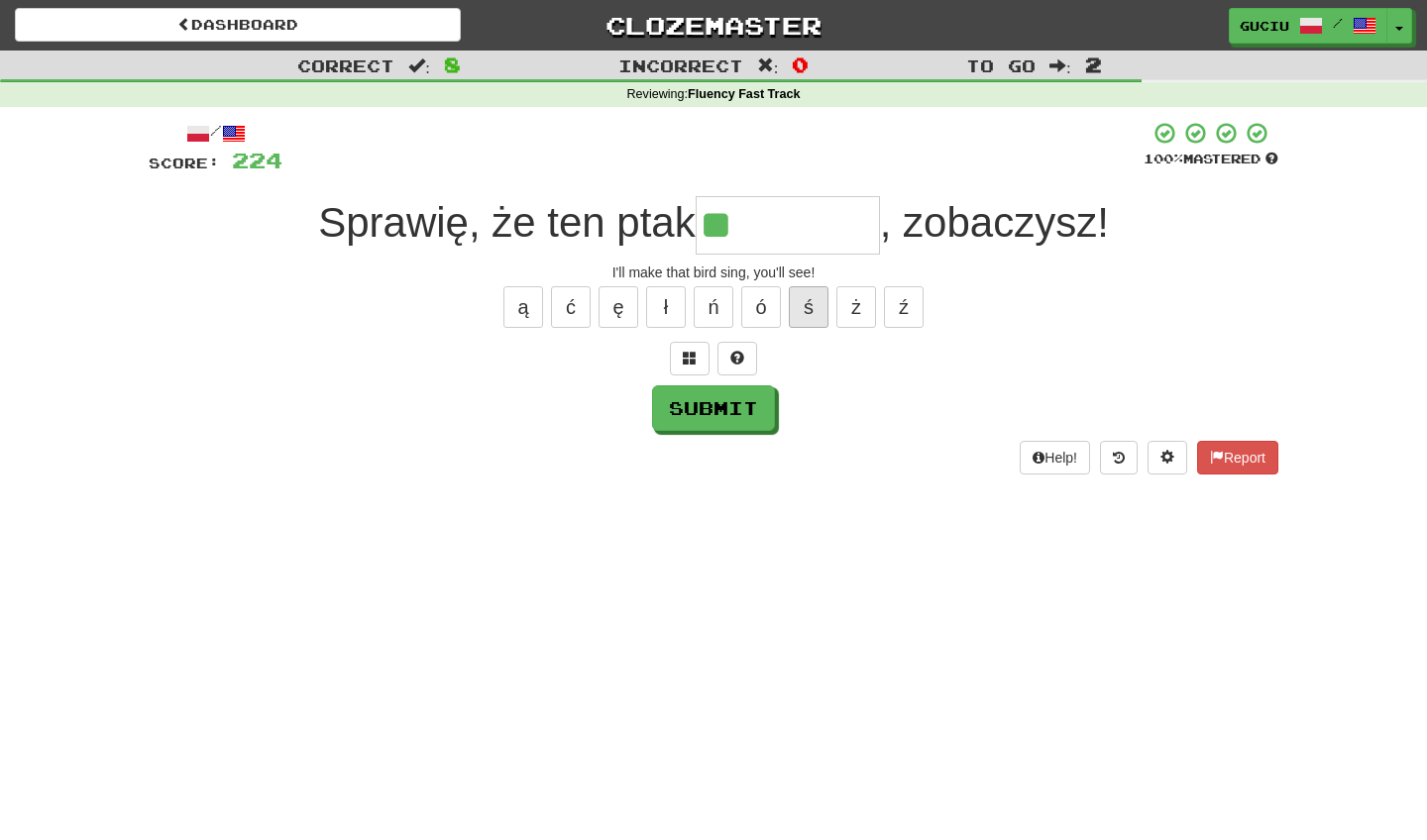 click on "ś" at bounding box center [809, 307] 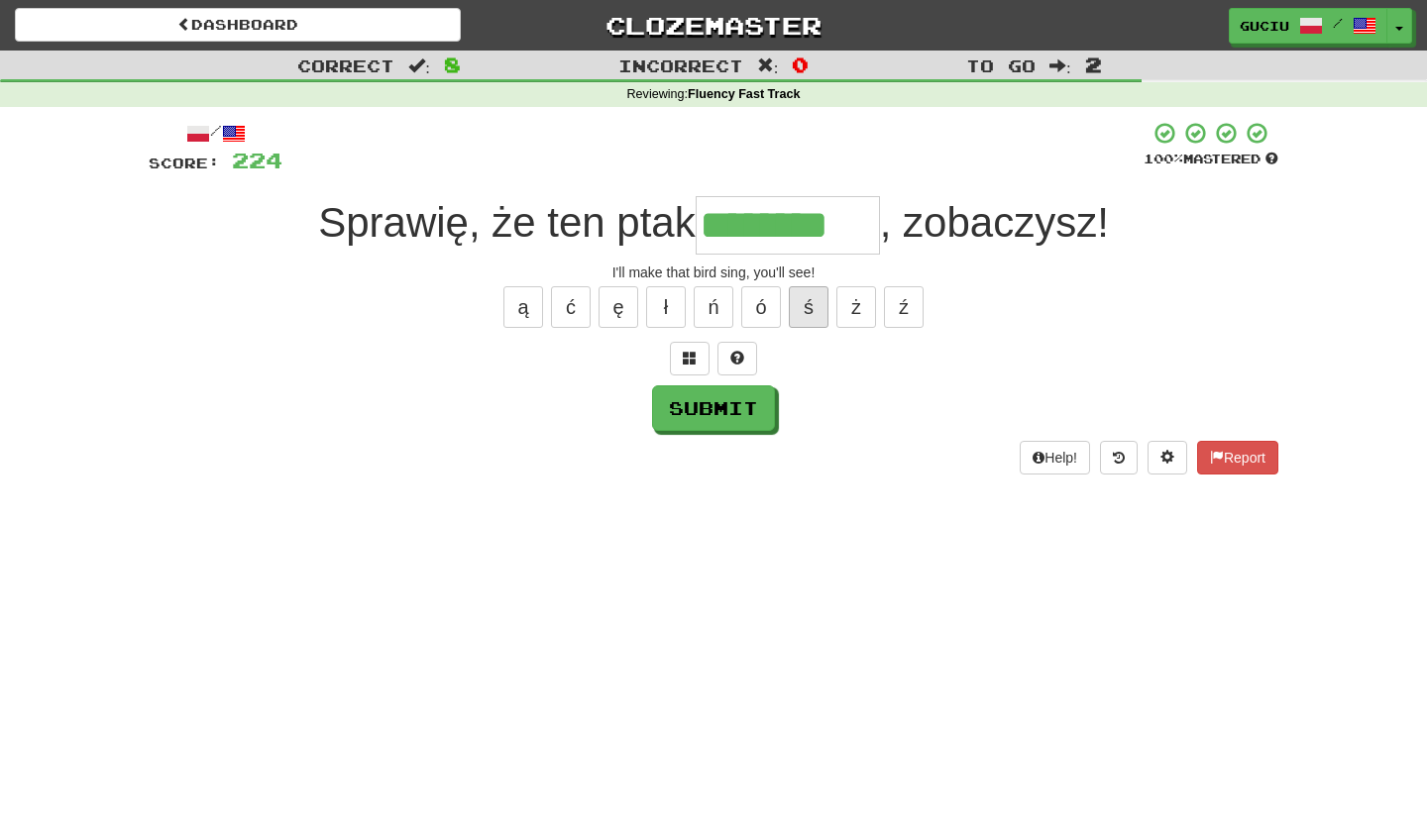 type on "********" 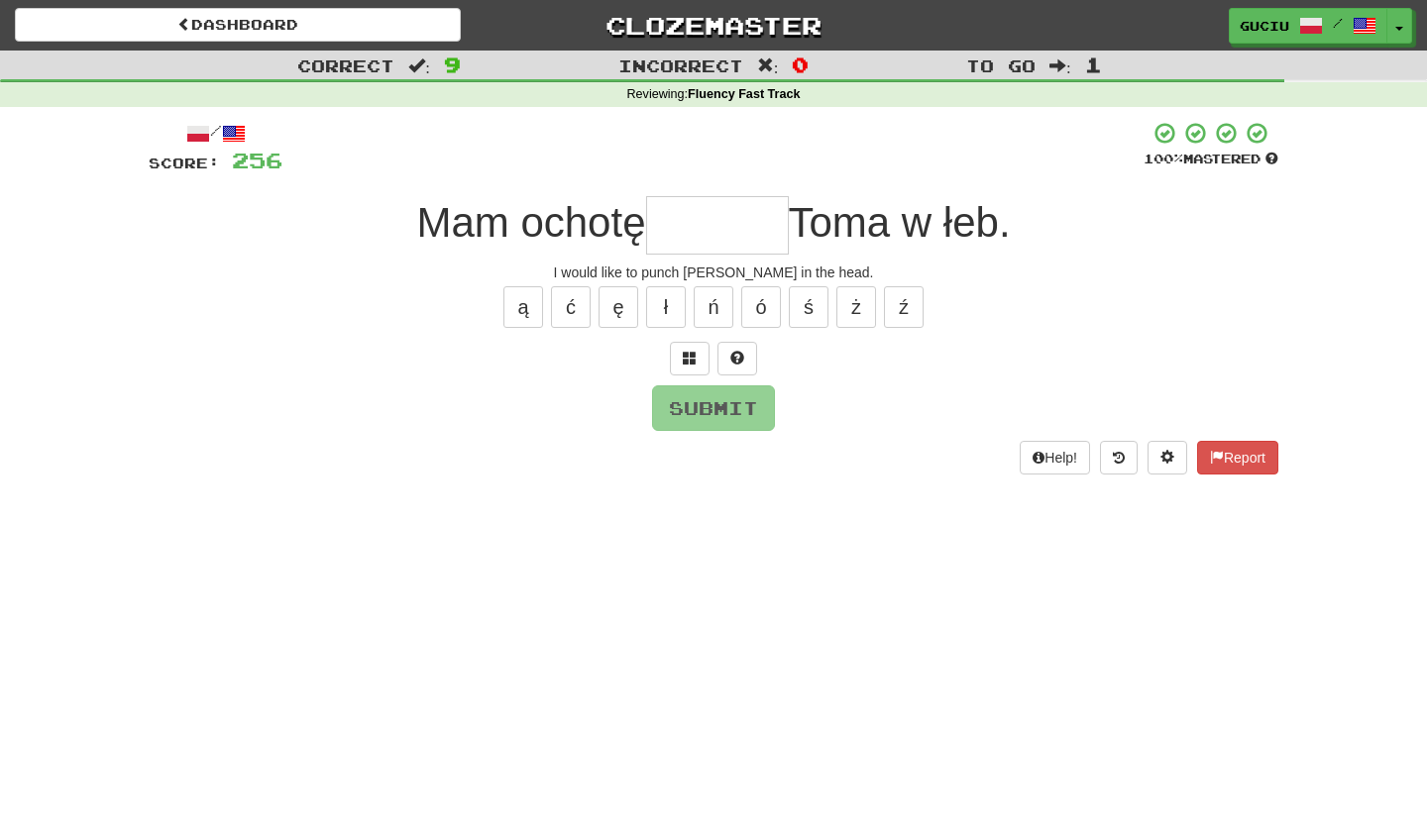 type on "*" 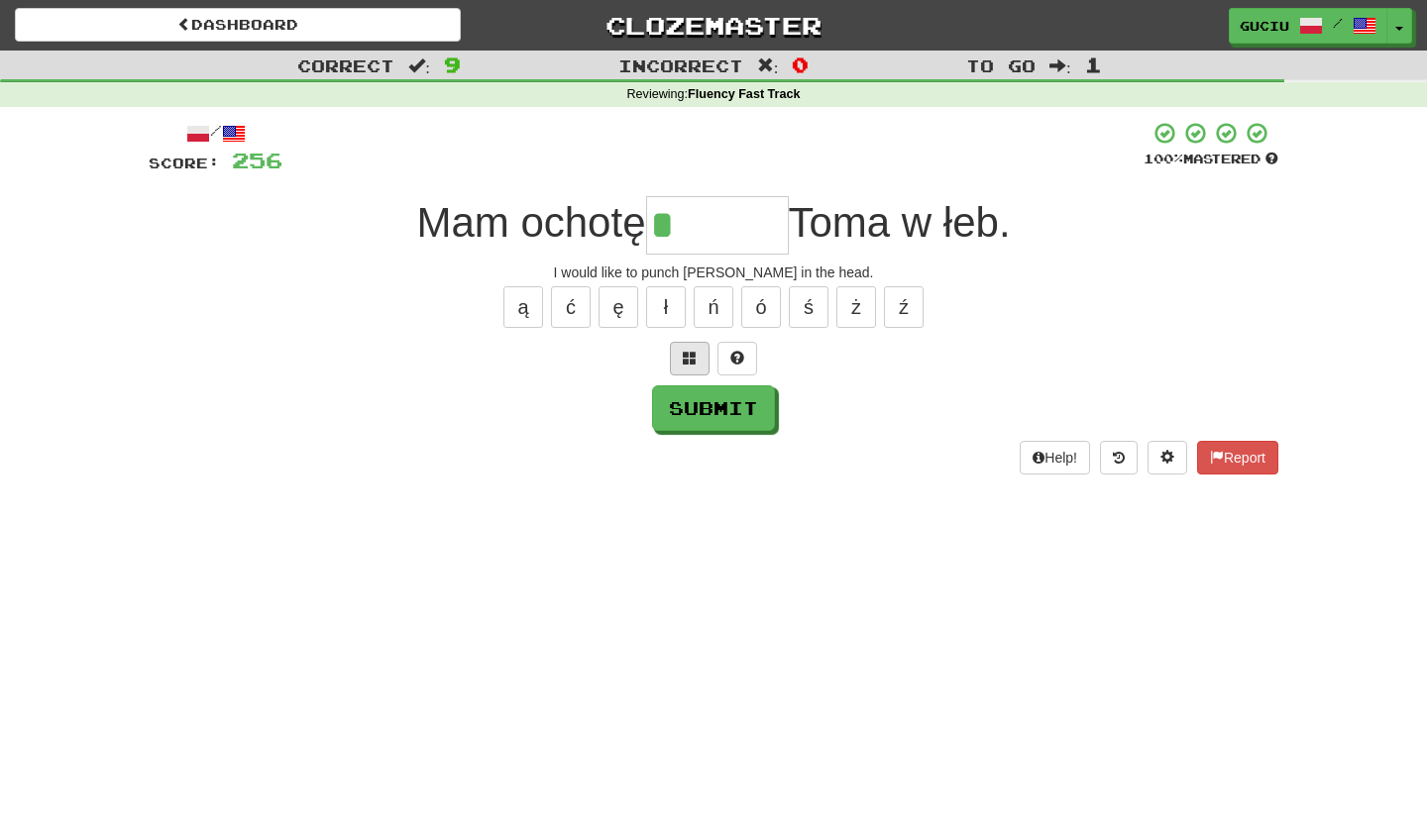 click at bounding box center [690, 359] 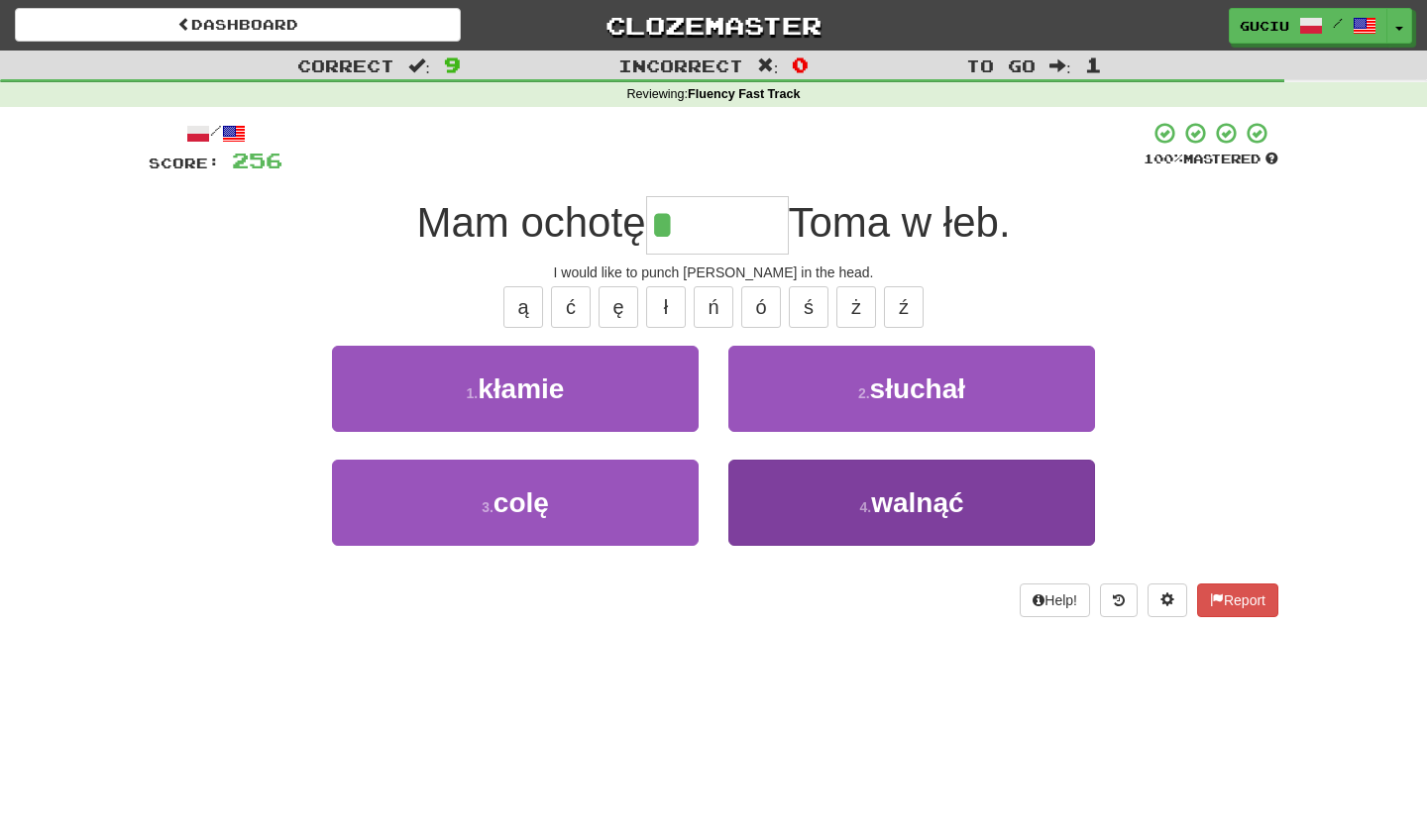click on "4 .  walnąć" at bounding box center [912, 502] 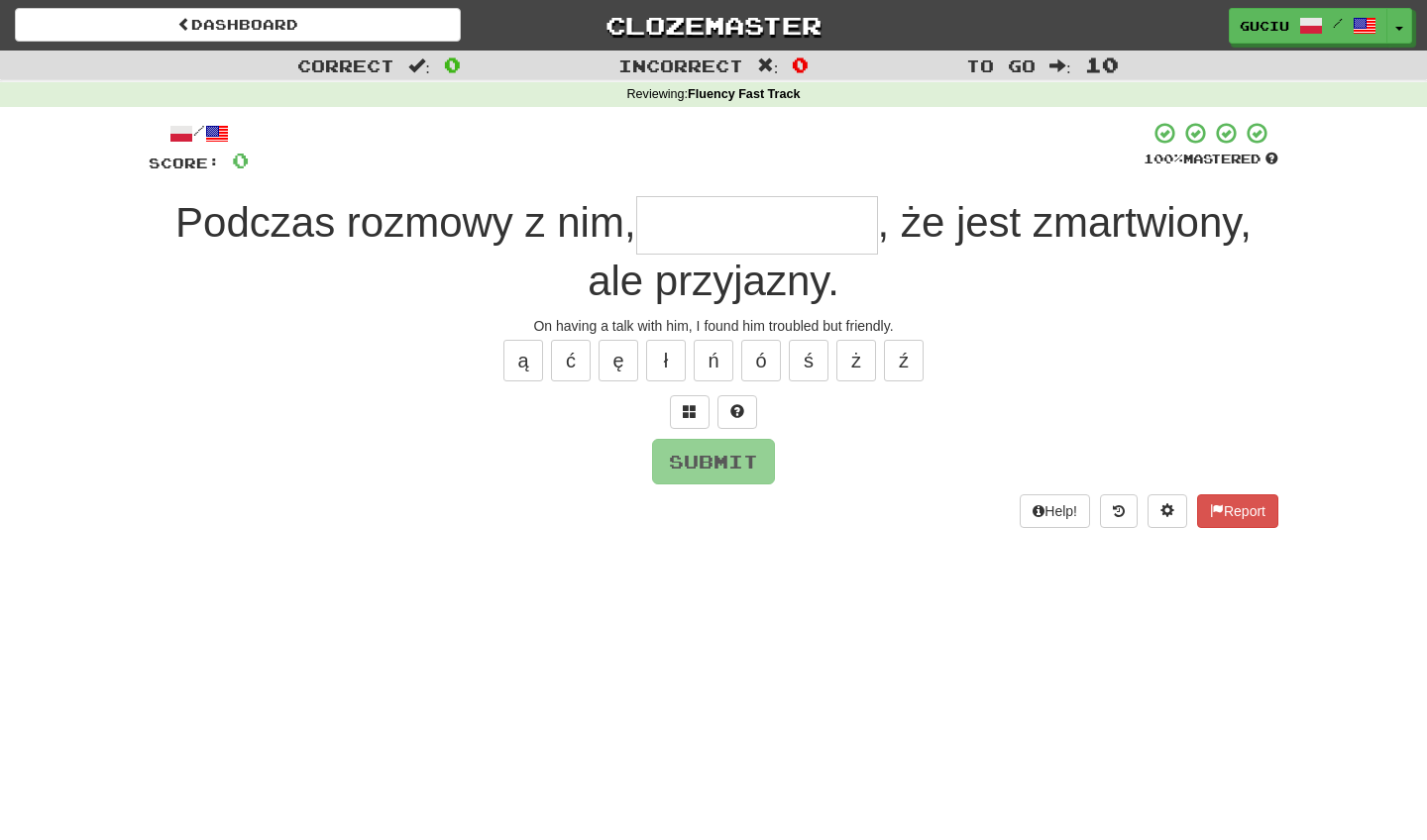 type on "*" 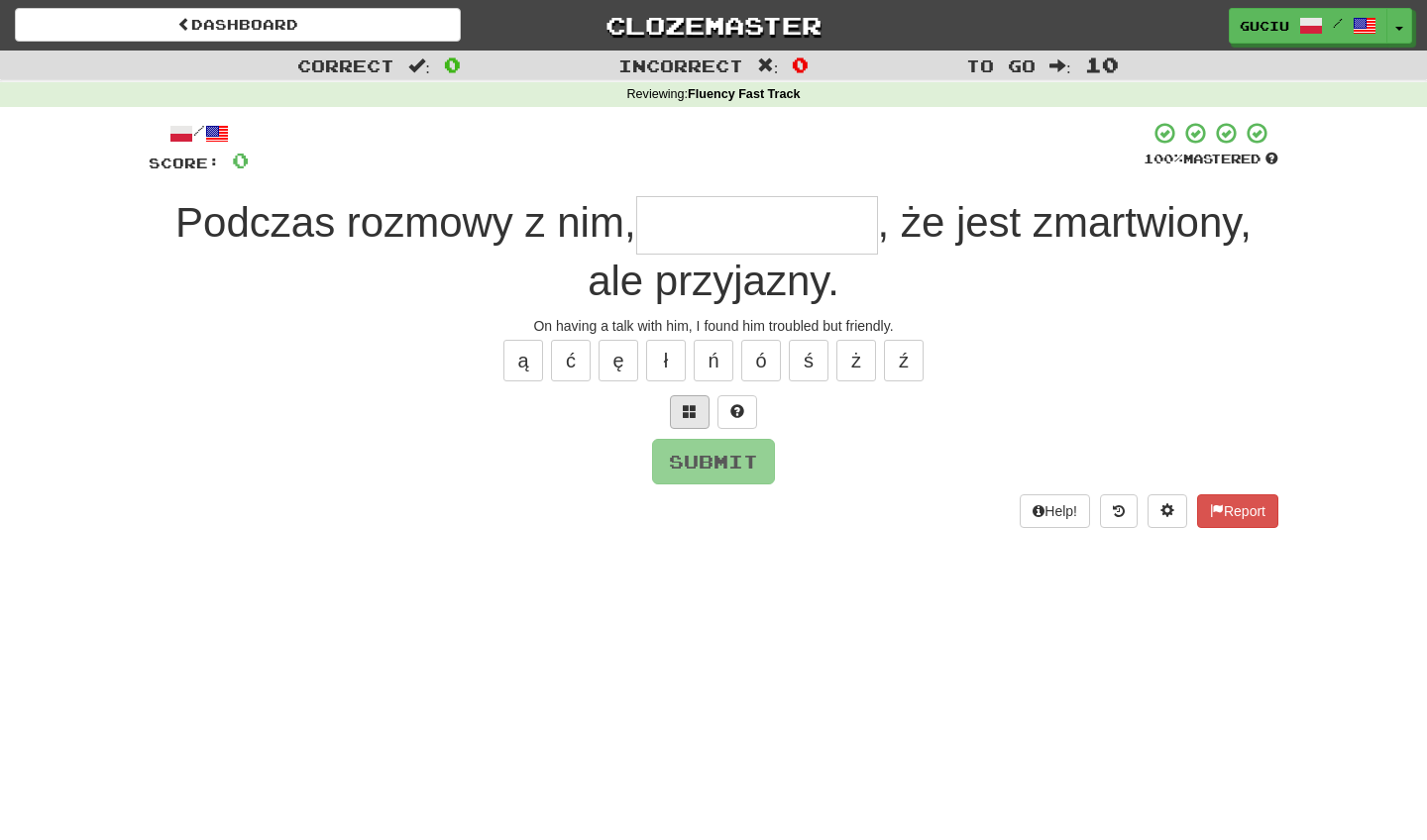 click at bounding box center (690, 412) 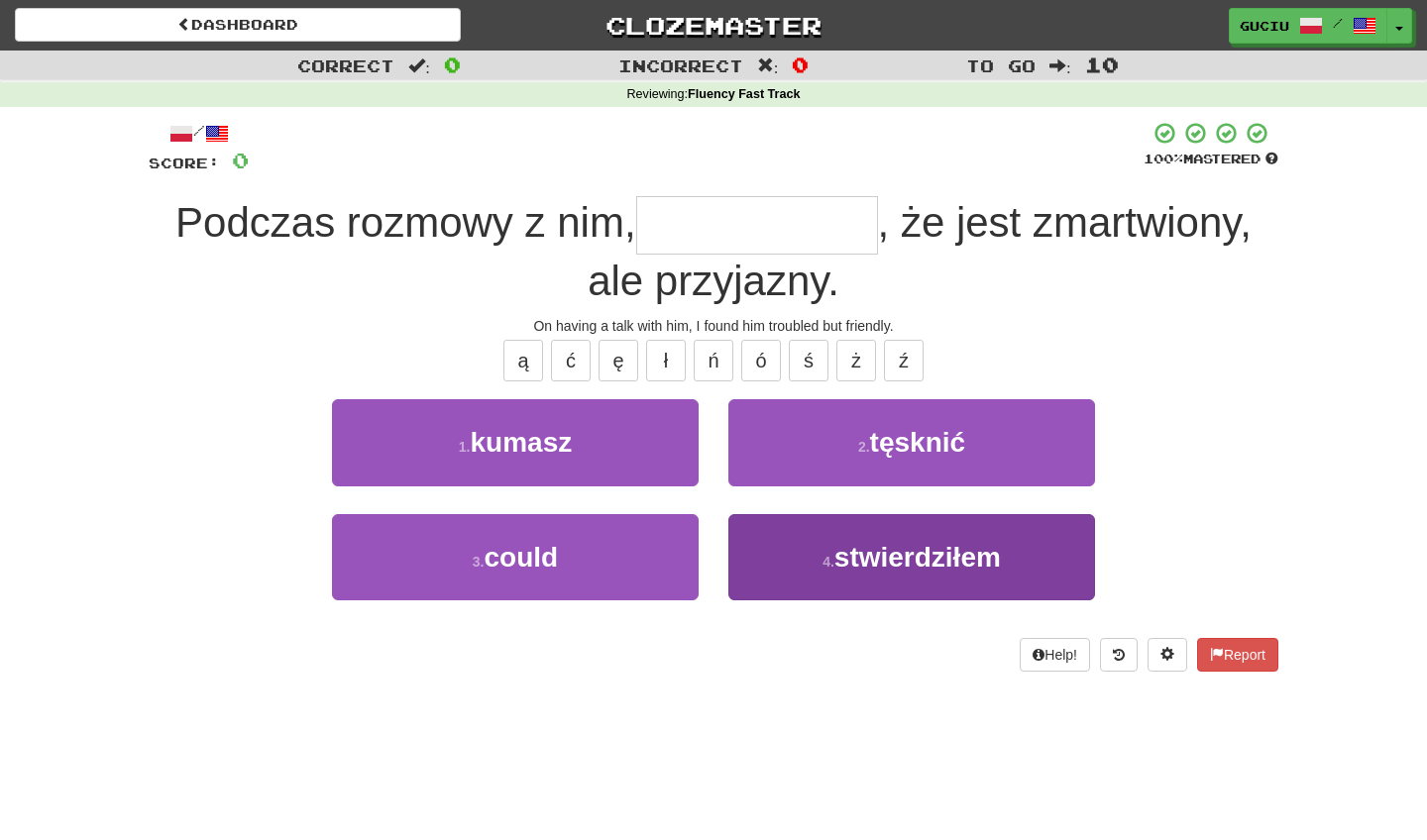 click on "4 .  stwierdziłem" at bounding box center (912, 557) 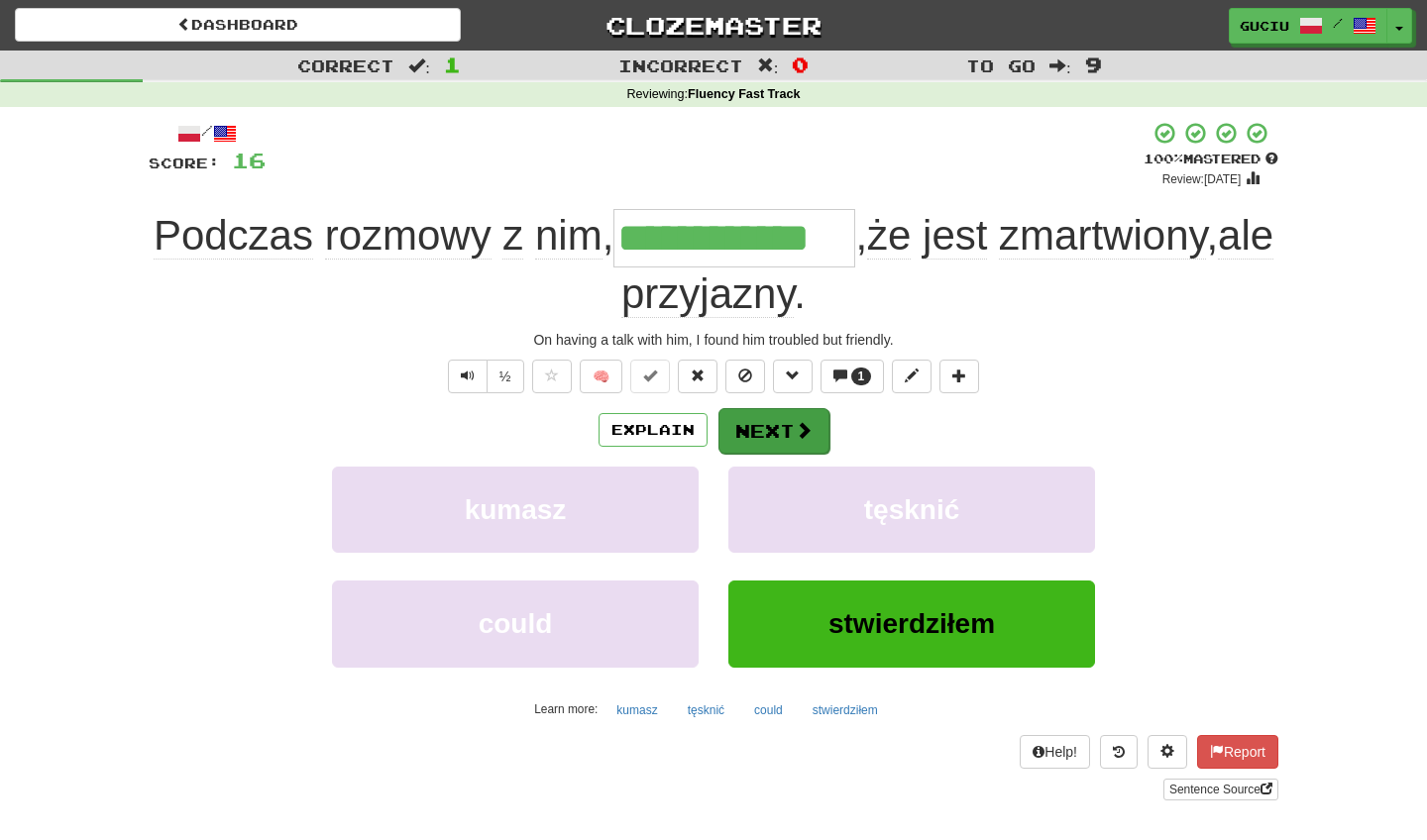 click on "Next" at bounding box center [774, 431] 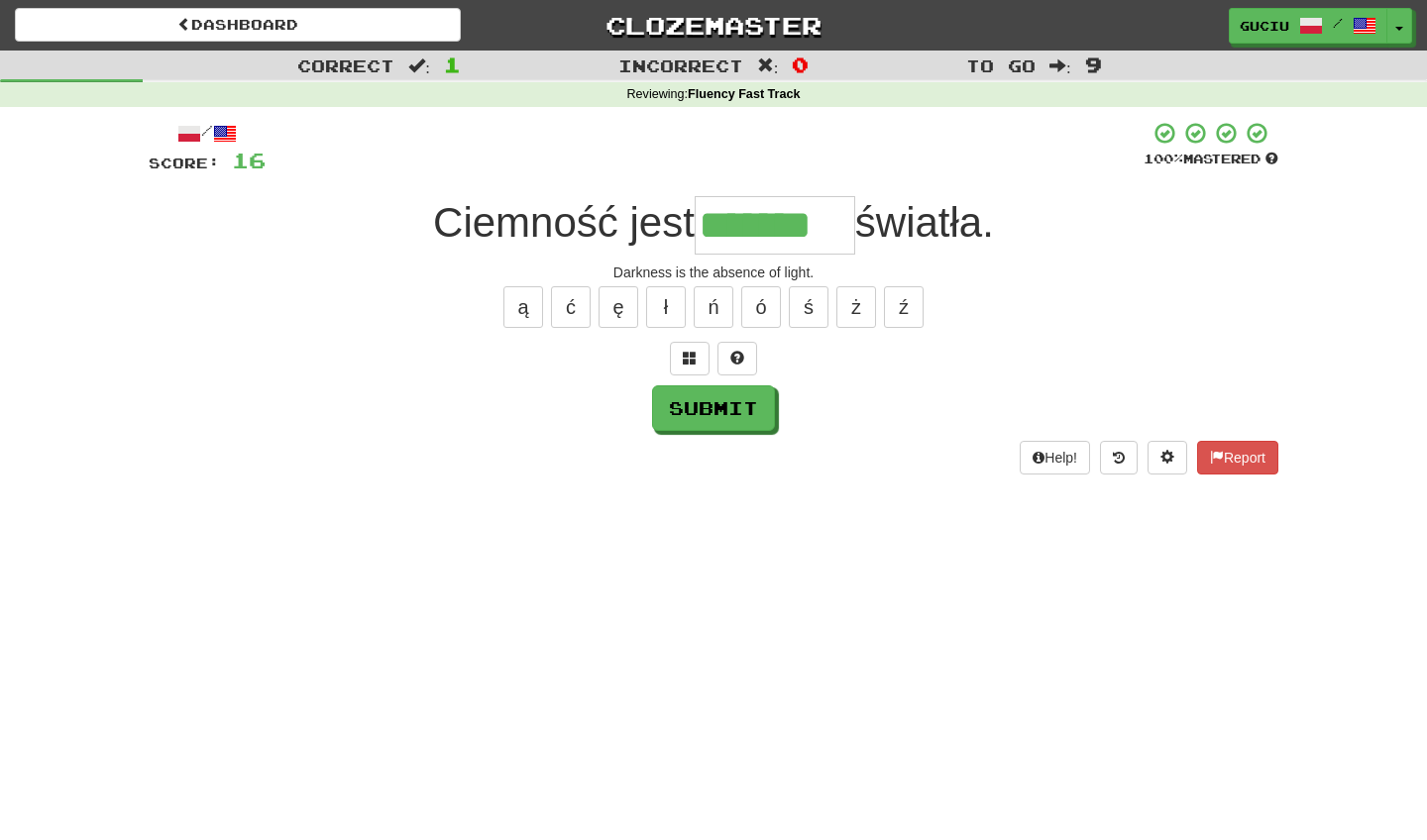 type on "*******" 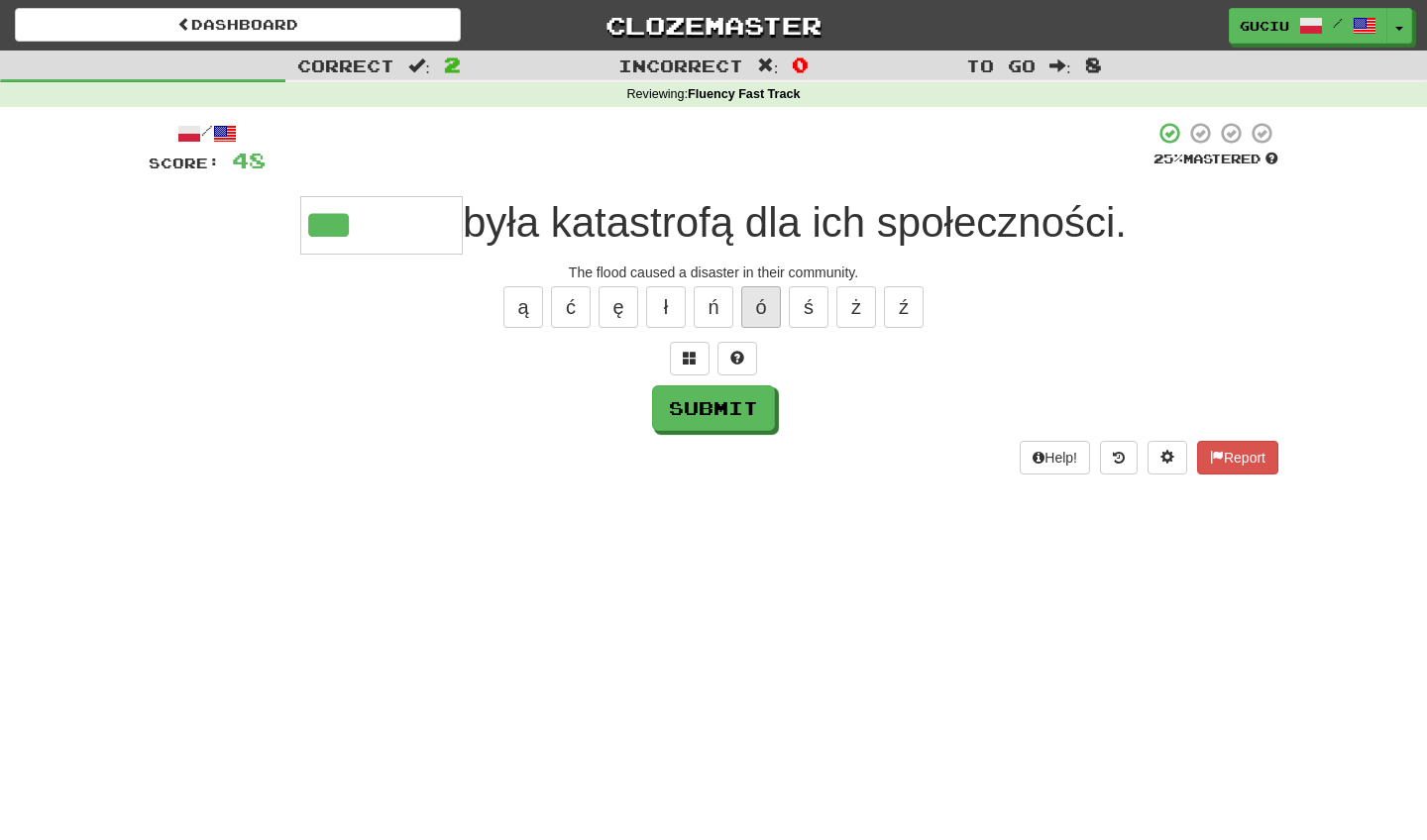 click on "ó" at bounding box center (761, 307) 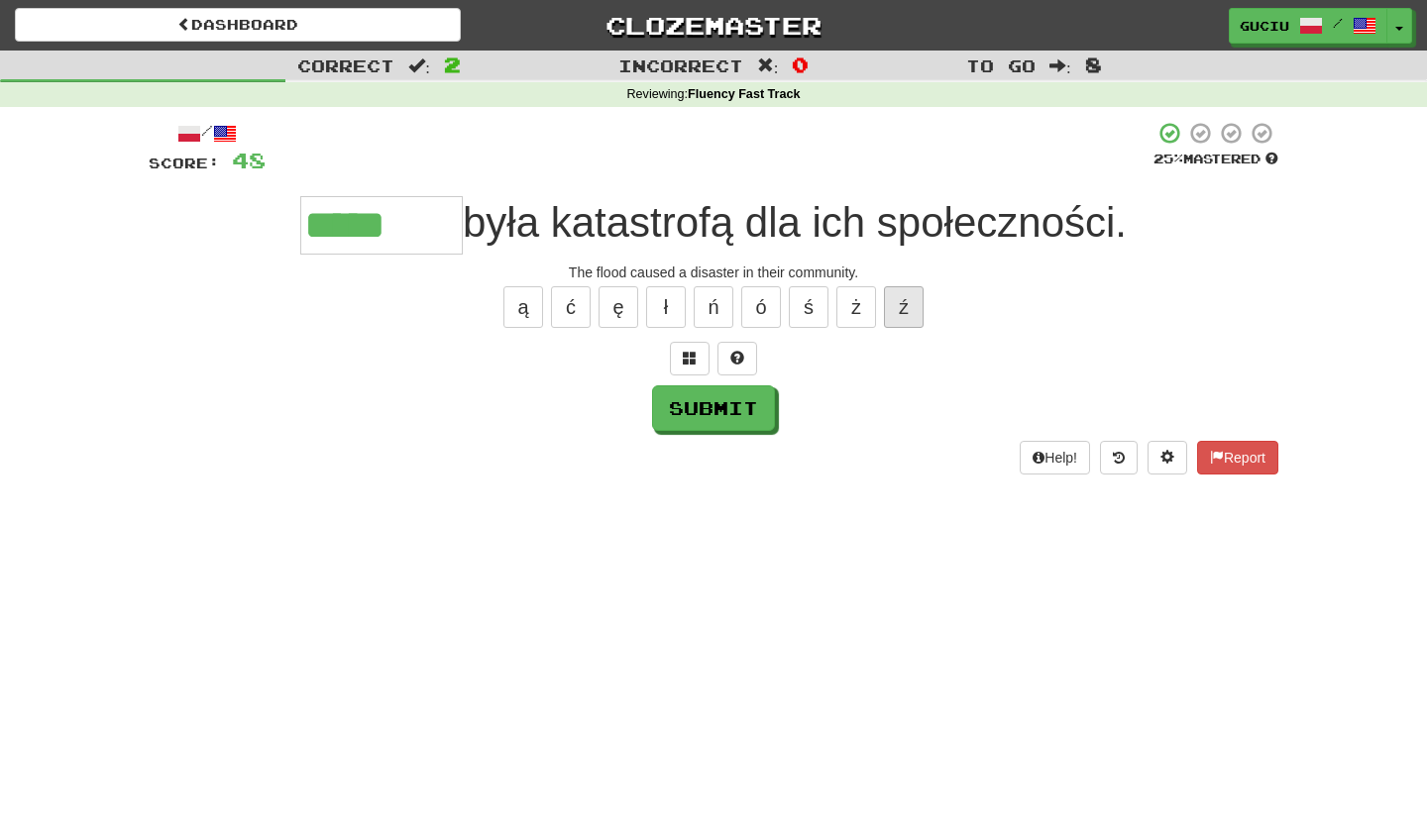 click on "ź" at bounding box center (904, 307) 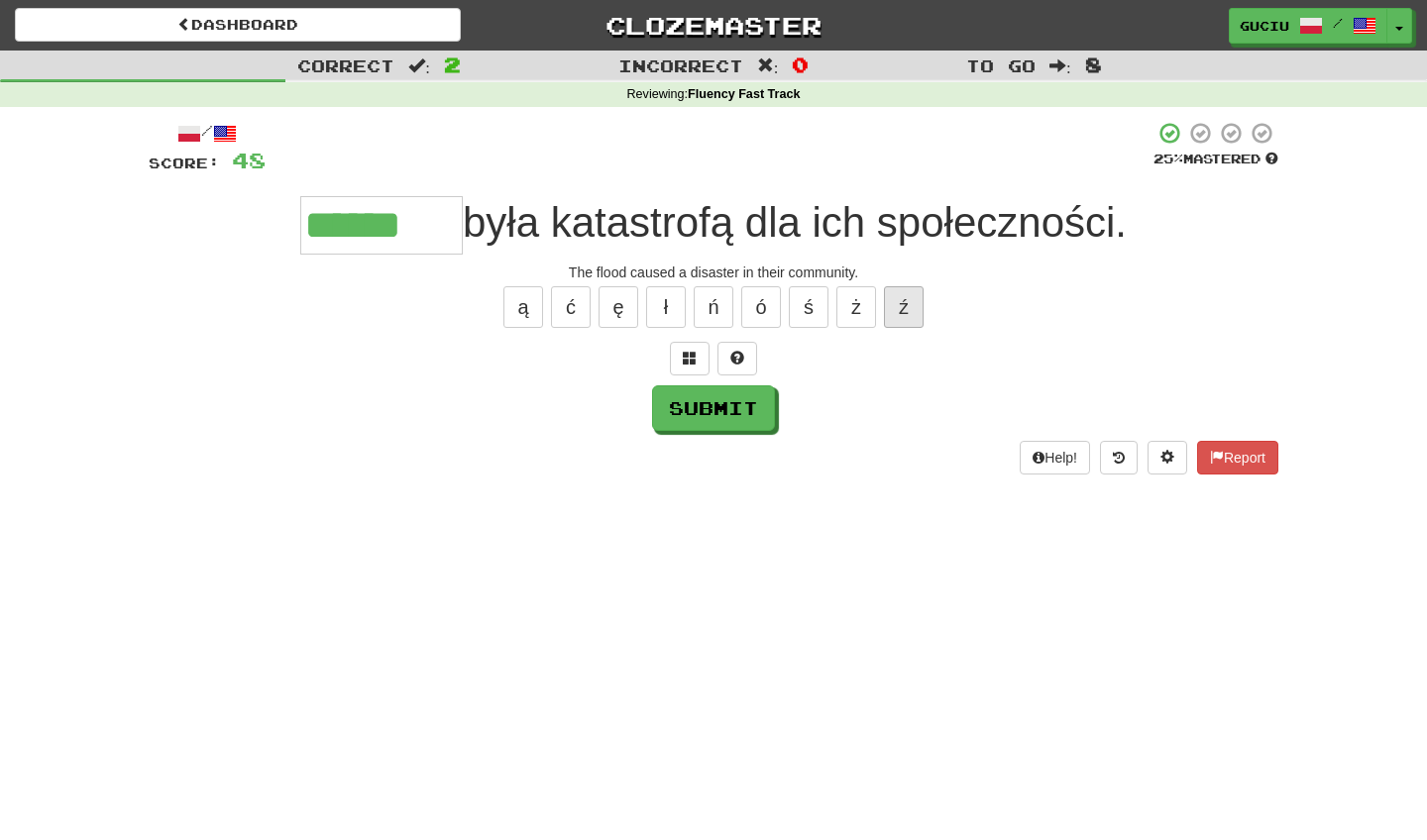type on "******" 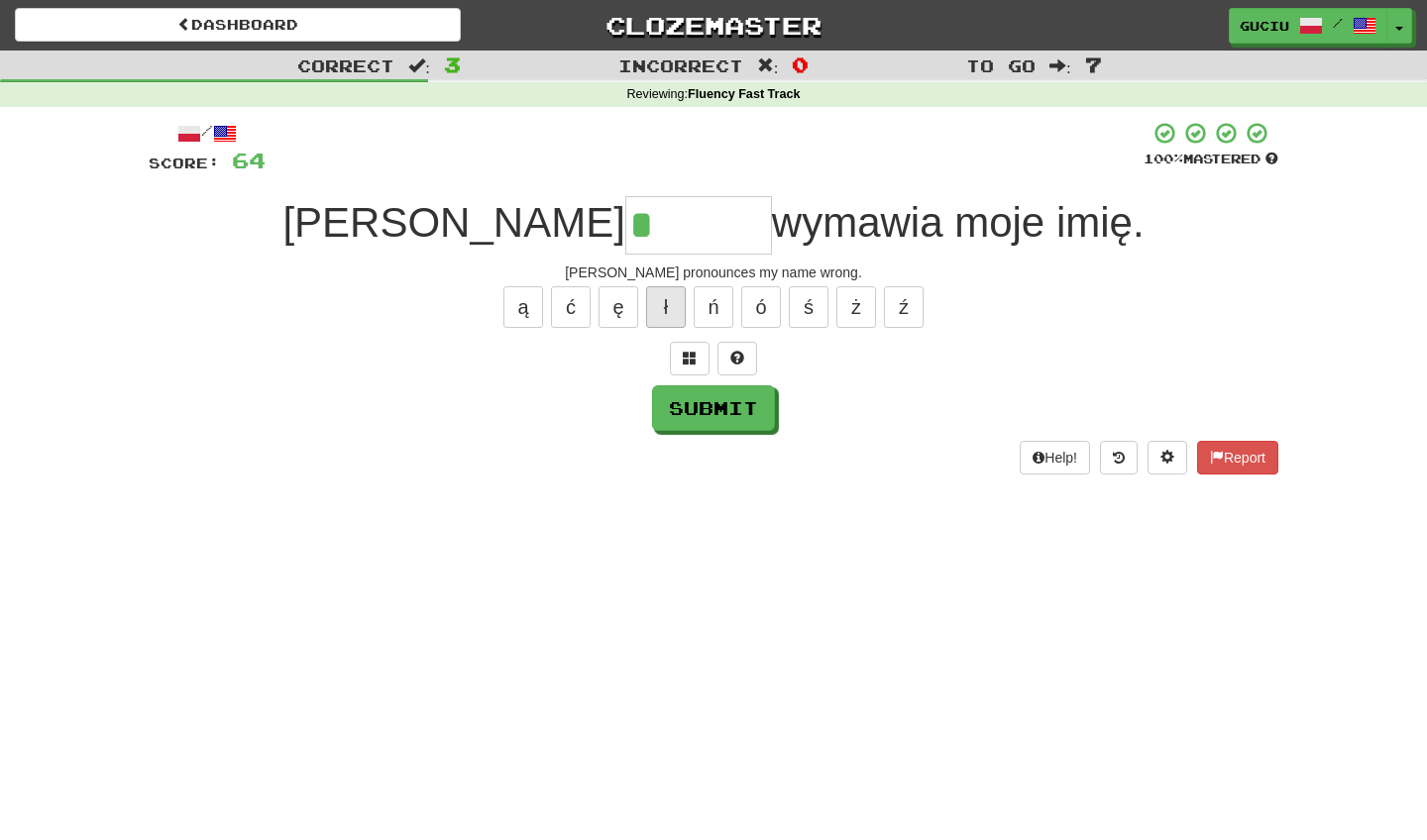 click on "ł" at bounding box center (666, 307) 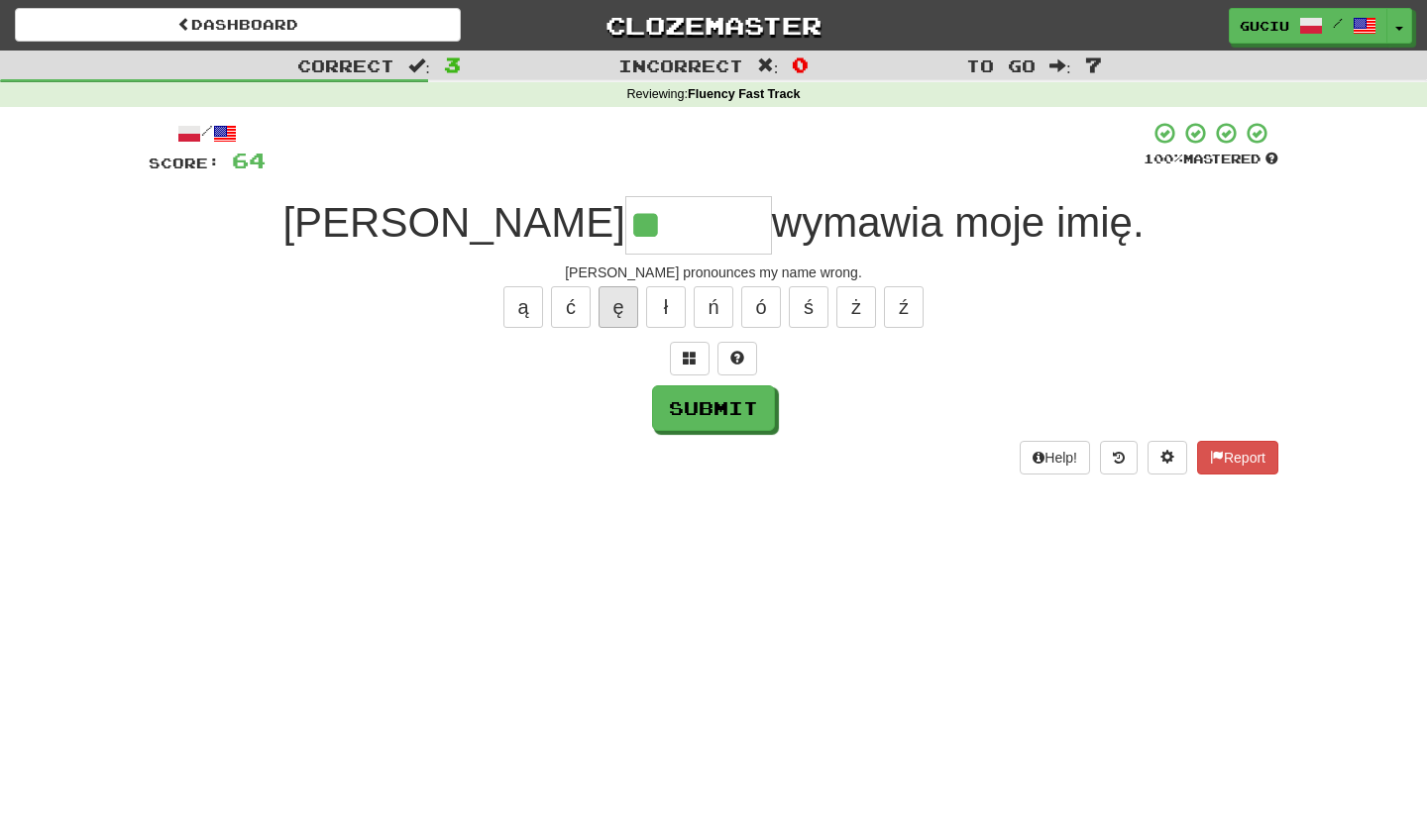 click on "ę" at bounding box center [618, 307] 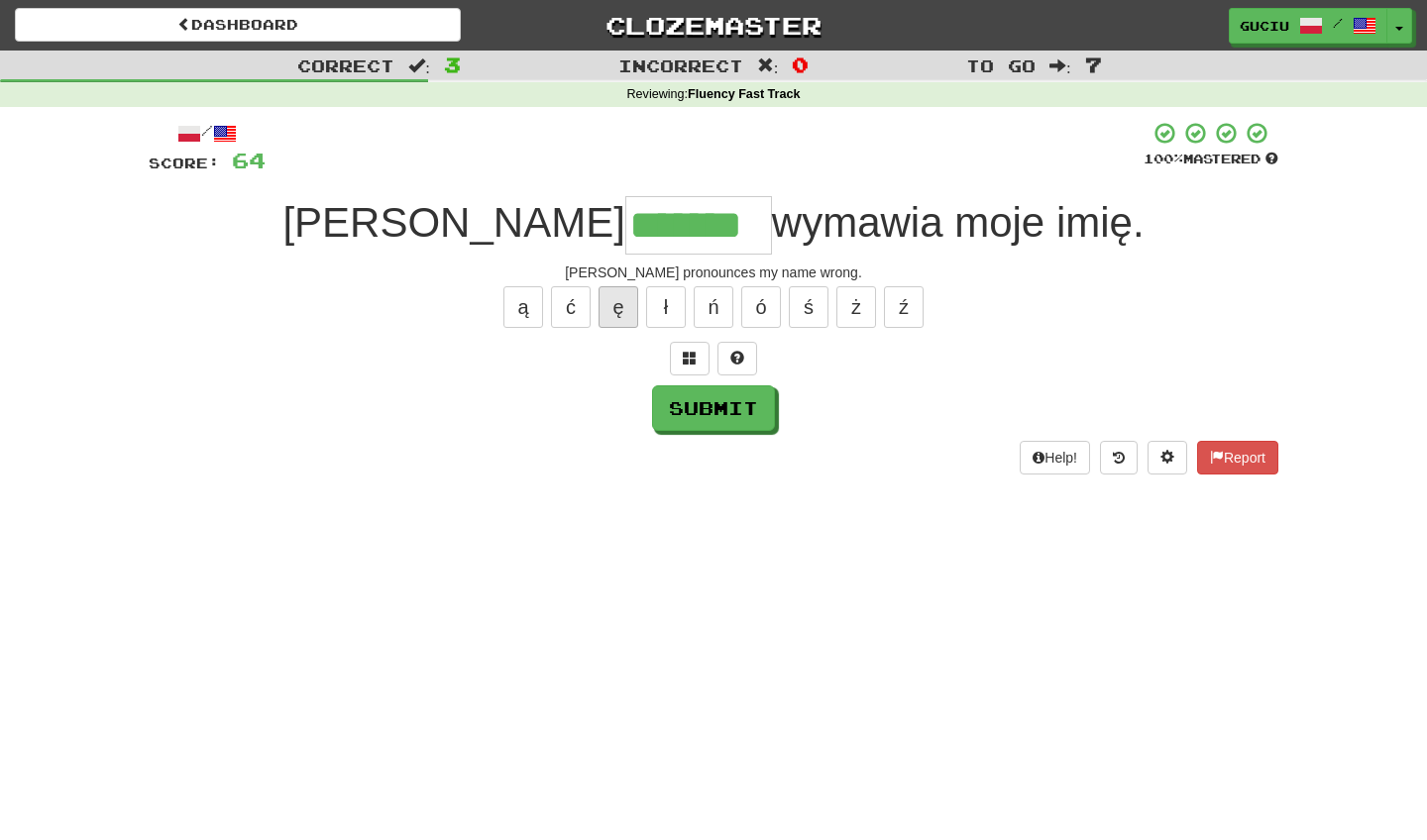 type on "*******" 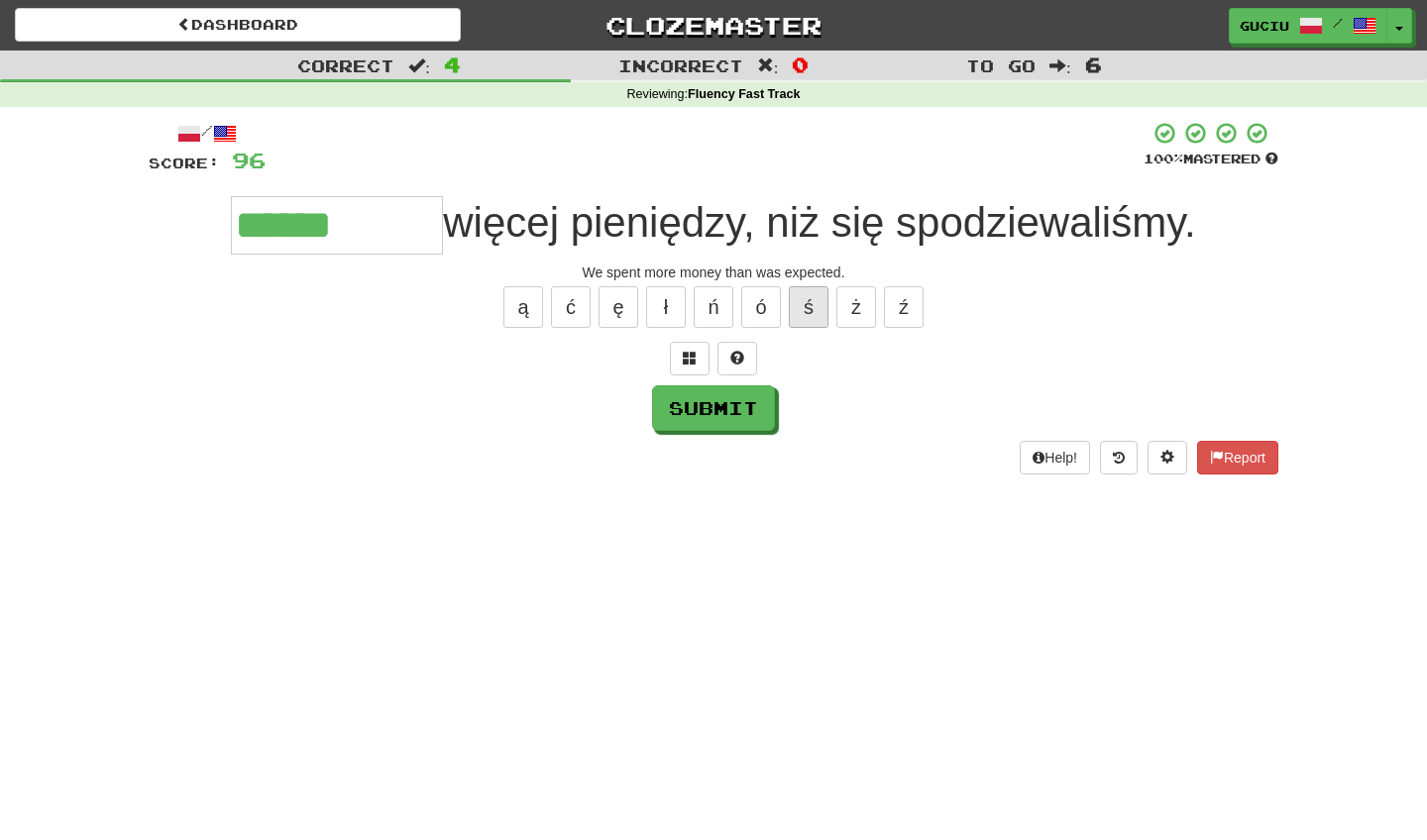 click on "ś" at bounding box center (809, 307) 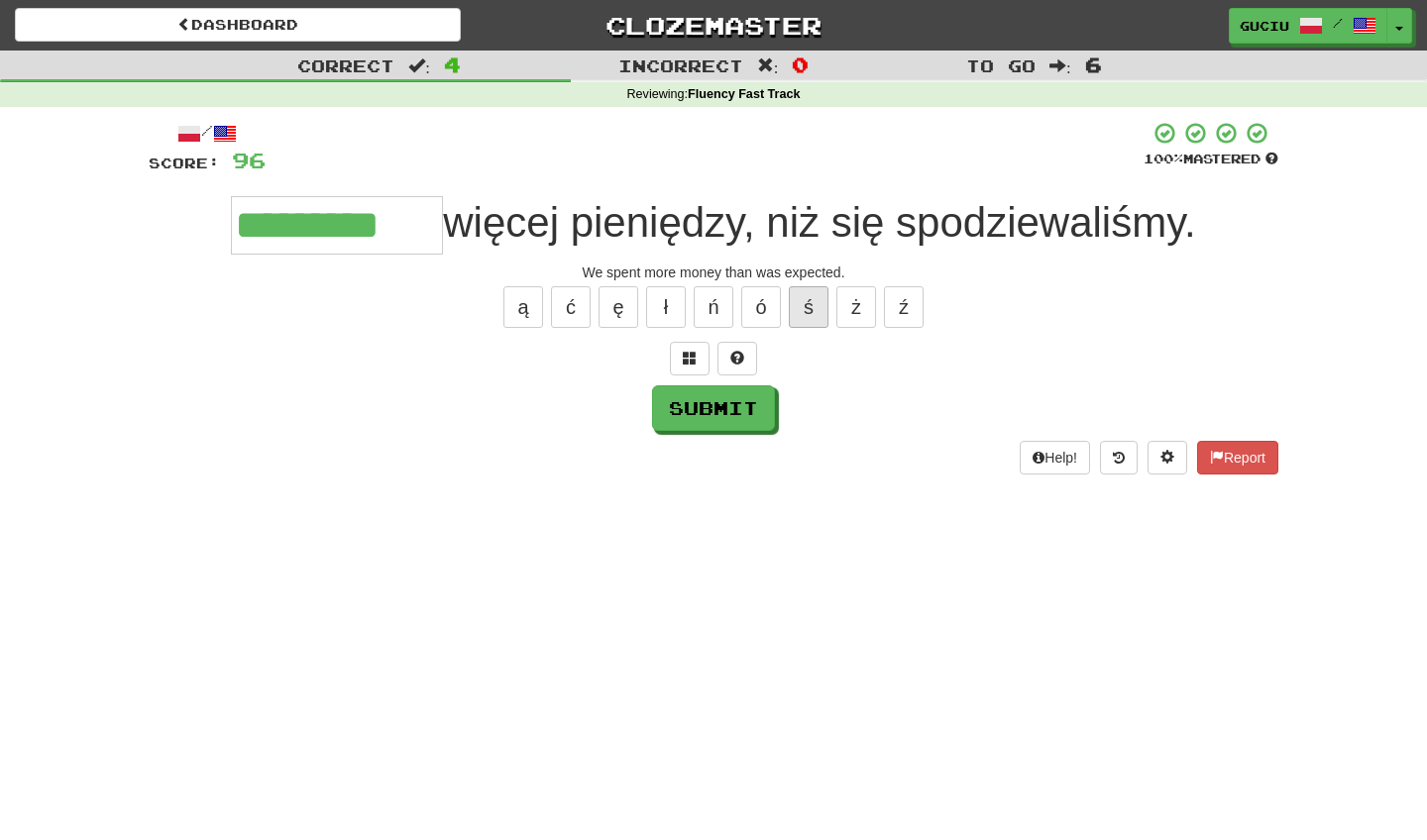type on "*********" 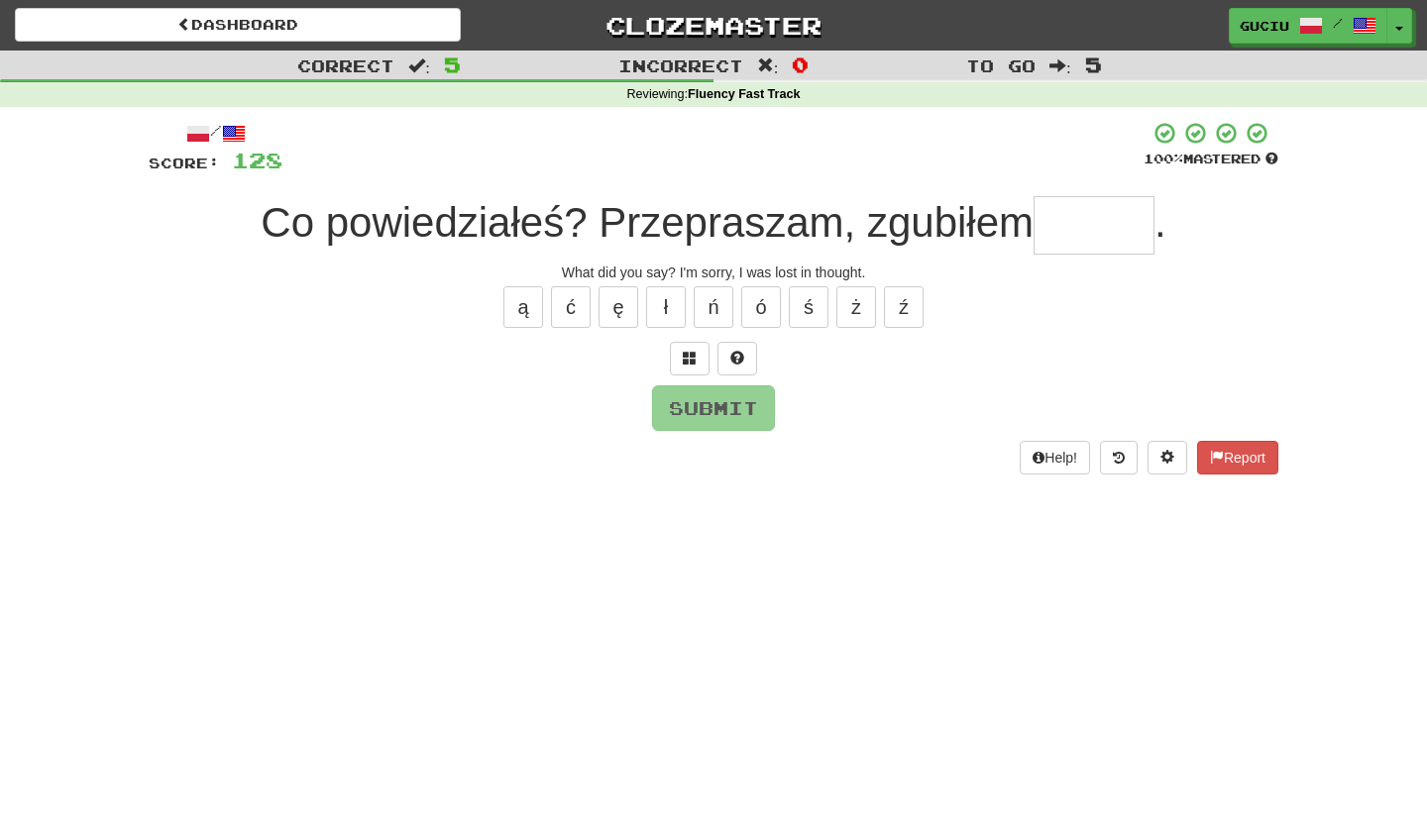 type on "*" 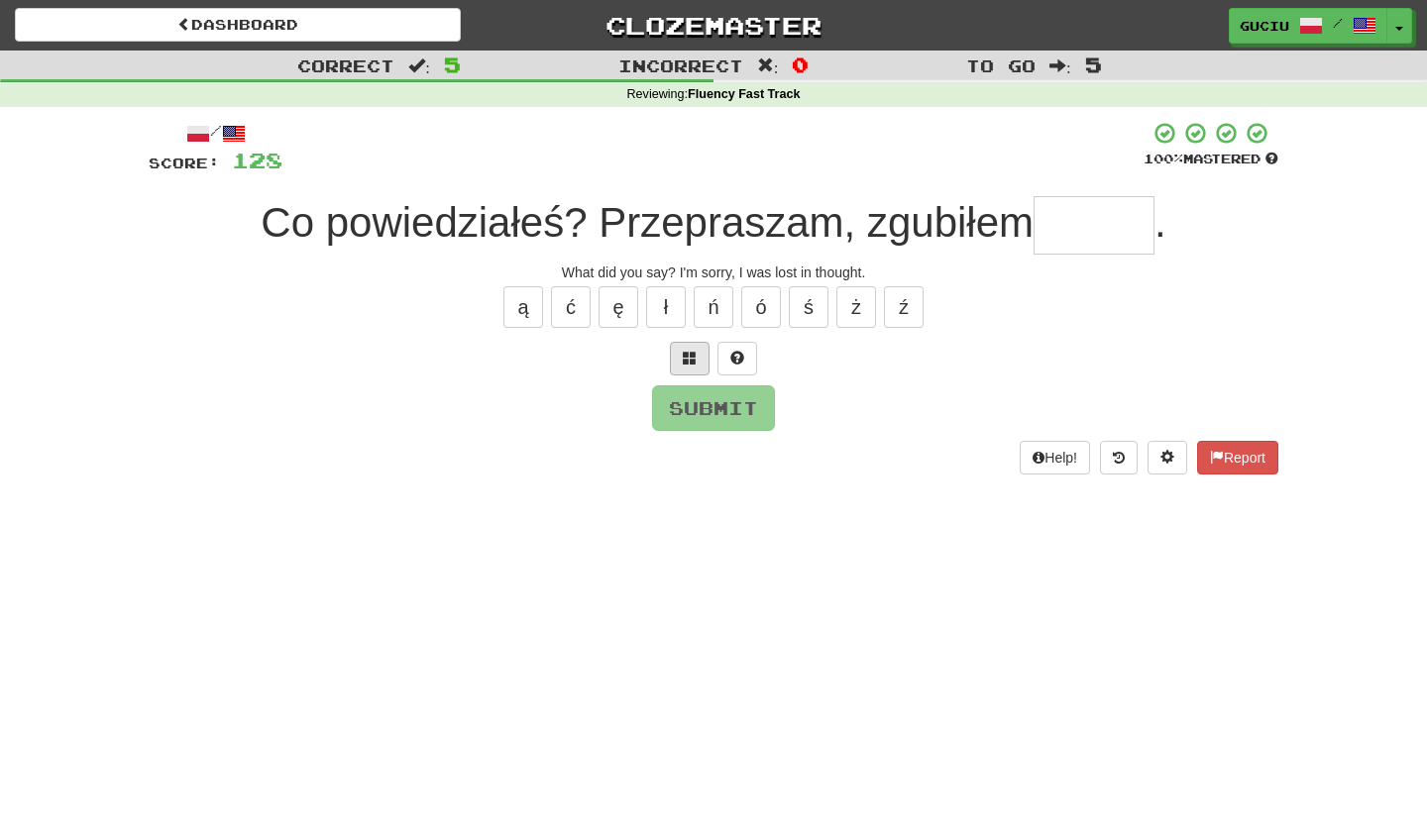 click at bounding box center [690, 359] 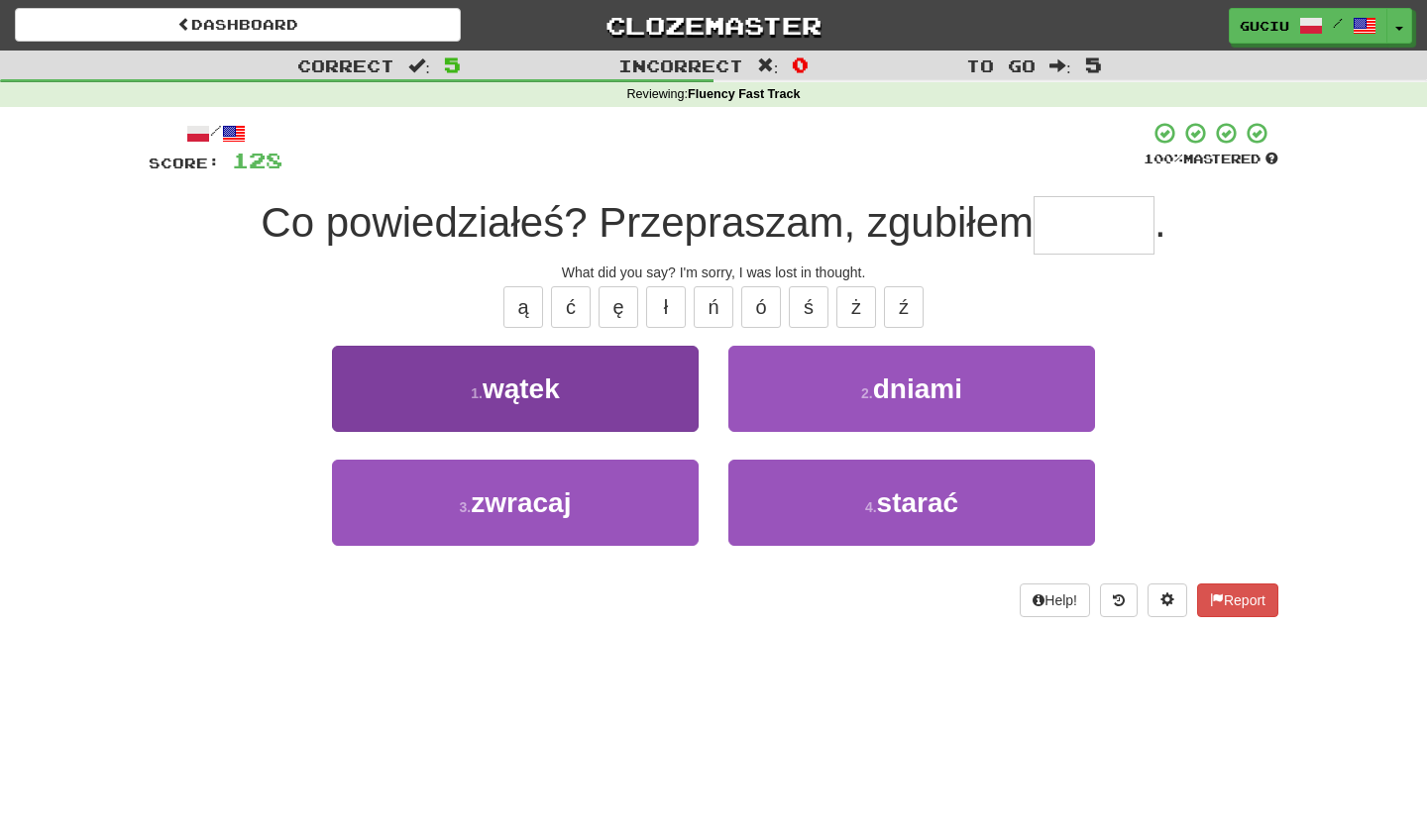 click on "1 .  wątek" at bounding box center [515, 388] 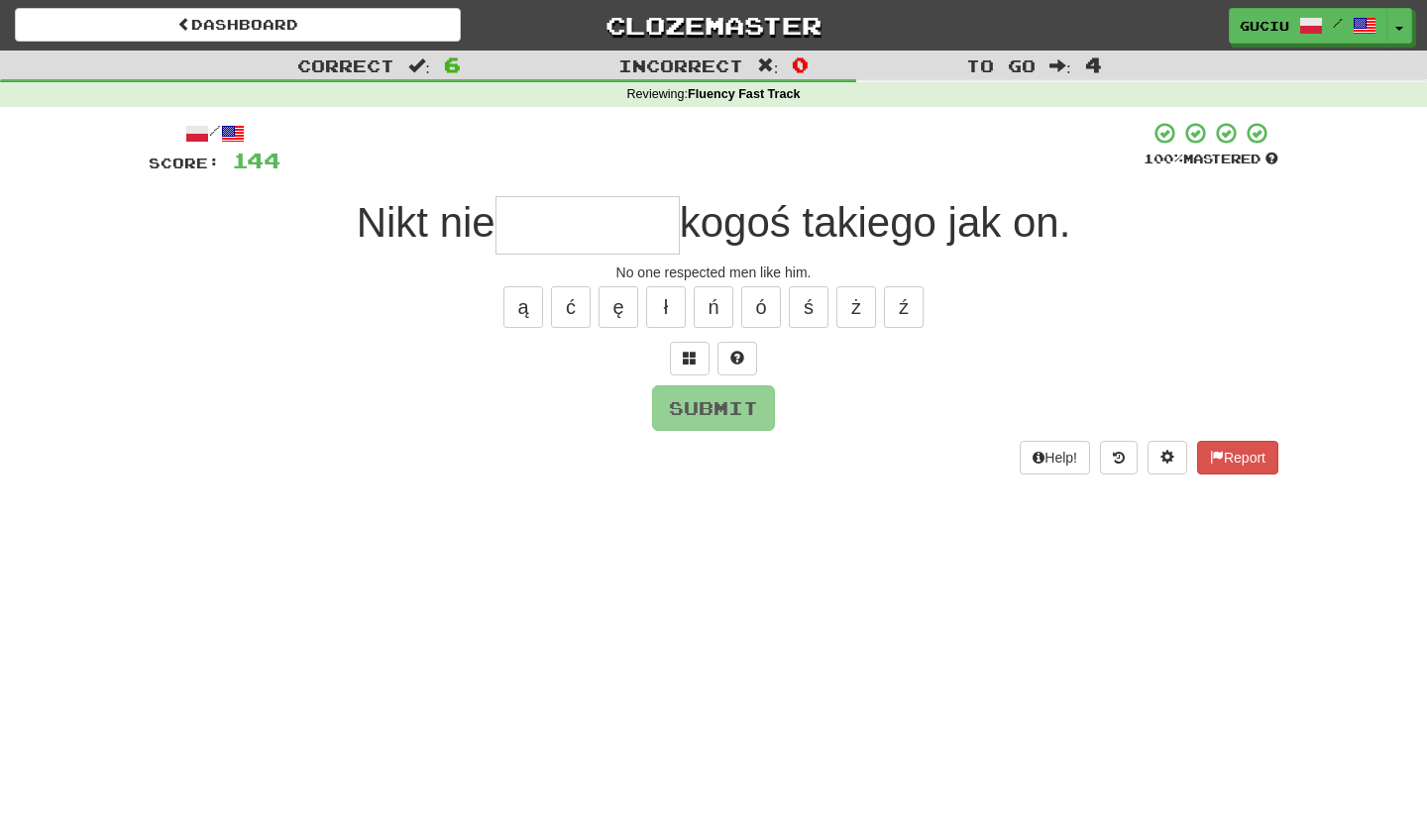 type on "*" 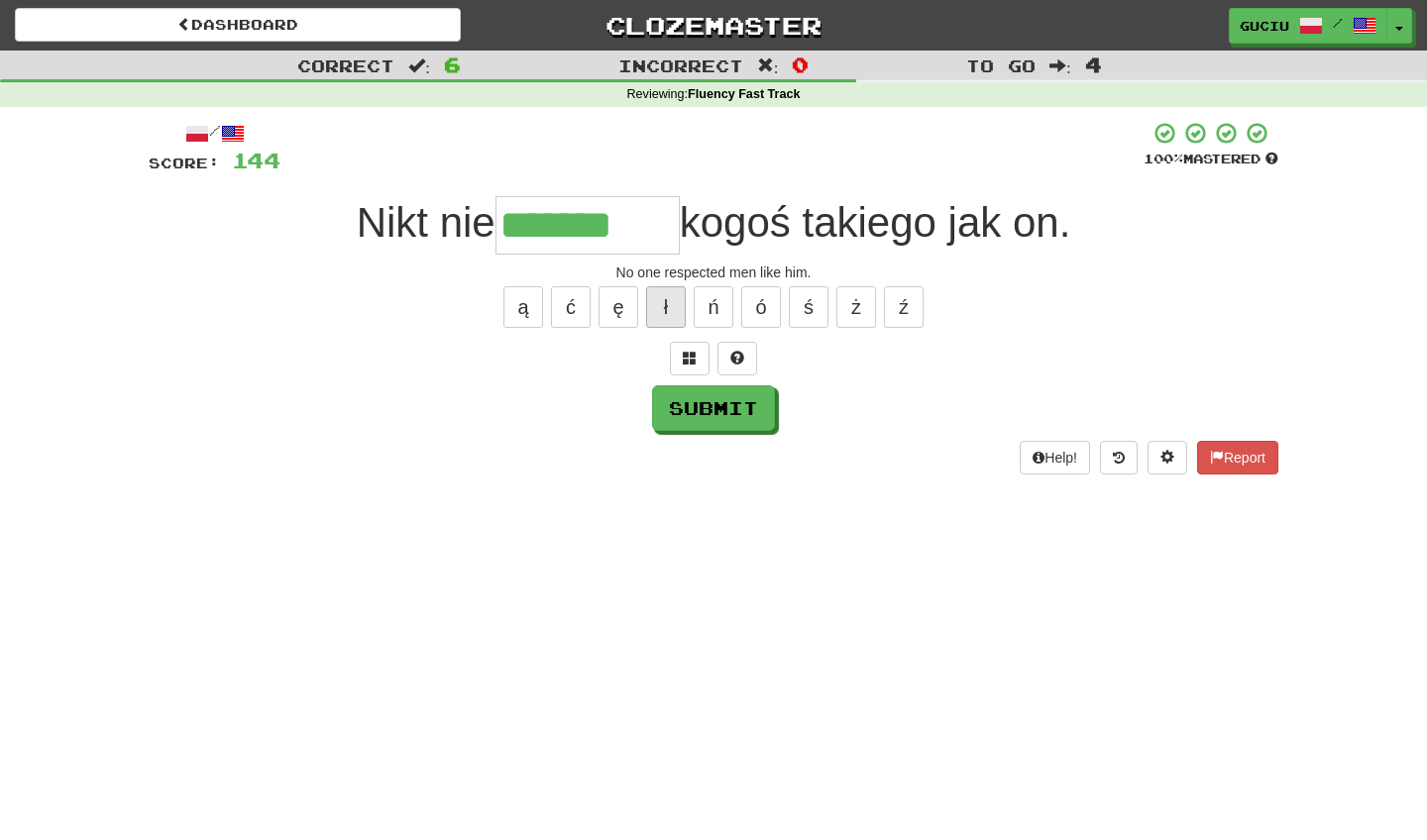 click on "ł" at bounding box center (666, 307) 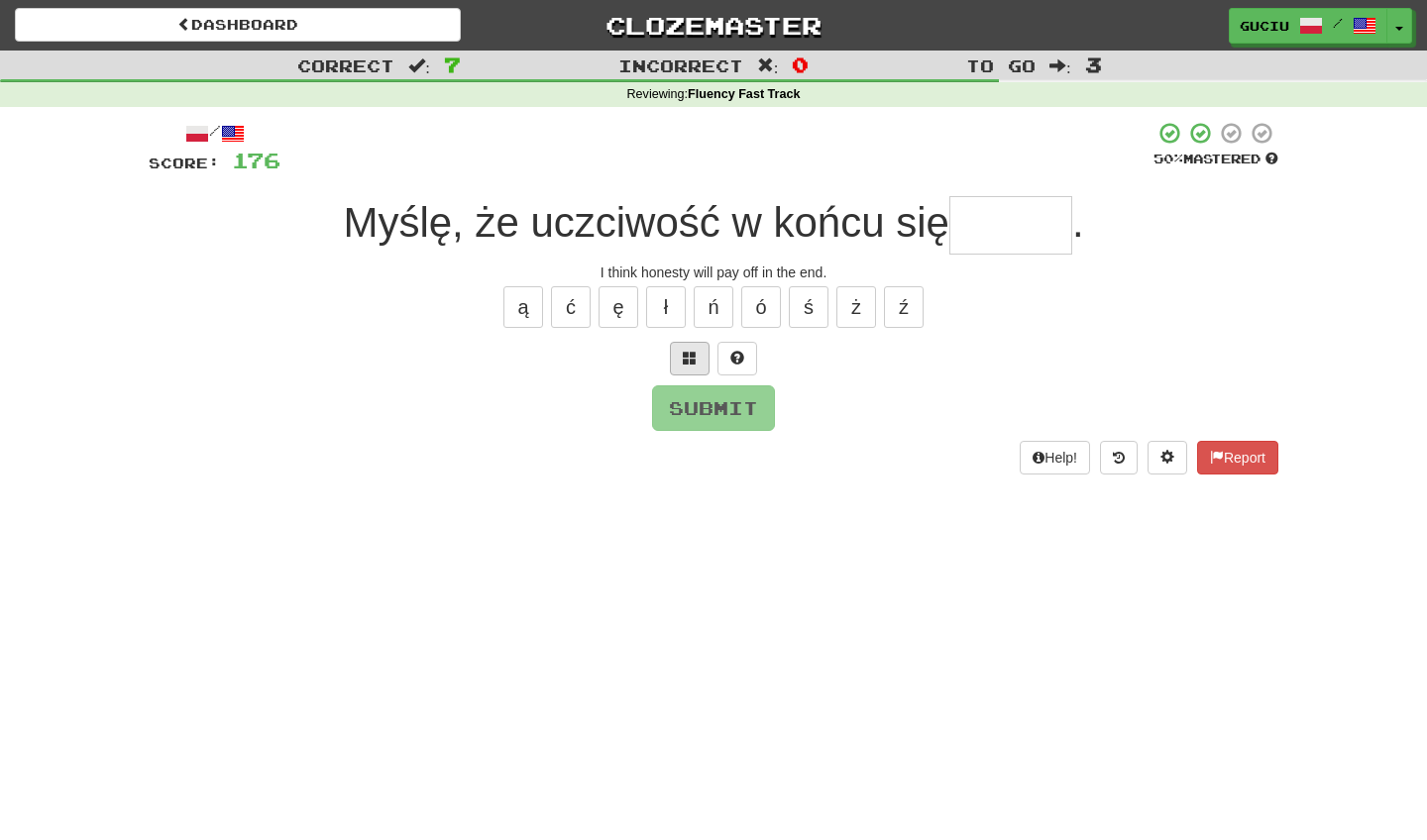 click at bounding box center [690, 358] 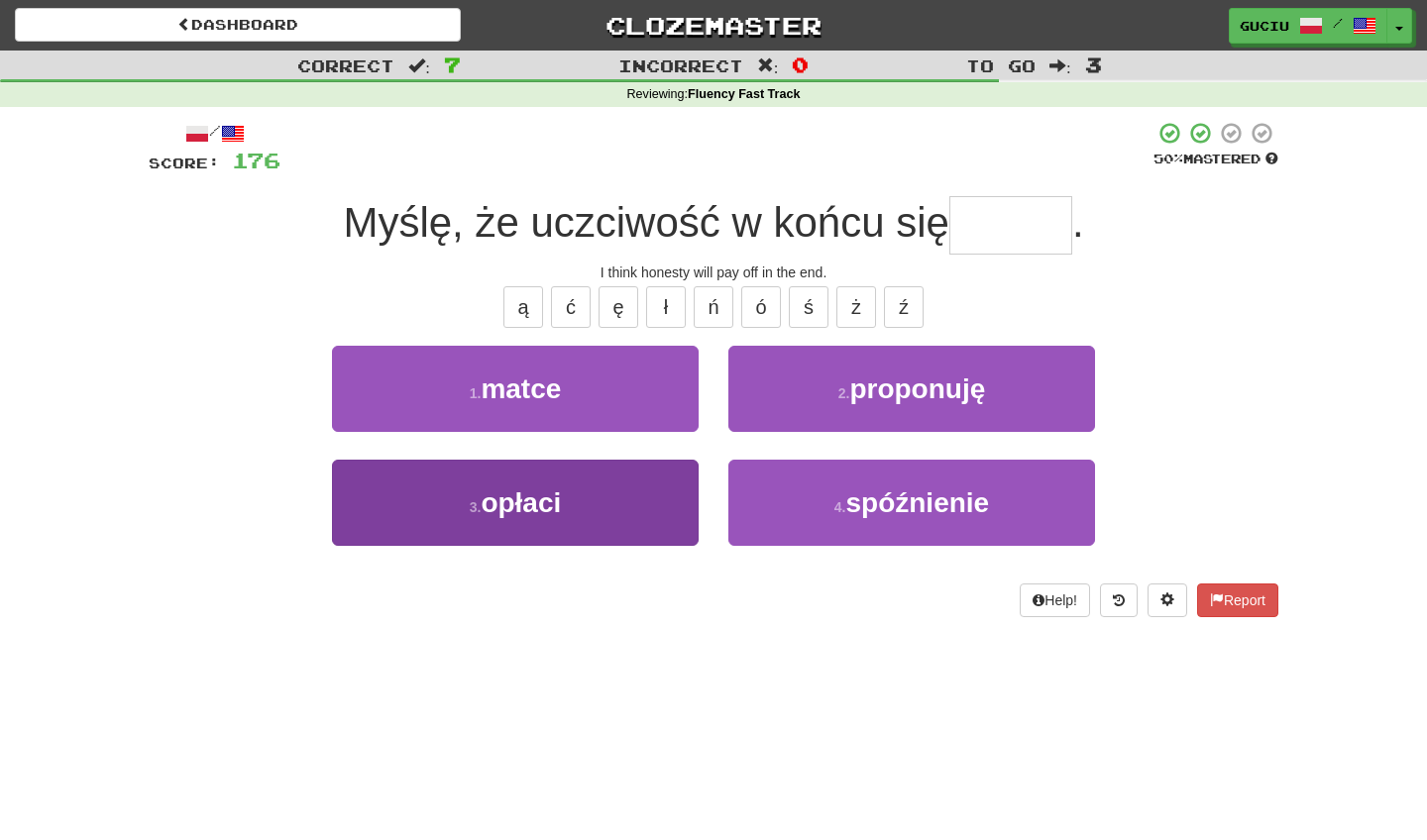 click on "3 .  opłaci" at bounding box center [515, 502] 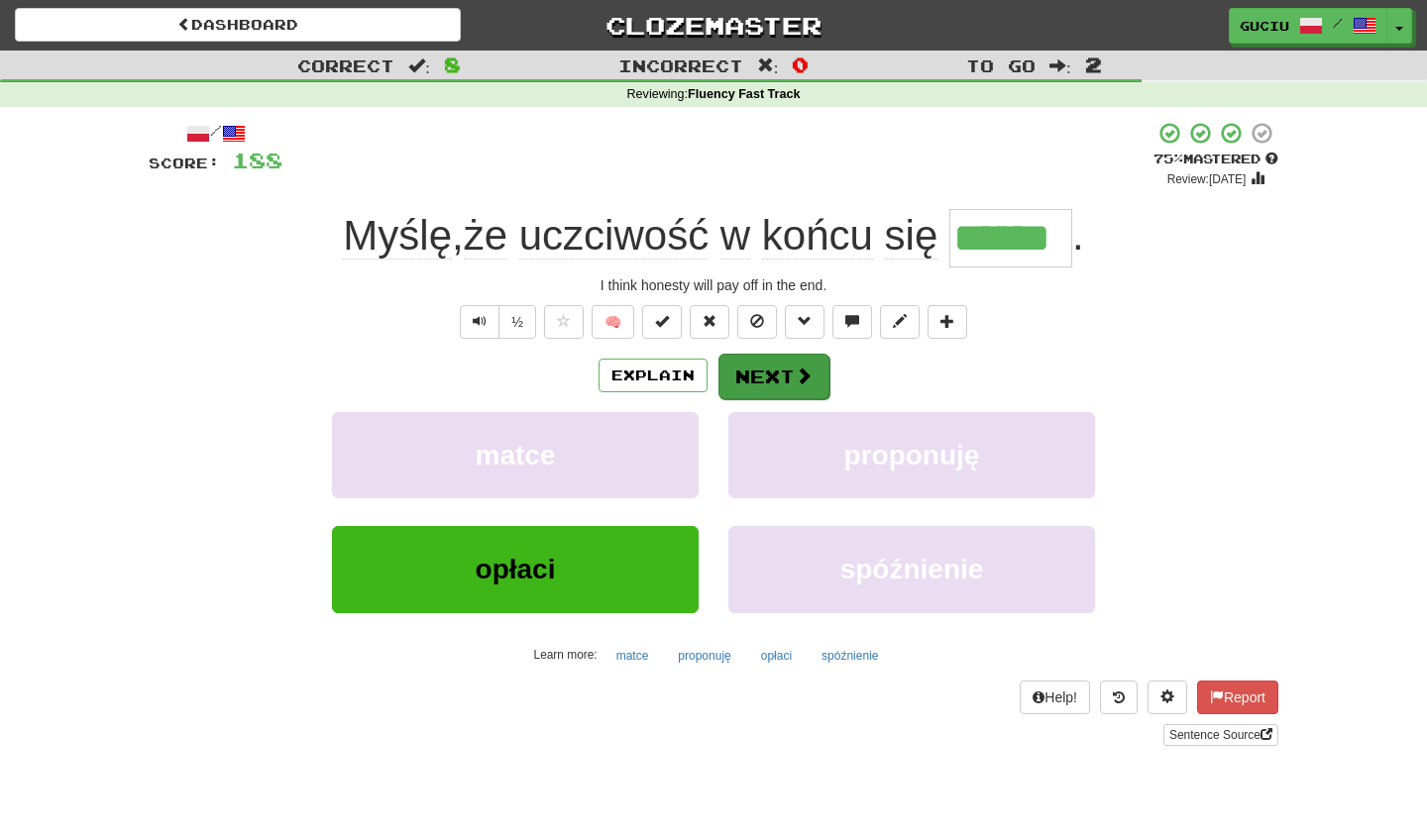 click on "Next" at bounding box center [774, 376] 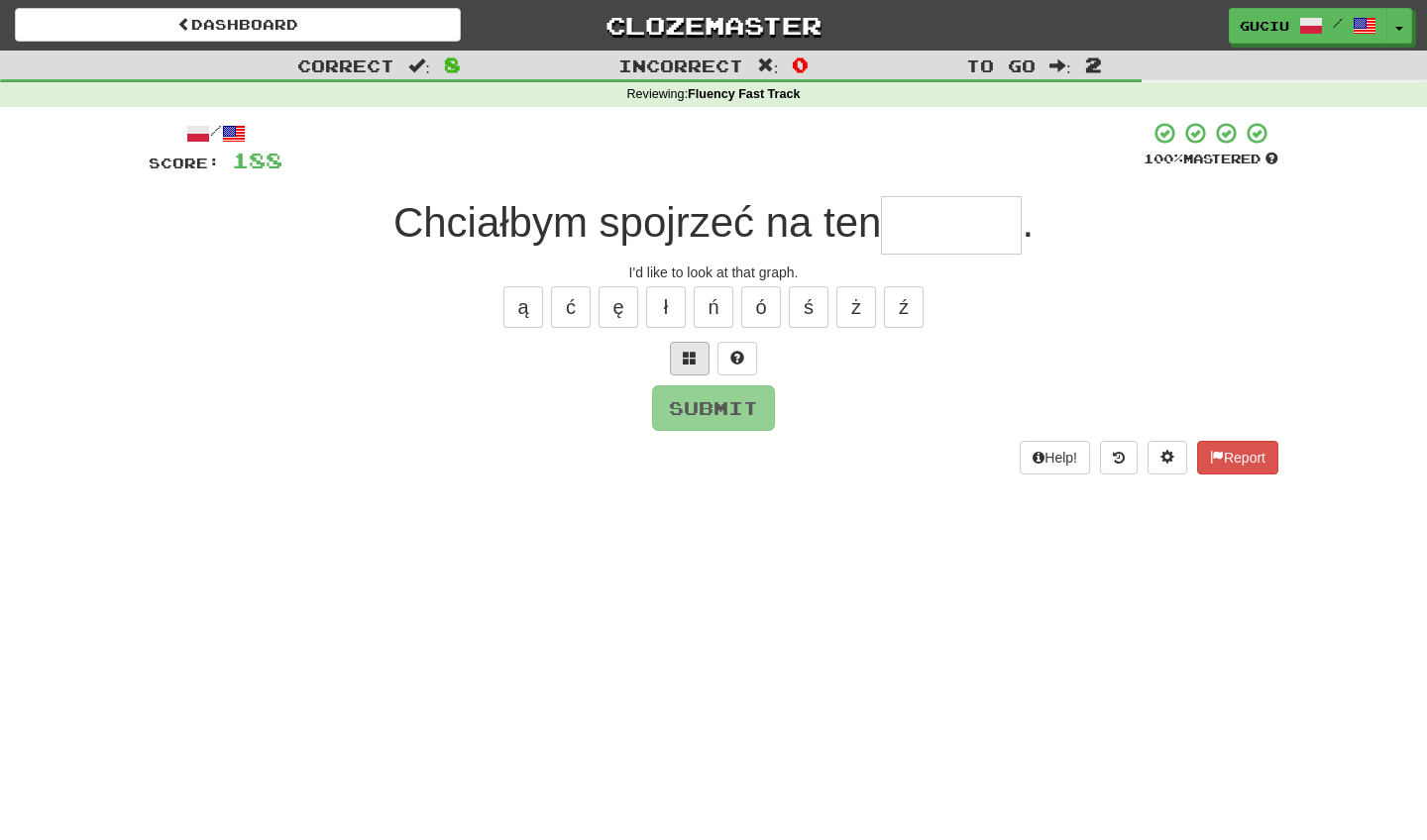 click at bounding box center [690, 358] 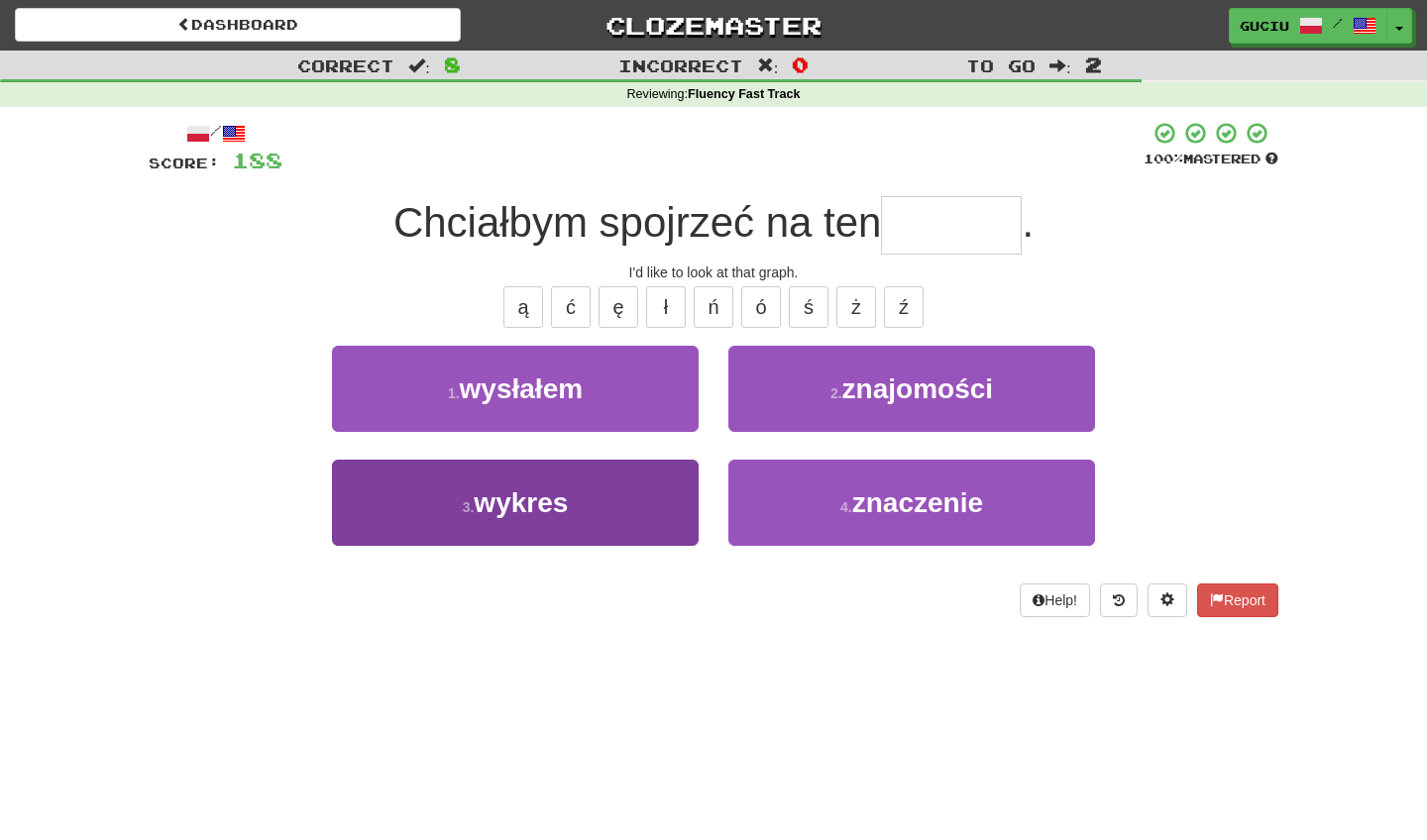 click on "3 .  wykres" at bounding box center (515, 502) 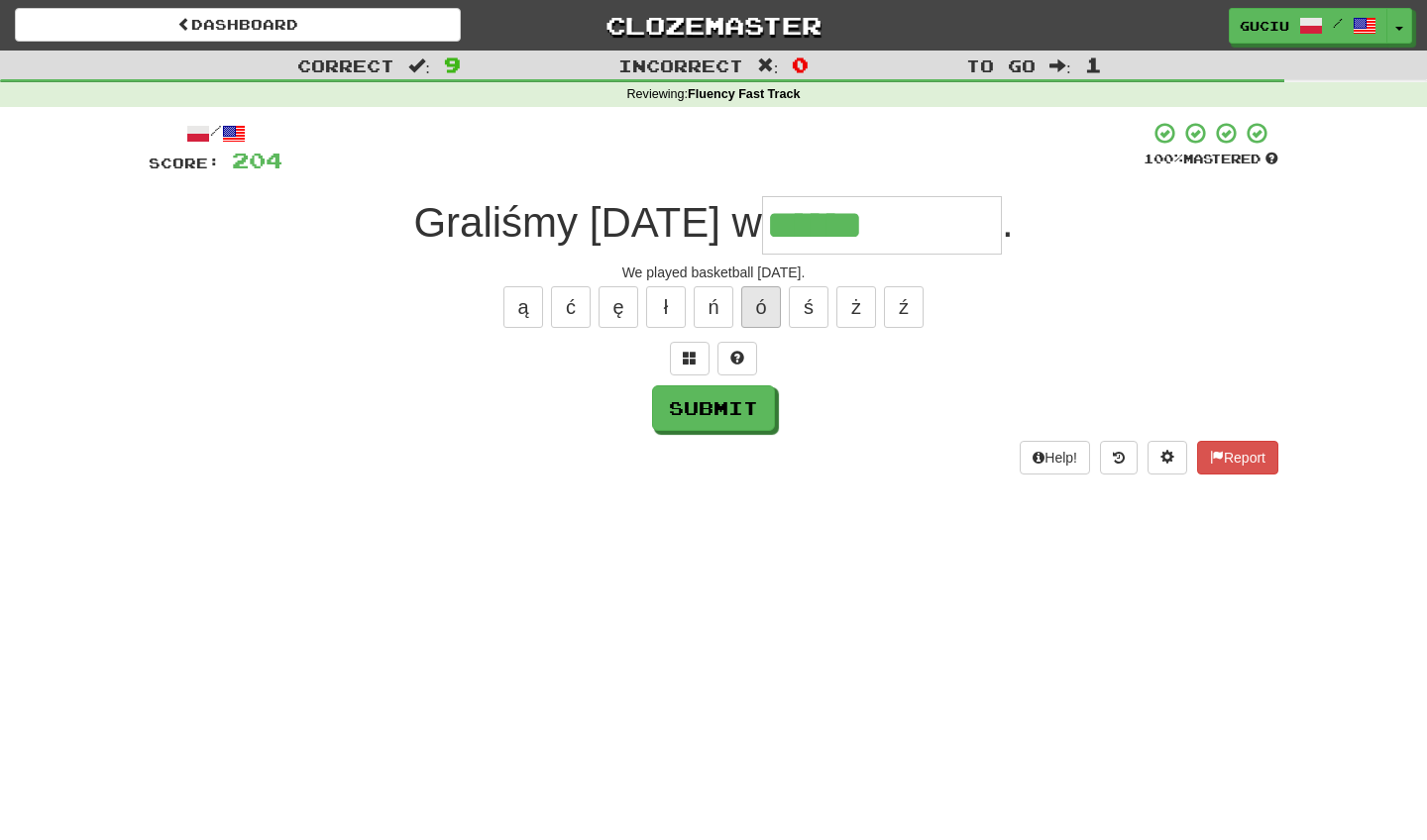 click on "ó" at bounding box center (761, 307) 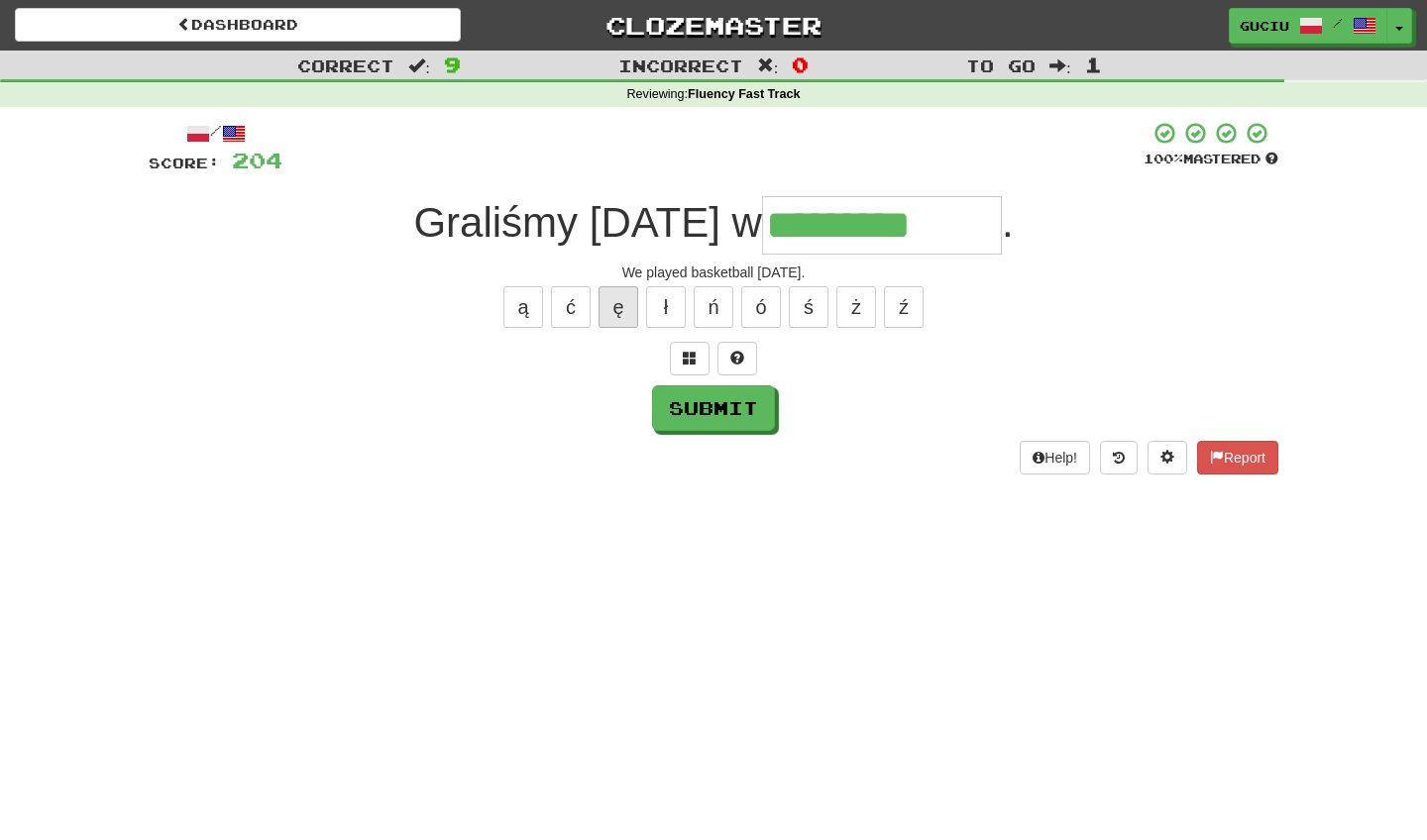 click on "ę" at bounding box center [618, 307] 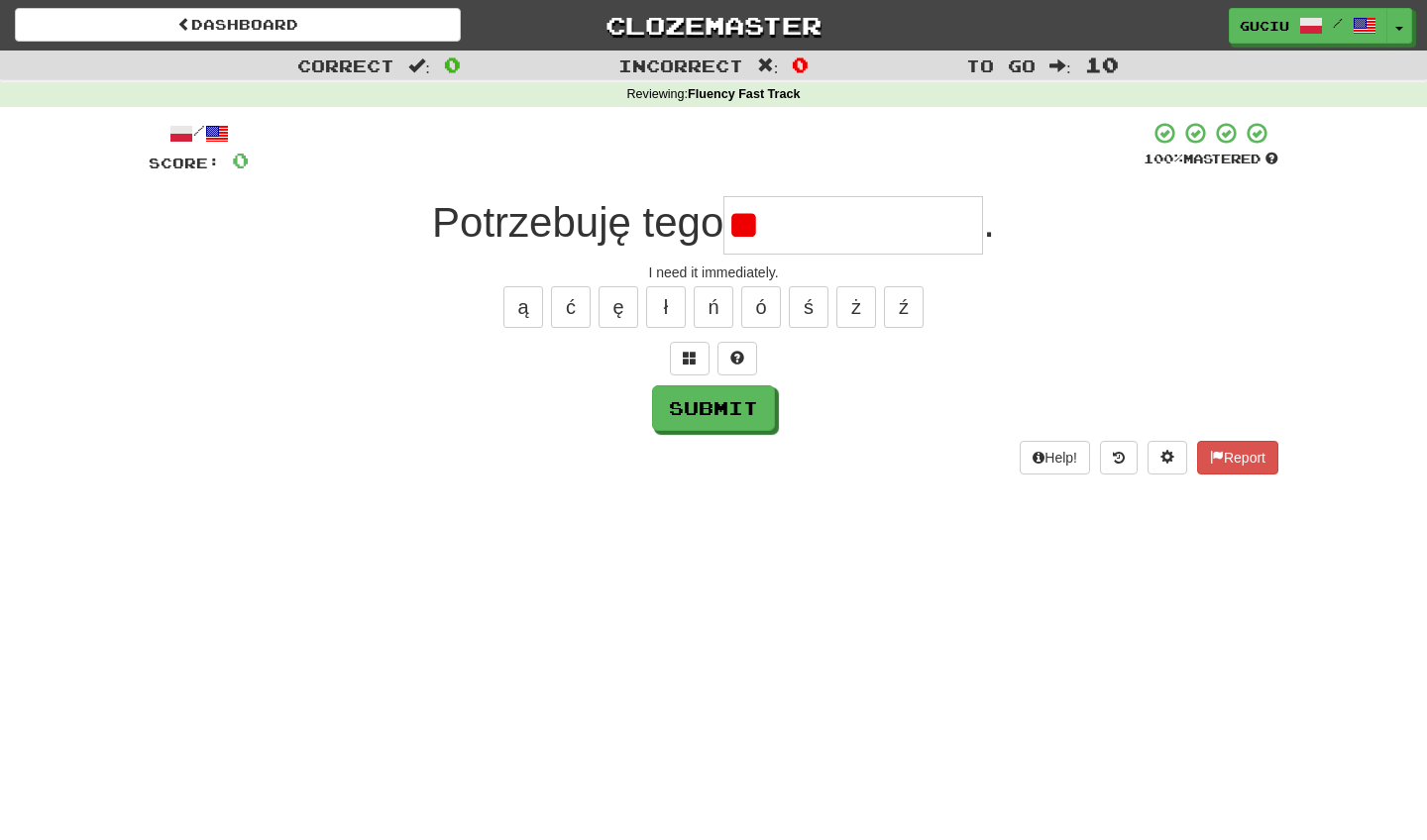 type on "*" 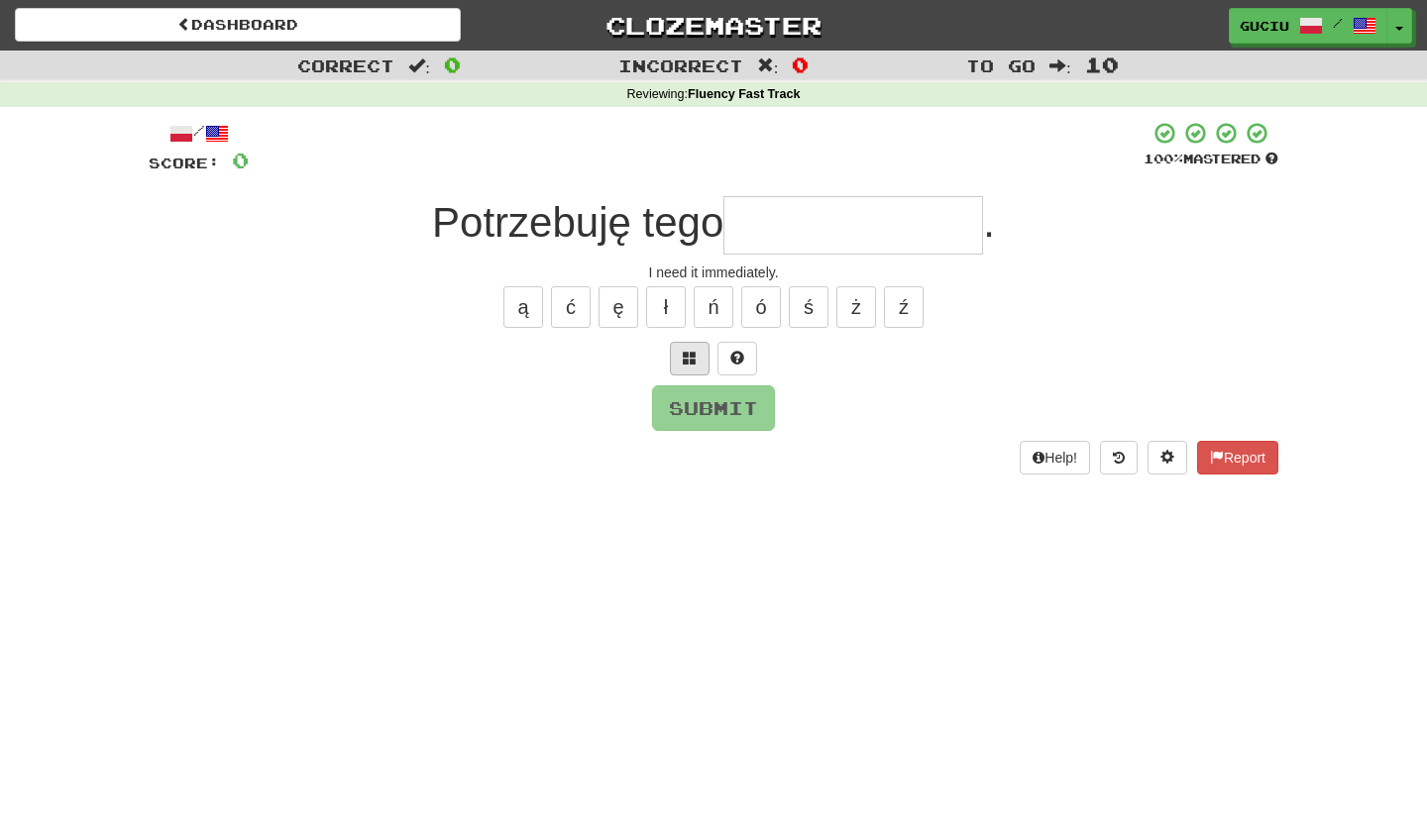 click at bounding box center (690, 358) 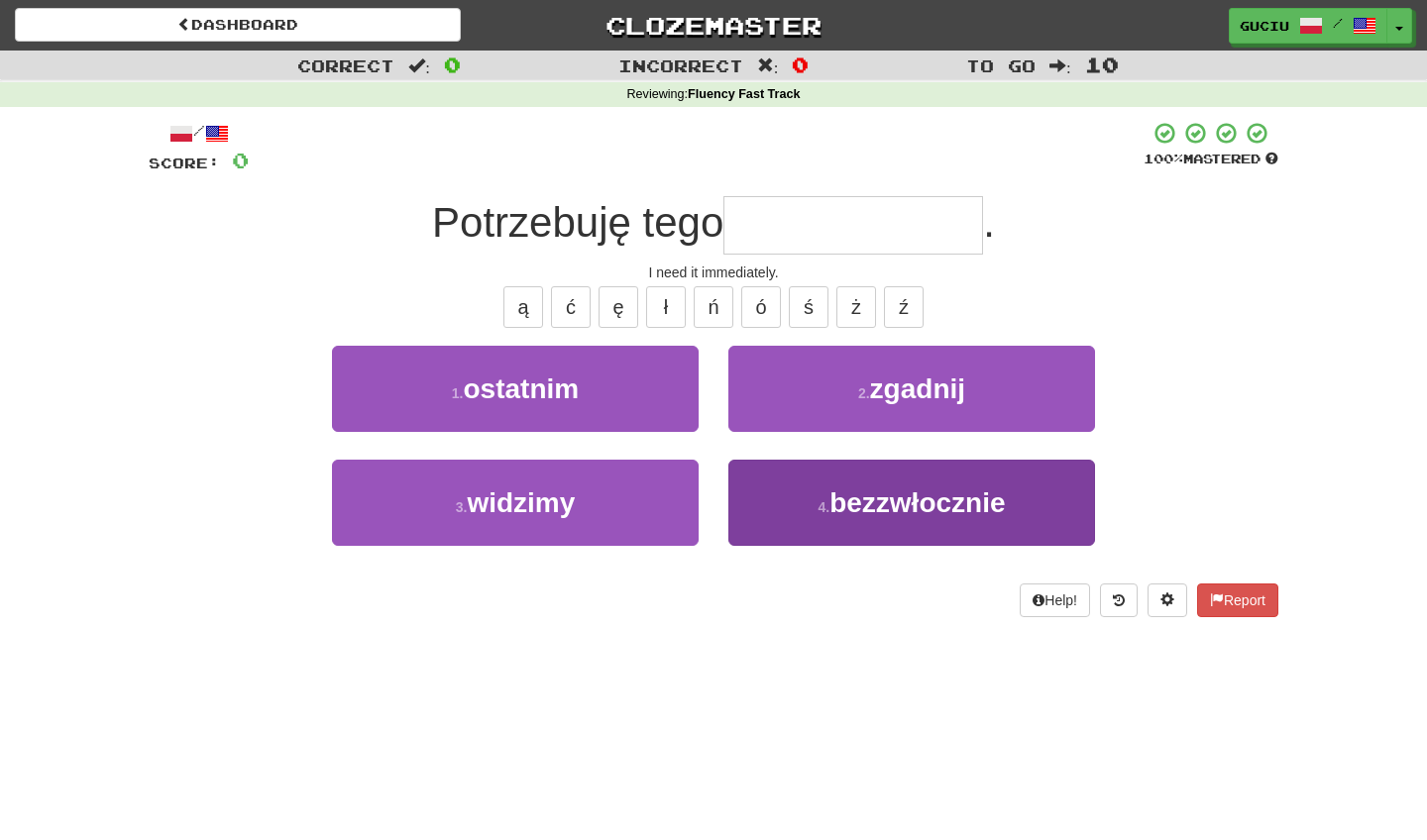 click on "4 .  bezzwłocznie" at bounding box center (912, 502) 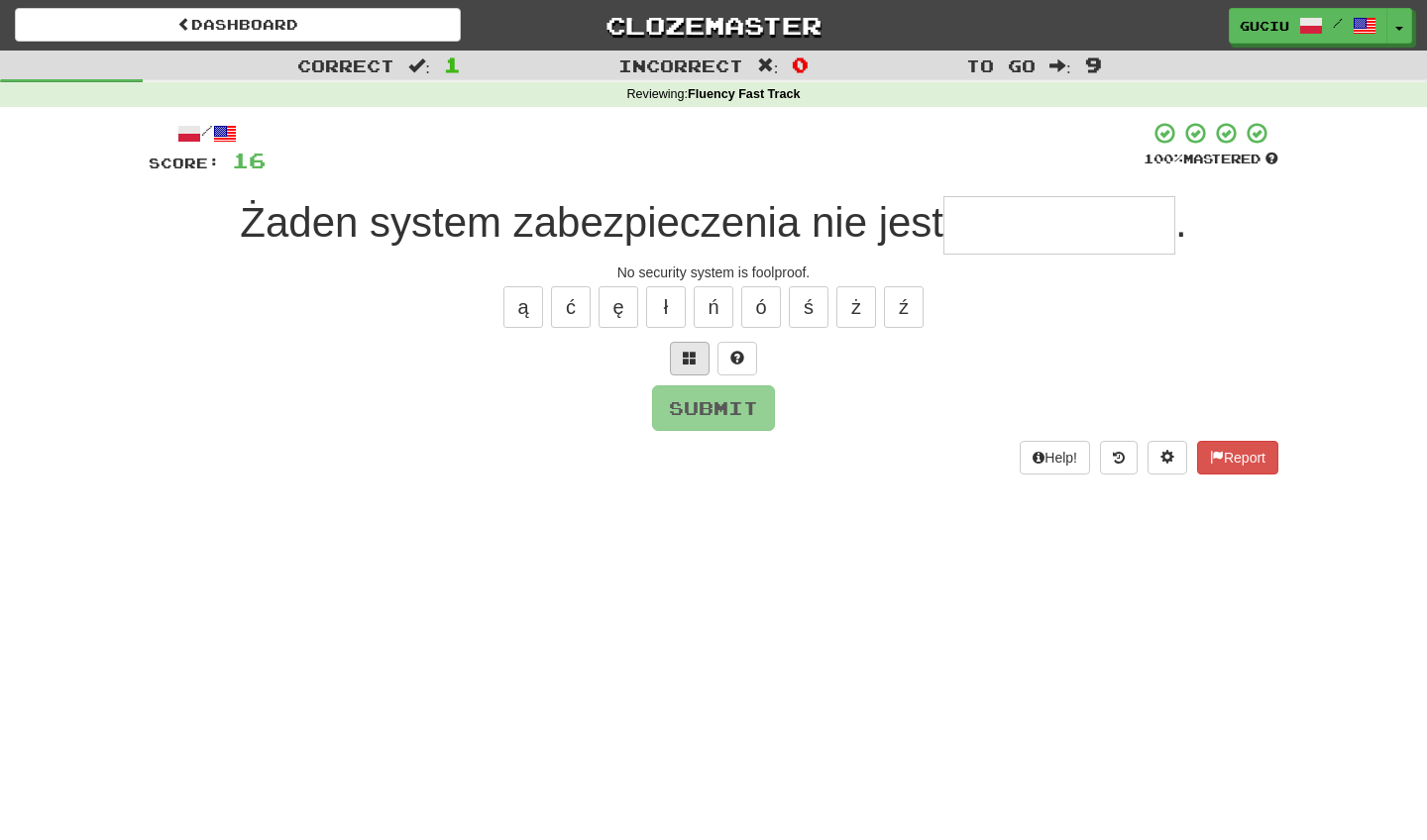 click at bounding box center (690, 358) 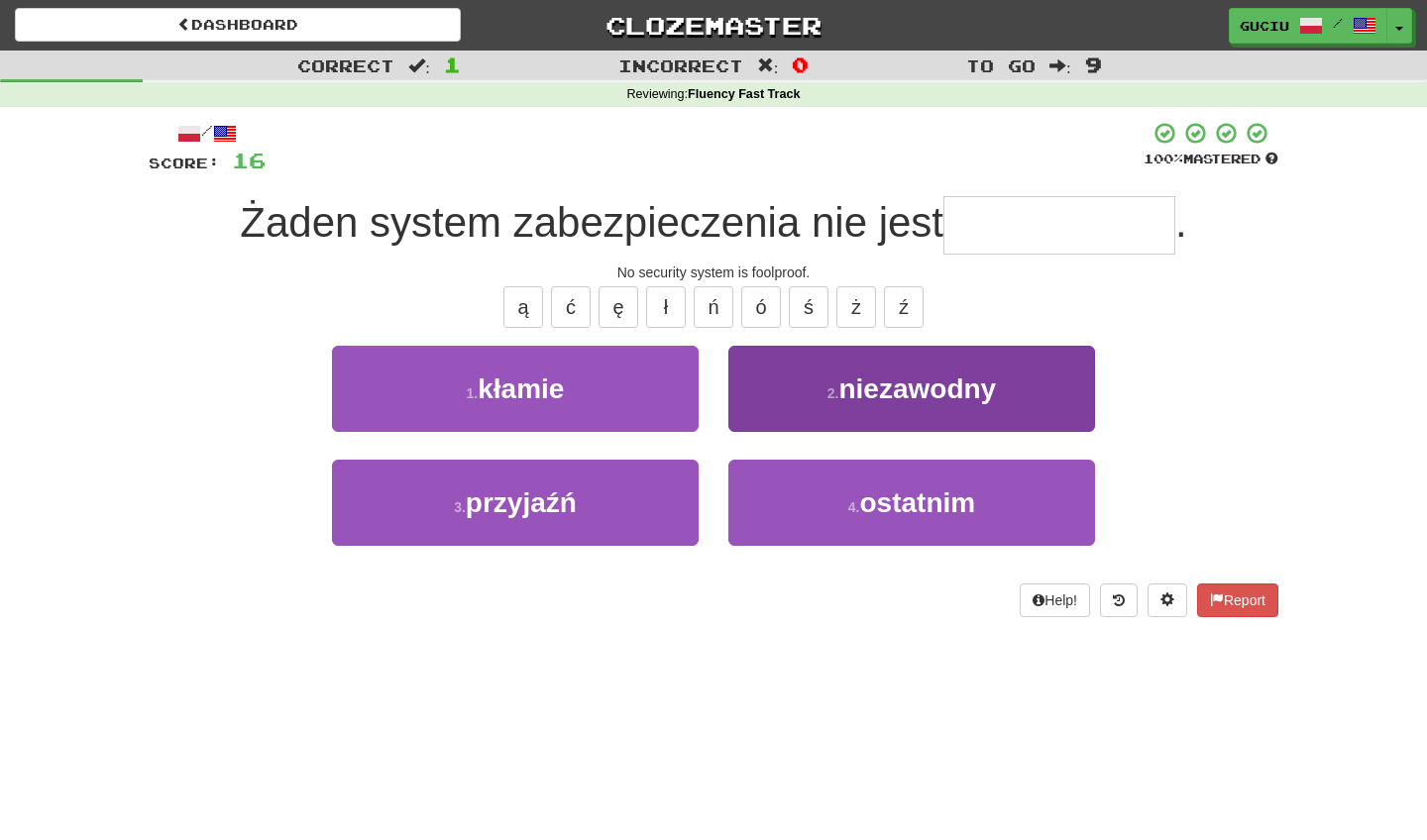 click on "niezawodny" at bounding box center [917, 388] 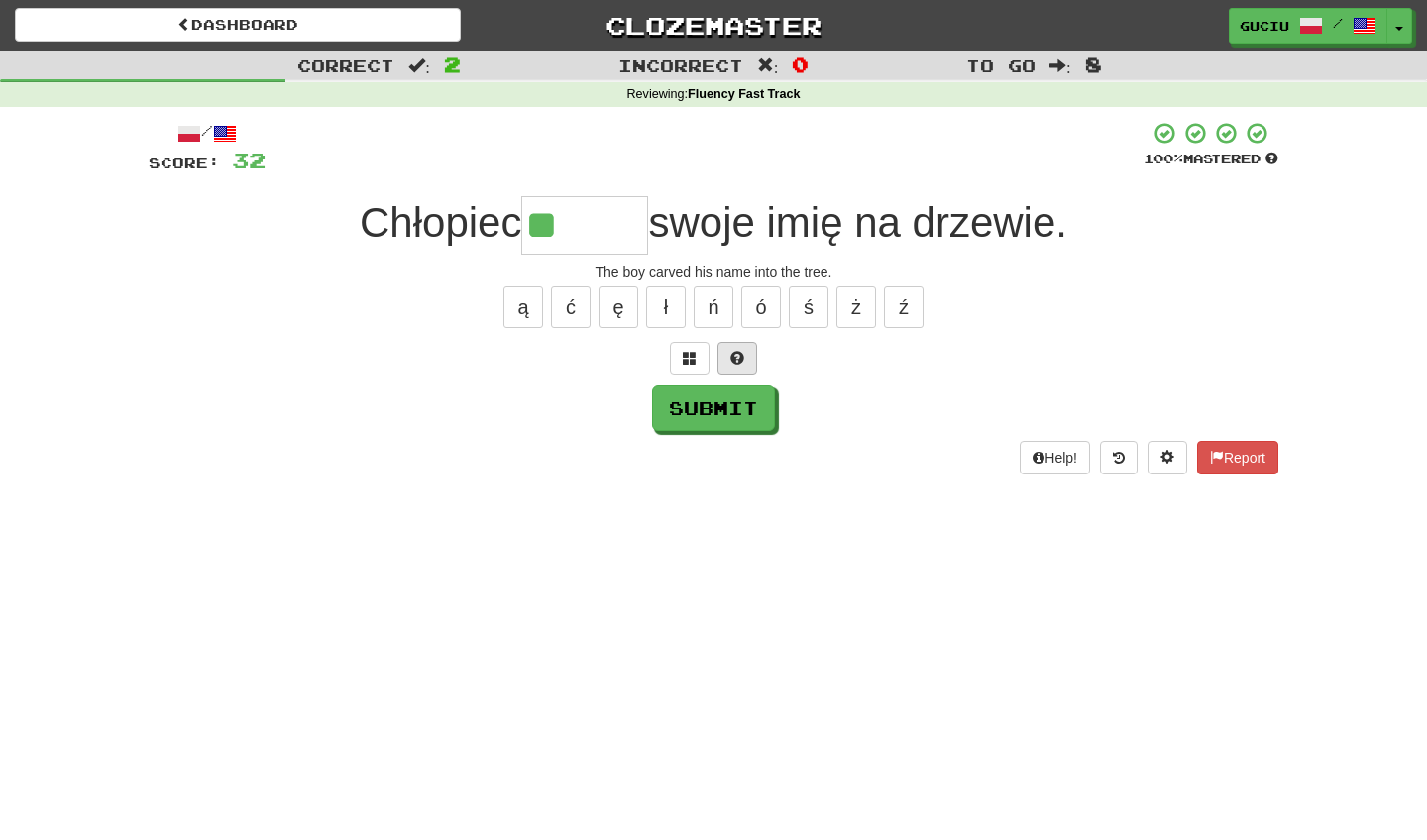 click at bounding box center (737, 358) 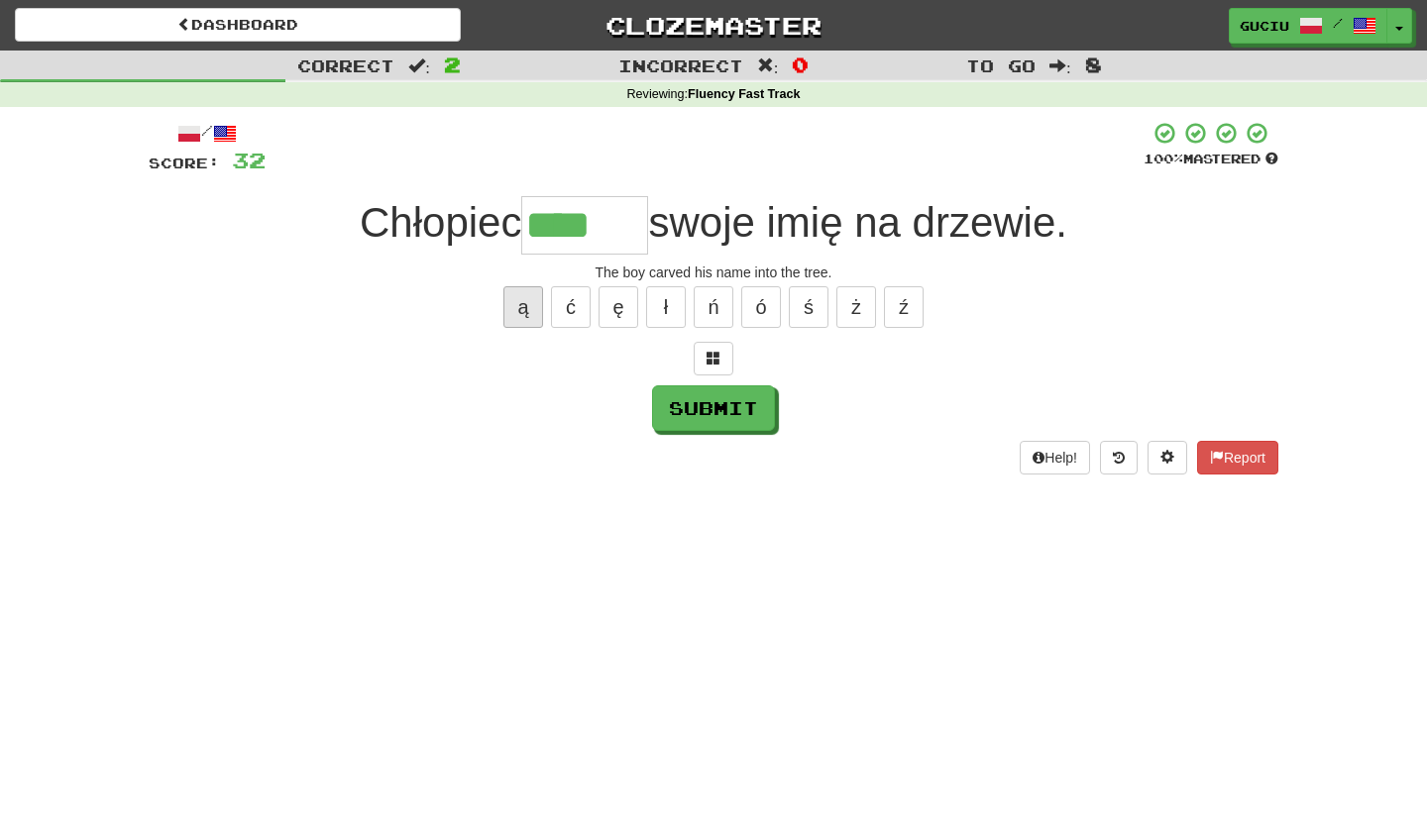 click on "ą" at bounding box center [523, 307] 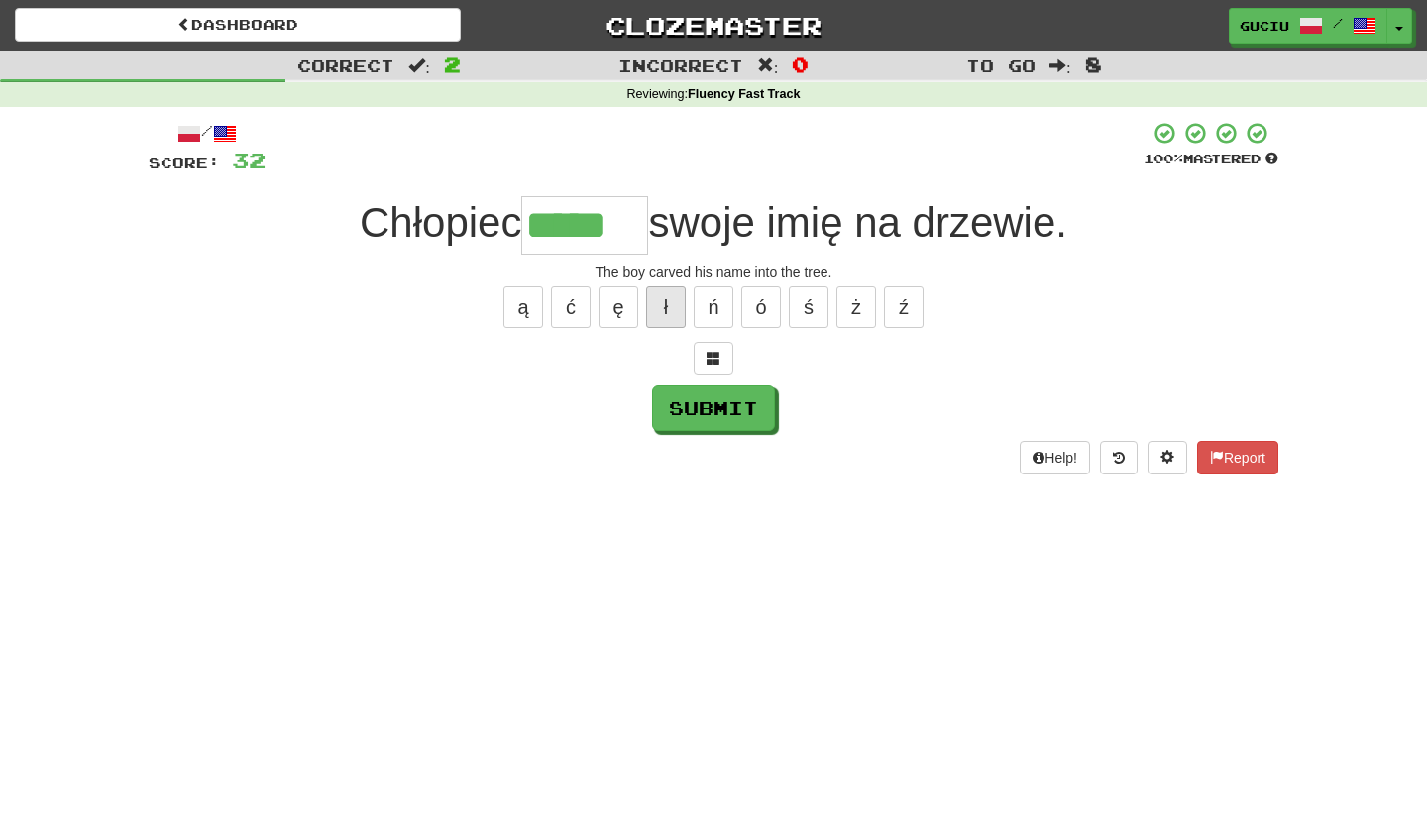 click on "ł" at bounding box center [666, 307] 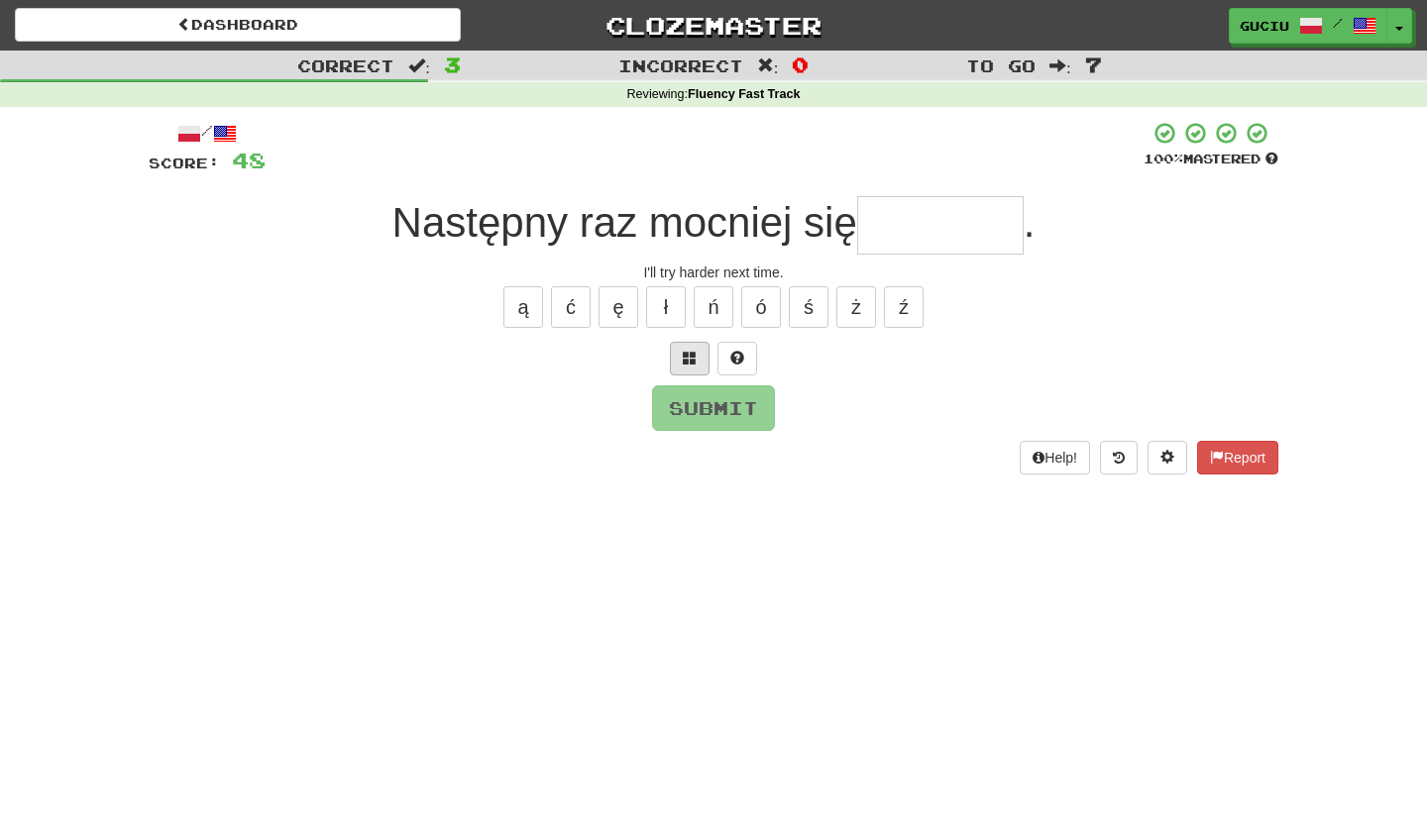 click at bounding box center [690, 358] 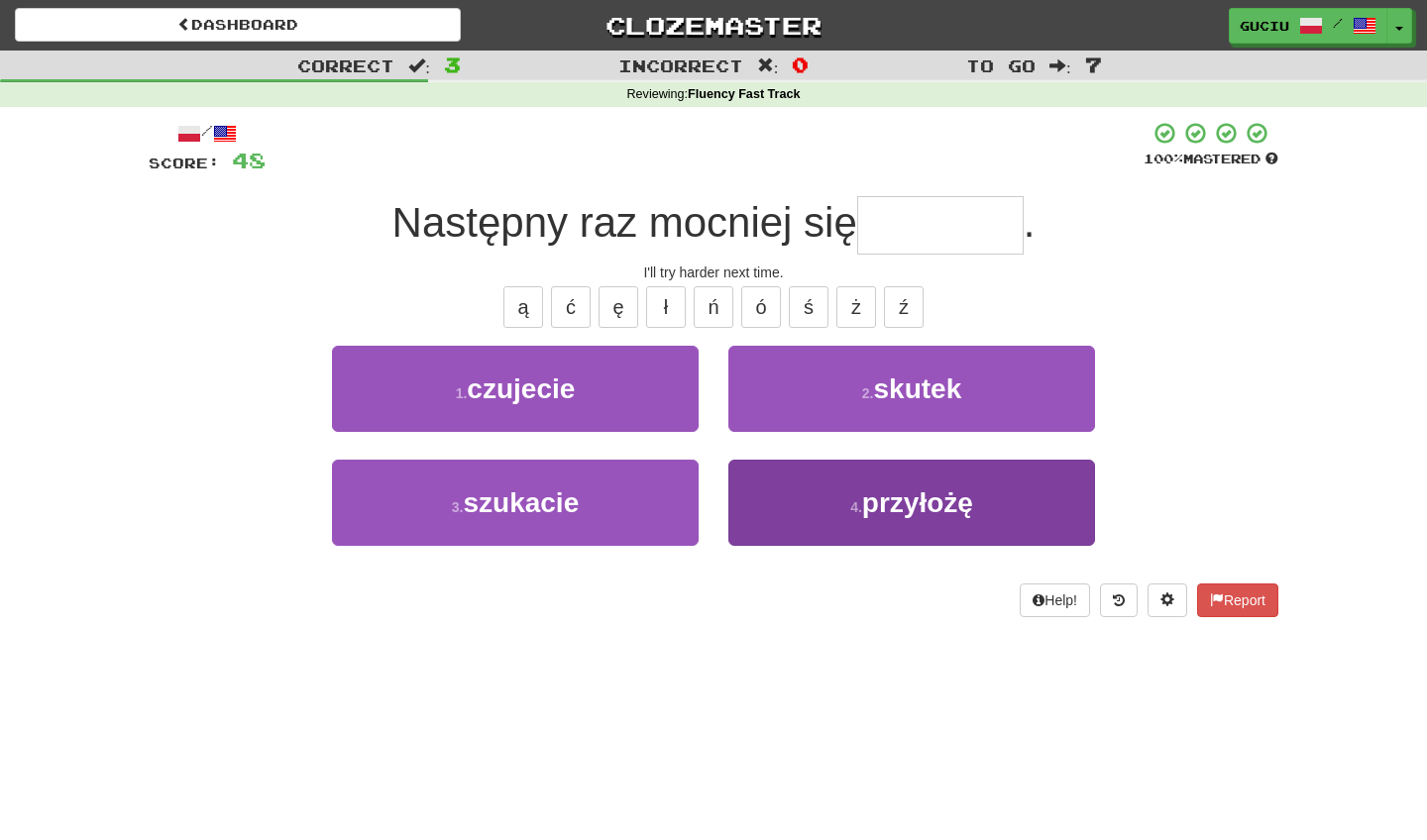 click on "4 .  przyłożę" at bounding box center [912, 502] 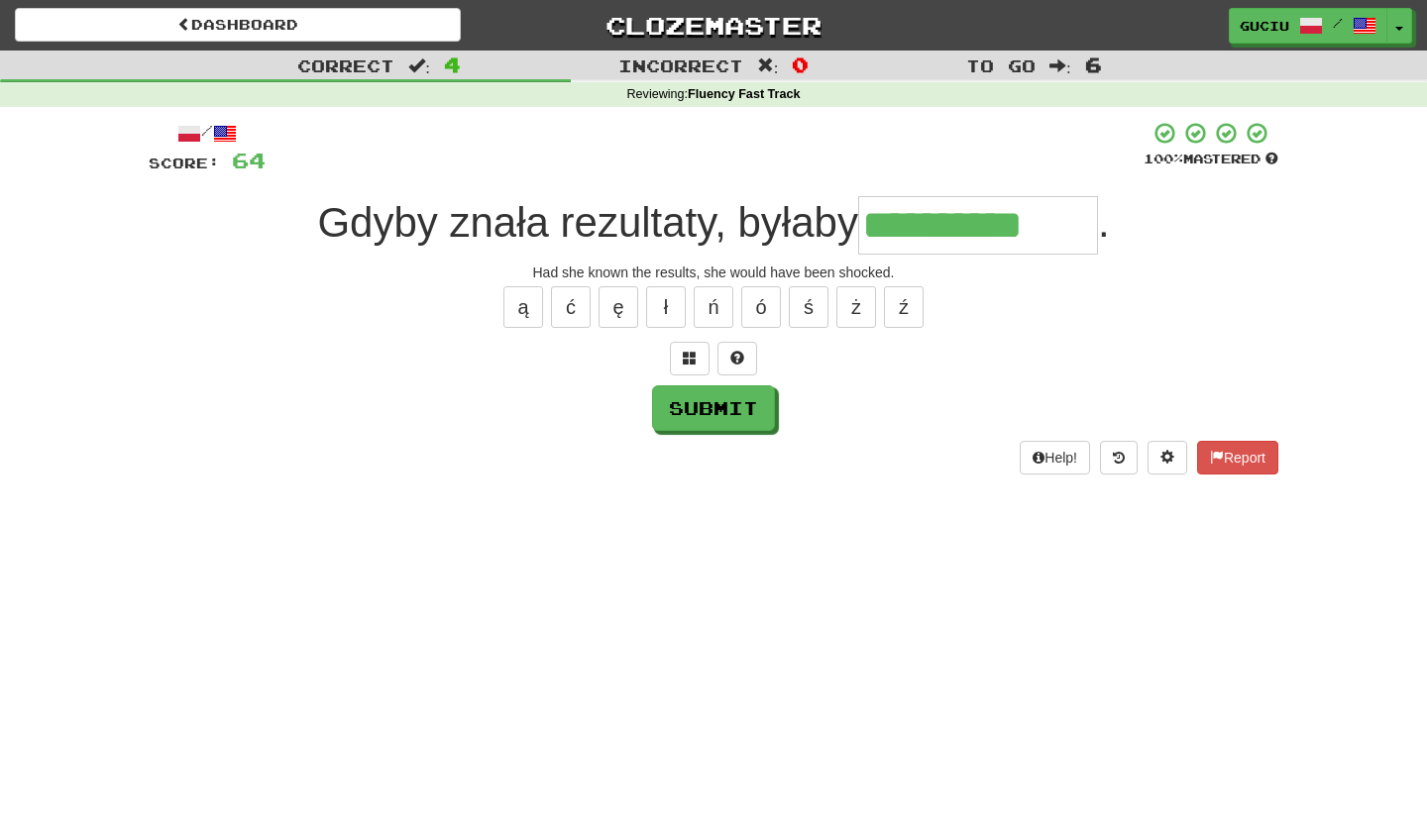 type on "**********" 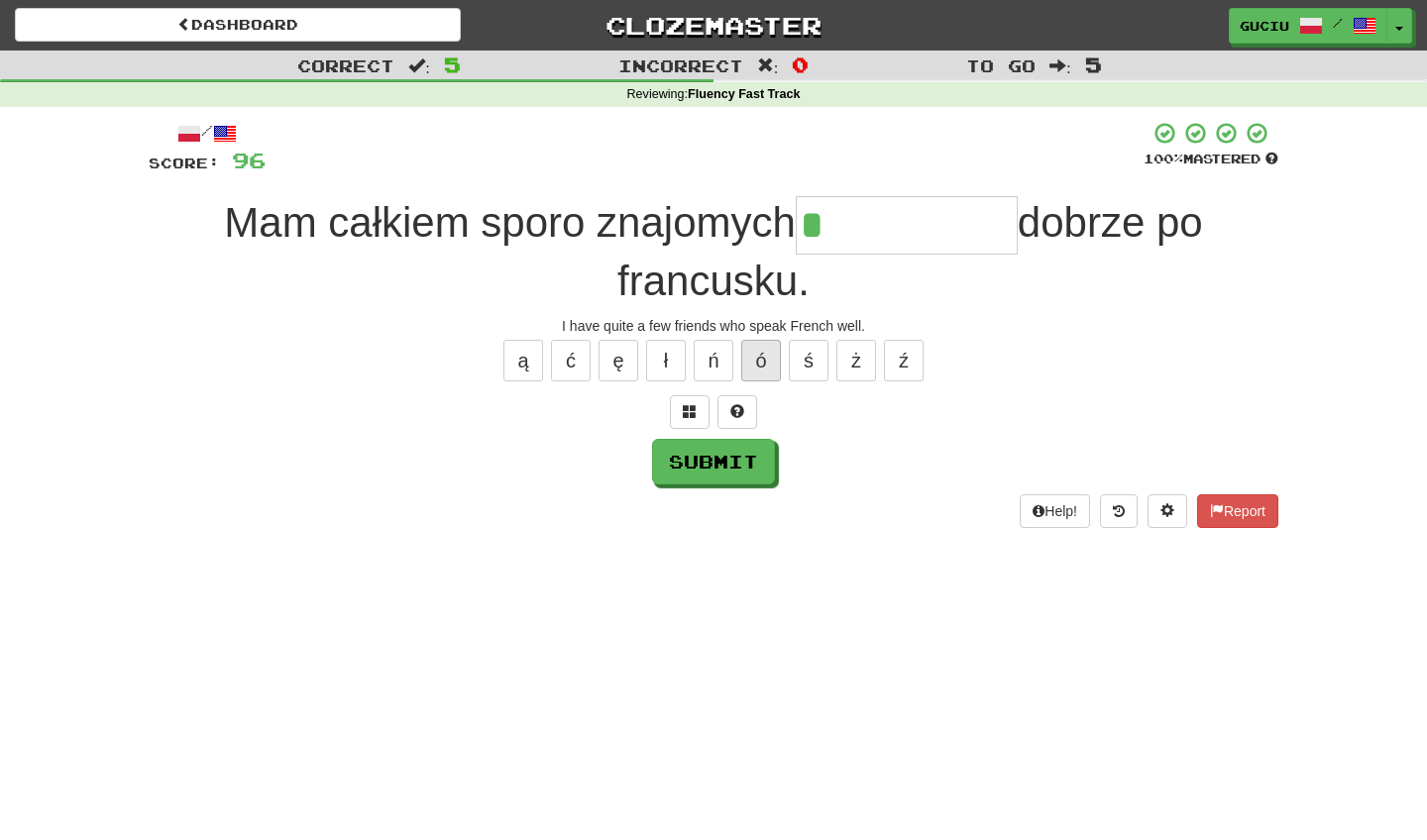 click on "ó" at bounding box center [761, 361] 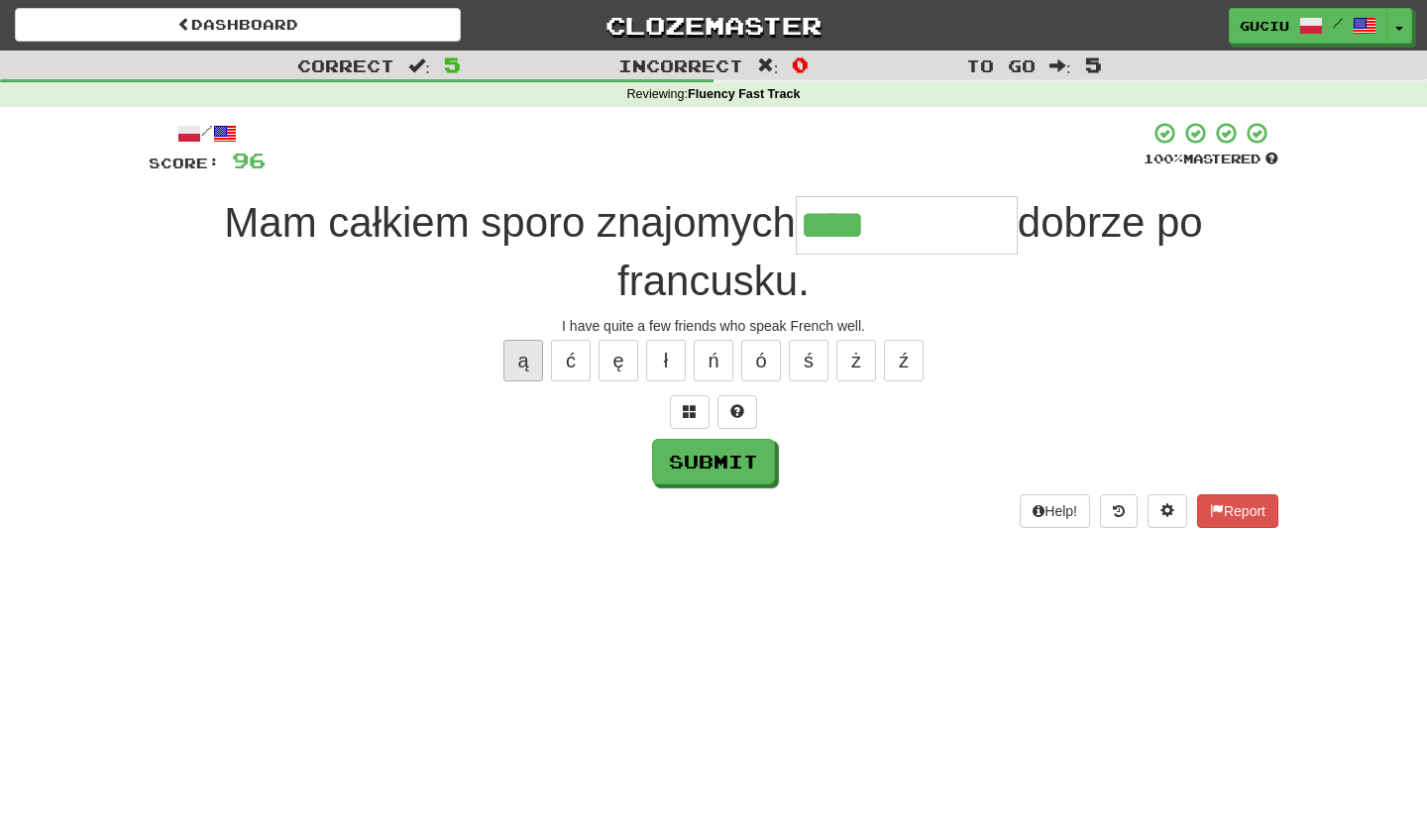 click on "ą" at bounding box center (523, 361) 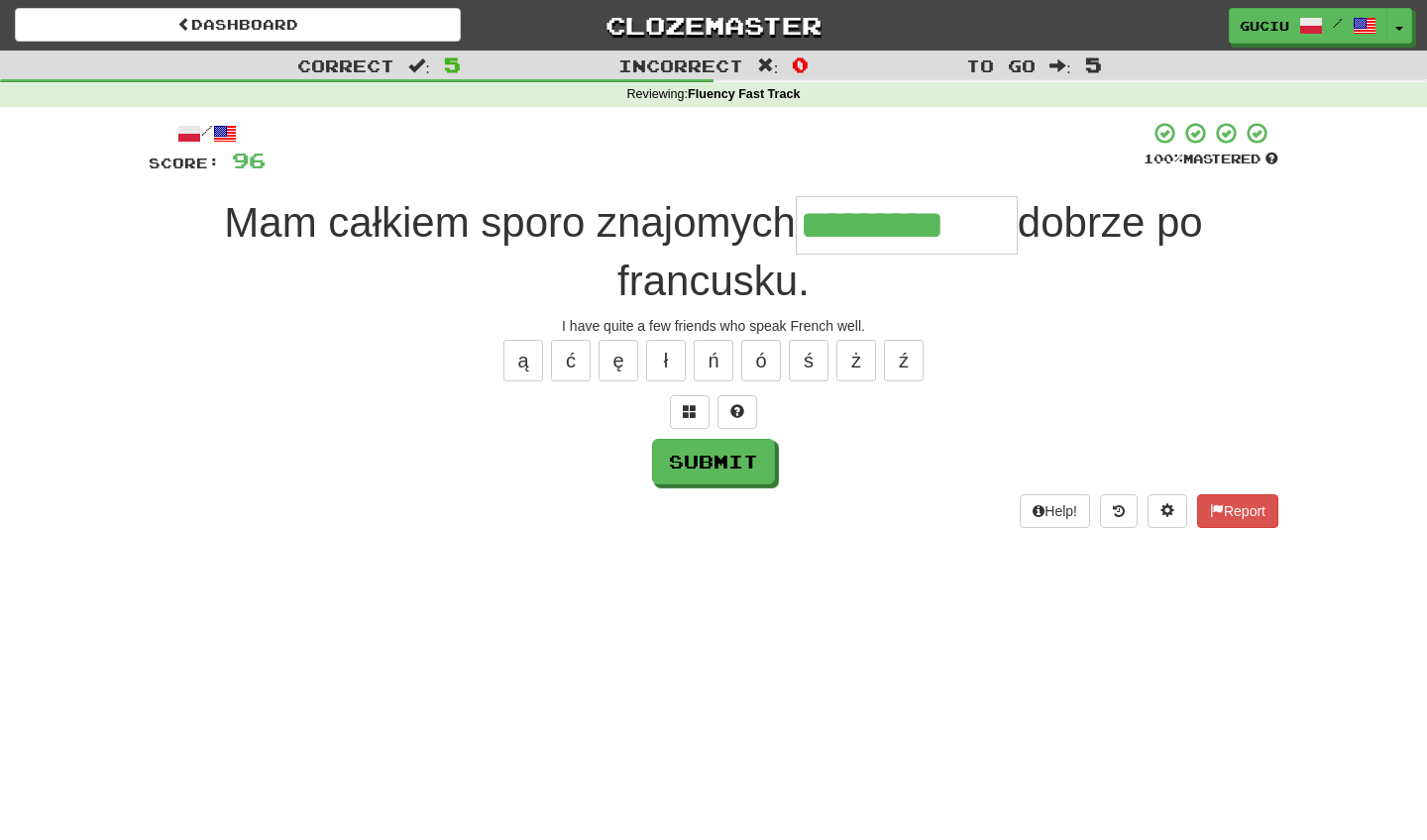 type on "*********" 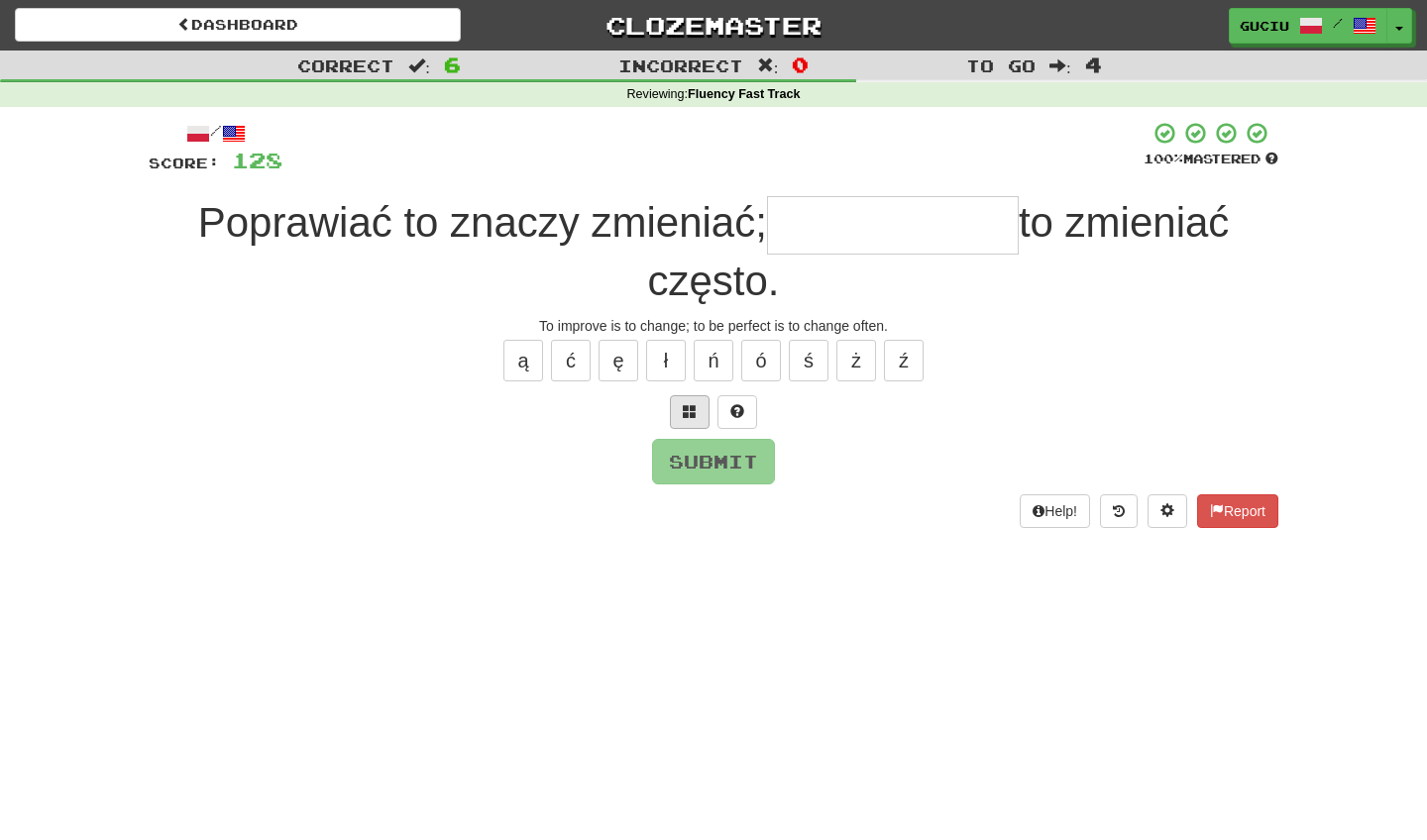 click at bounding box center [690, 412] 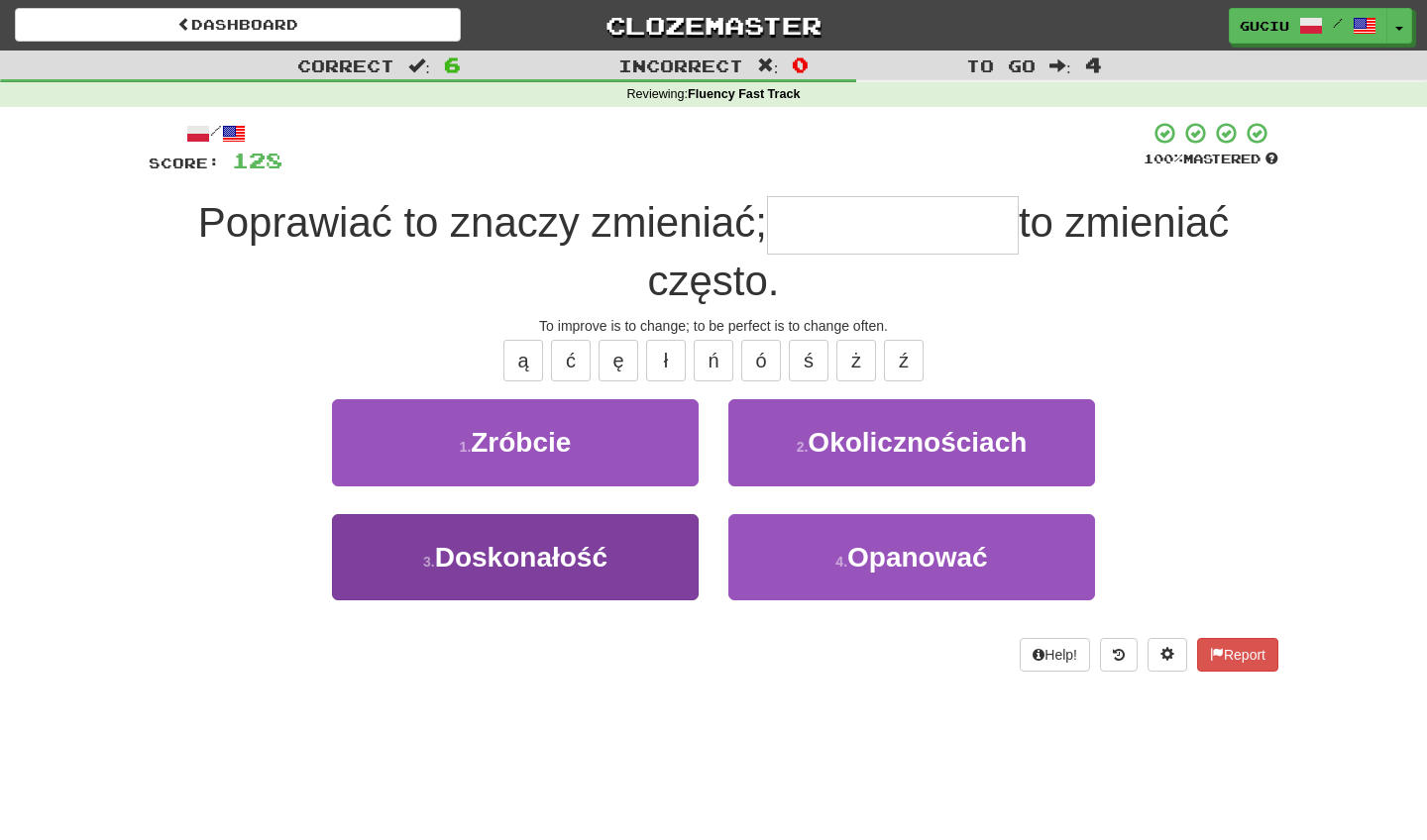 click on "3 .  Doskonałość" at bounding box center (515, 557) 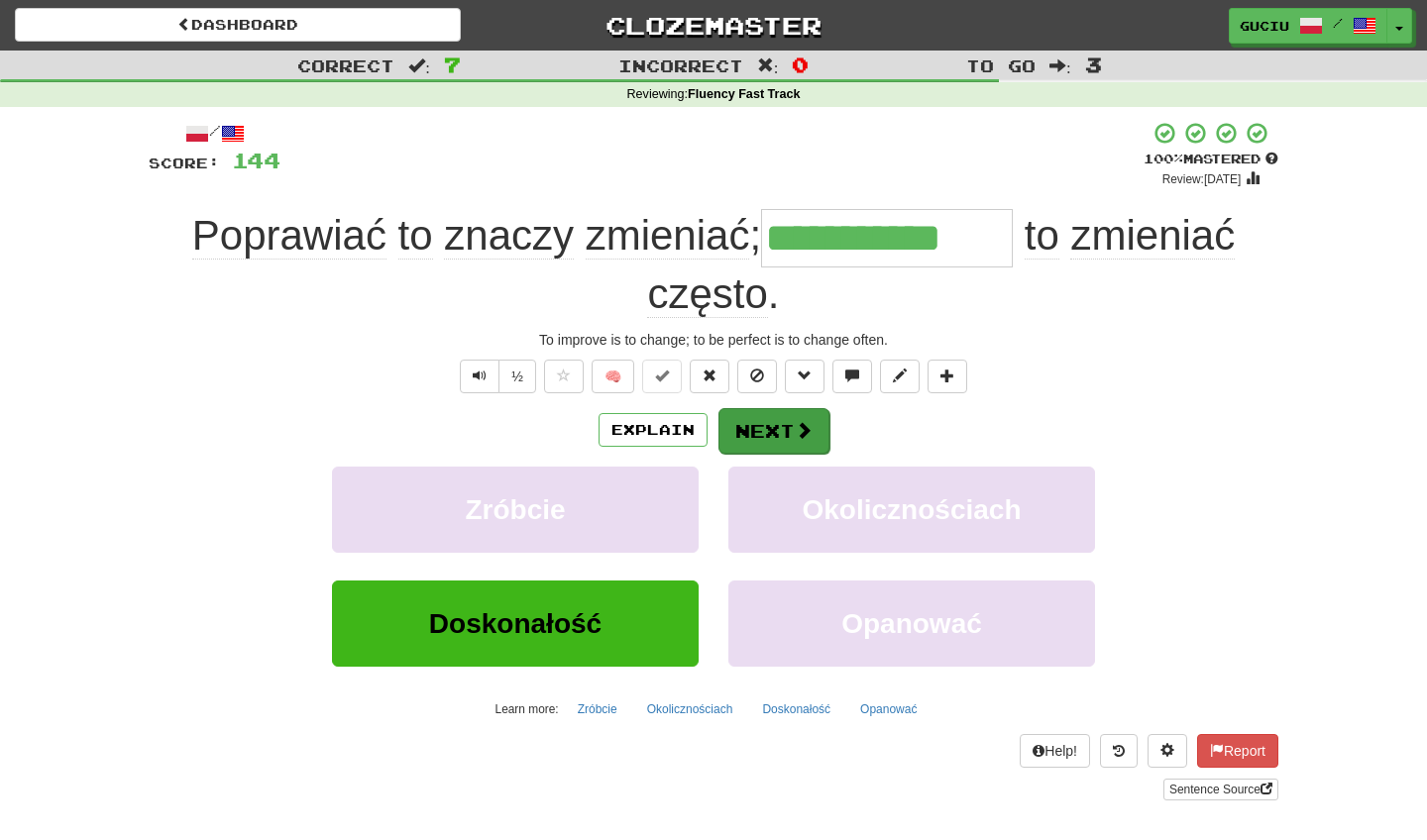 click on "Next" at bounding box center (774, 431) 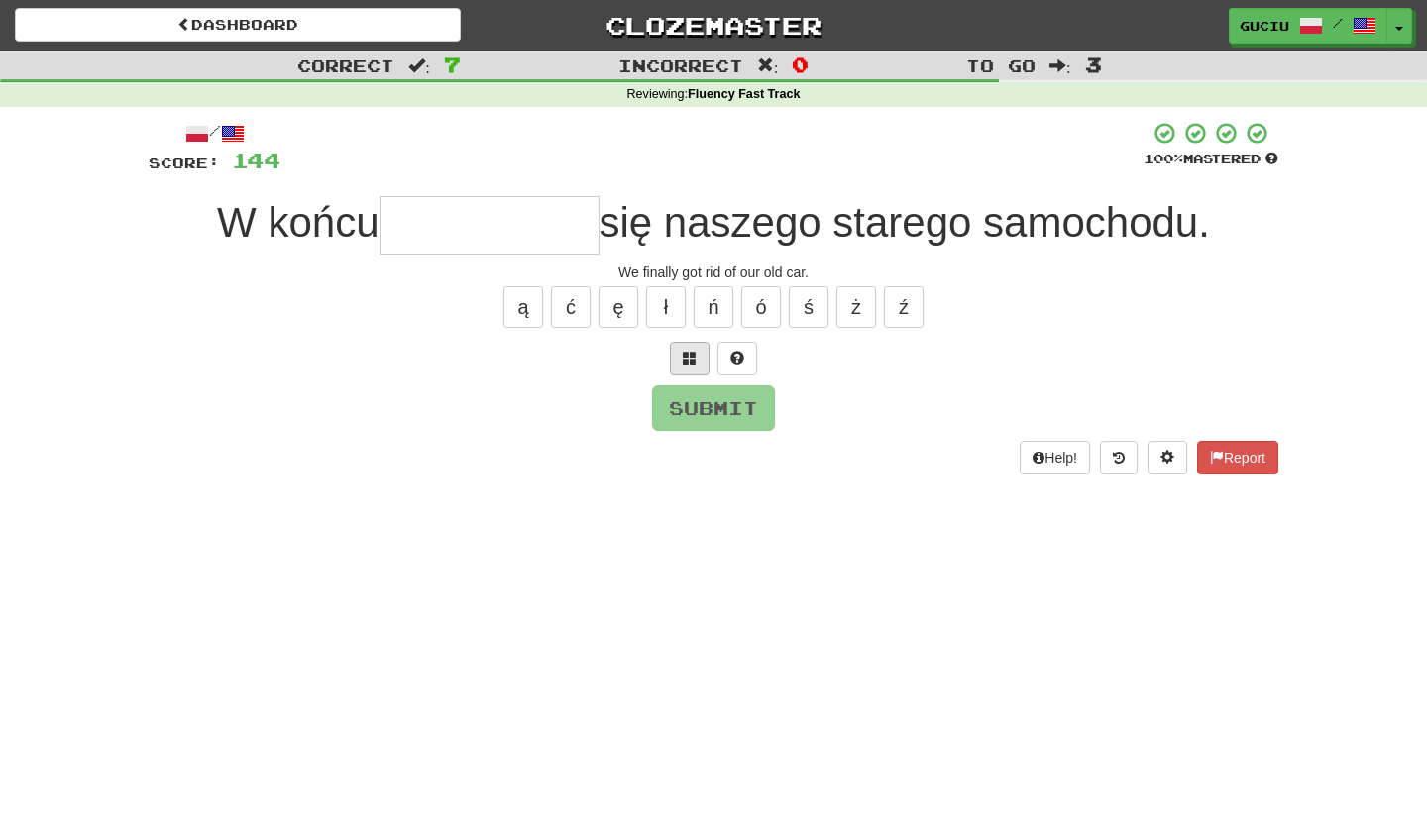 click at bounding box center (690, 358) 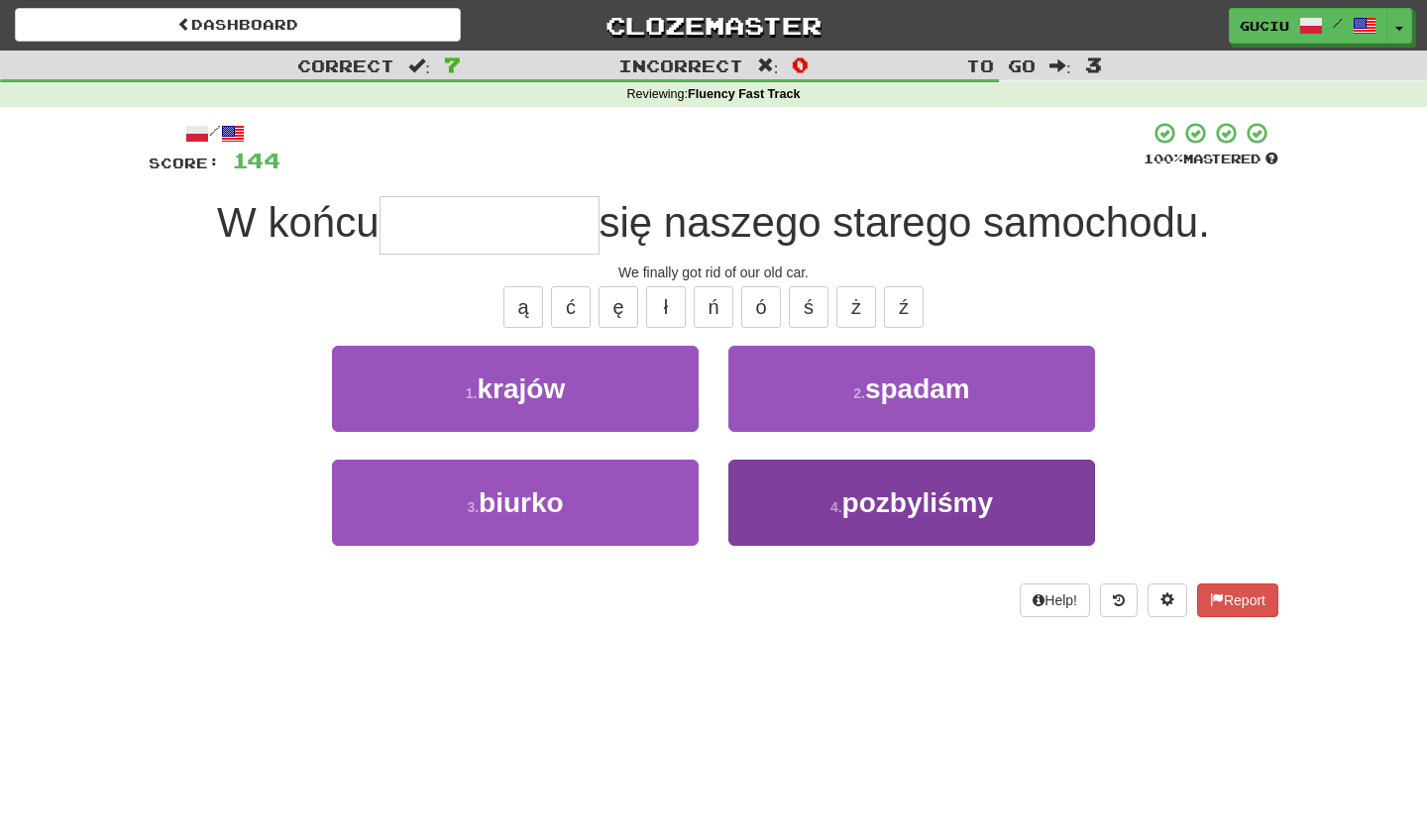 click on "pozbyliśmy" at bounding box center (918, 502) 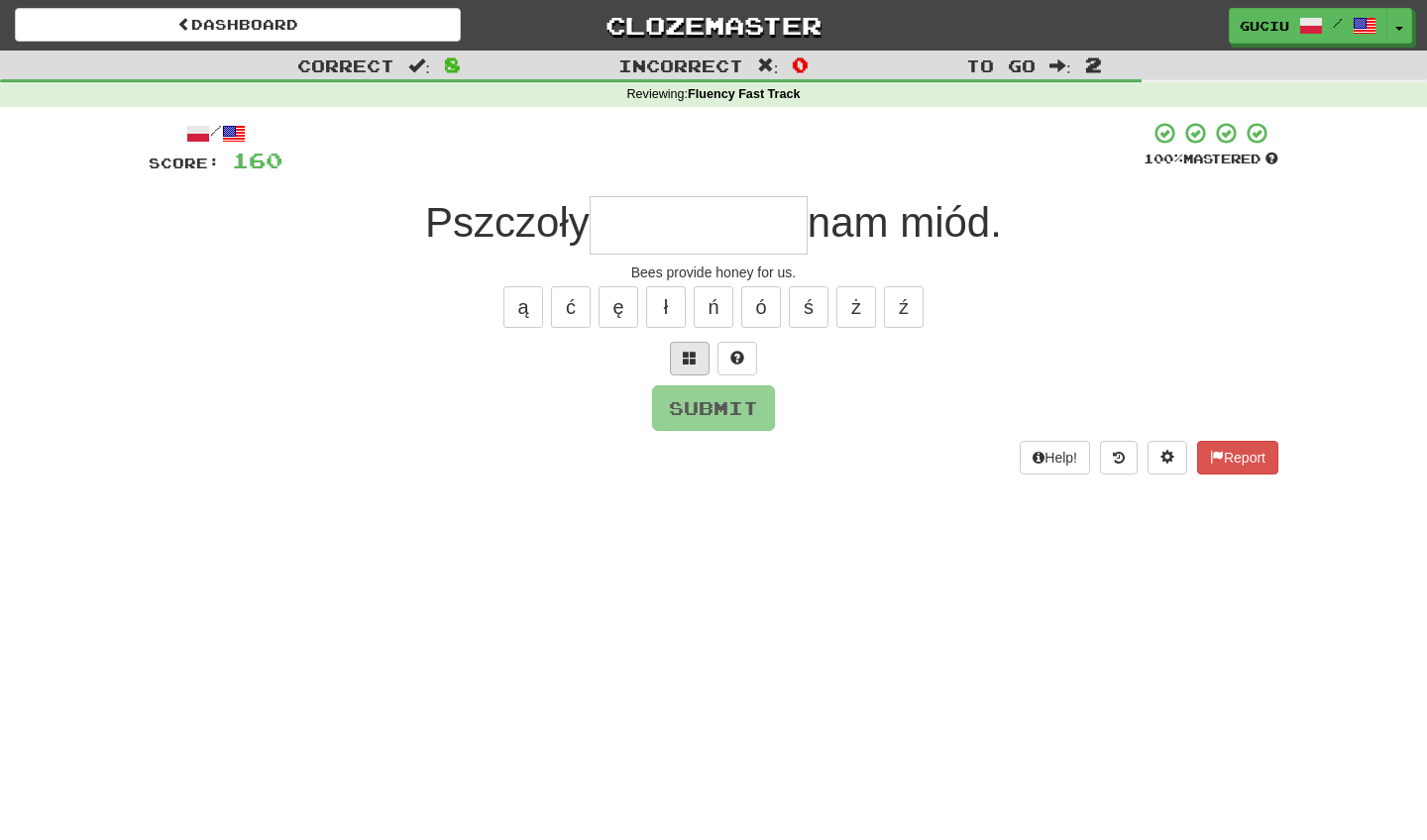 click at bounding box center [690, 358] 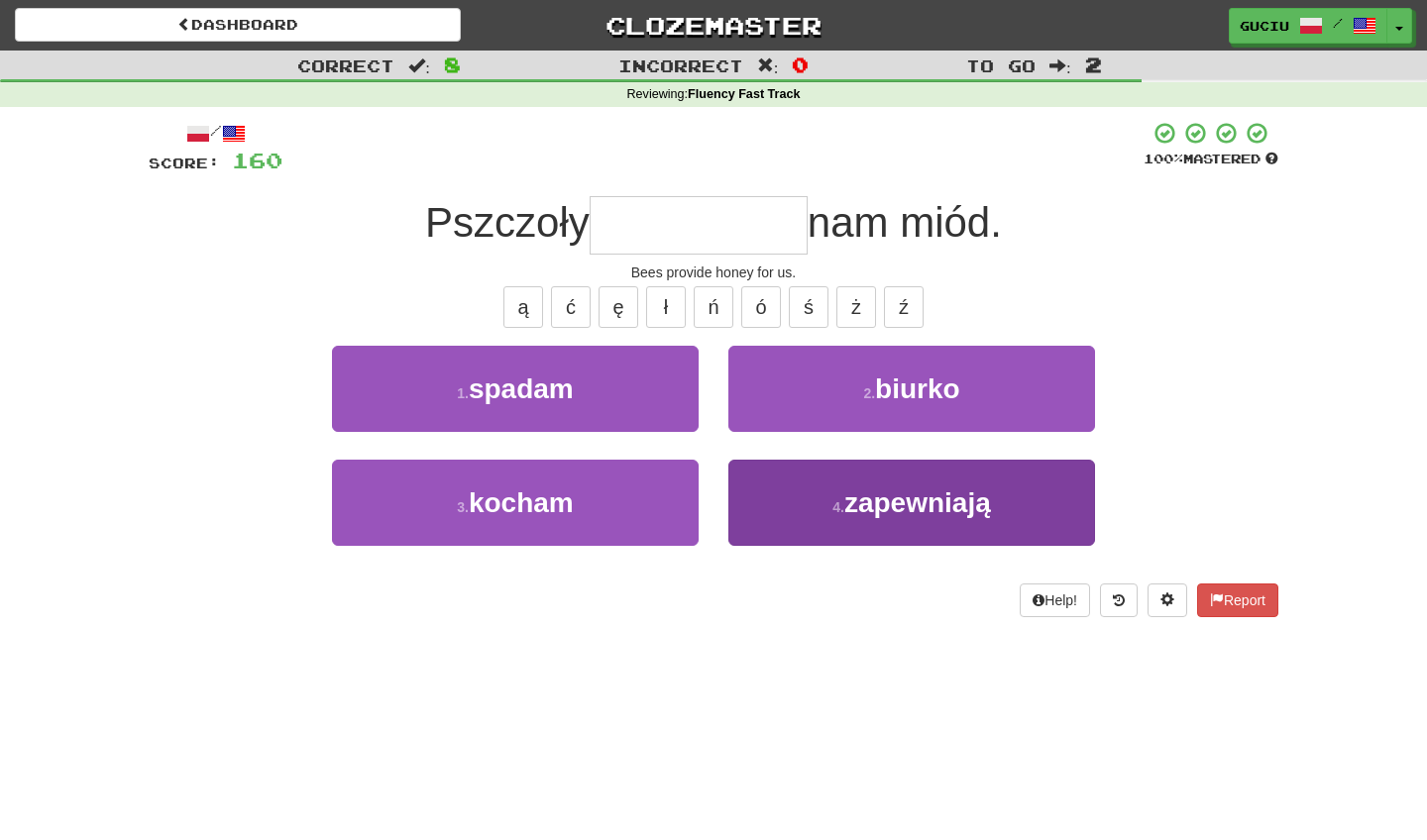 click on "4 ." at bounding box center [838, 507] 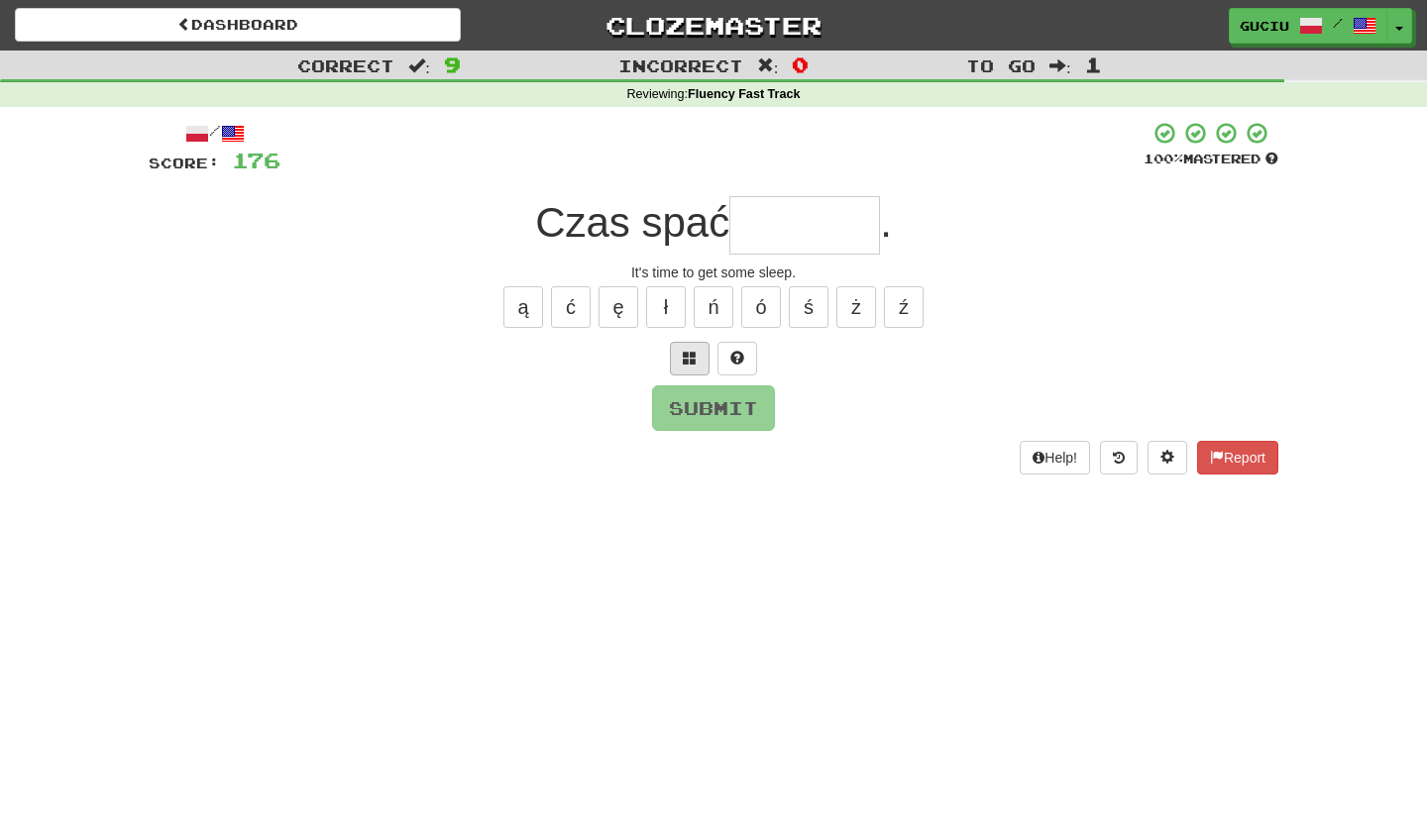 click at bounding box center (690, 358) 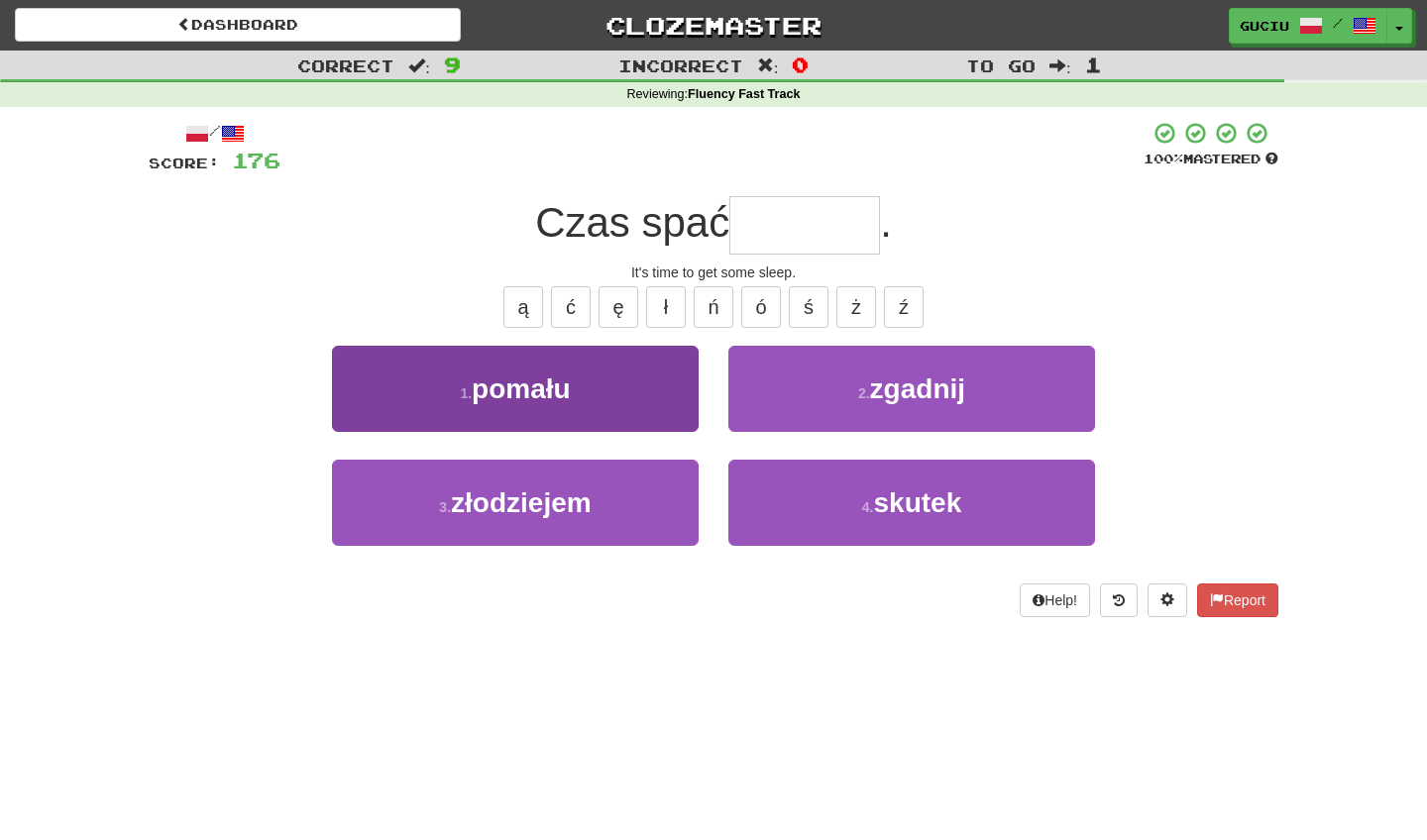 click on "1 .  pomału" at bounding box center [515, 388] 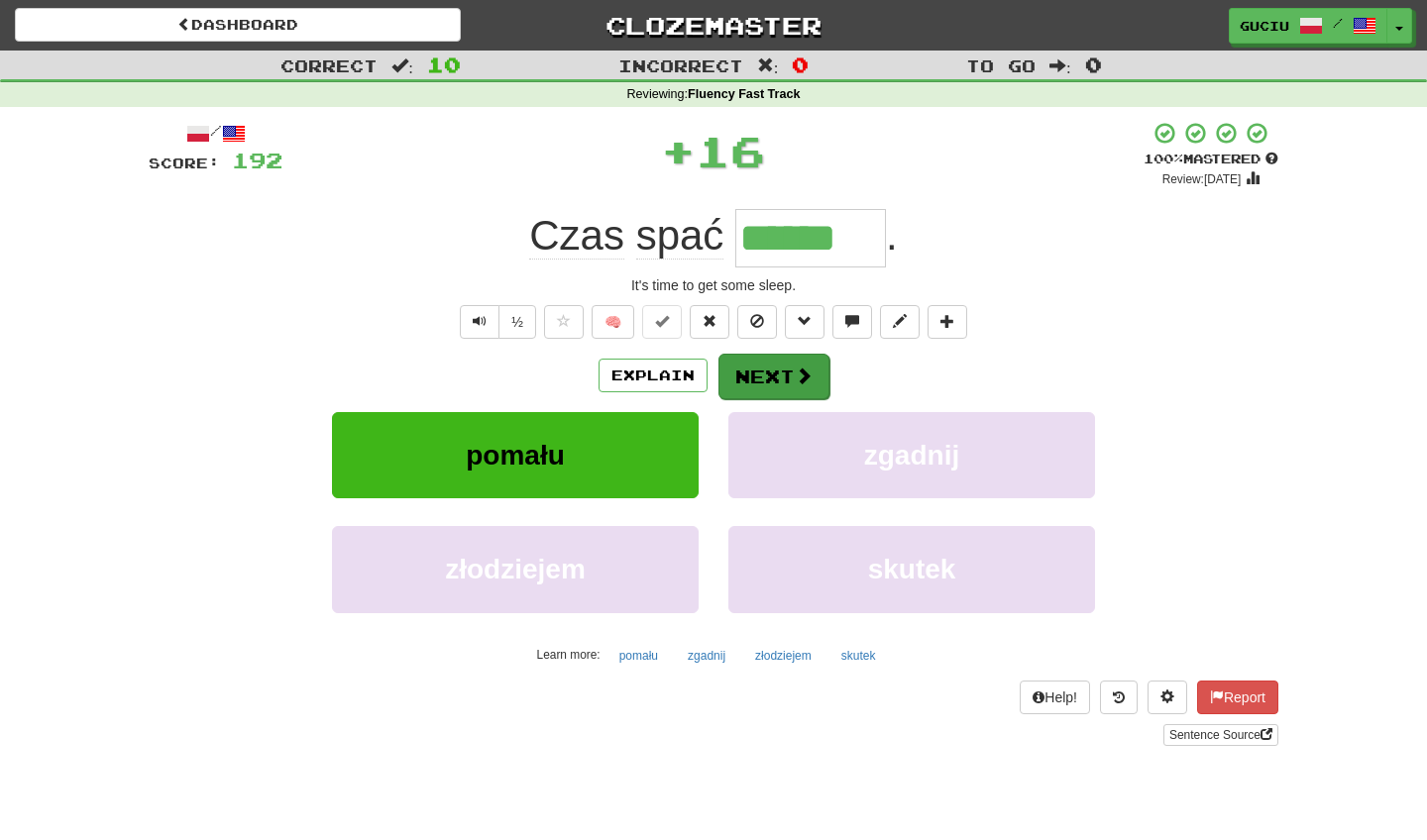 click on "Next" at bounding box center (774, 376) 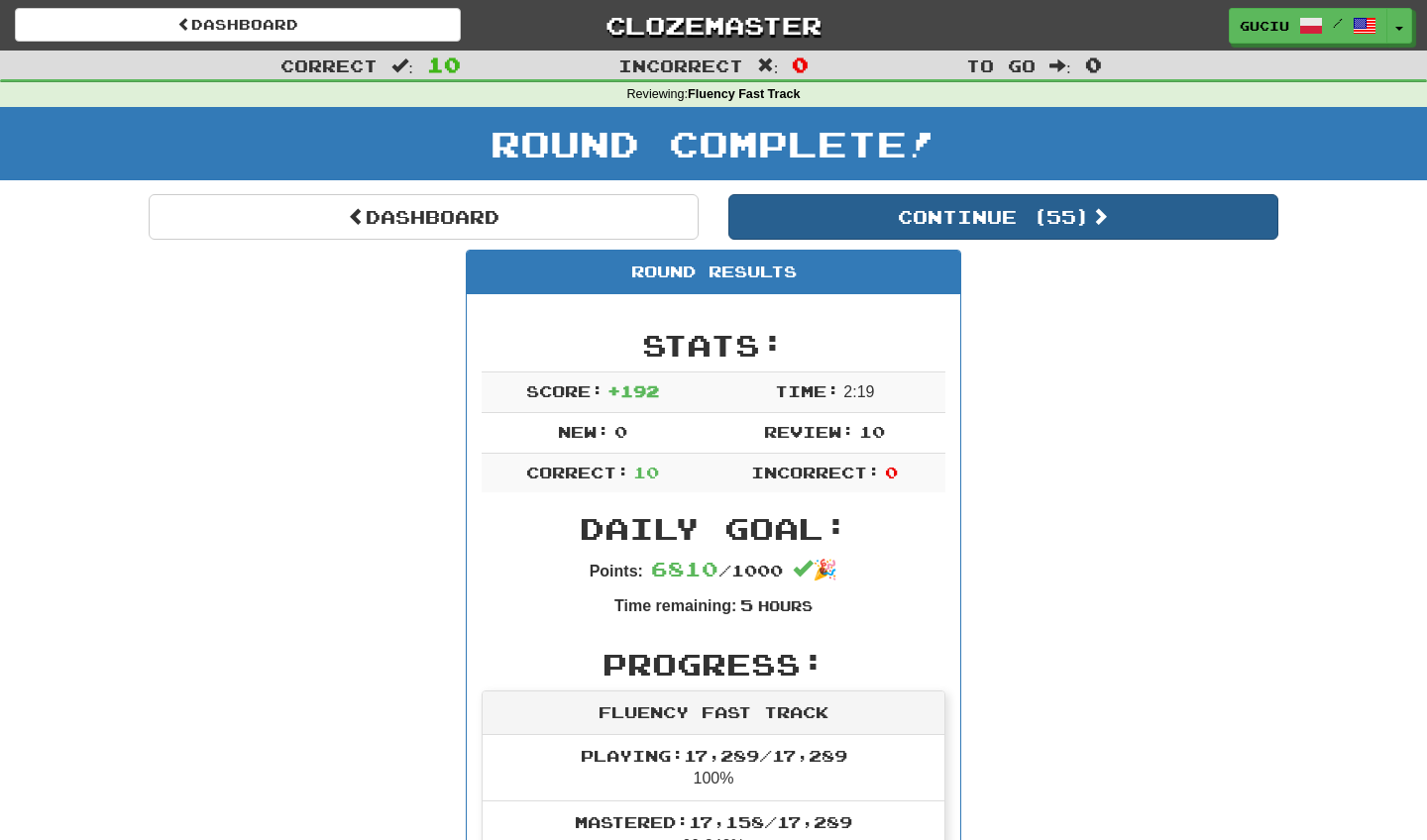 click on "Continue ( 55 )" at bounding box center [1003, 217] 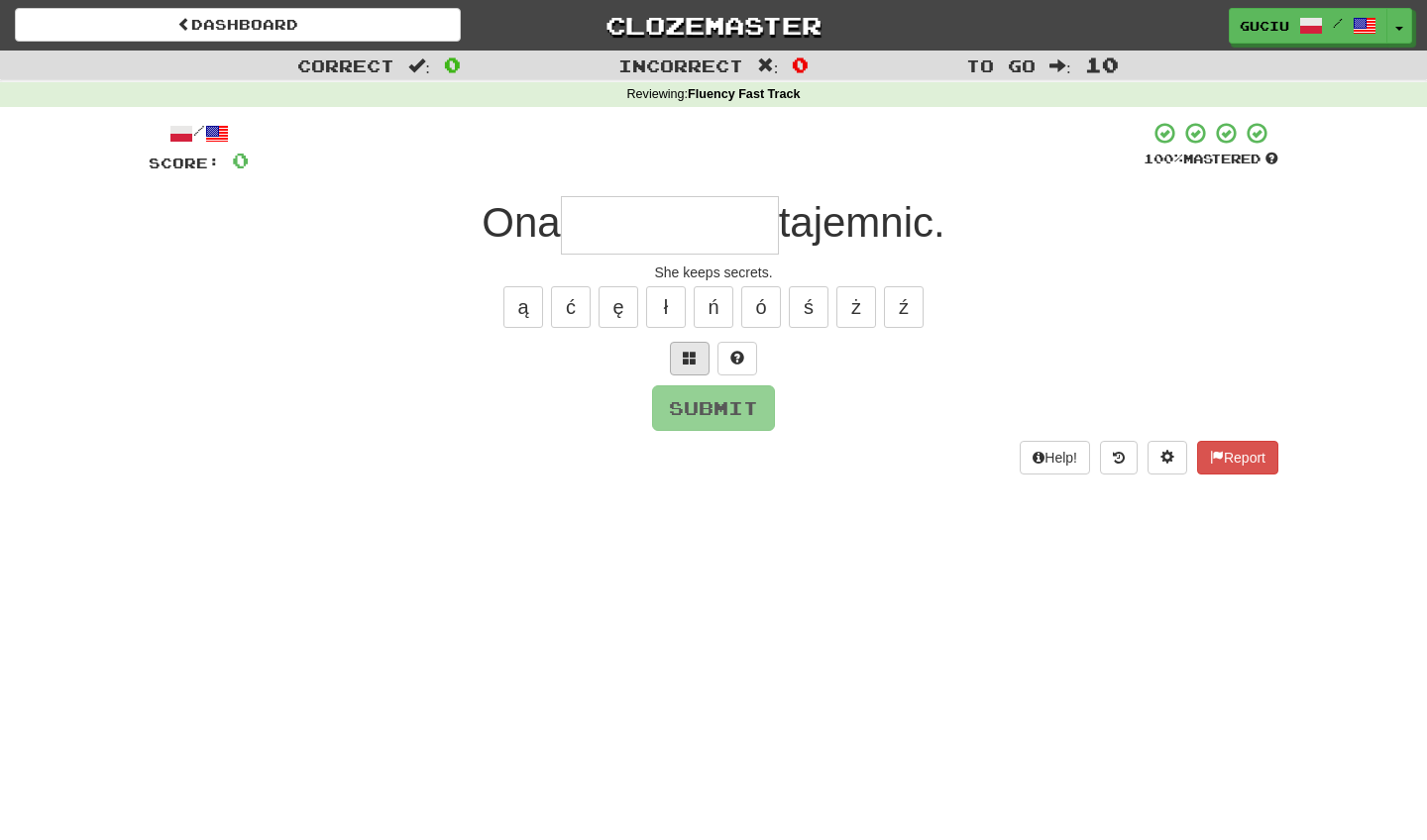 click at bounding box center (690, 358) 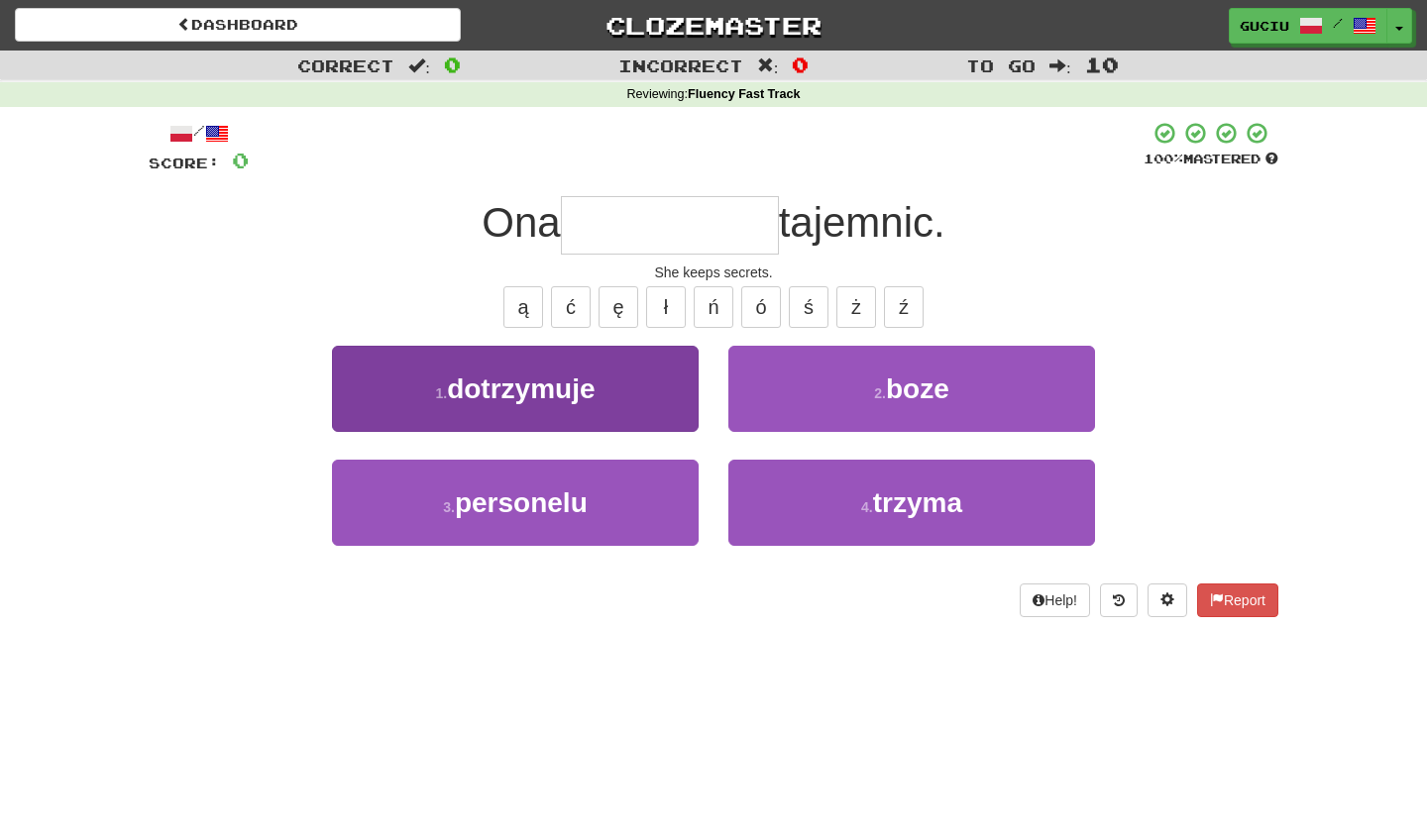 click on "1 .  dotrzymuje" at bounding box center [515, 388] 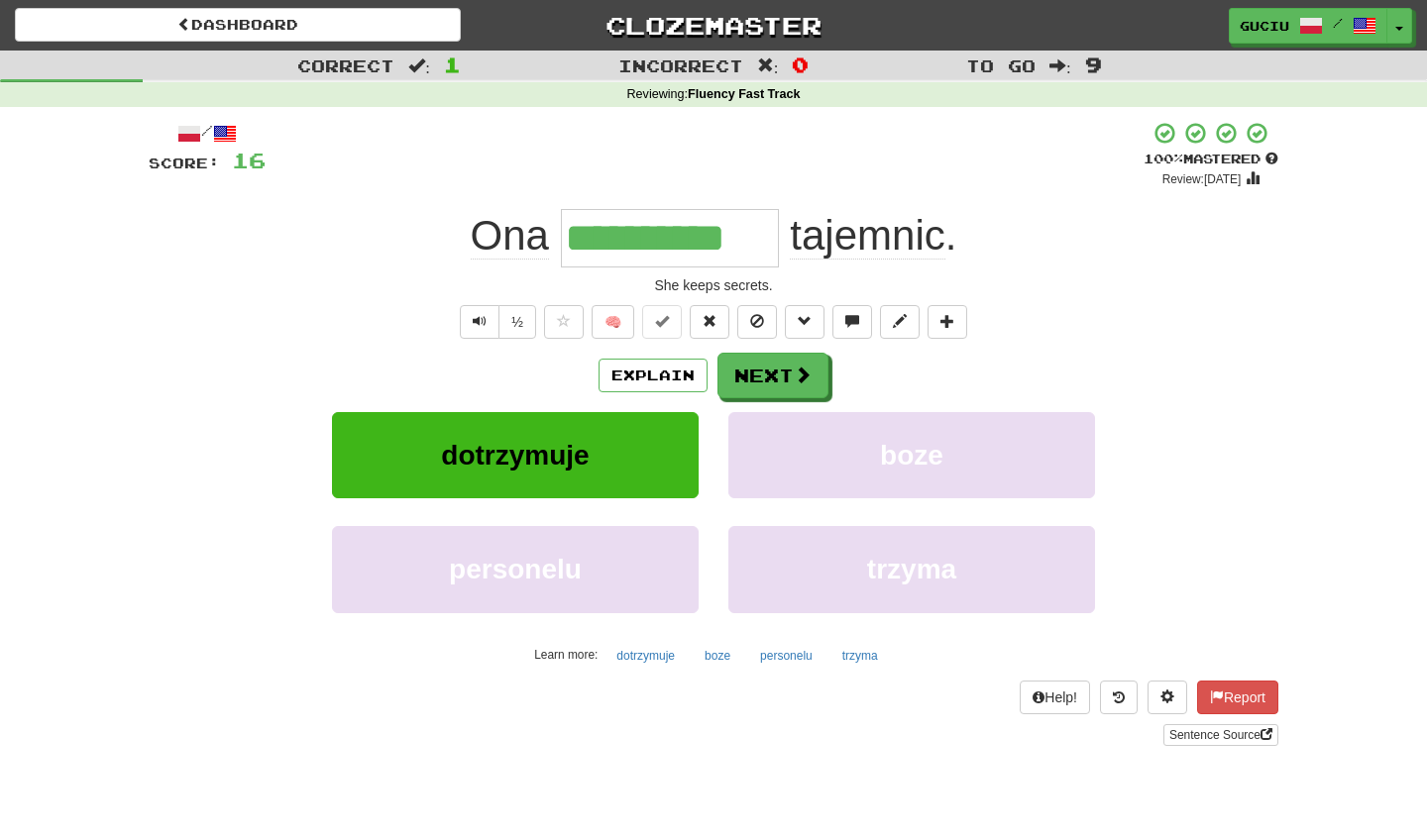 click on "**********" at bounding box center [714, 433] 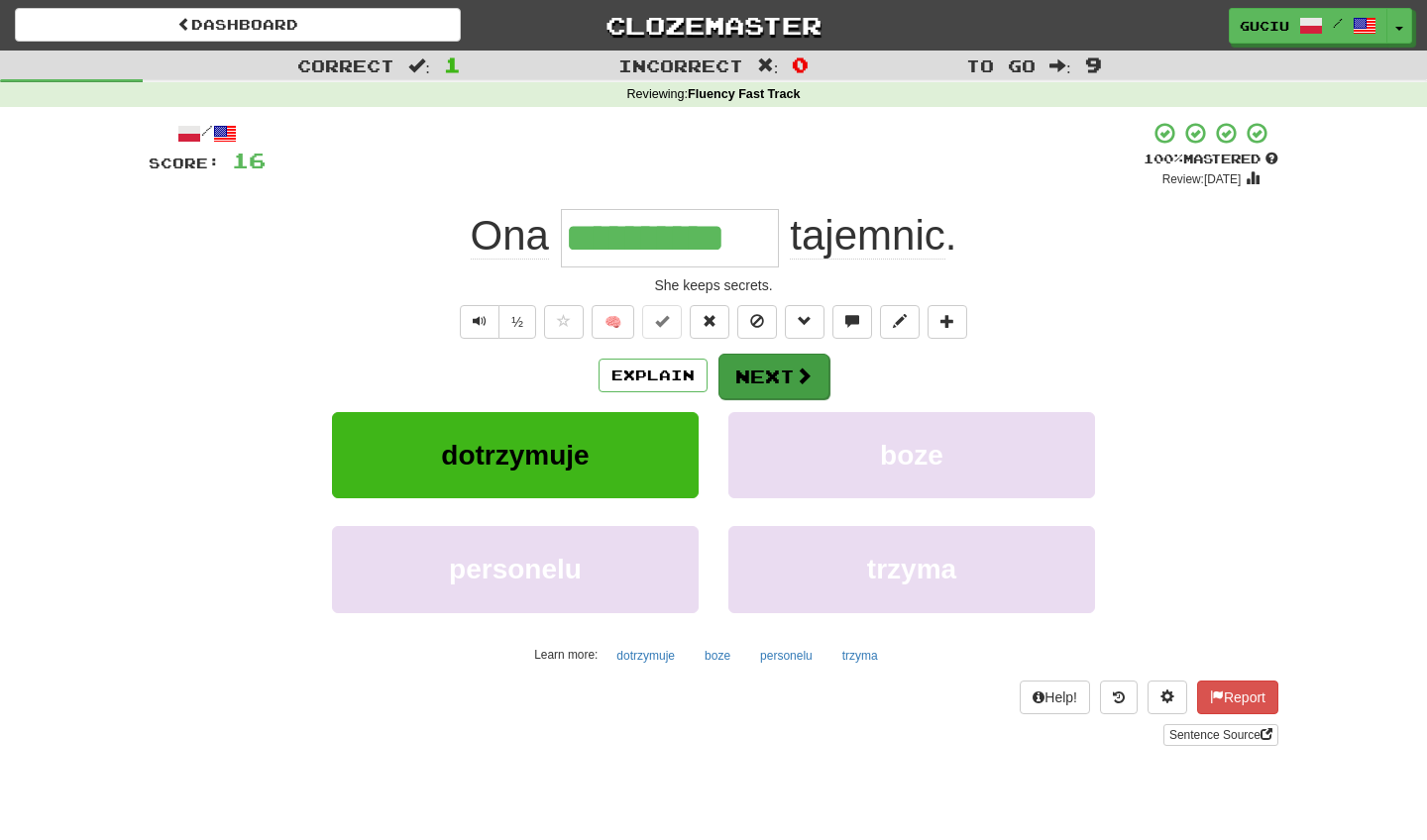 click on "Next" at bounding box center (774, 376) 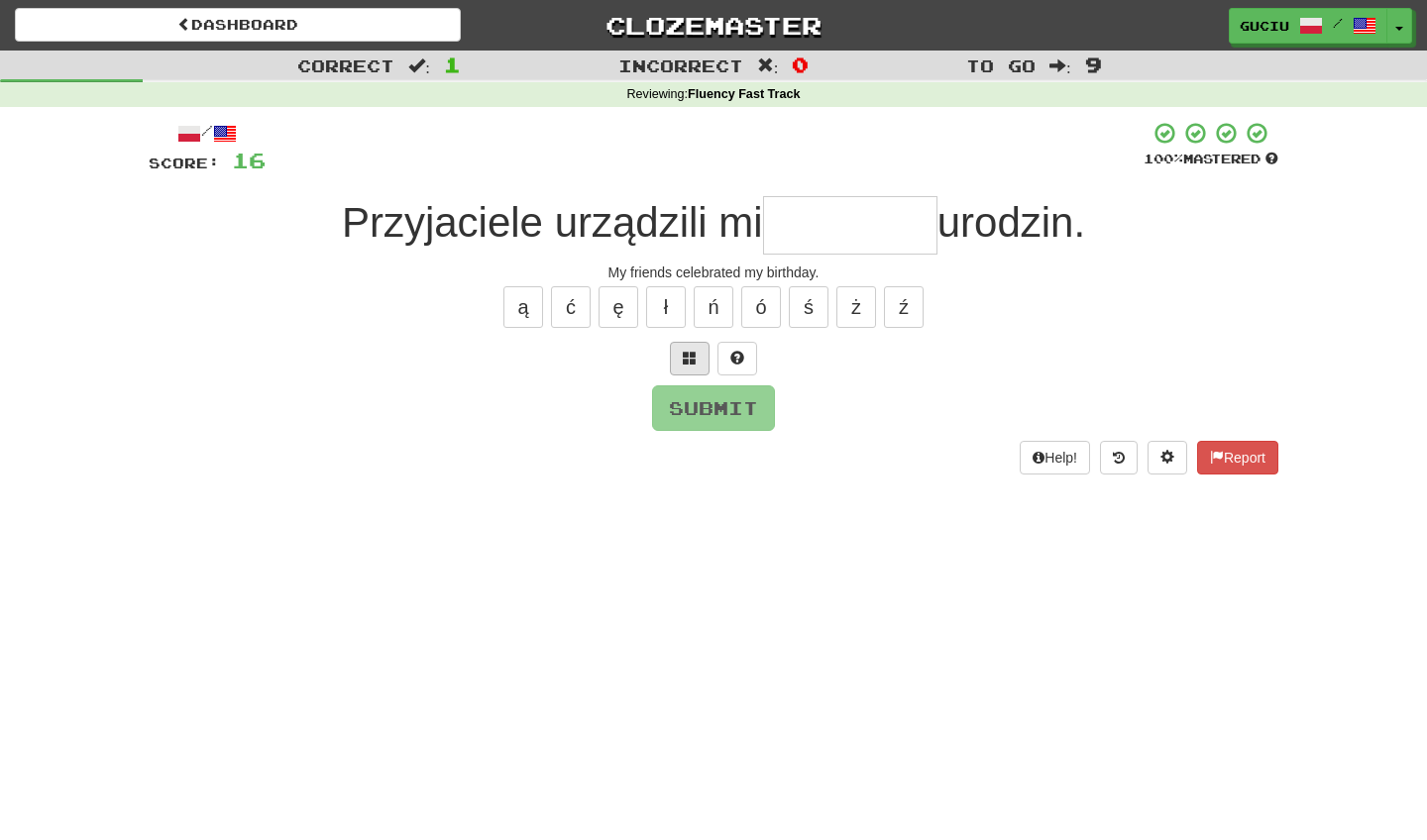 click at bounding box center (690, 358) 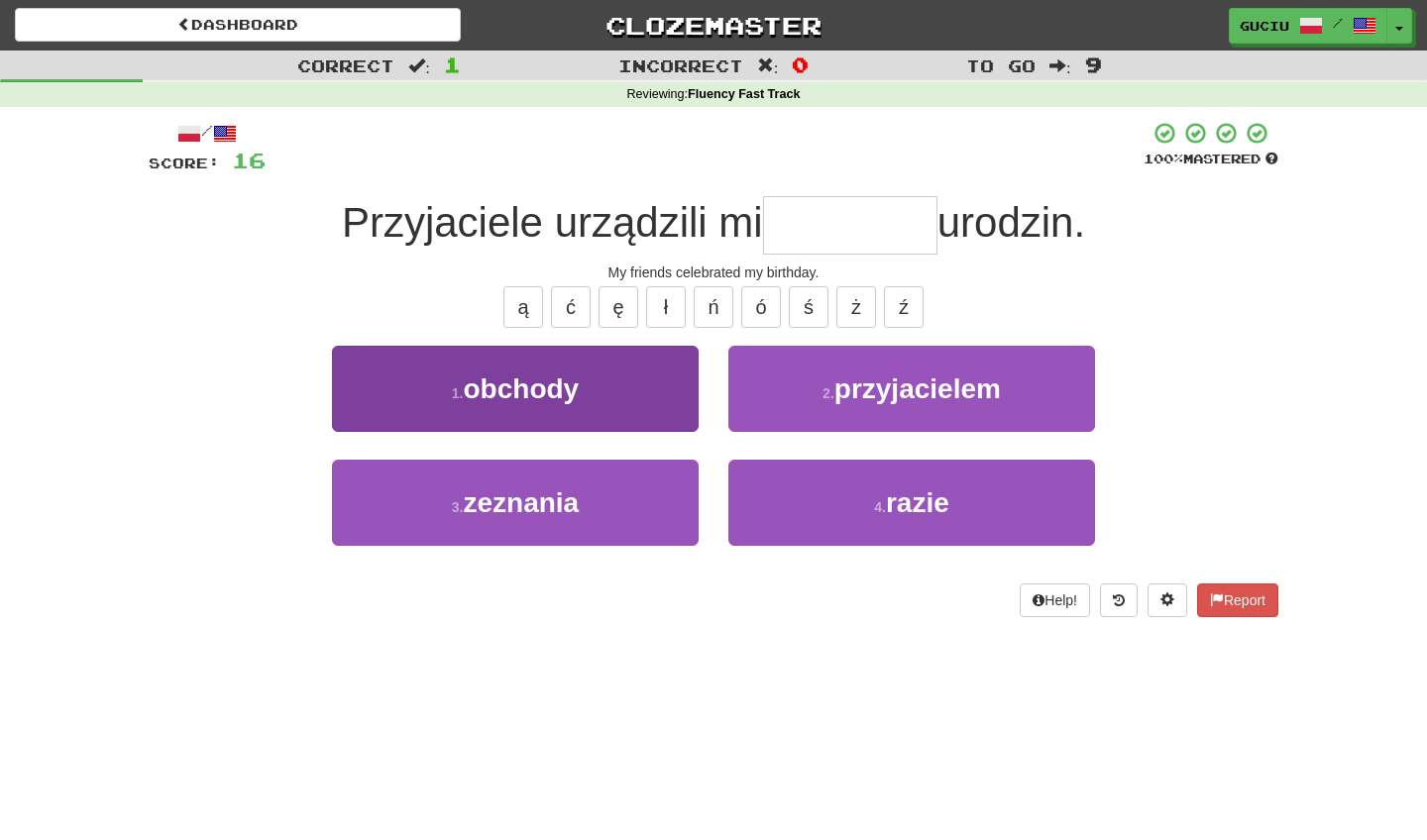 click on "1 .  obchody" at bounding box center [515, 388] 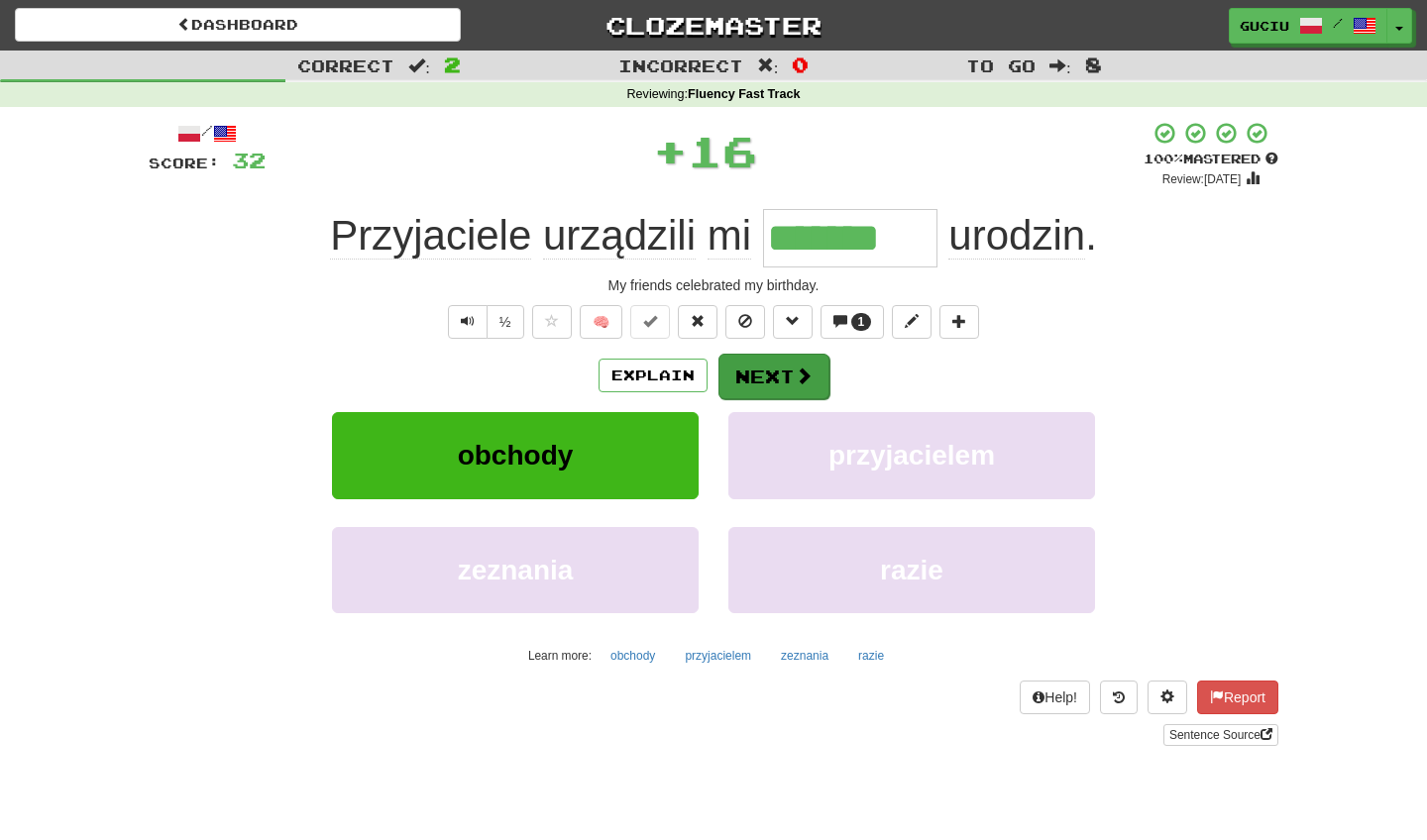 click on "Next" at bounding box center [774, 376] 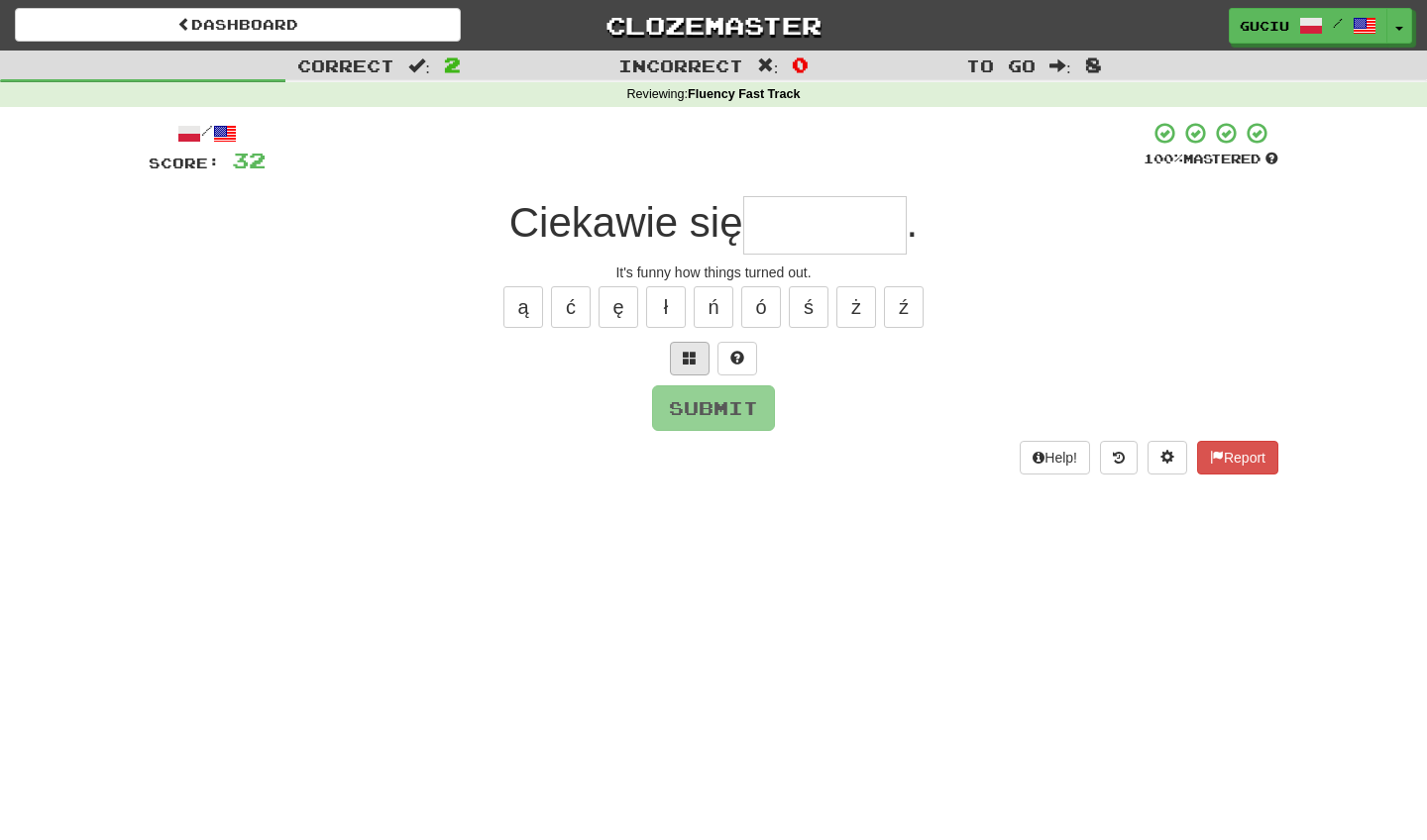 click at bounding box center [690, 359] 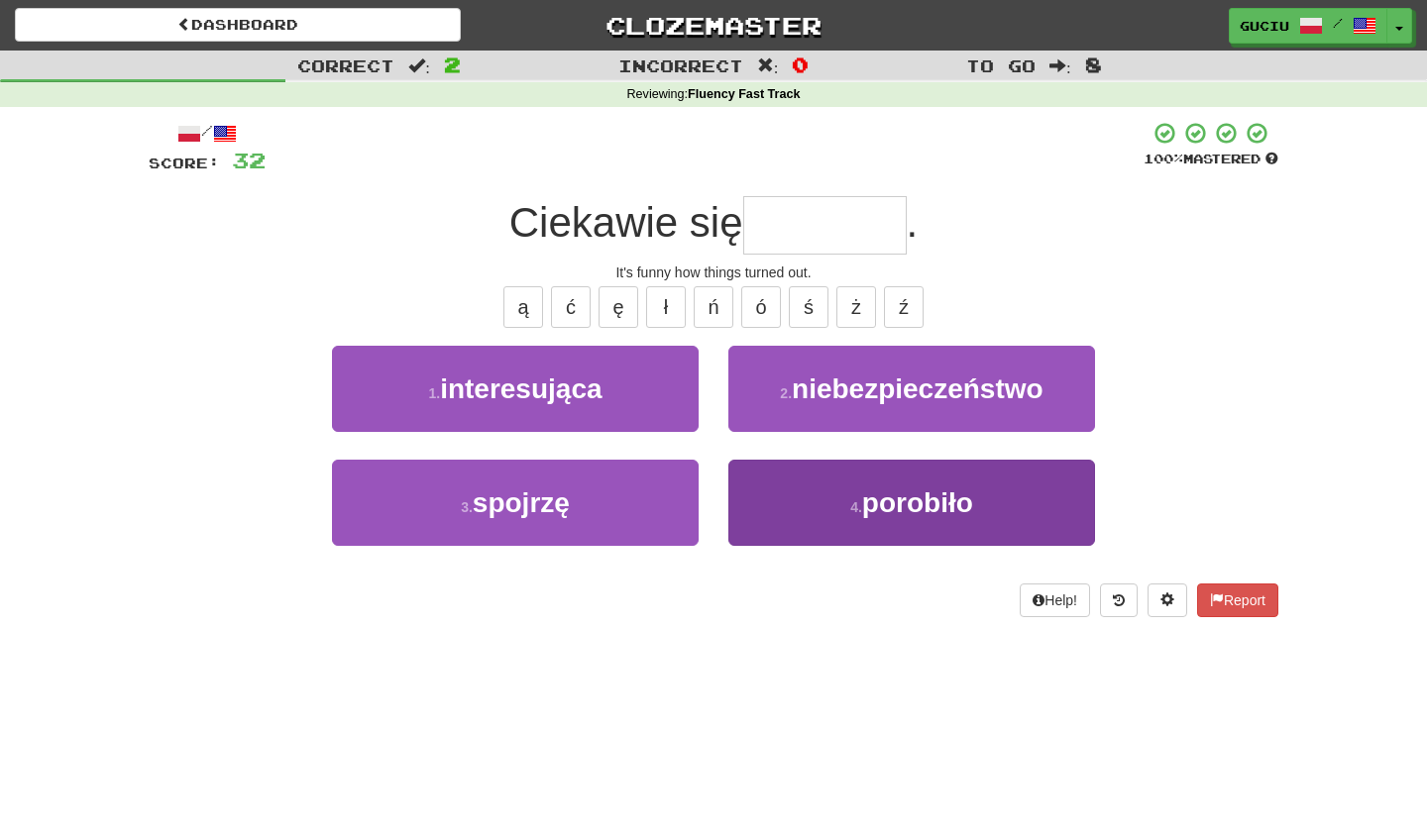click on "porobiło" at bounding box center [918, 502] 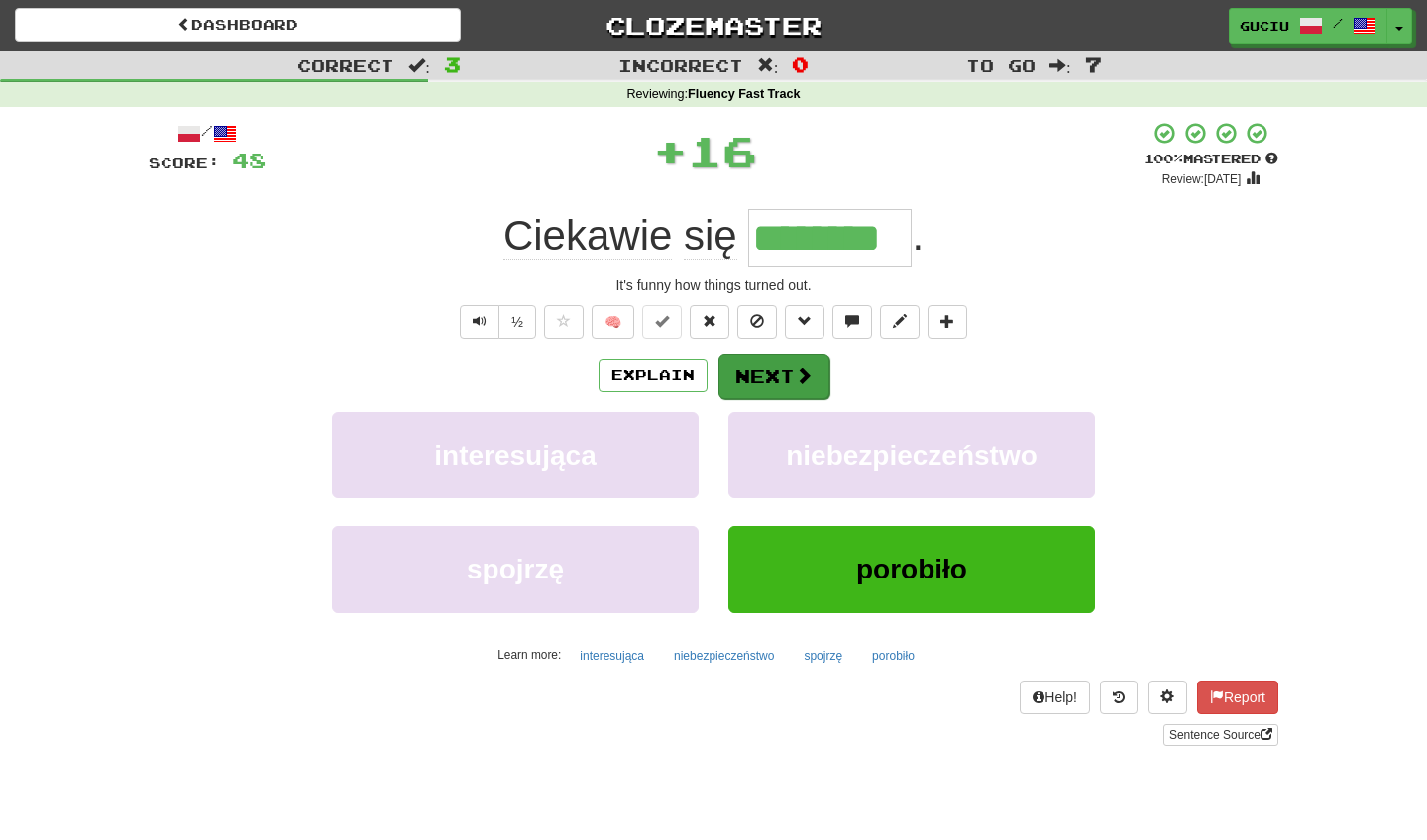 click at bounding box center (804, 375) 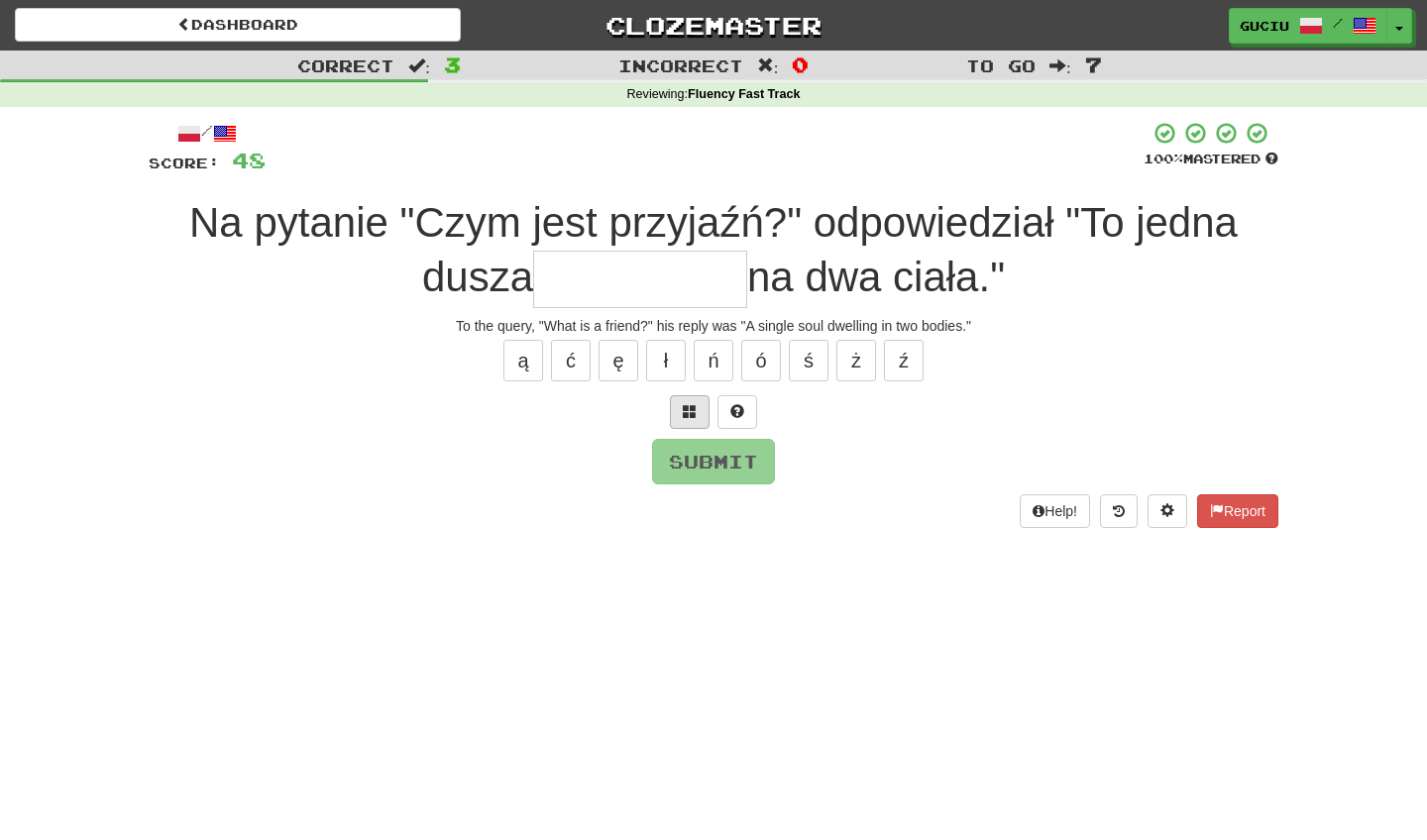 click at bounding box center (690, 412) 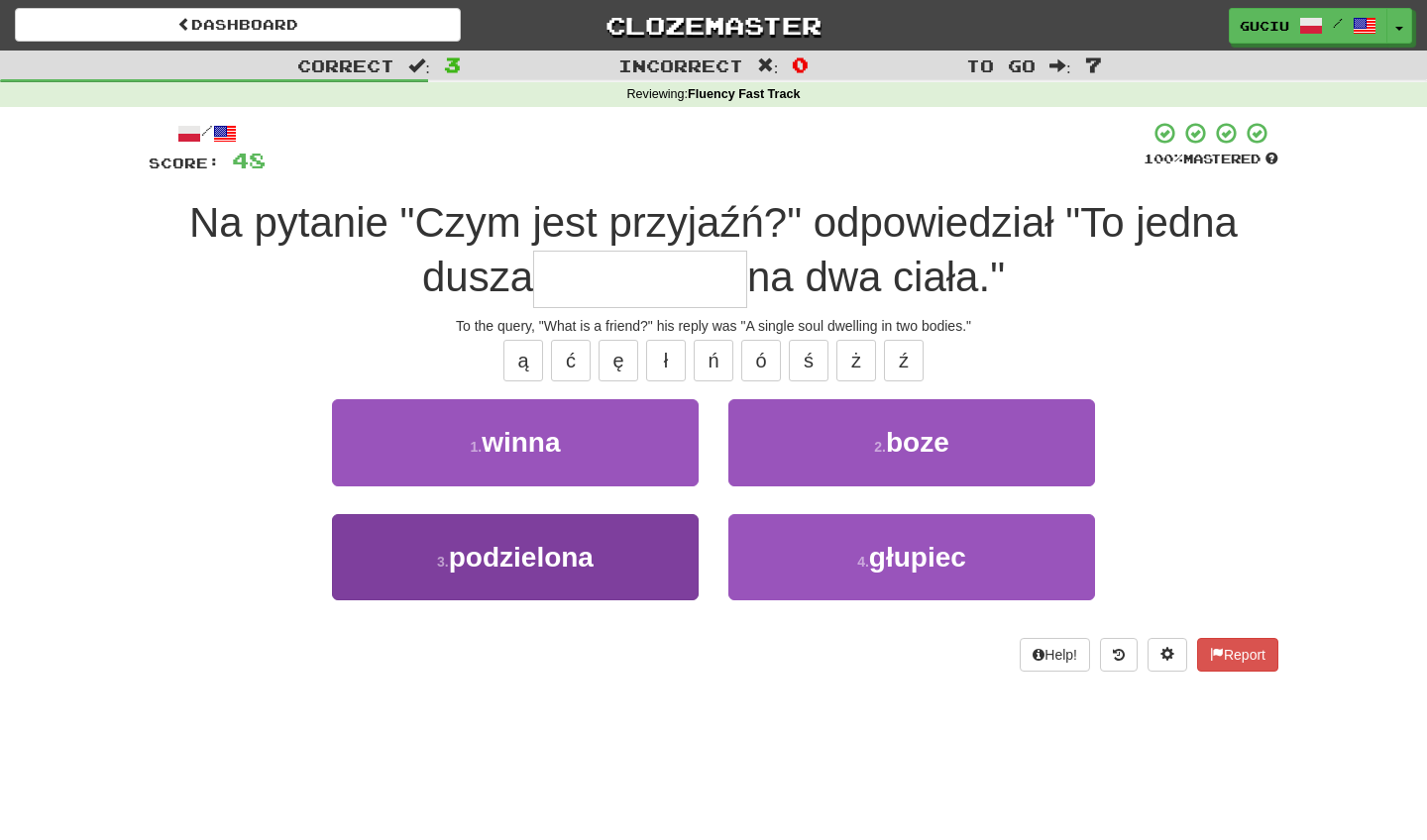 click on "3 .  podzielona" at bounding box center [515, 557] 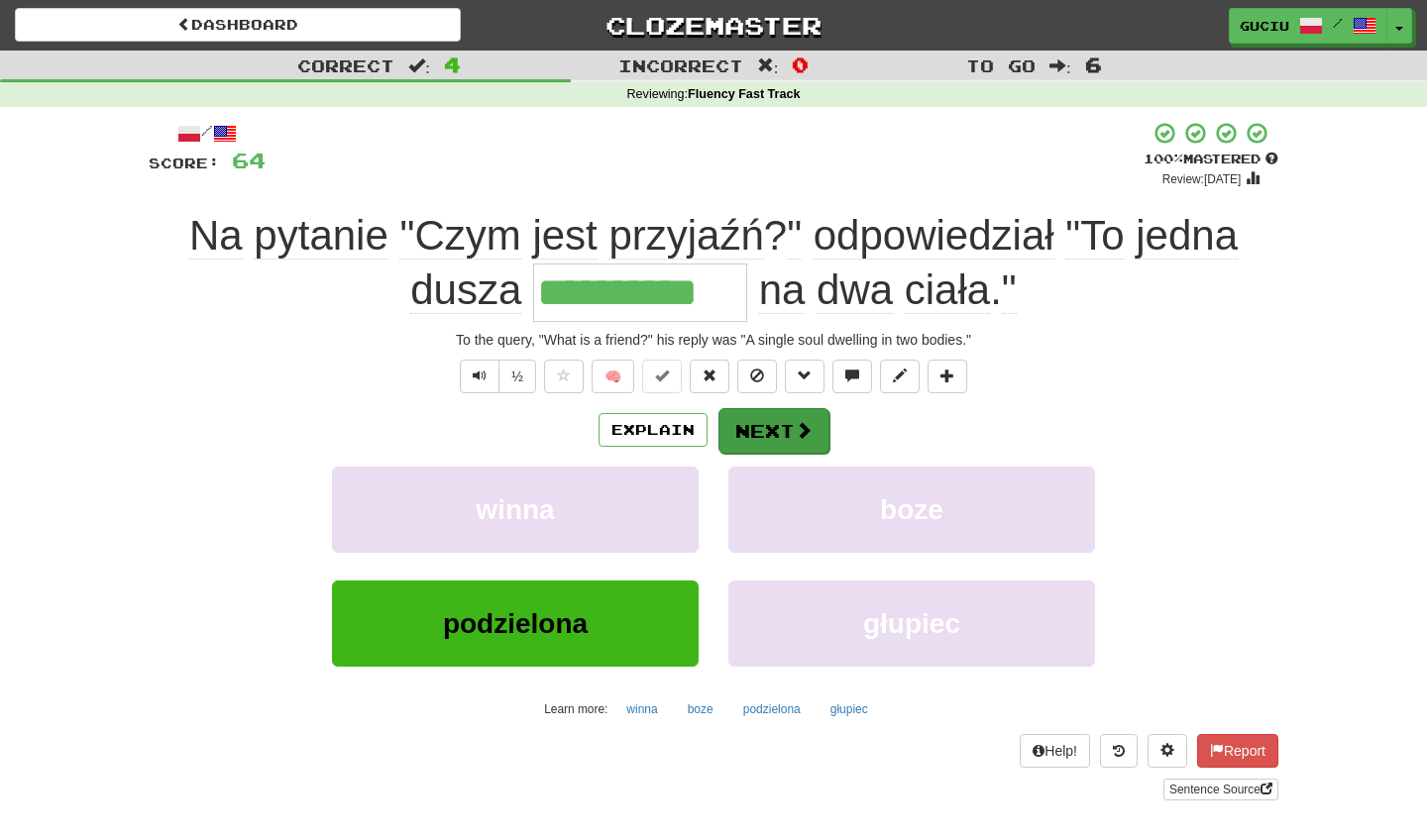 click on "Next" at bounding box center [774, 431] 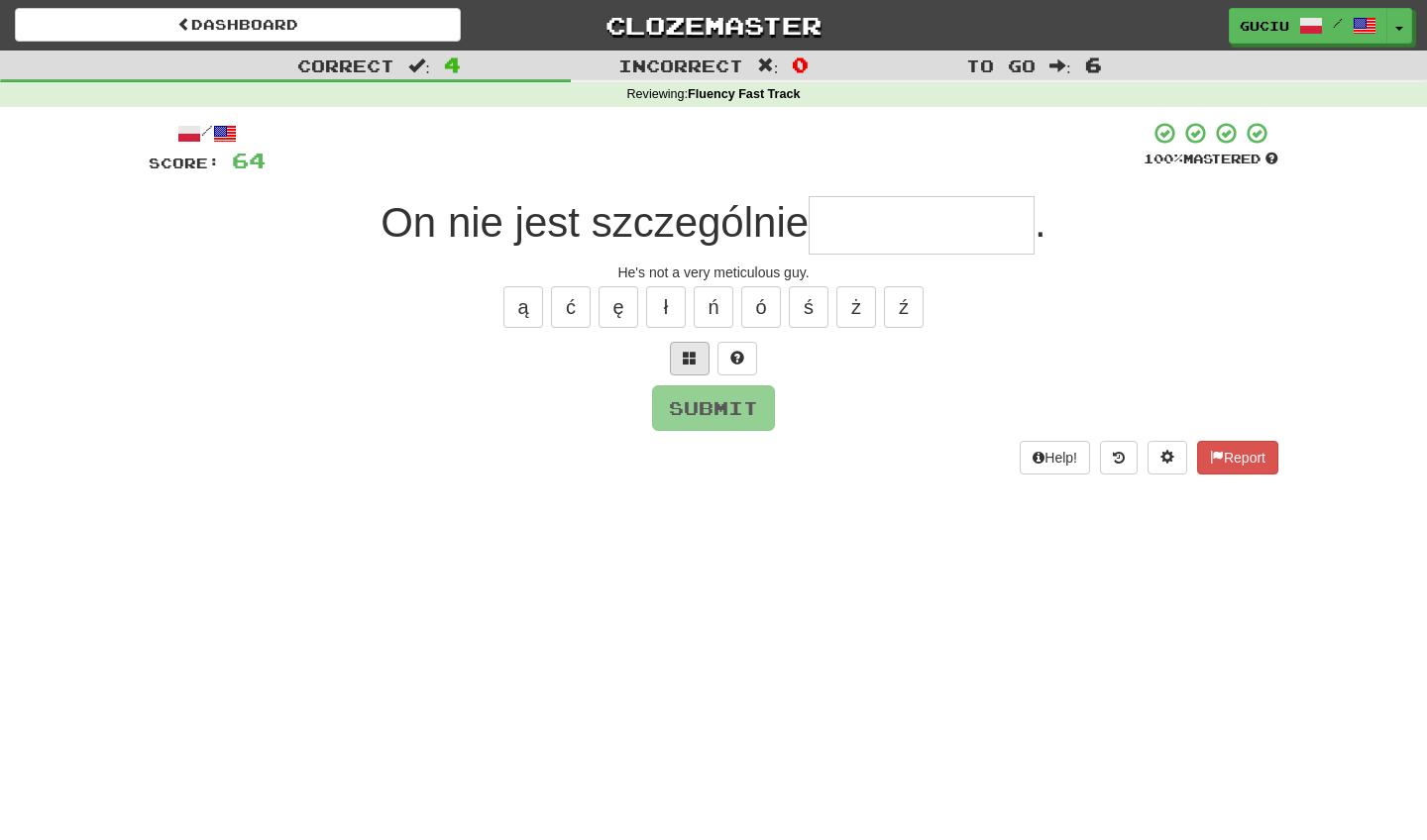 click at bounding box center (690, 358) 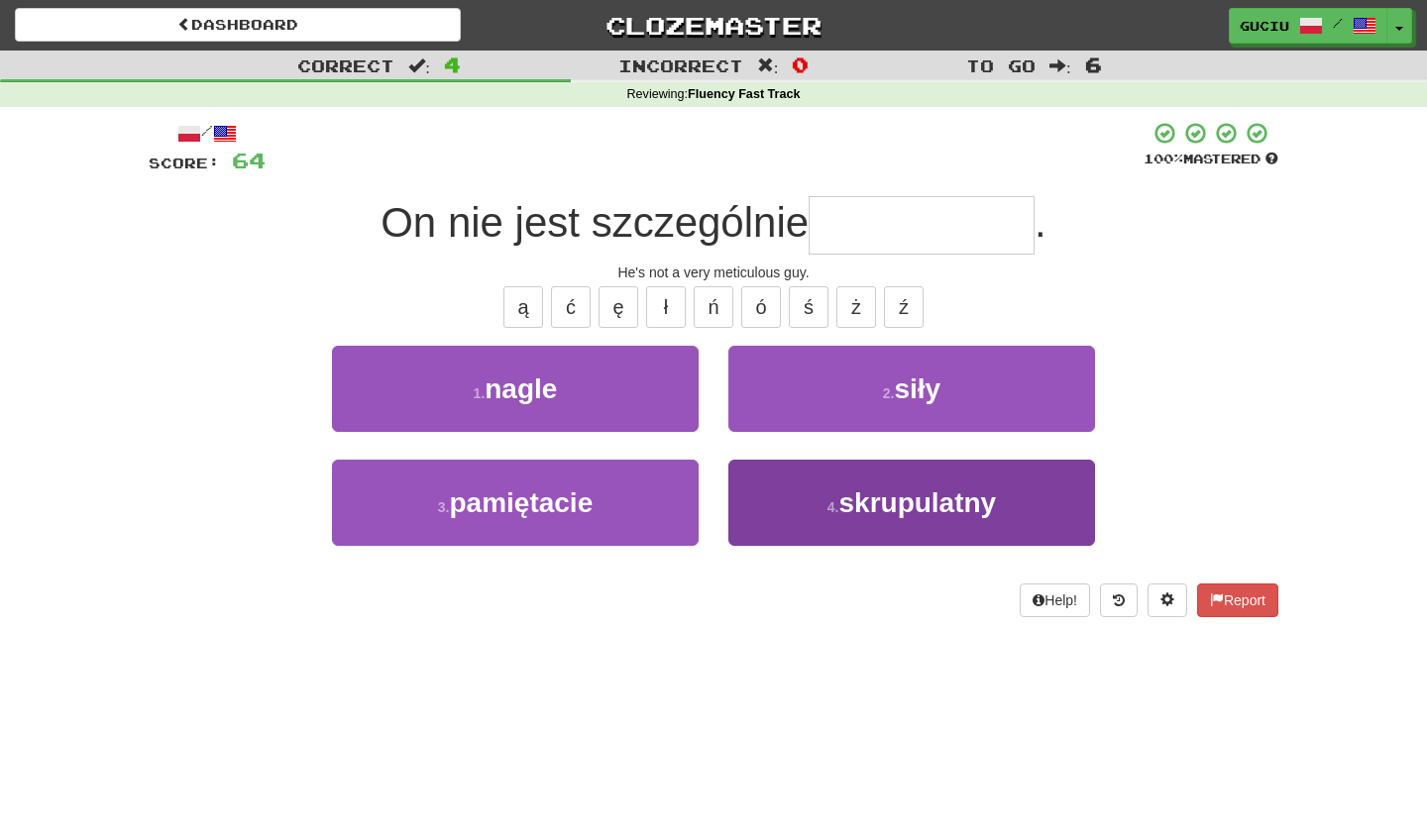 click on "skrupulatny" at bounding box center [917, 502] 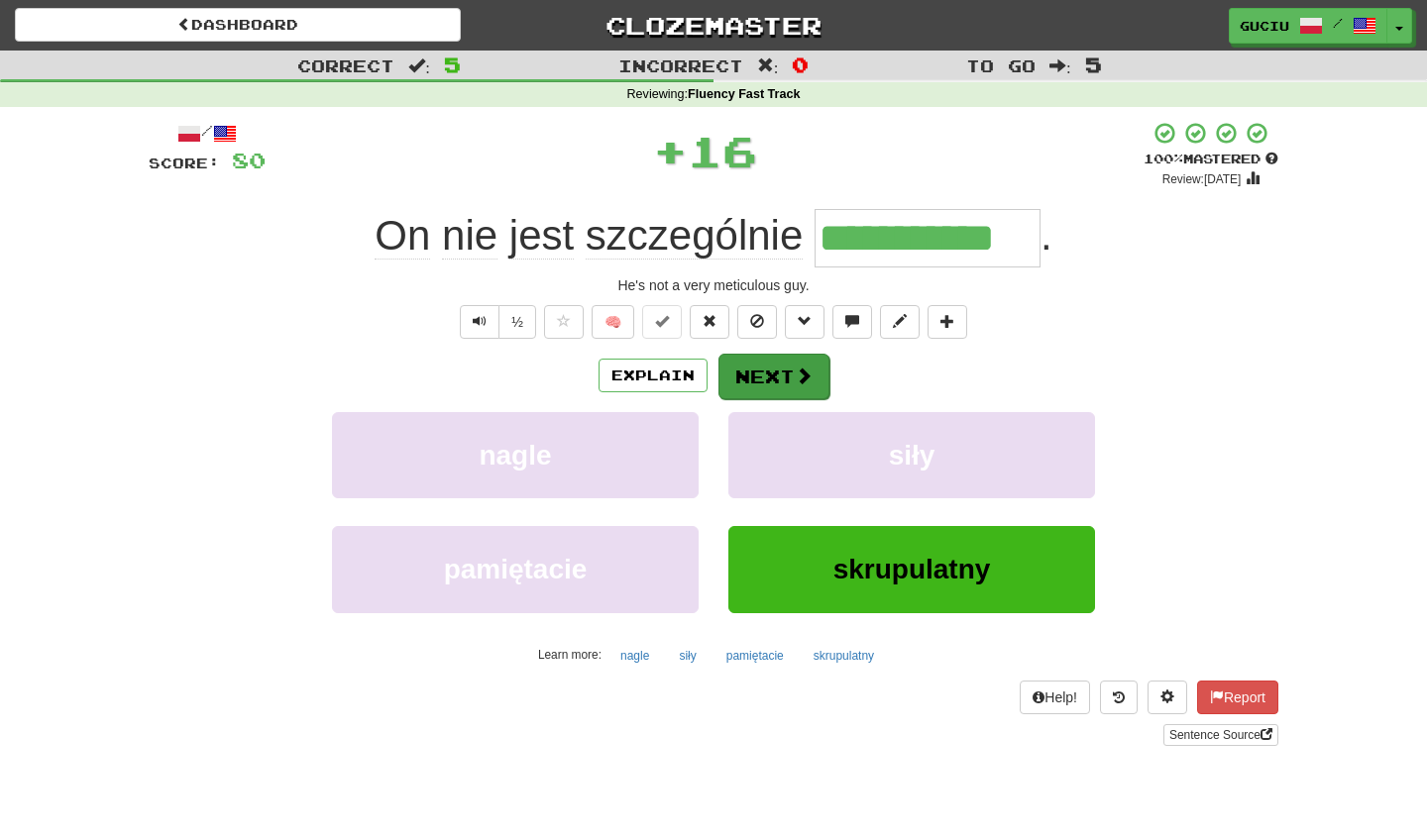 click at bounding box center [804, 375] 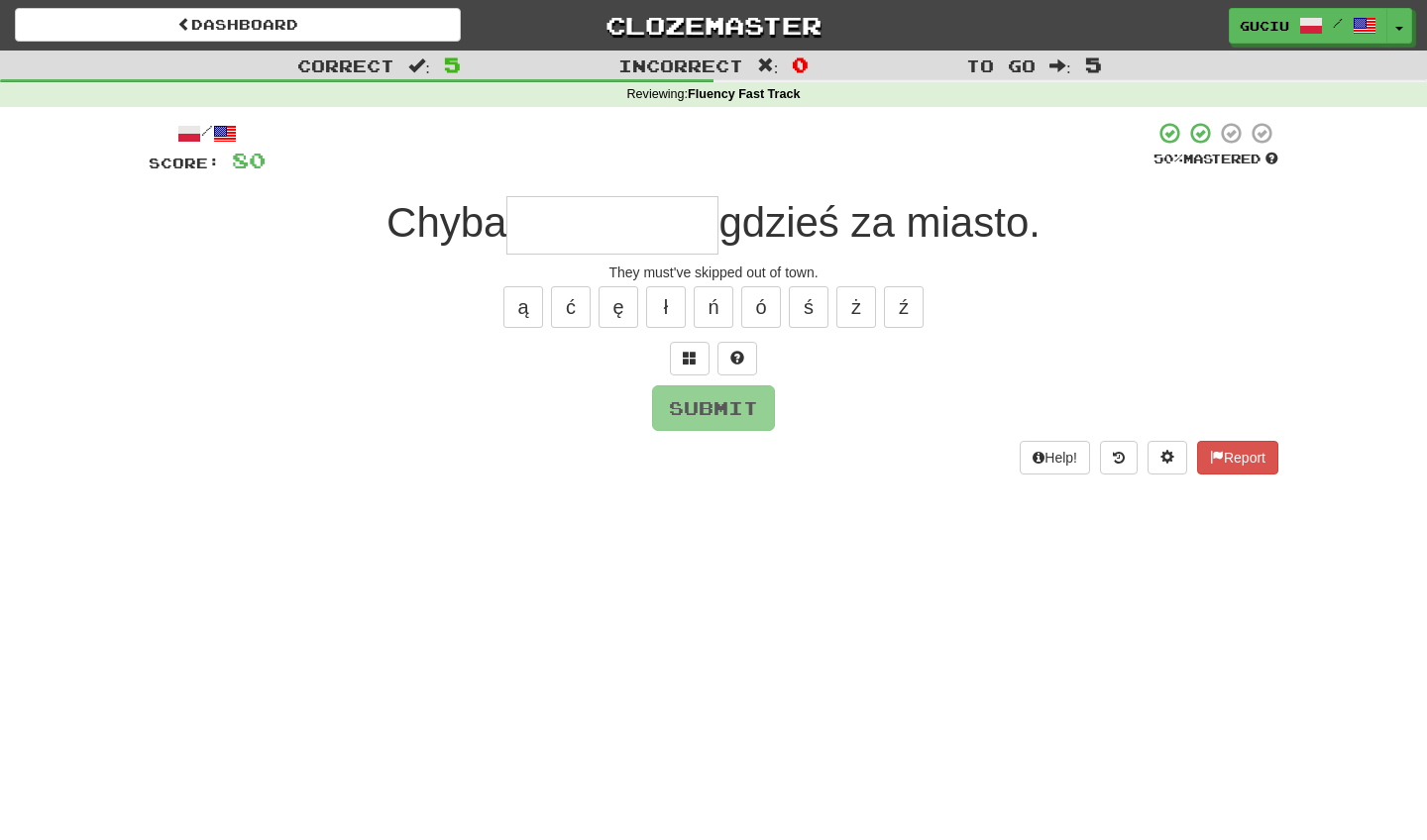 click at bounding box center (612, 225) 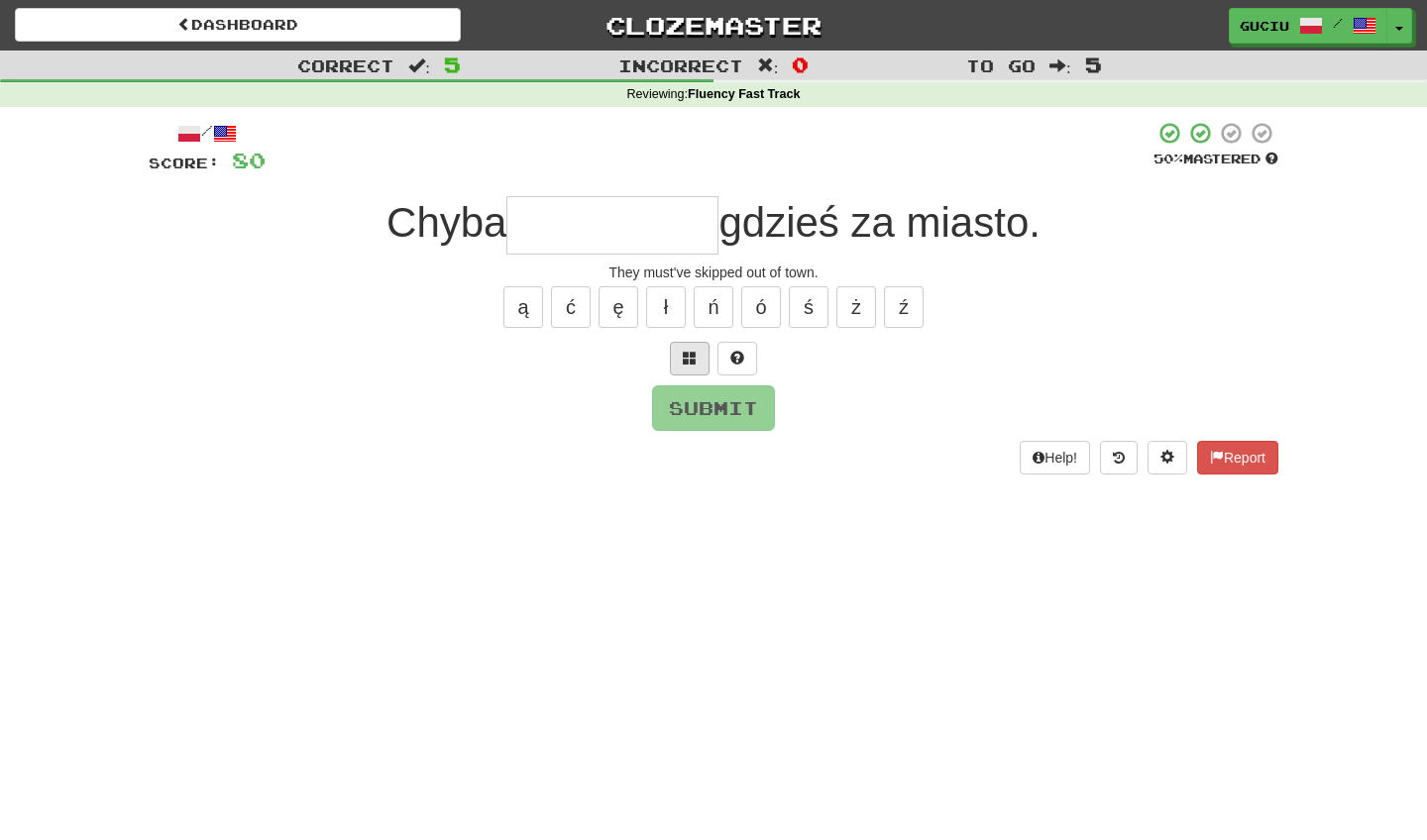click at bounding box center [690, 359] 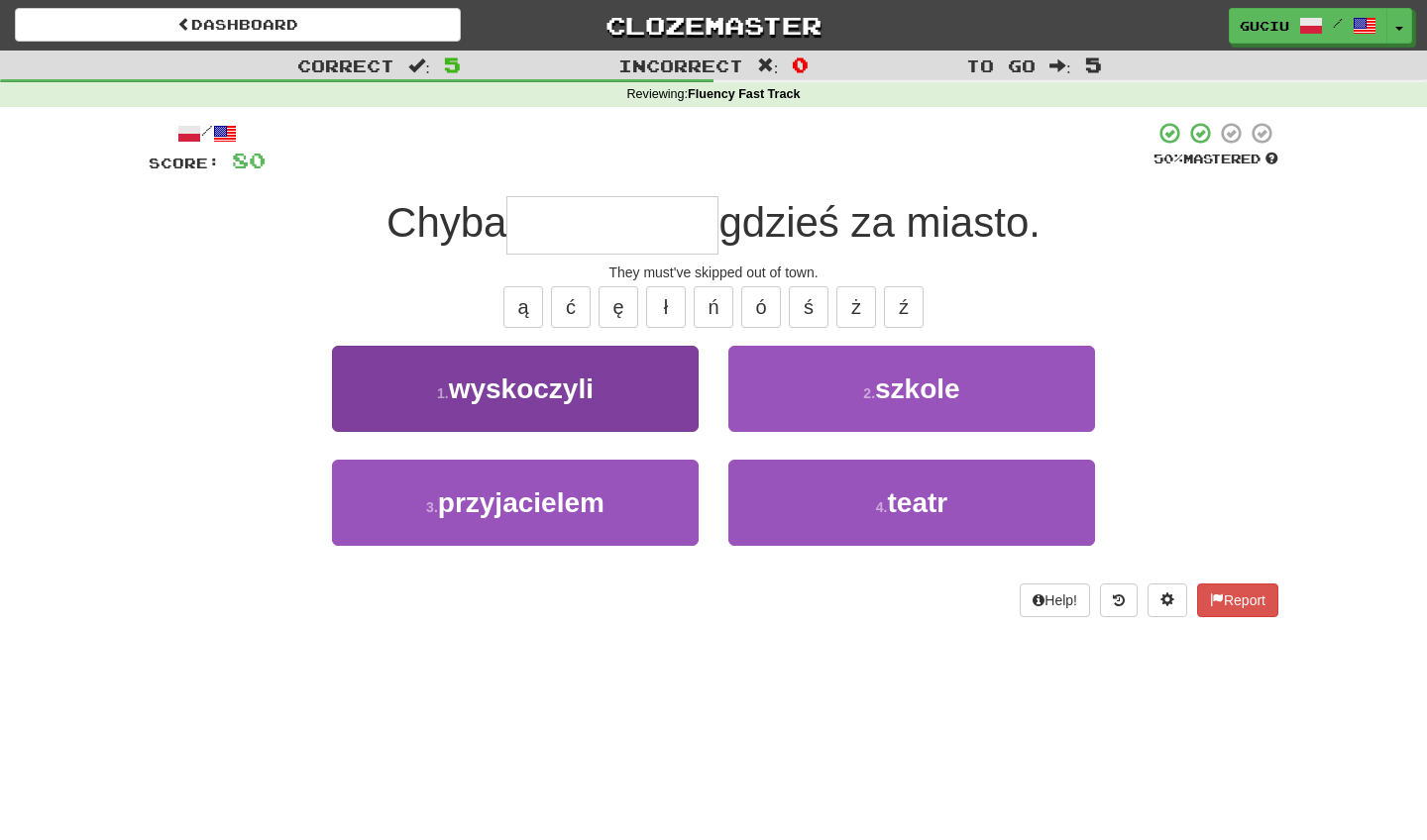 click on "1 .  wyskoczyli" at bounding box center [515, 388] 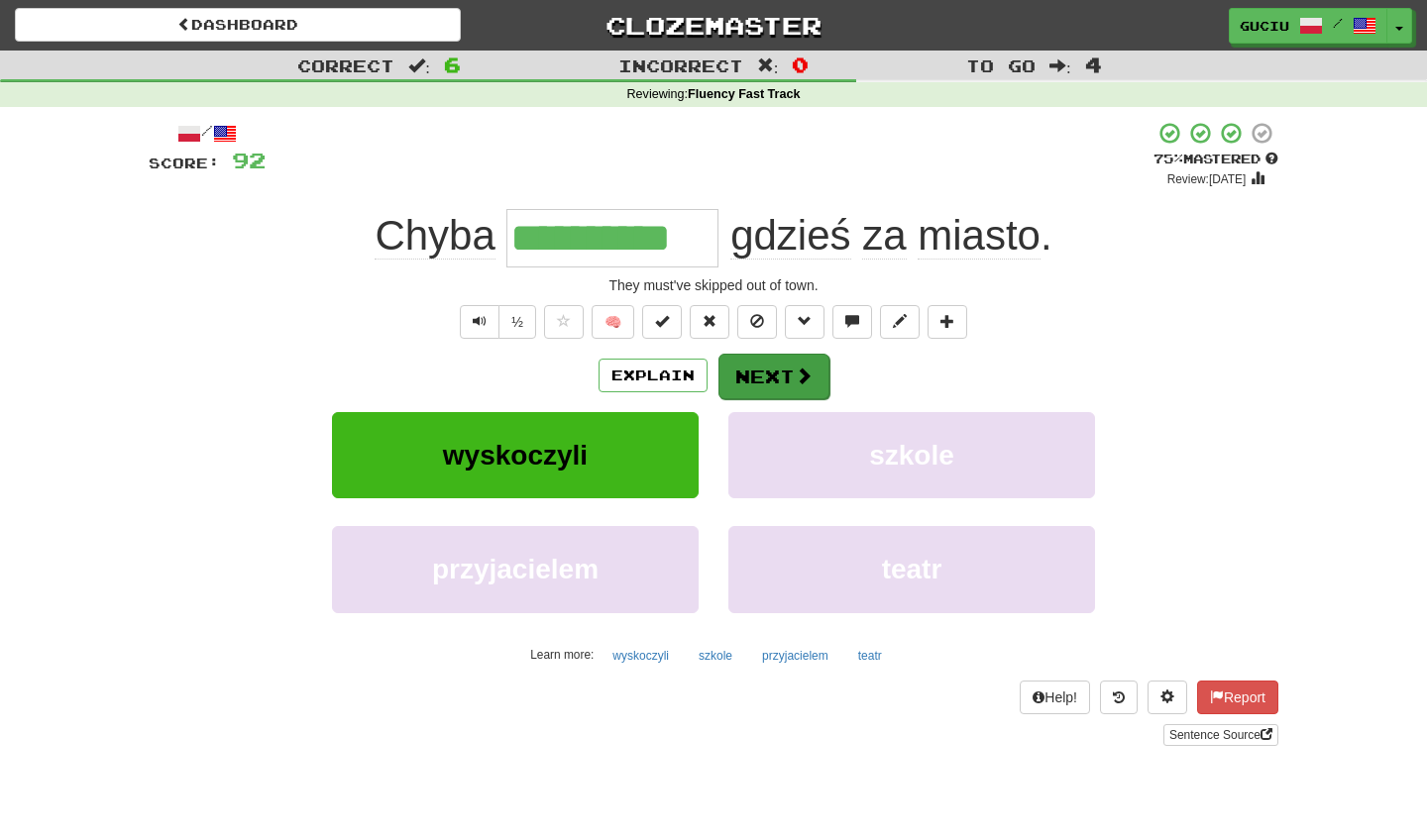 click on "Next" at bounding box center [774, 376] 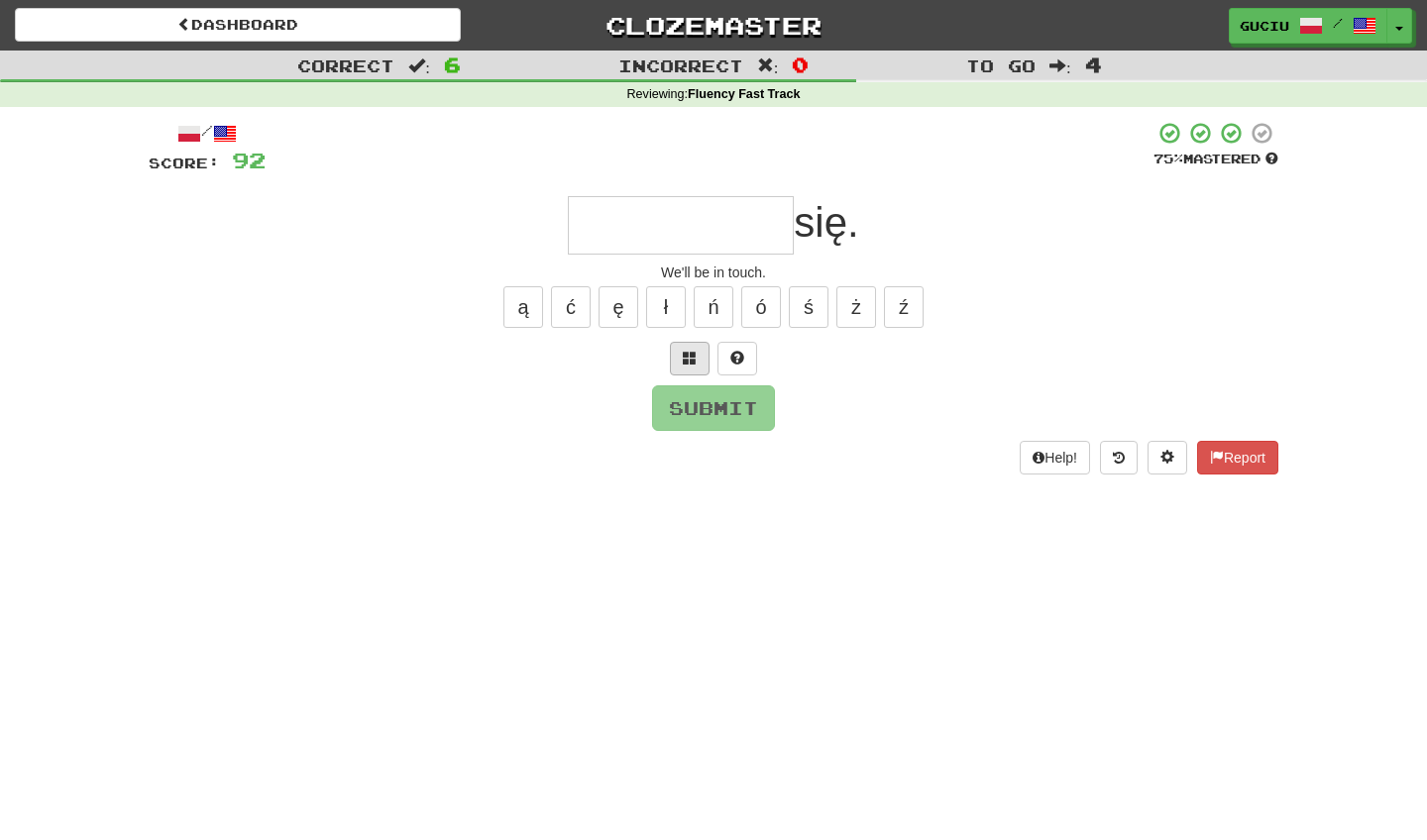 click at bounding box center (690, 359) 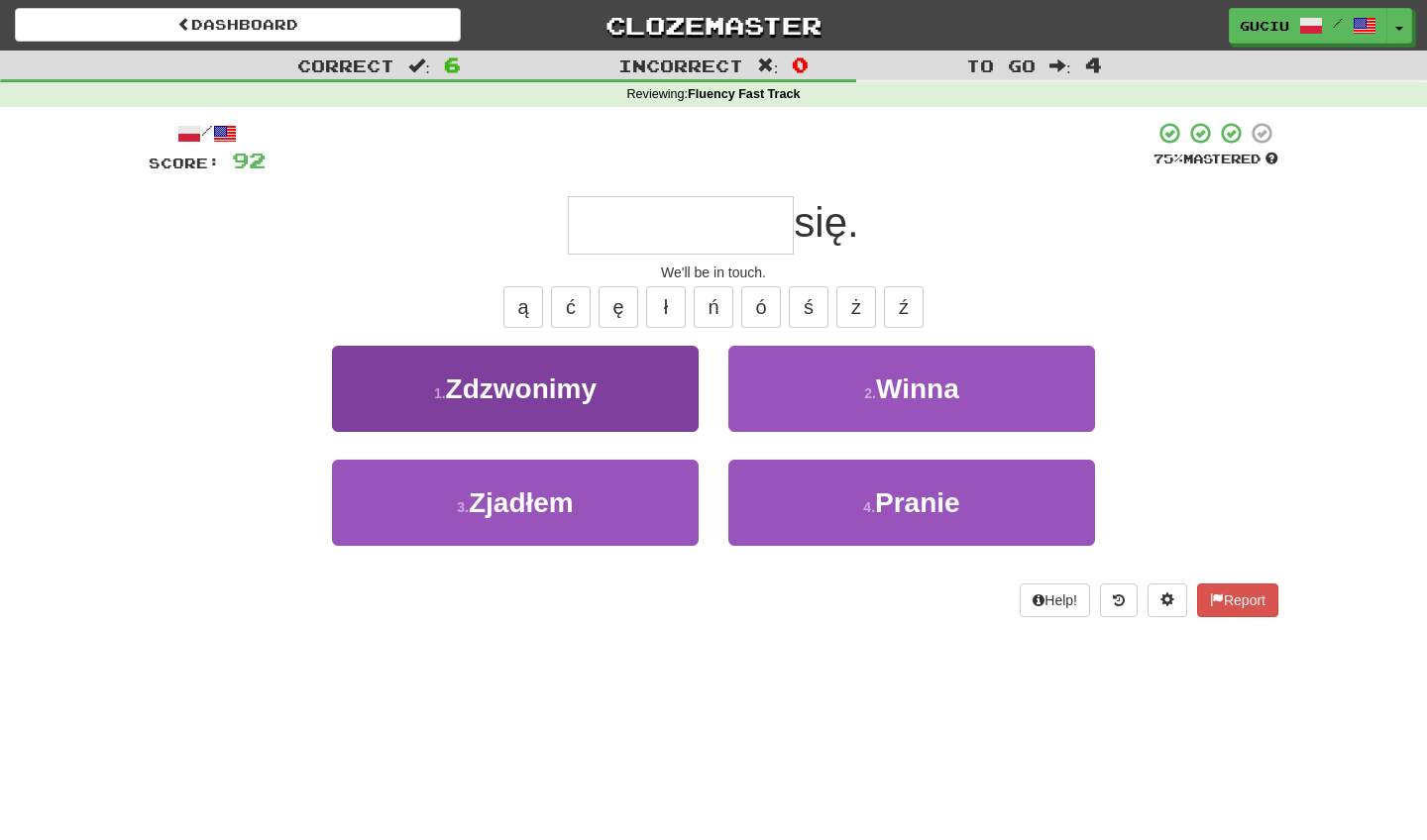 click on "1 .  Zdzwonimy" at bounding box center (515, 388) 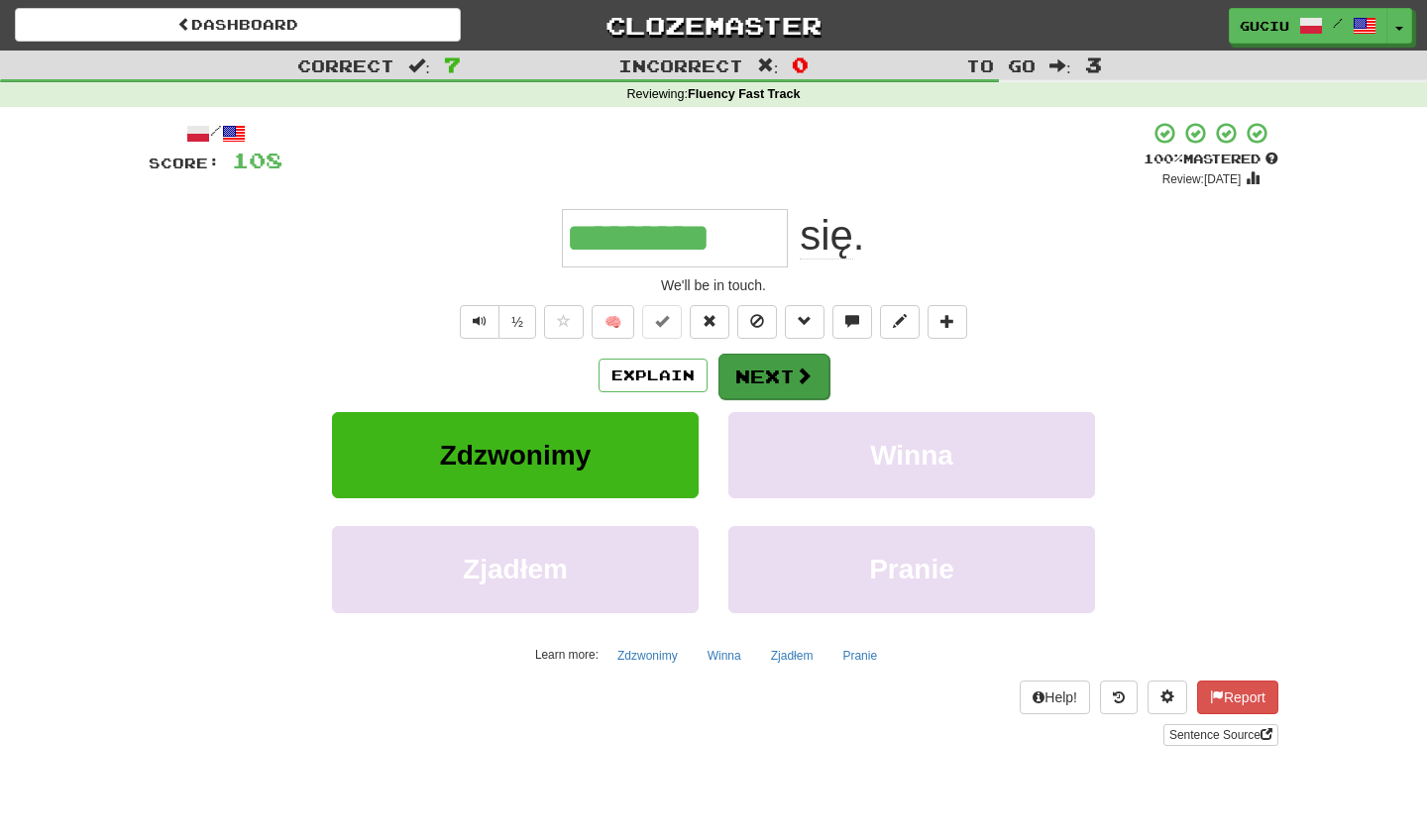 click on "Next" at bounding box center [774, 376] 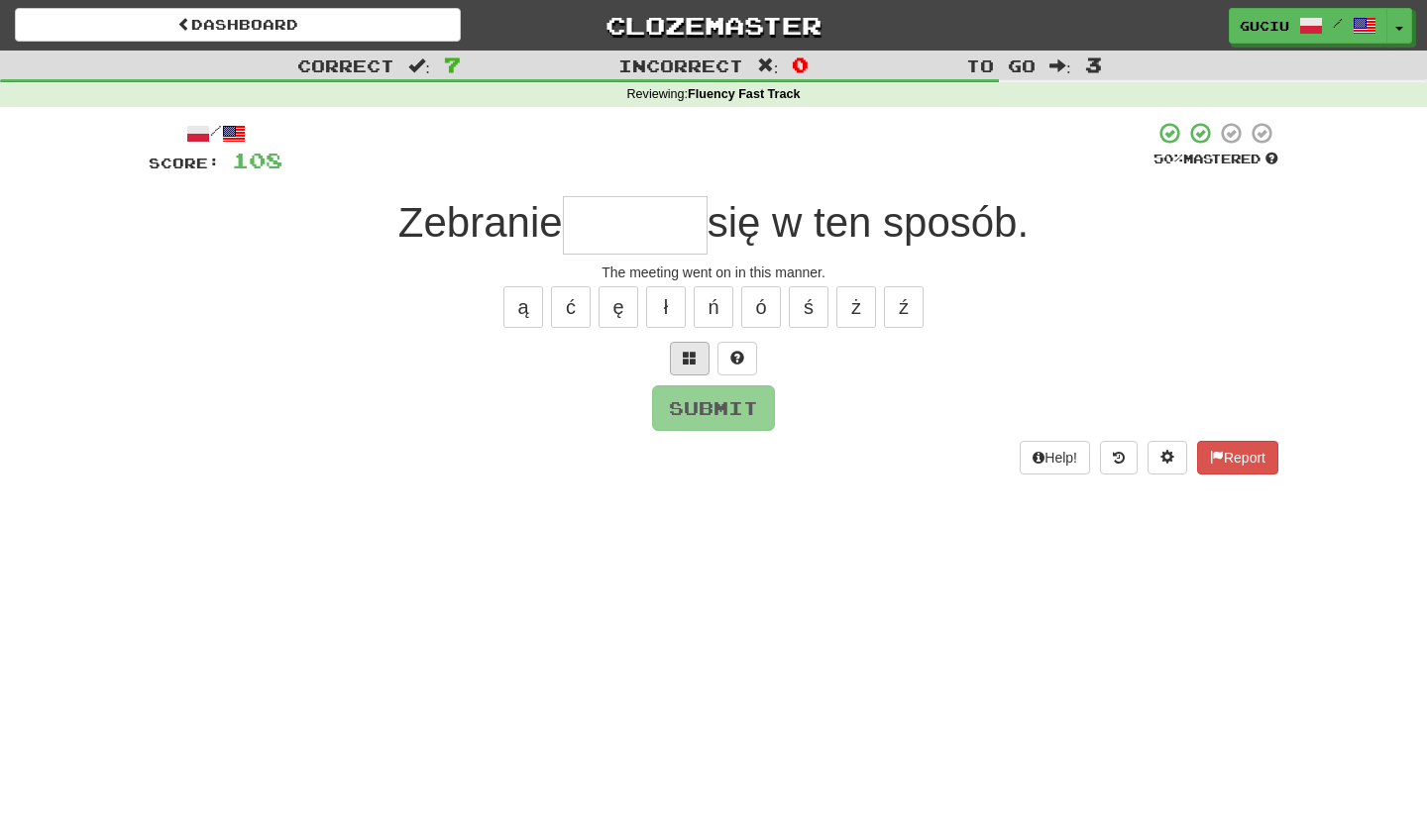 click at bounding box center (690, 358) 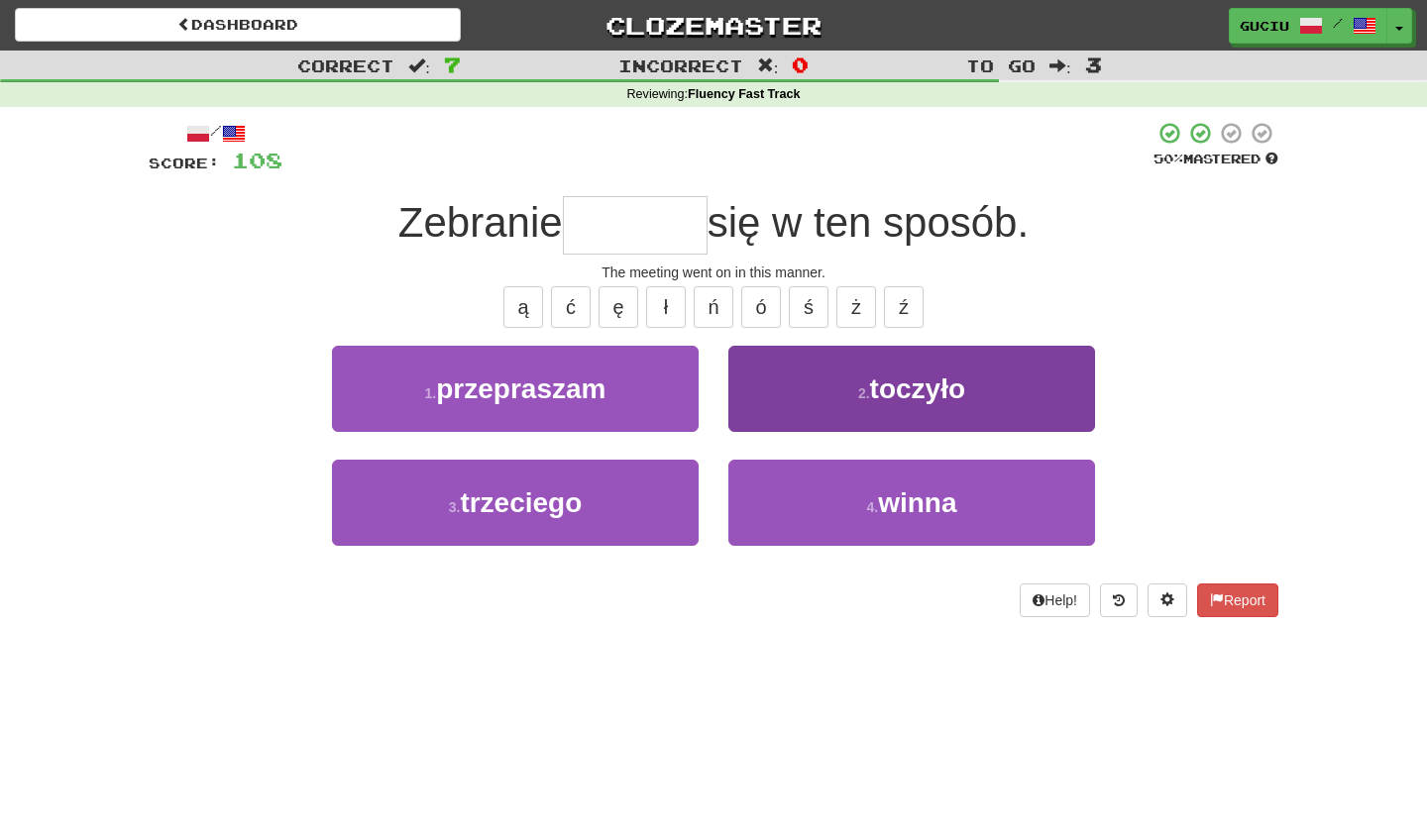 click on "2 .  toczyło" at bounding box center [912, 388] 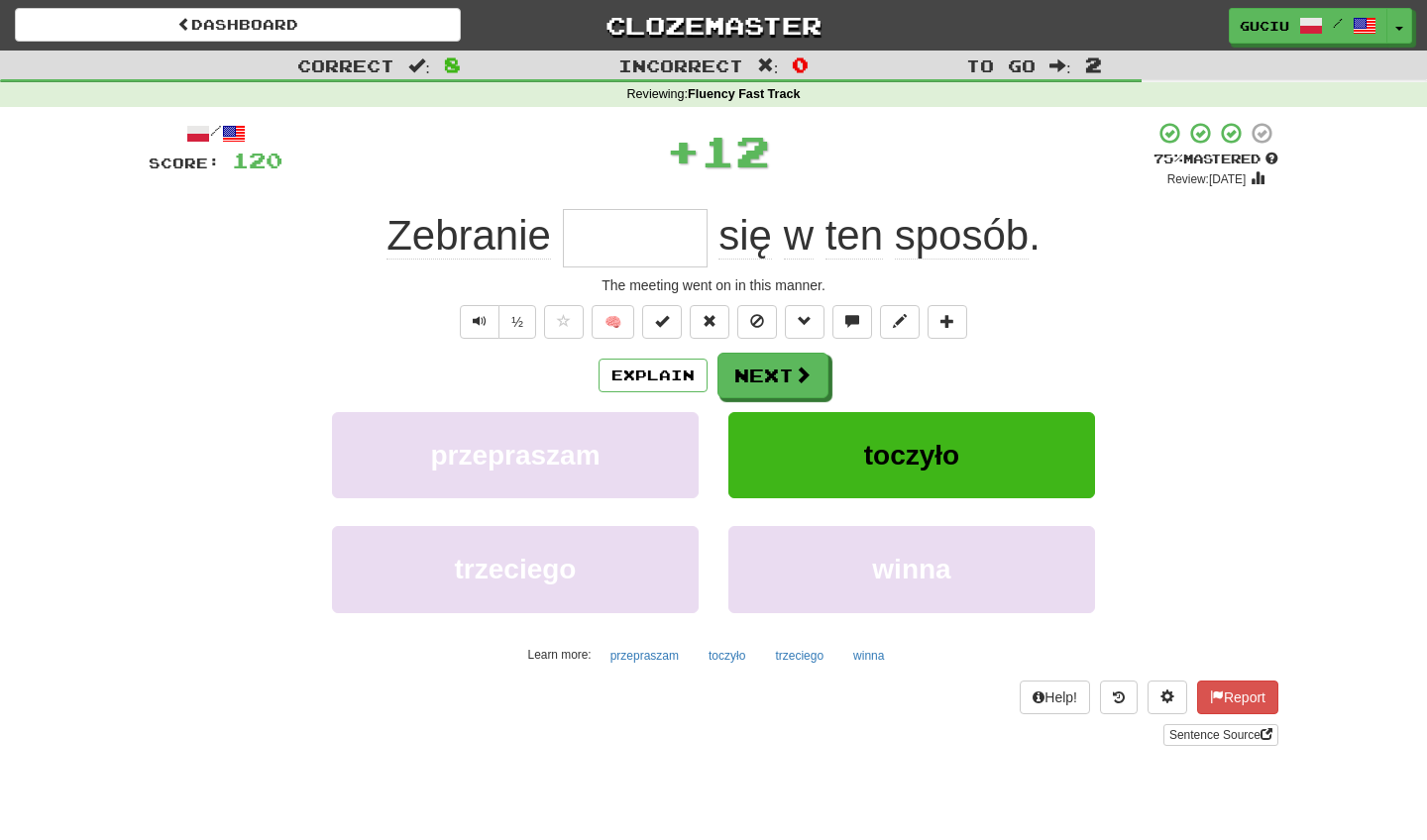 type on "*******" 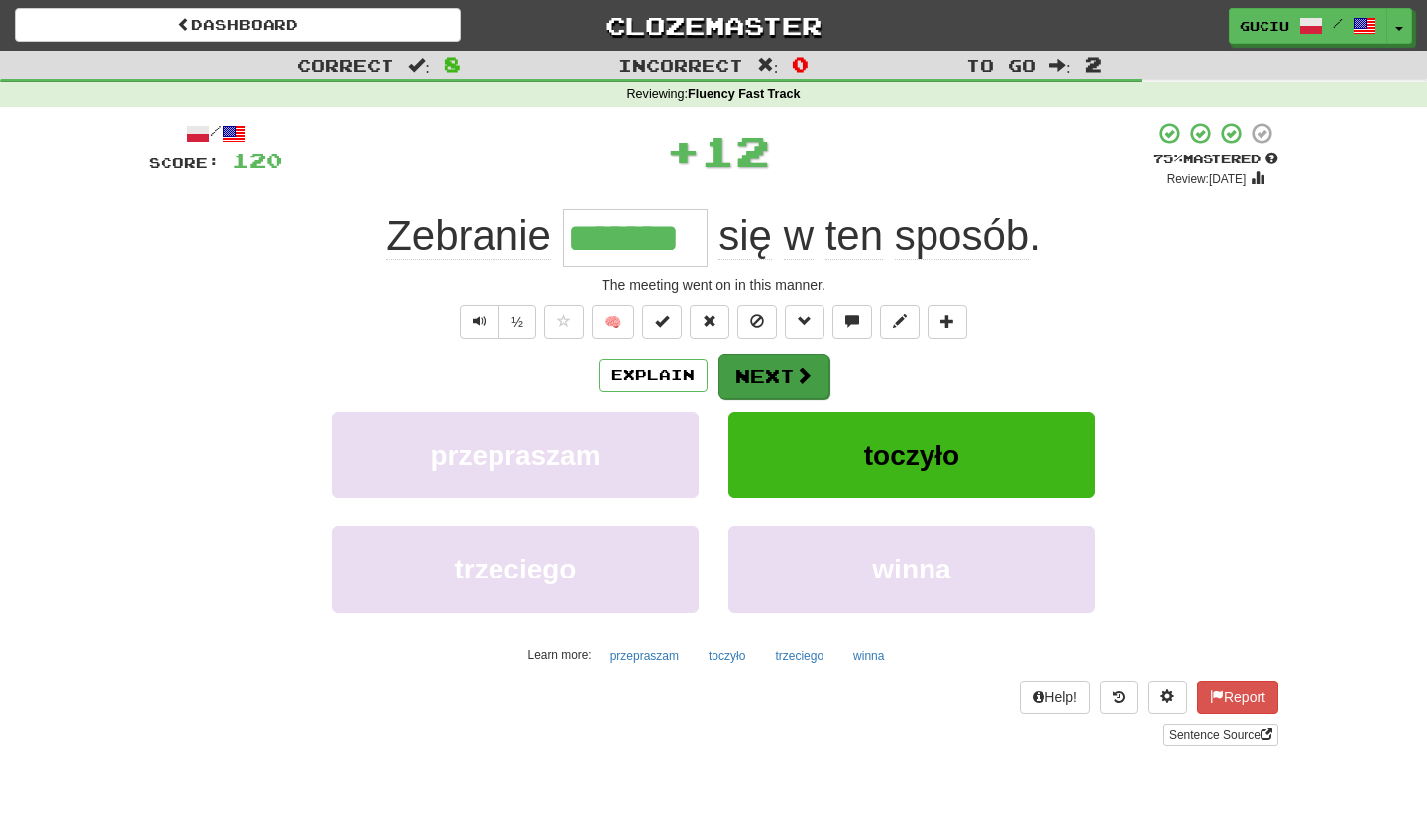 click on "Next" at bounding box center [774, 376] 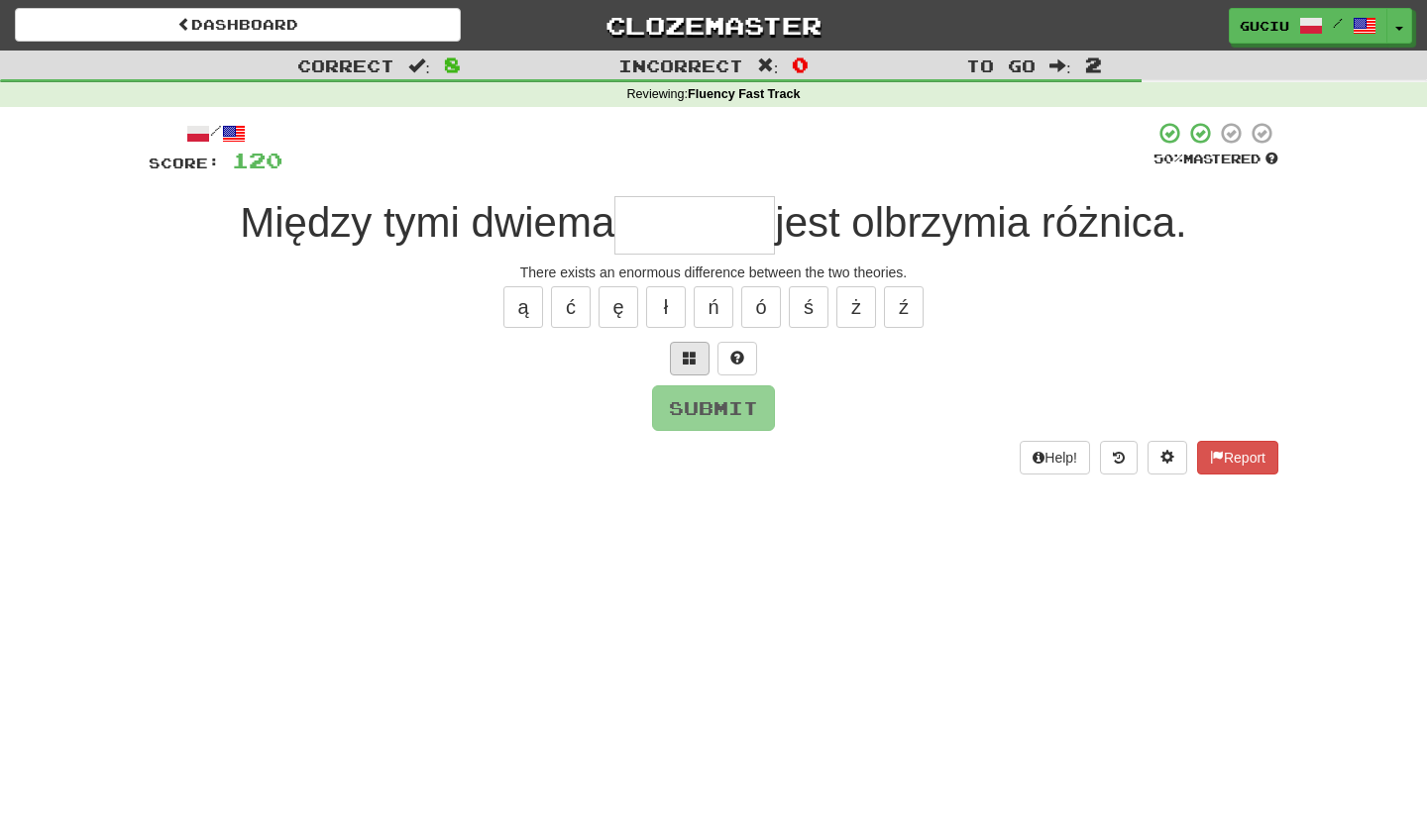 click at bounding box center (690, 359) 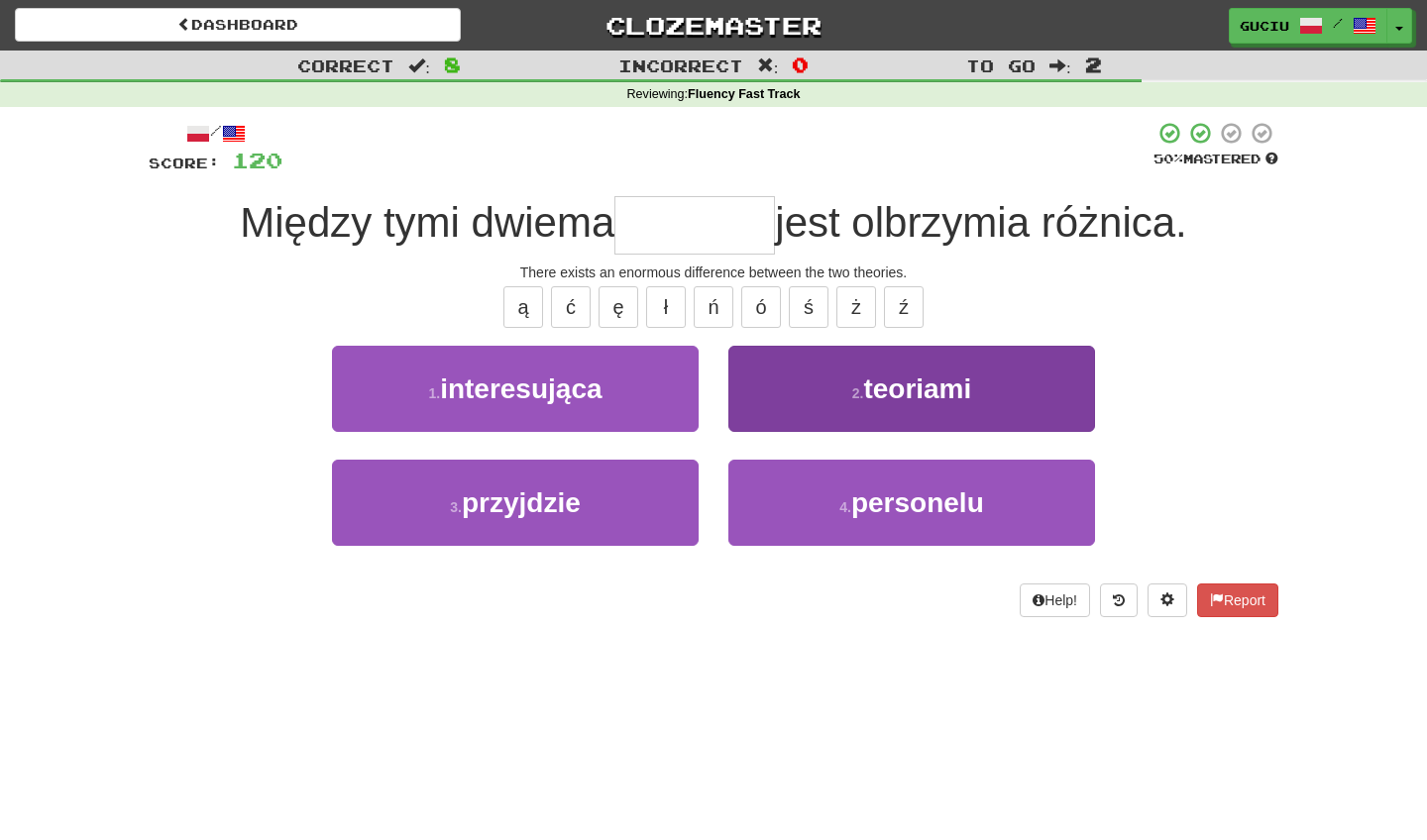 click on "2 .  teoriami" at bounding box center (912, 388) 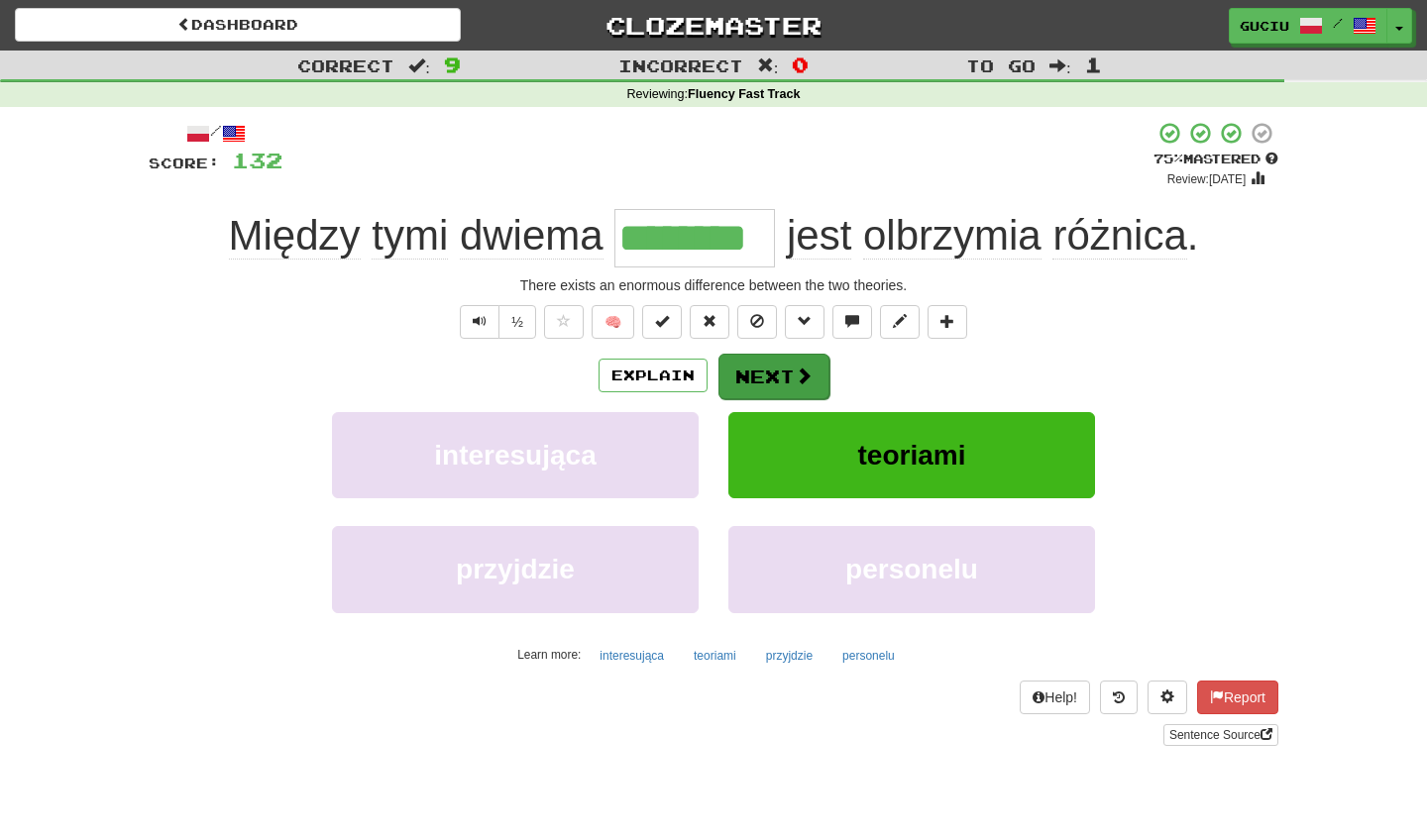 click on "Next" at bounding box center (774, 376) 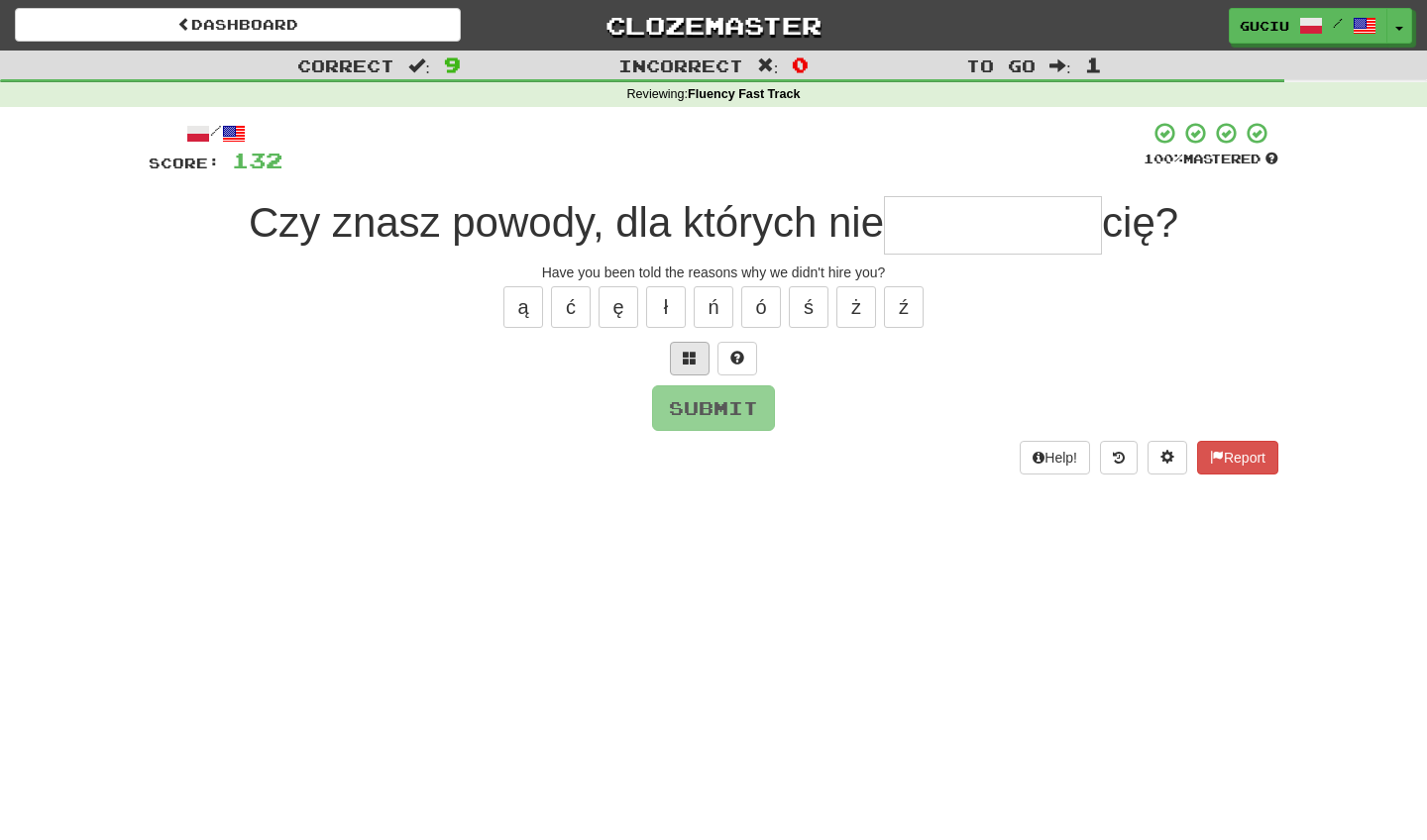 click at bounding box center [690, 358] 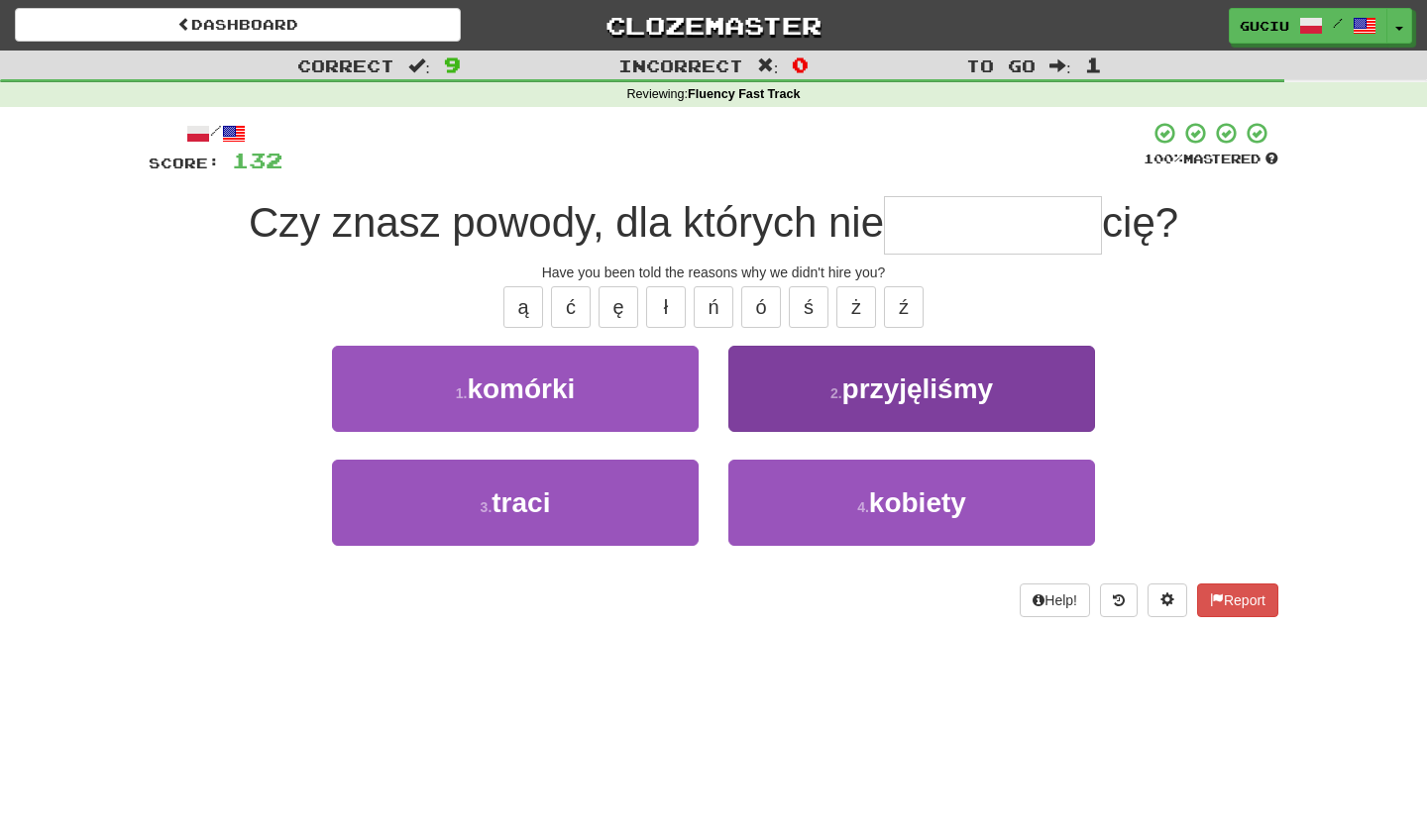 click on "przyjęliśmy" at bounding box center [918, 388] 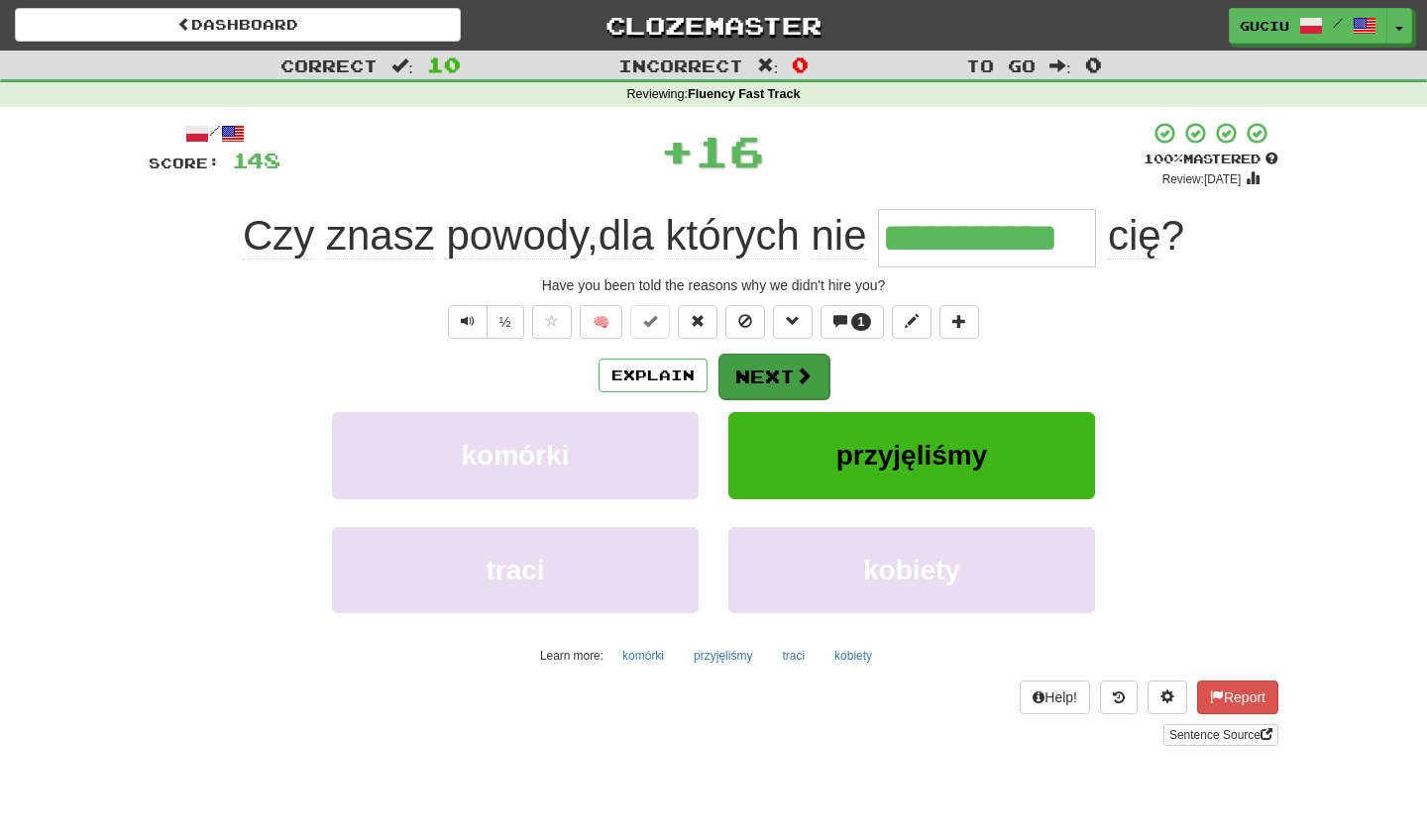 click on "Next" at bounding box center [774, 376] 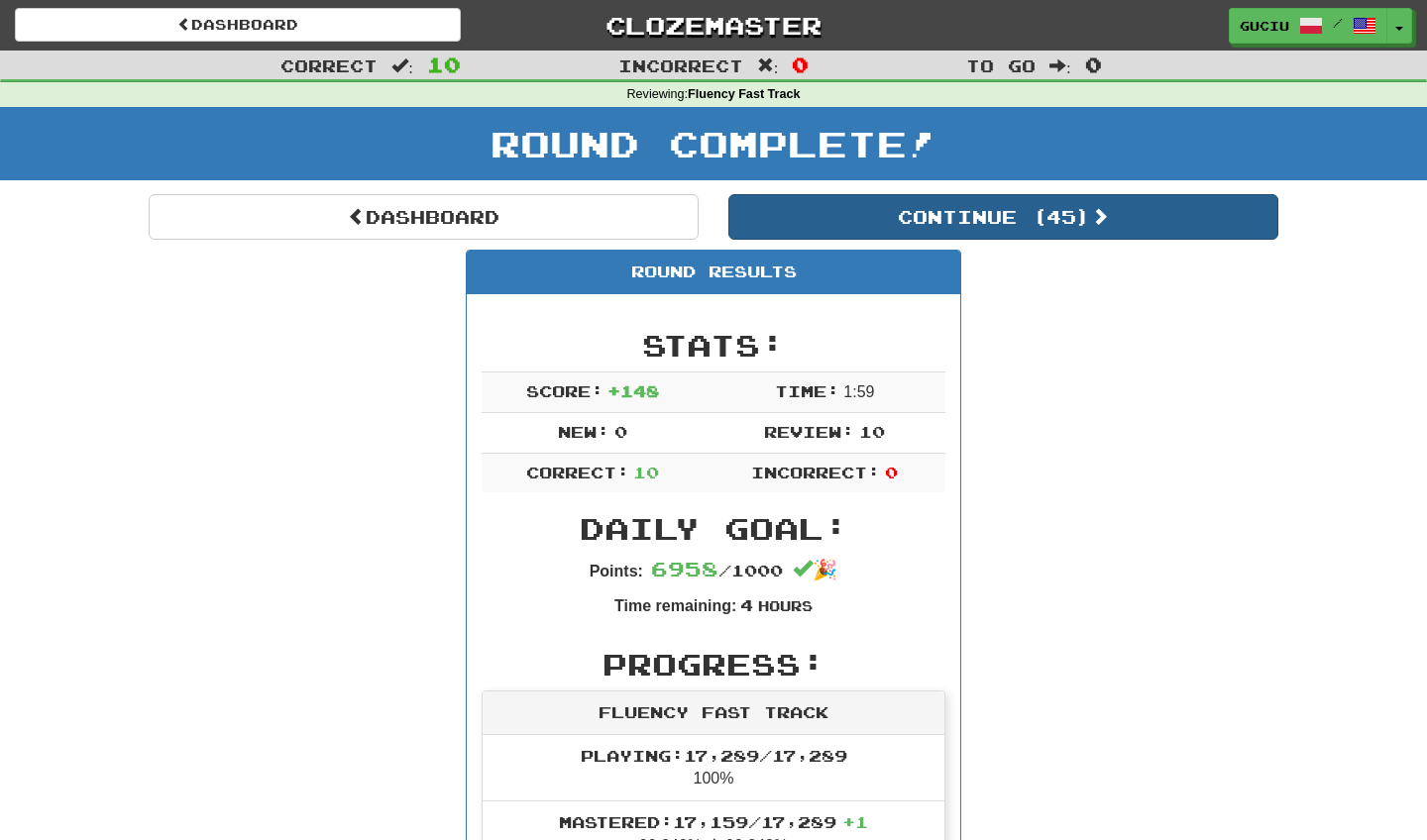 click on "Continue ( 45 )" at bounding box center [1003, 217] 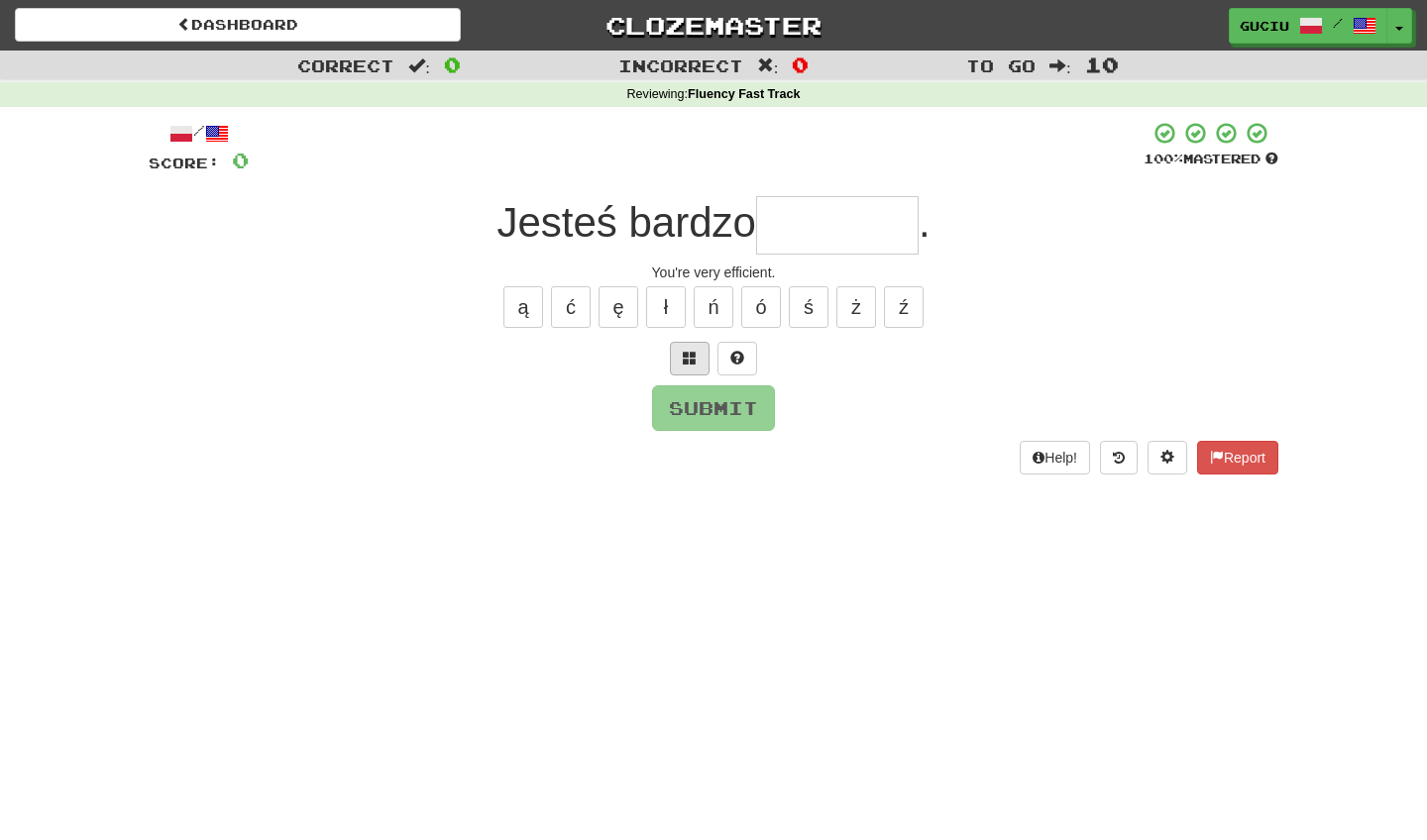 click at bounding box center [690, 359] 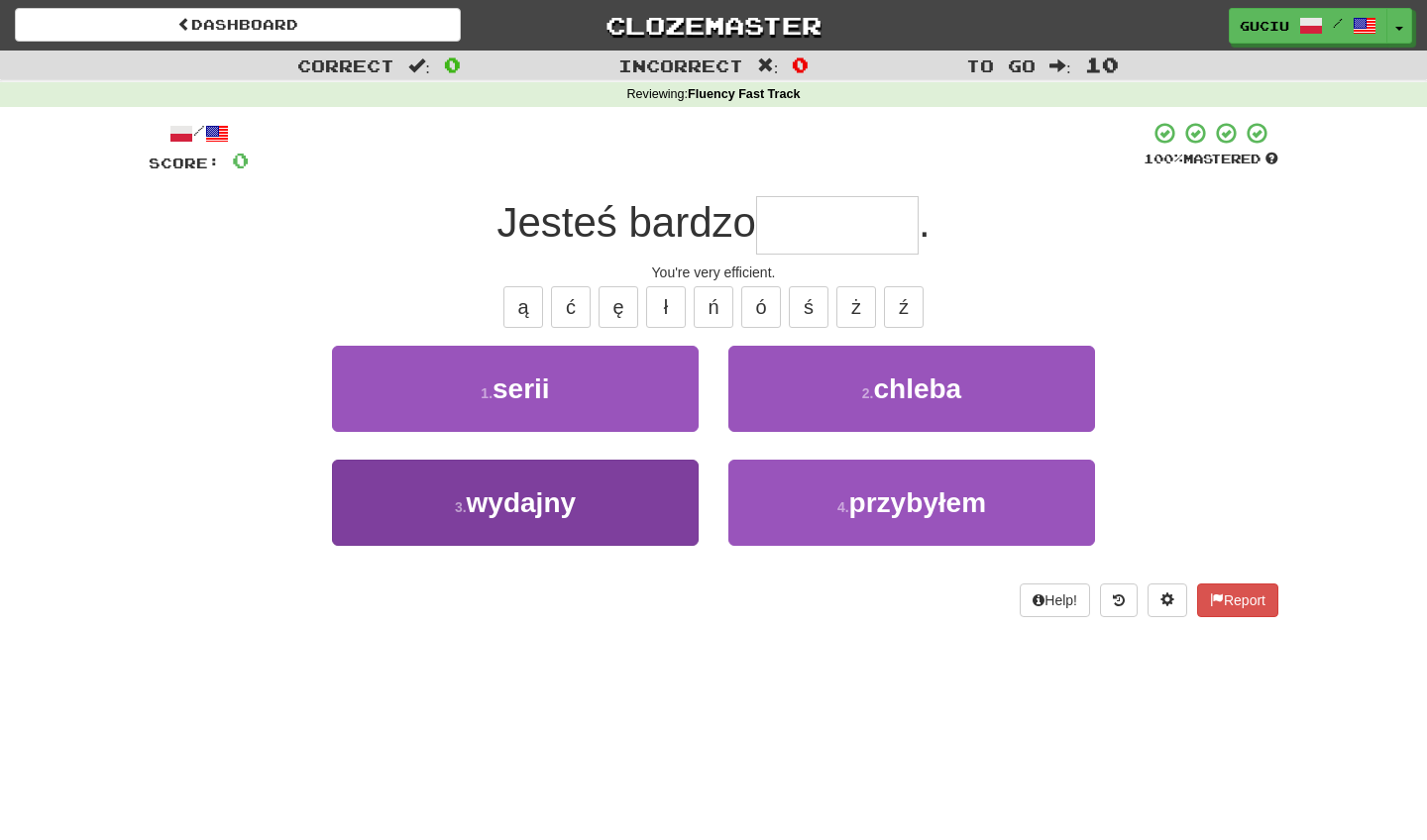 click on "3 .  wydajny" at bounding box center [515, 502] 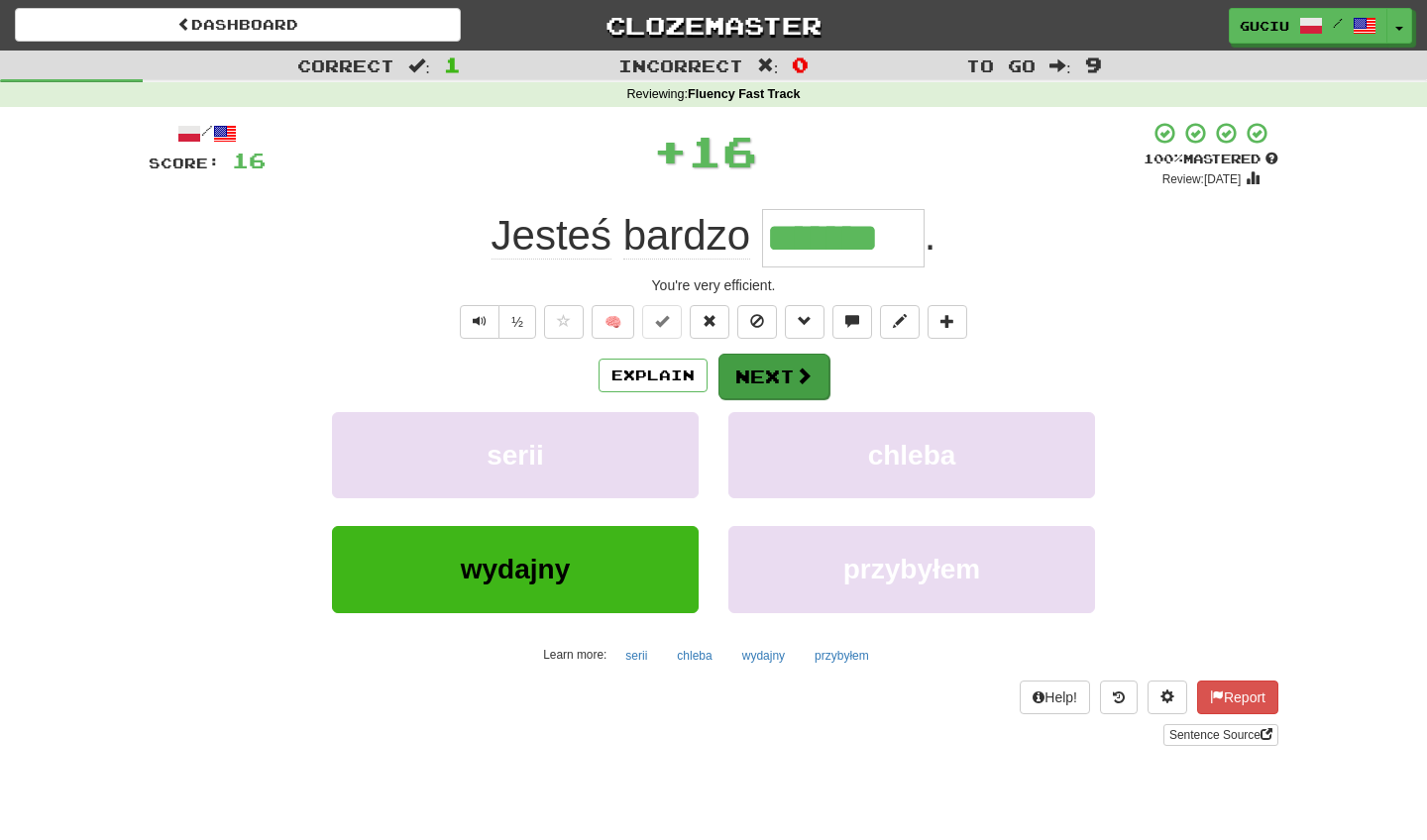 click on "Next" at bounding box center (774, 376) 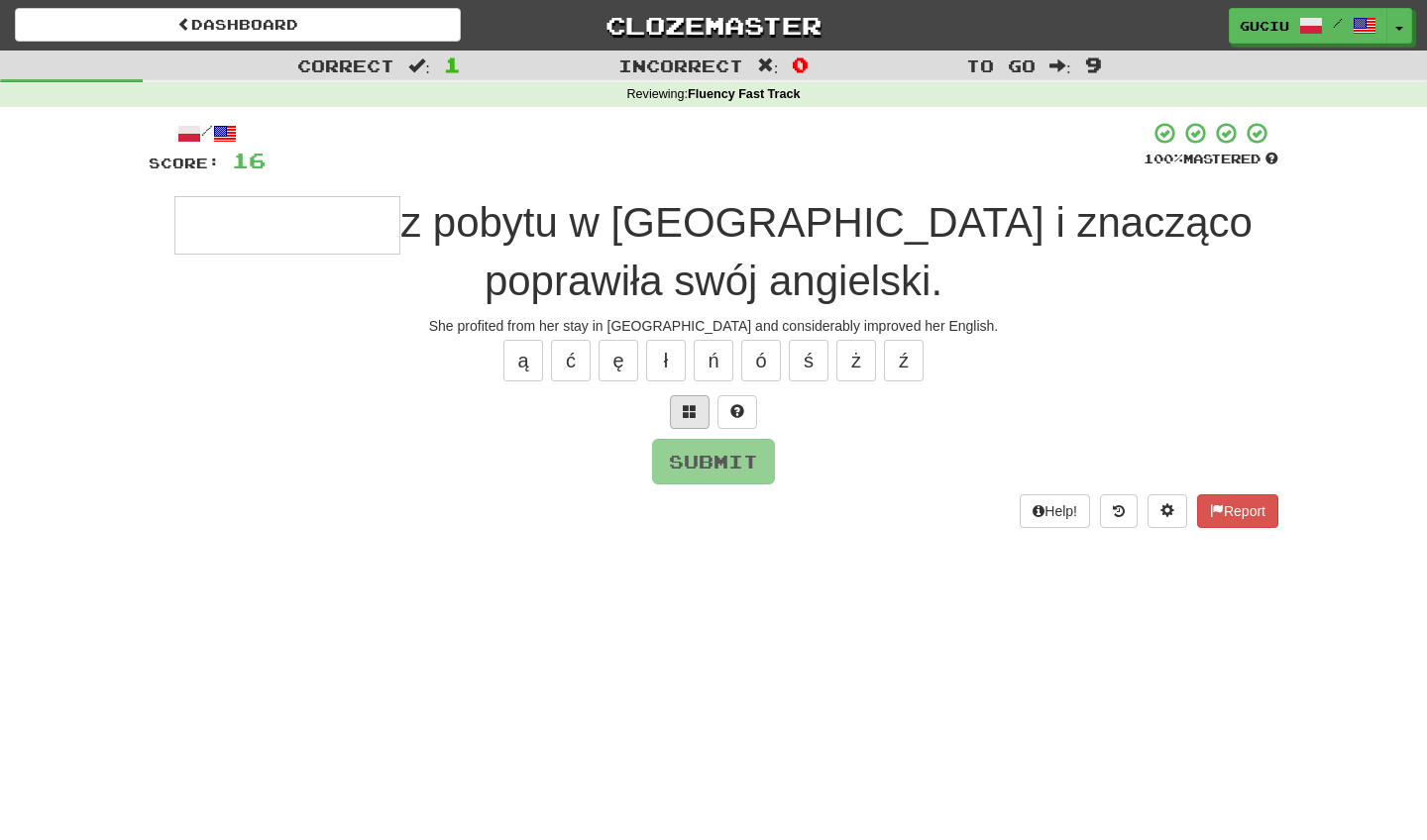 click at bounding box center (690, 411) 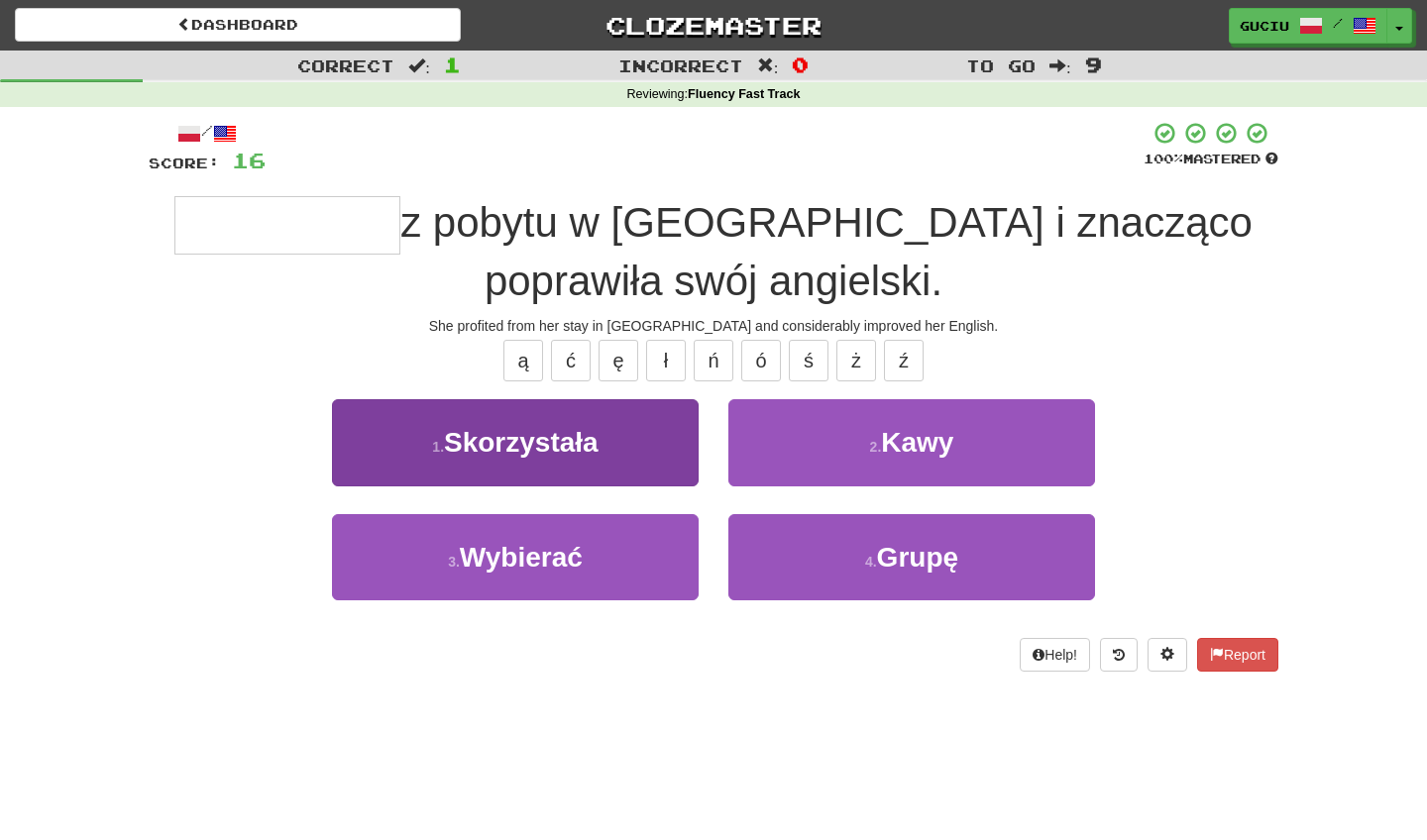 click on "1 .  Skorzystała" at bounding box center (515, 442) 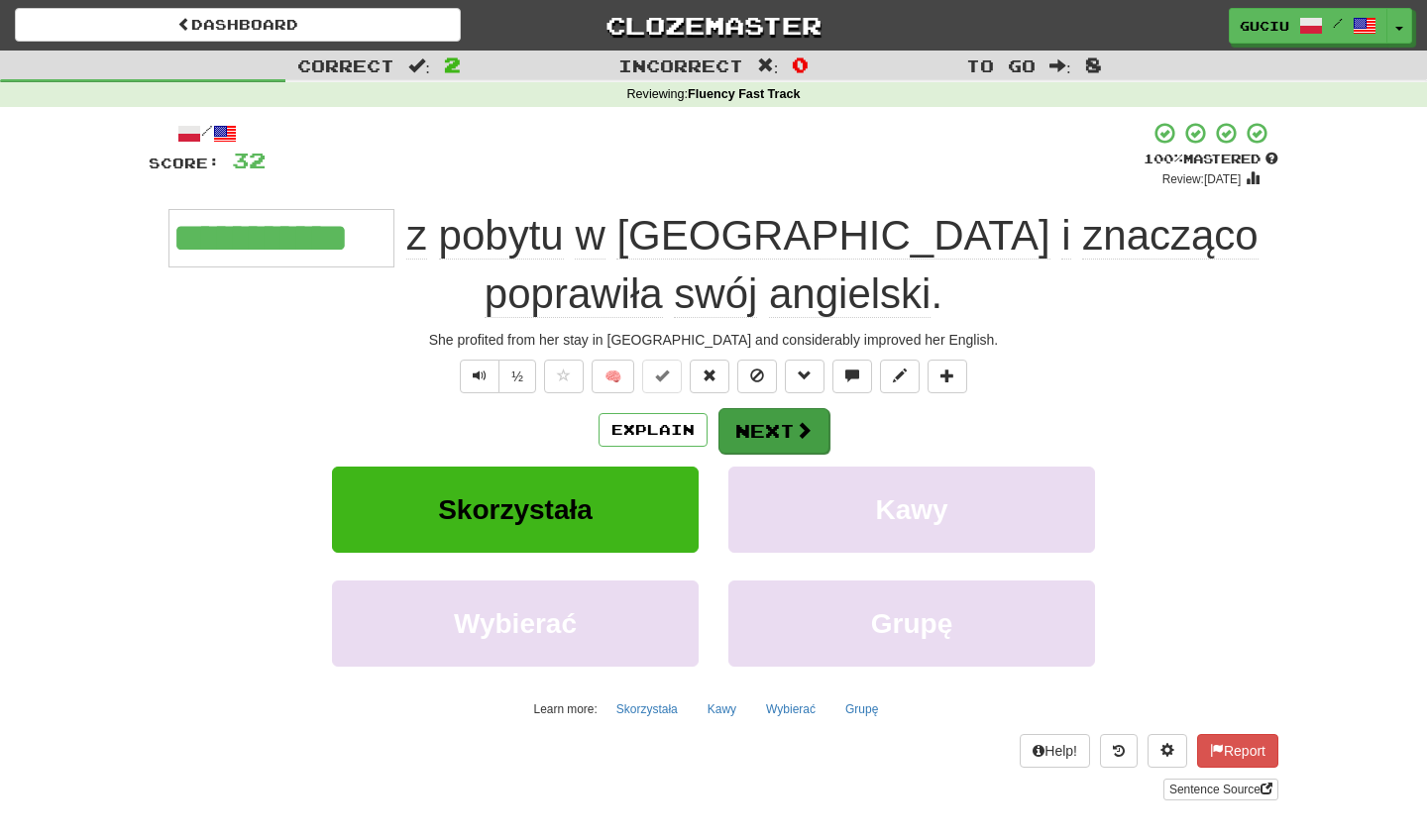 click on "Next" at bounding box center (774, 431) 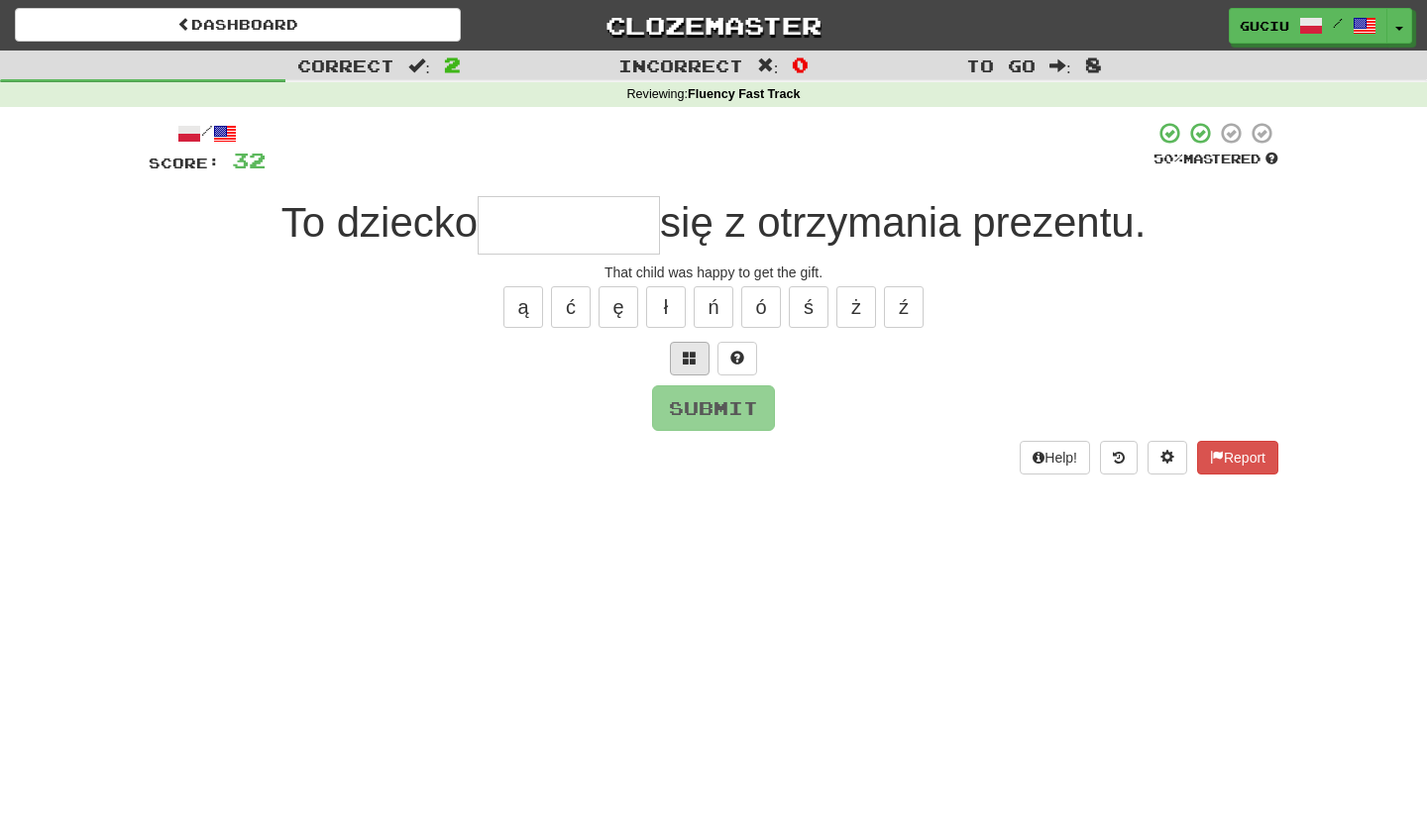 click at bounding box center [690, 359] 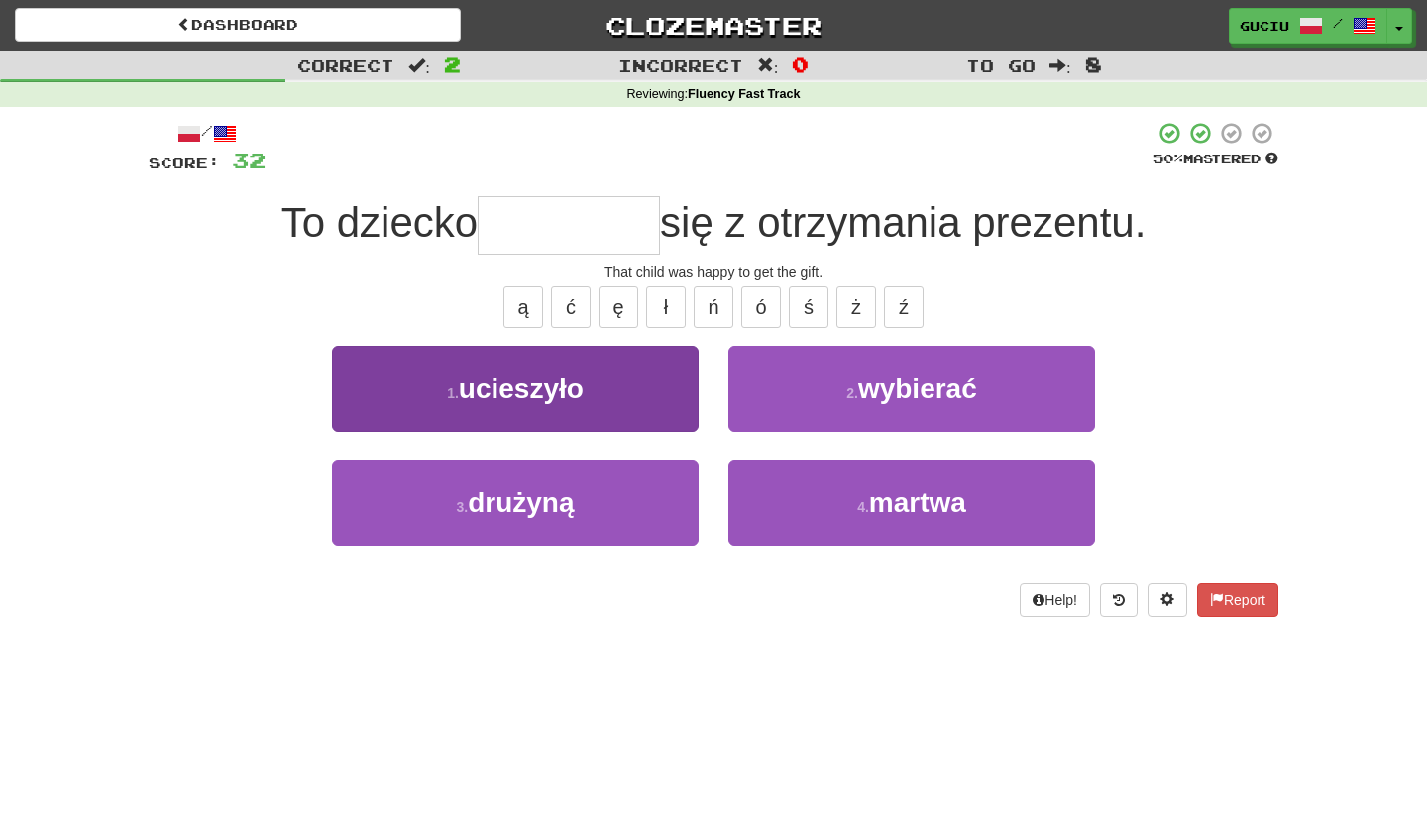 click on "1 .  ucieszyło" at bounding box center [515, 388] 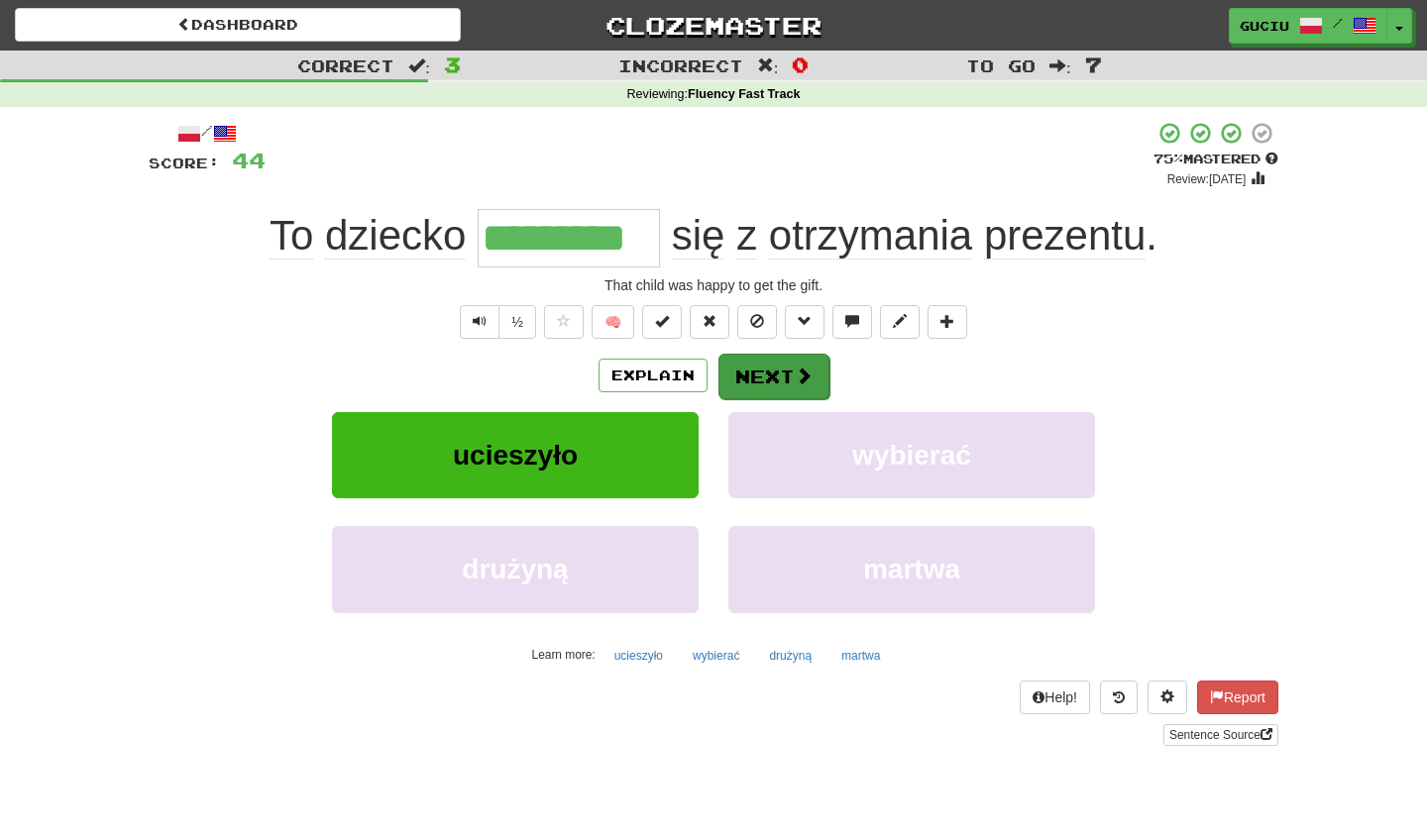 click on "Next" at bounding box center [774, 376] 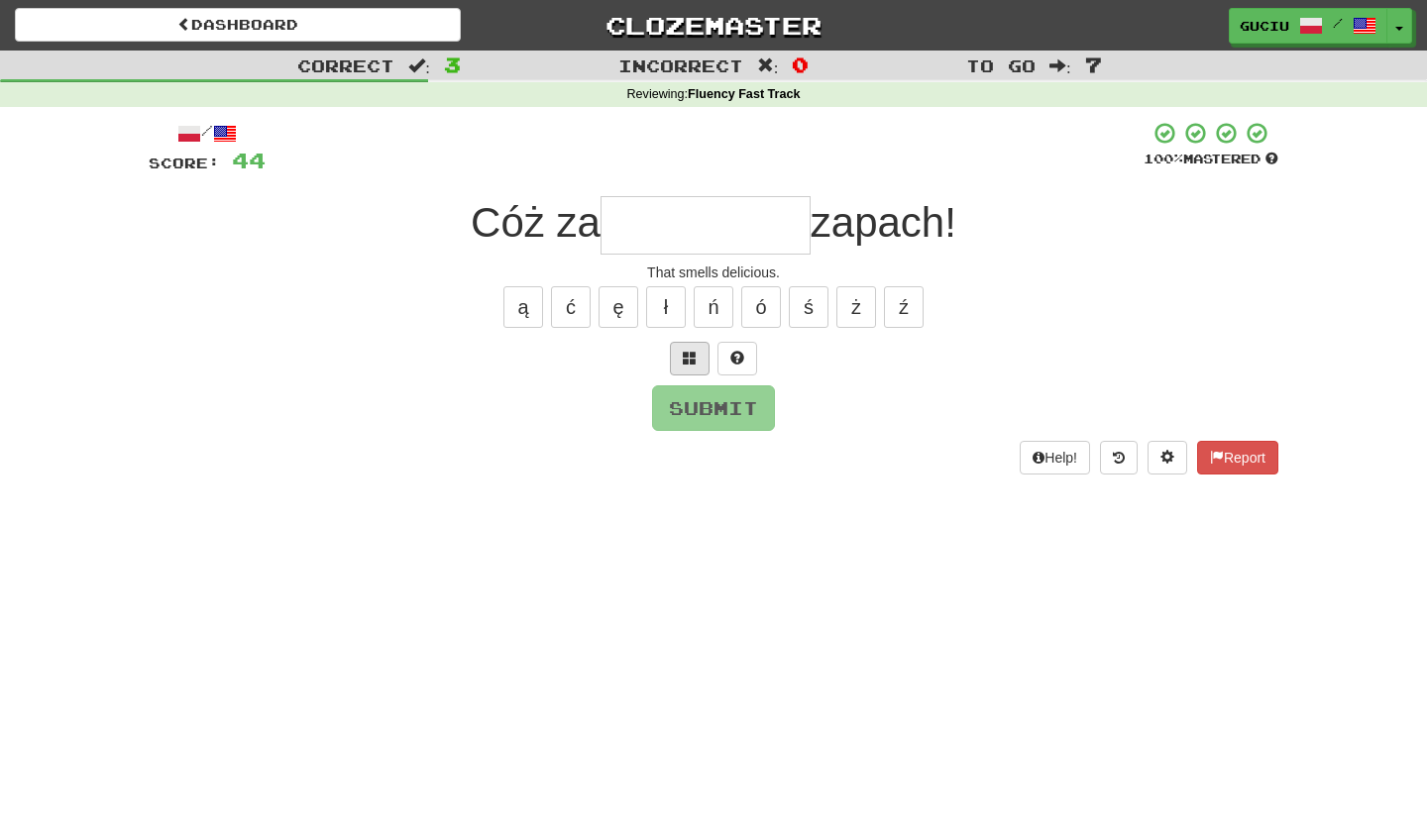 click at bounding box center [690, 358] 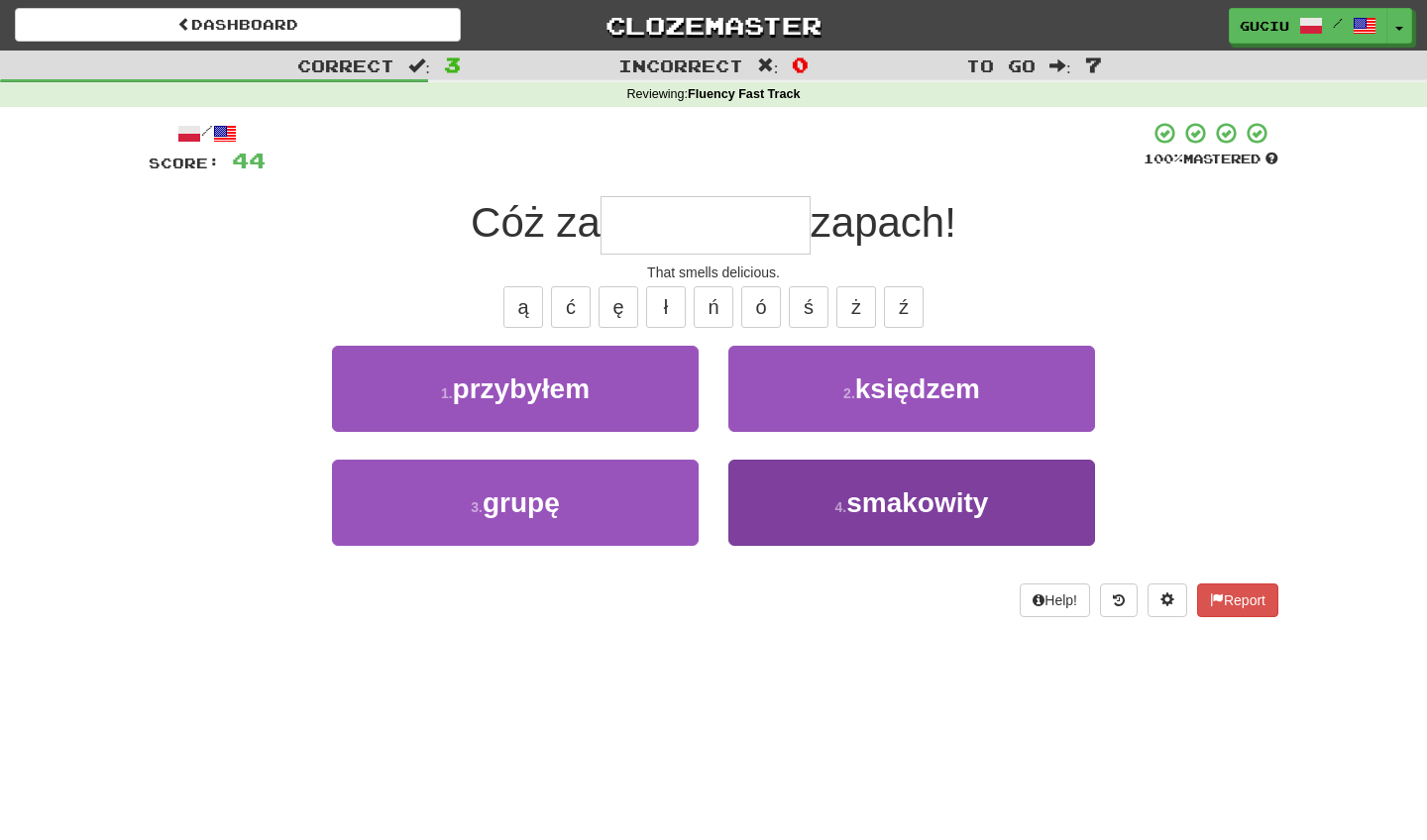 click on "4 .  smakowity" at bounding box center (912, 502) 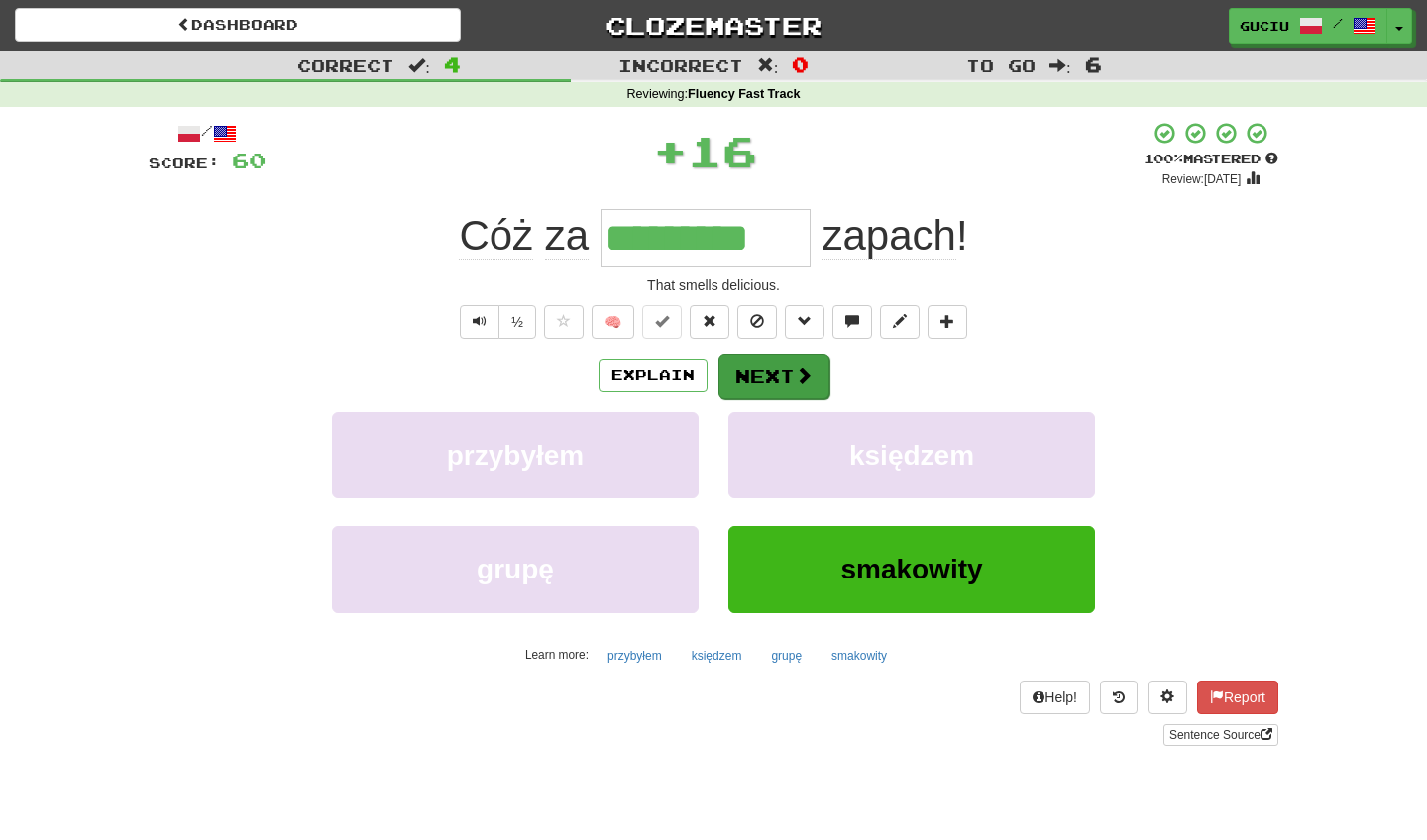 click on "Next" at bounding box center [774, 376] 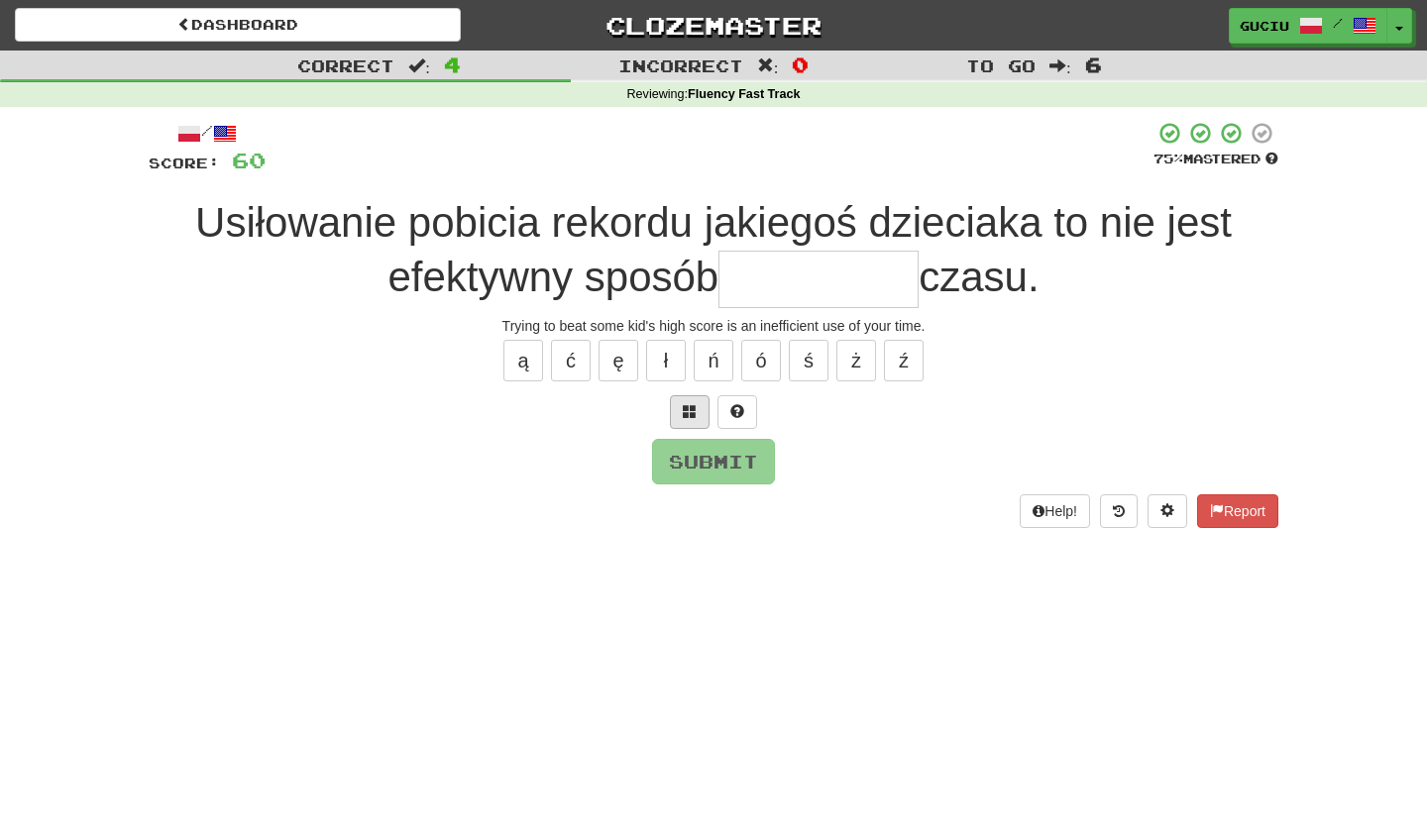 click at bounding box center [690, 412] 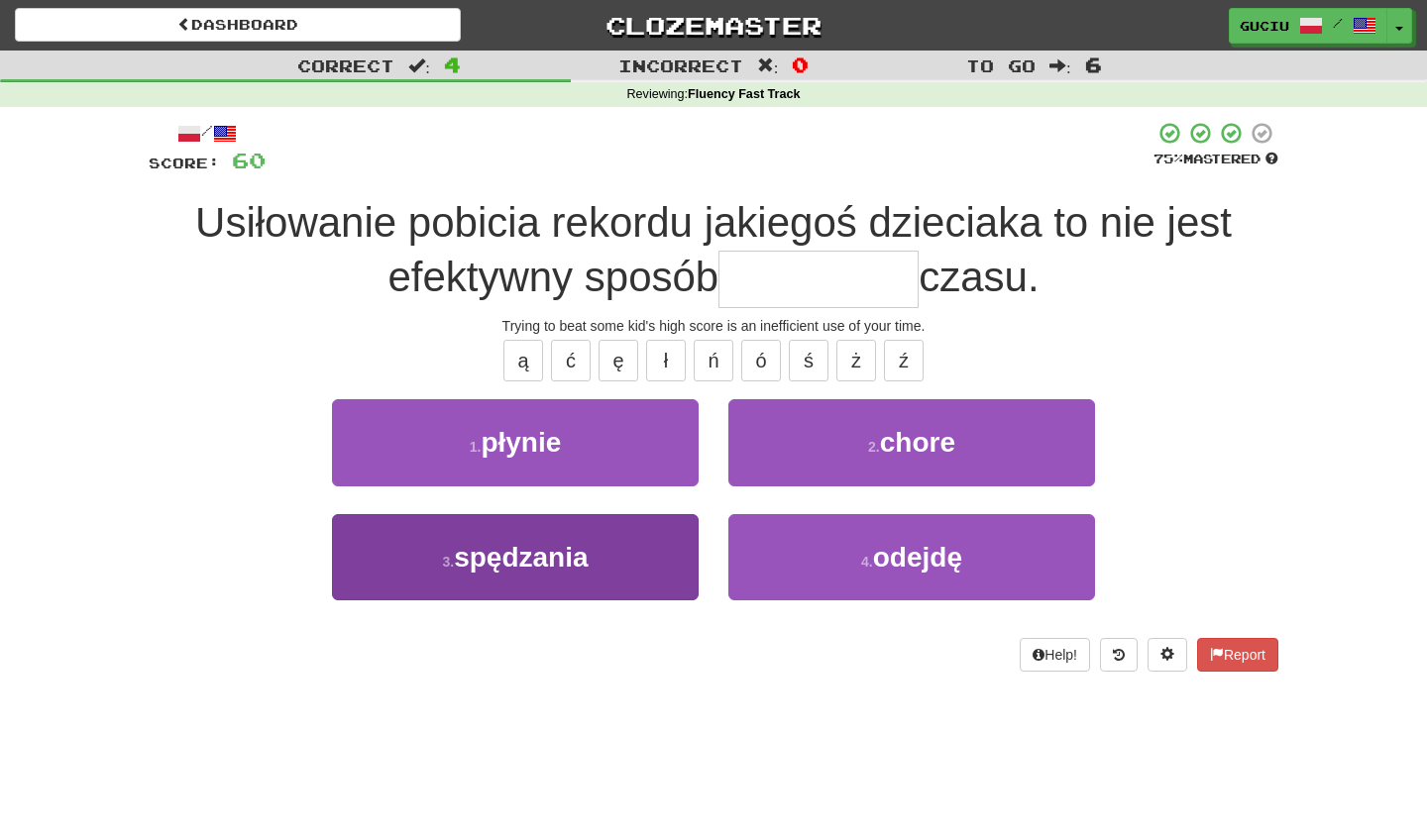 click on "3 .  spędzania" at bounding box center (515, 557) 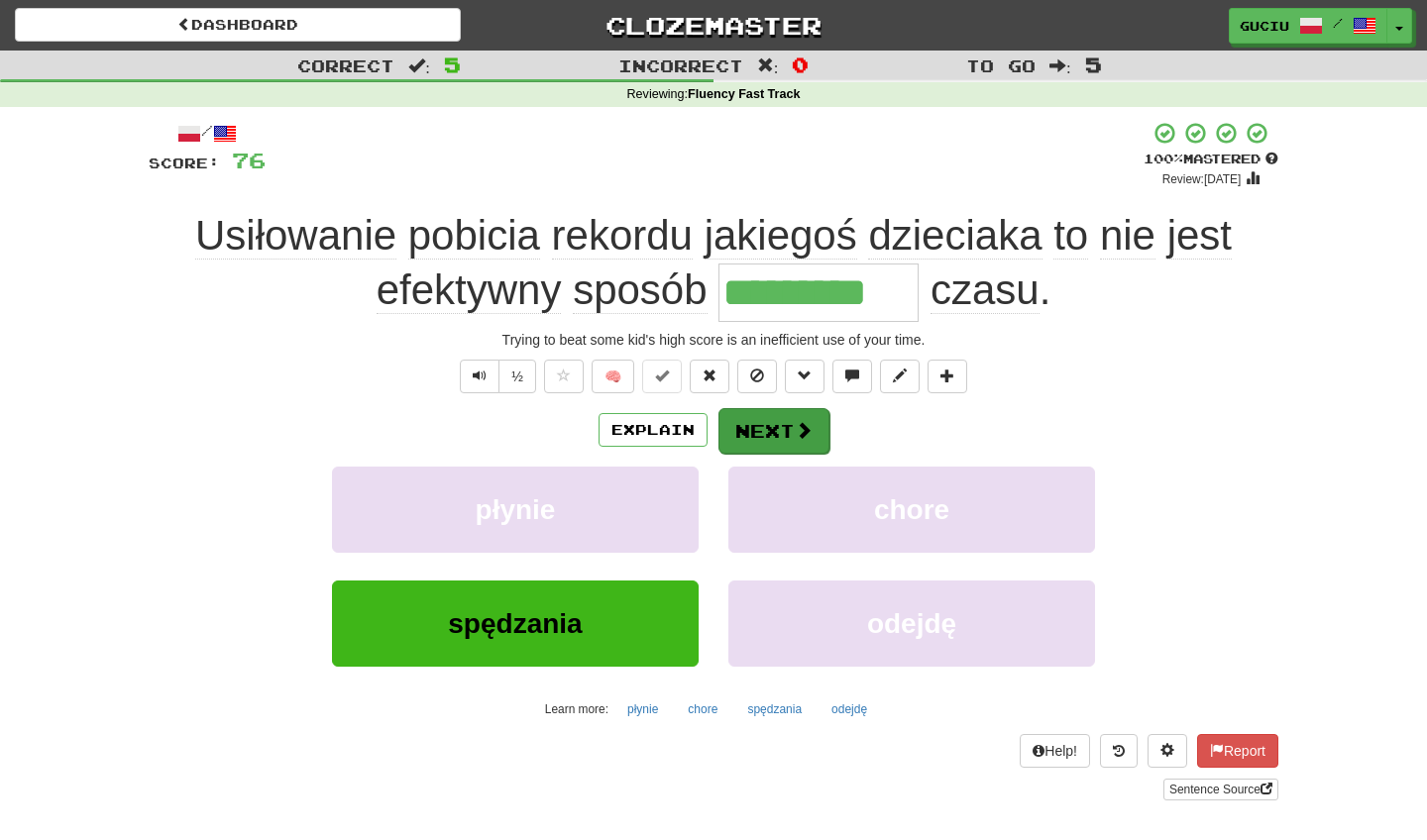 click on "Next" at bounding box center [774, 431] 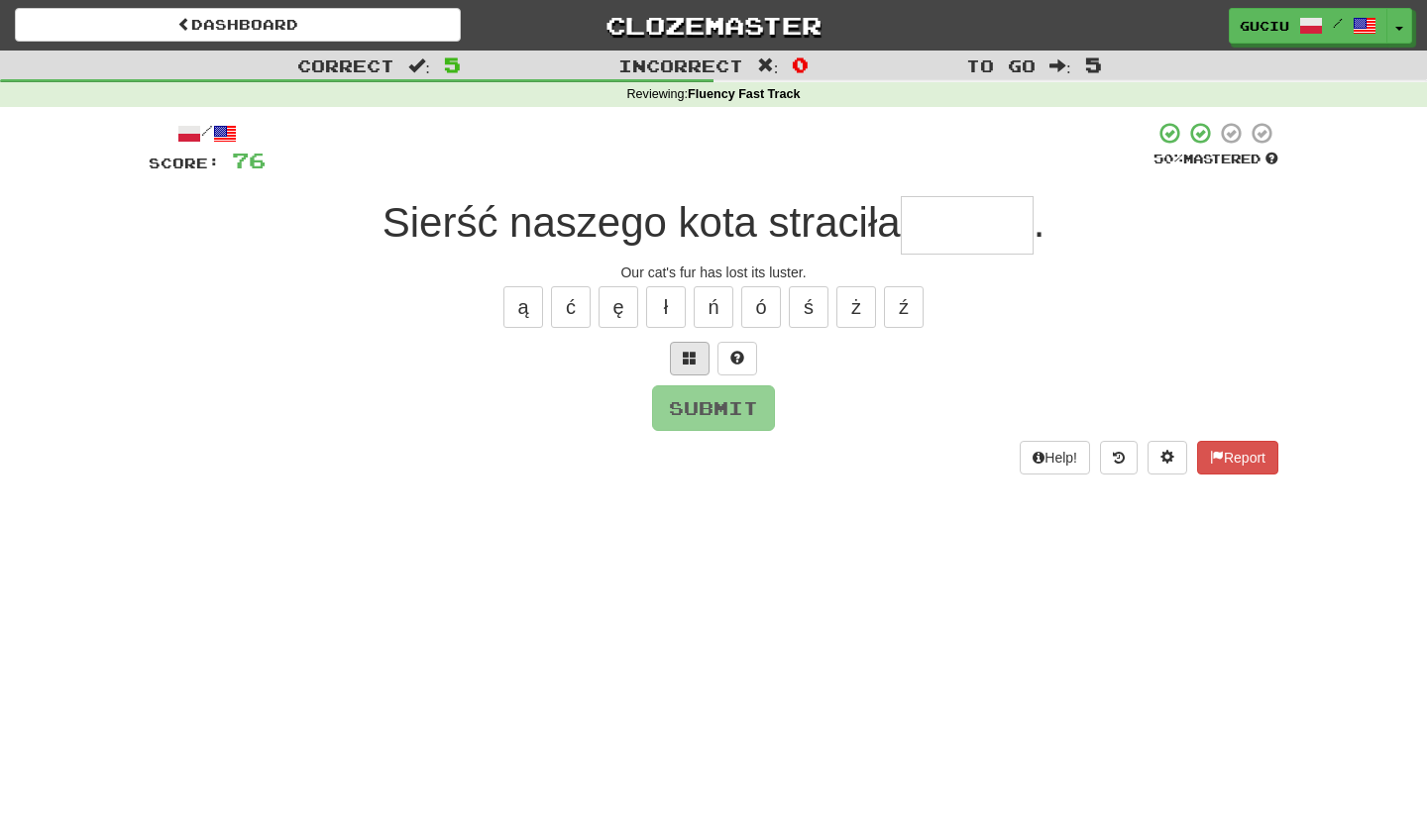 click at bounding box center [690, 358] 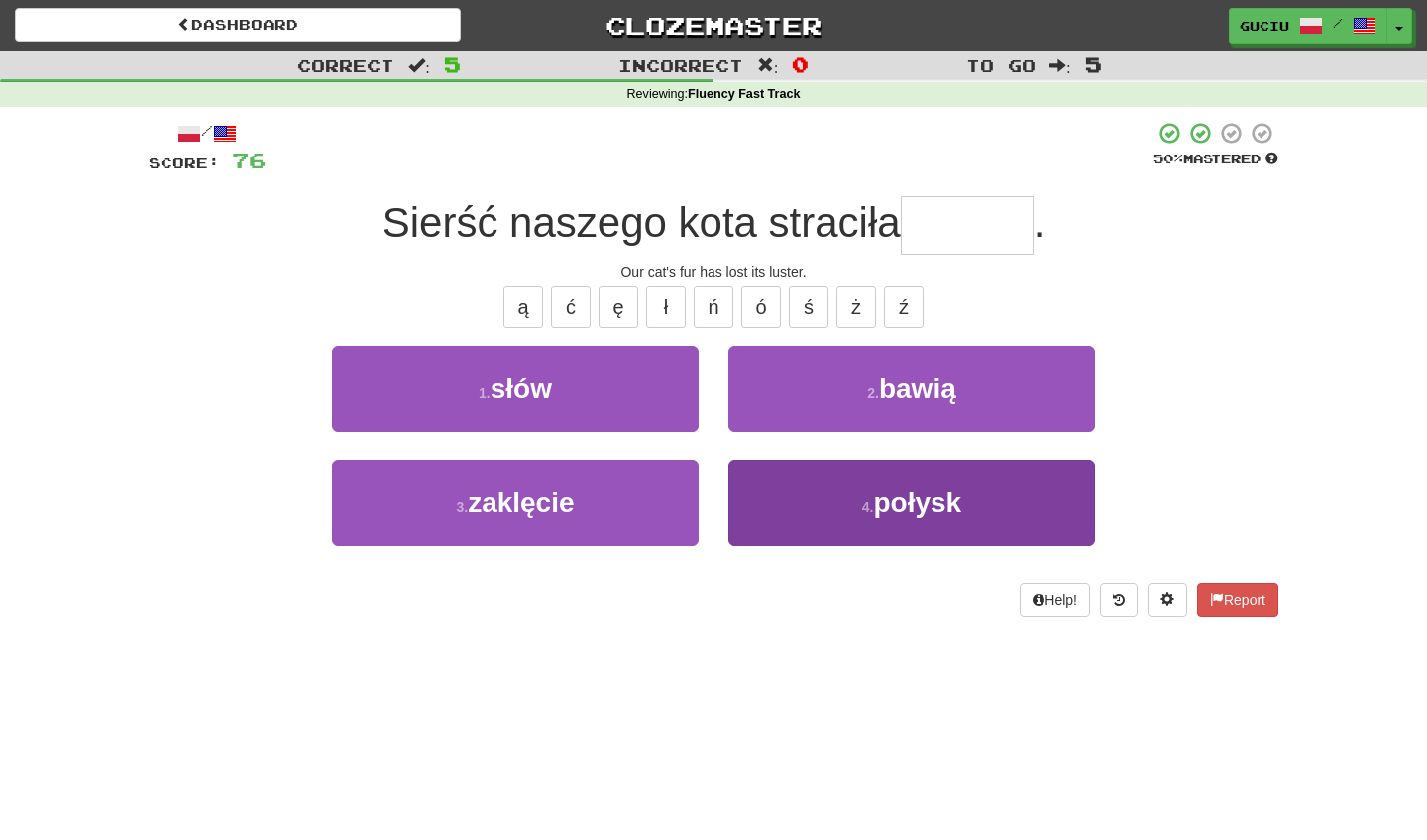 click on "4 .  połysk" at bounding box center [912, 502] 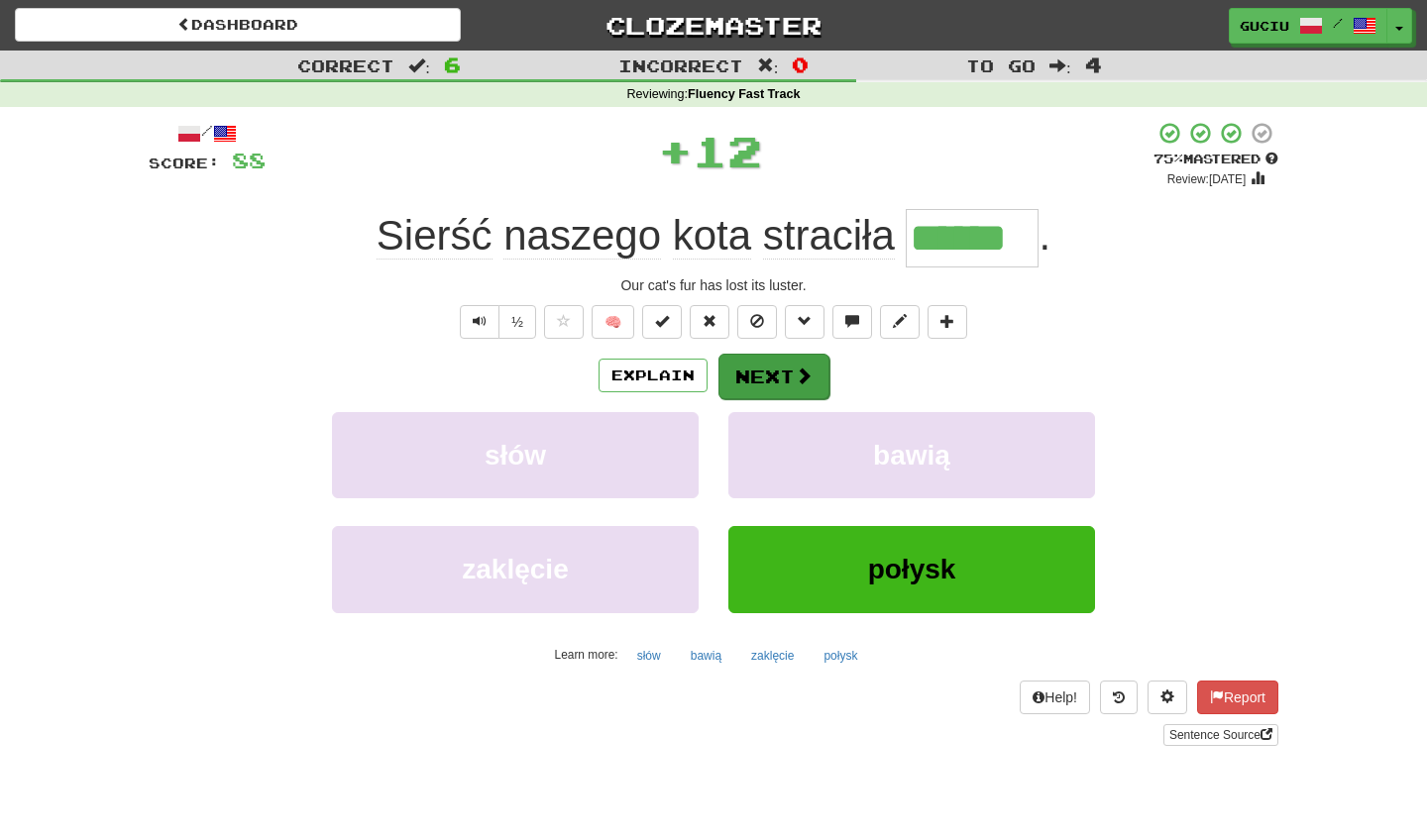 click on "Next" at bounding box center (774, 376) 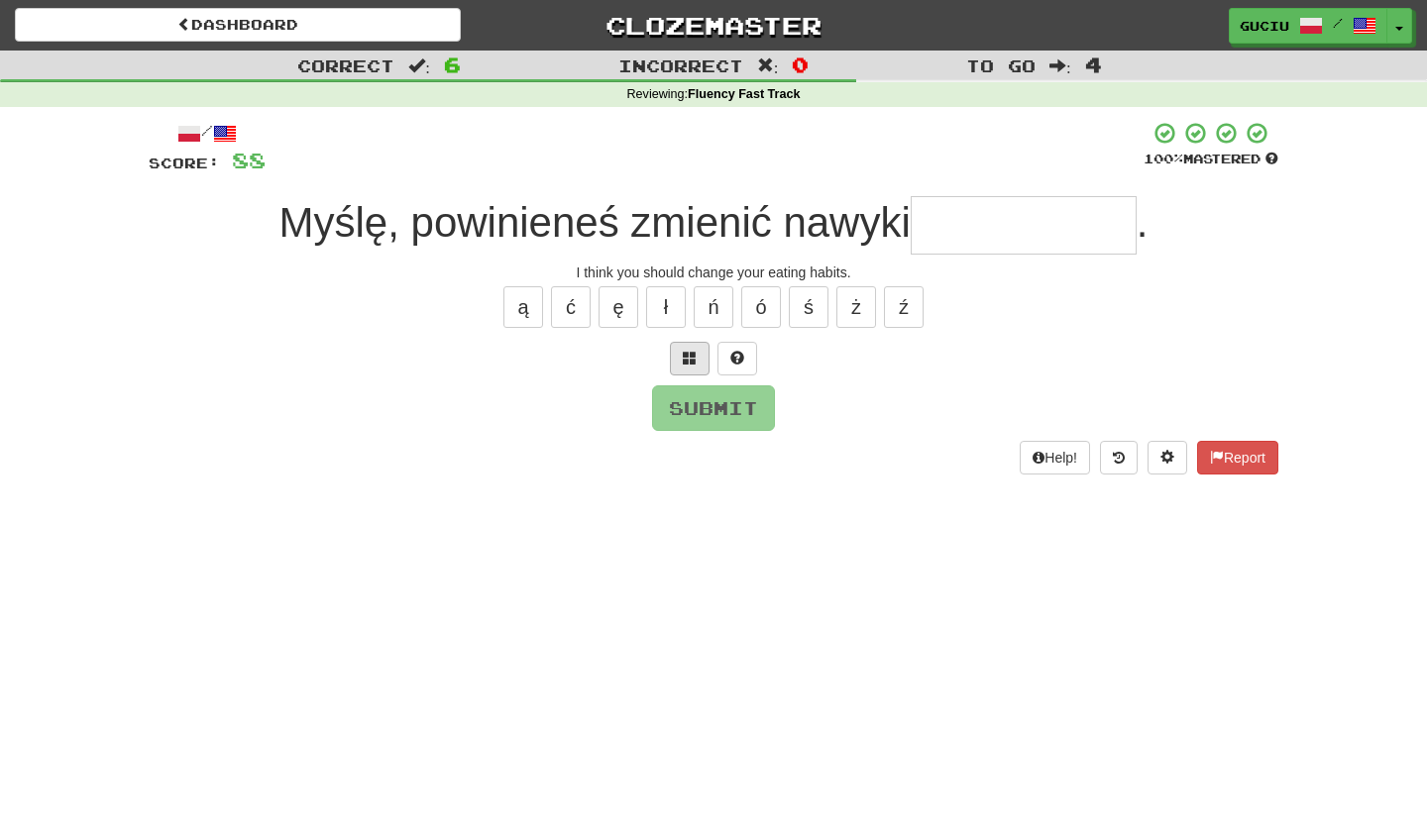 click at bounding box center [690, 359] 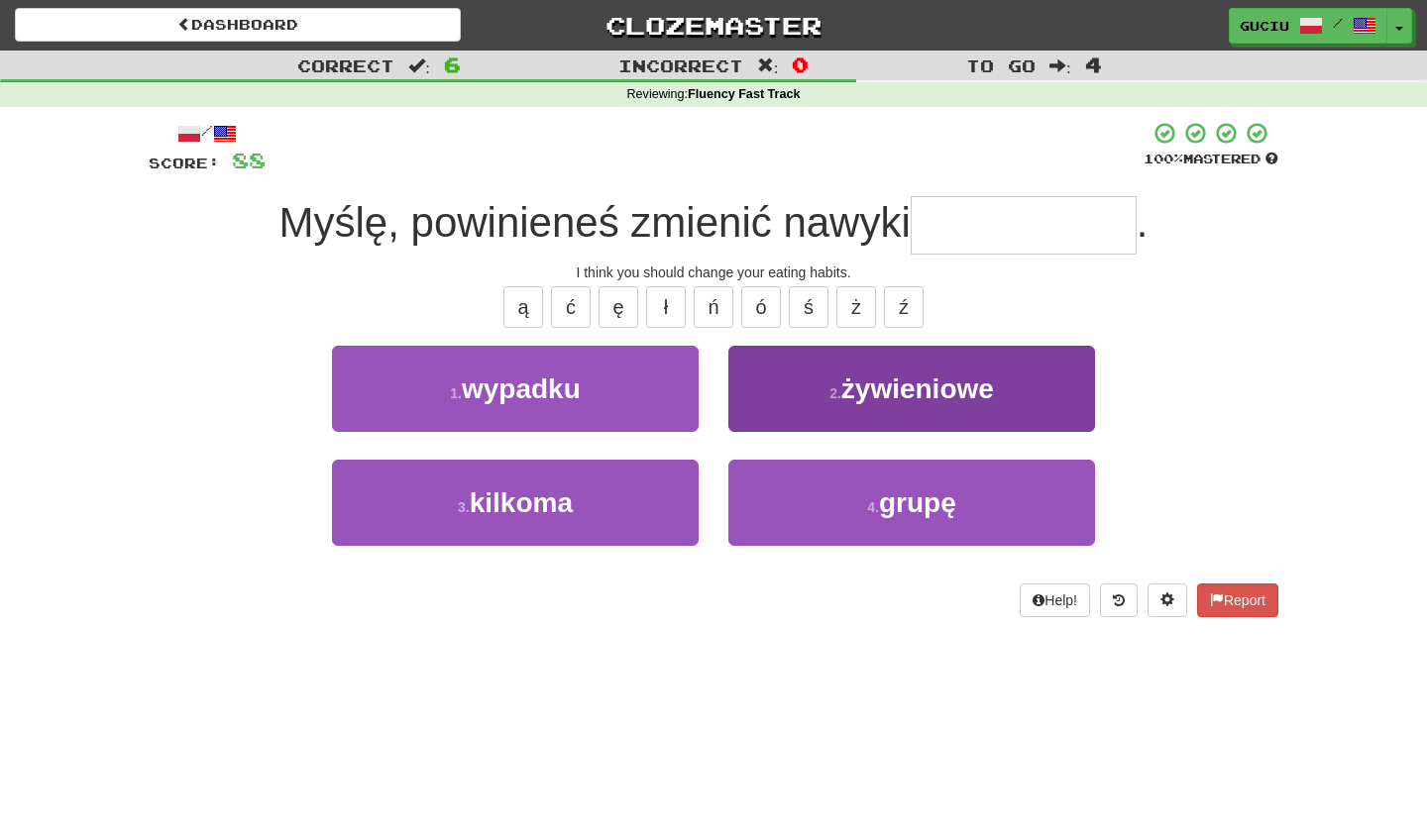click on "2 .  żywieniowe" at bounding box center [912, 388] 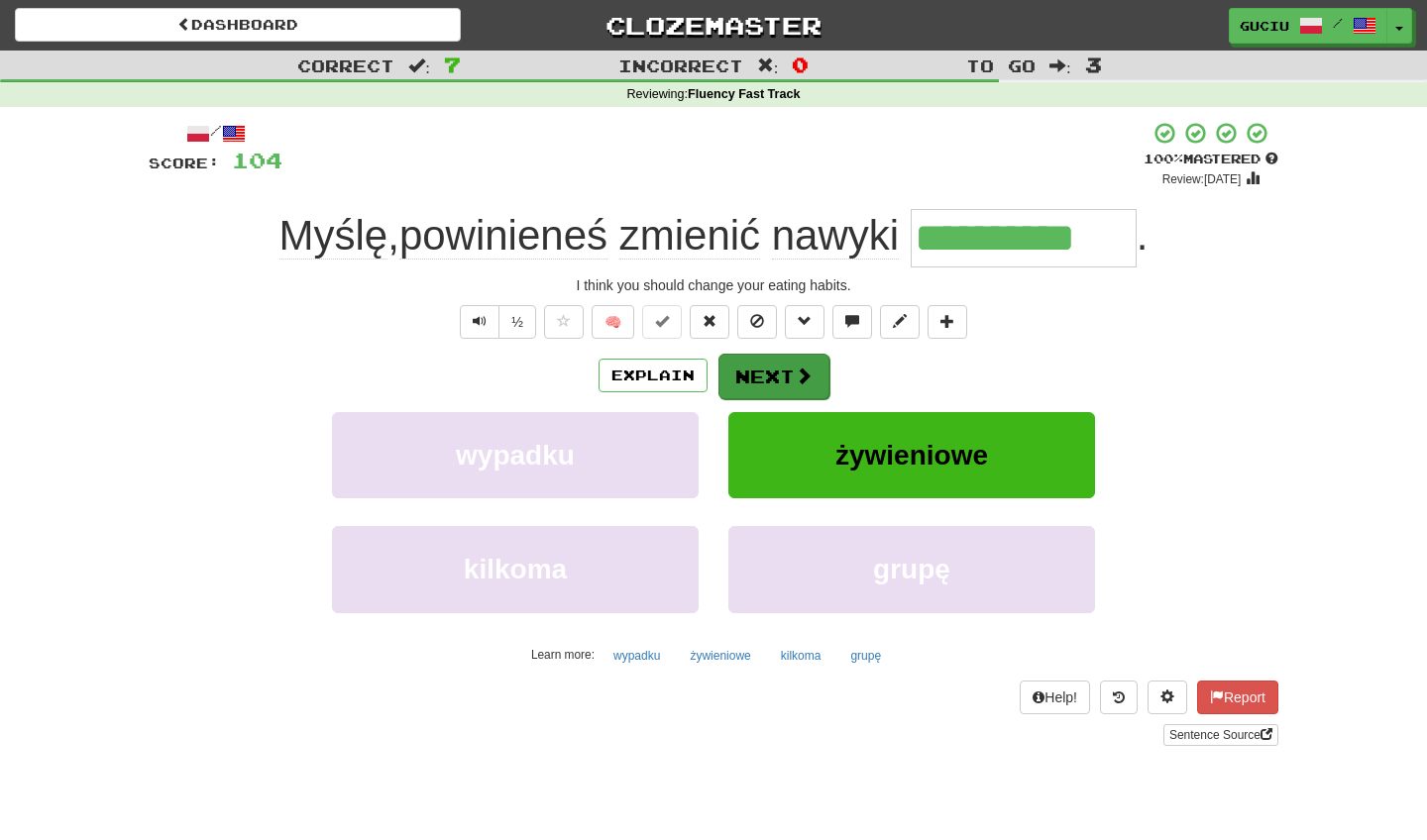 click at bounding box center (804, 375) 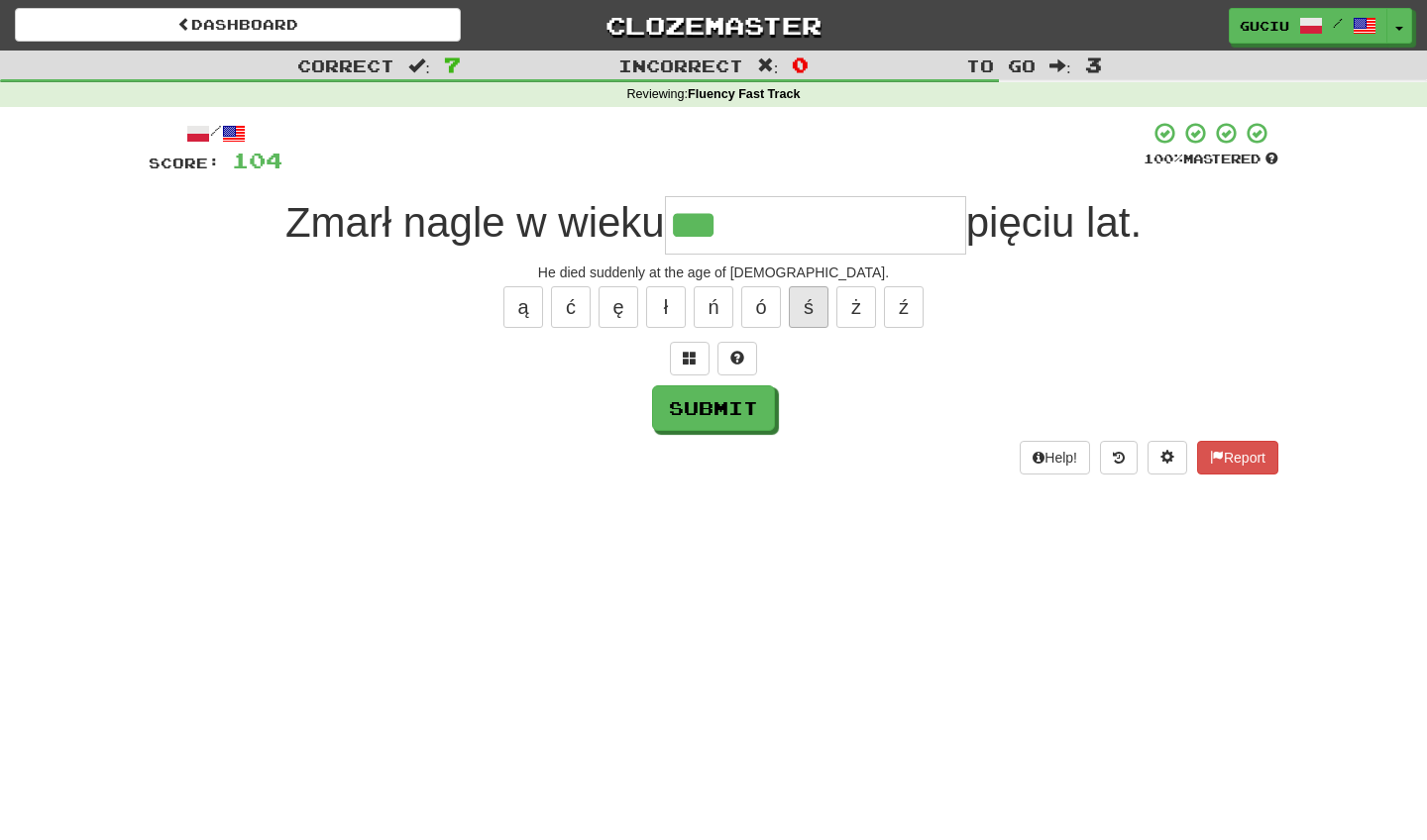 click on "ś" at bounding box center [809, 307] 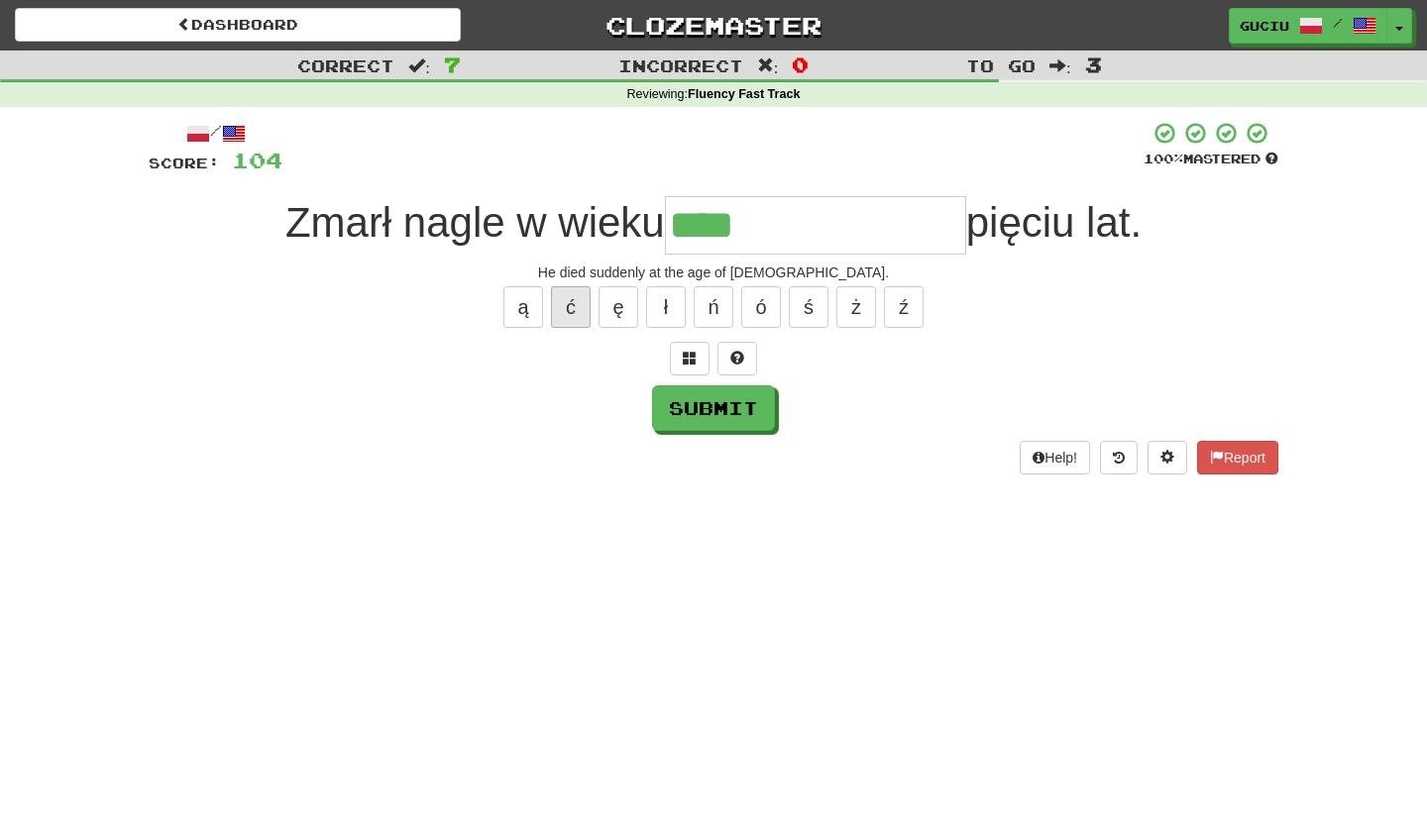click on "ć" at bounding box center [571, 307] 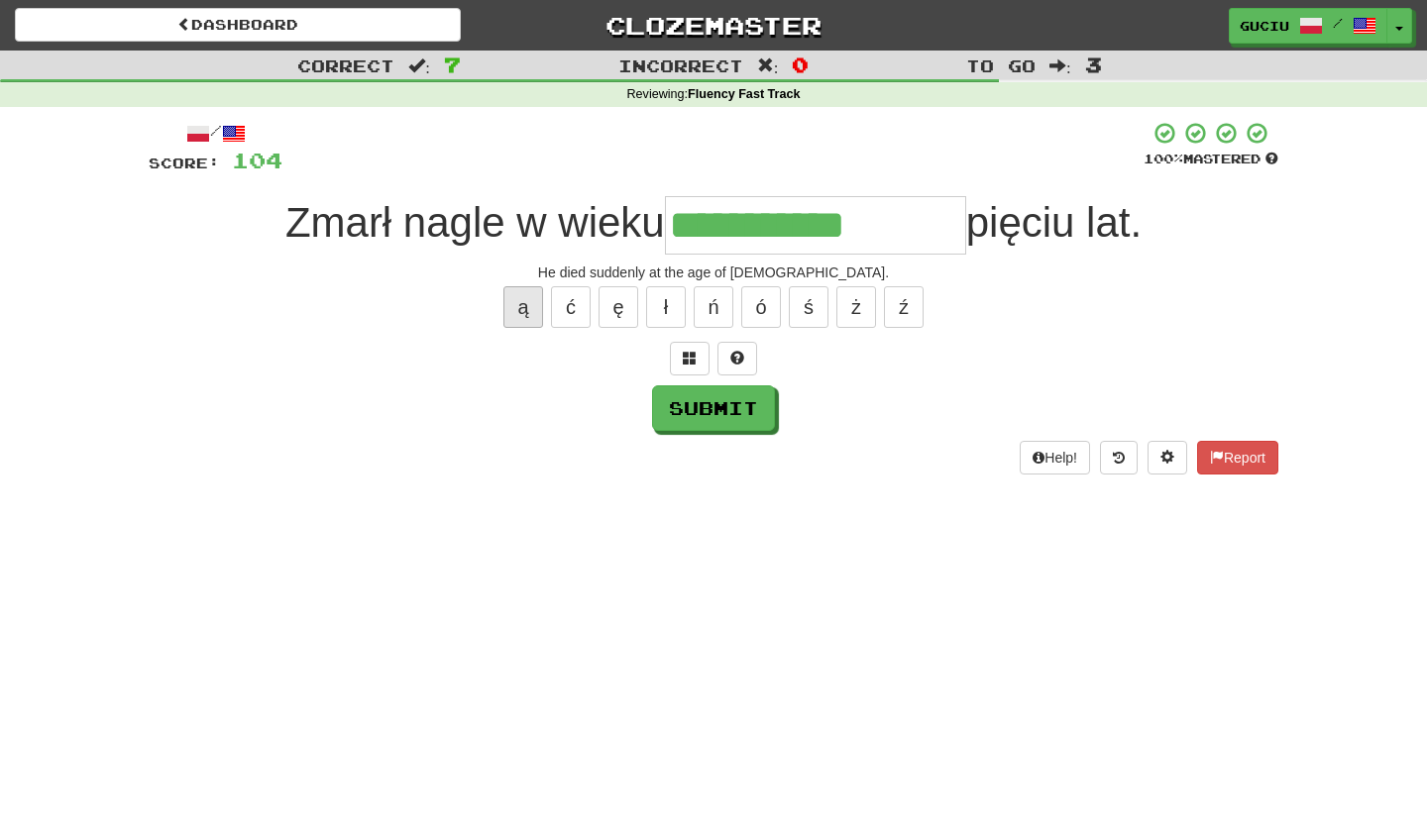 click on "ą" at bounding box center (523, 307) 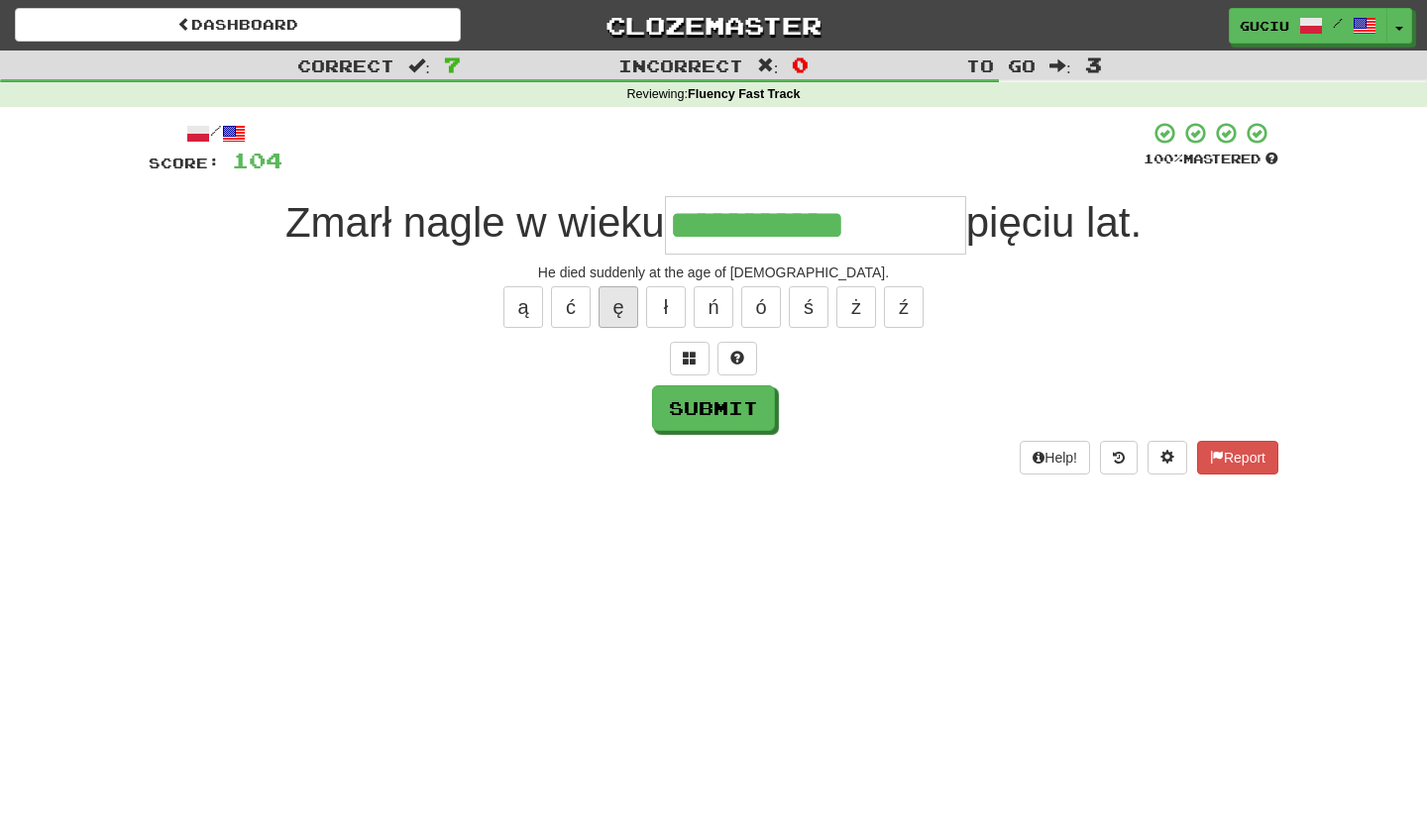 click on "ę" at bounding box center [618, 307] 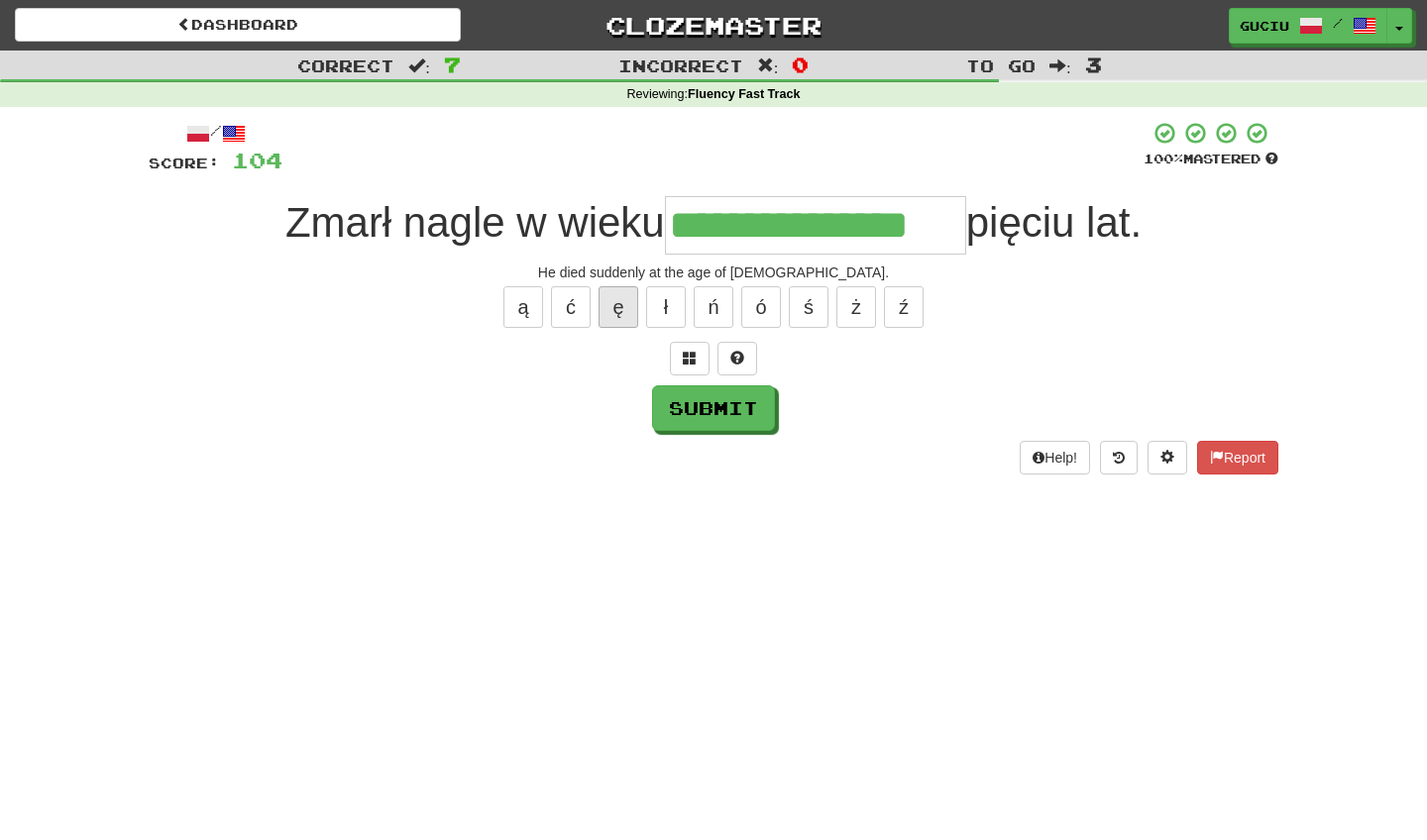 type on "**********" 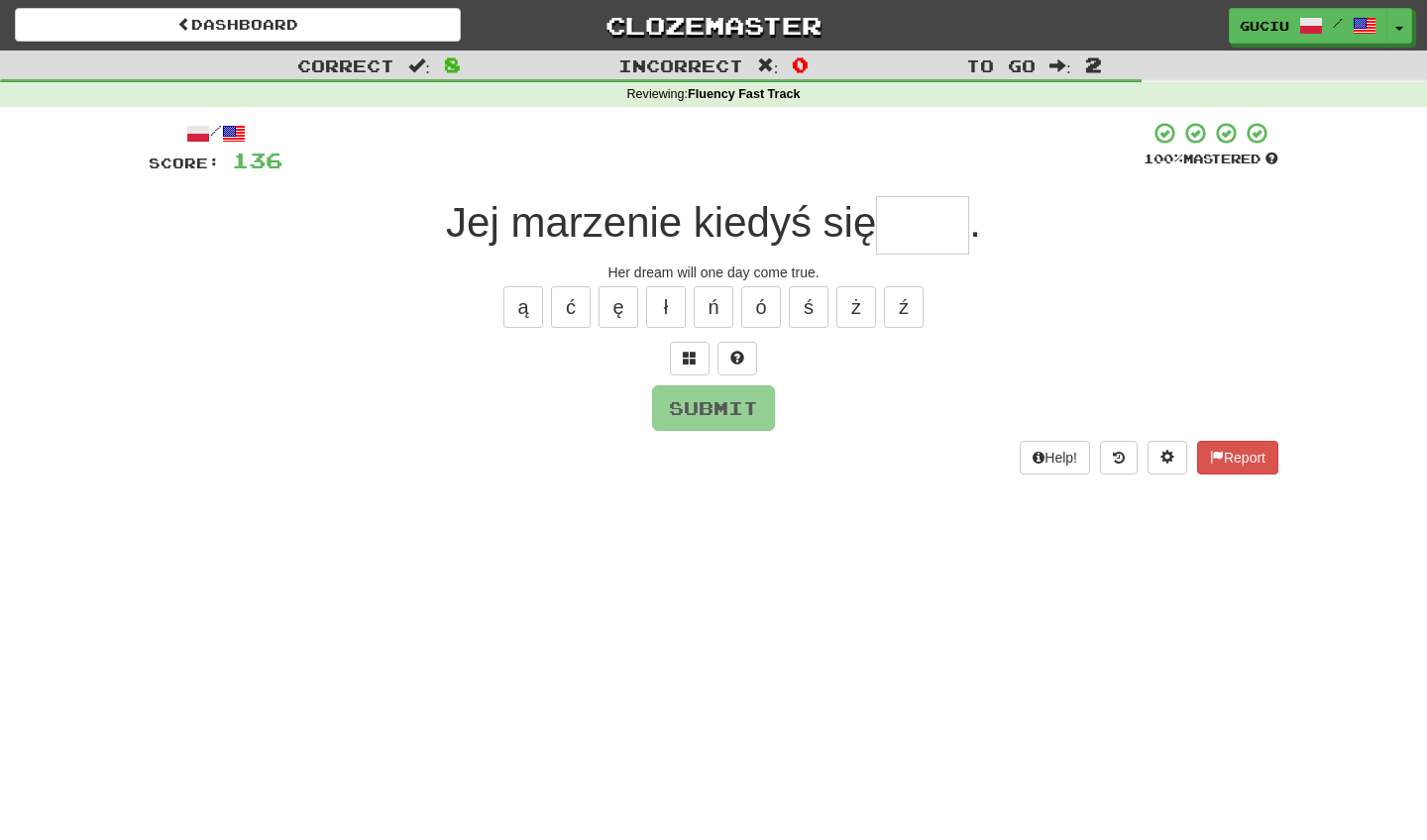 type on "*" 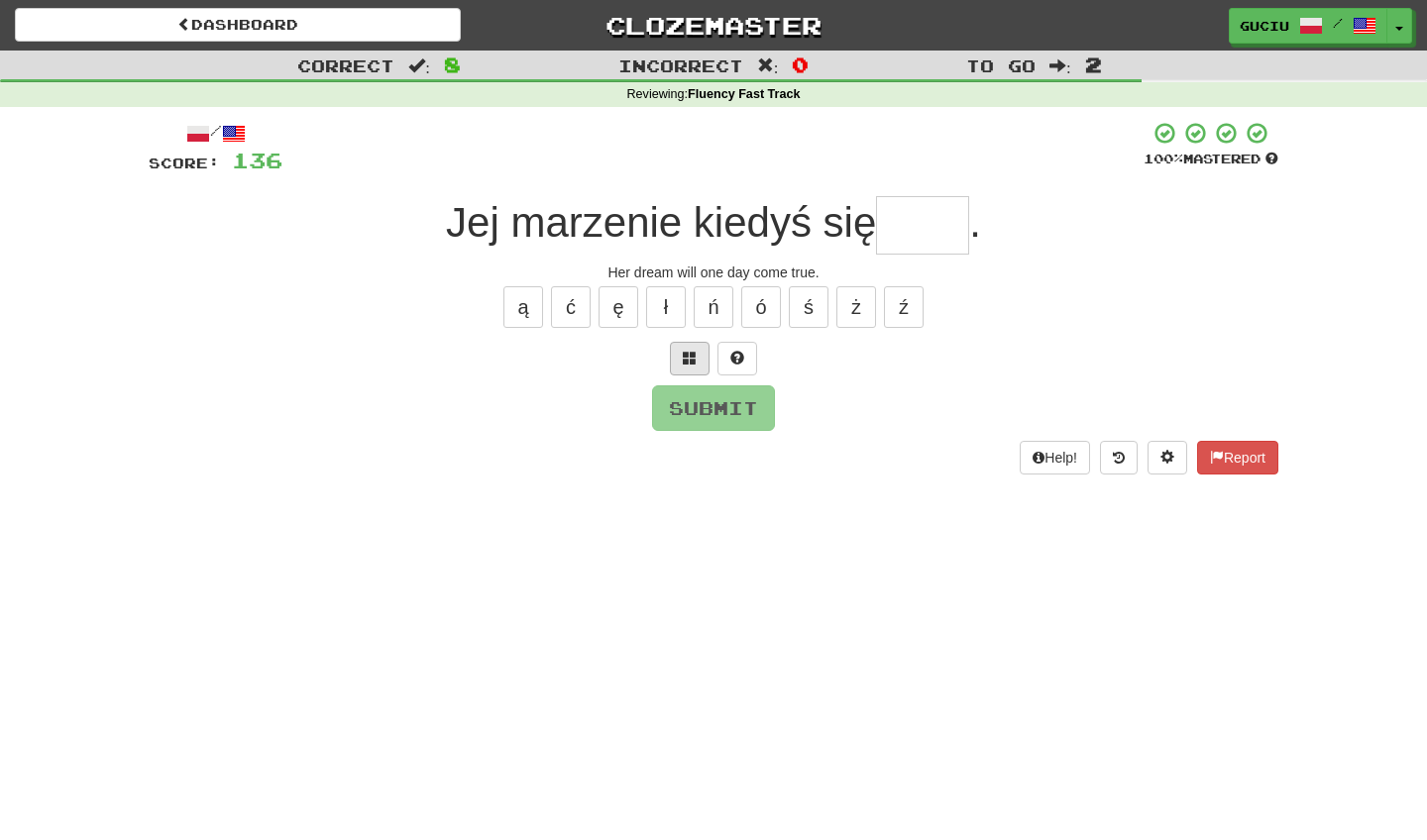 click at bounding box center [690, 358] 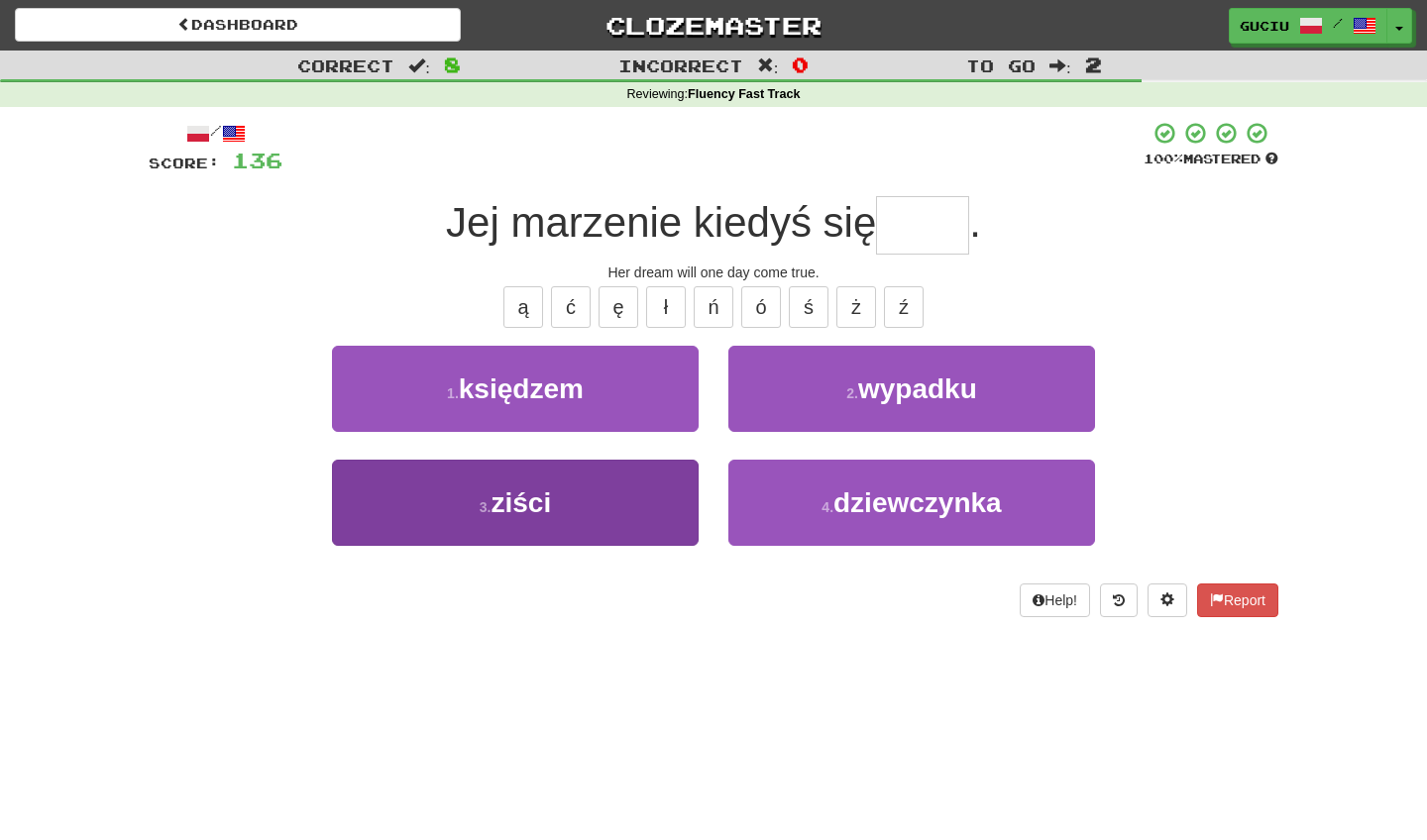 click on "3 .  ziści" at bounding box center [515, 502] 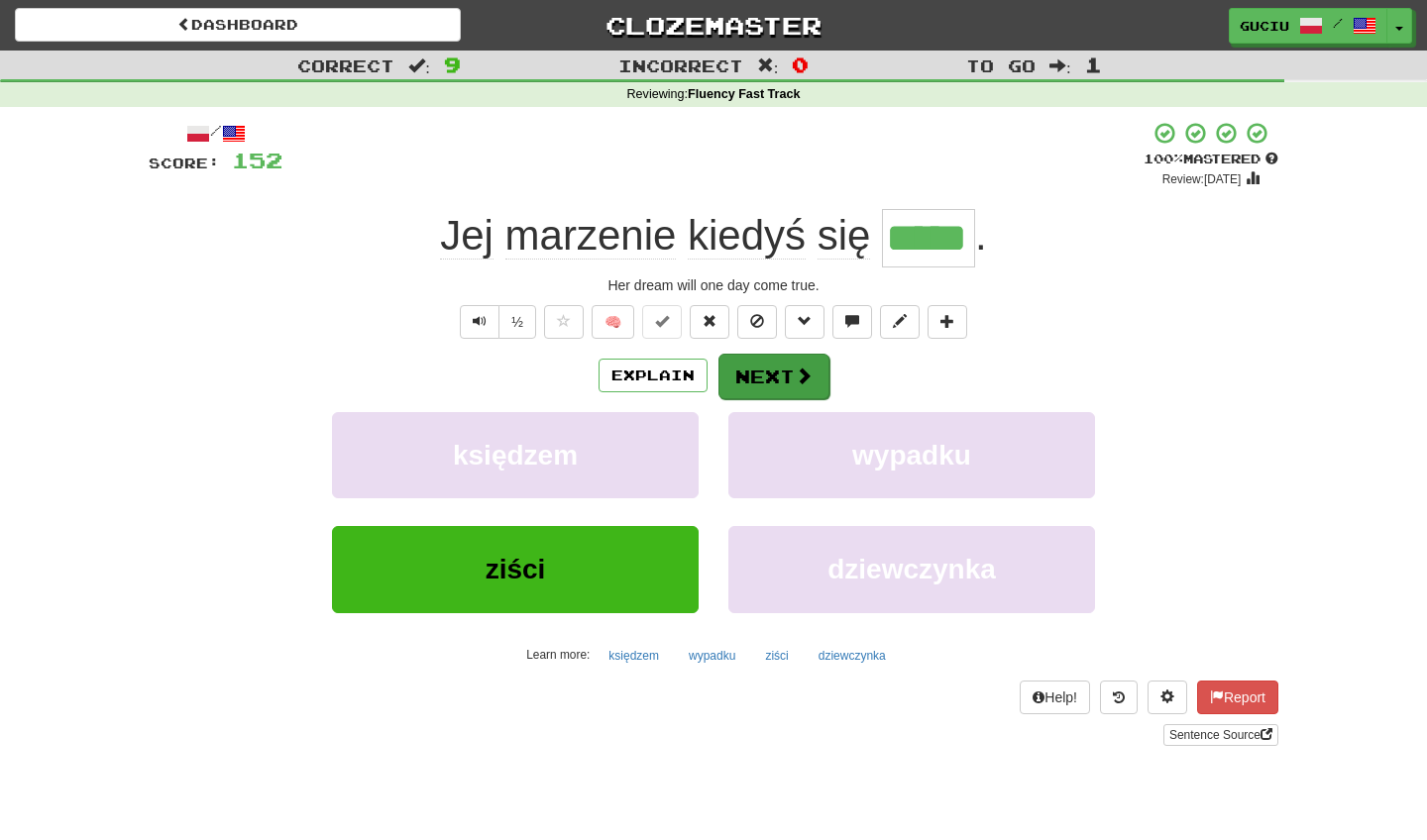 click at bounding box center [804, 375] 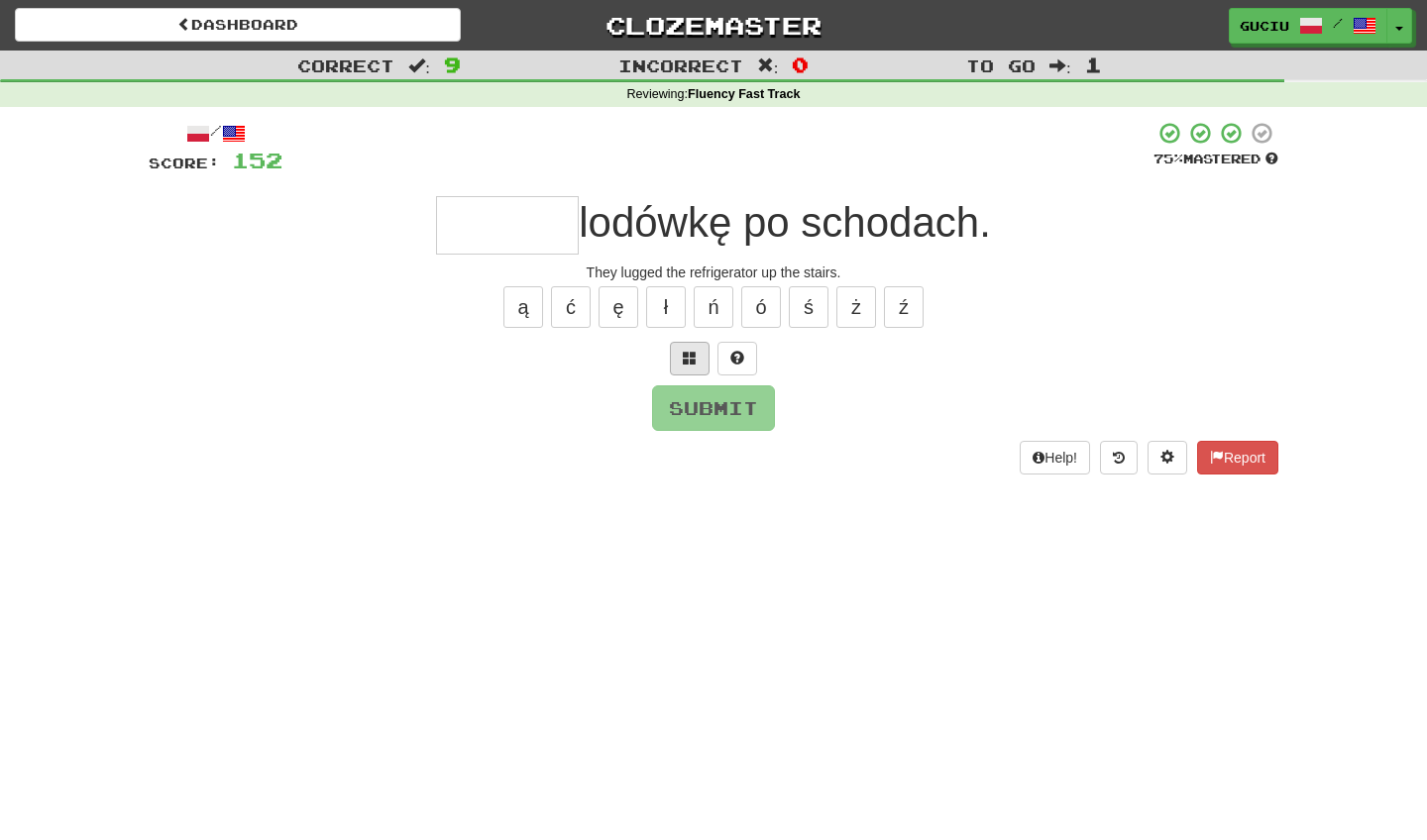 click at bounding box center (690, 358) 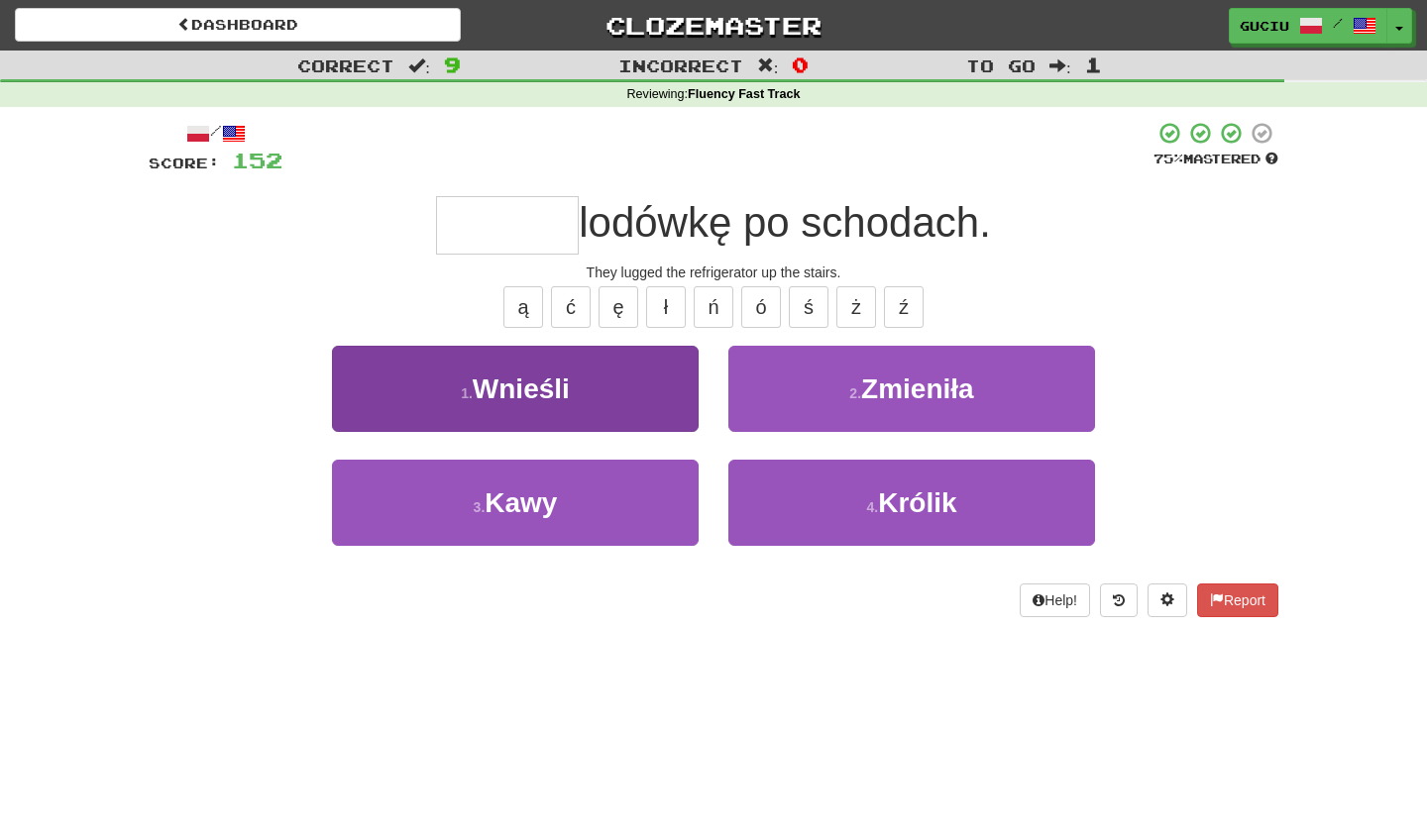click on "1 .  Wnieśli" at bounding box center [515, 388] 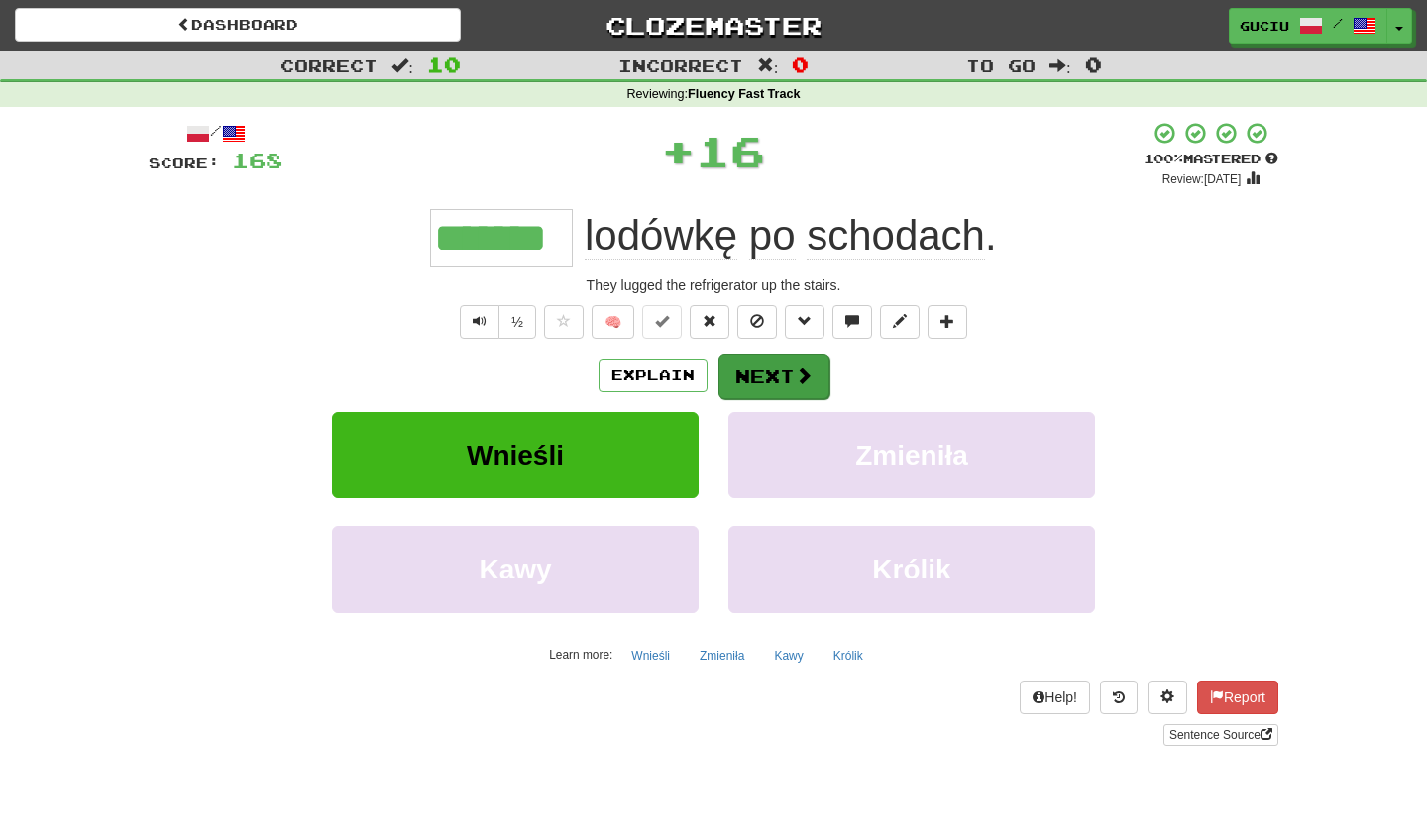 click on "Next" at bounding box center (774, 376) 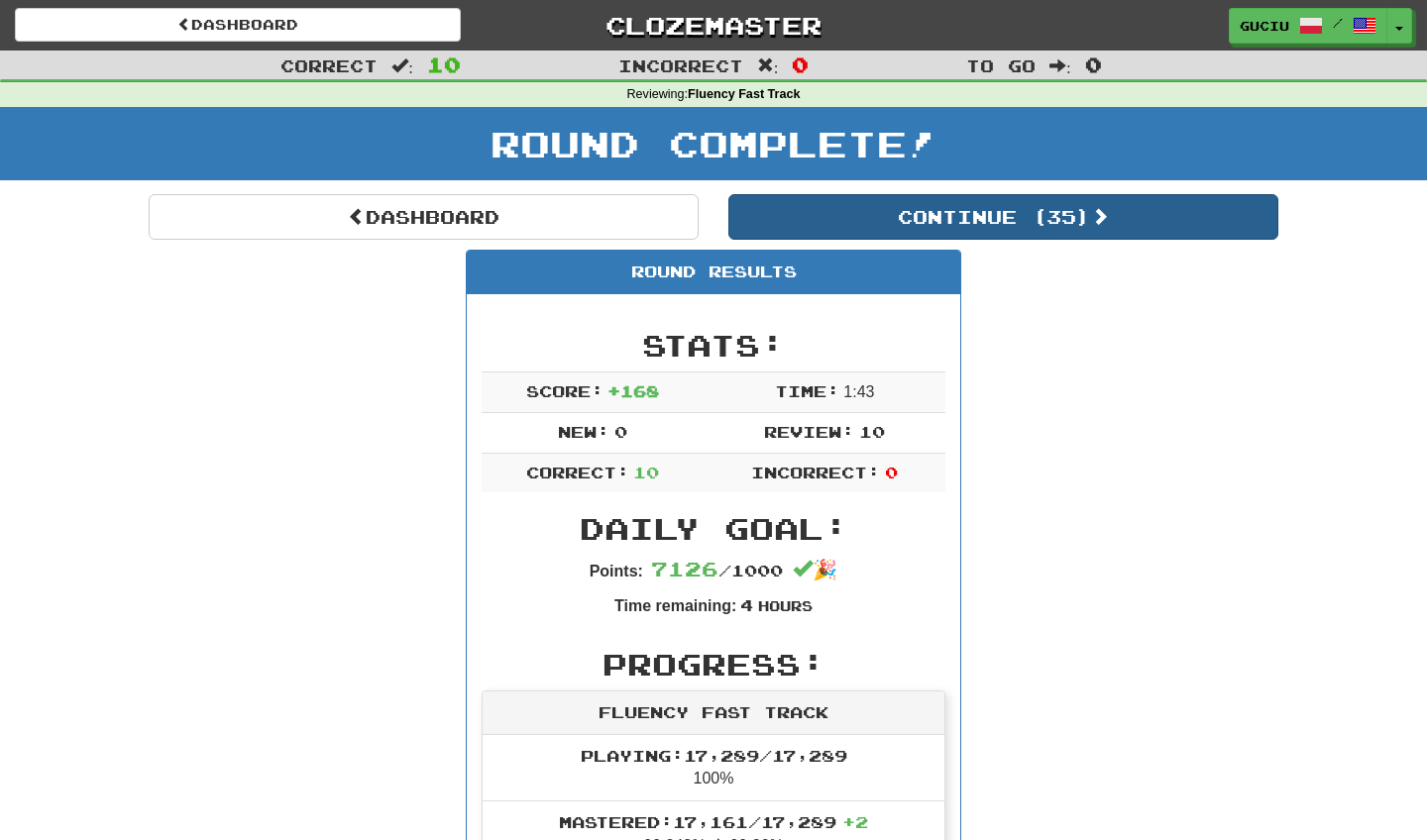 click on "Continue ( 35 )" at bounding box center (1003, 217) 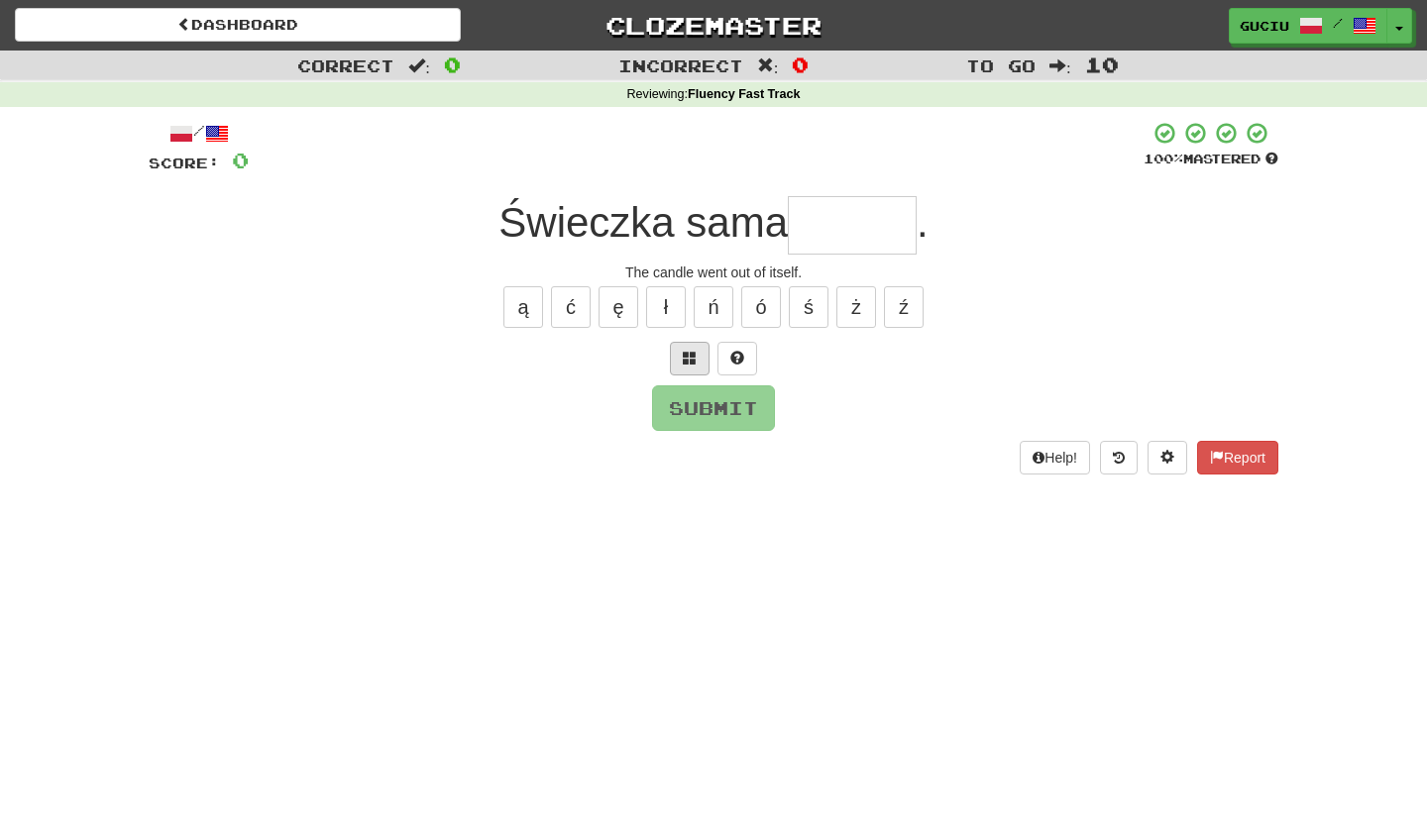 click at bounding box center [690, 358] 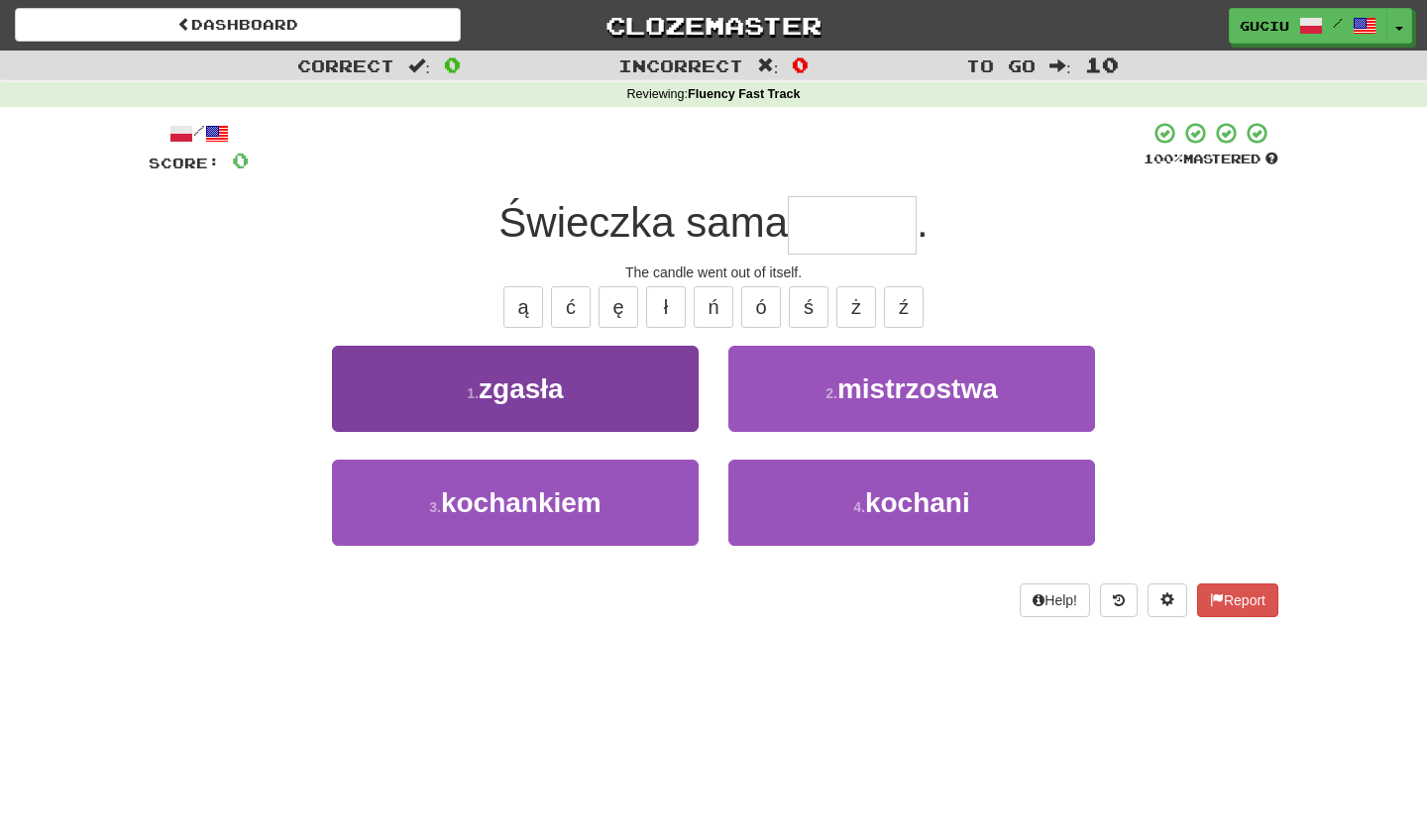 click on "1 .  zgasła" at bounding box center [515, 388] 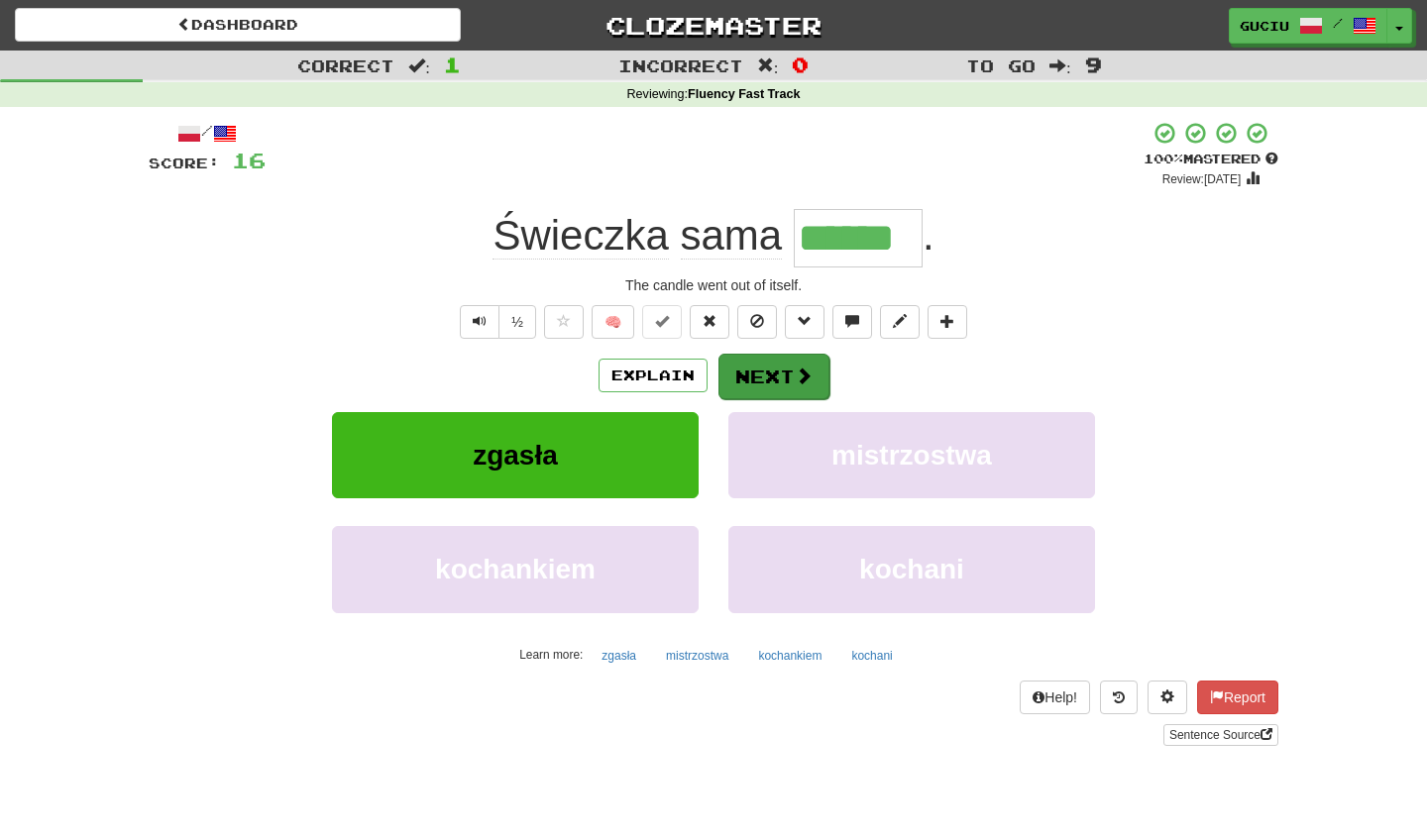 click on "Next" at bounding box center [774, 376] 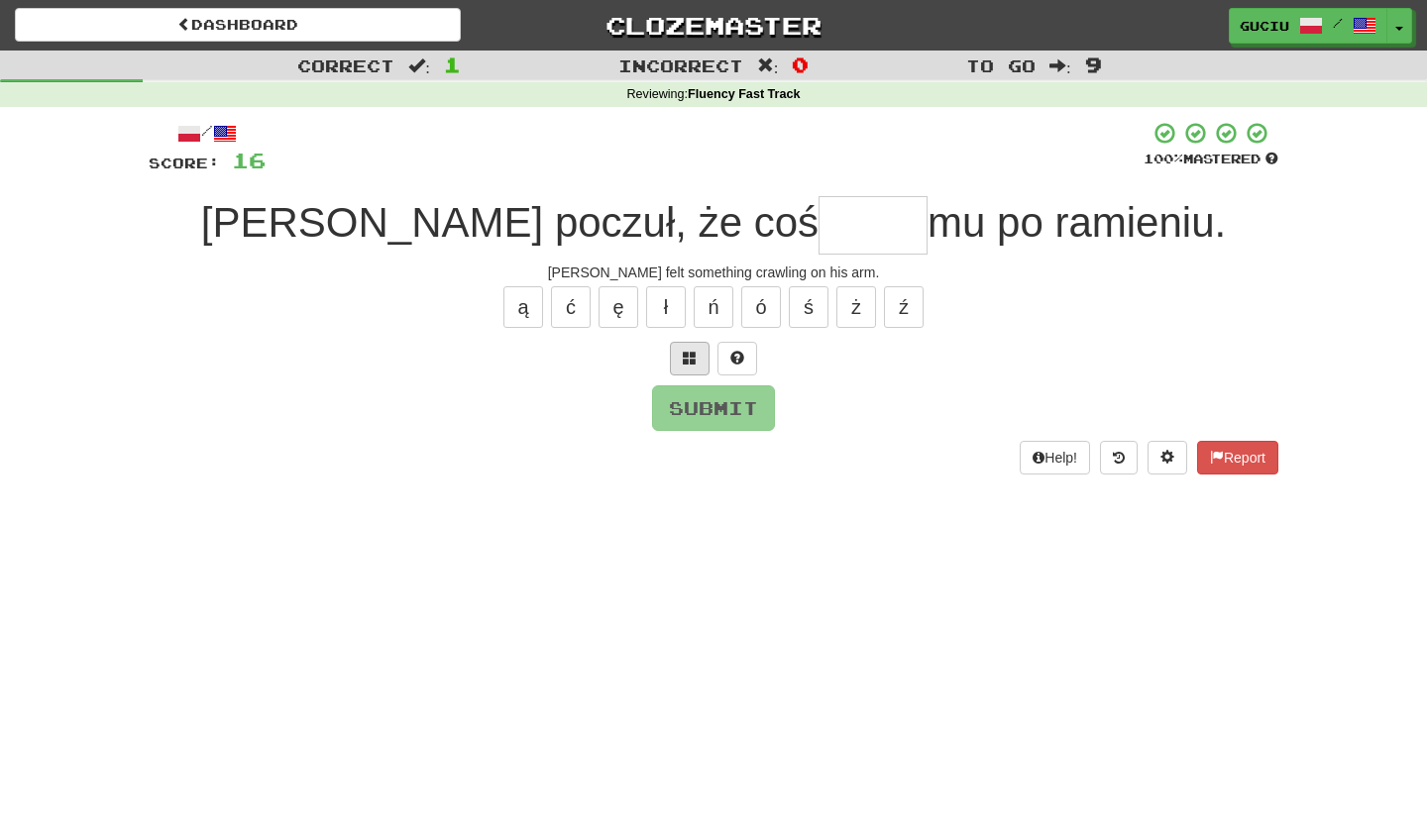 click at bounding box center (690, 359) 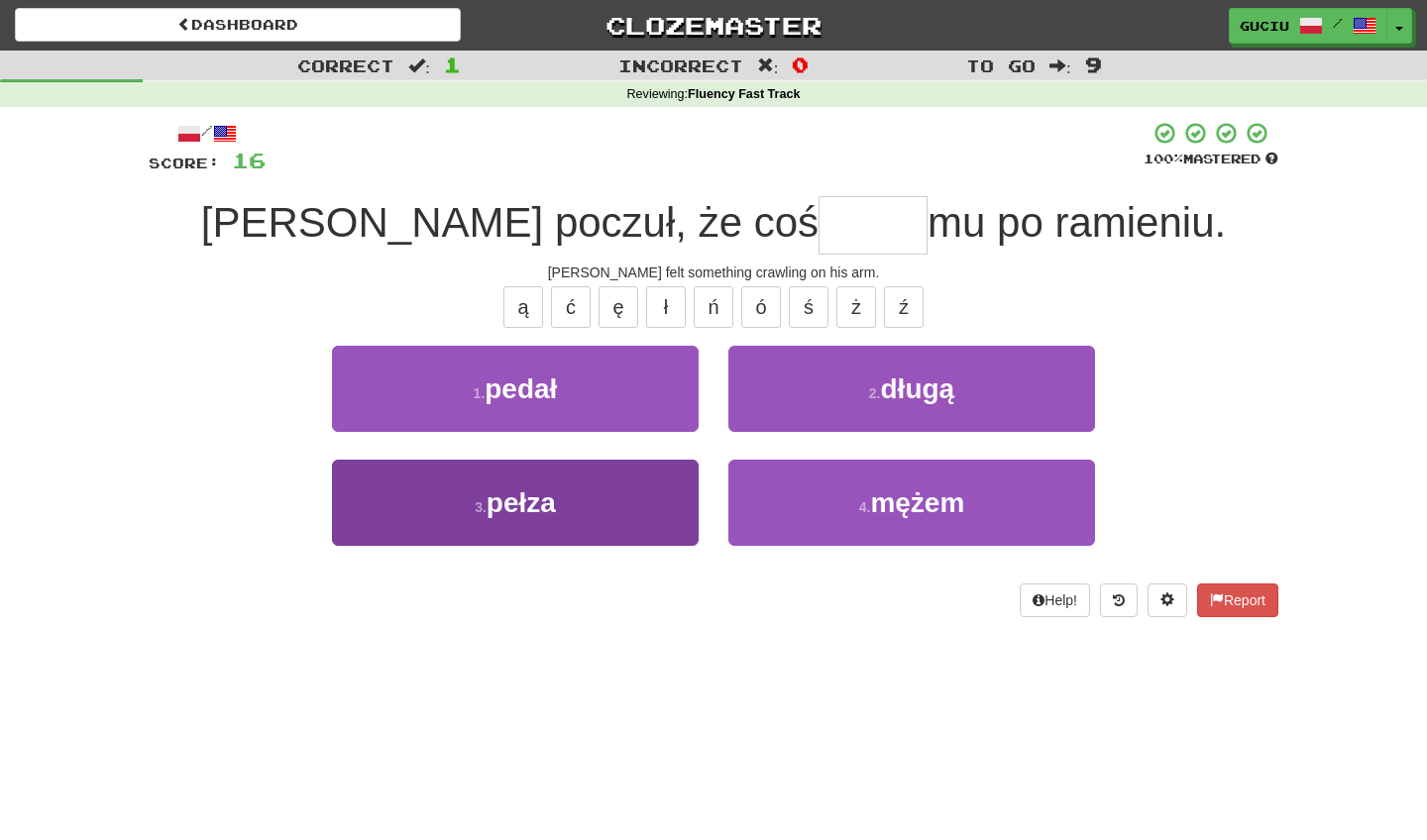 click on "3 .  pełza" at bounding box center (515, 502) 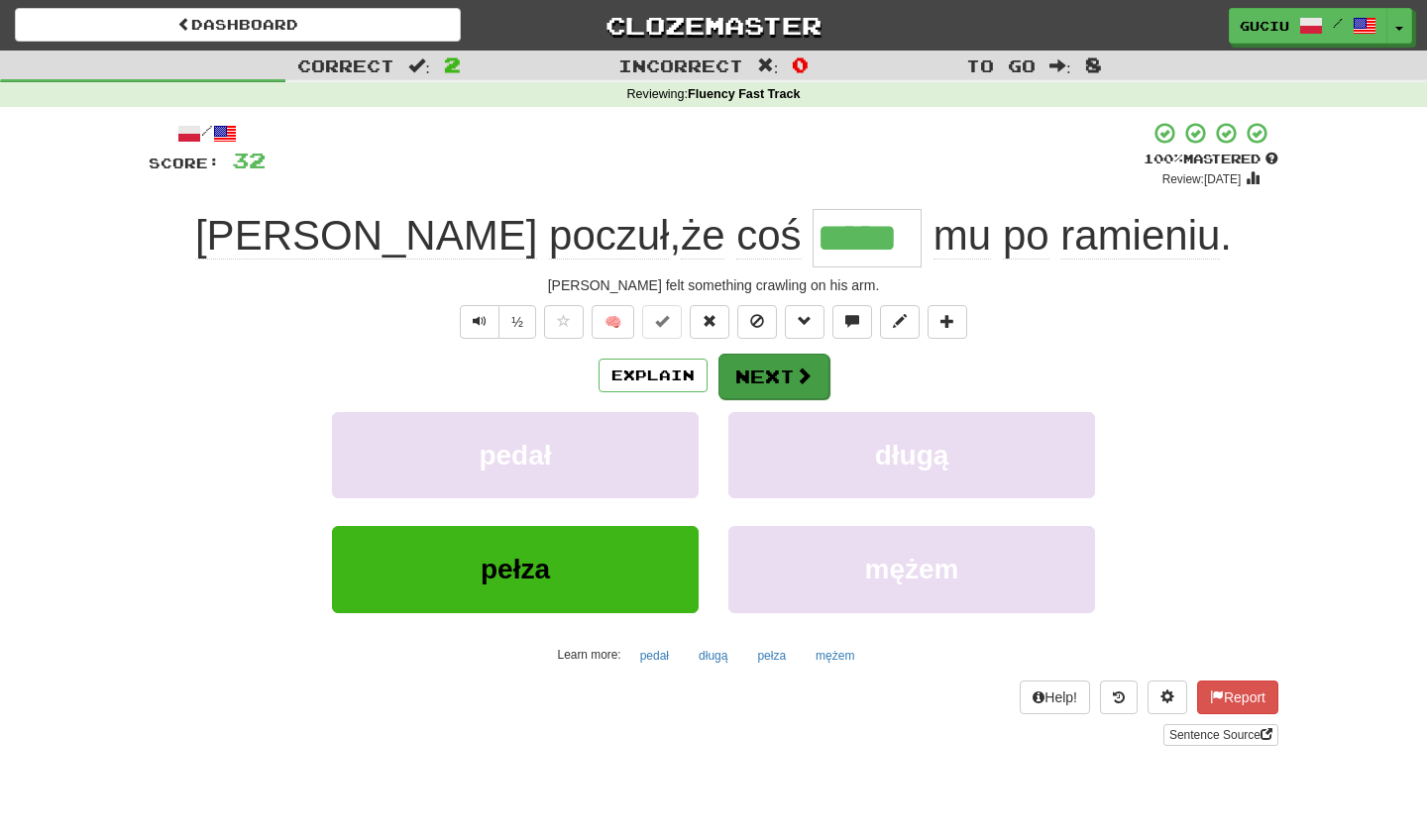 click on "Next" at bounding box center [774, 376] 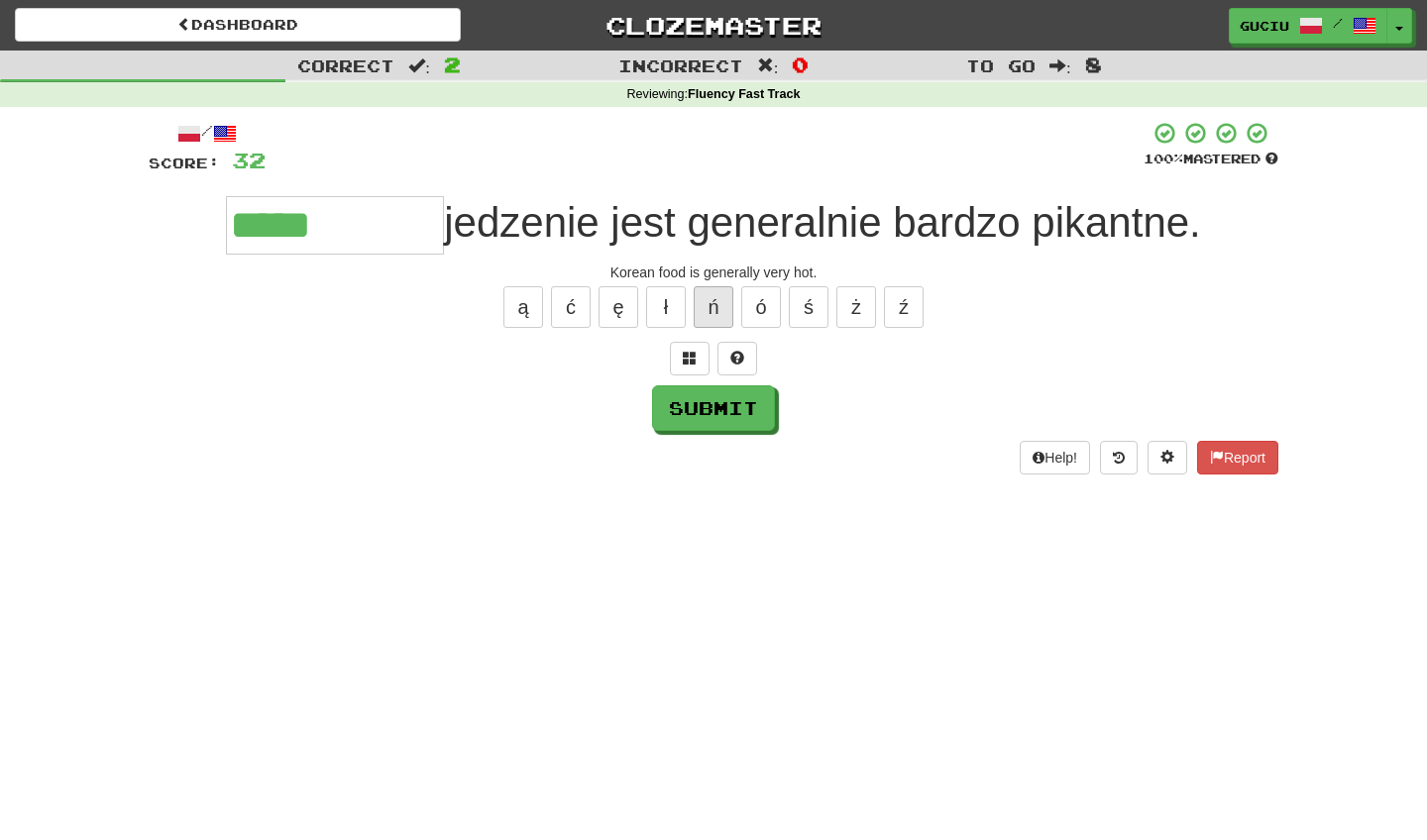 click on "ń" at bounding box center [714, 307] 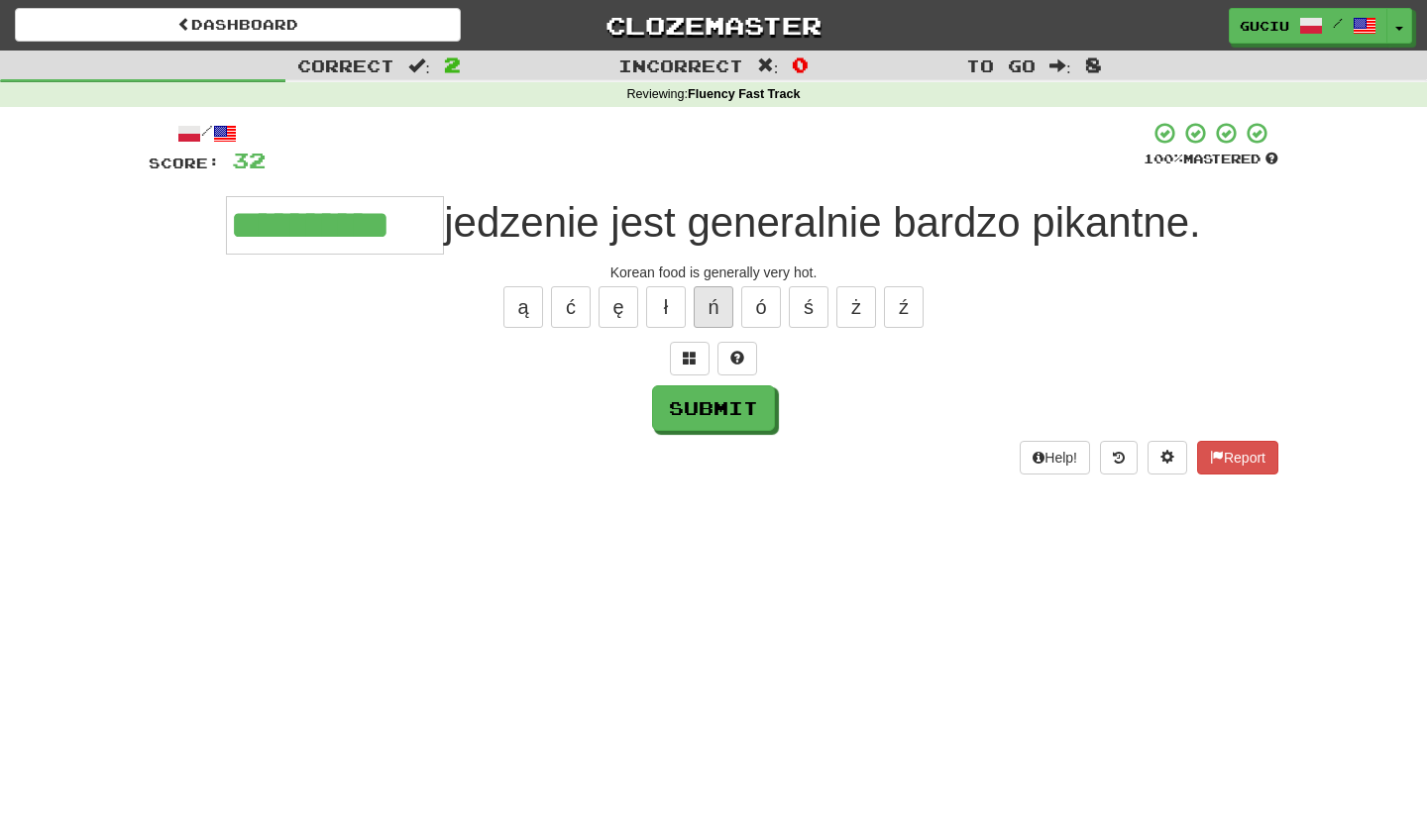 type on "**********" 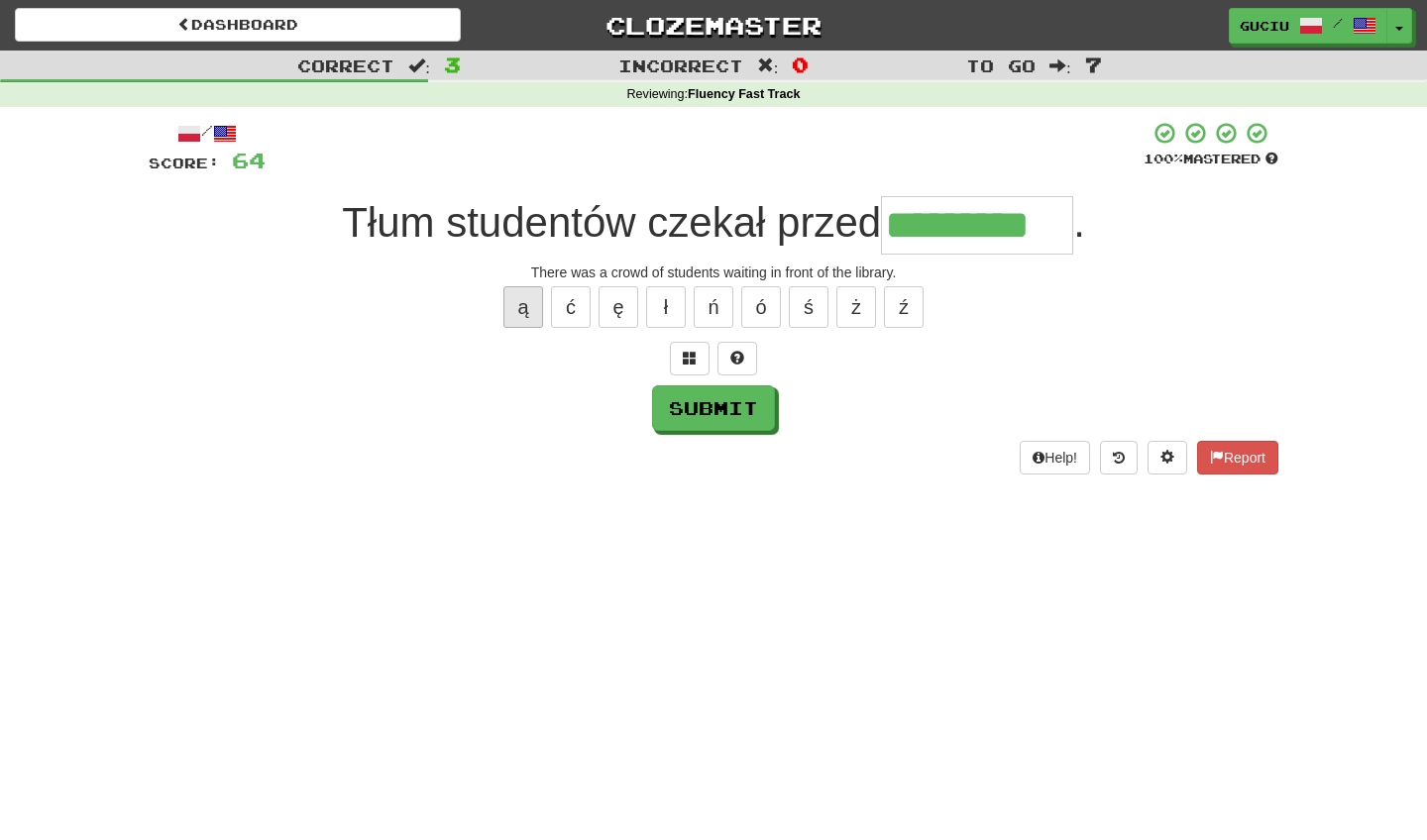 click on "ą" at bounding box center (523, 307) 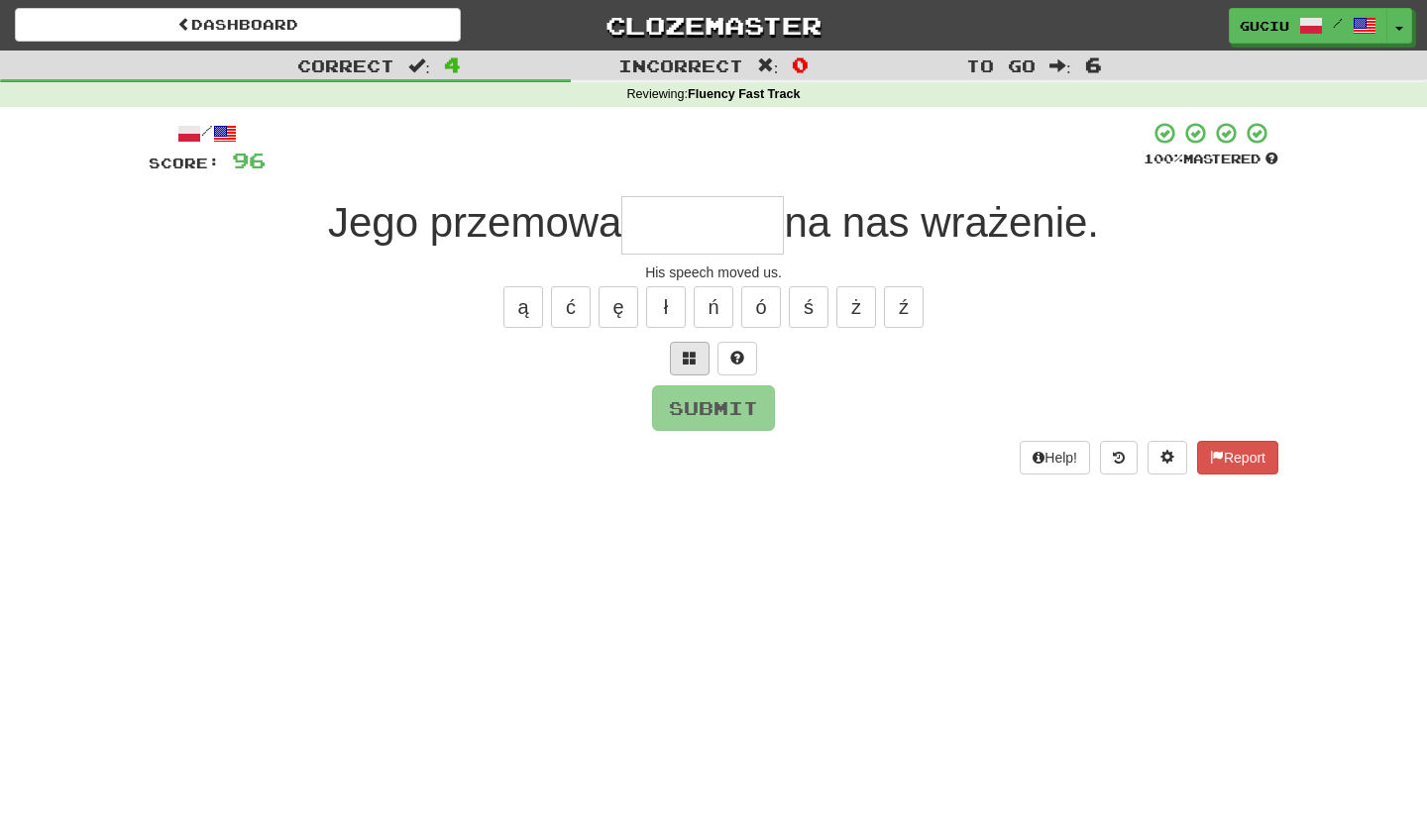 click at bounding box center (690, 359) 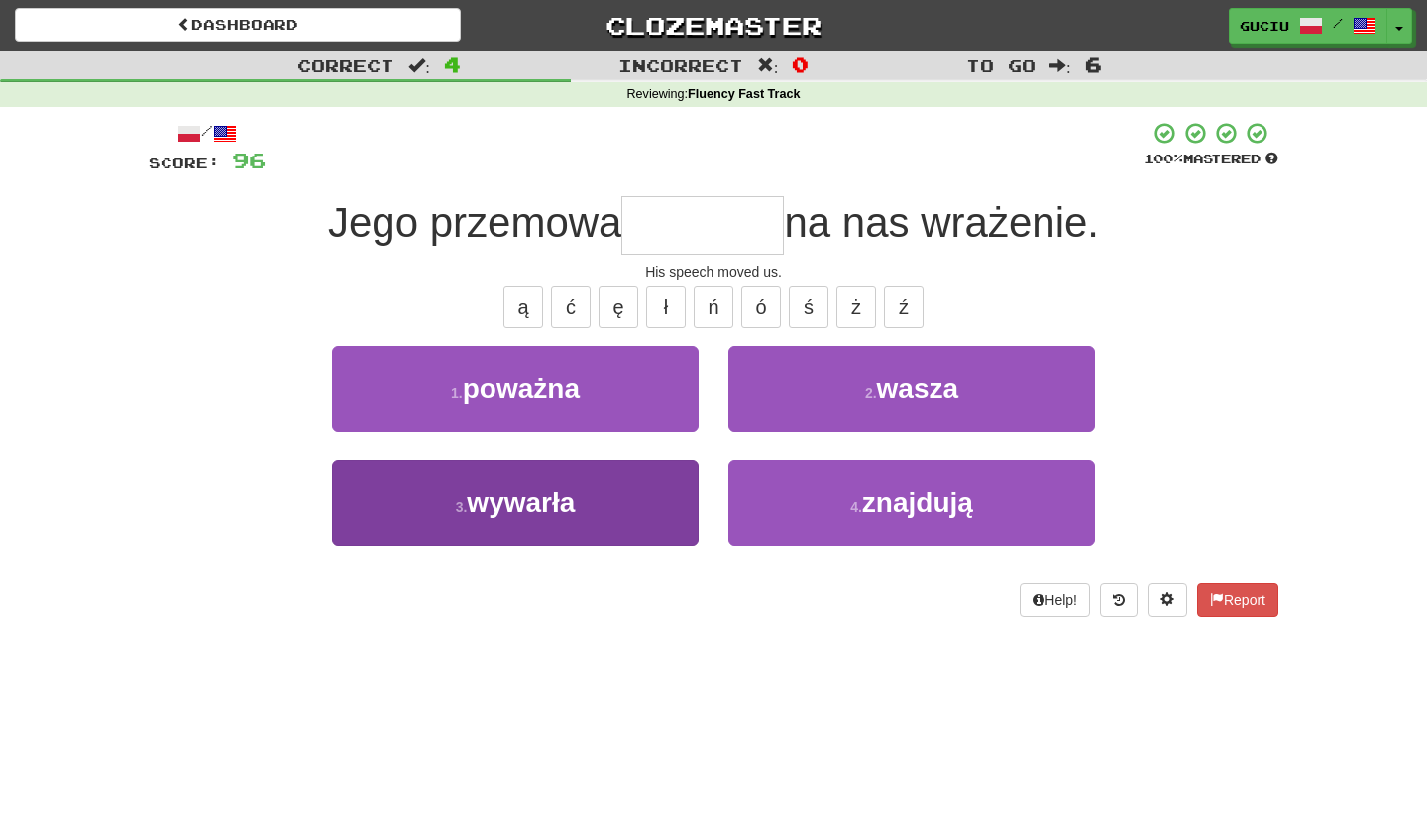 click on "3 .  wywarła" at bounding box center (515, 502) 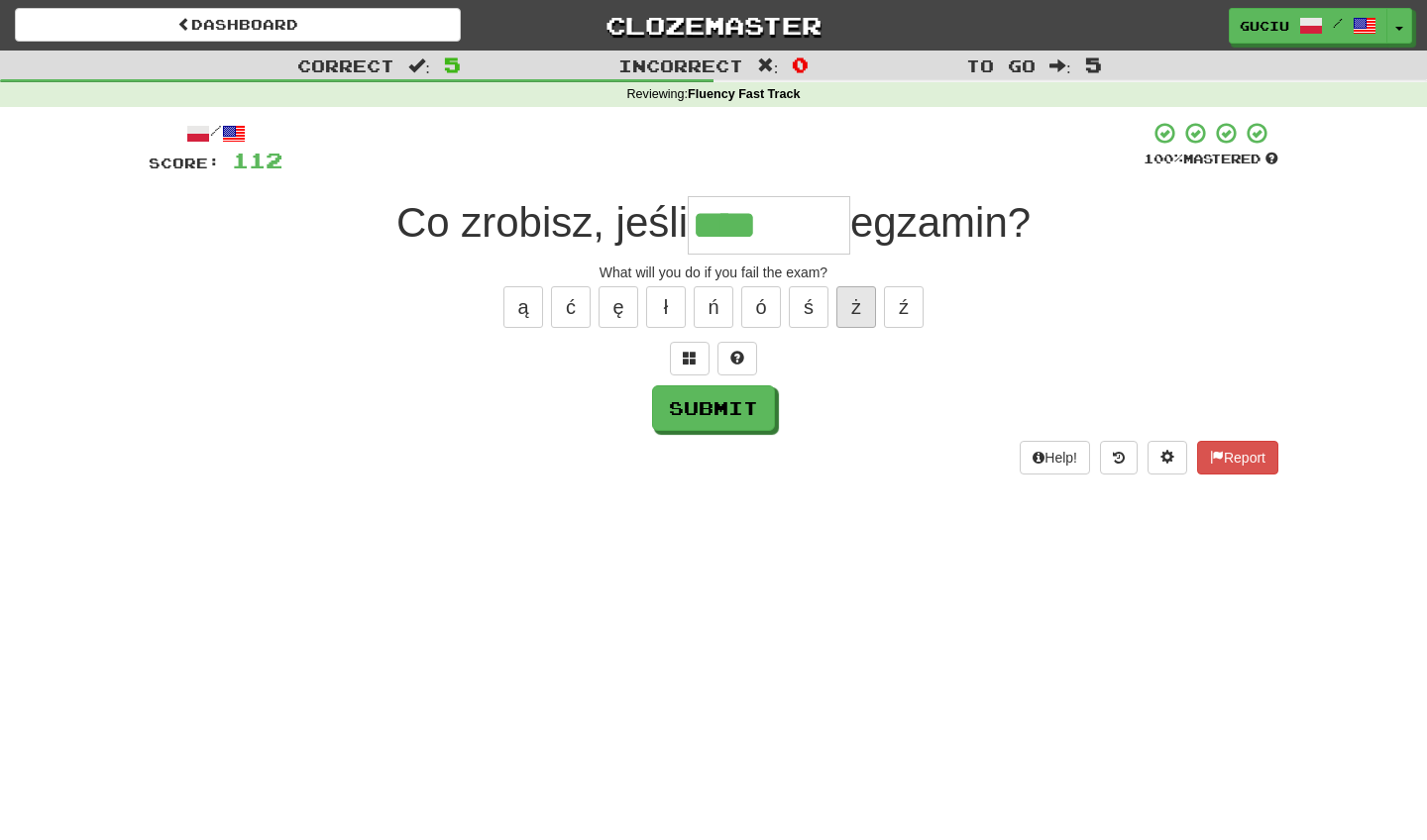 click on "ż" at bounding box center (856, 307) 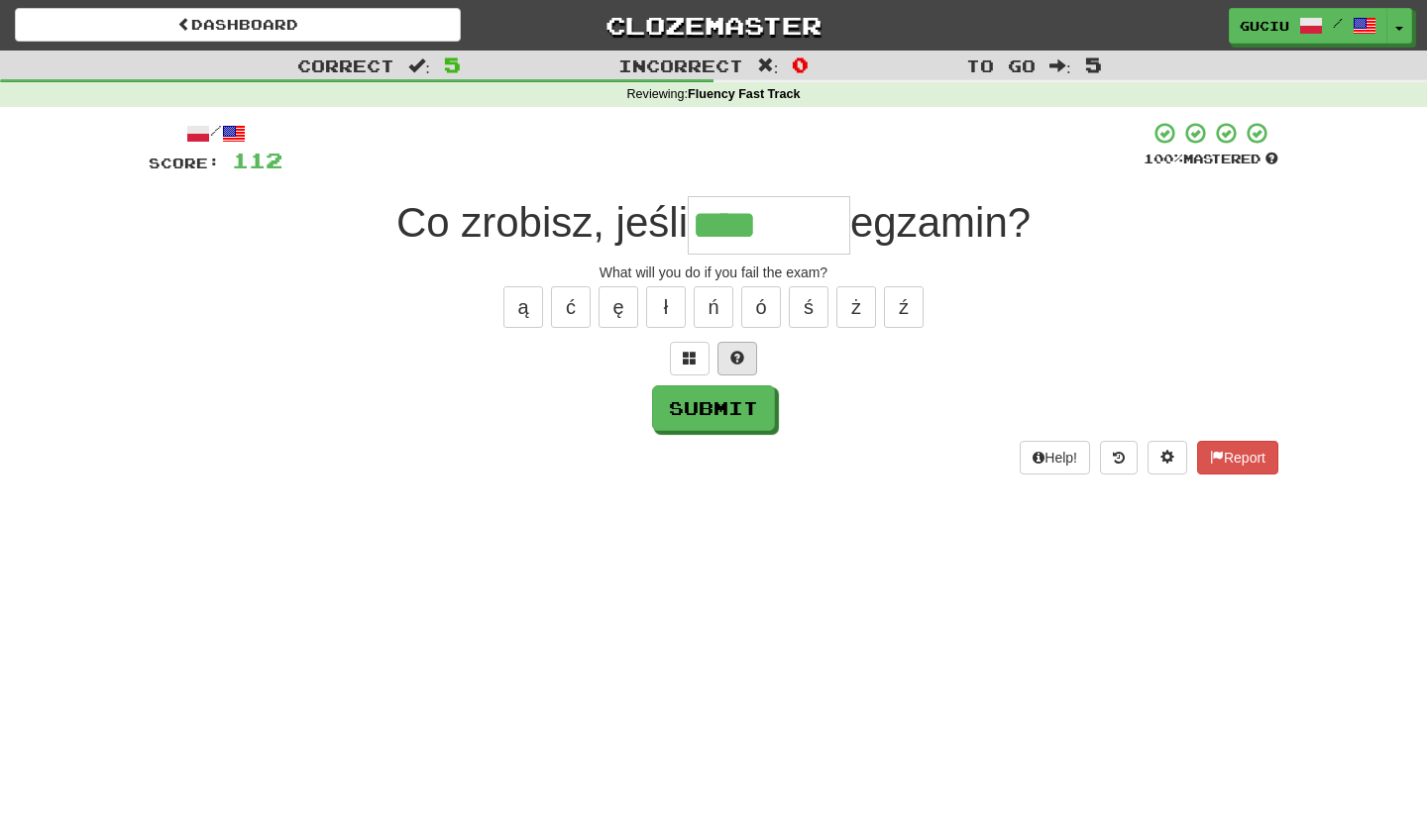 click at bounding box center [737, 358] 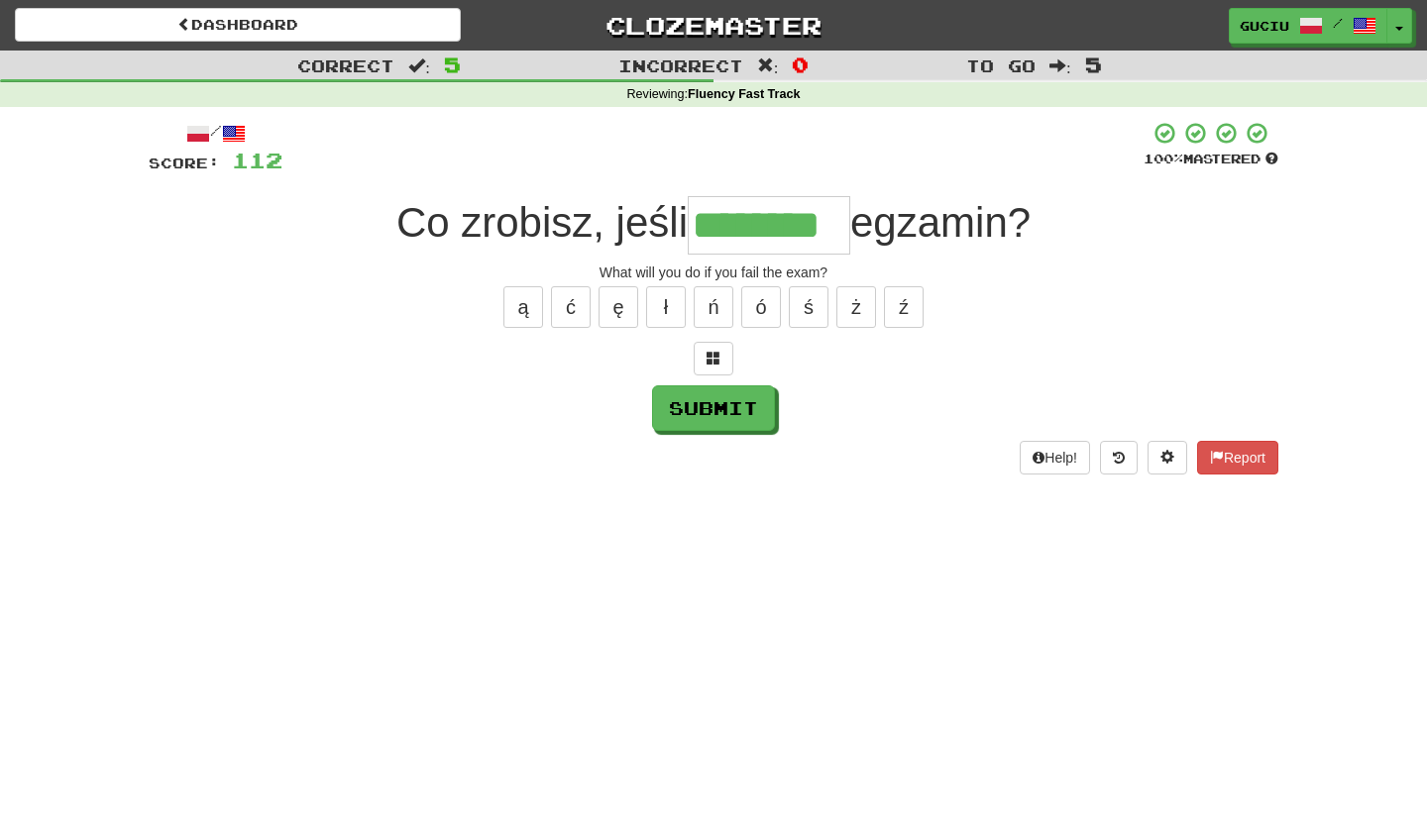 type on "********" 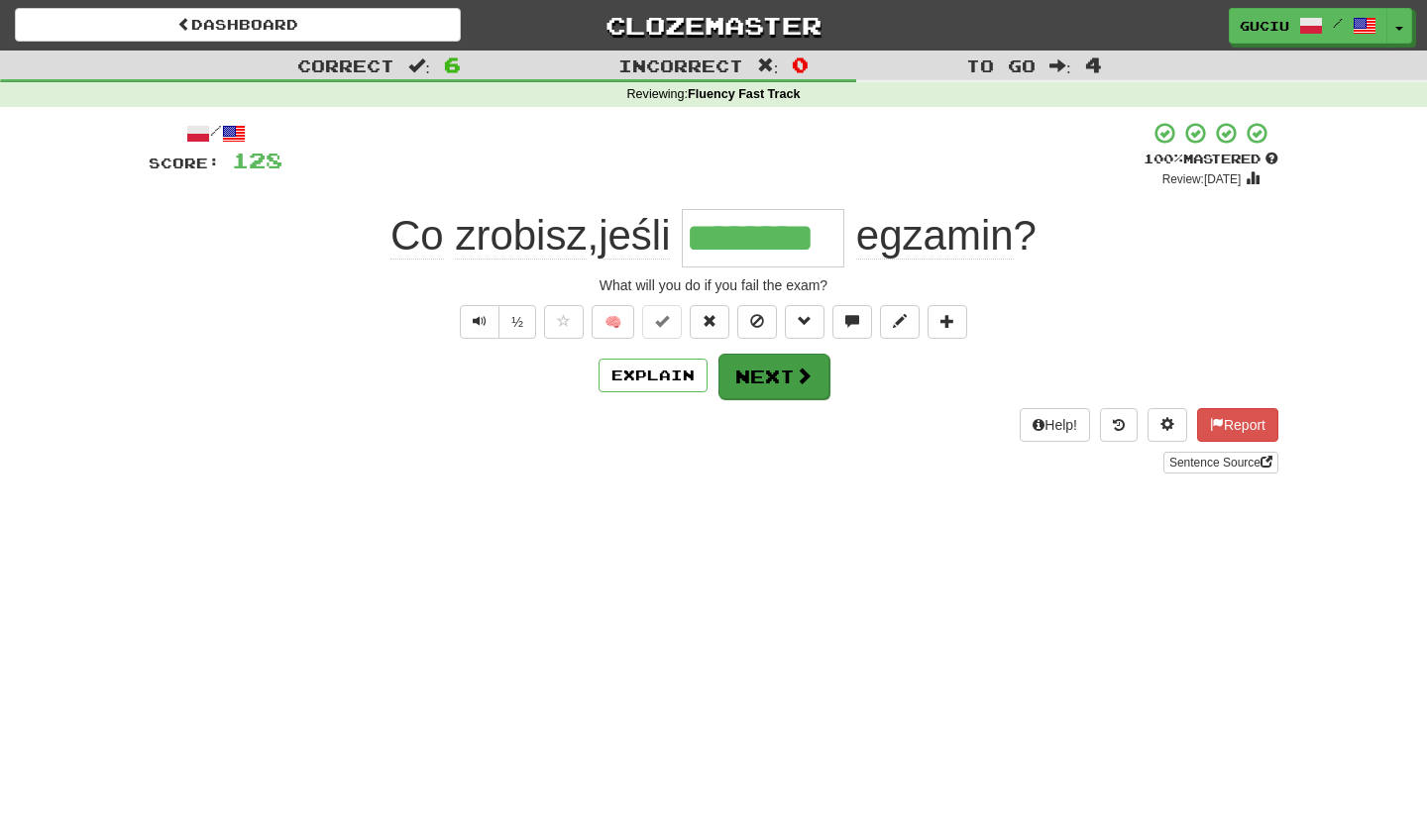 click on "Next" at bounding box center (774, 376) 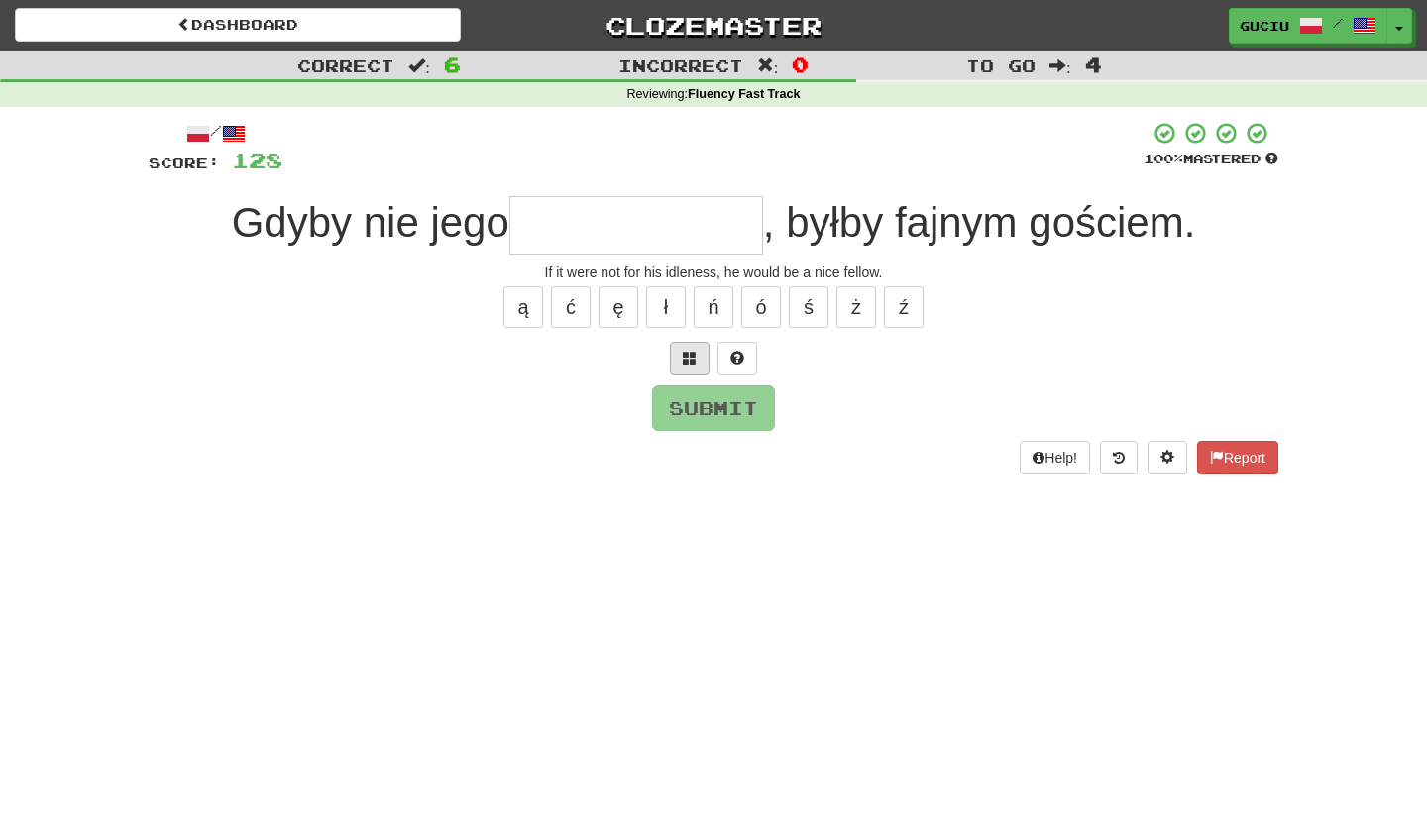 type on "*" 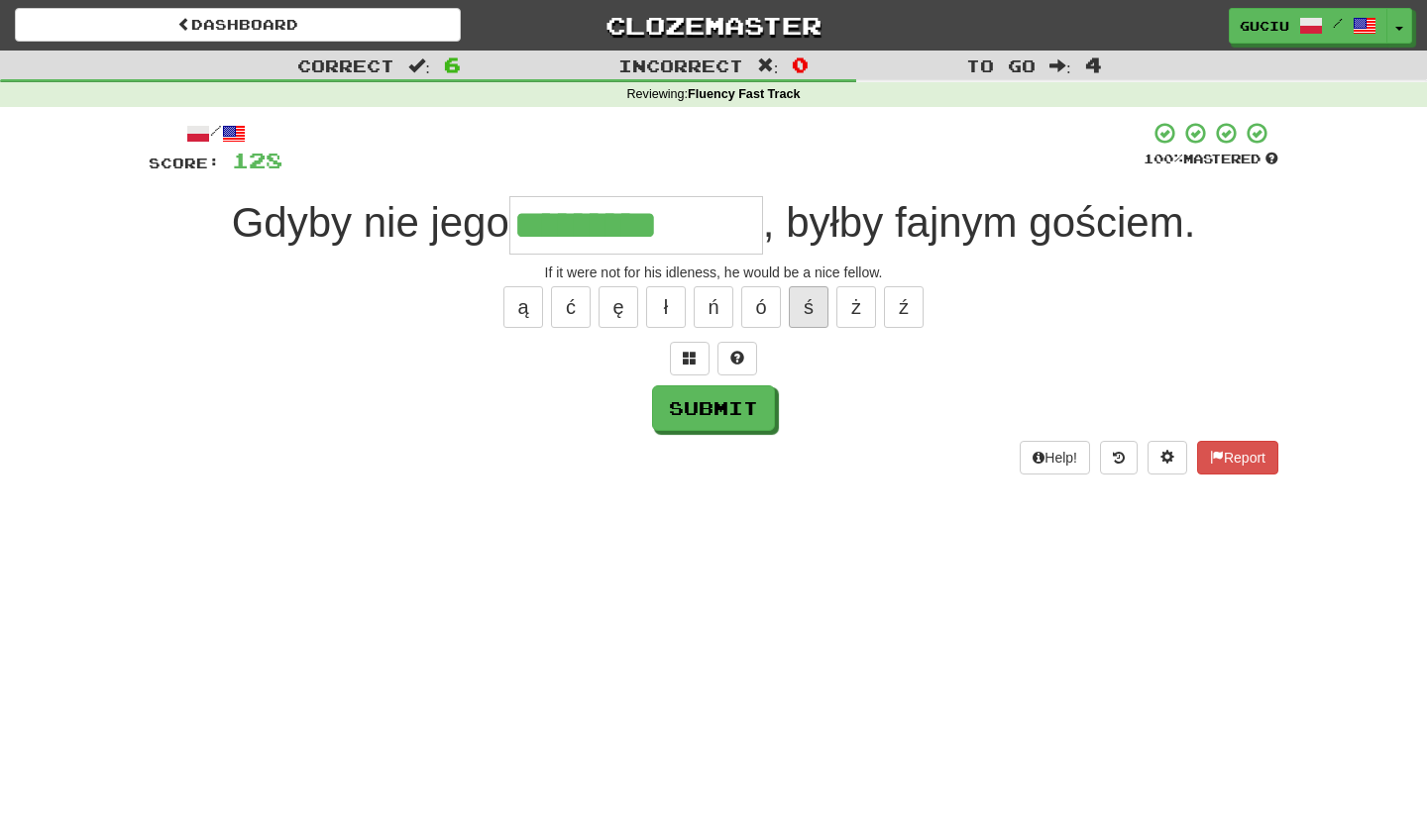click on "ś" at bounding box center (809, 307) 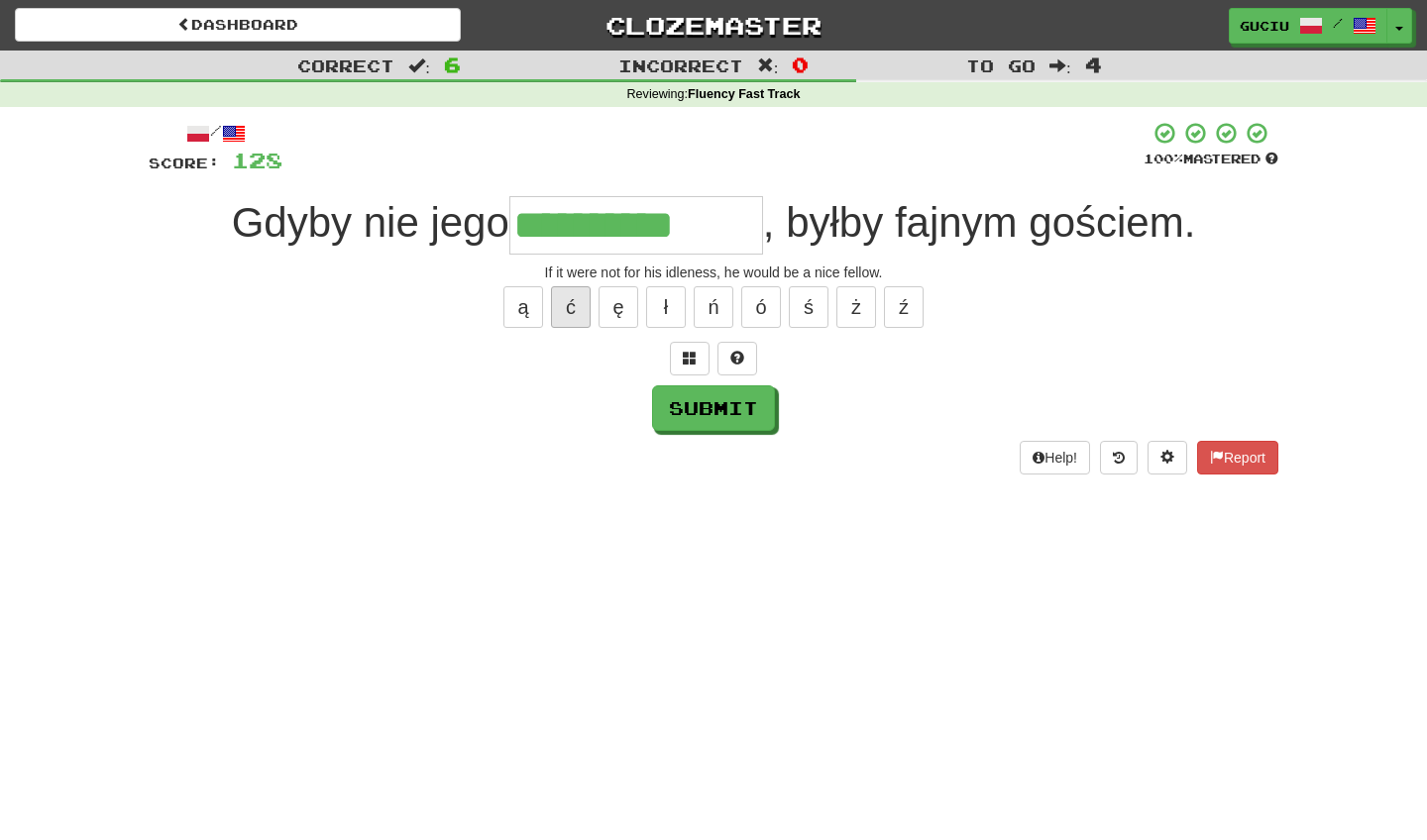 click on "ć" at bounding box center (571, 307) 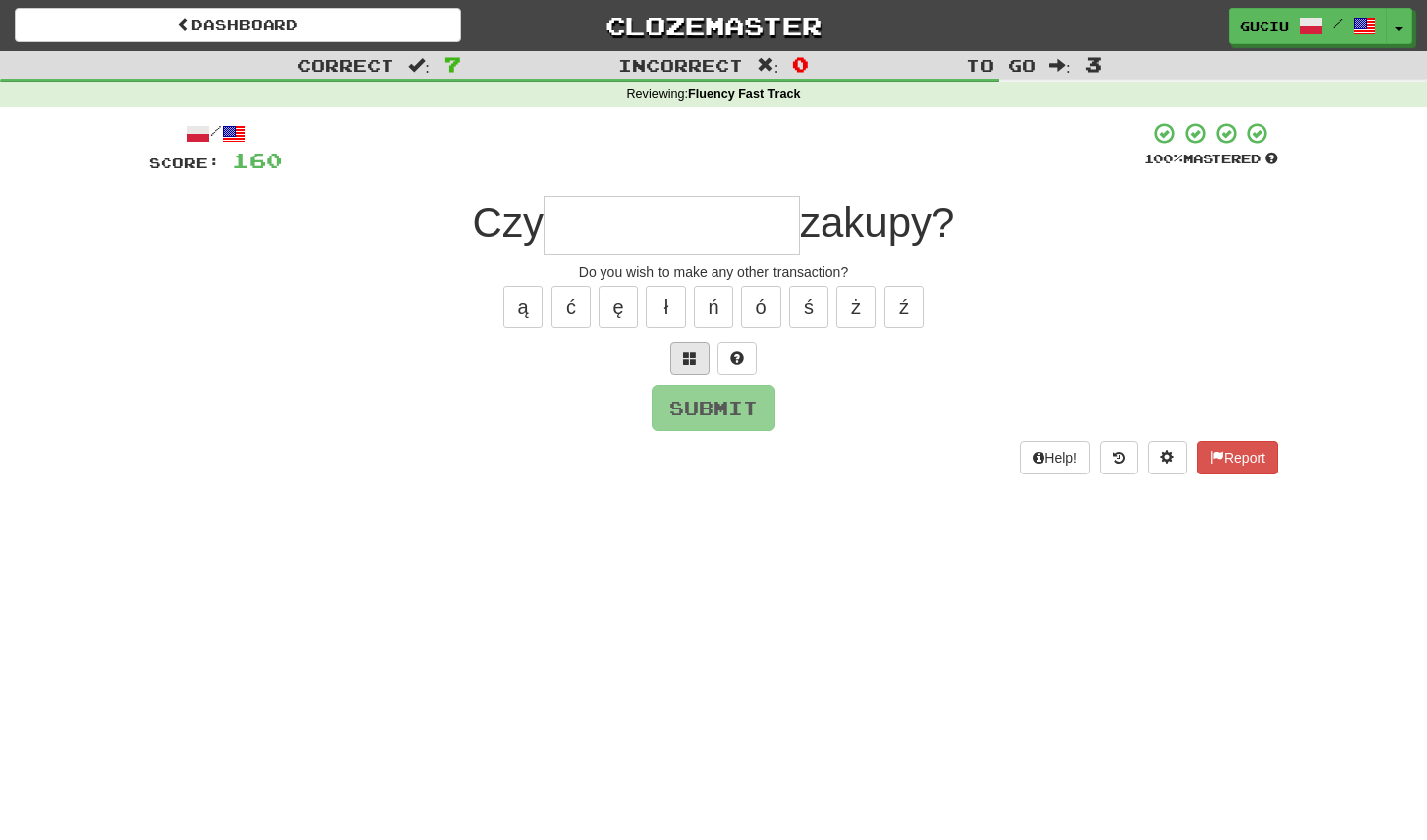 click at bounding box center (690, 358) 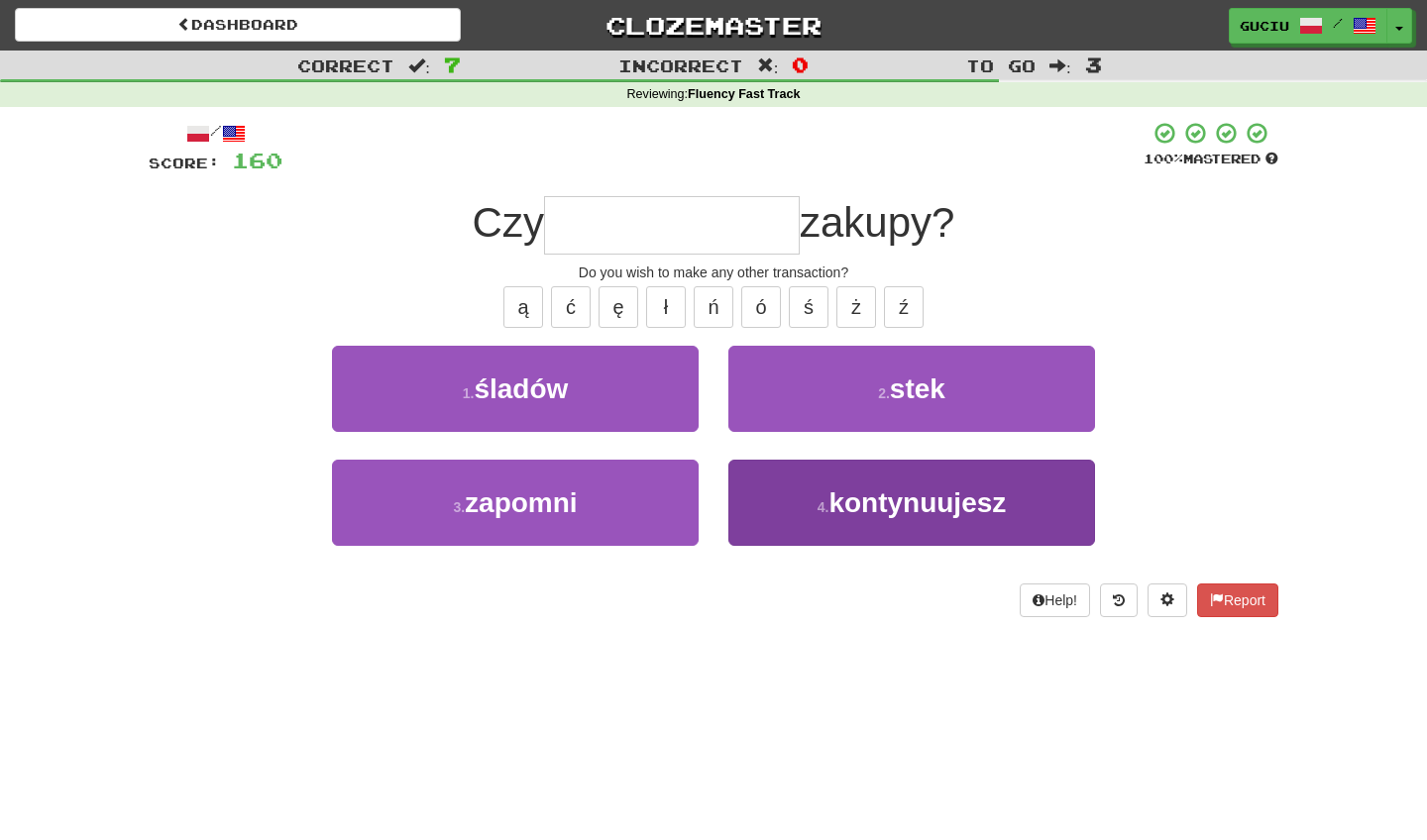 click on "kontynuujesz" at bounding box center [917, 502] 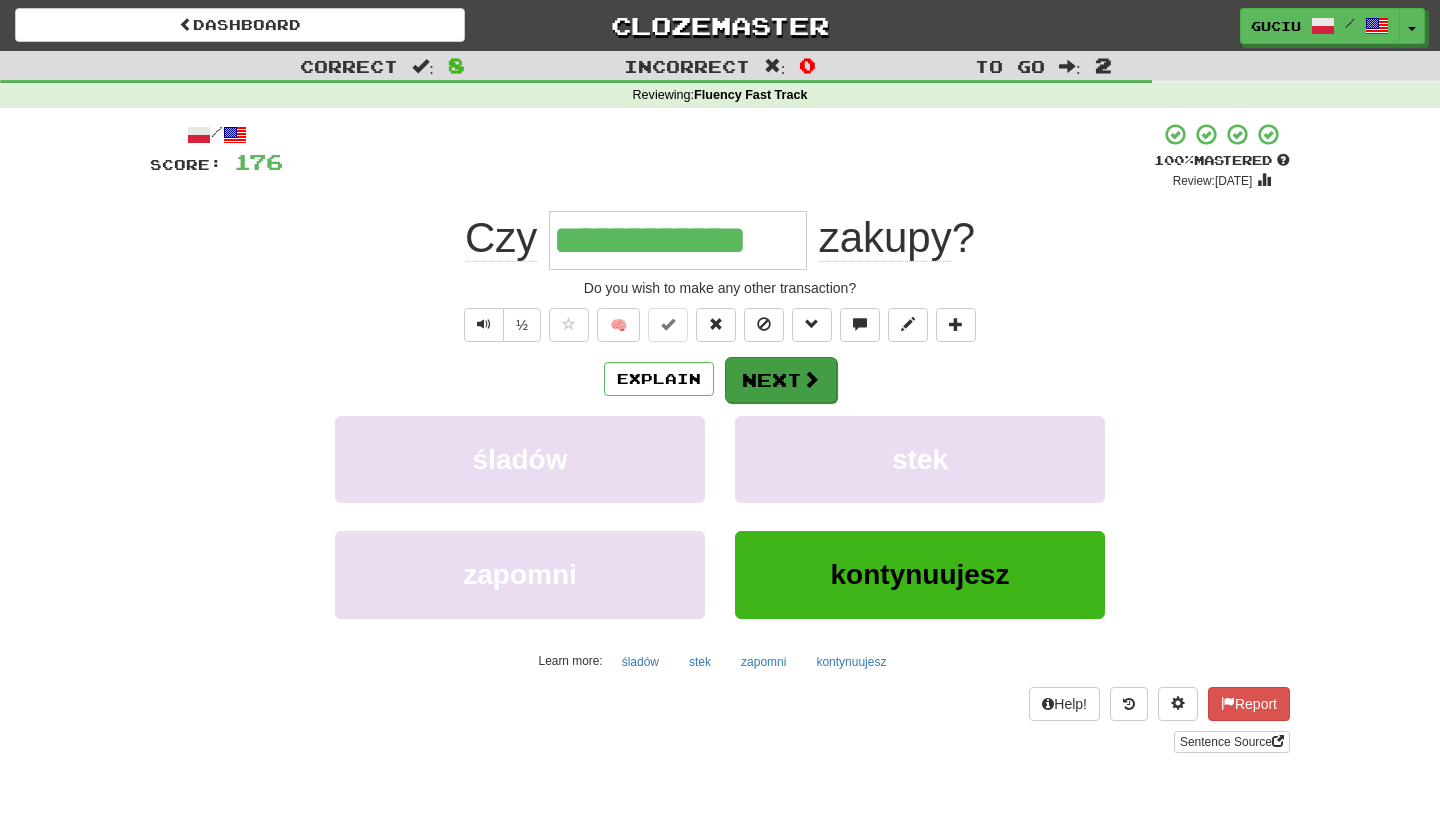 click on "Next" at bounding box center (781, 380) 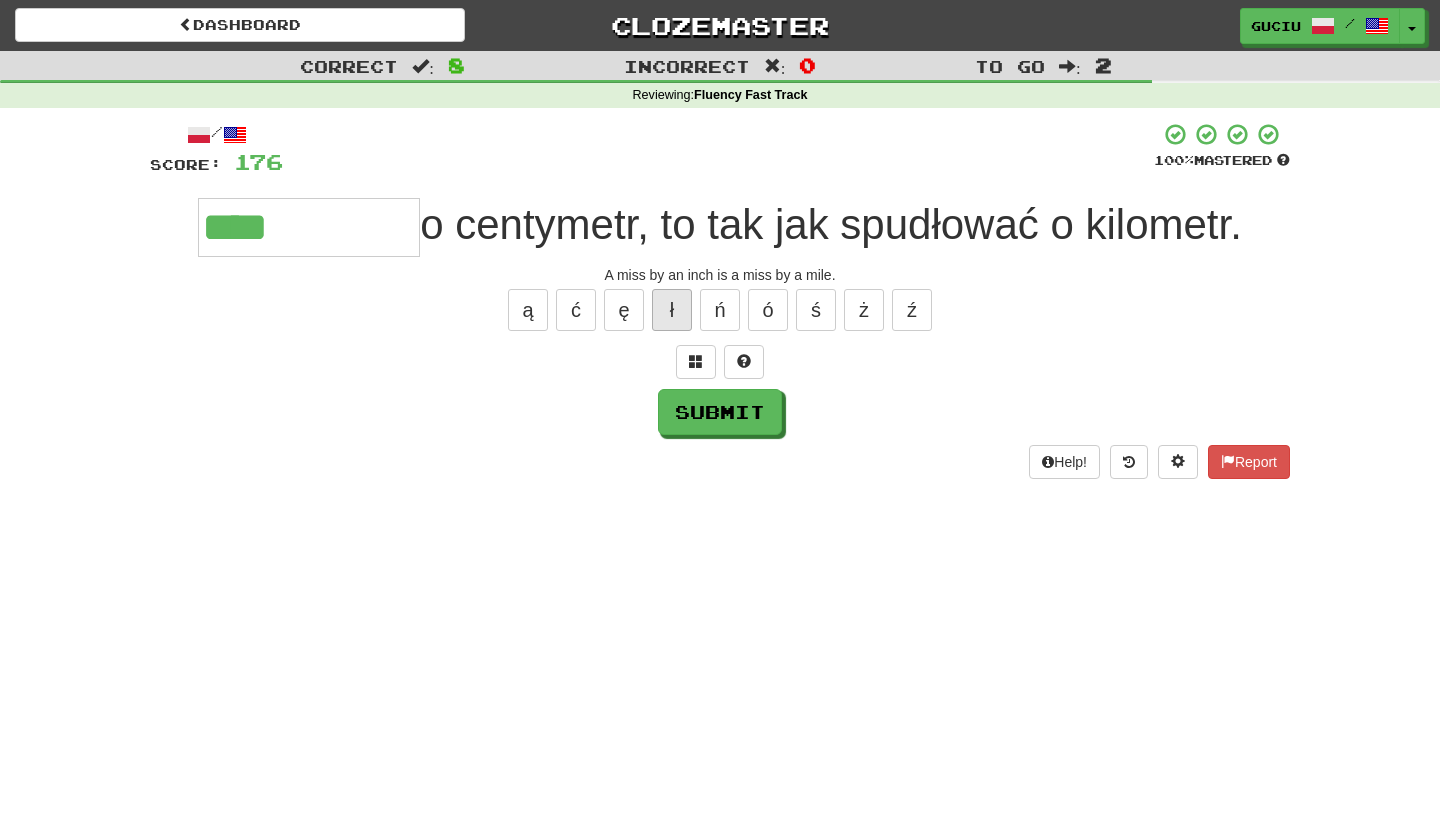 click on "ł" at bounding box center (672, 310) 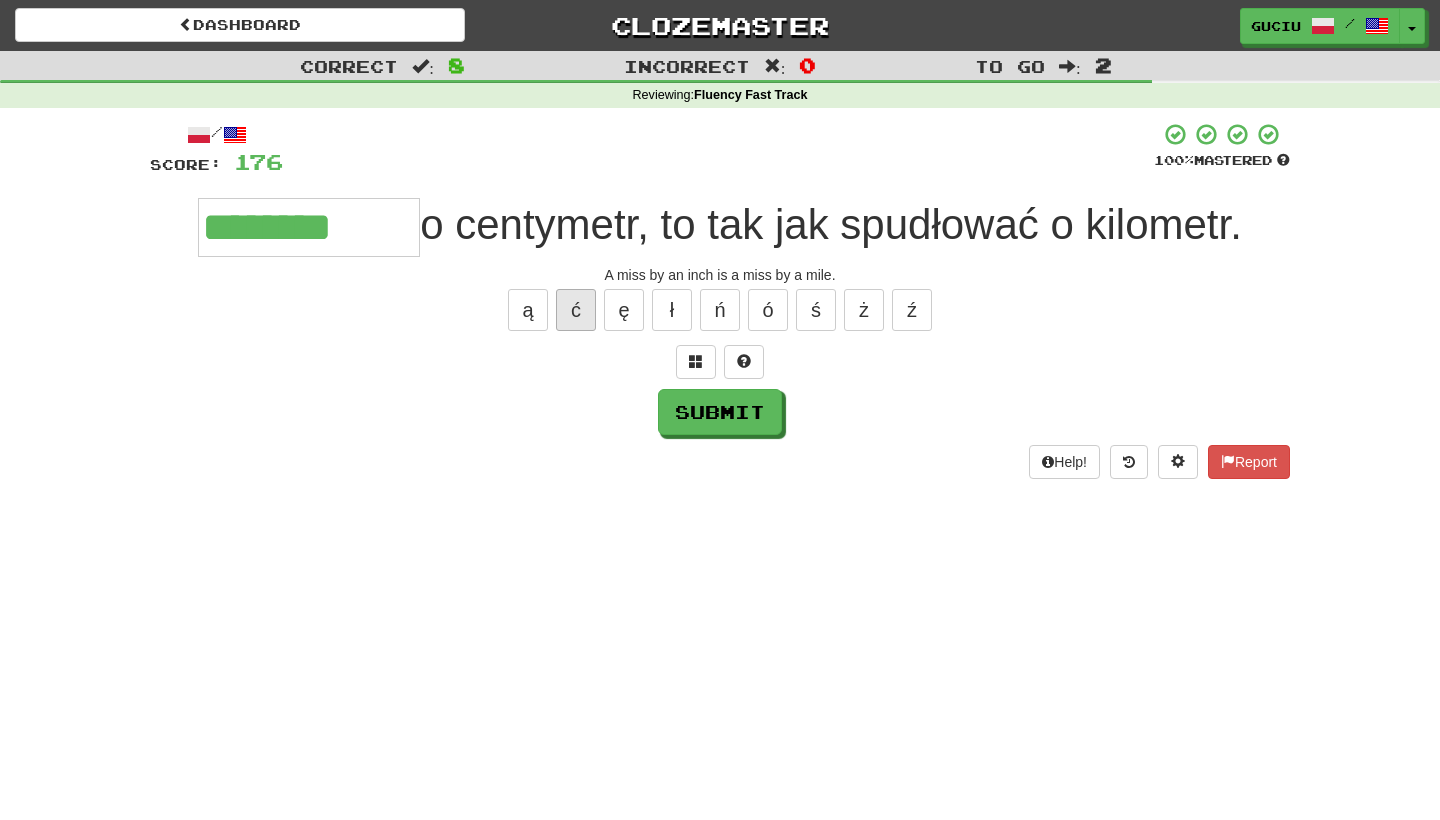 click on "ć" at bounding box center (576, 310) 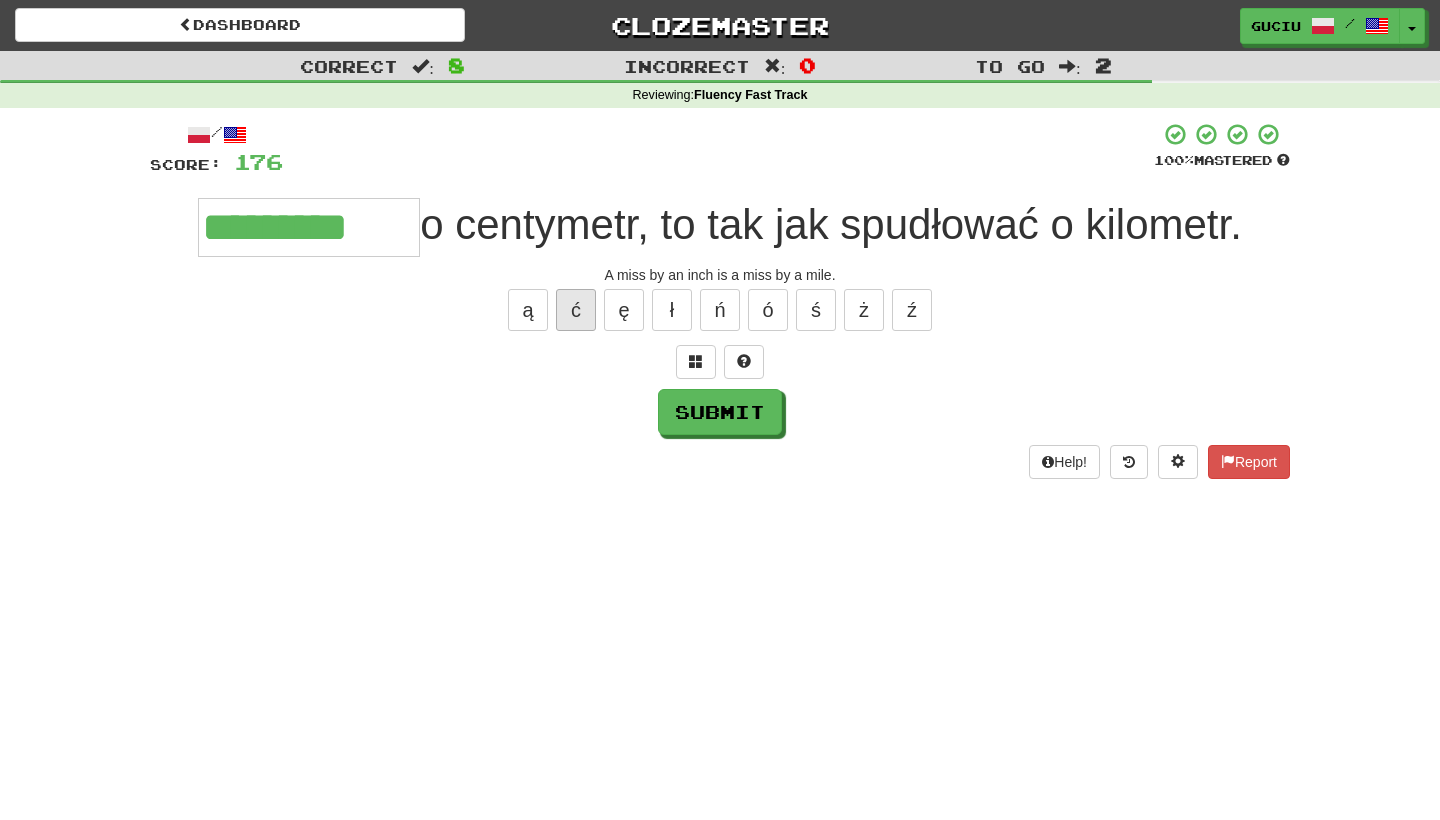 type on "*********" 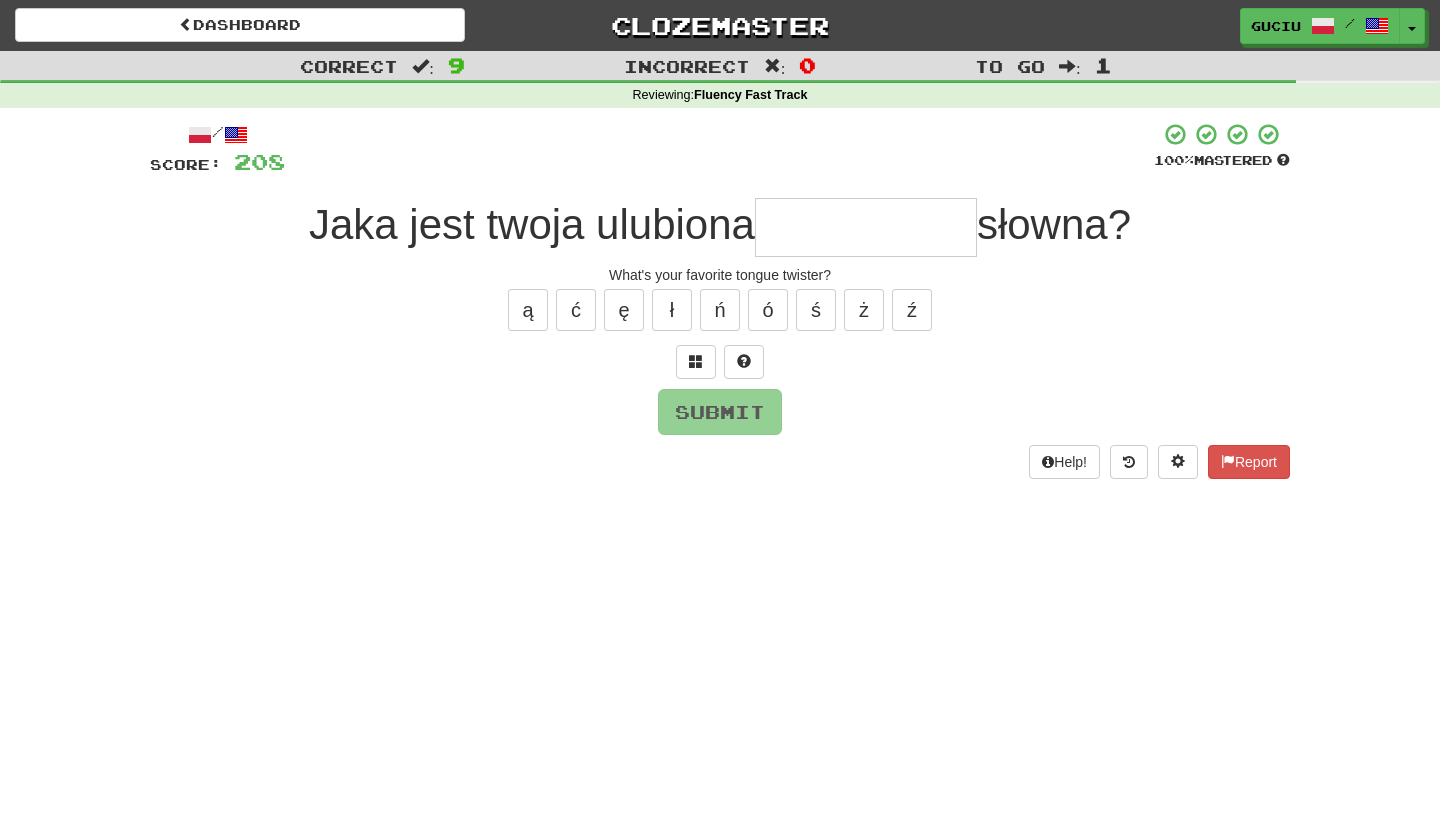 type on "*" 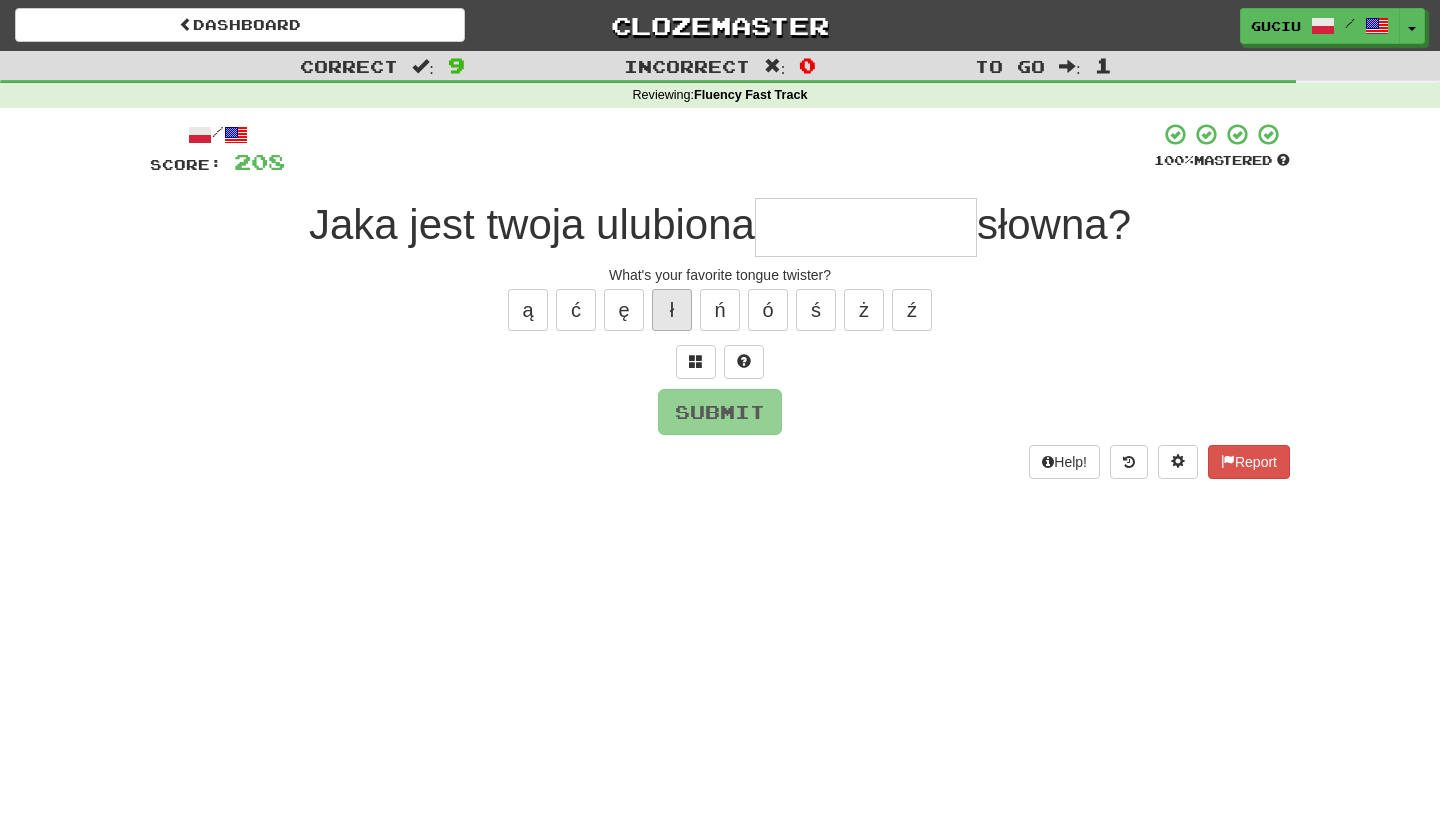 click on "ł" at bounding box center (672, 310) 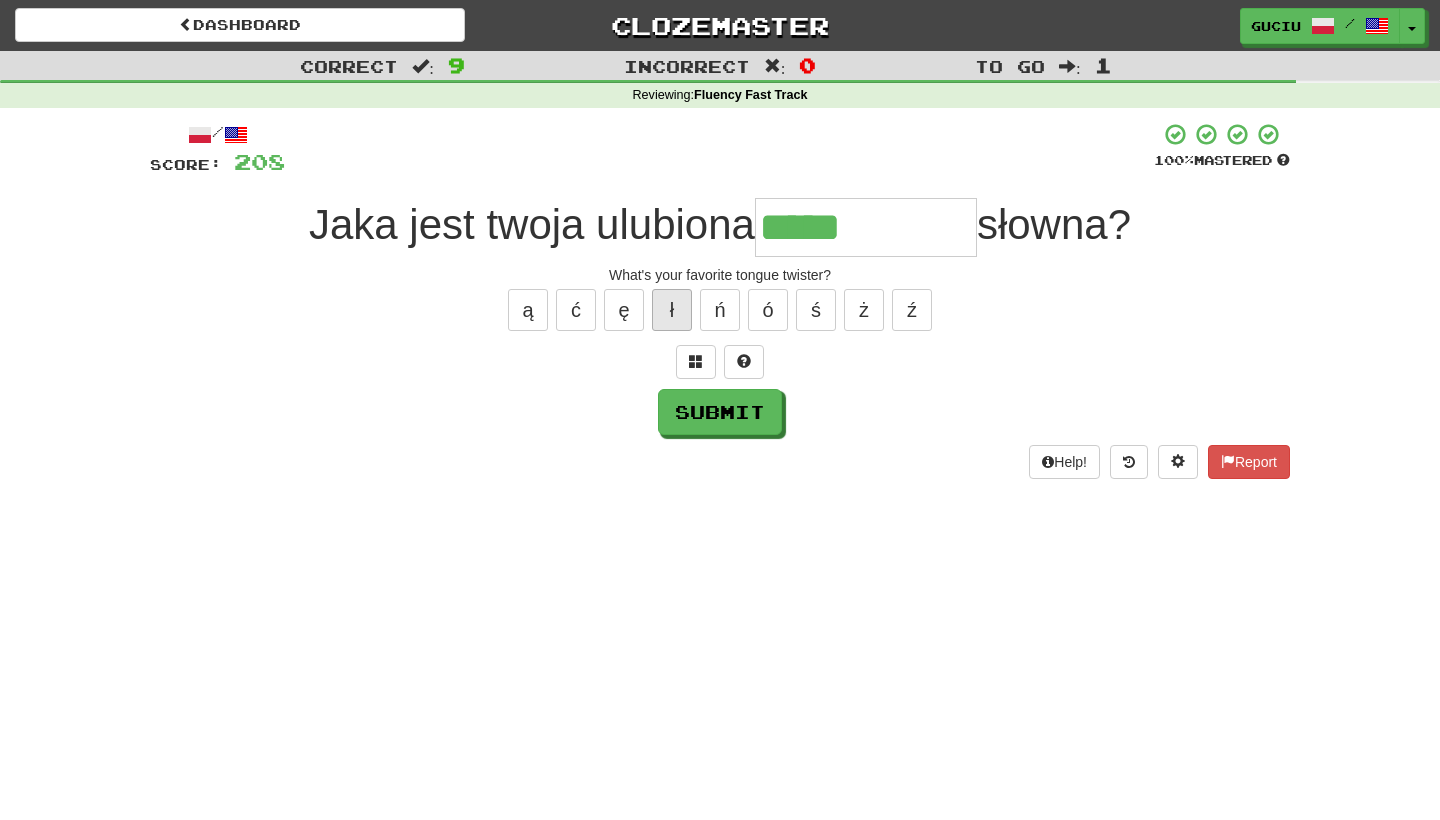 click on "ł" at bounding box center [672, 310] 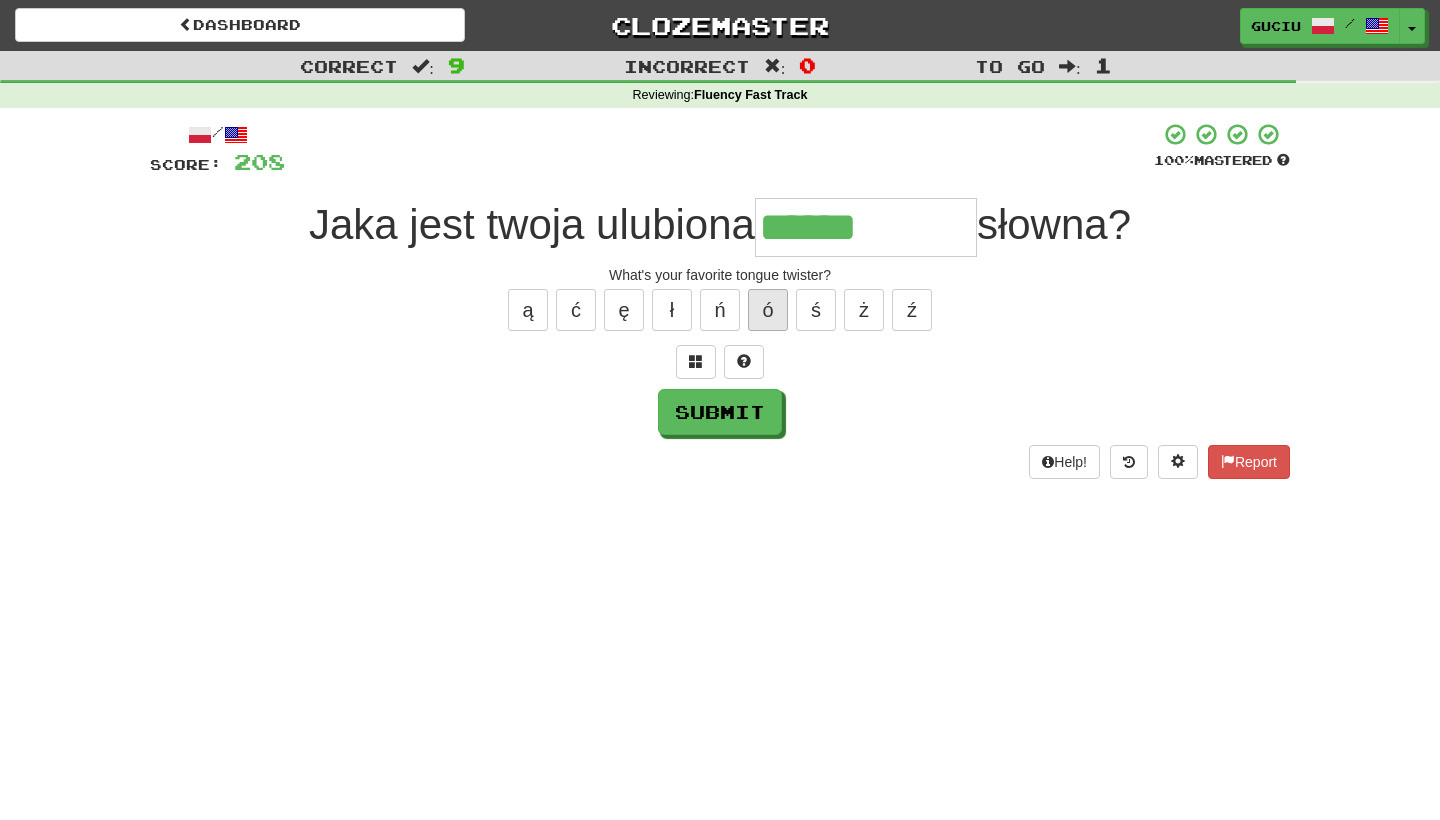 click on "ó" at bounding box center [768, 310] 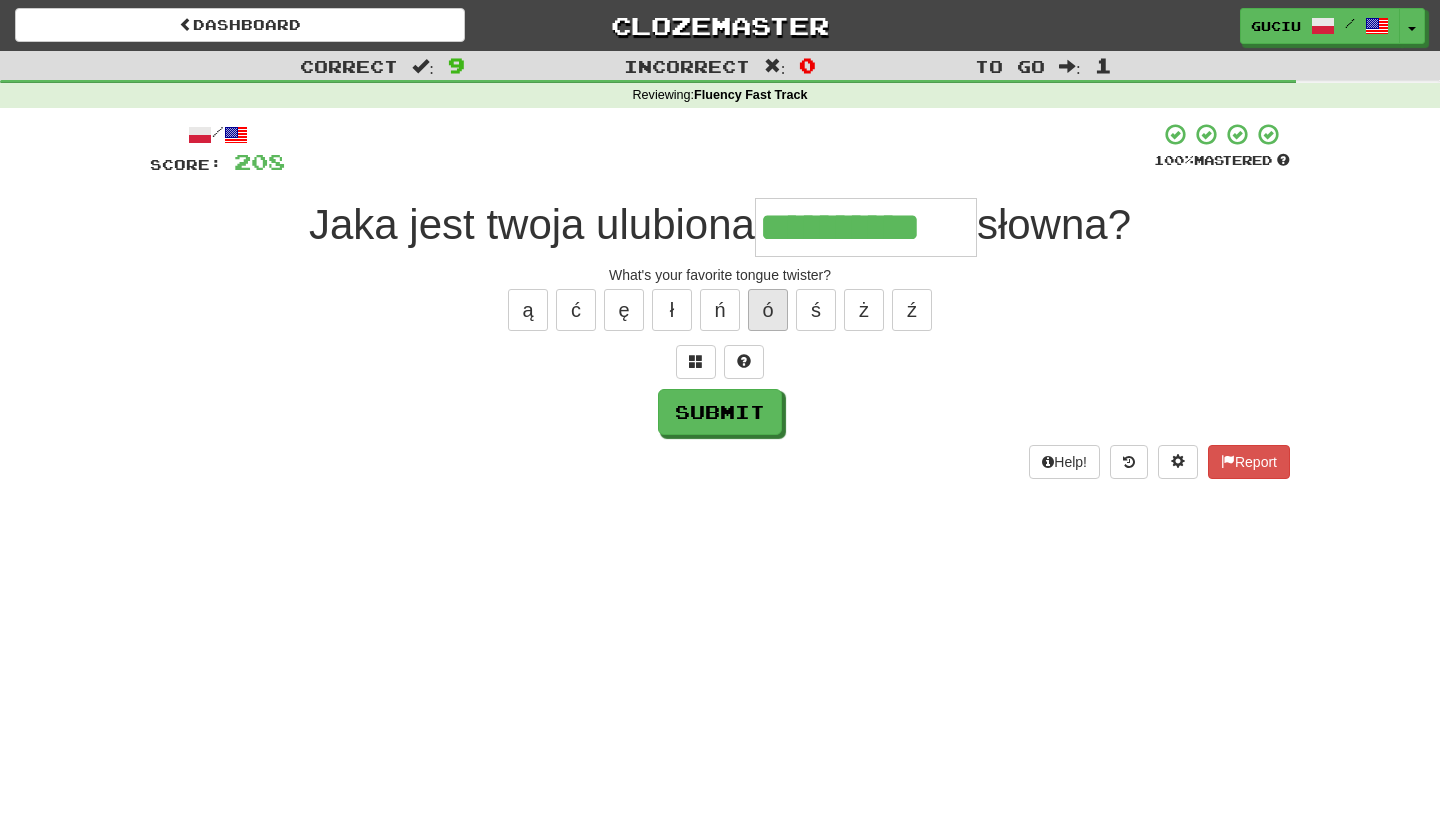 type on "**********" 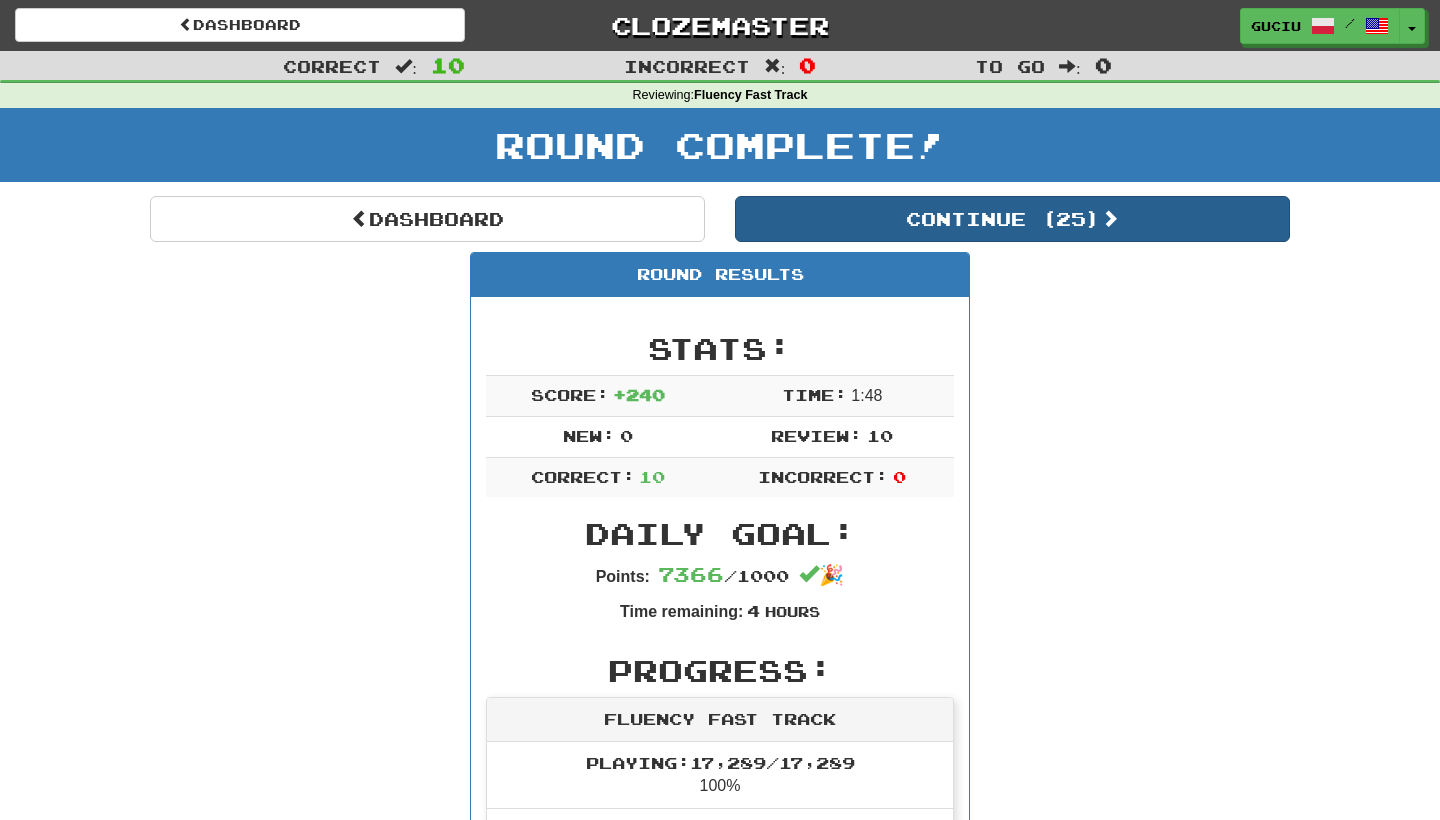 click on "Continue ( 25 )" at bounding box center (1012, 219) 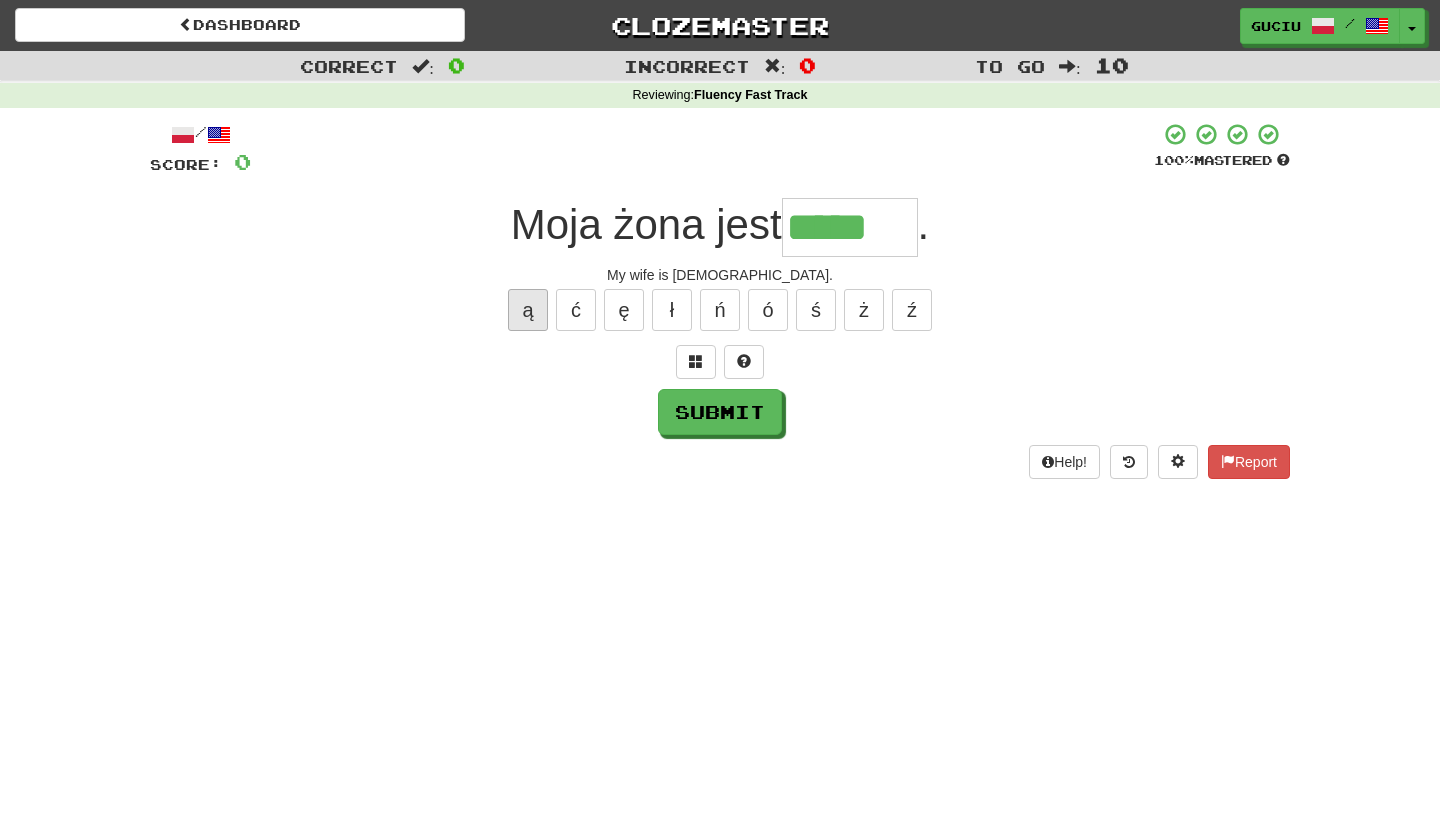 click on "ą" at bounding box center (528, 310) 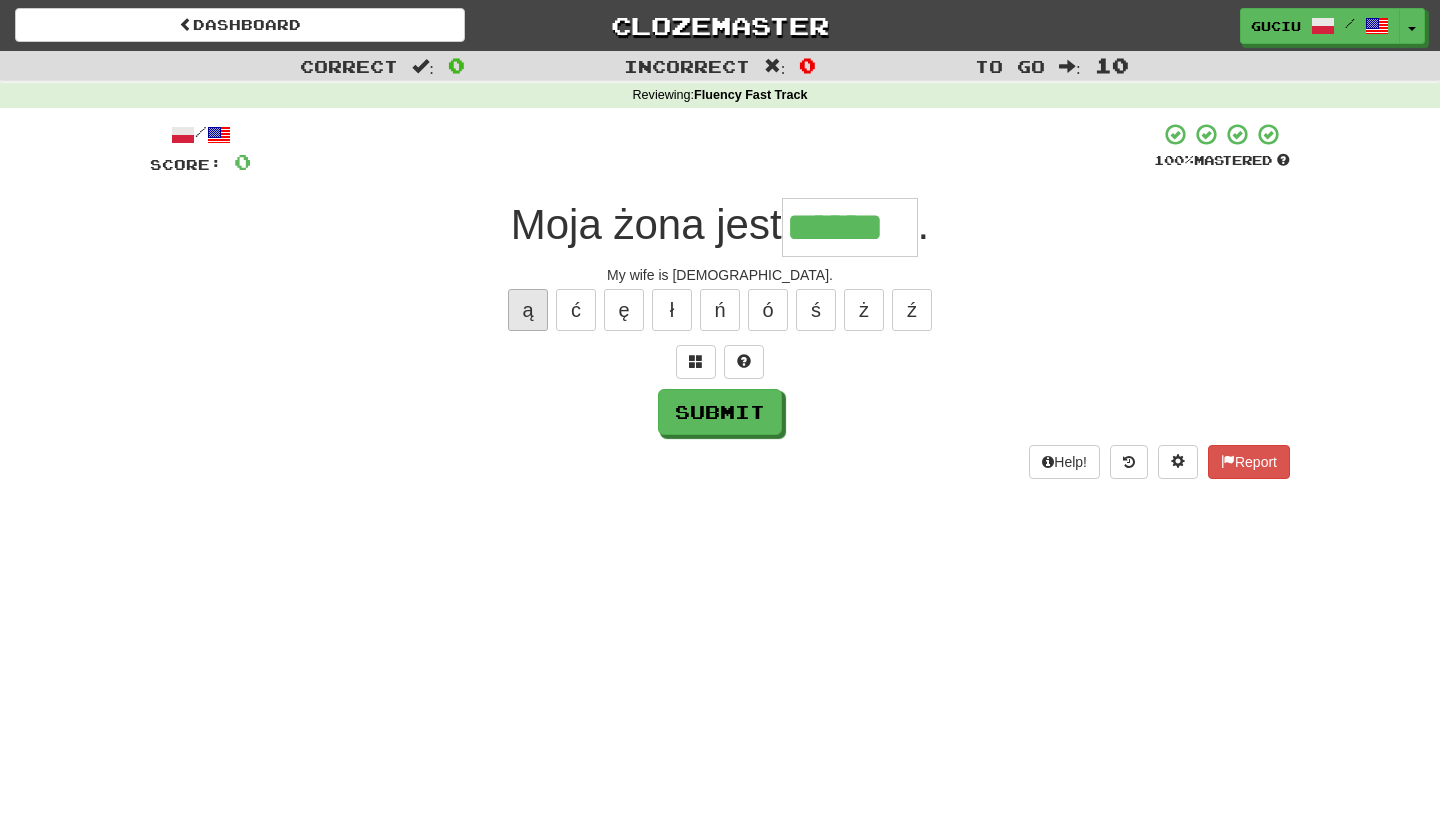 type on "******" 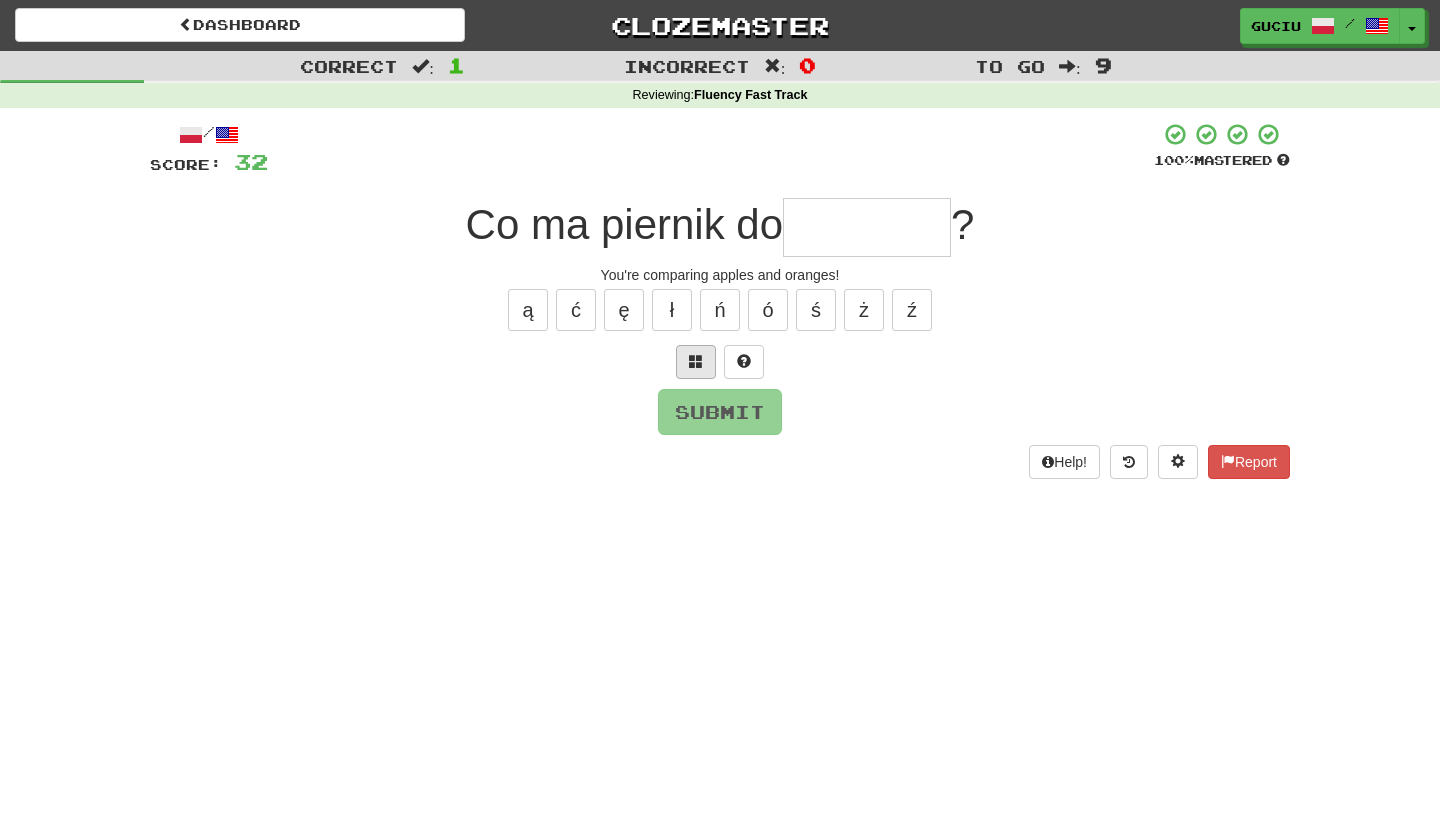 click at bounding box center [696, 362] 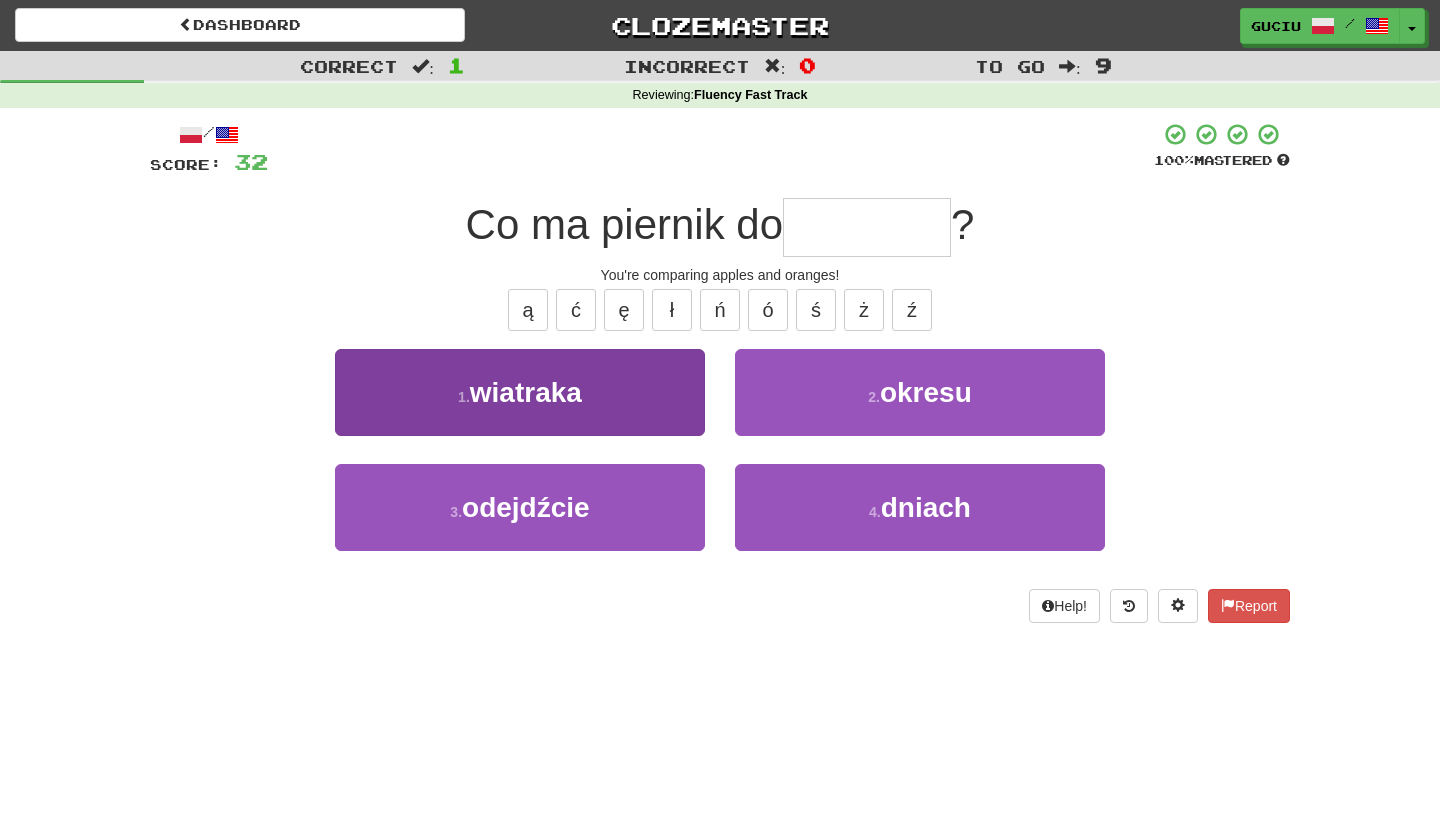 click on "1 .  wiatraka" at bounding box center (520, 392) 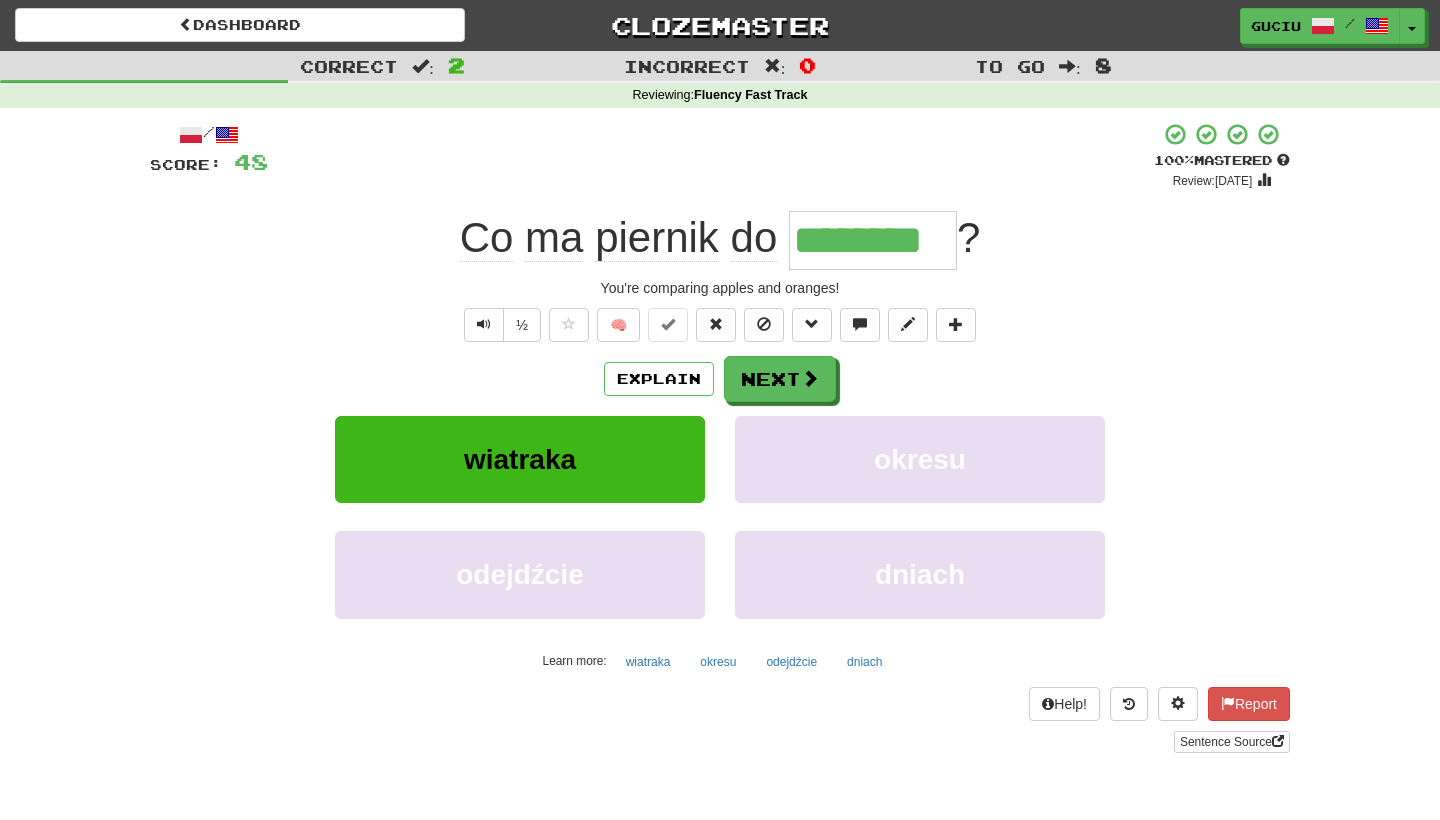 click on "Explain Next wiatraka okresu odejdźcie dniach Learn more: wiatraka okresu odejdźcie dniach" at bounding box center (720, 516) 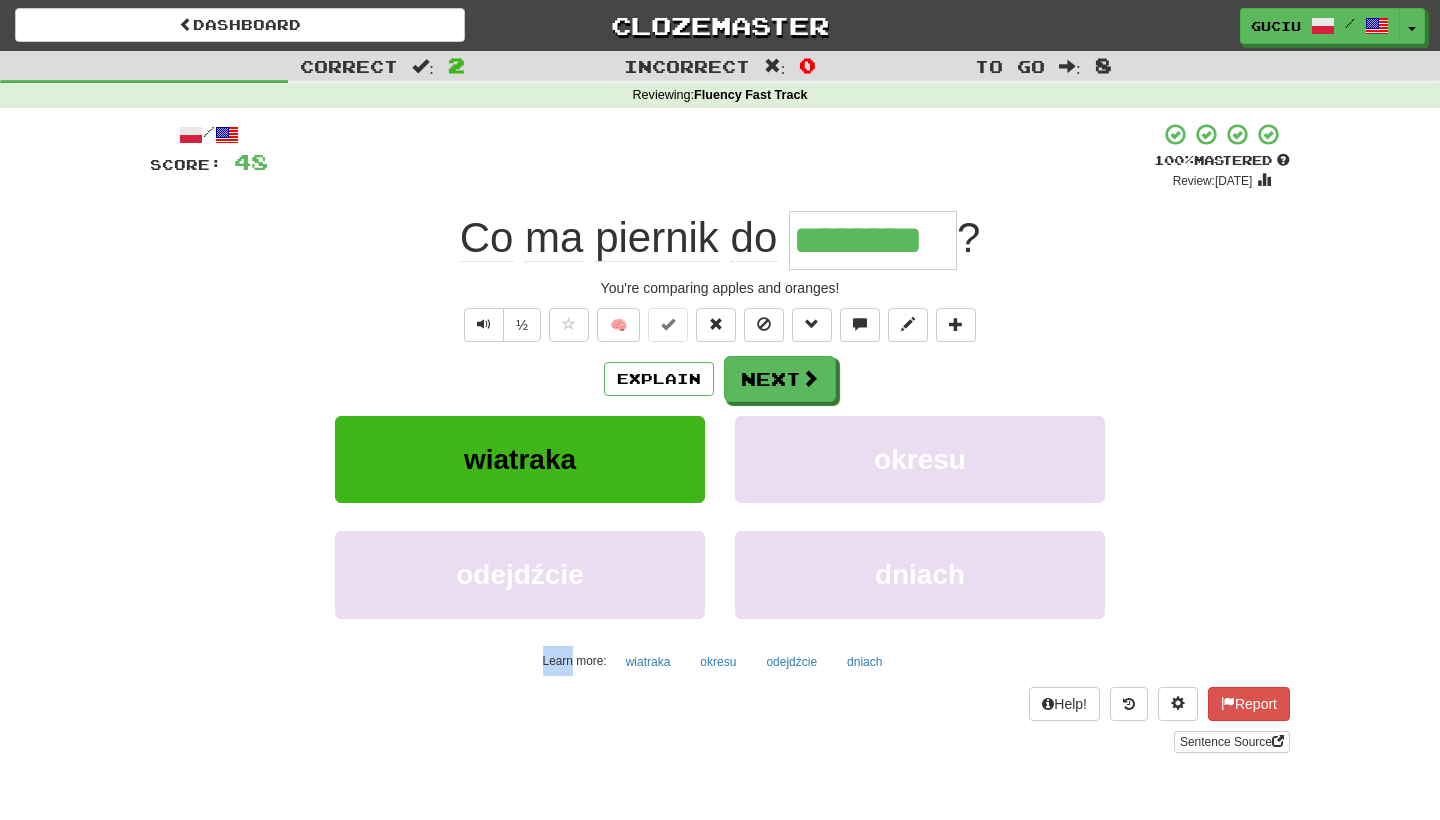 click on "Explain Next wiatraka okresu odejdźcie dniach Learn more: wiatraka okresu odejdźcie dniach" at bounding box center [720, 516] 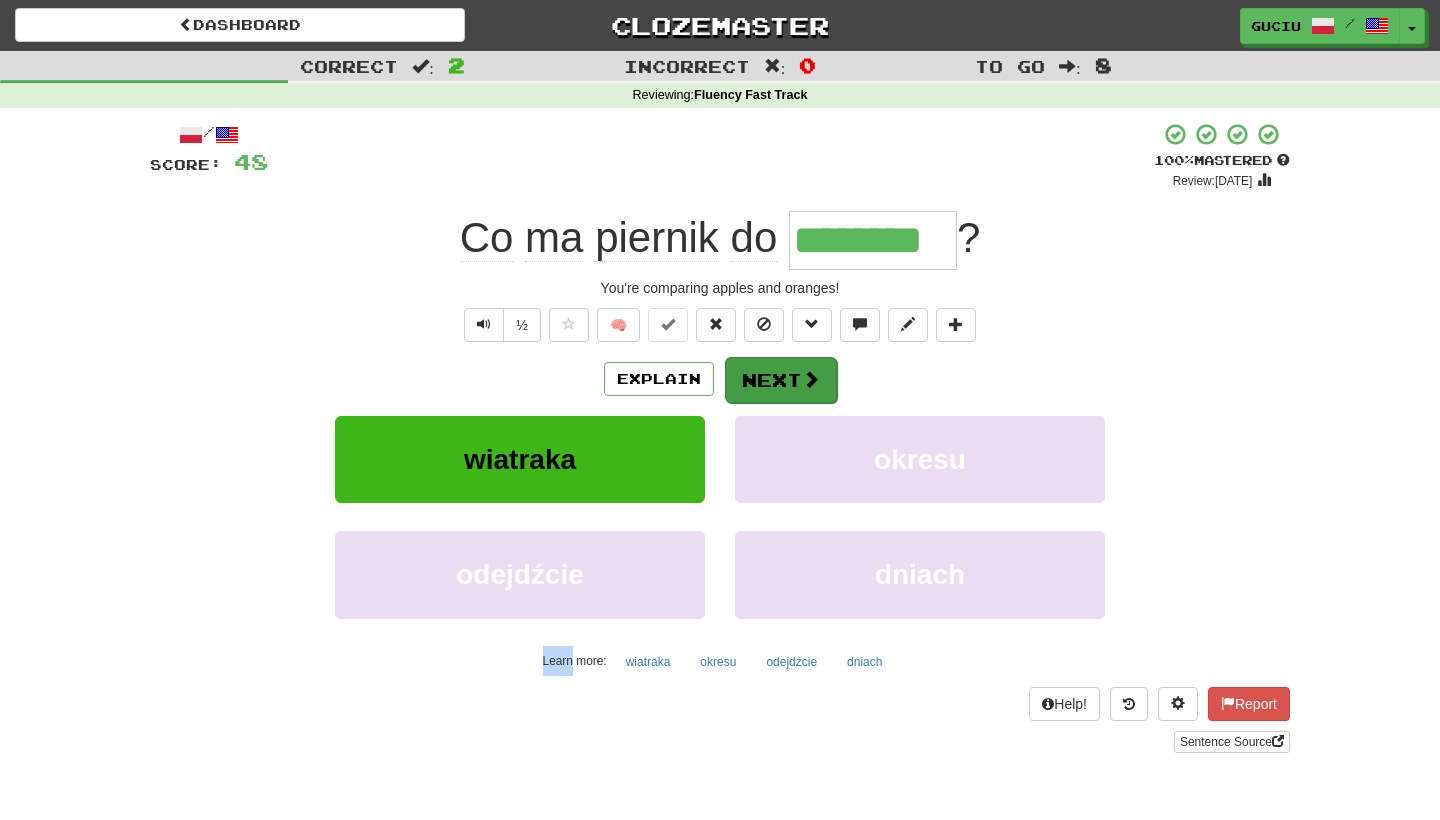 click on "Next" at bounding box center [781, 380] 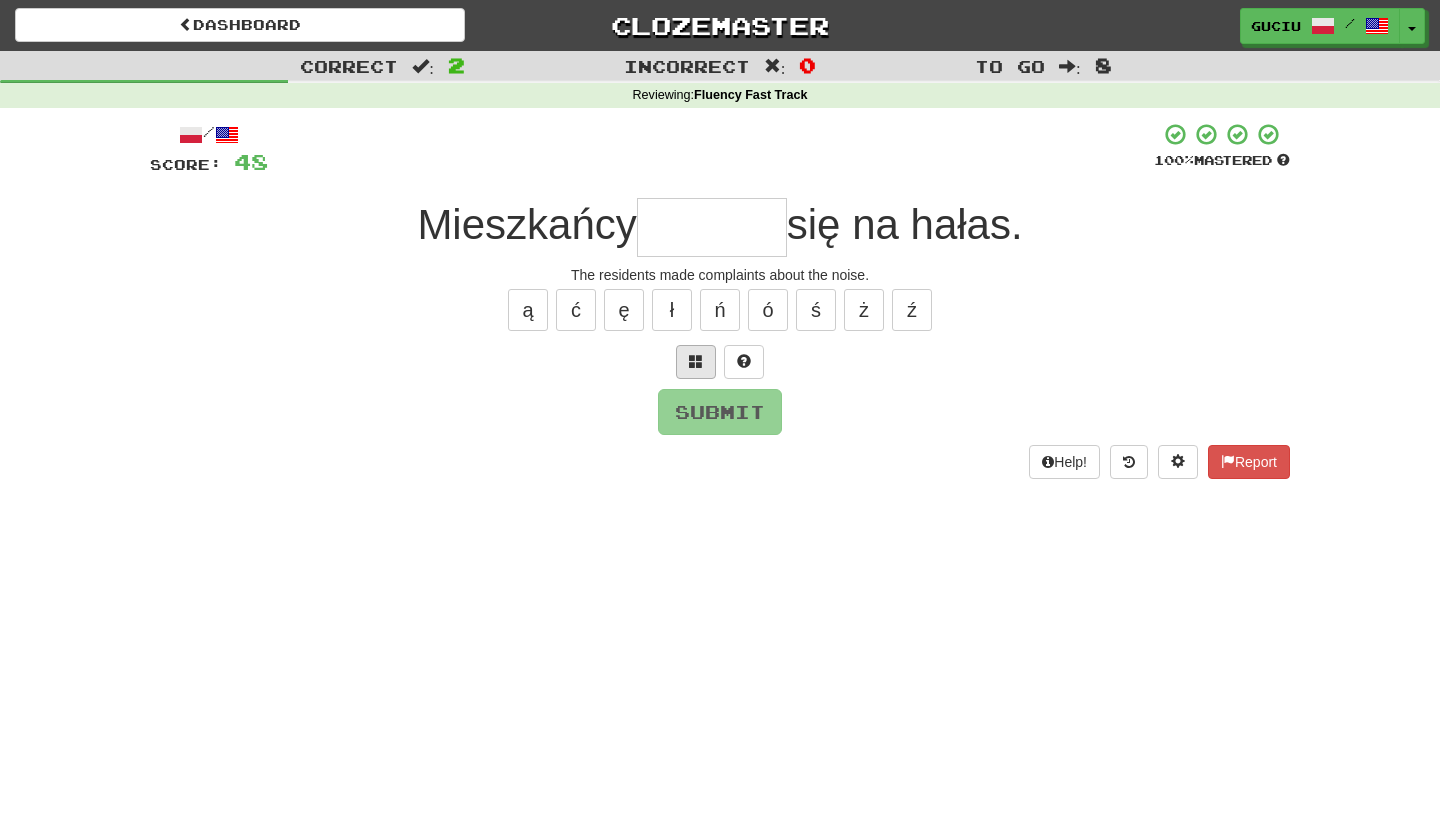 click at bounding box center (696, 362) 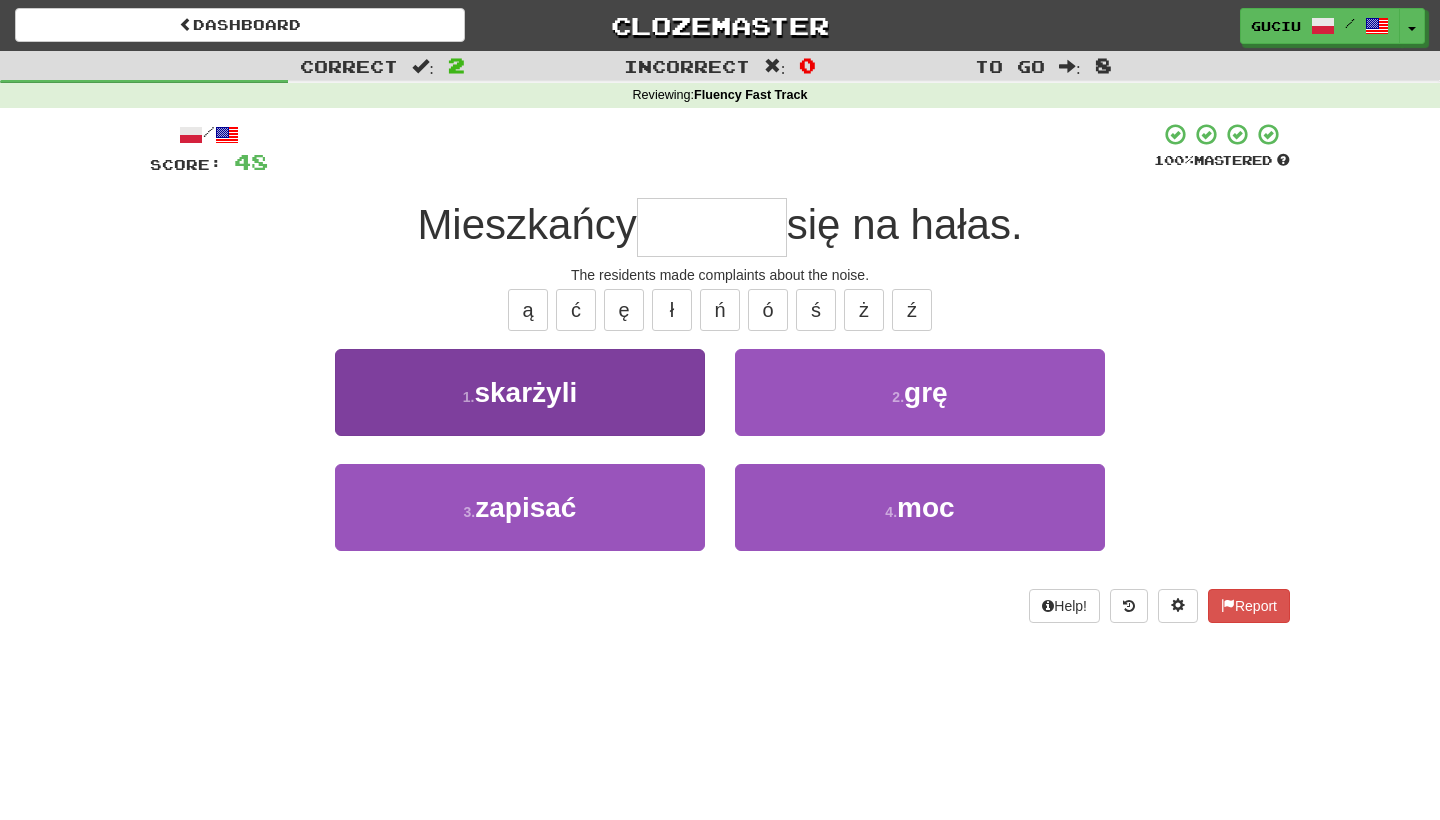 click on "1 .  skarżyli" at bounding box center (520, 392) 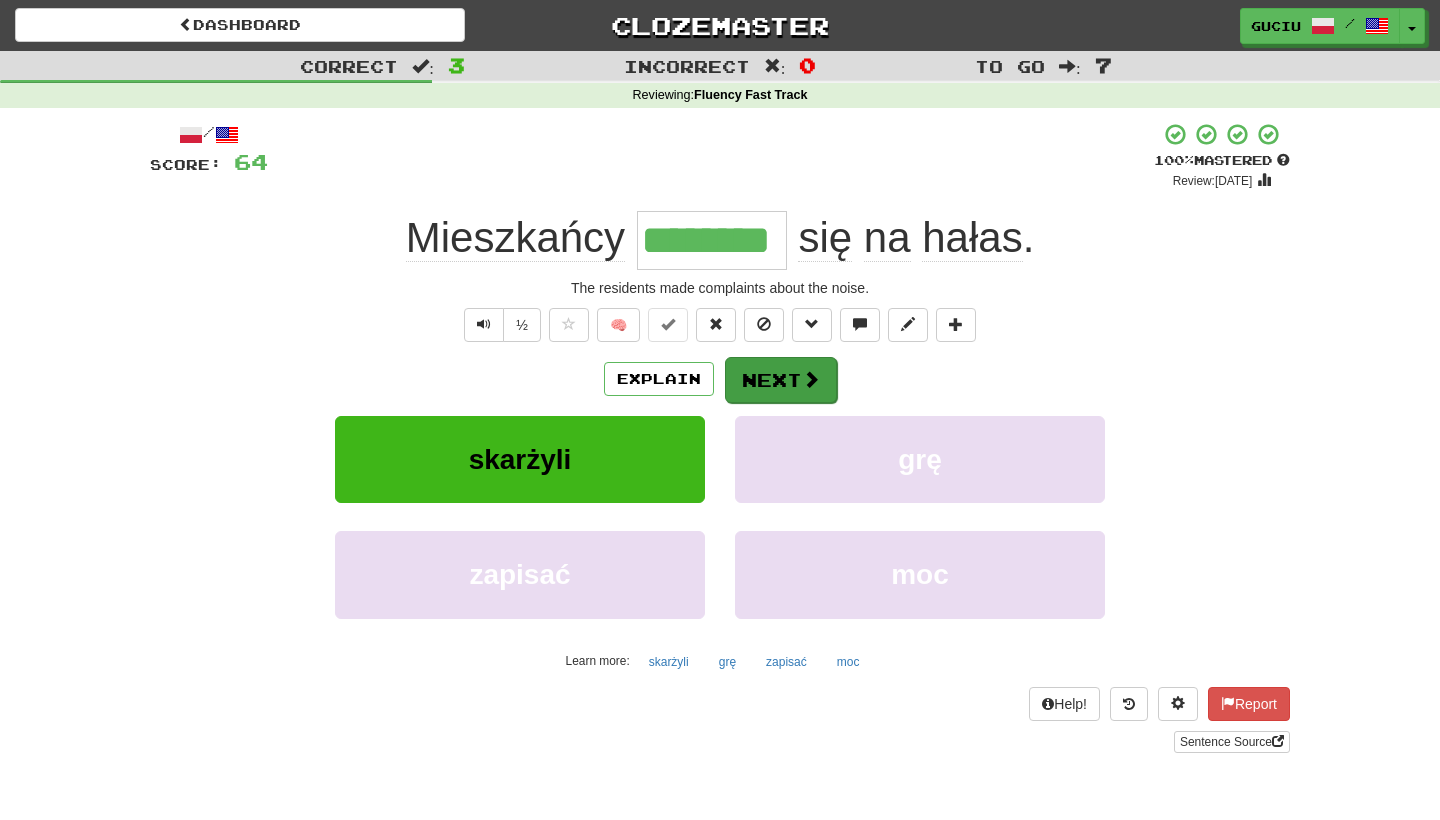 click on "Next" at bounding box center [781, 380] 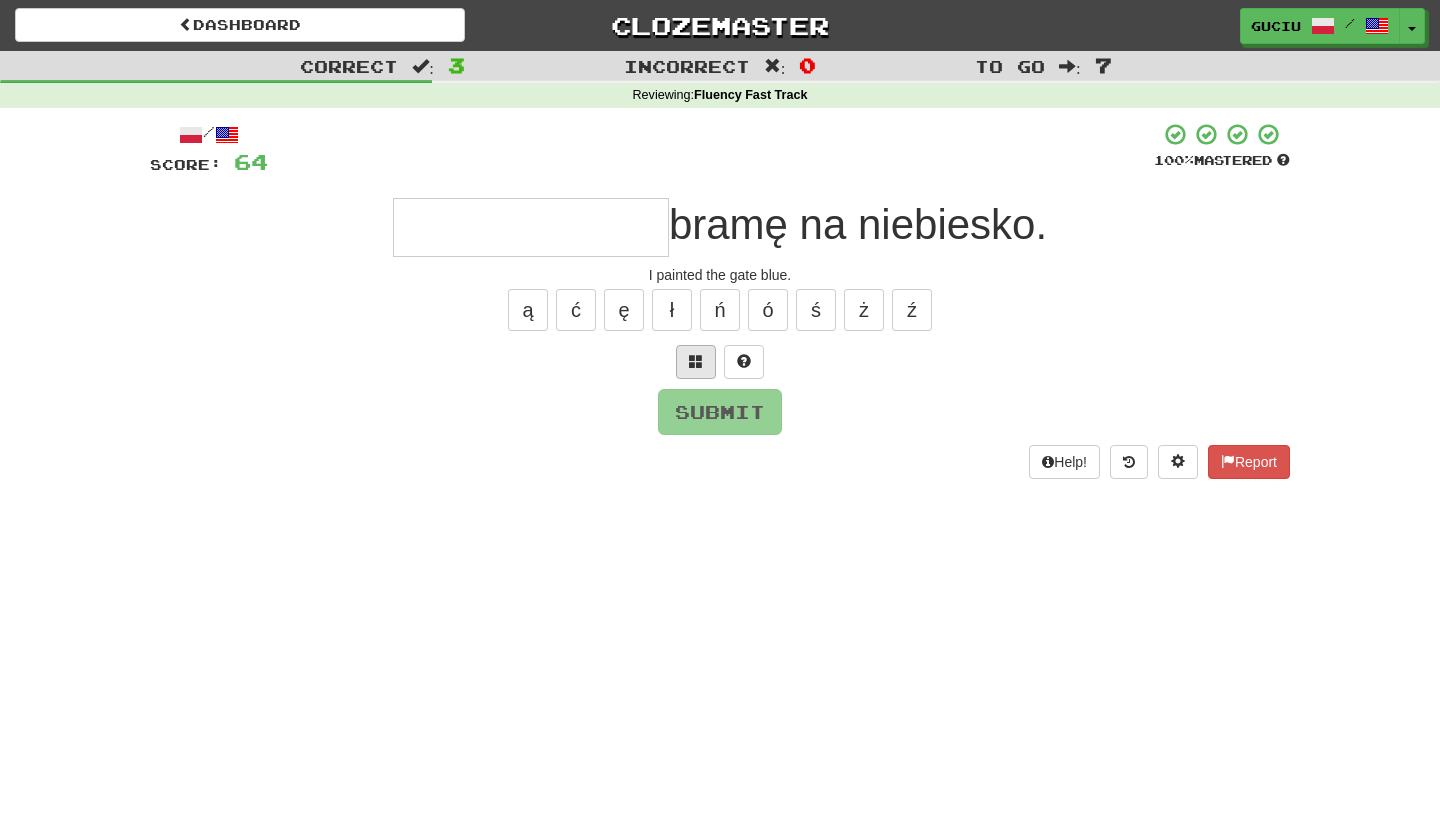 click at bounding box center [696, 362] 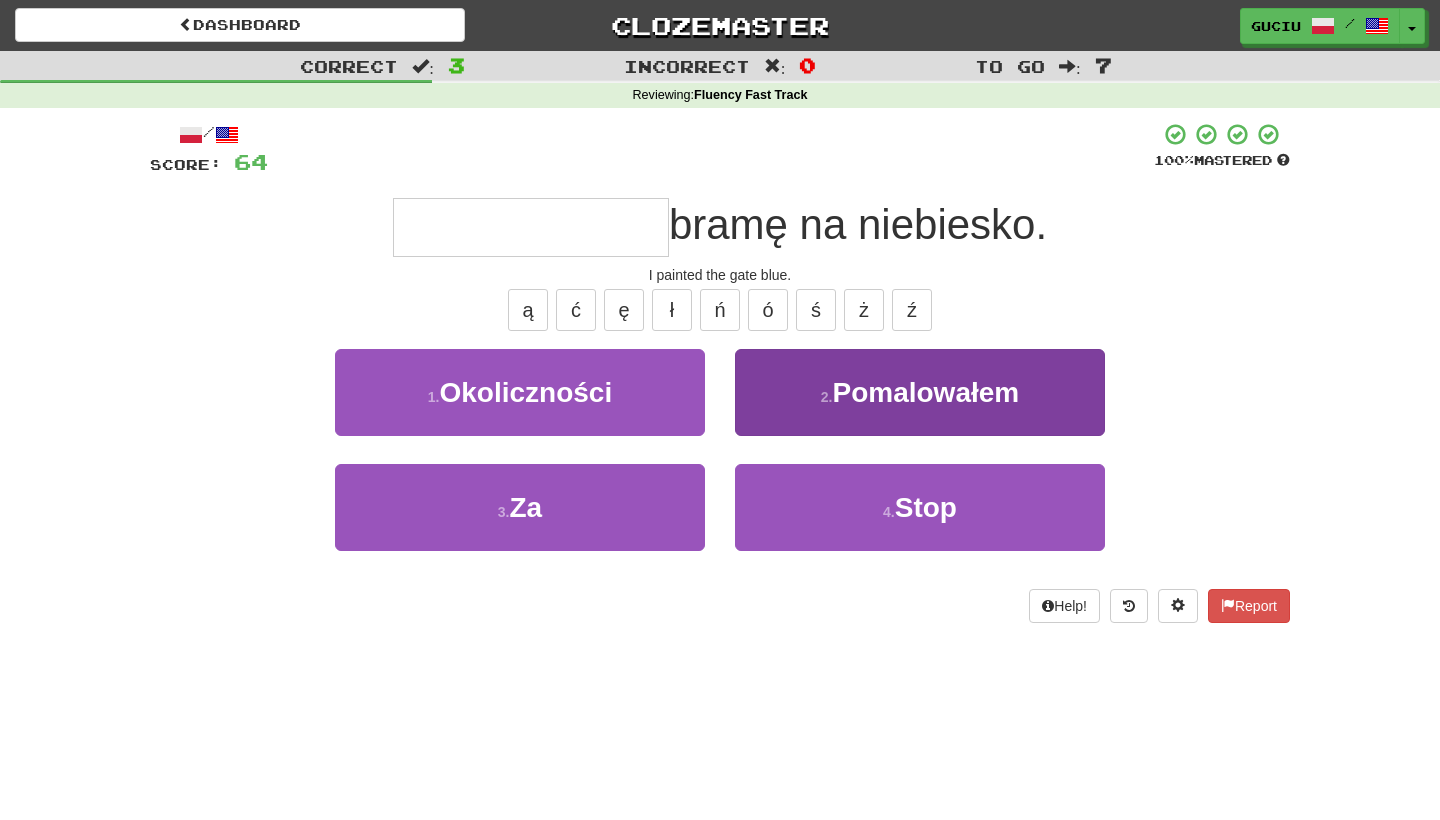click on "2 .  Pomalowałem" at bounding box center [920, 392] 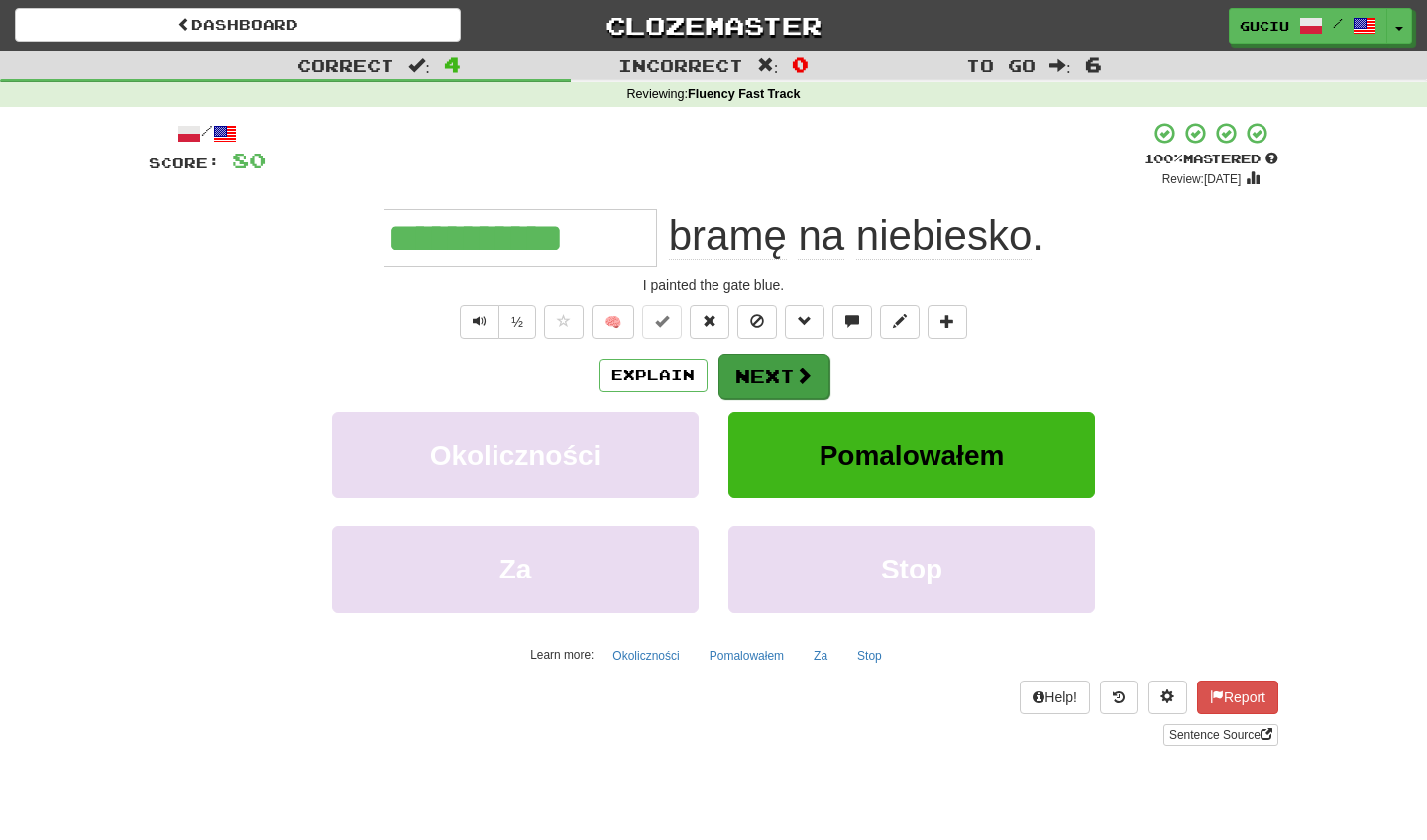 click on "Next" at bounding box center (774, 376) 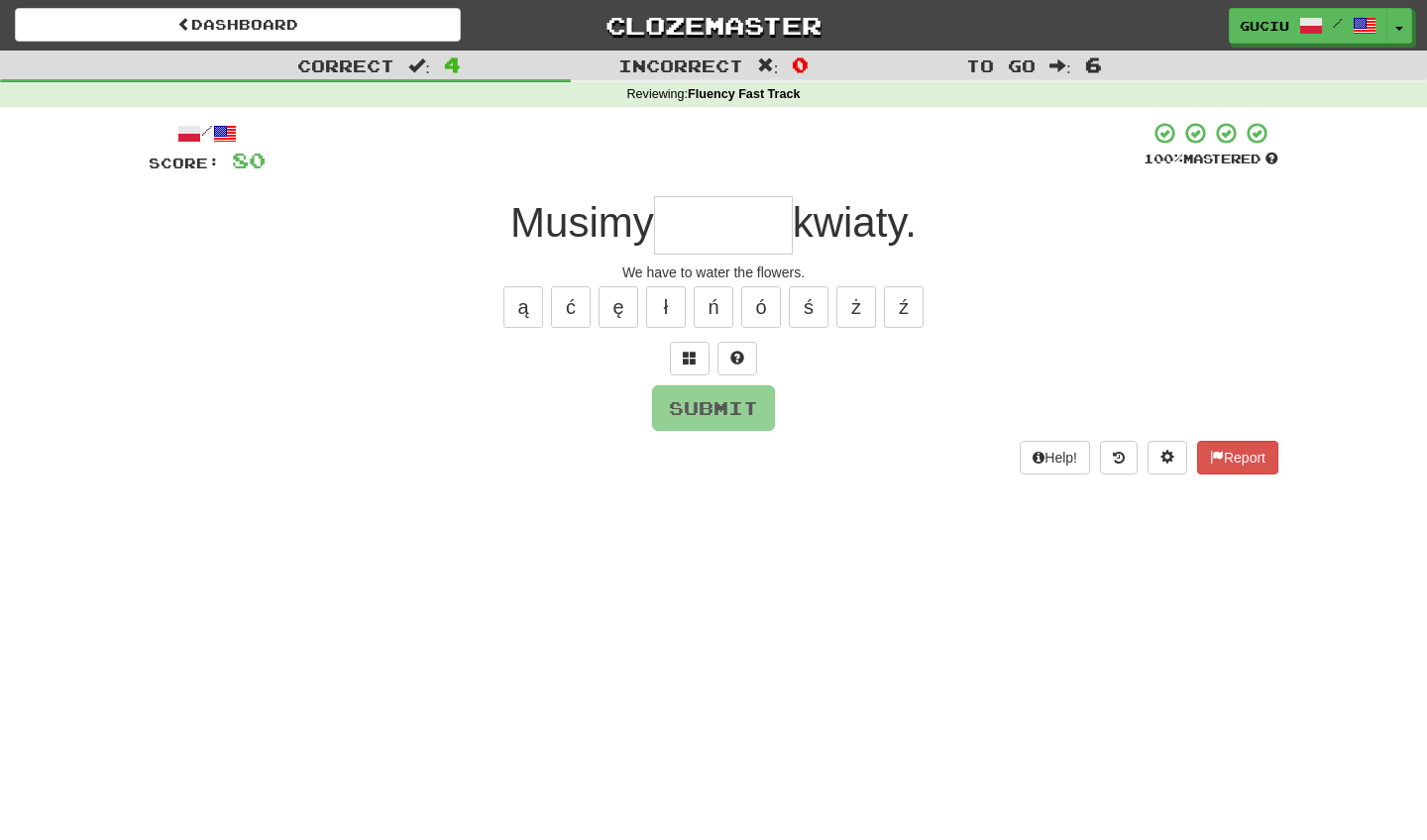 click on "/  Score:   80 100 %  Mastered Musimy   kwiaty. We have to water the flowers. ą ć ę ł ń ó ś ż ź Submit  Help!  Report" at bounding box center [714, 297] 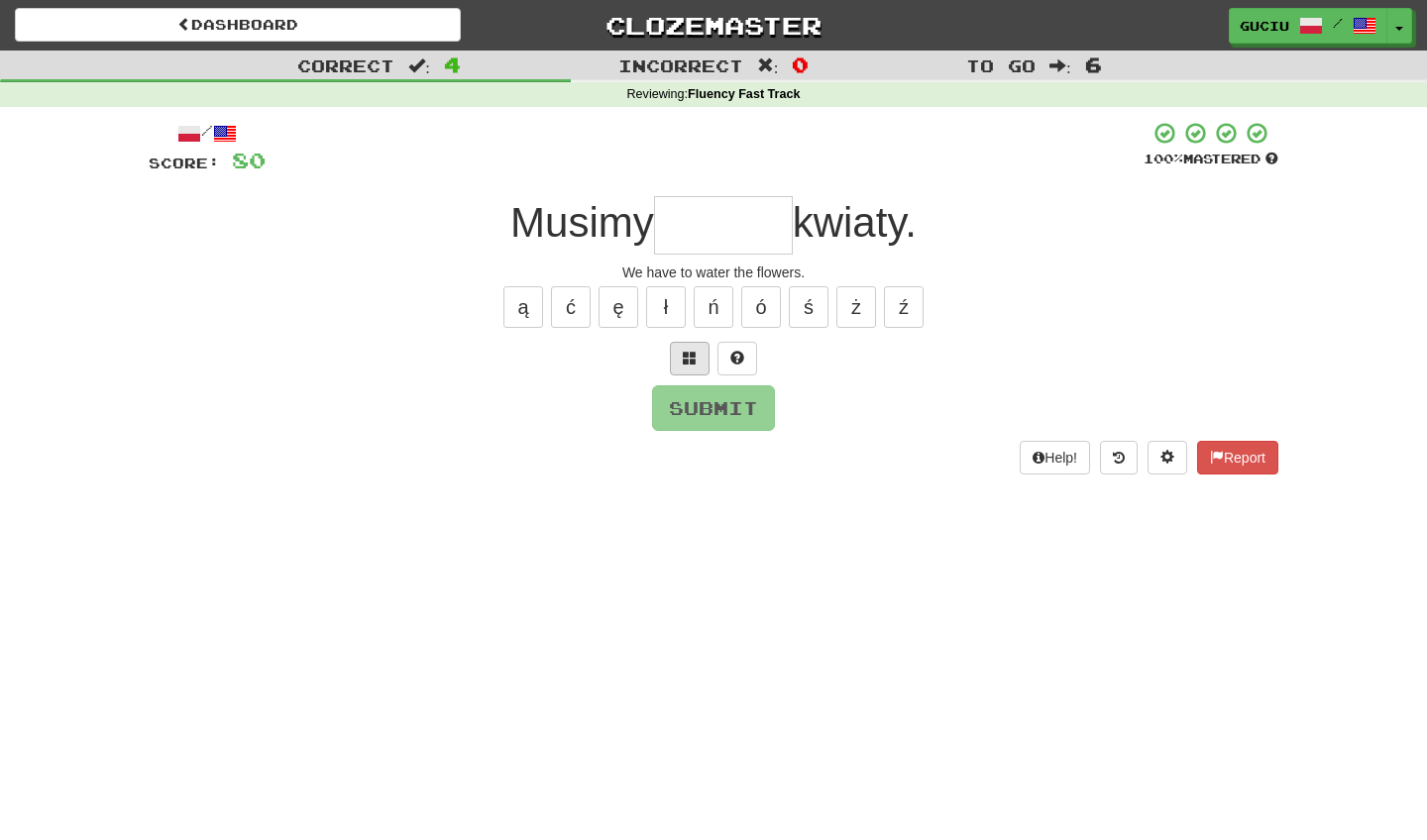 click at bounding box center (690, 358) 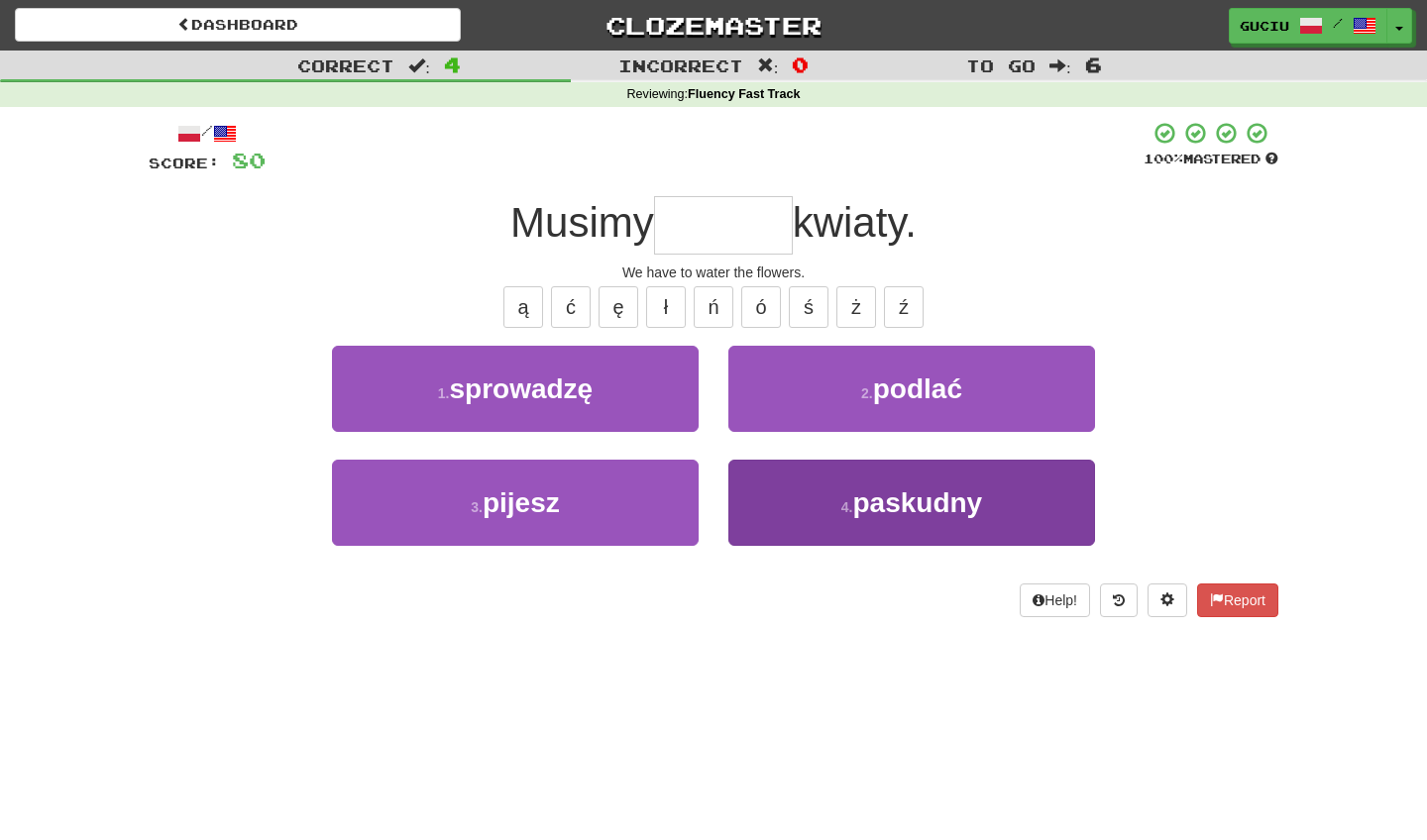 click on "4 .  paskudny" at bounding box center (912, 502) 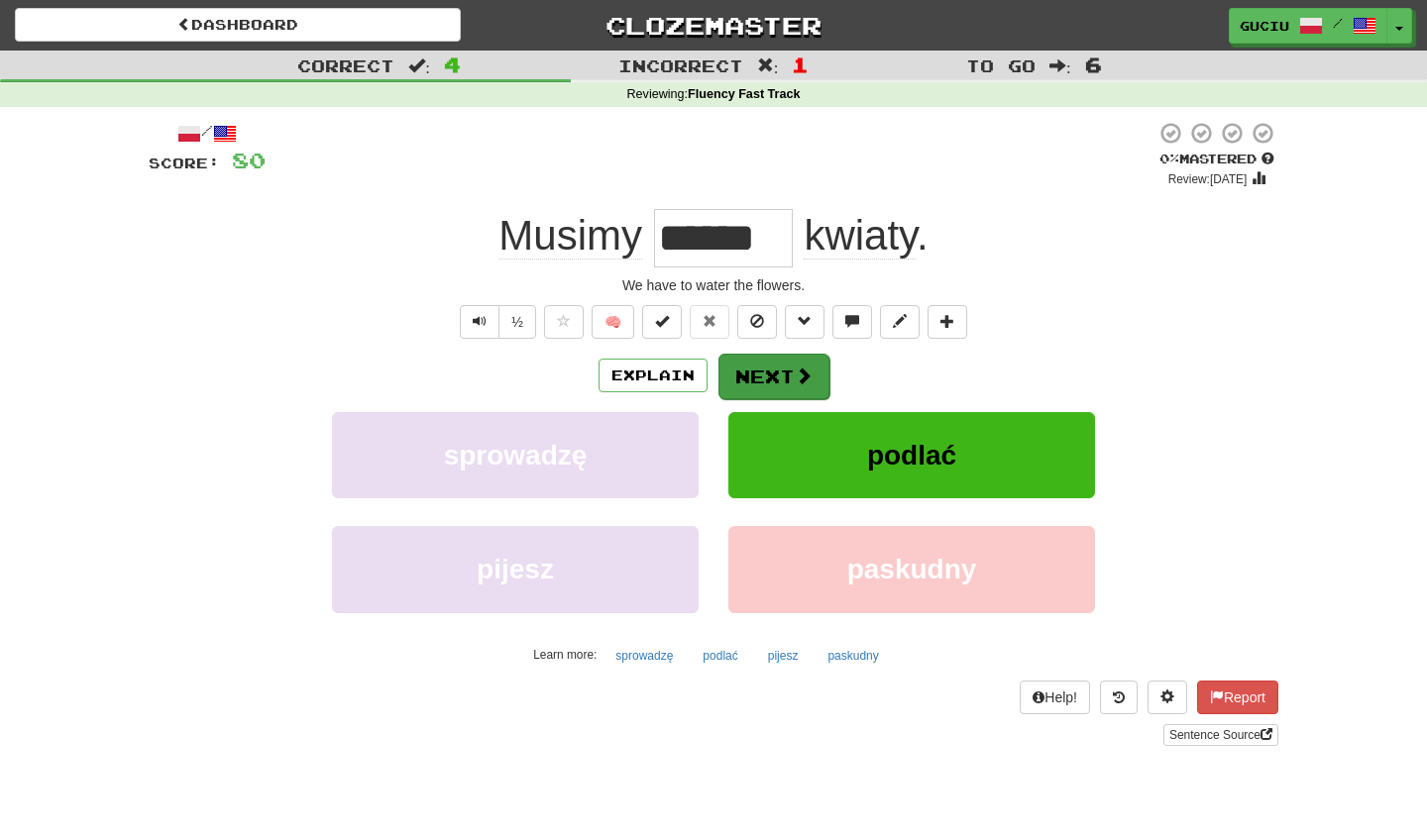 click on "Next" at bounding box center [774, 376] 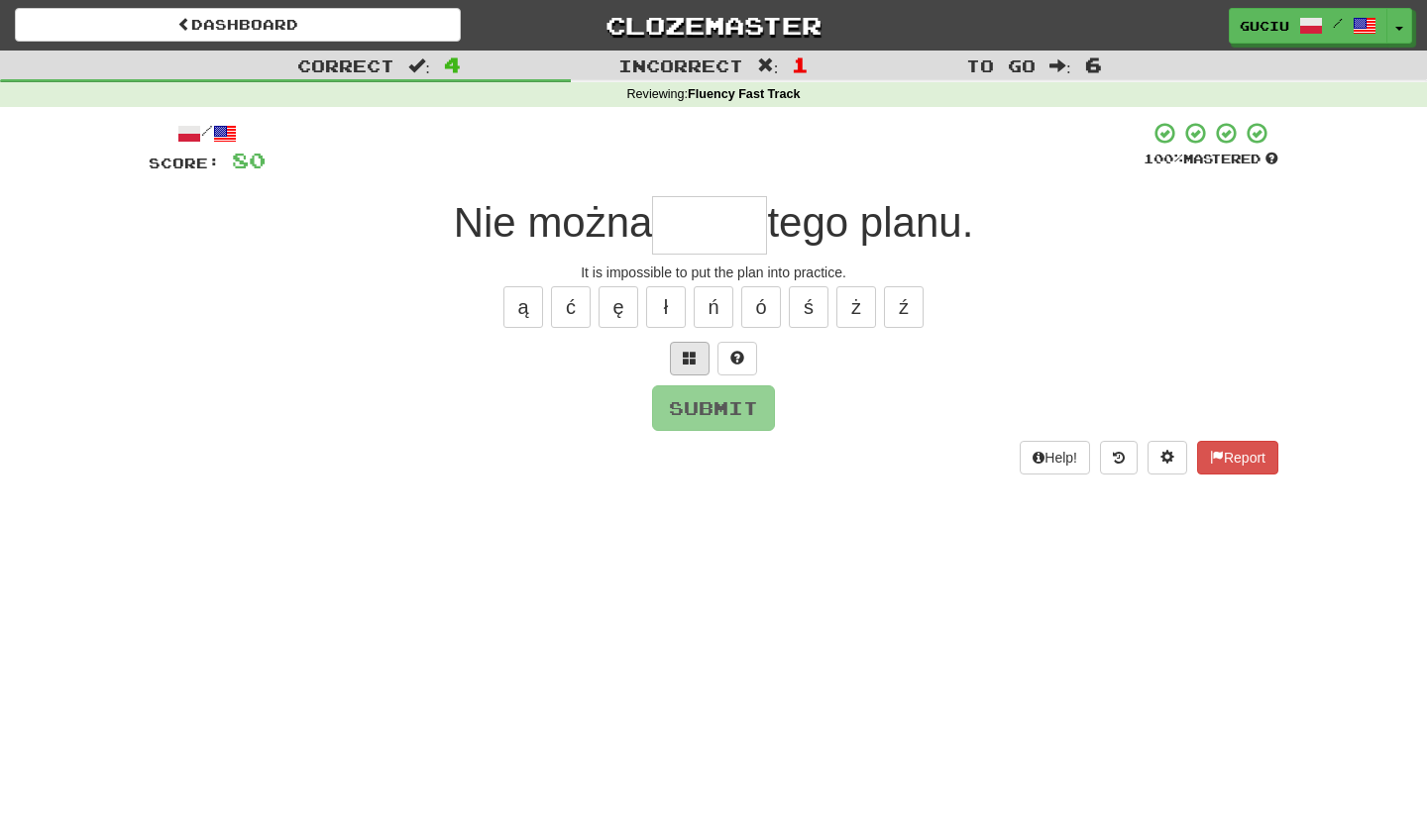 click at bounding box center (690, 358) 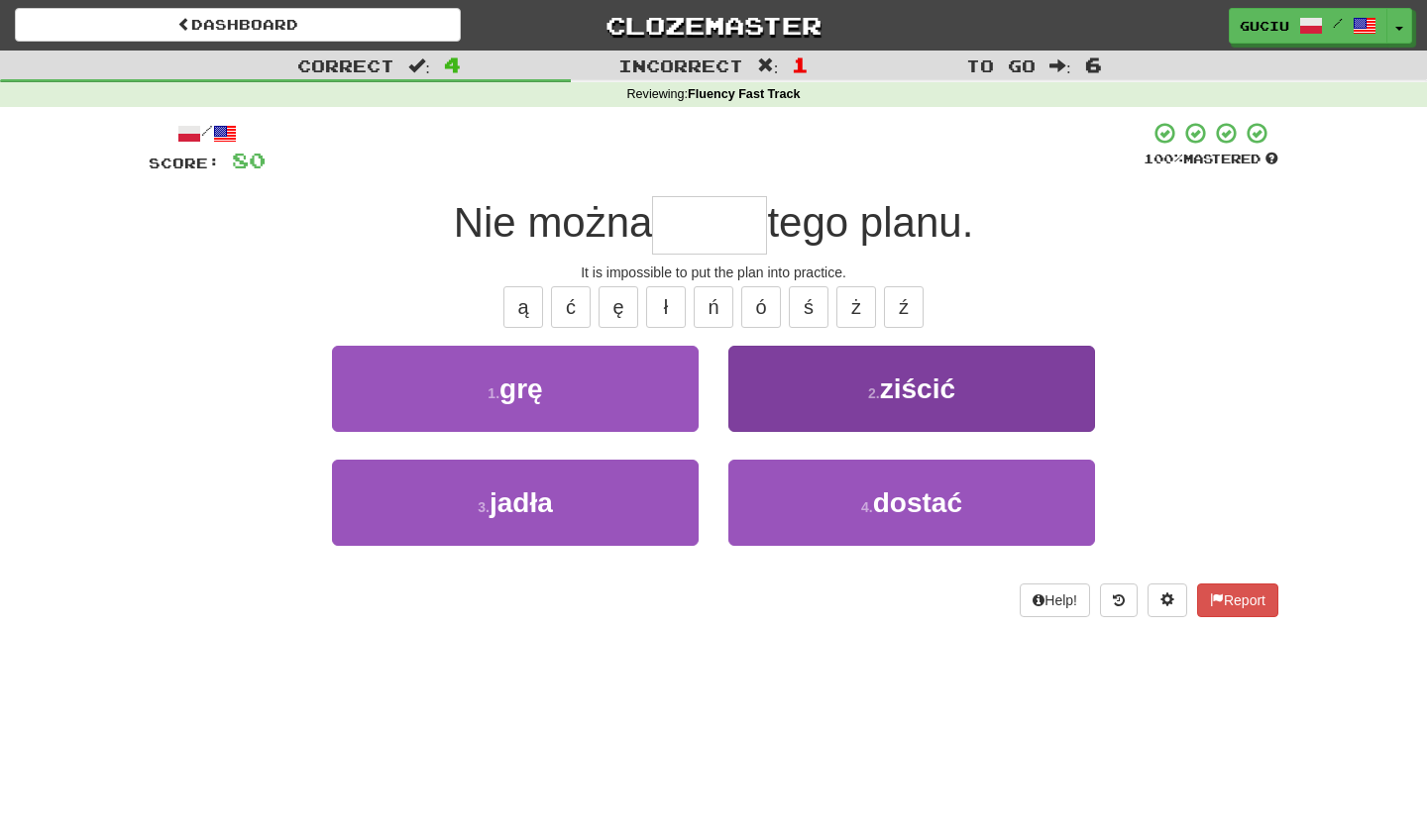 click on "2 .  ziścić" at bounding box center [912, 388] 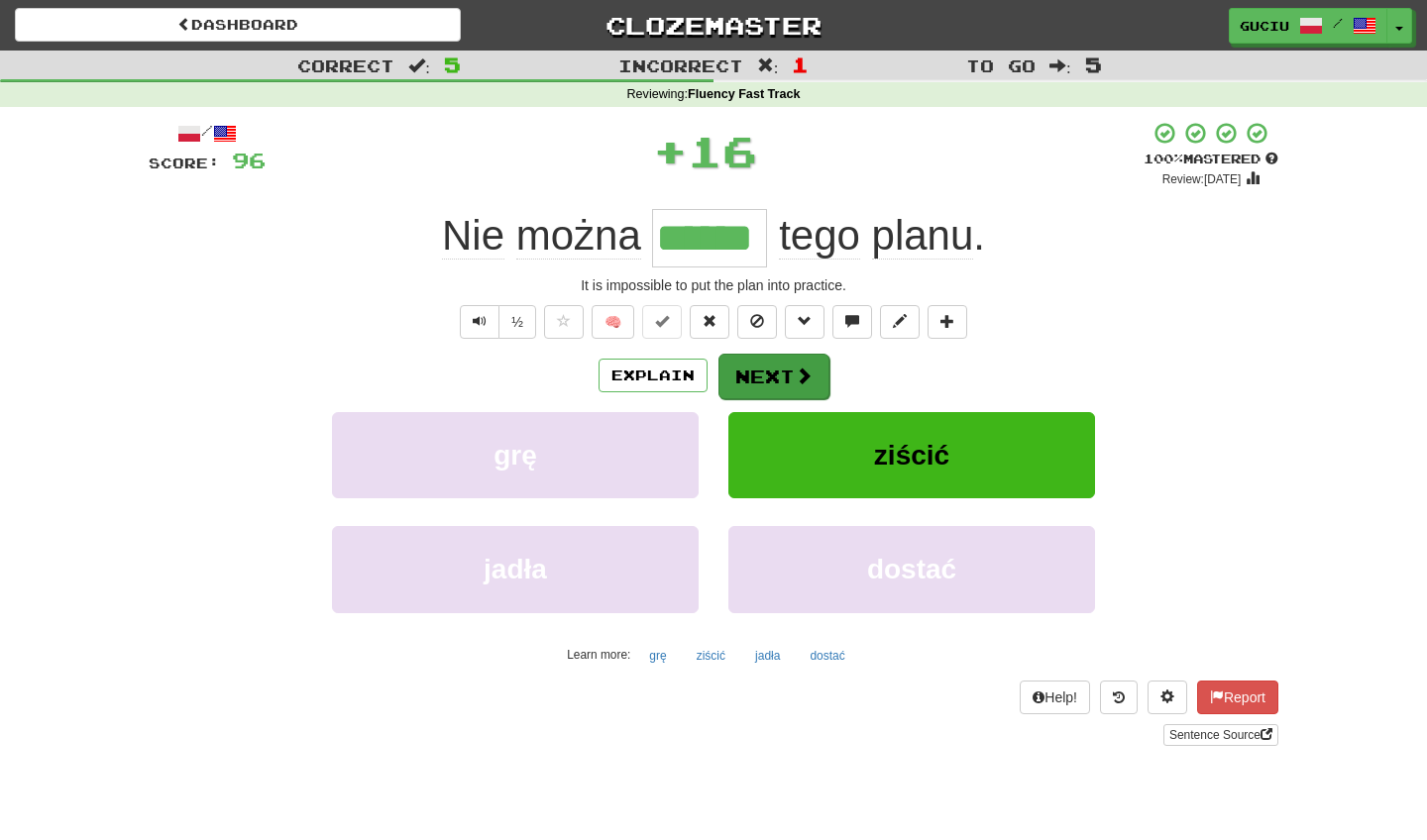 click on "Next" at bounding box center (774, 376) 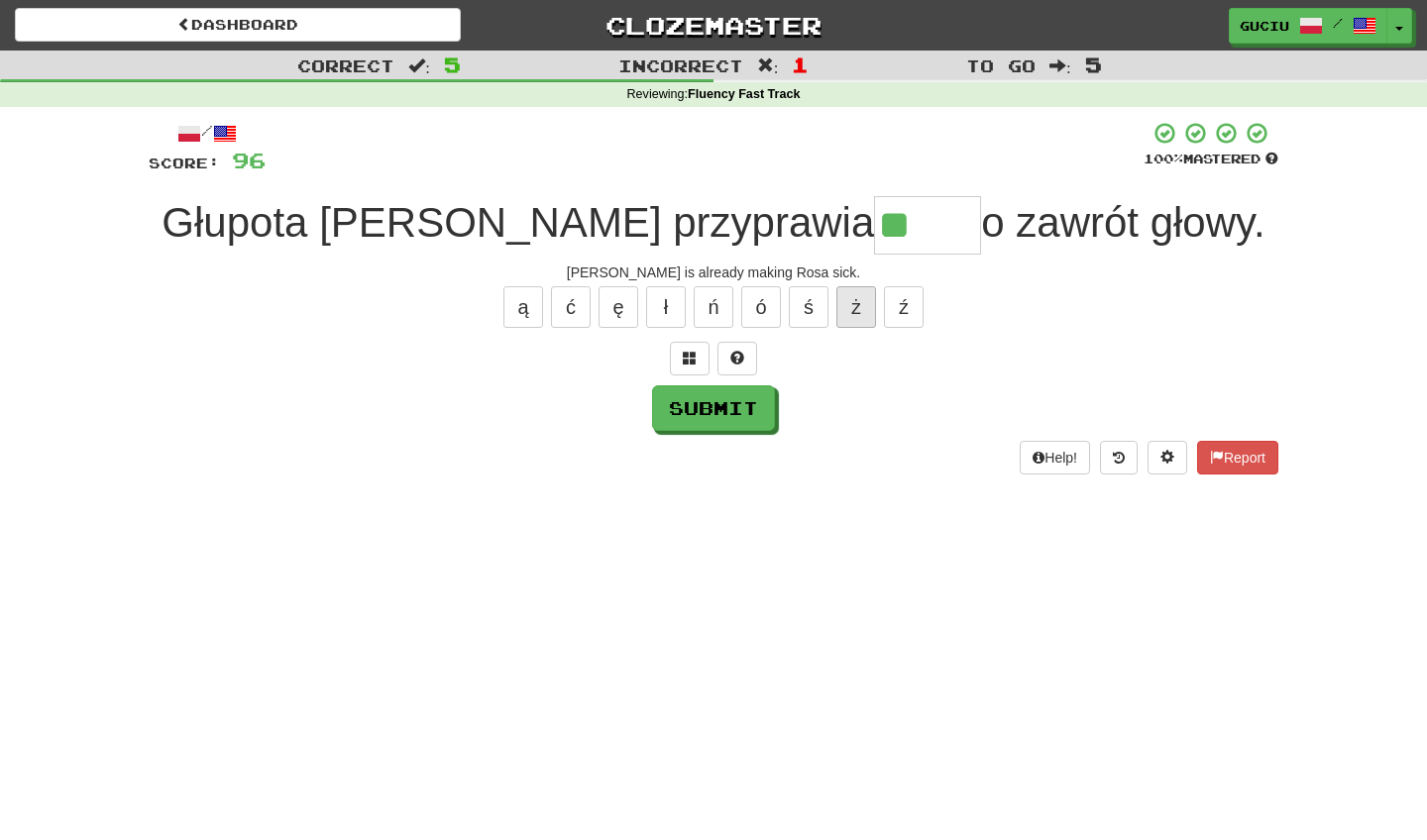 click on "ż" at bounding box center (856, 307) 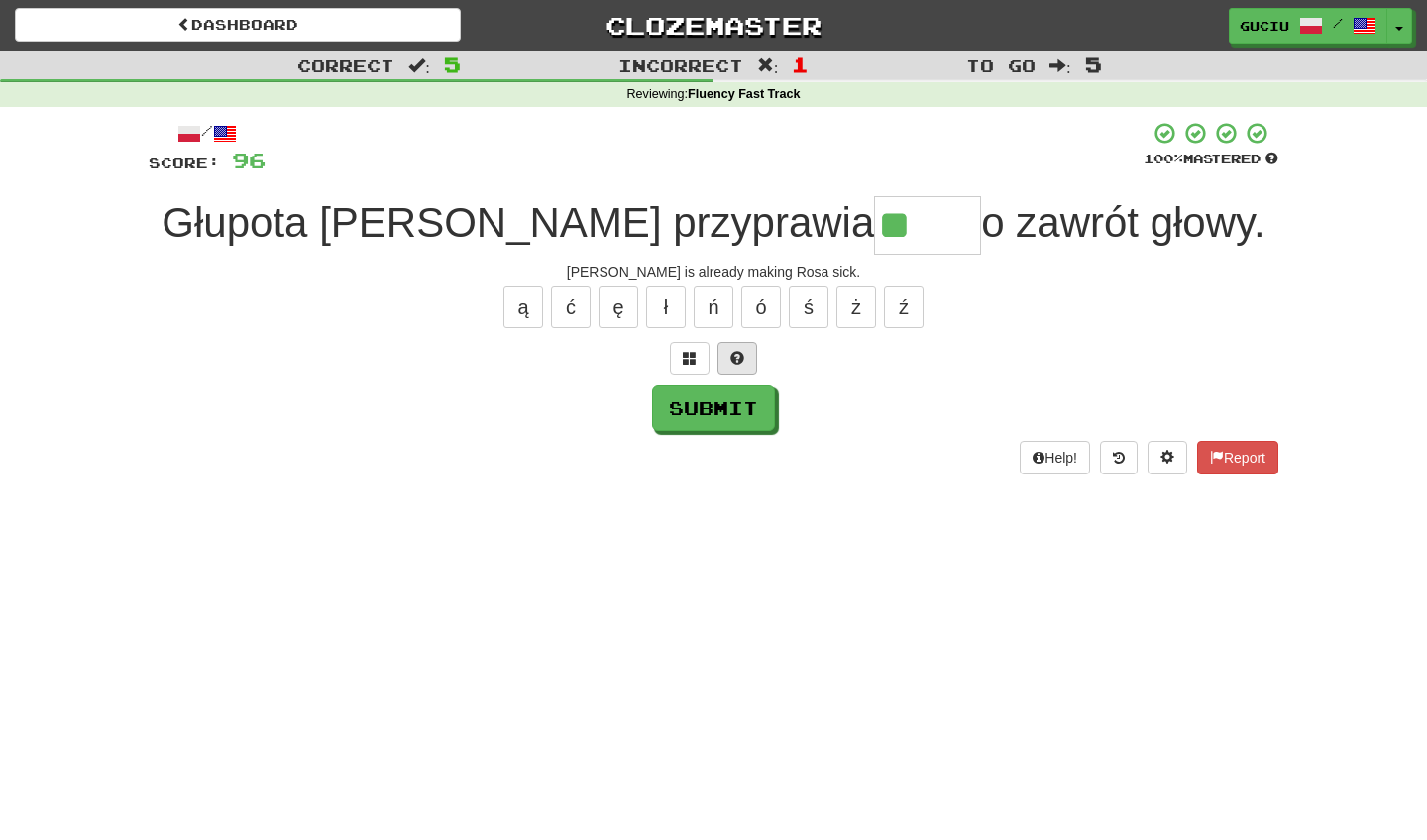 click at bounding box center (737, 358) 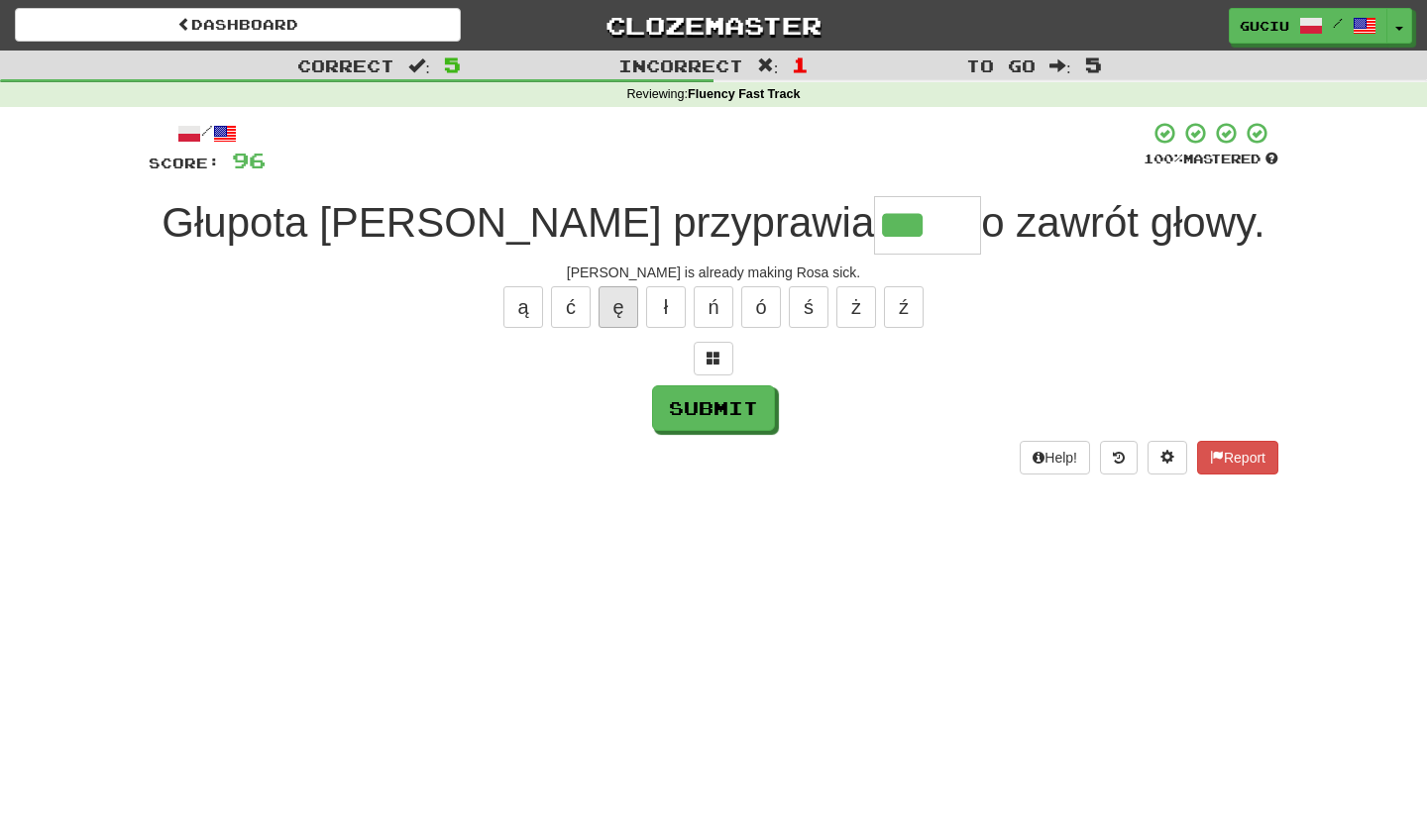 click on "ę" at bounding box center [618, 307] 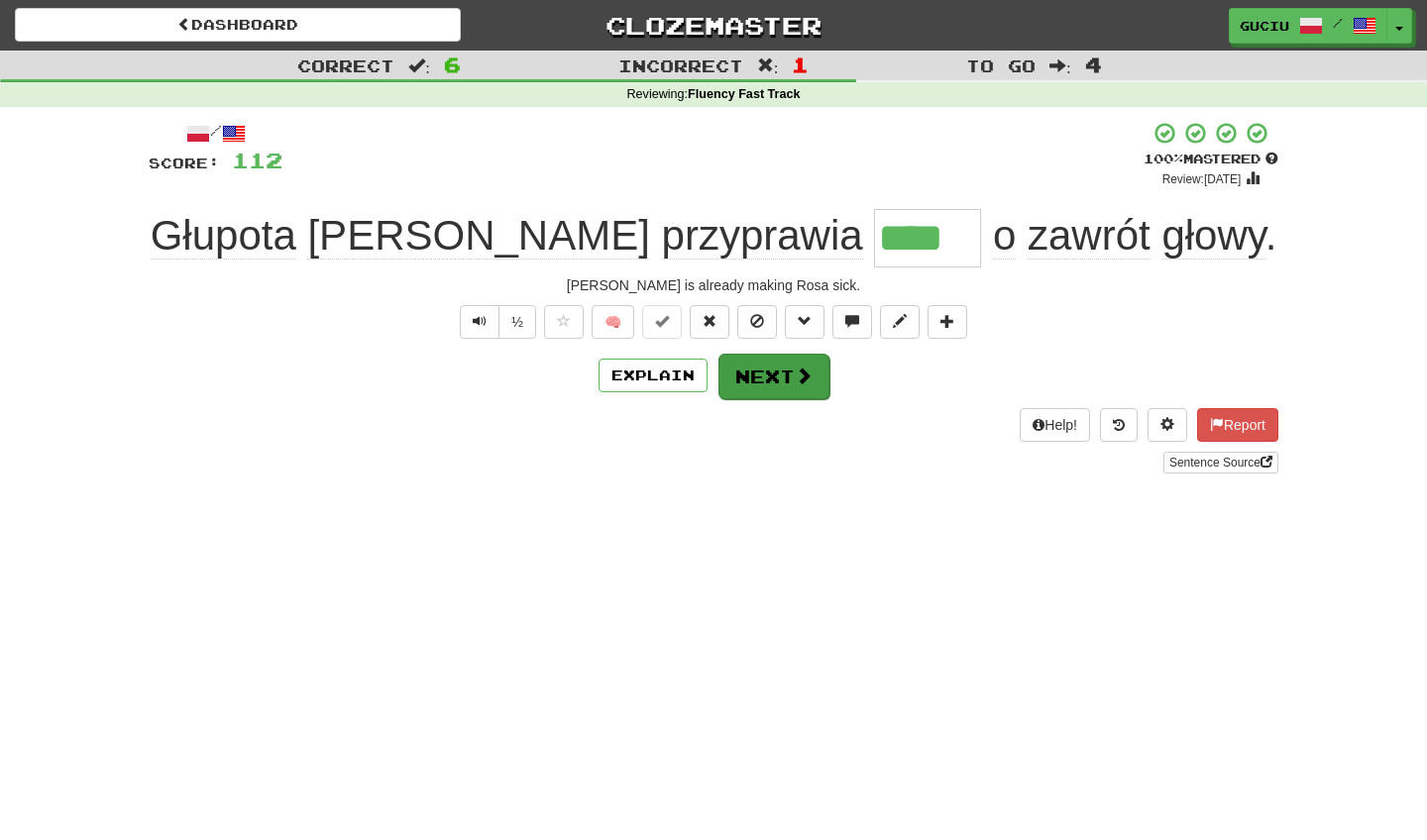 click on "Next" at bounding box center [774, 376] 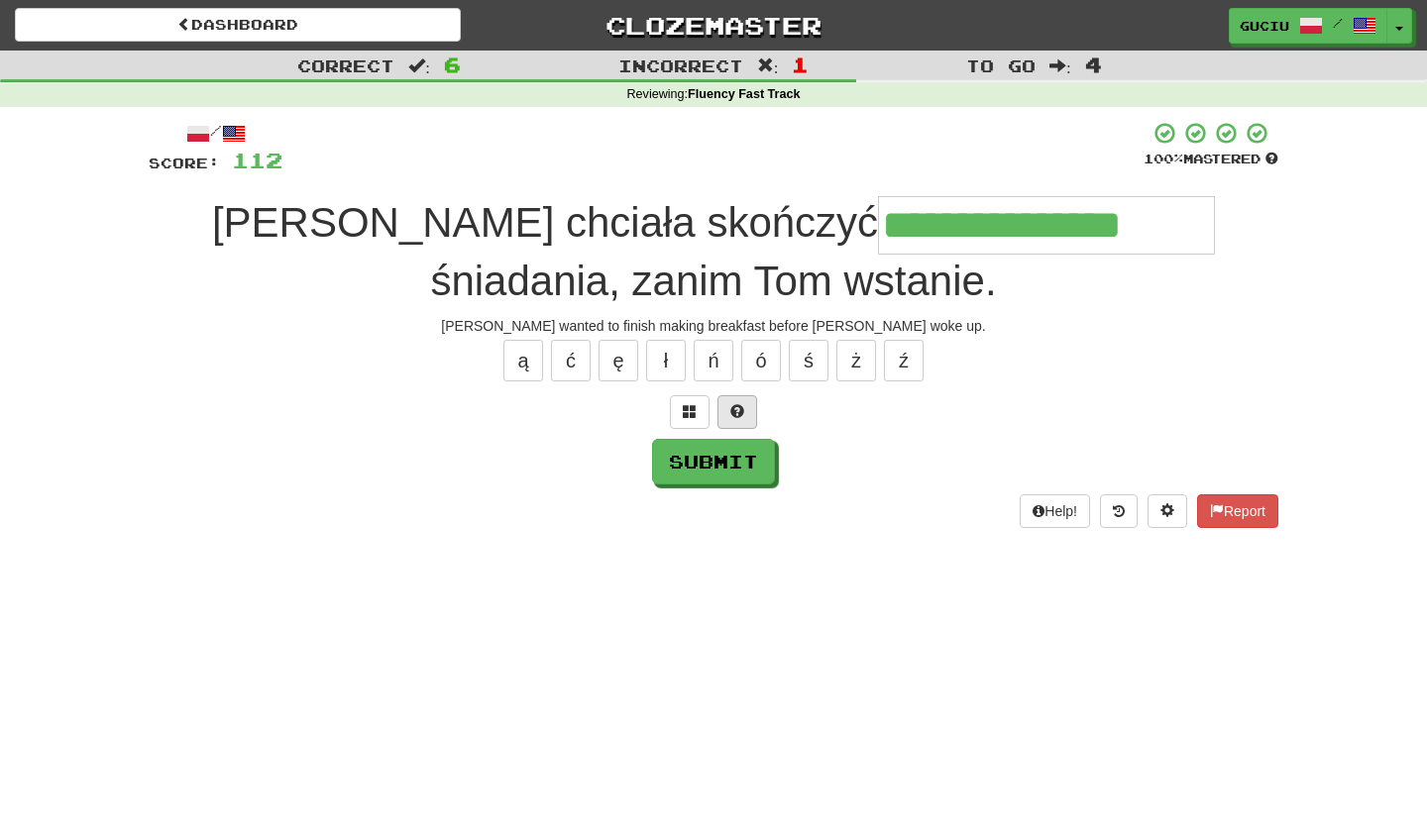type on "**********" 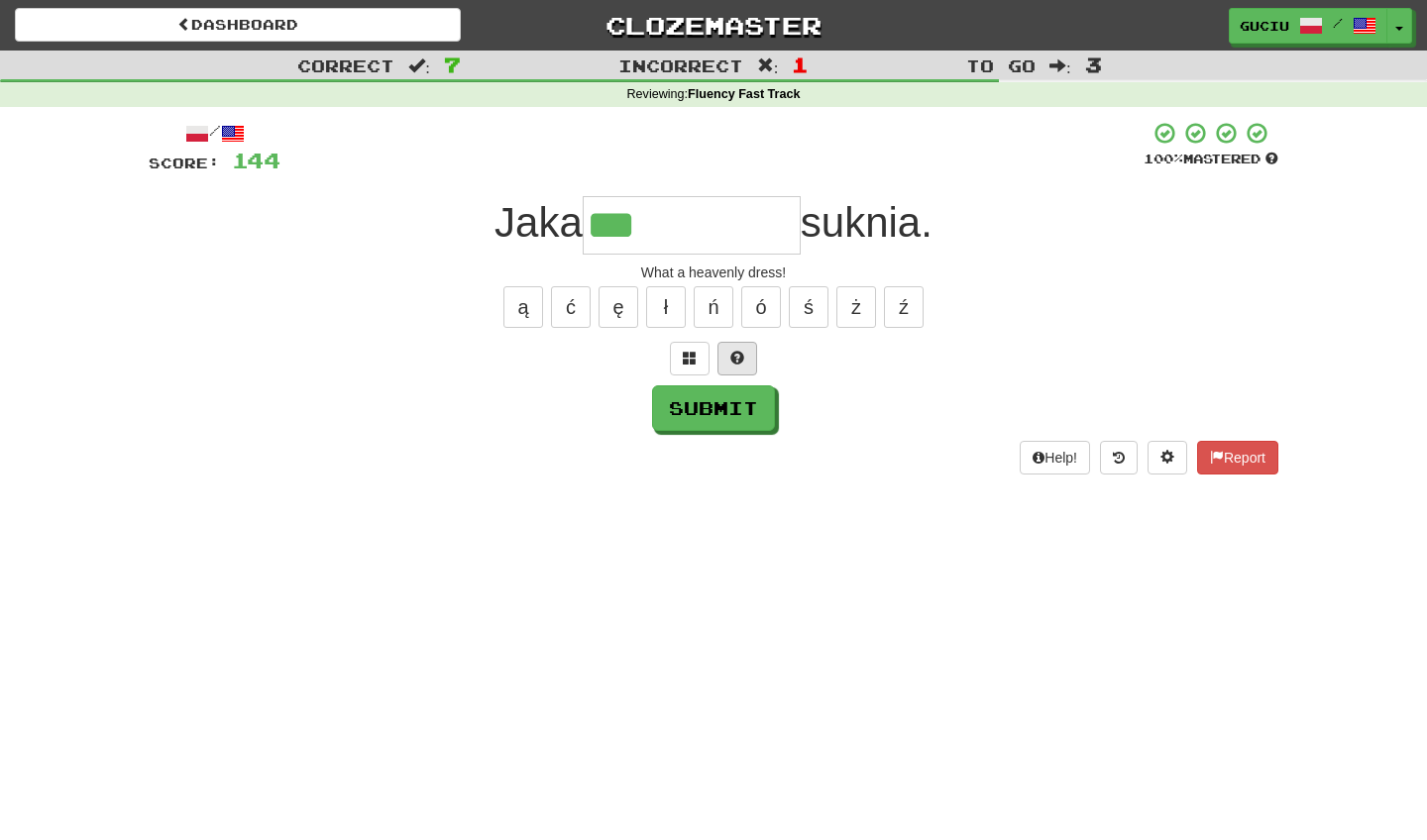 click at bounding box center [737, 359] 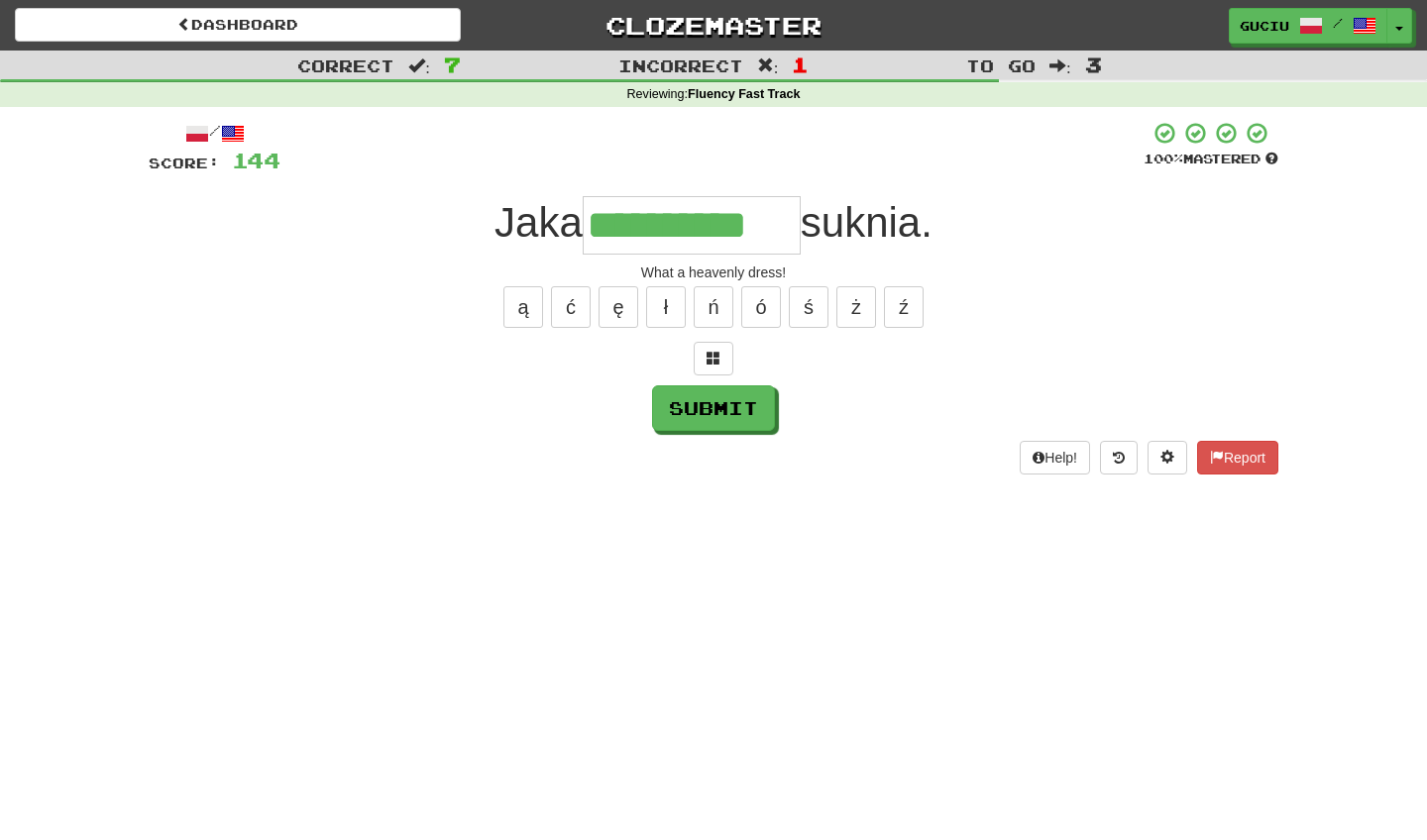 type on "**********" 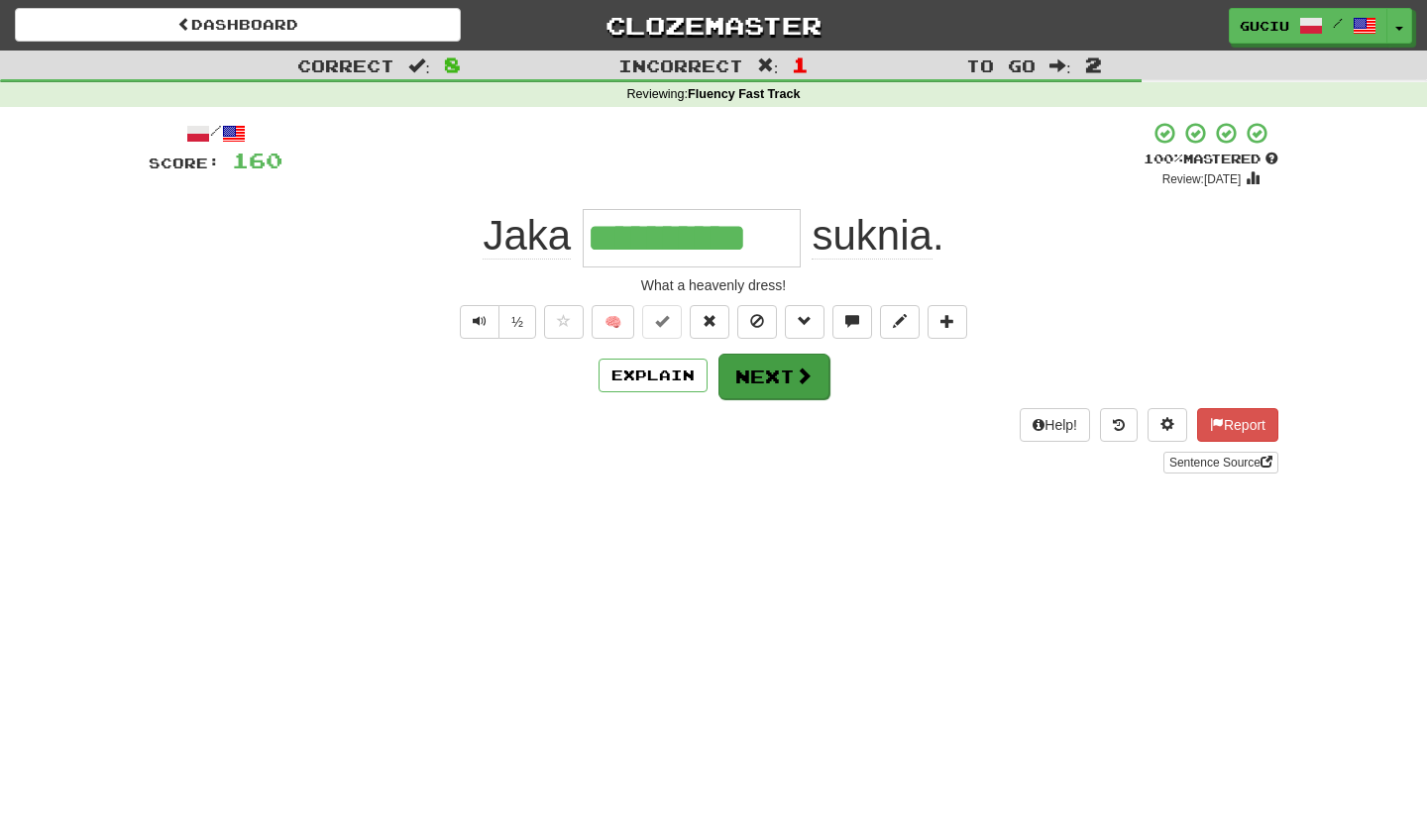 click on "Next" at bounding box center [774, 376] 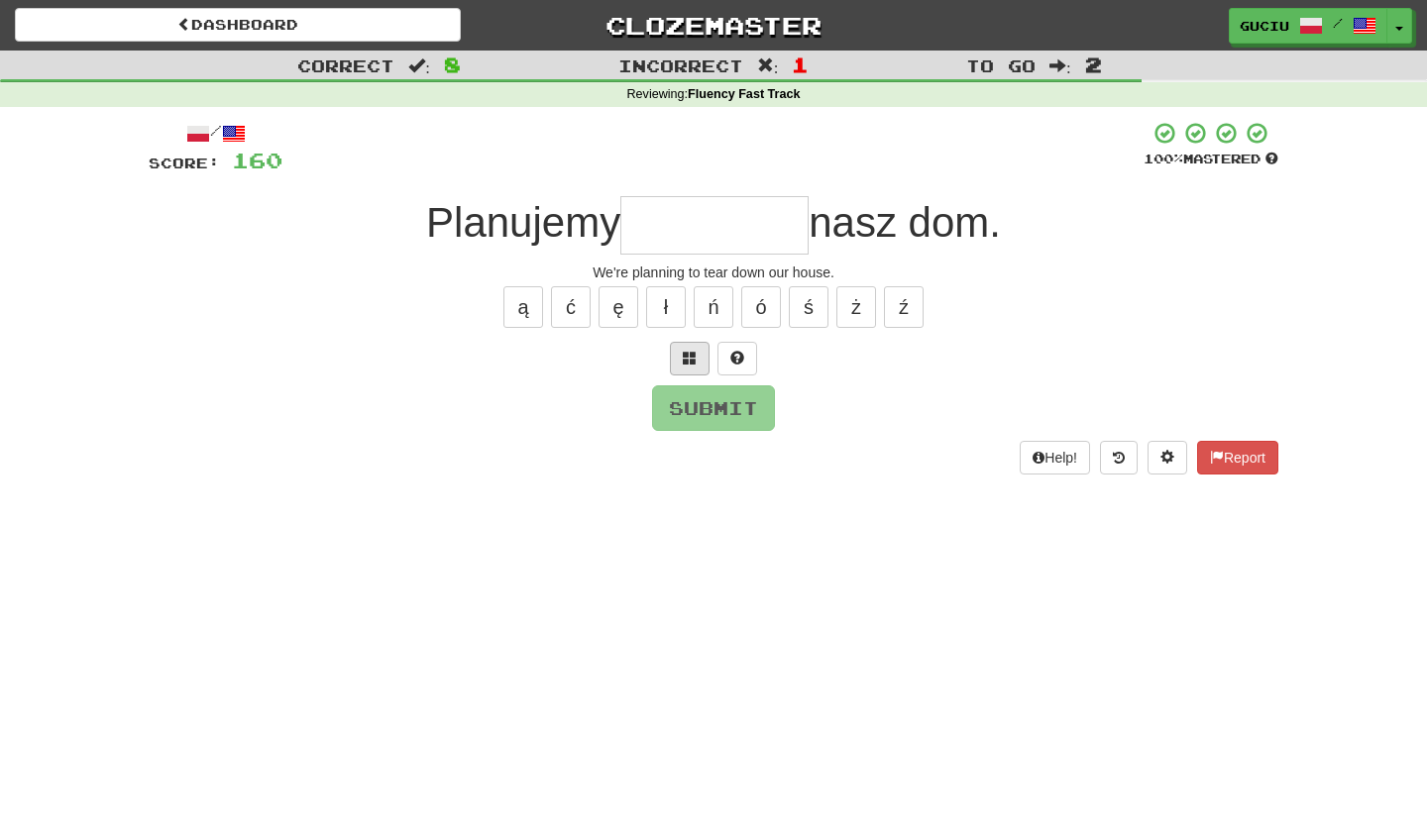 click at bounding box center [690, 358] 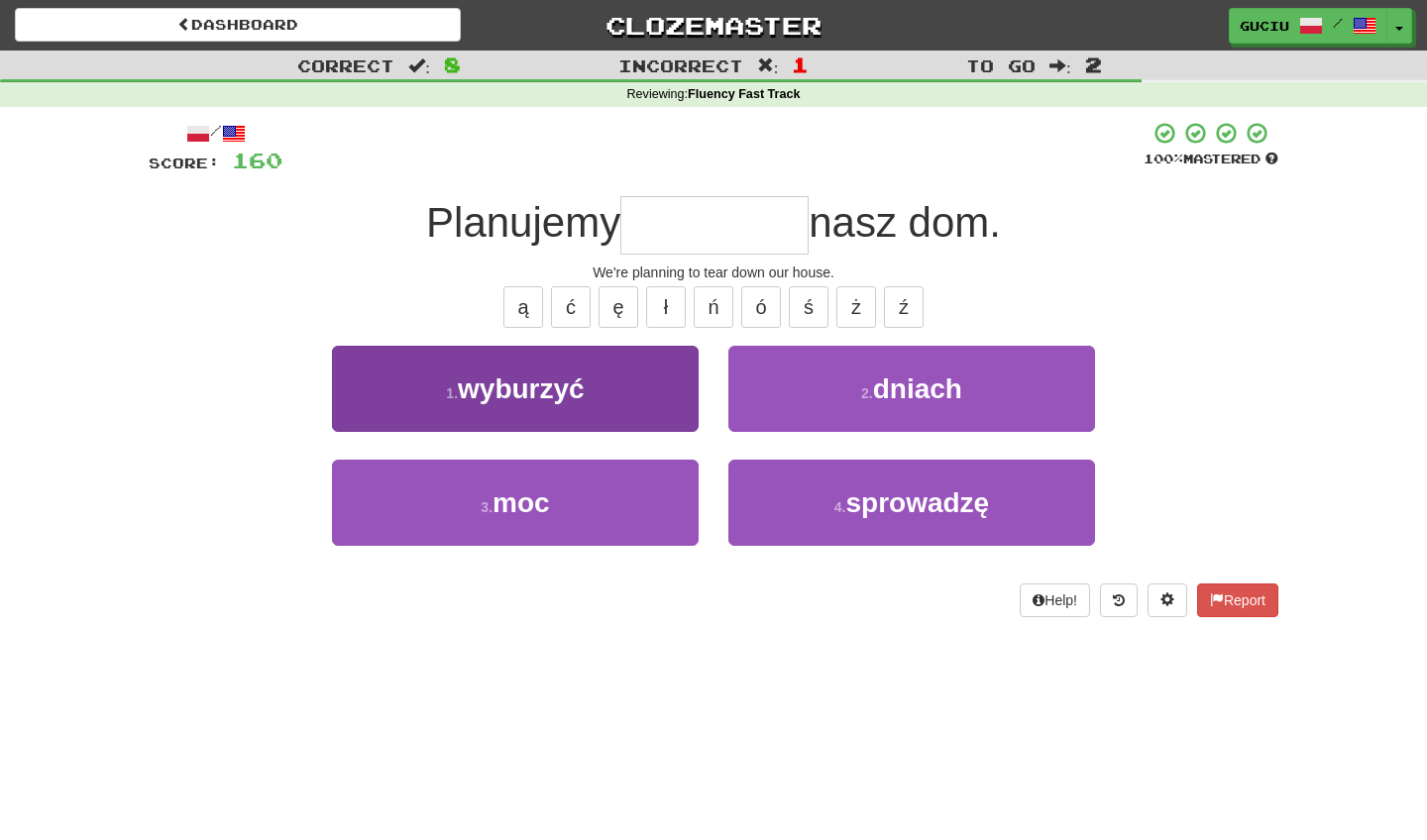 click on "1 .  wyburzyć" at bounding box center [515, 388] 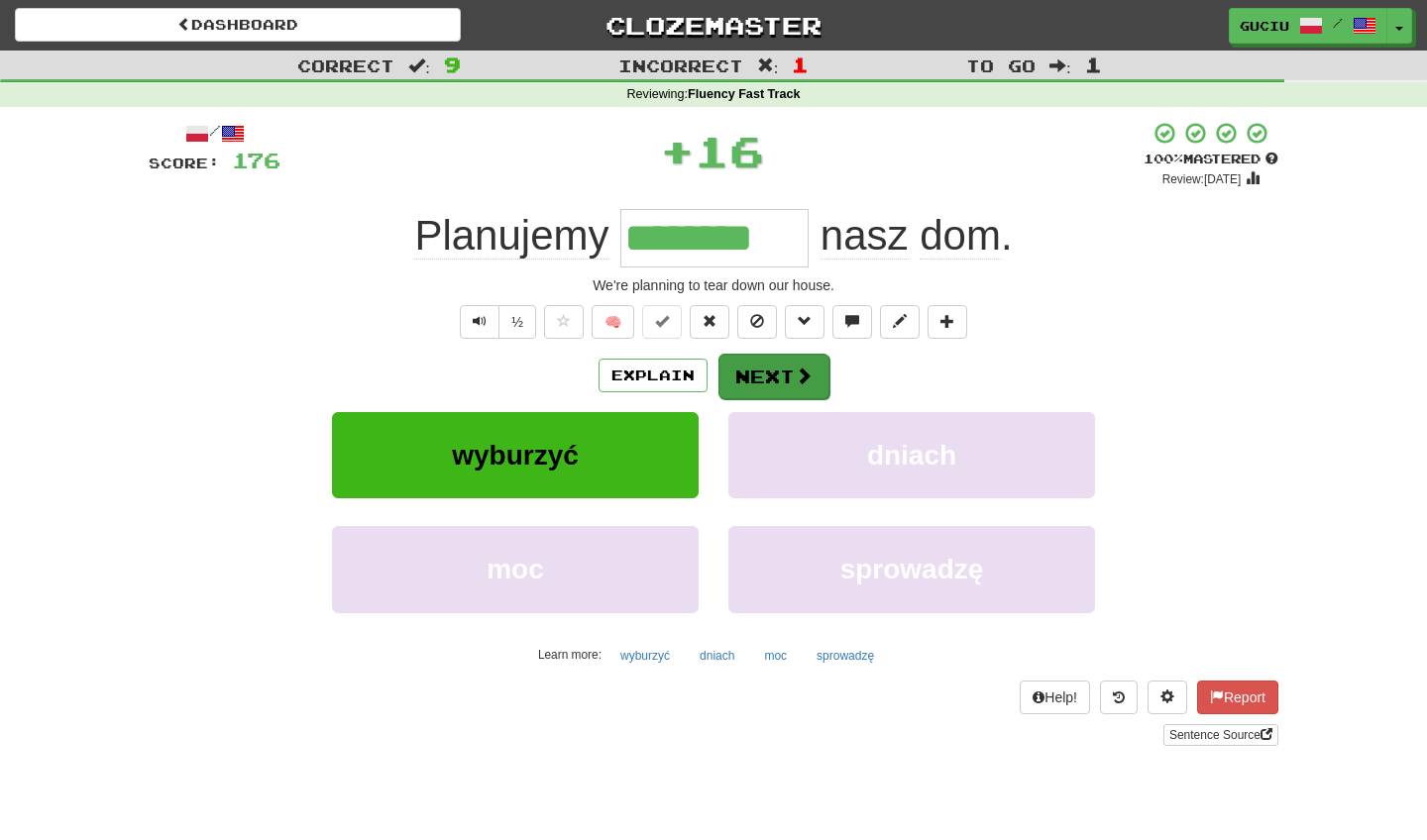 click on "Next" at bounding box center [774, 376] 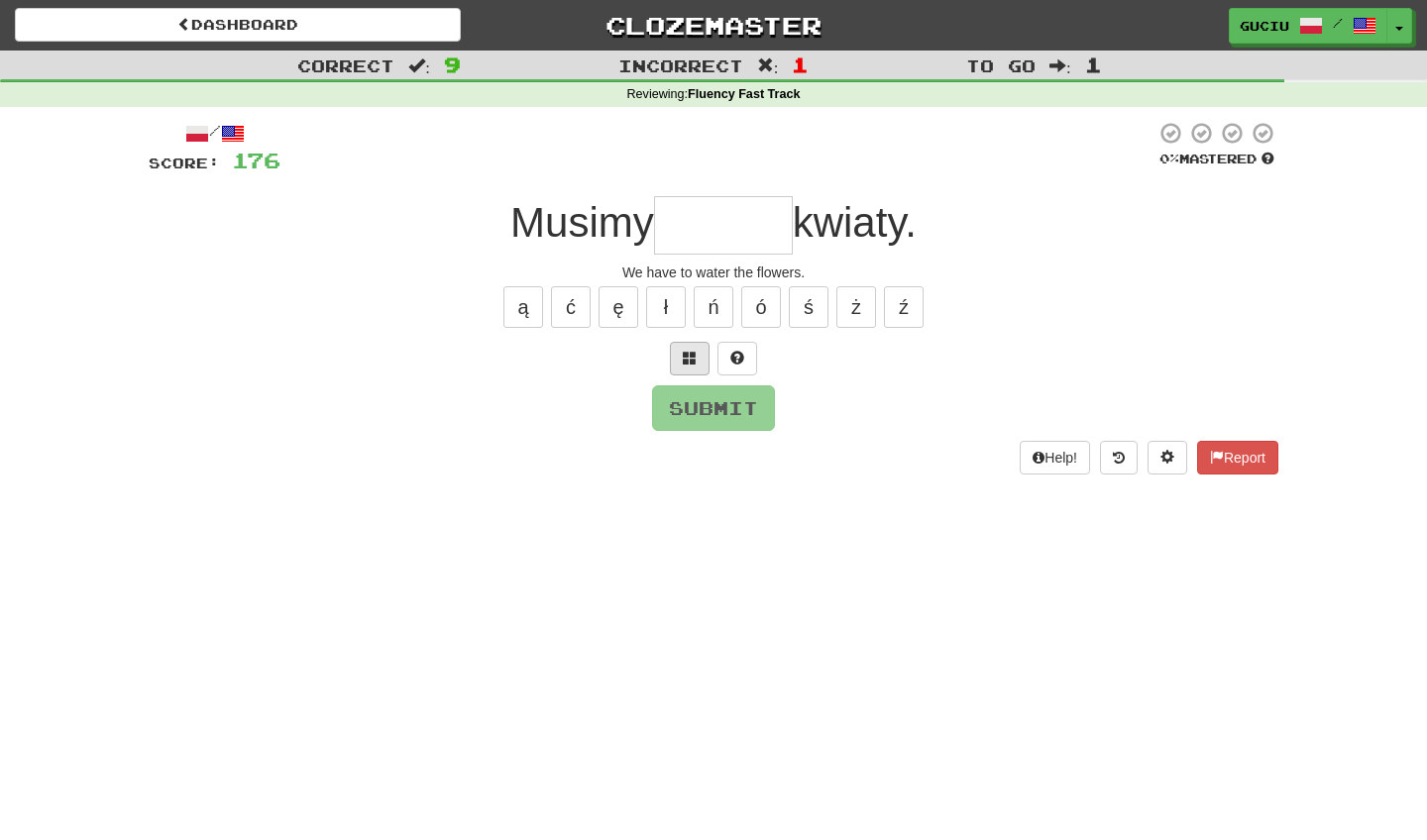click at bounding box center (690, 358) 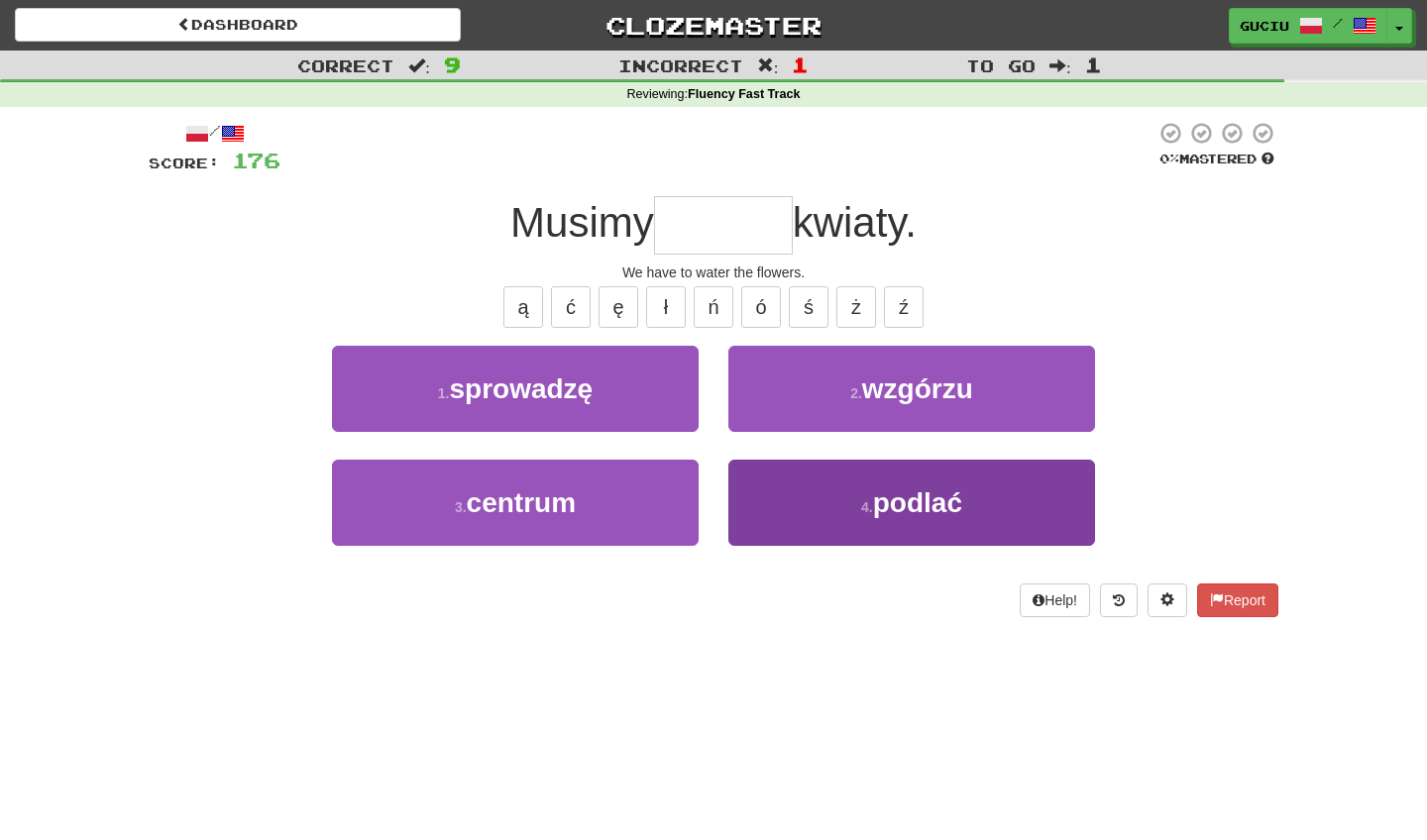 click on "4 .  podlać" at bounding box center [912, 502] 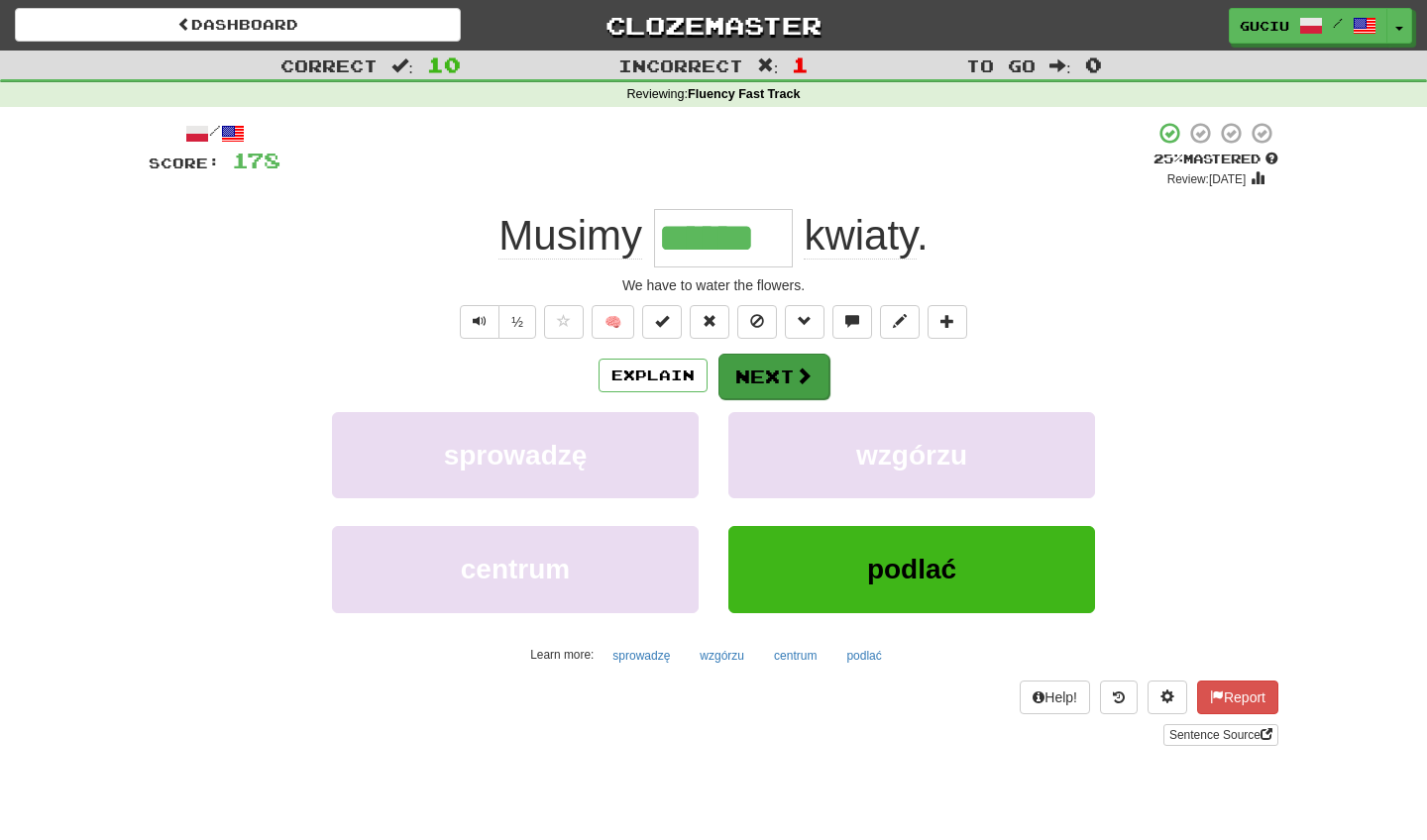 click on "Next" at bounding box center [774, 376] 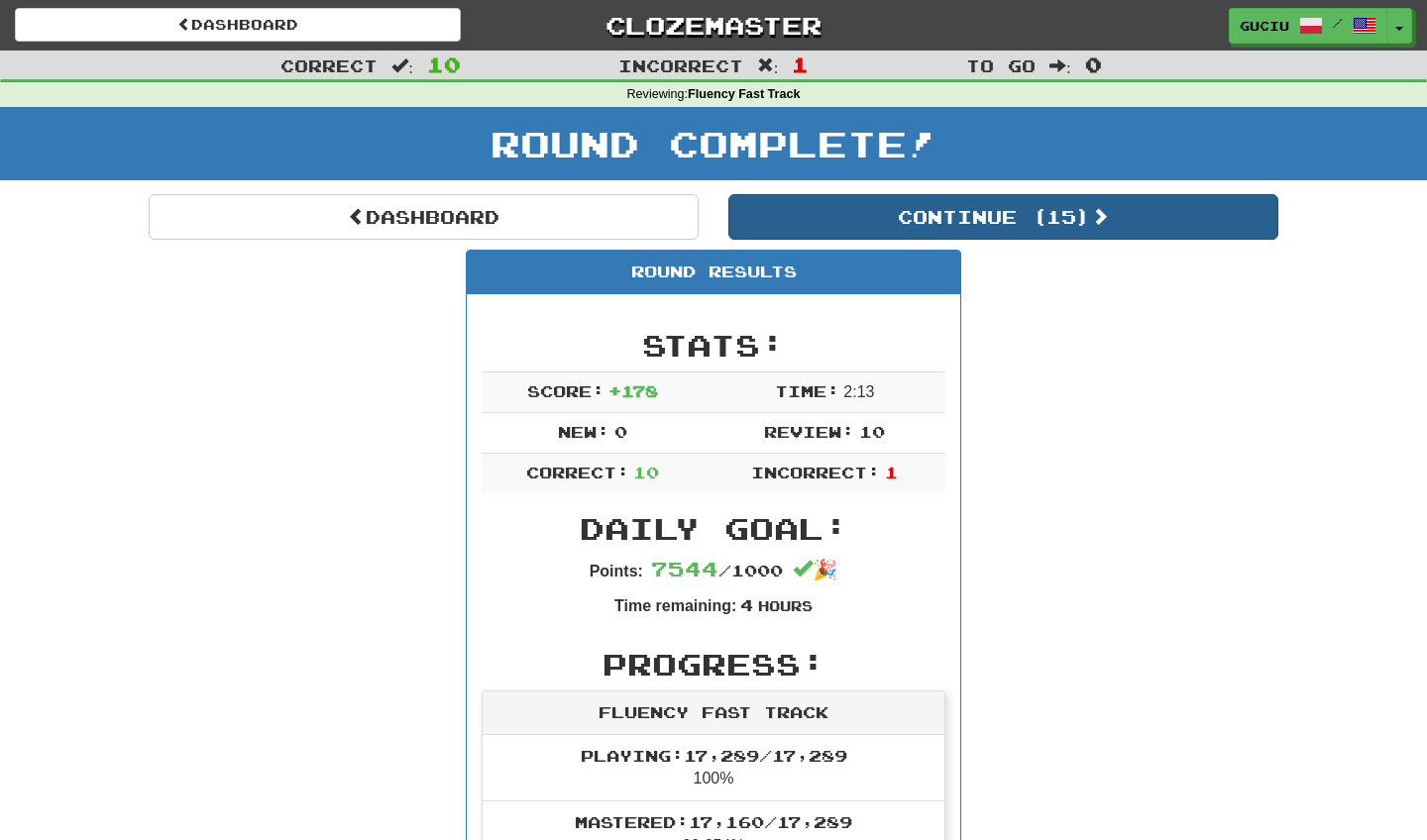 click on "Continue ( 15 )" at bounding box center (1003, 217) 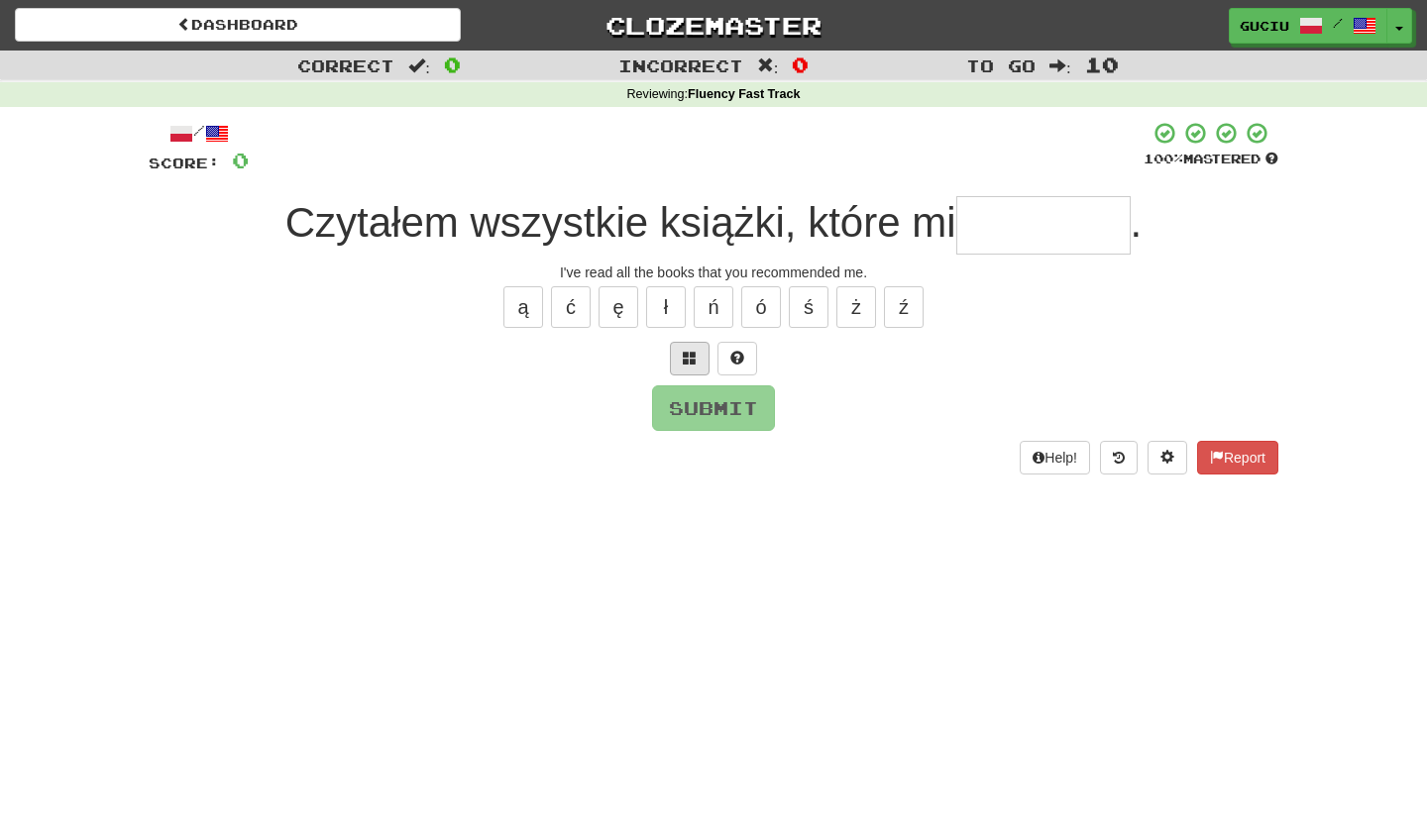 click at bounding box center [690, 359] 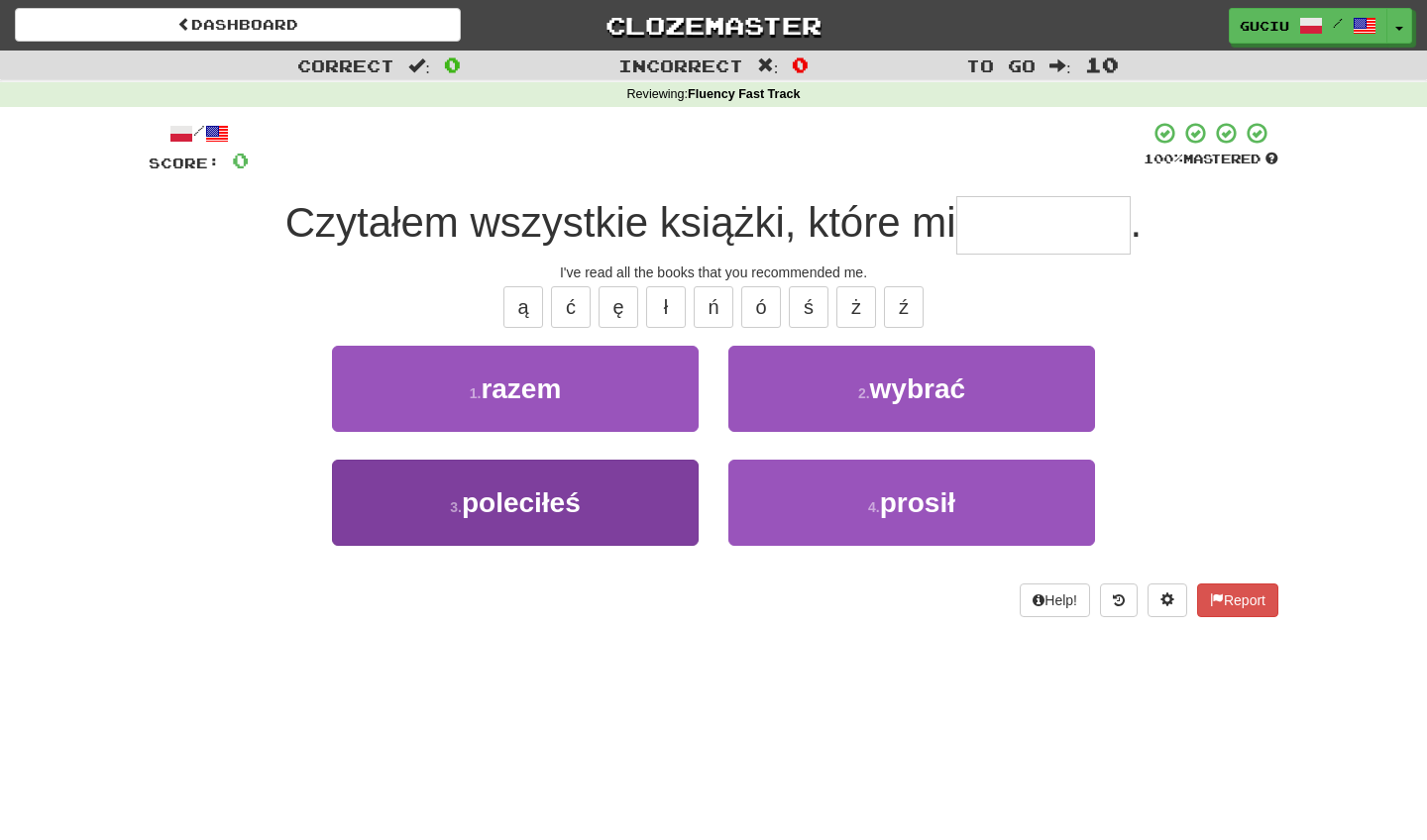 click on "3 .  poleciłeś" at bounding box center (515, 502) 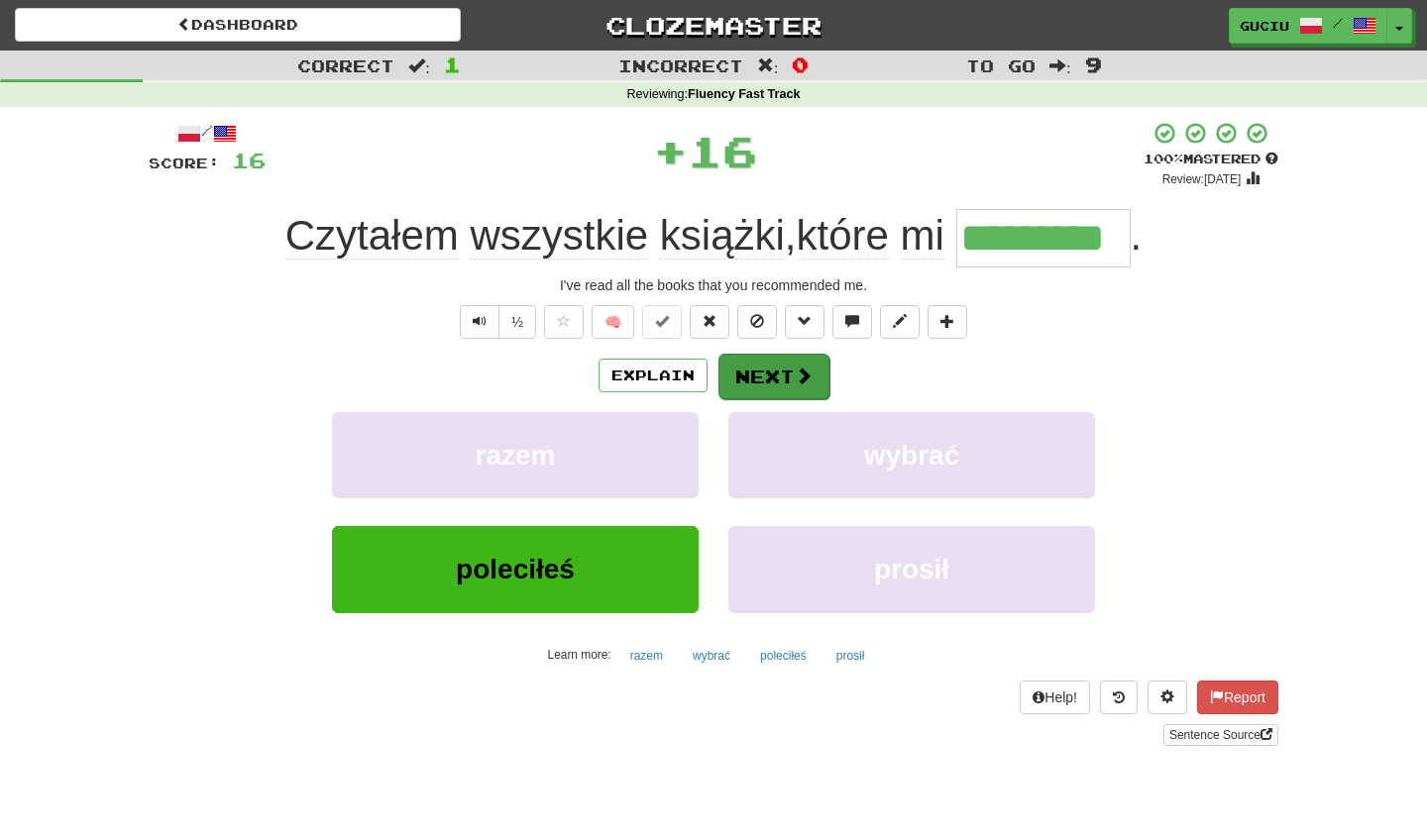 click on "Next" at bounding box center (774, 376) 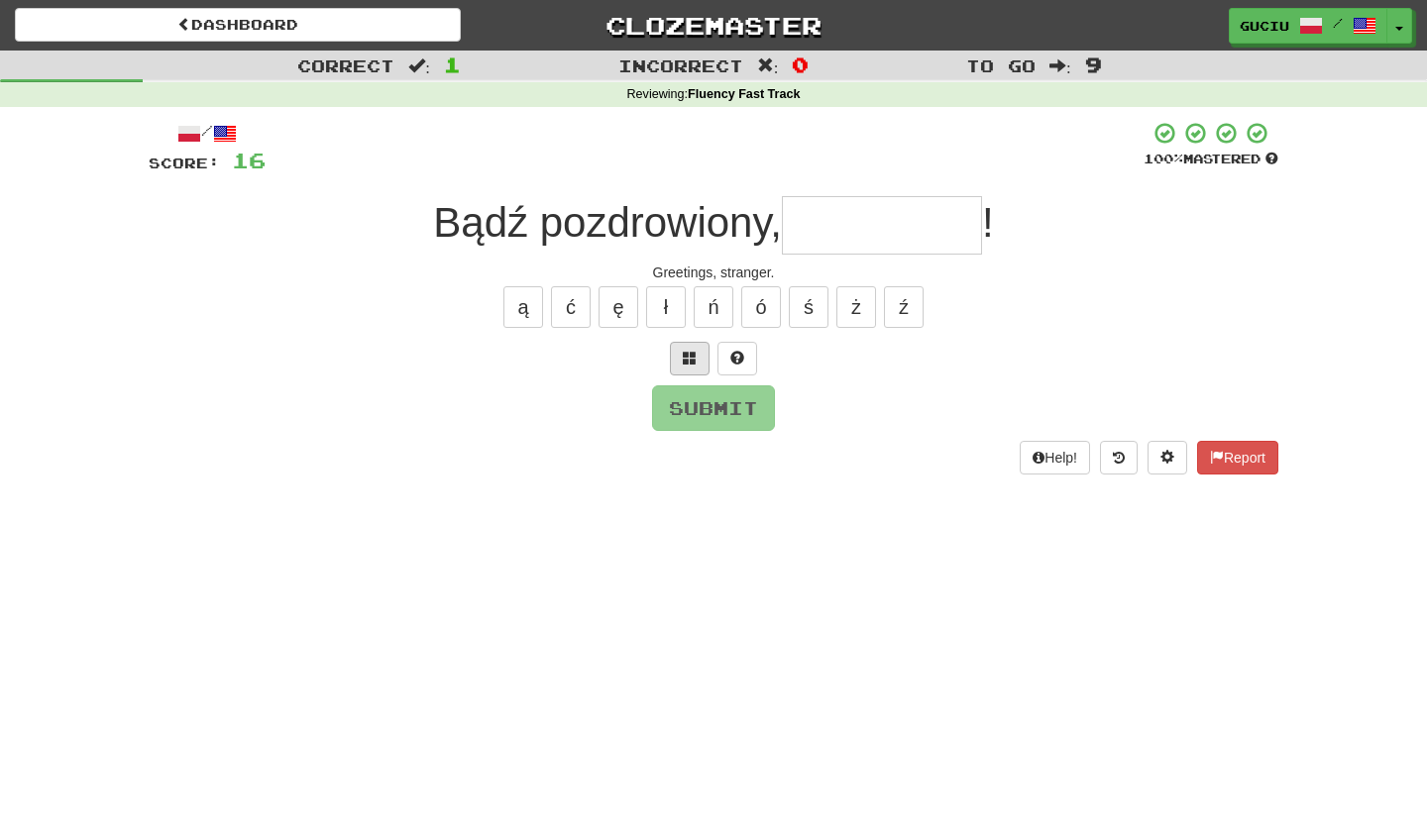 click at bounding box center (690, 358) 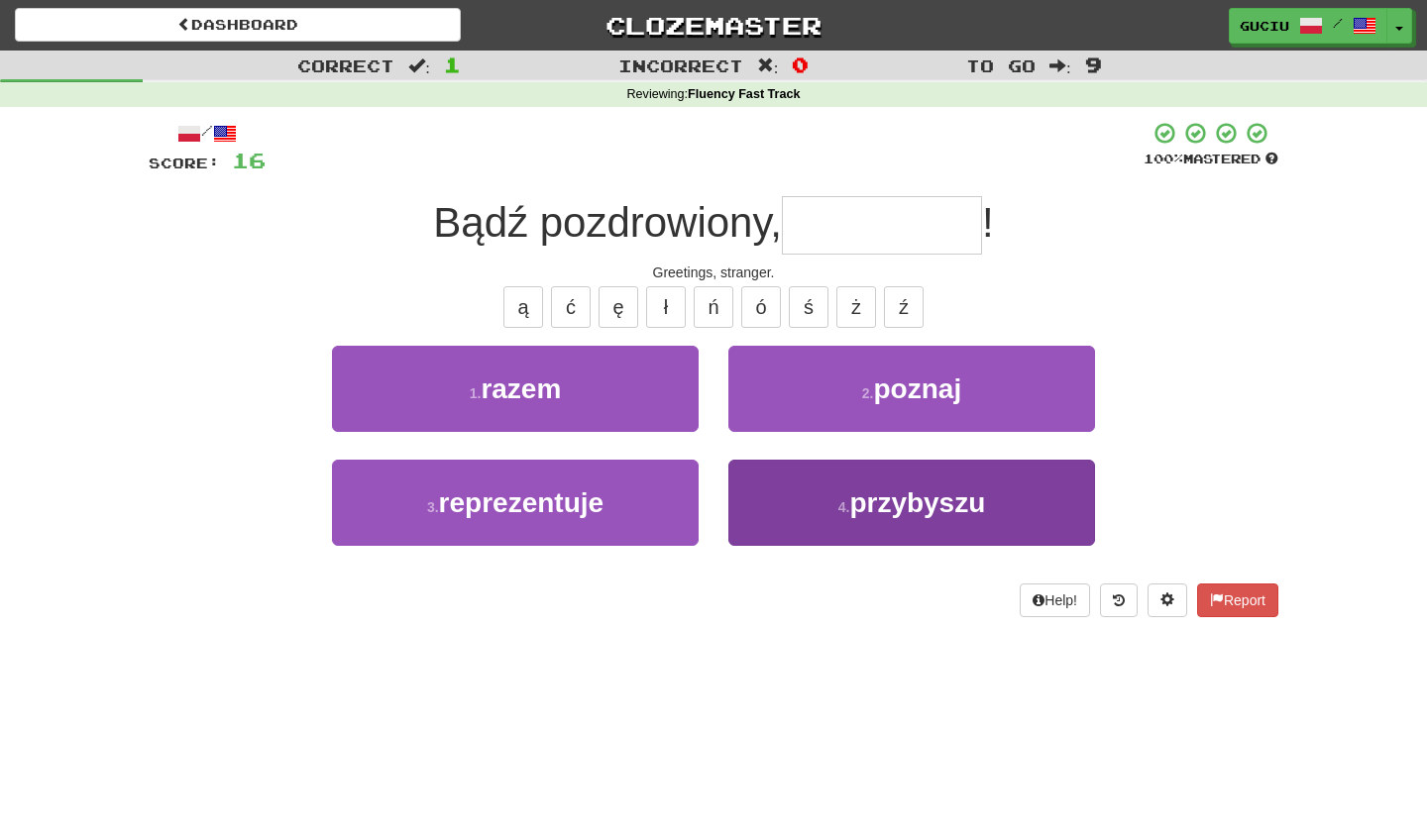 click on "4 .  przybyszu" at bounding box center (912, 502) 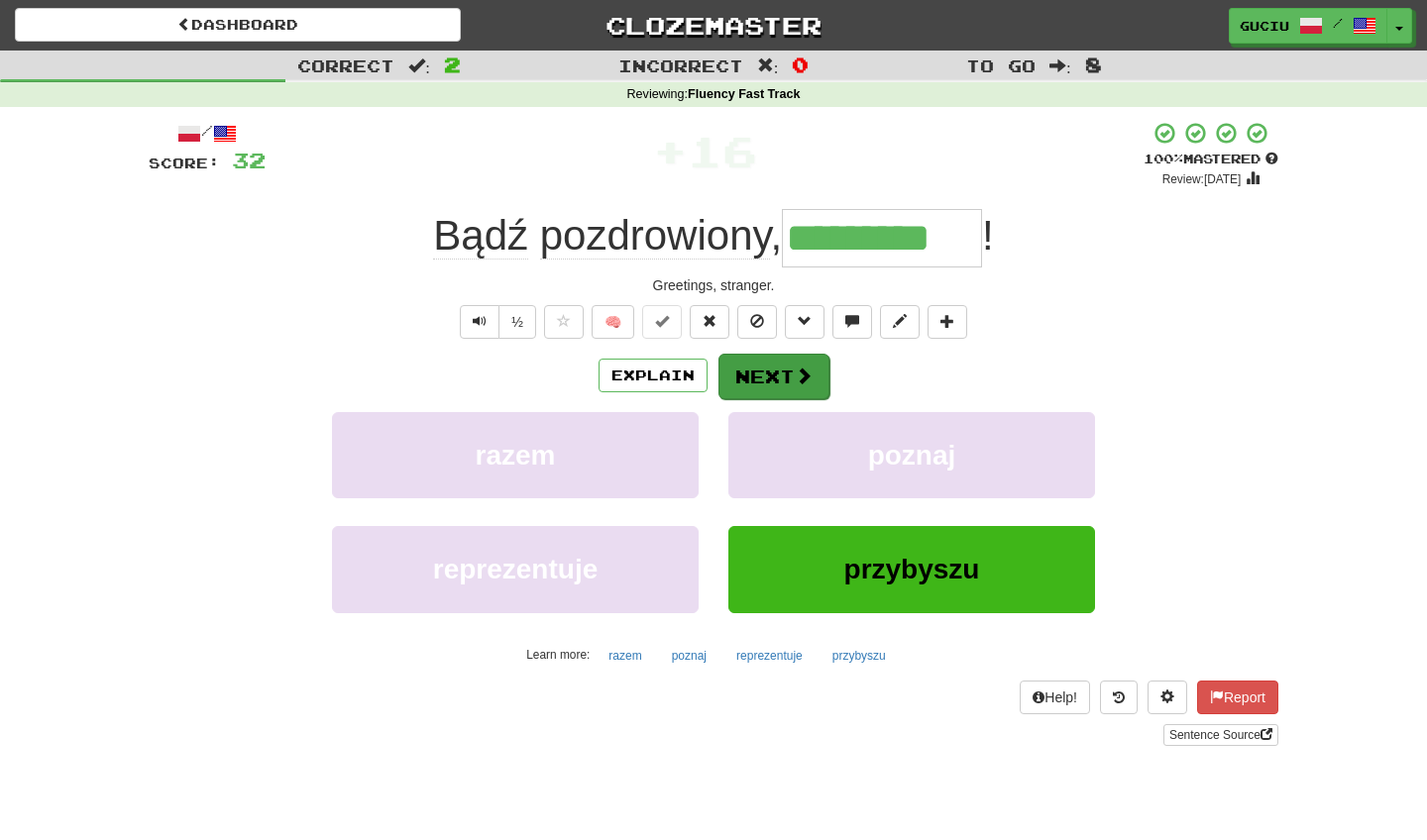 click at bounding box center (804, 375) 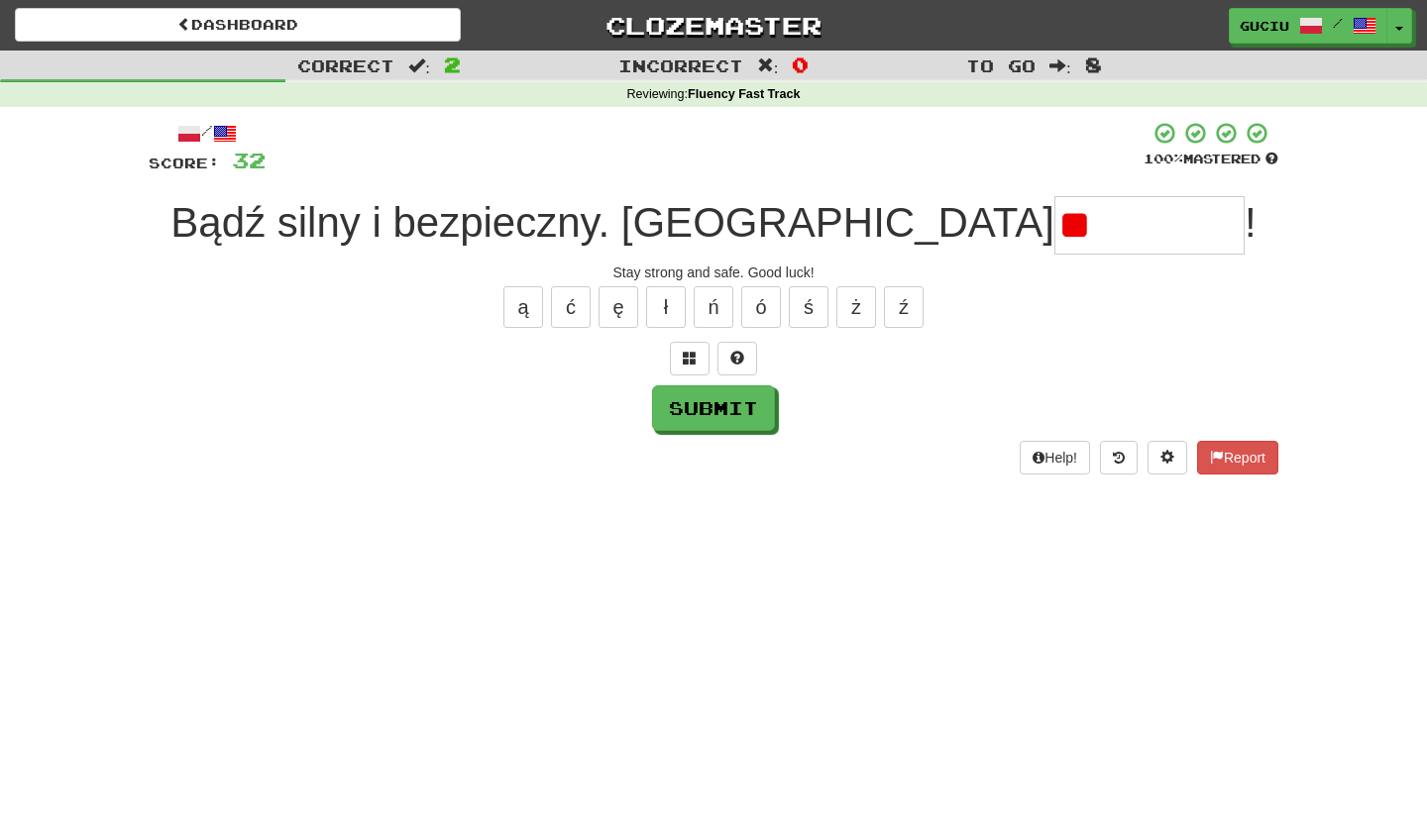 type on "*" 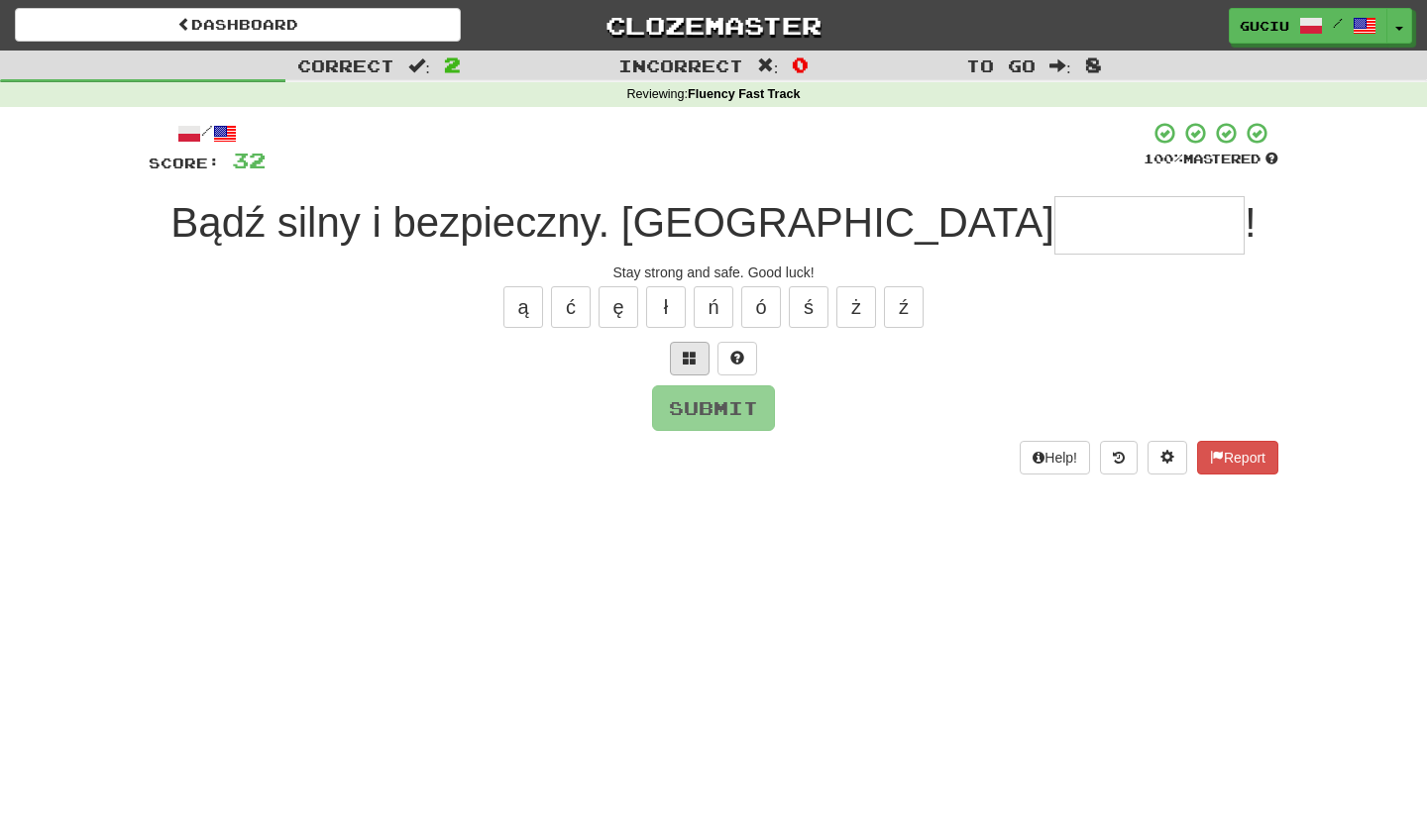 click at bounding box center [690, 359] 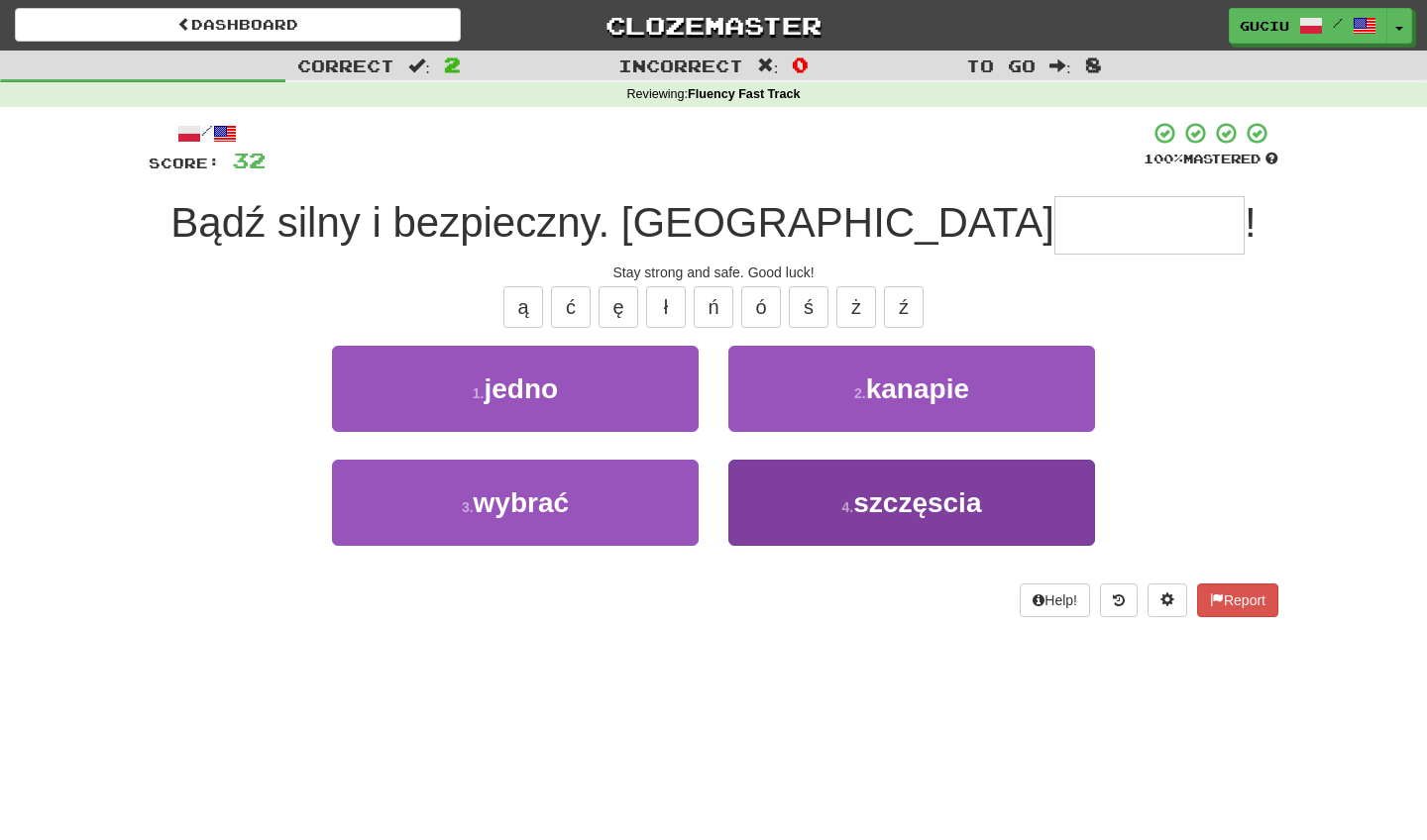 click on "4 .  szczęscia" at bounding box center [912, 502] 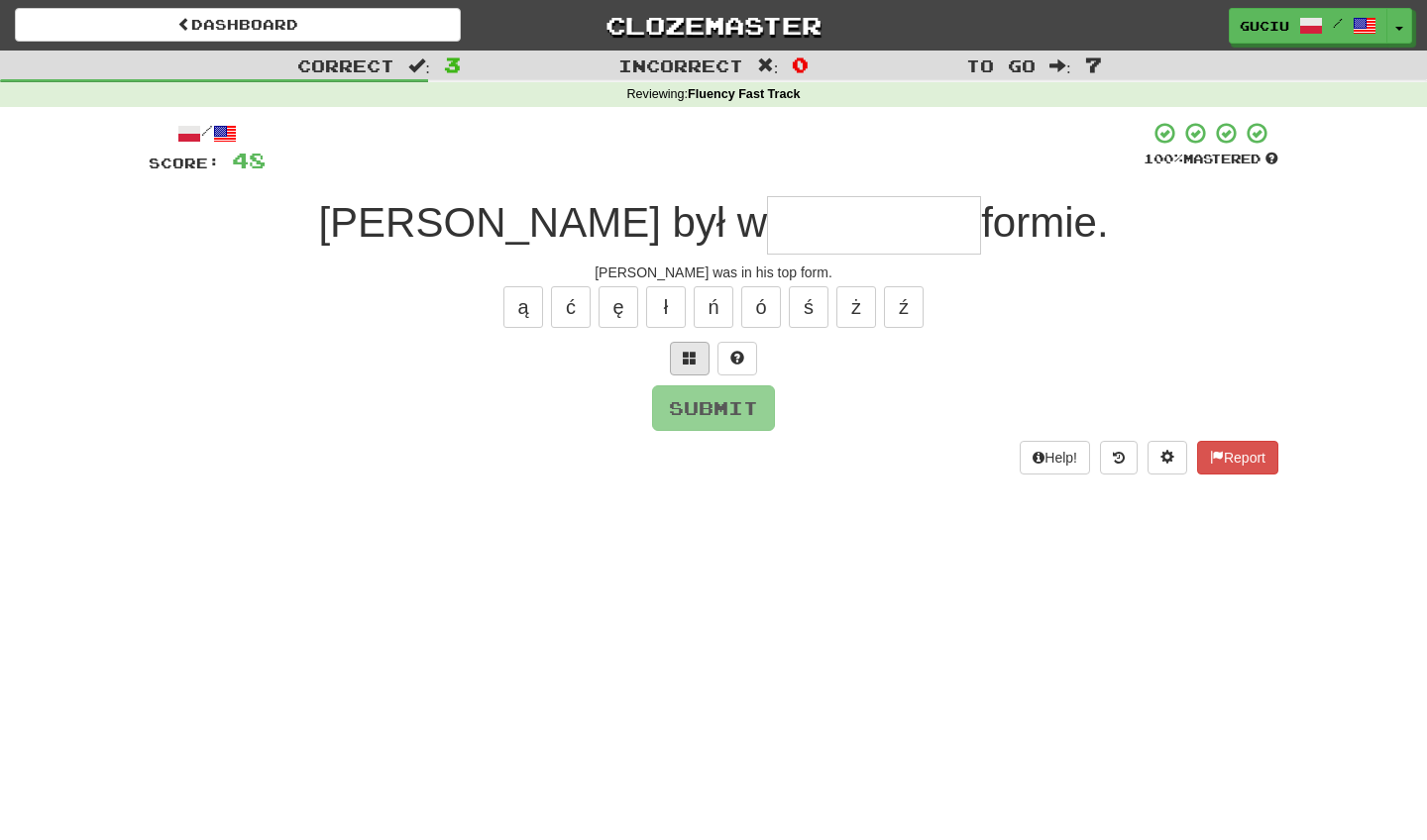 click at bounding box center [690, 359] 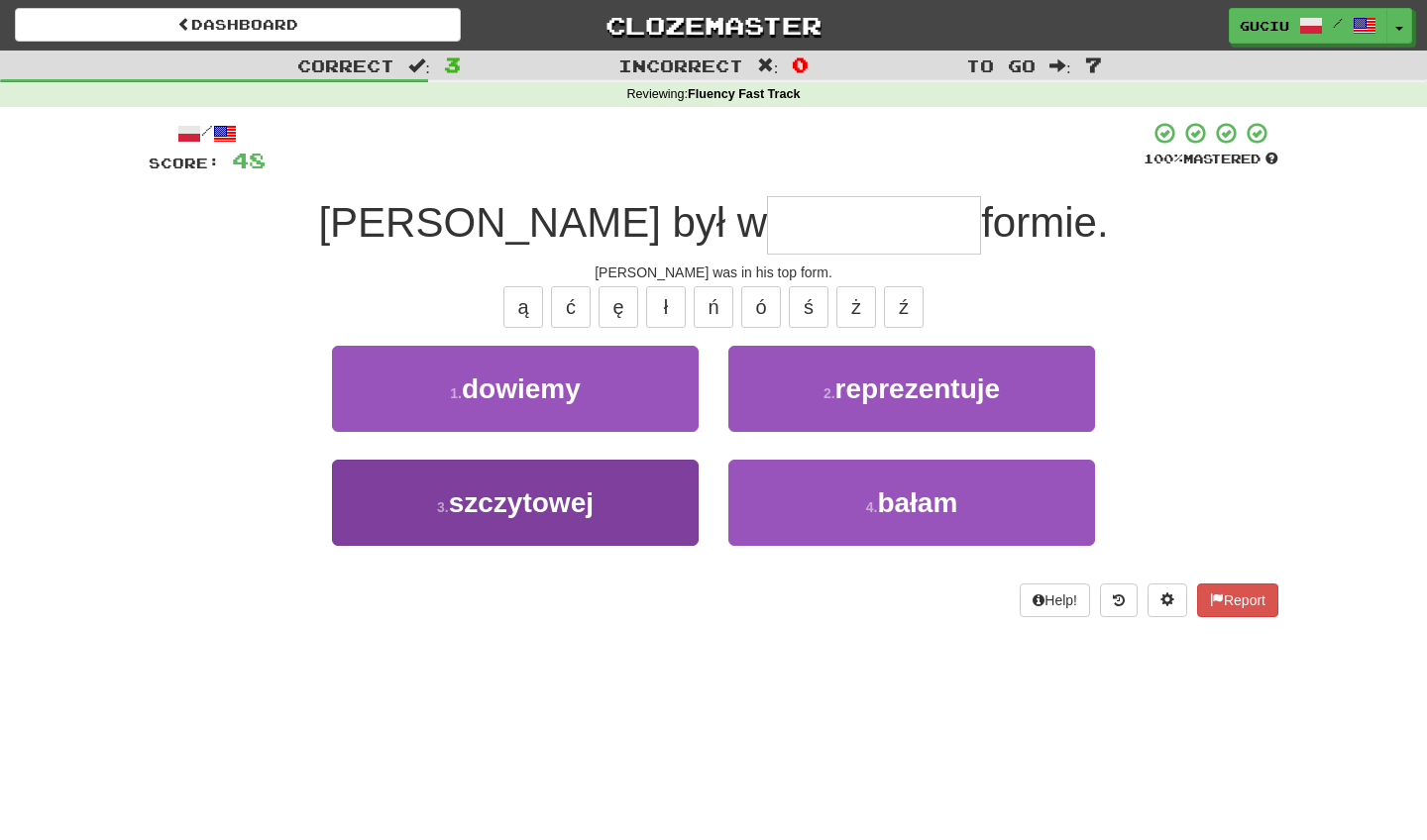 click on "3 .  szczytowej" at bounding box center [515, 502] 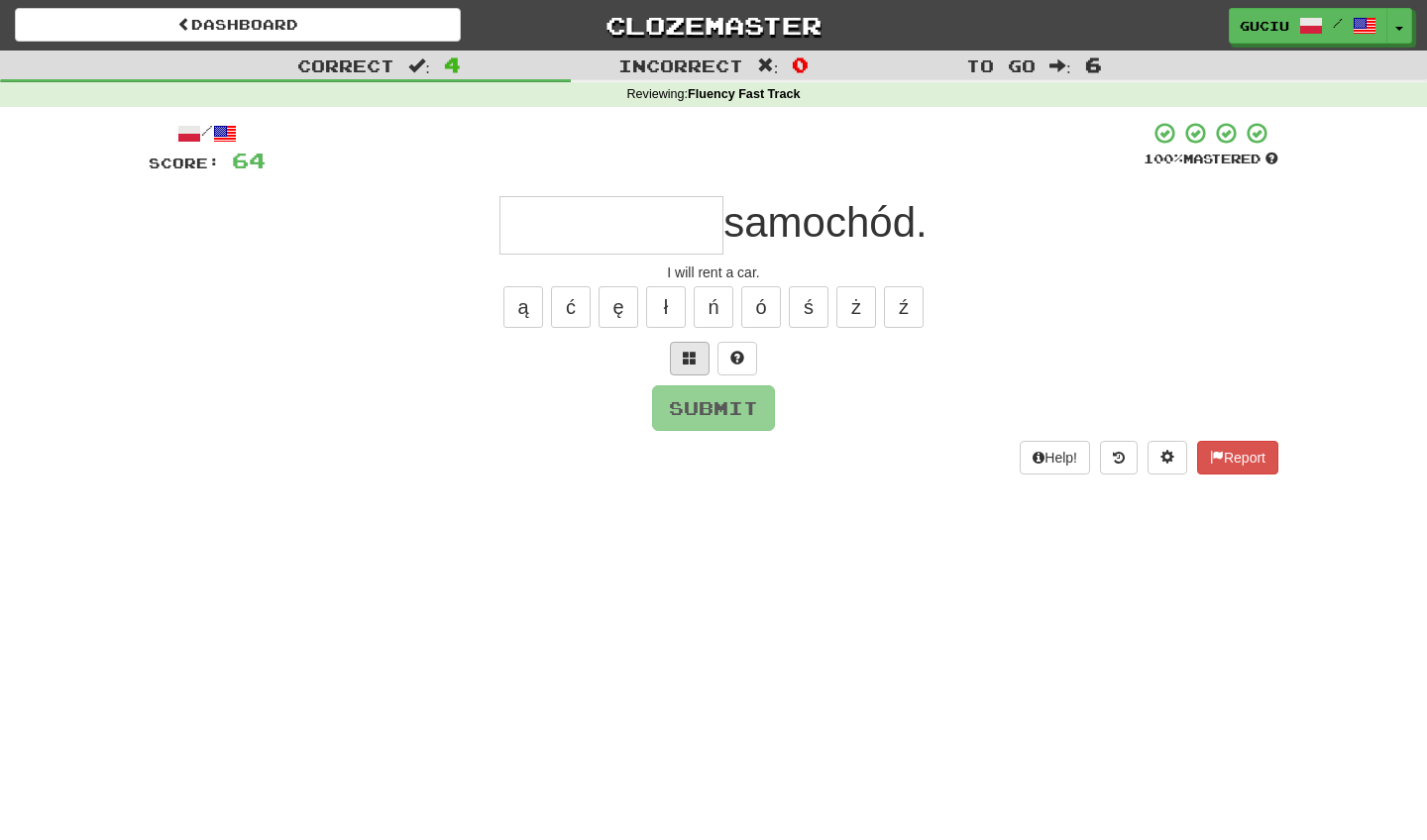 click at bounding box center (690, 359) 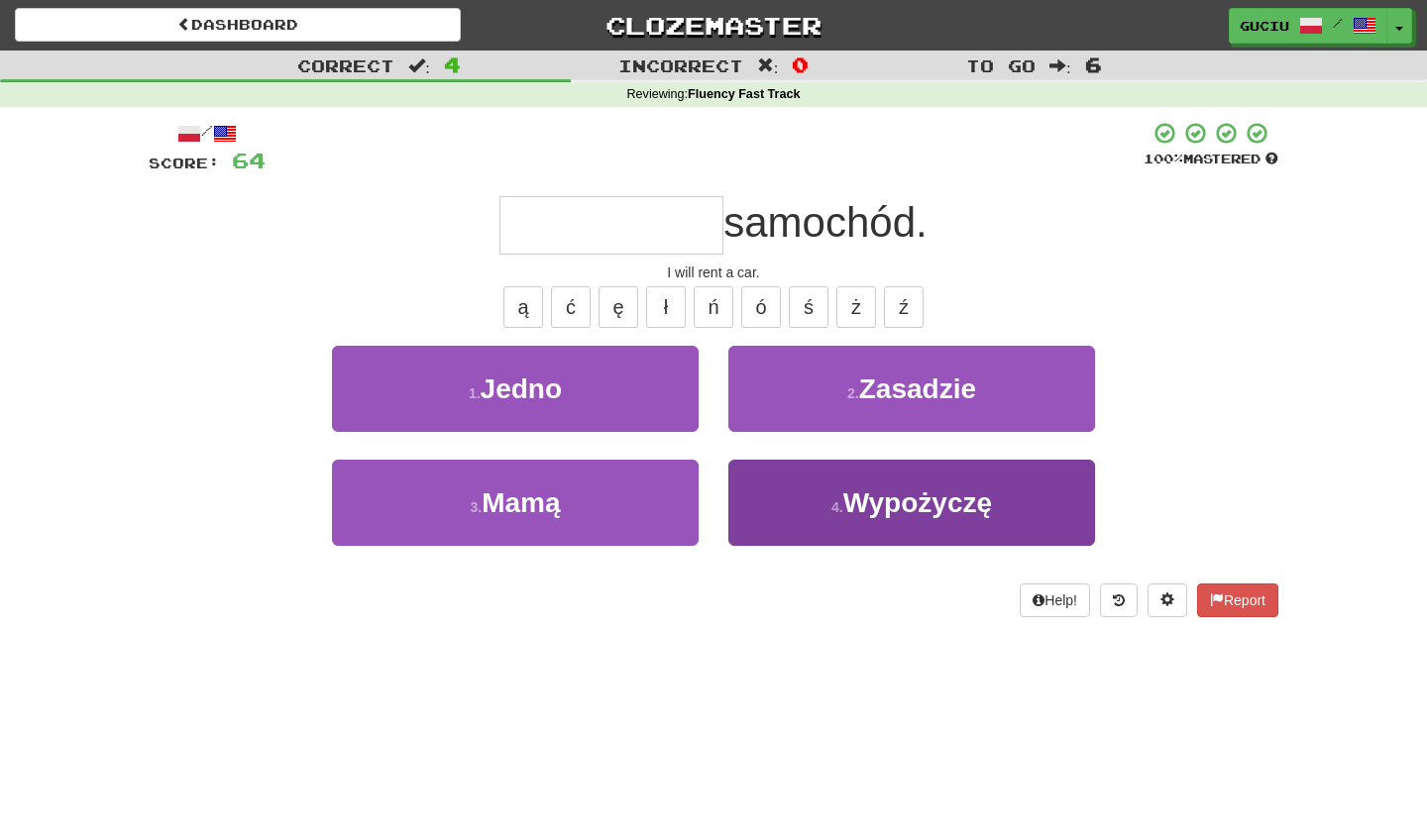 click on "4 .  Wypożyczę" at bounding box center [912, 502] 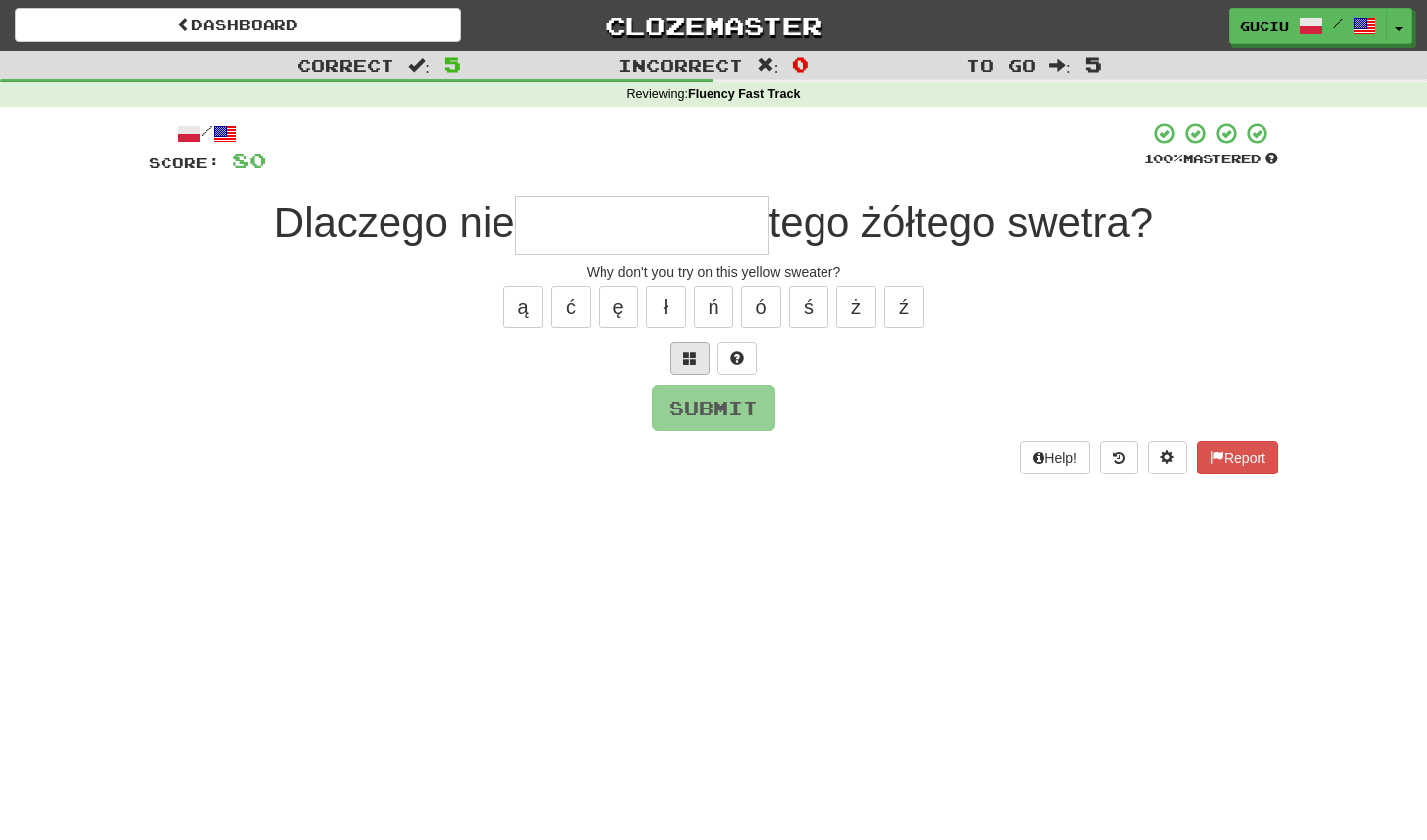 click at bounding box center (690, 359) 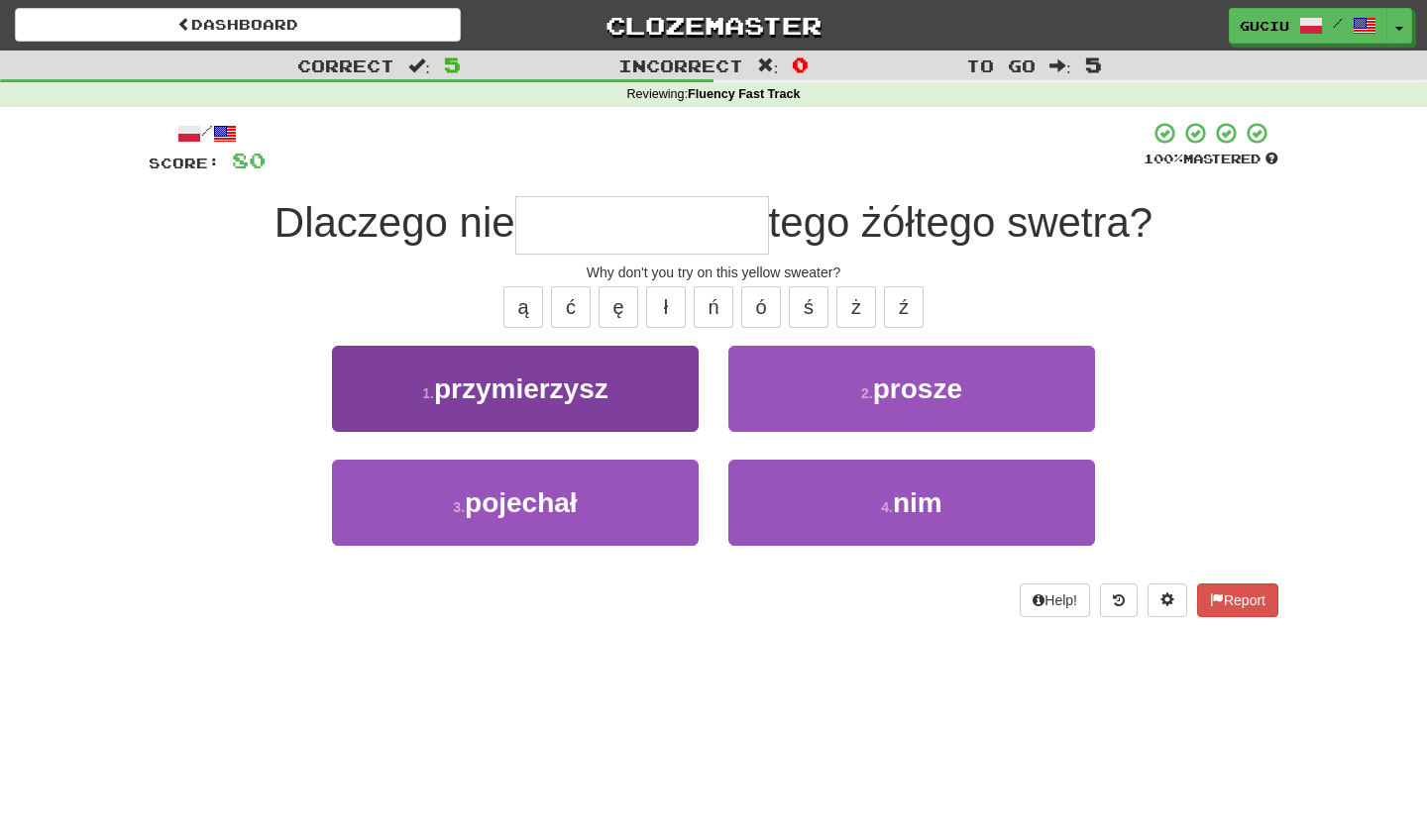 click on "1 .  przymierzysz" at bounding box center [515, 388] 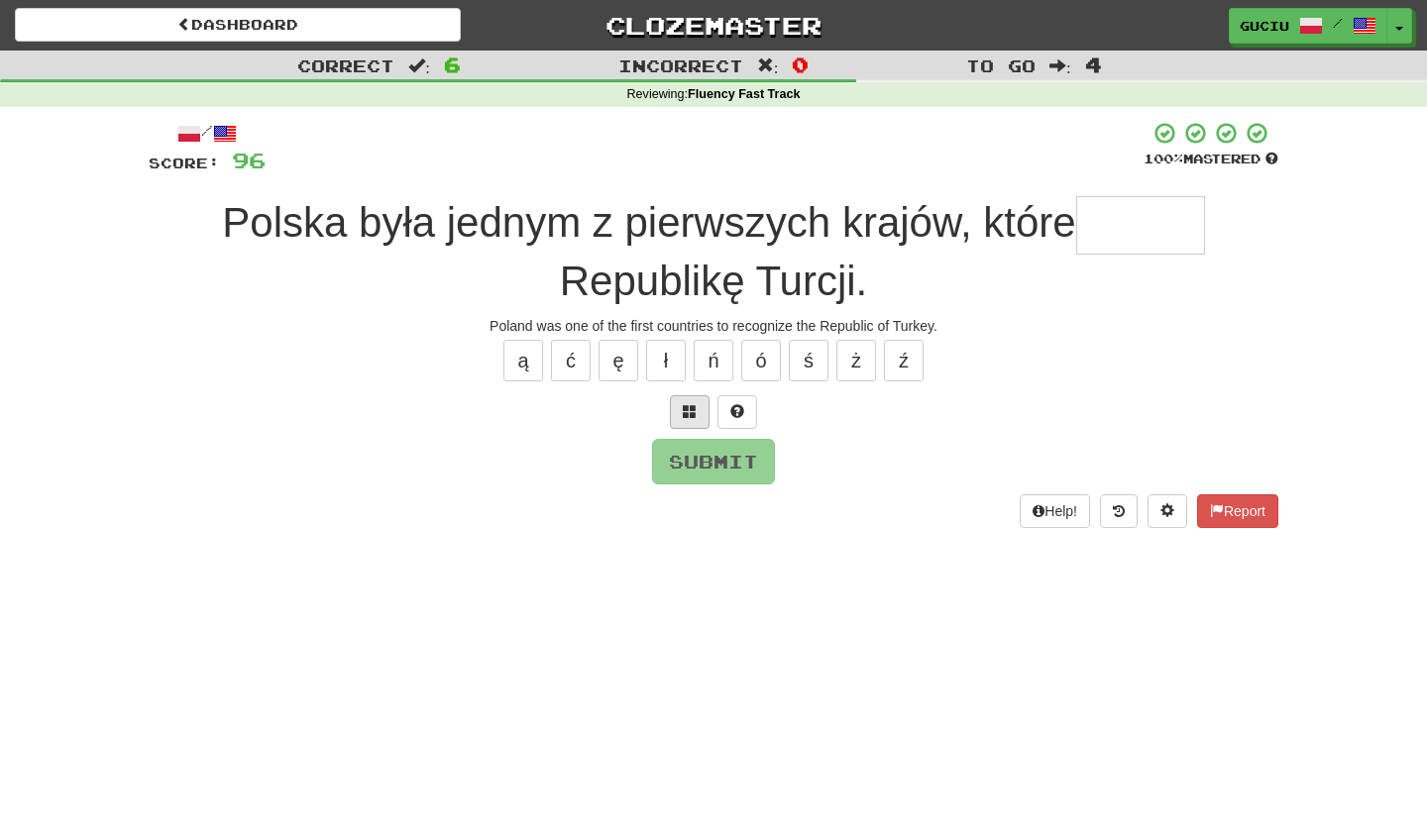 click at bounding box center [690, 411] 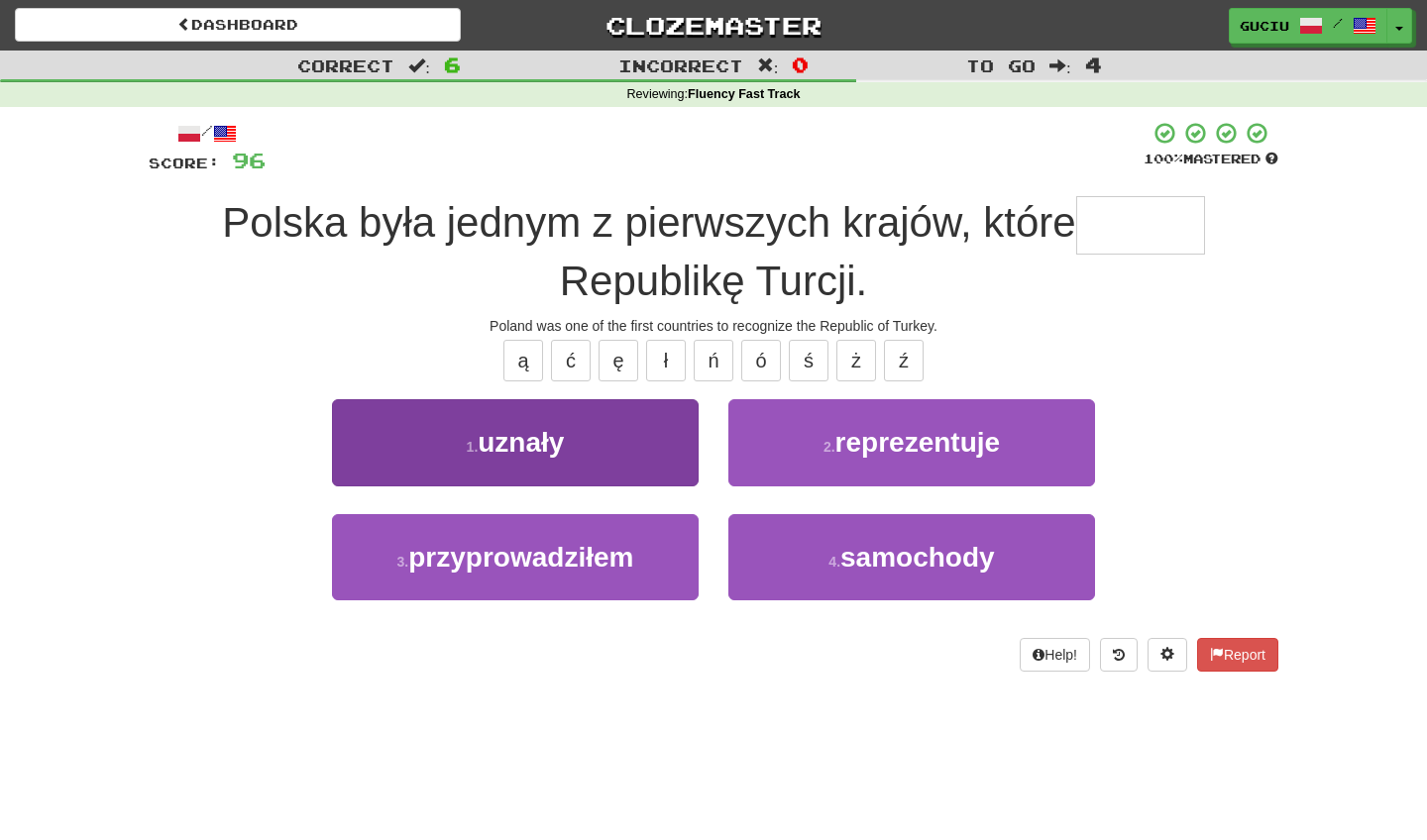click on "1 .  uznały" at bounding box center [515, 442] 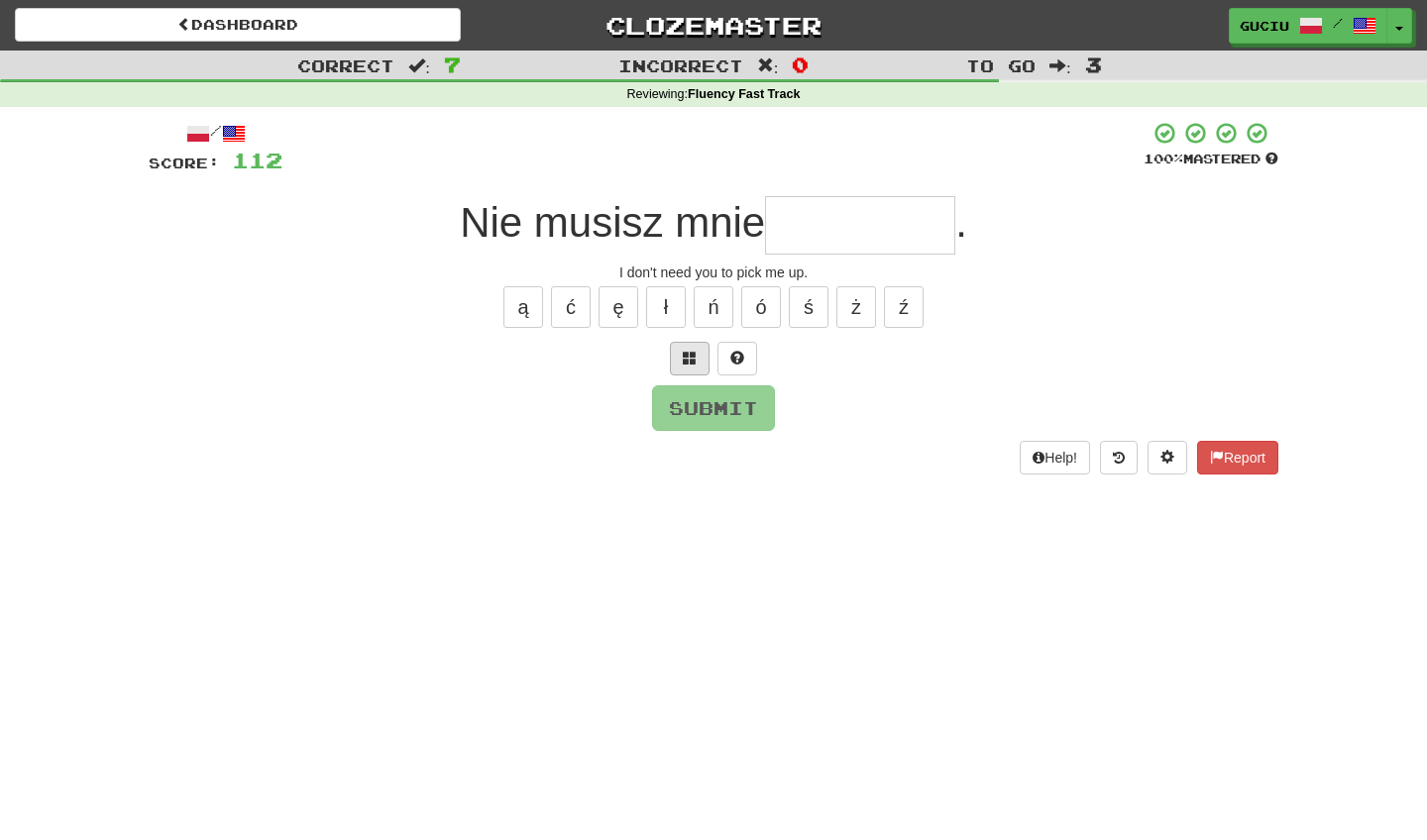 click at bounding box center (690, 359) 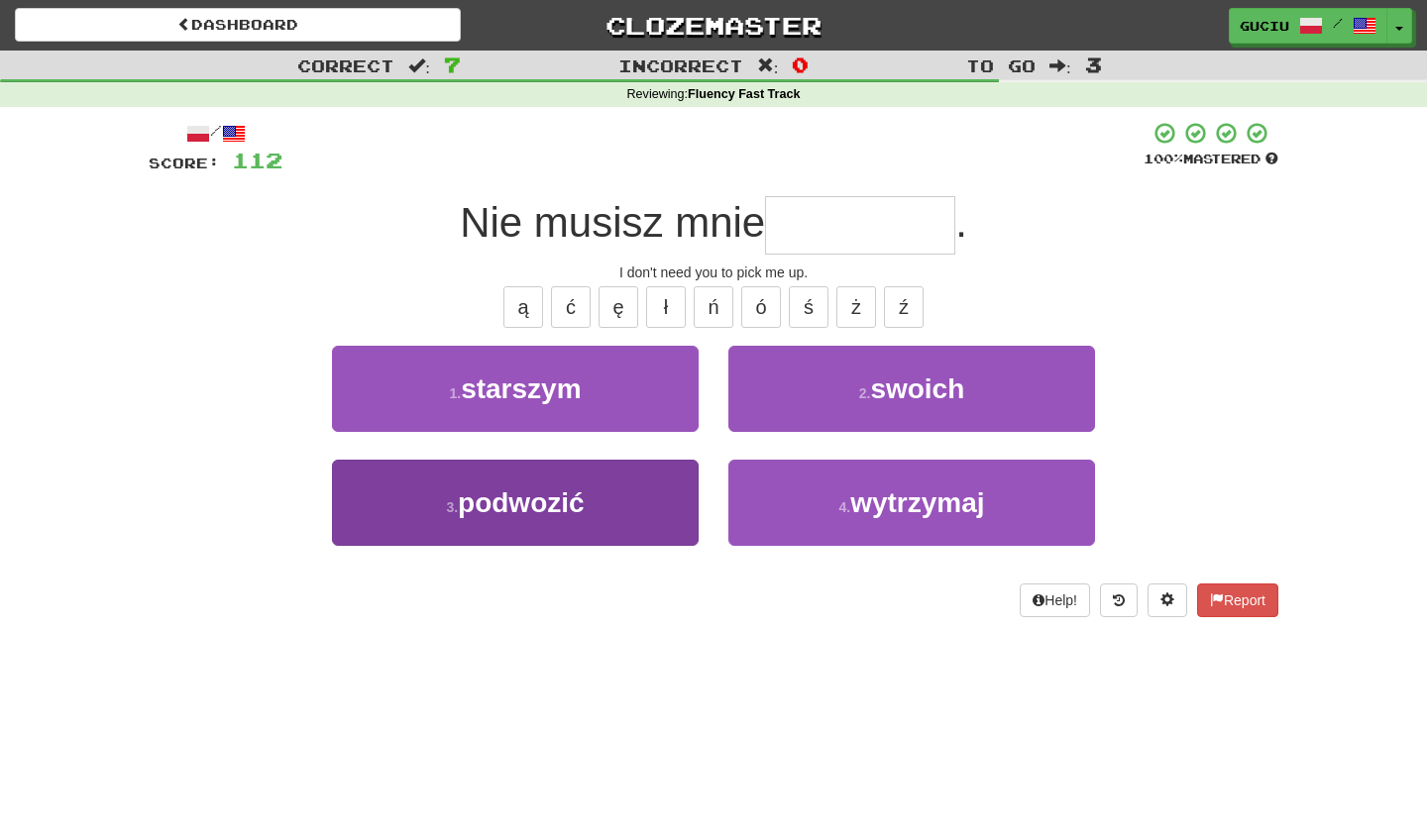 click on "3 .  podwozić" at bounding box center (515, 502) 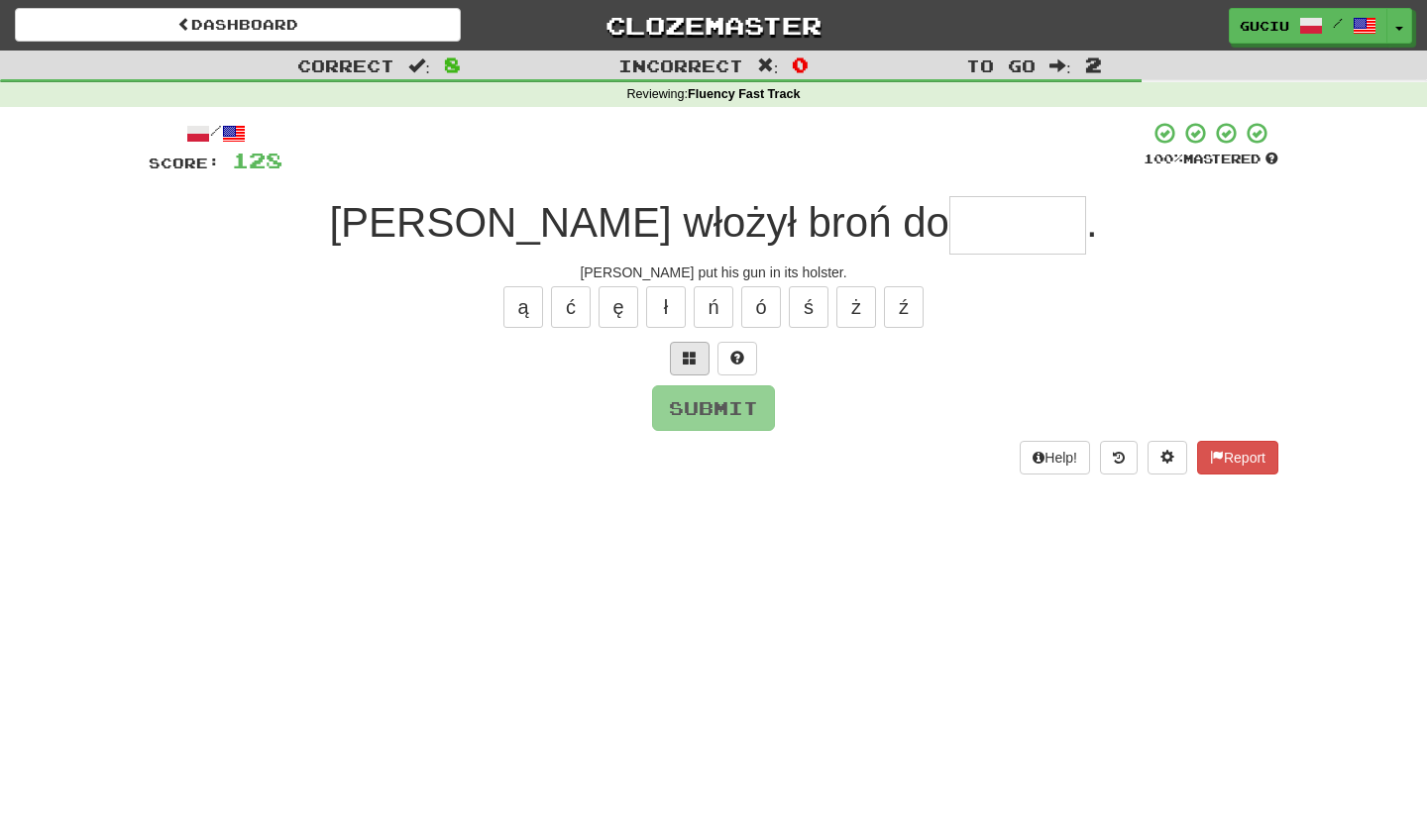 click at bounding box center (690, 359) 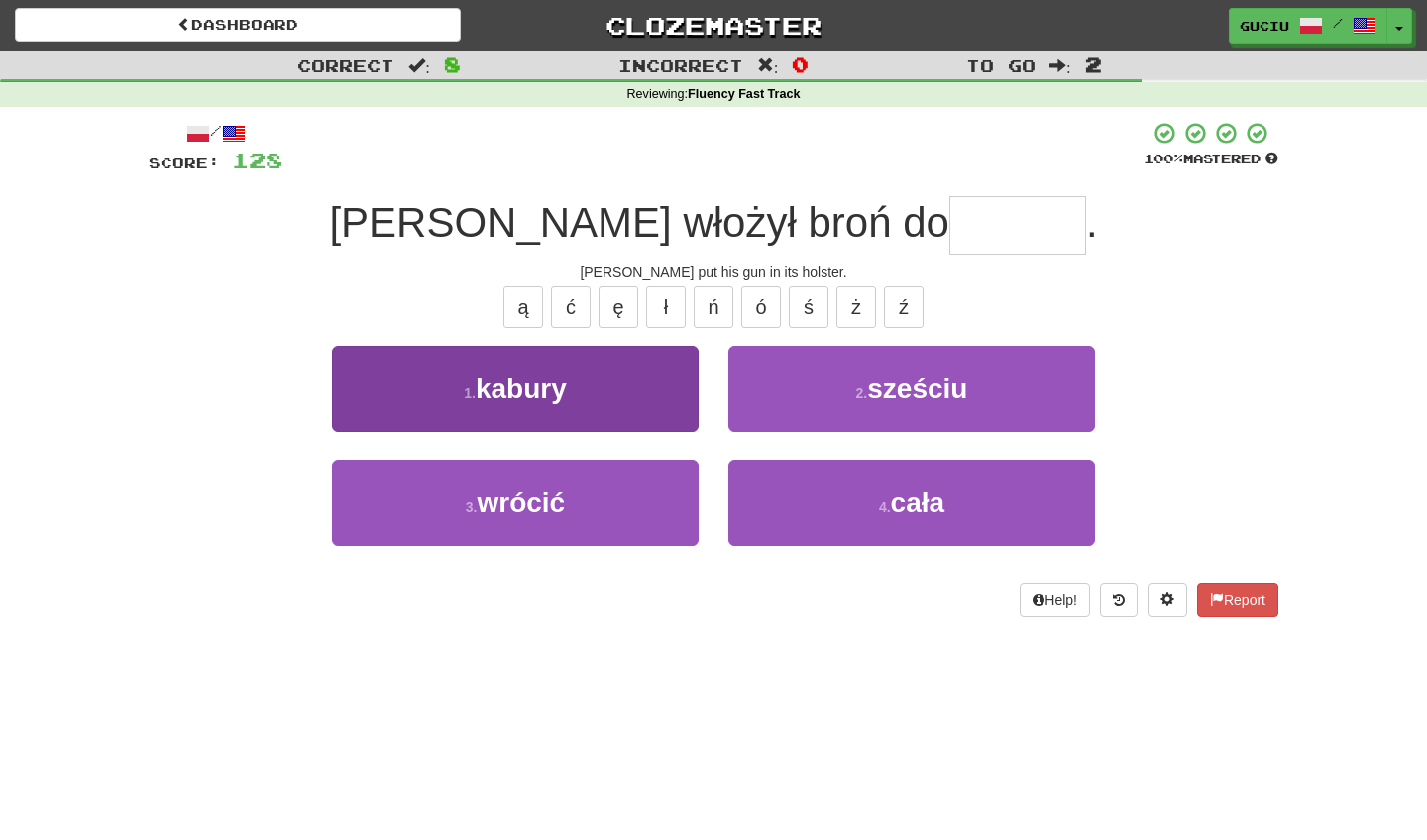 click on "1 .  kabury" at bounding box center (515, 388) 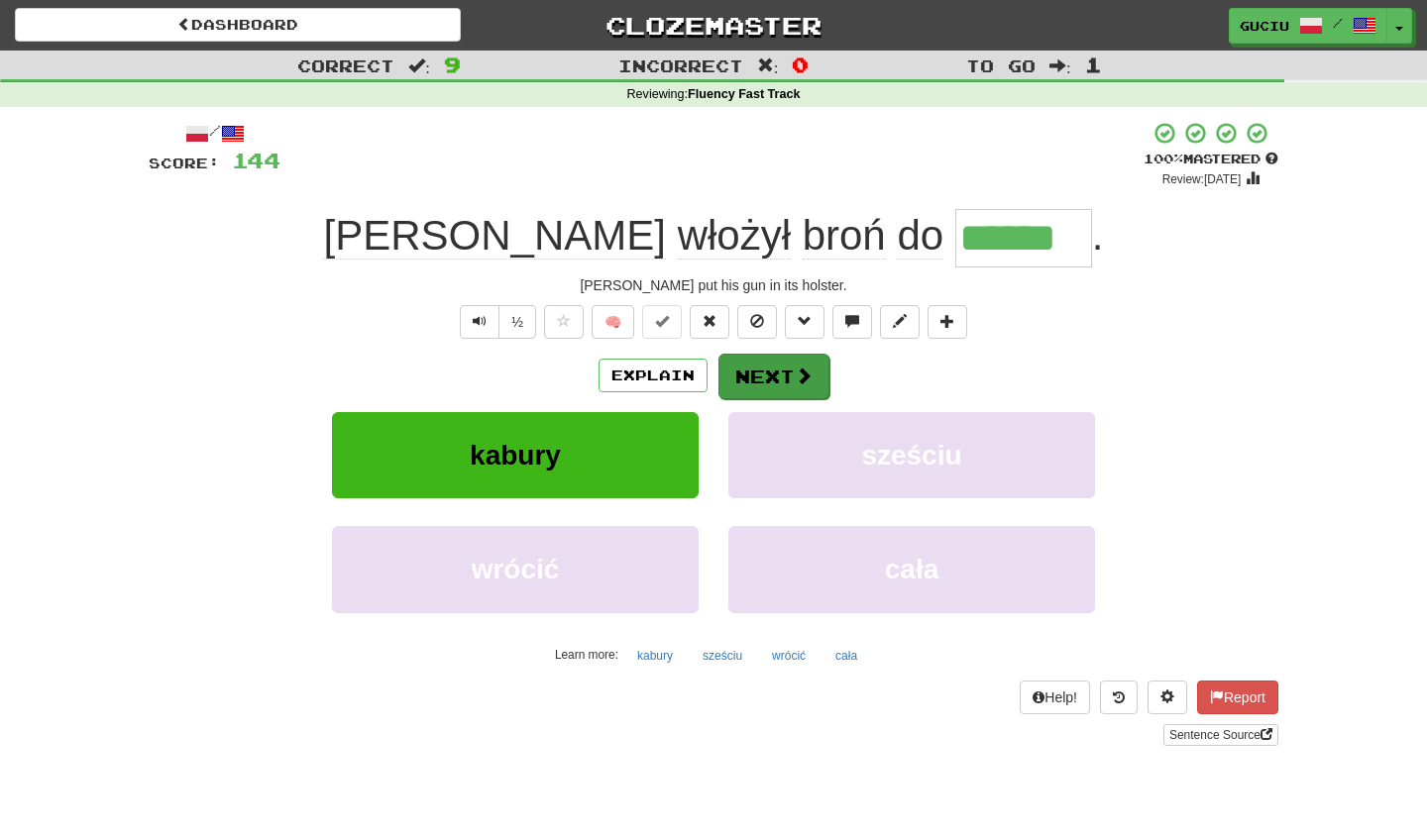 click at bounding box center [804, 375] 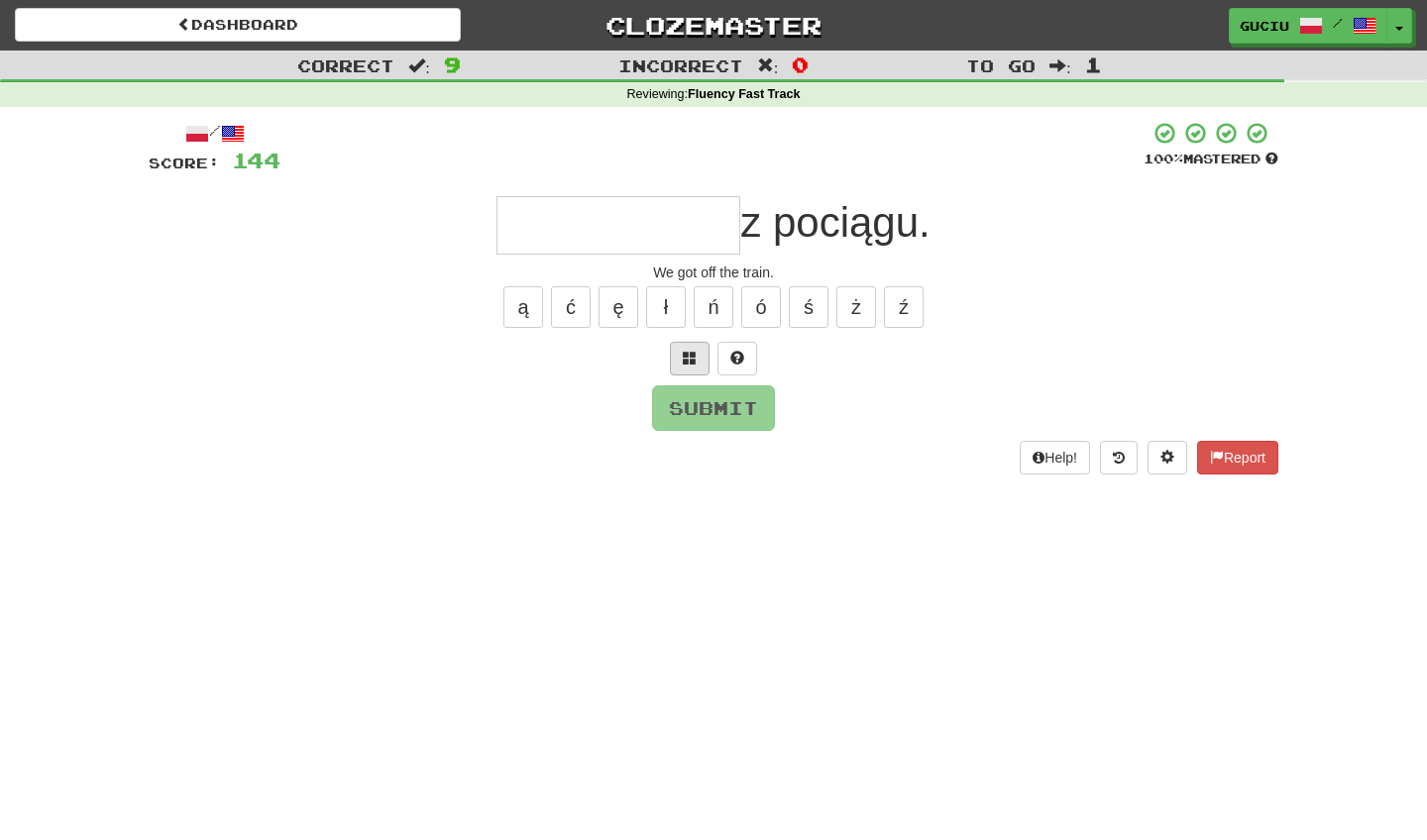 click at bounding box center [690, 359] 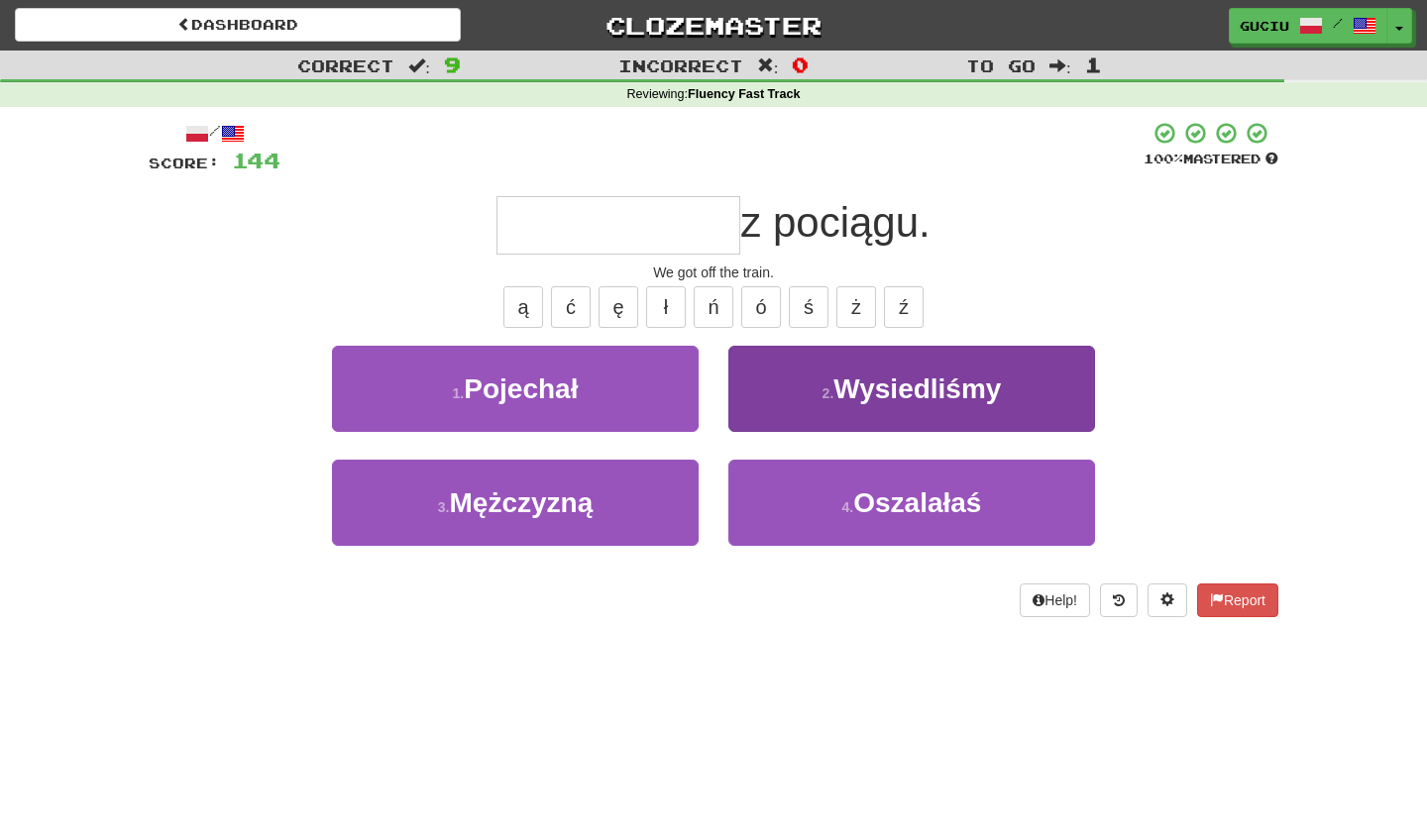 click on "2 .  Wysiedliśmy" at bounding box center [912, 388] 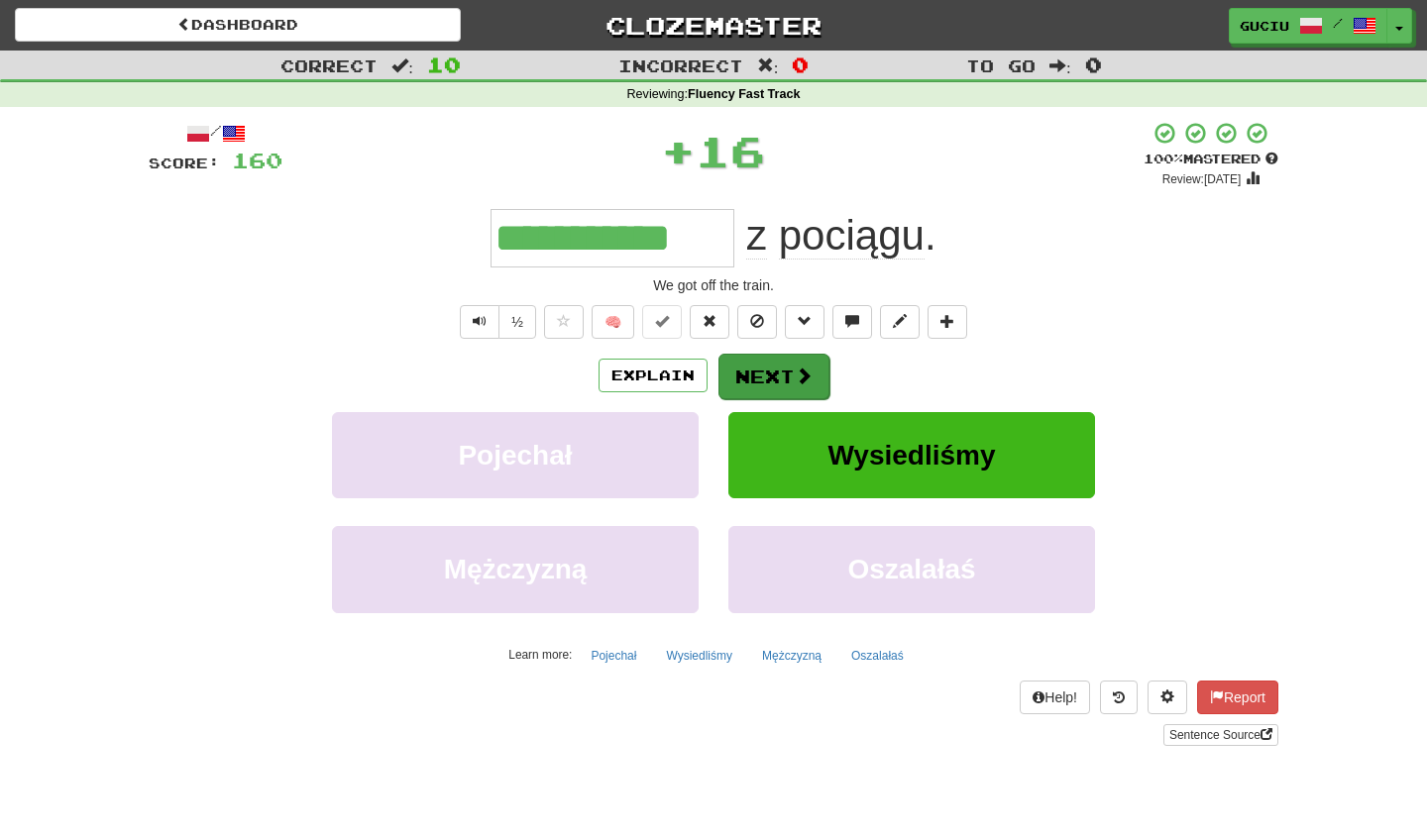 click on "Next" at bounding box center [774, 376] 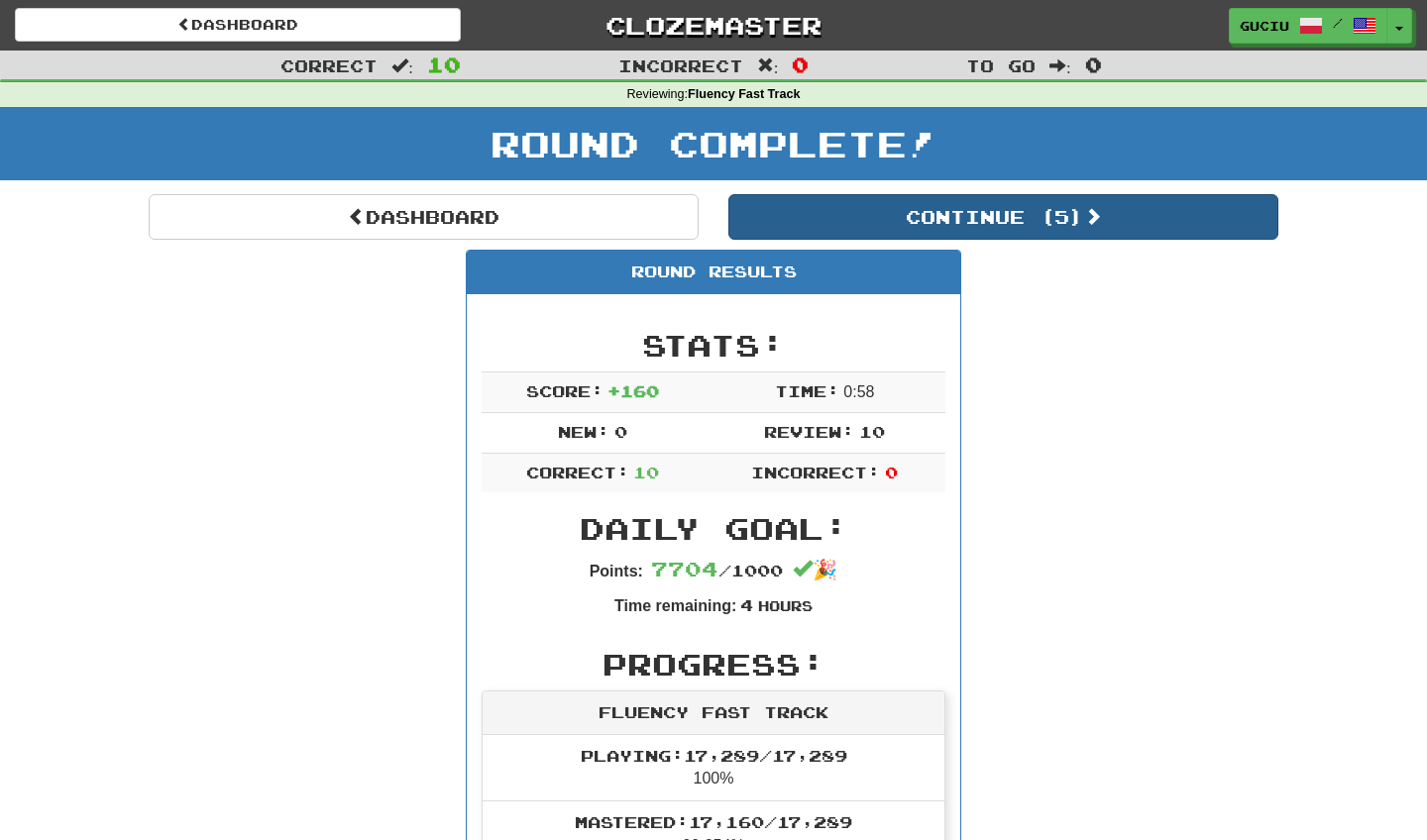 click on "Continue ( 5 )" at bounding box center (1003, 217) 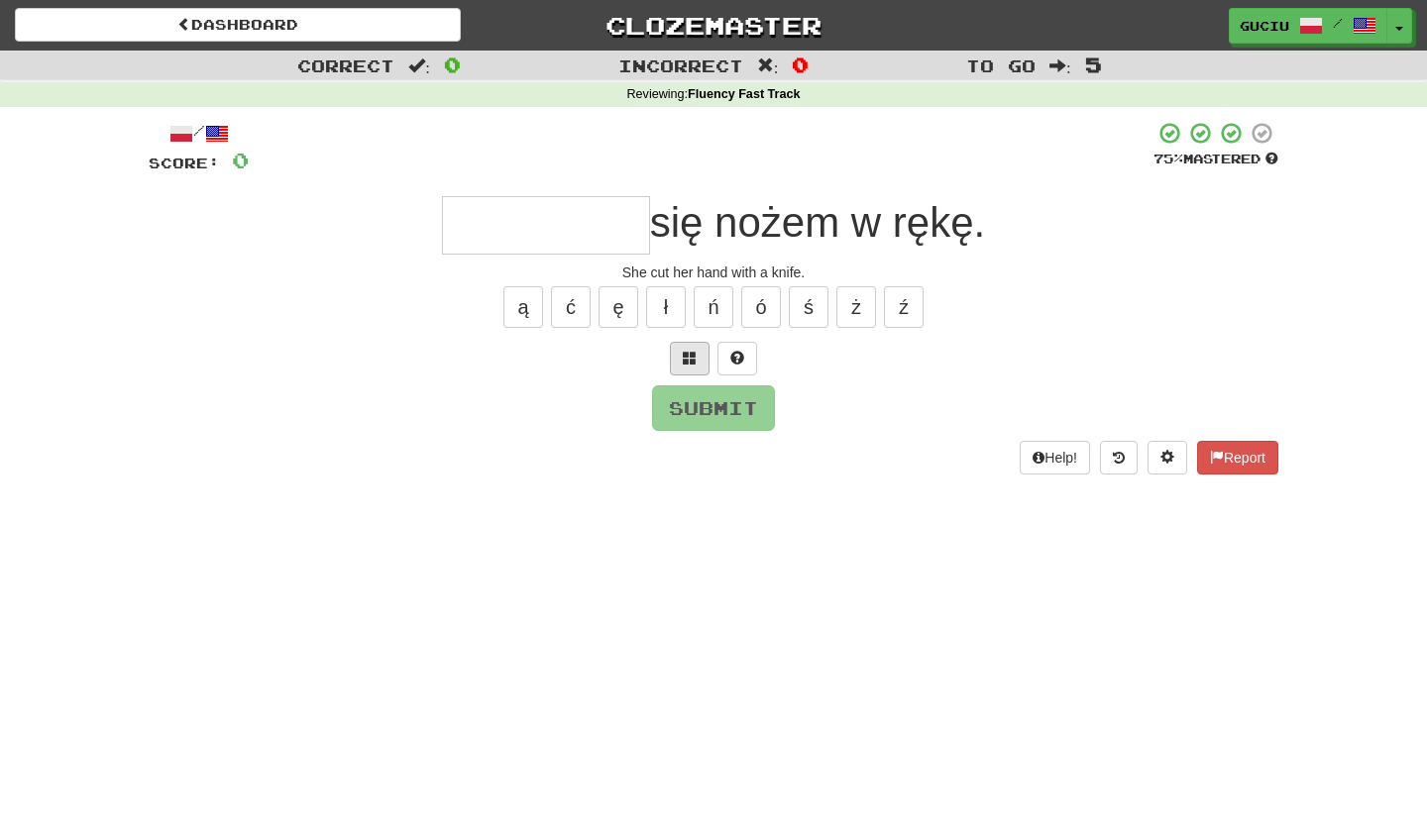 click at bounding box center [690, 358] 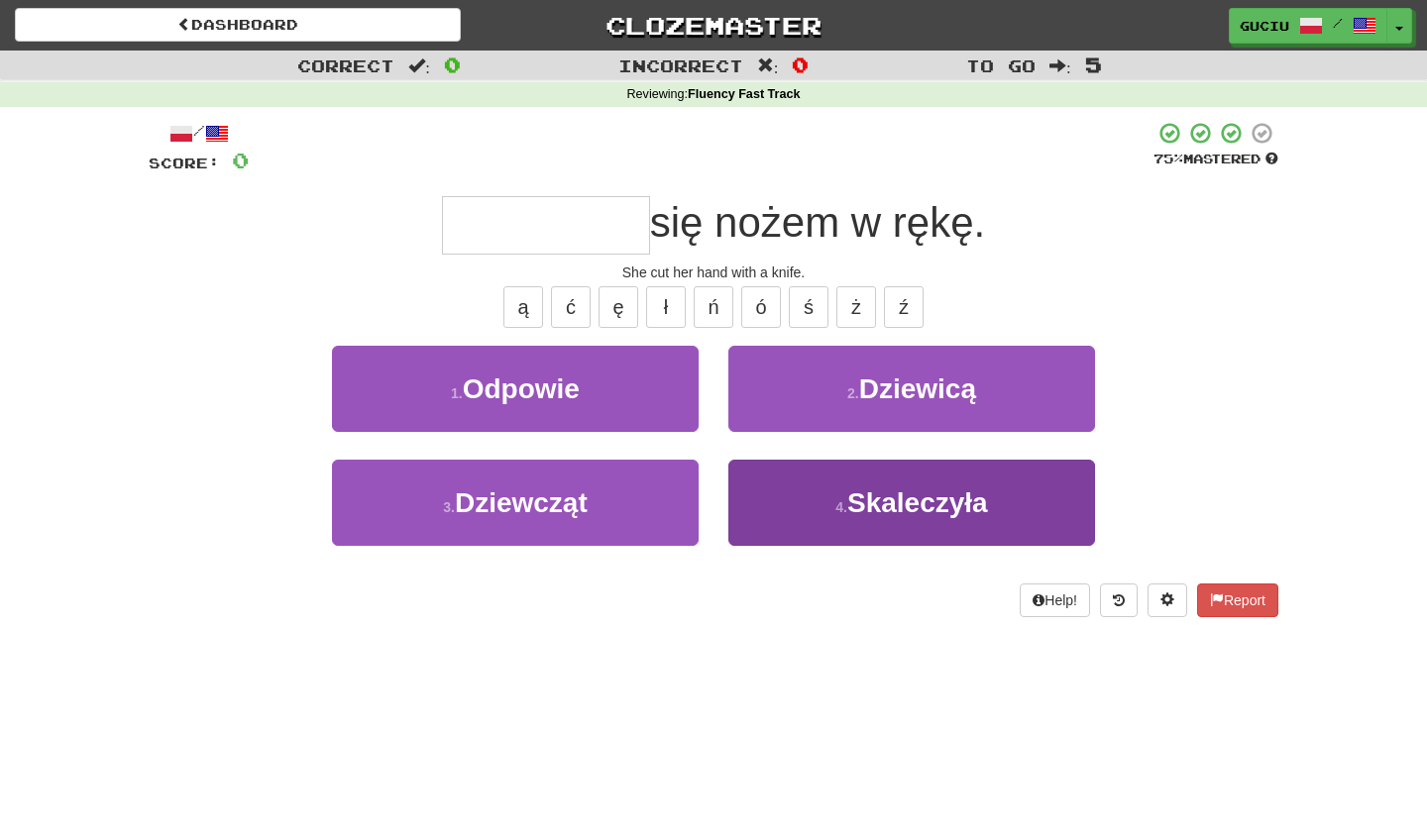 click on "4 .  Skaleczyła" at bounding box center [912, 502] 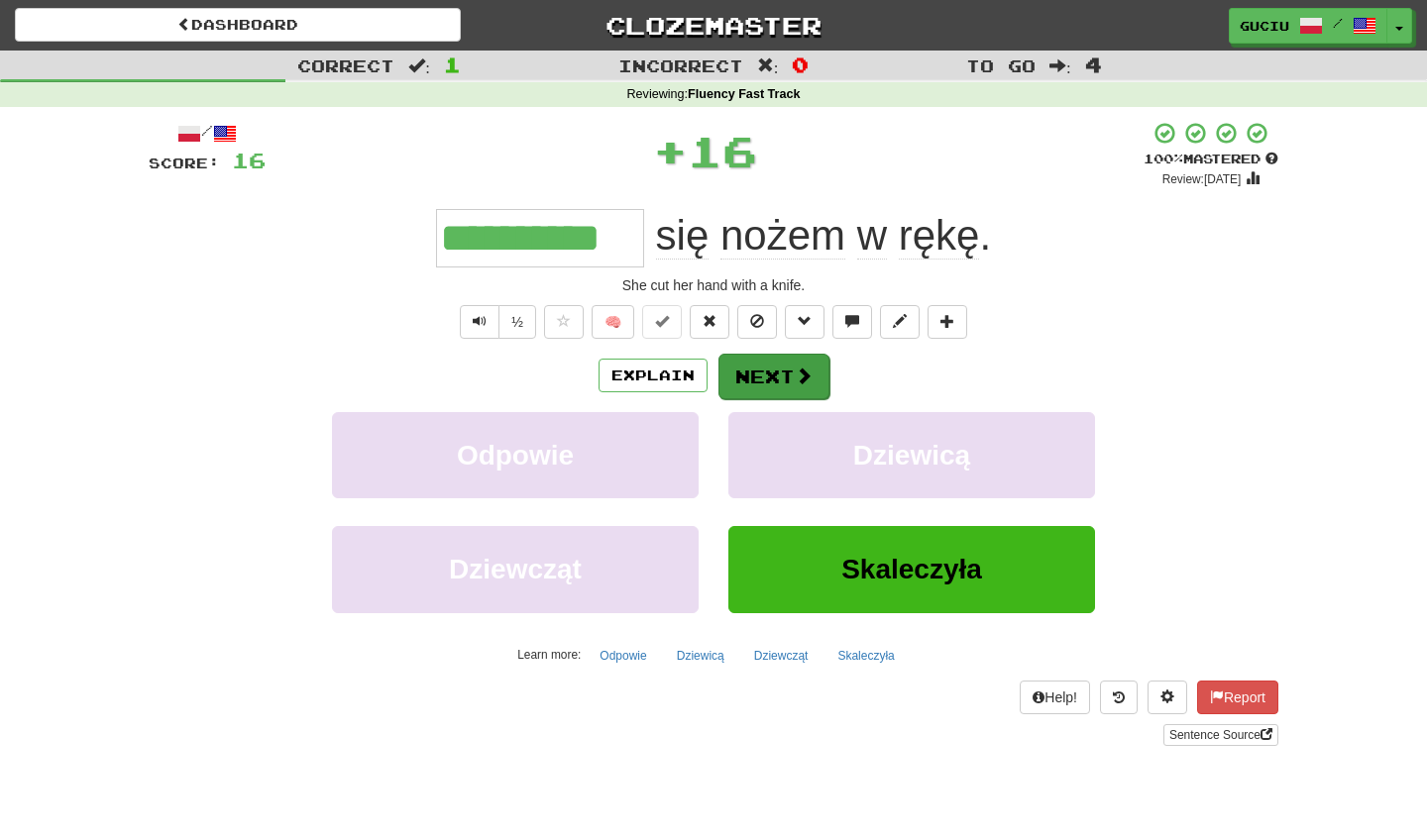 click on "Next" at bounding box center [774, 376] 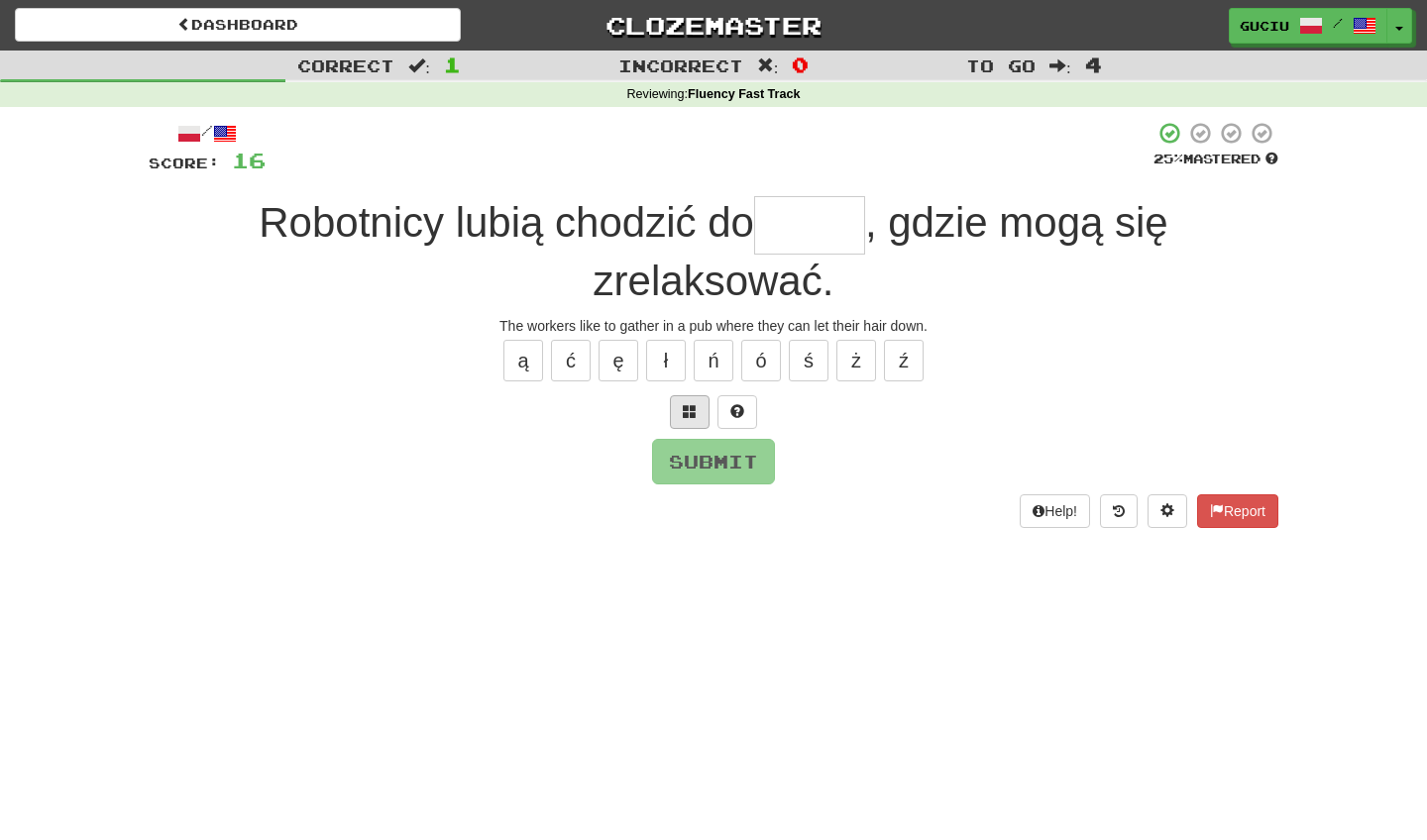 click at bounding box center (690, 412) 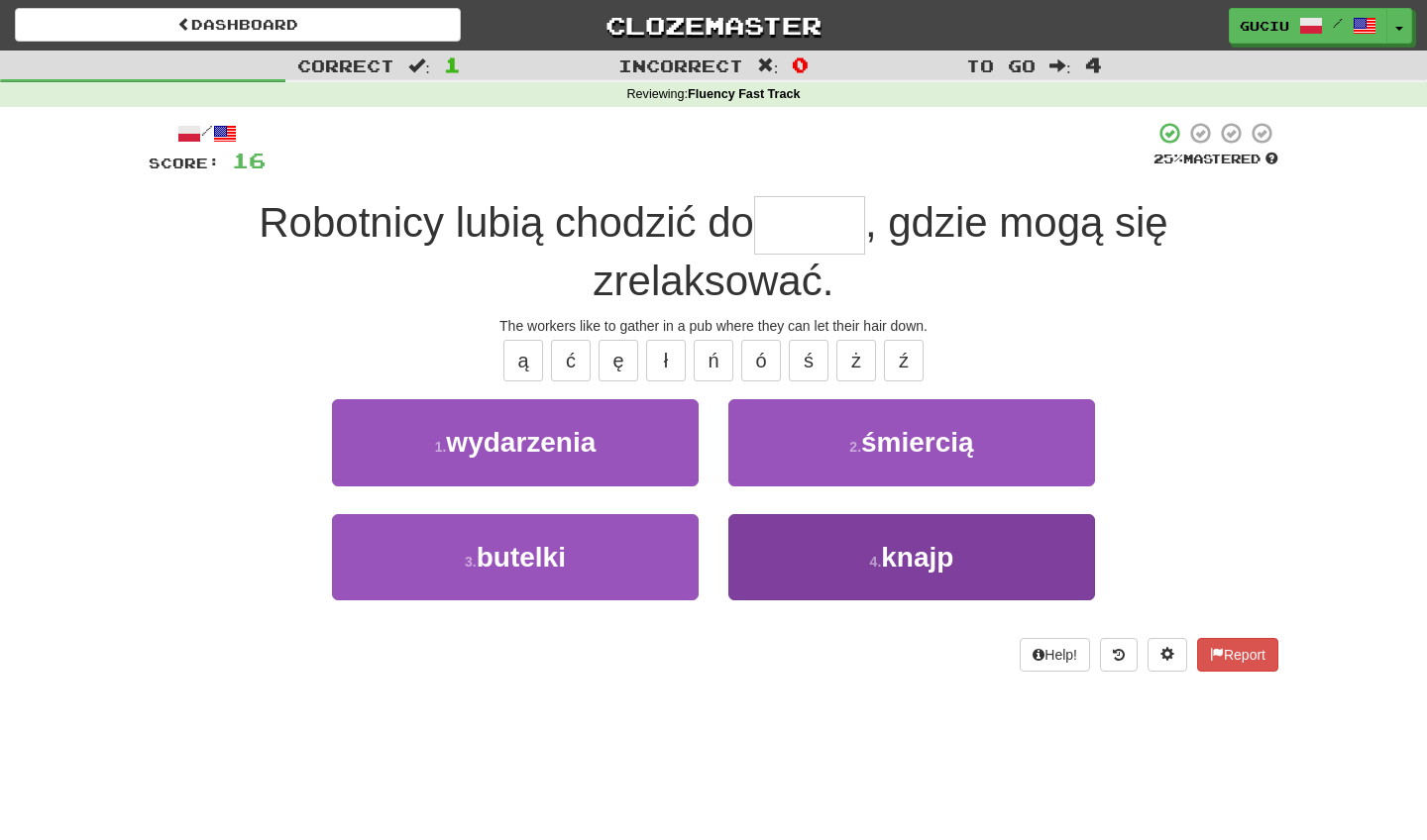 click on "4 .  knajp" at bounding box center [912, 557] 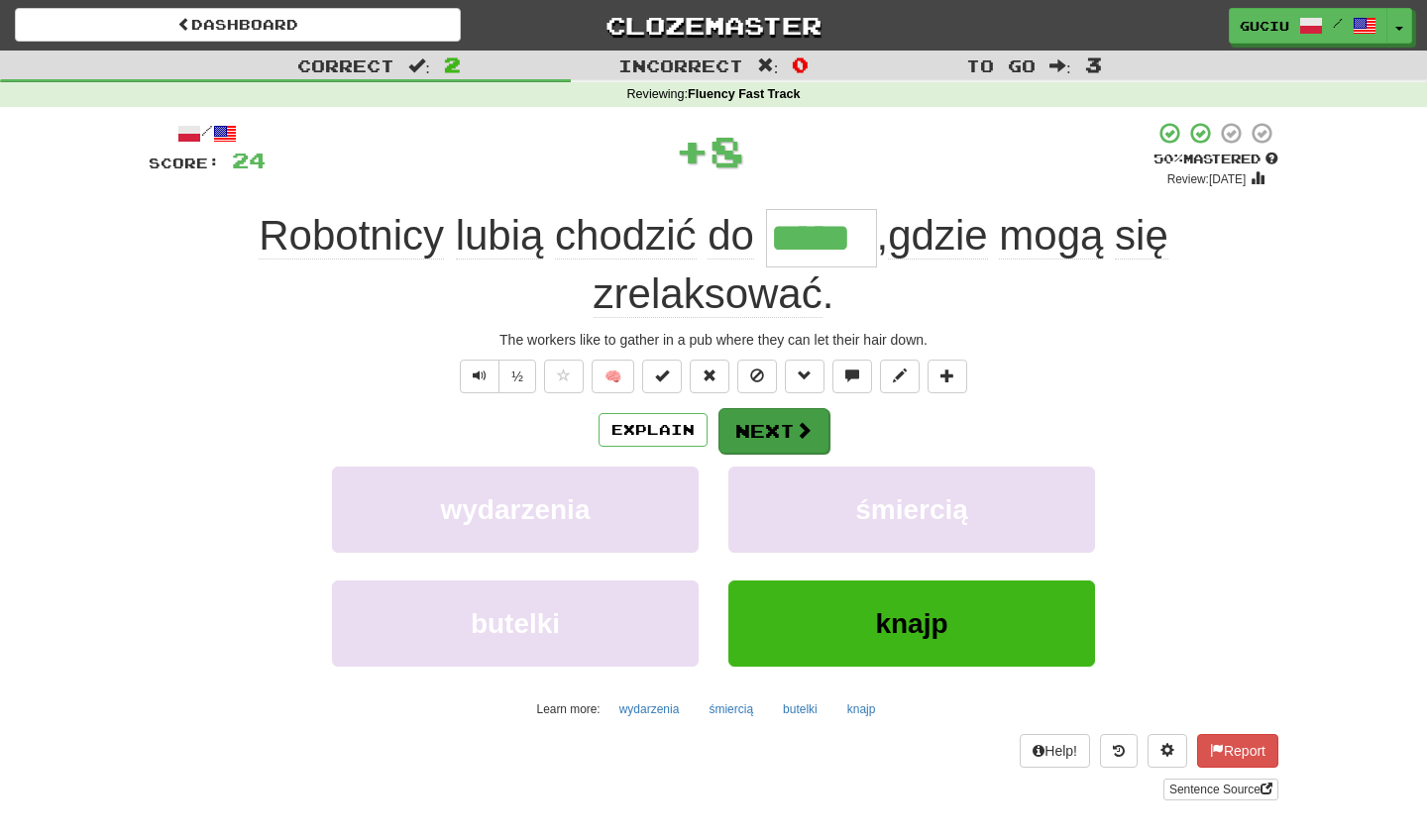 click at bounding box center [804, 430] 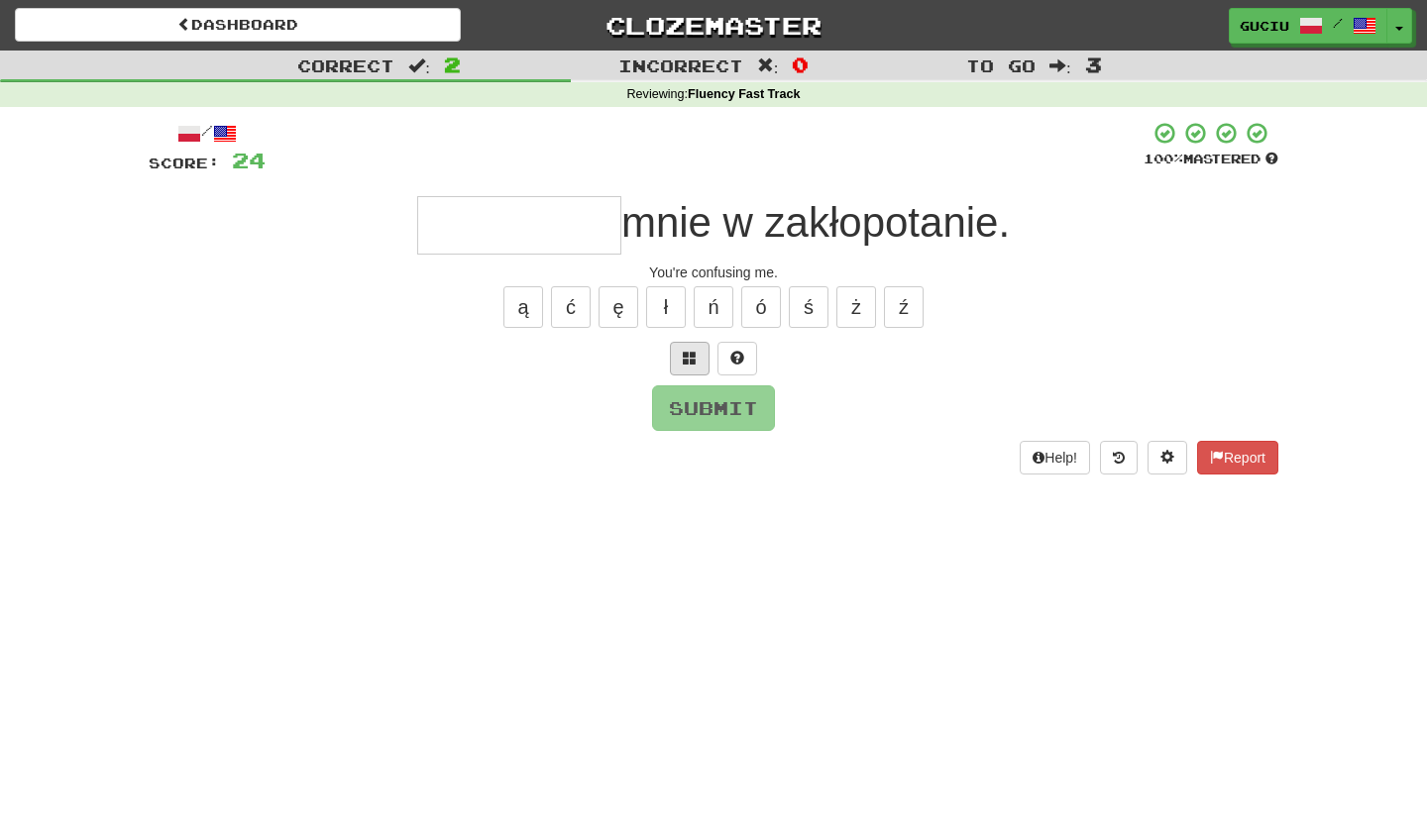 click at bounding box center [690, 358] 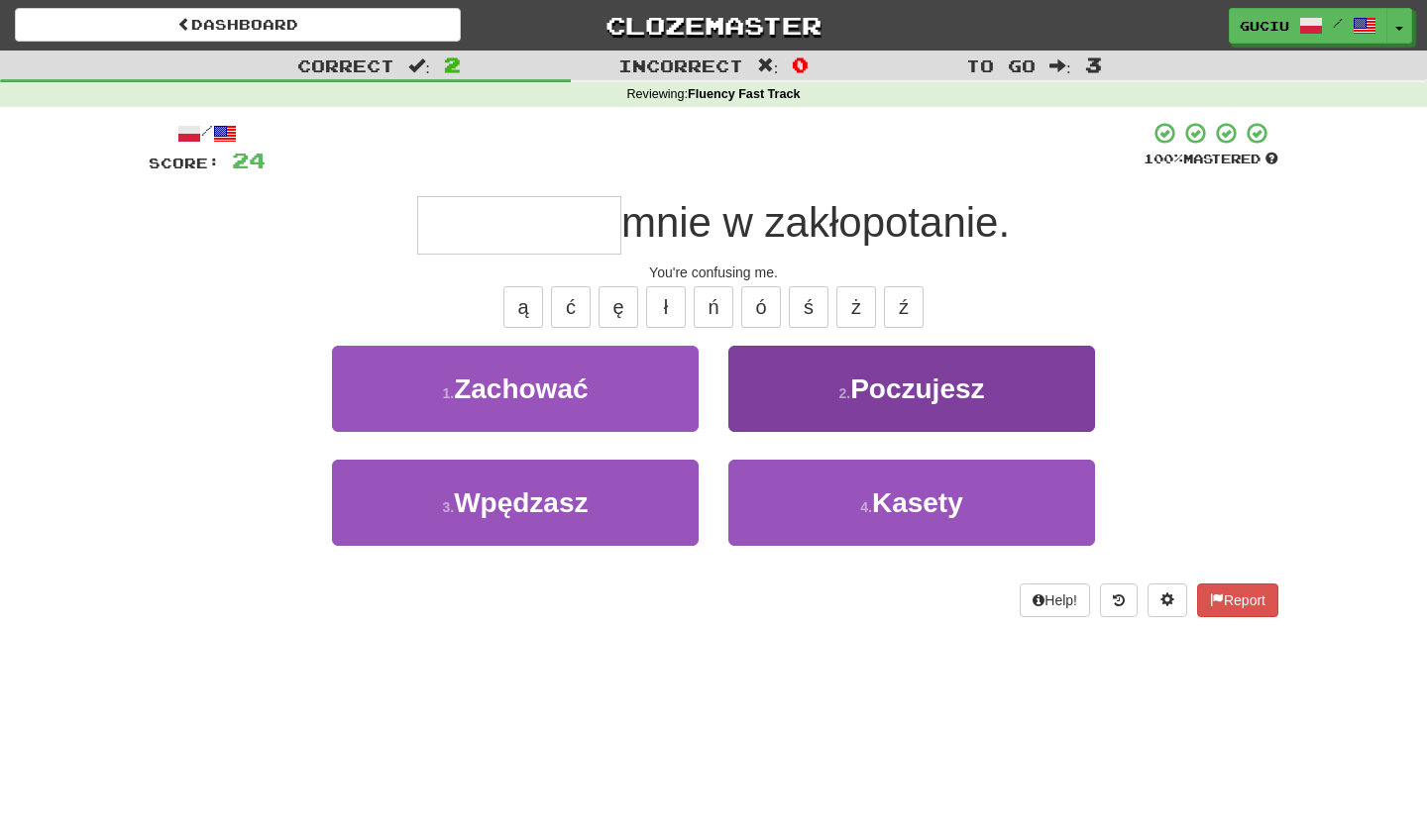 click on "Poczujesz" at bounding box center [917, 388] 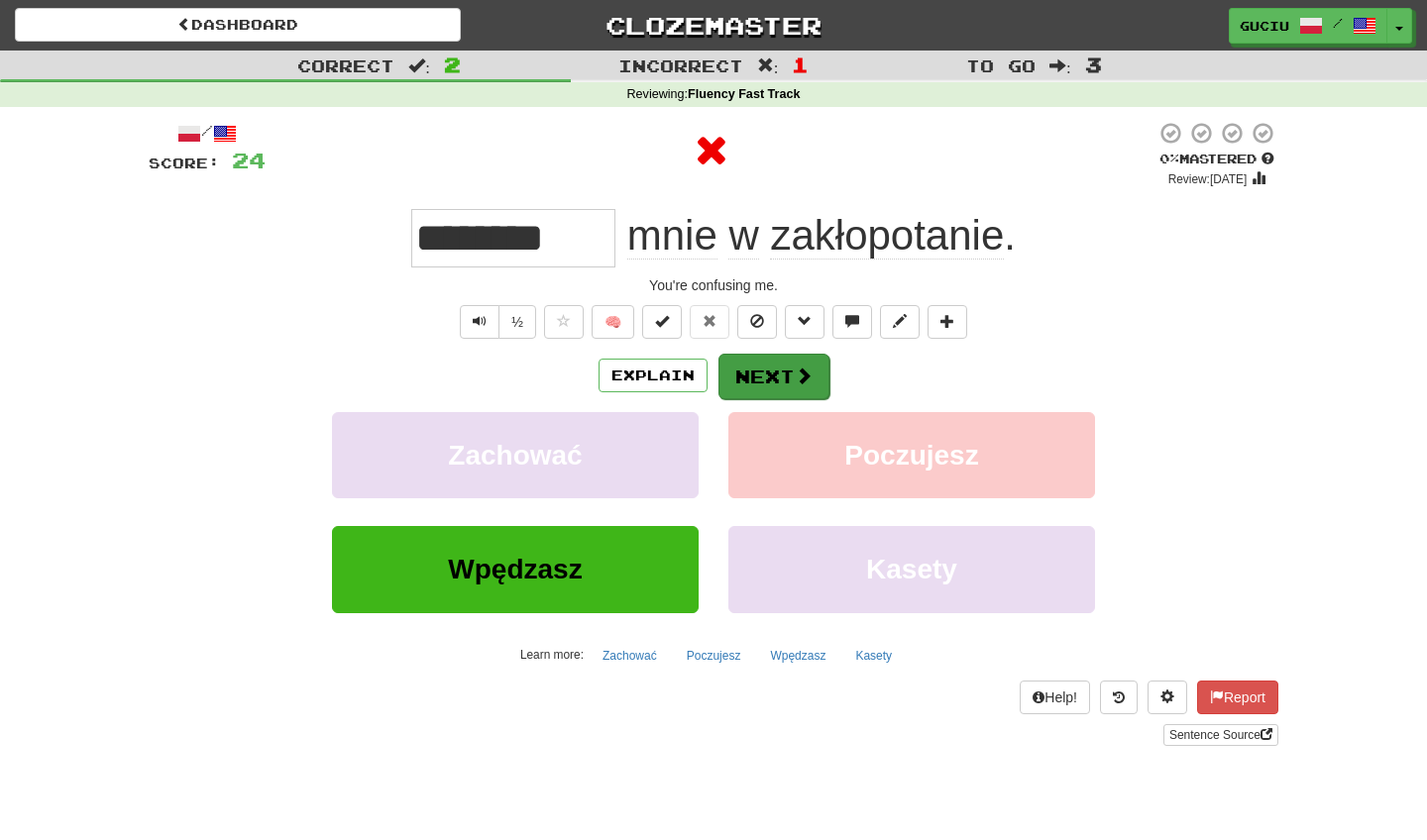 click at bounding box center [804, 375] 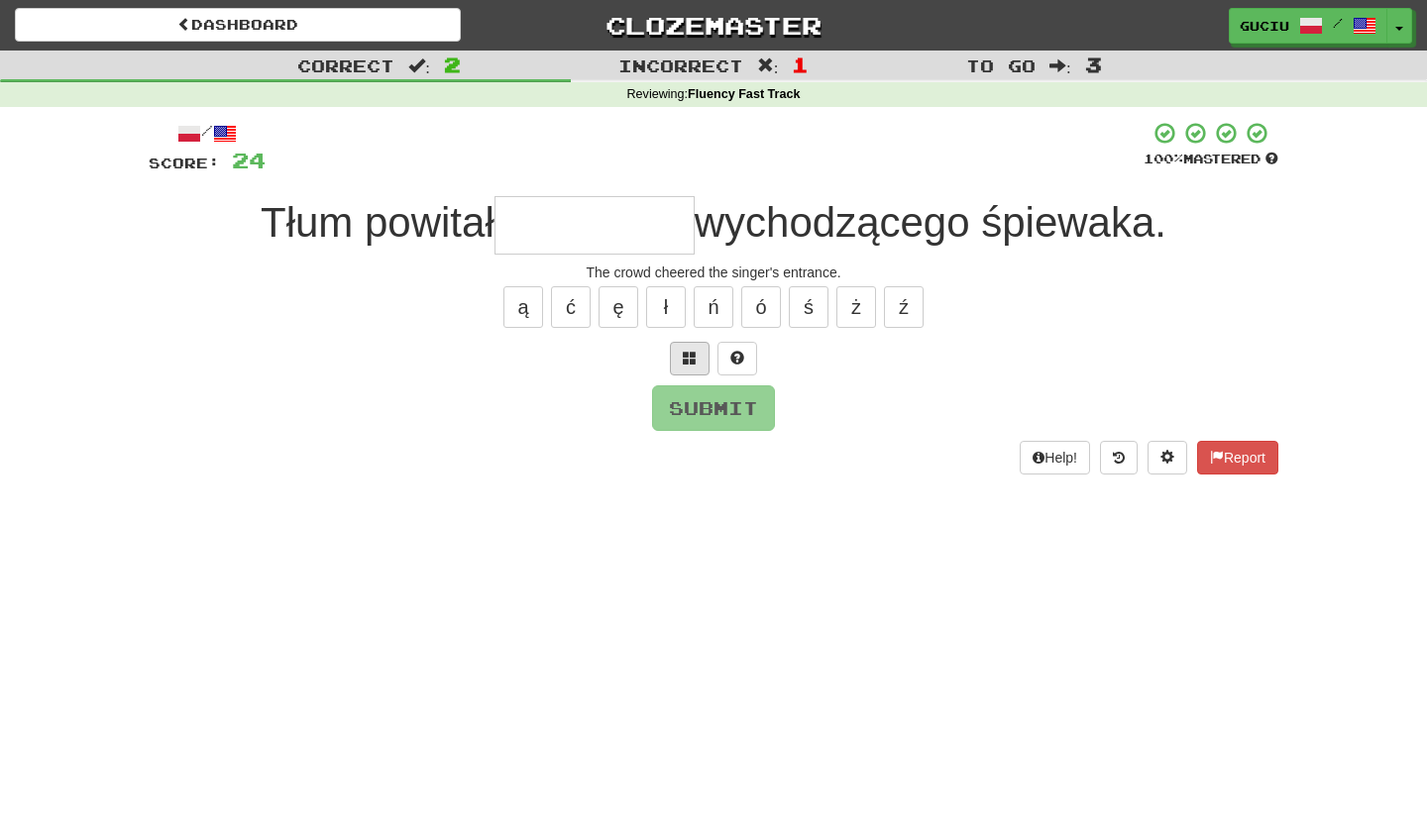 click at bounding box center [690, 359] 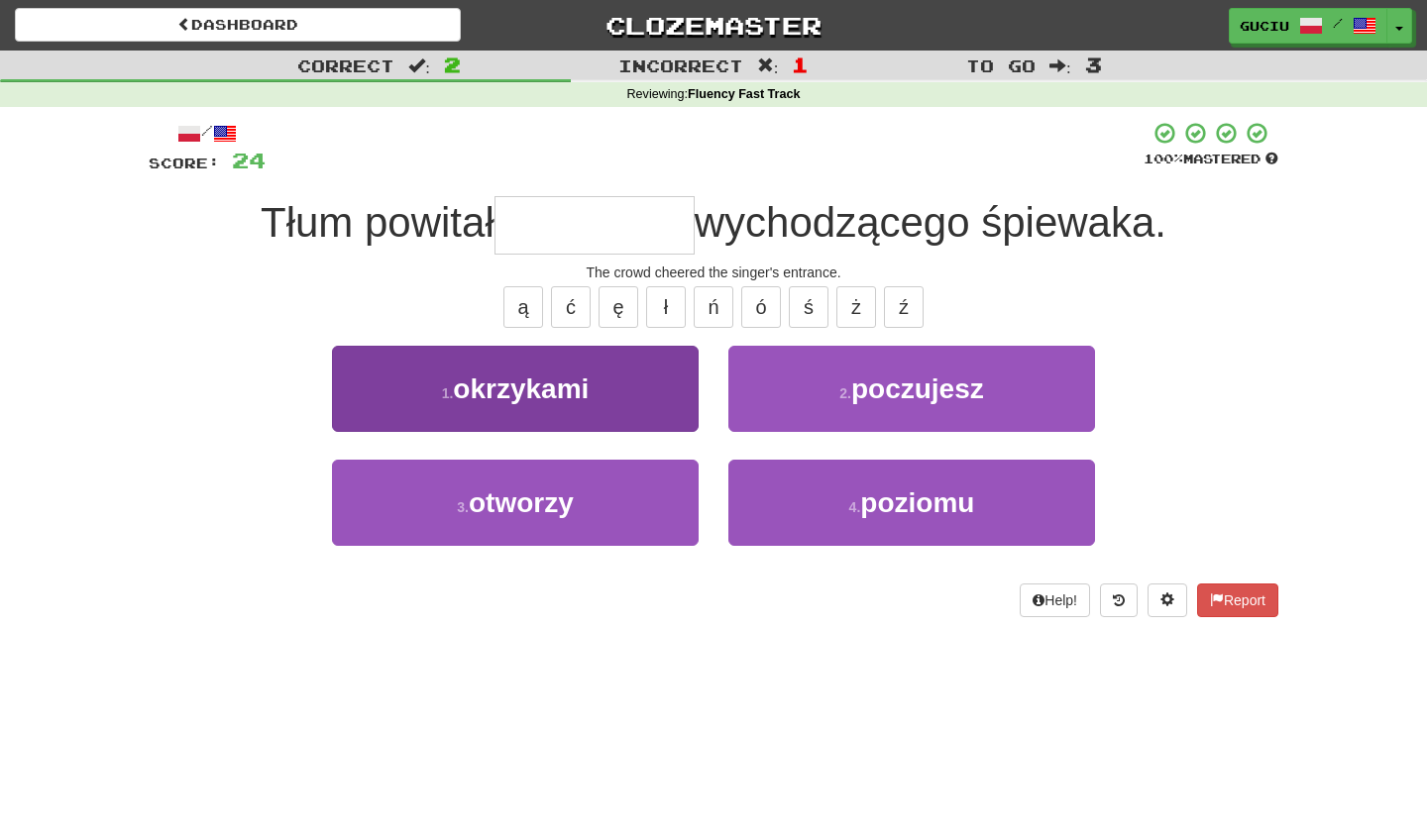 click on "1 .  okrzykami" at bounding box center [515, 388] 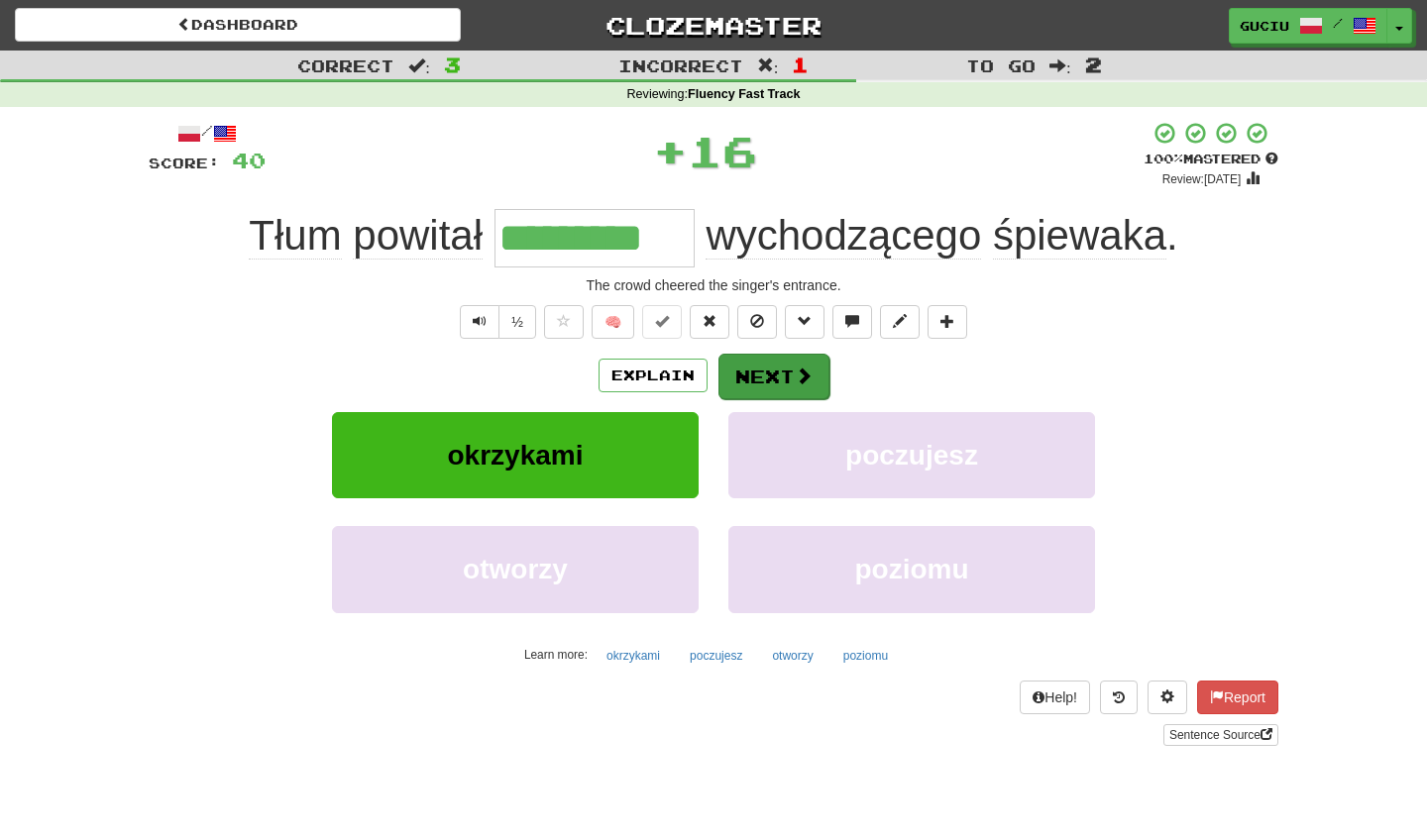 click on "Next" at bounding box center (774, 376) 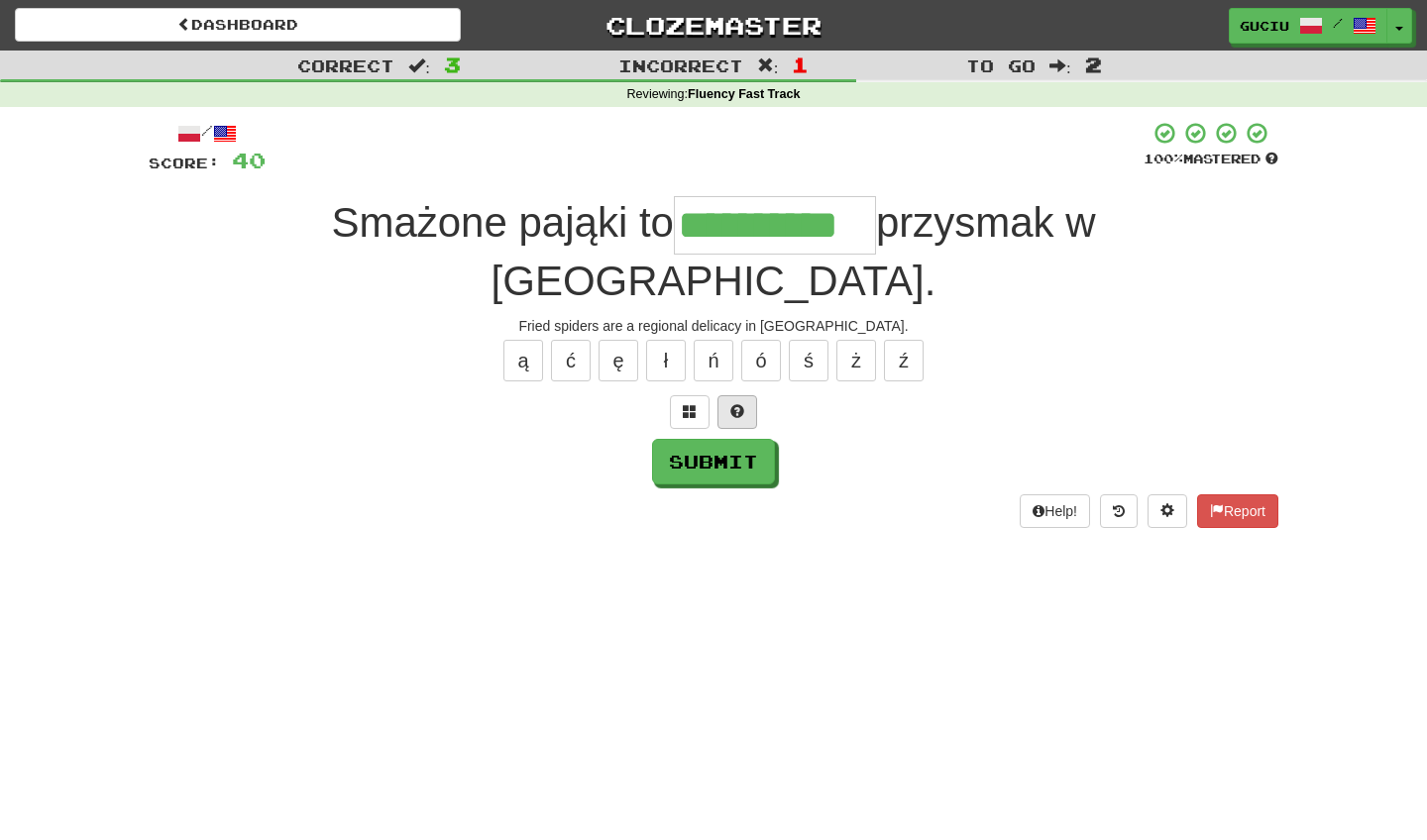 type on "**********" 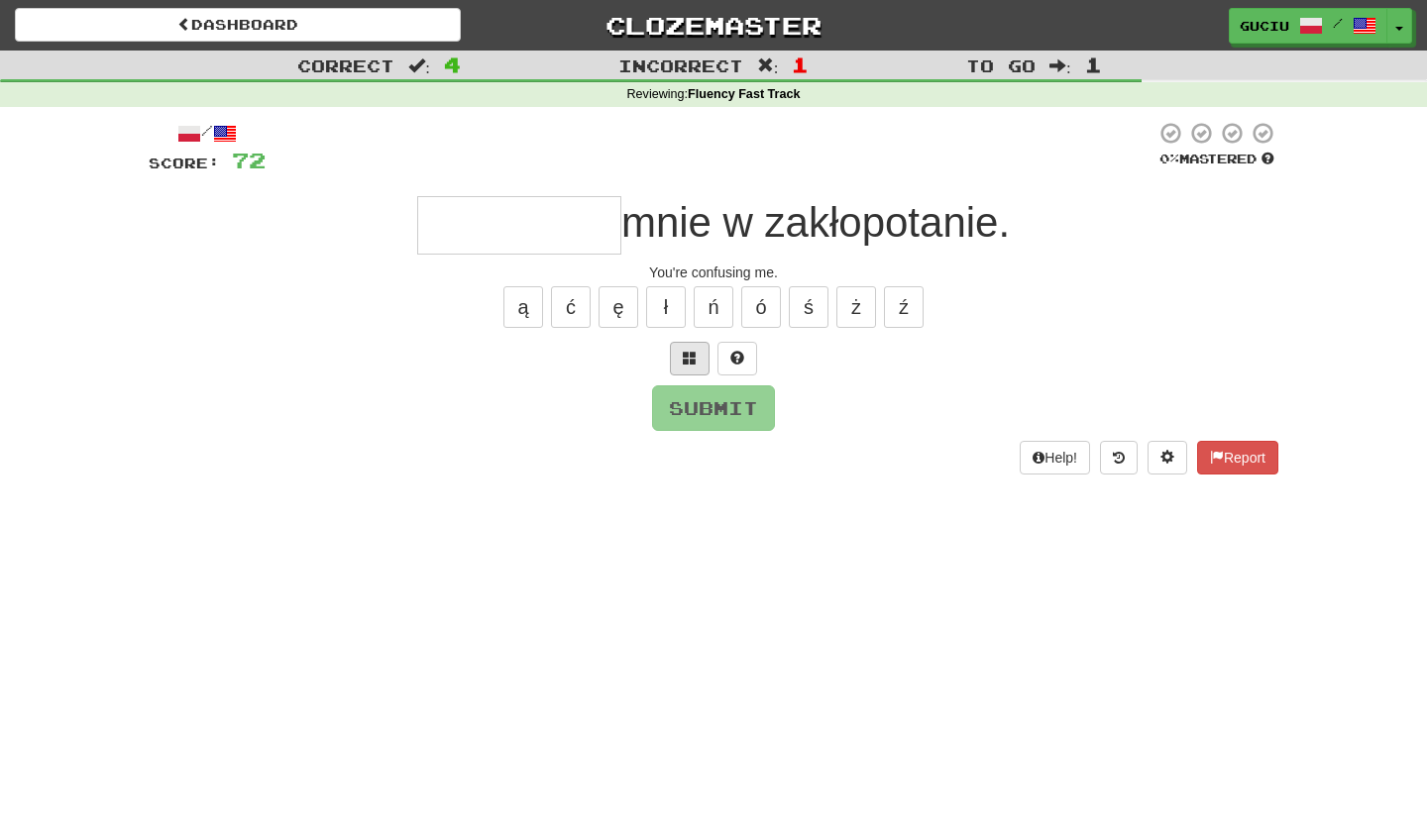 click at bounding box center [690, 358] 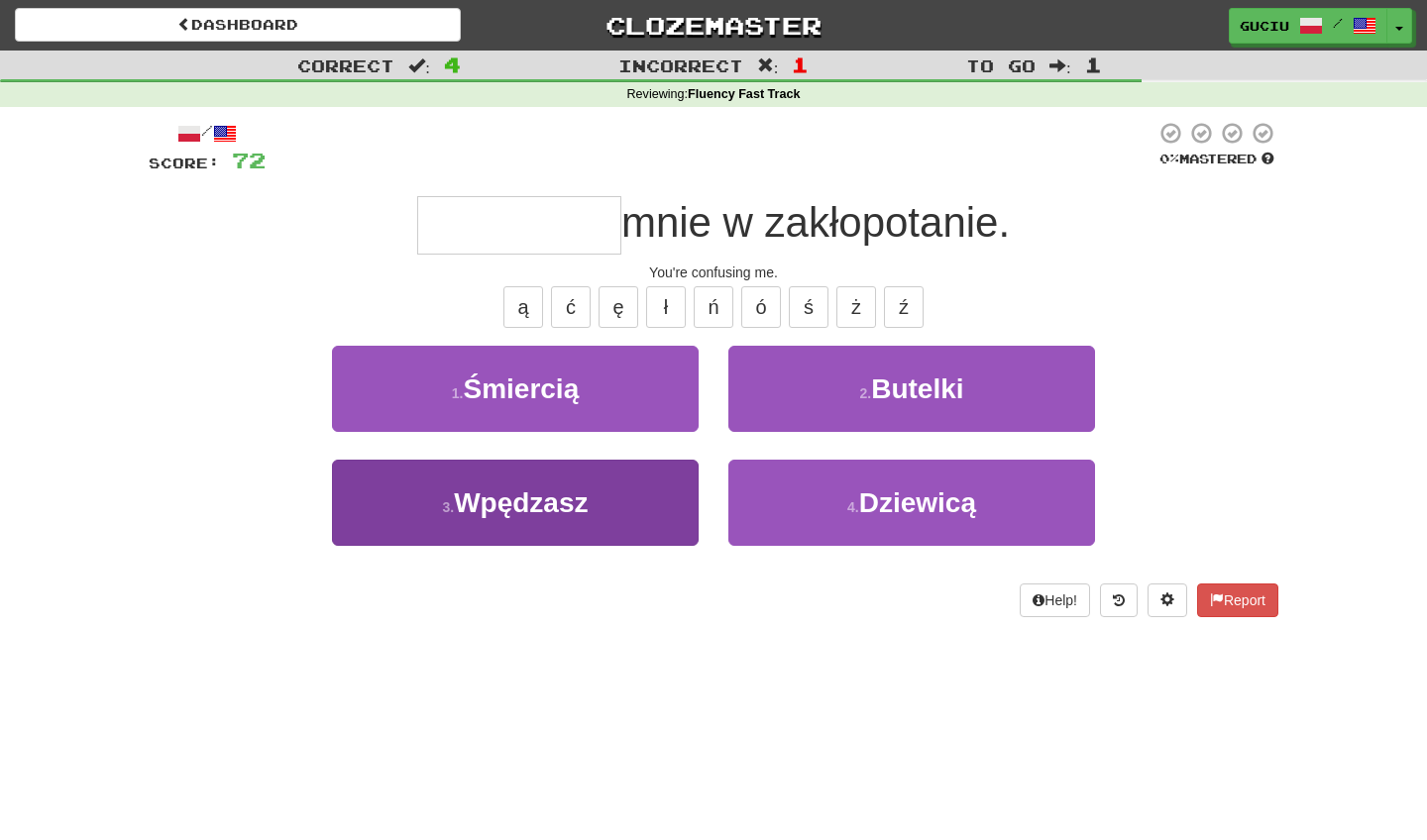 click on "3 .  Wpędzasz" at bounding box center (515, 502) 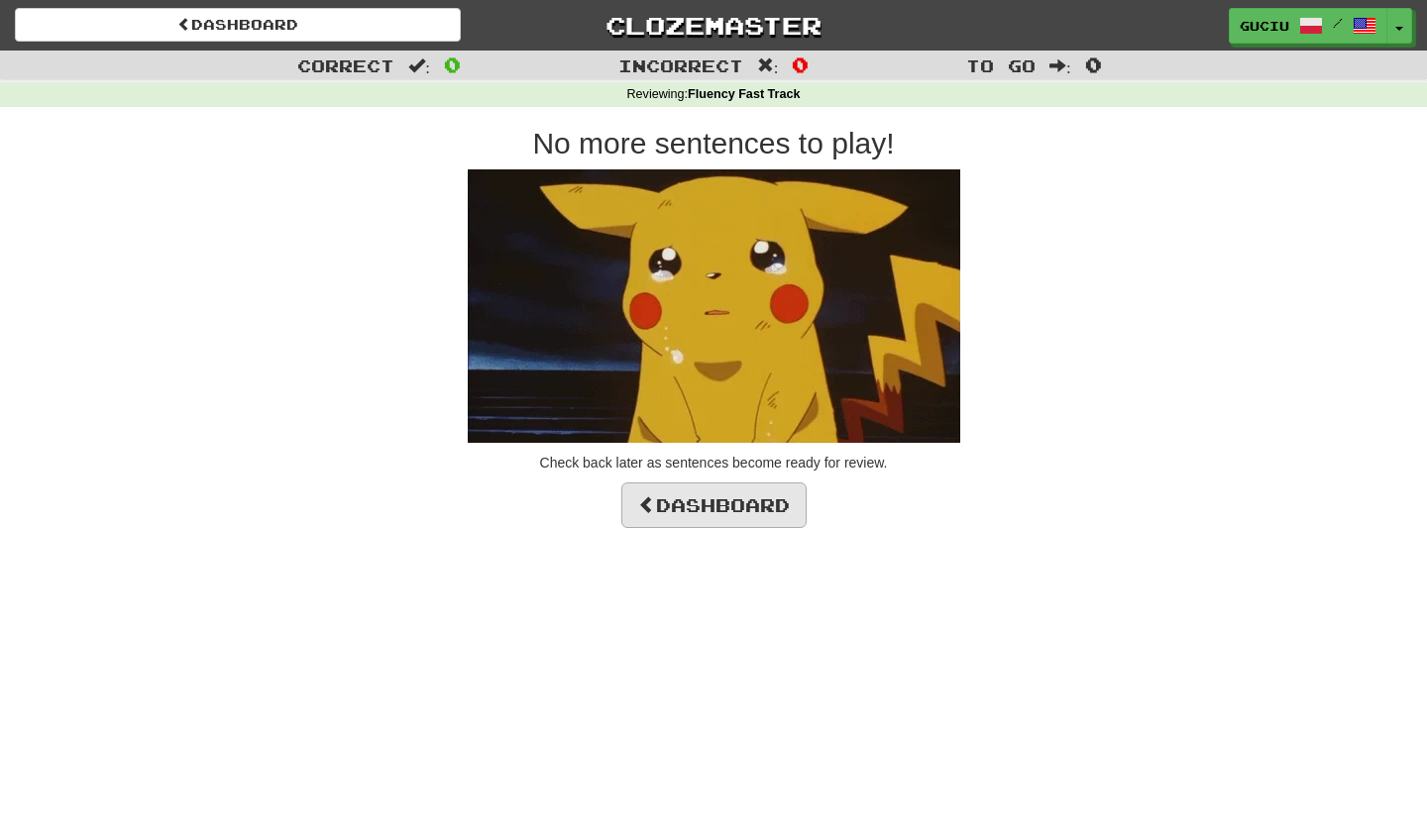 click on "Dashboard" at bounding box center [714, 505] 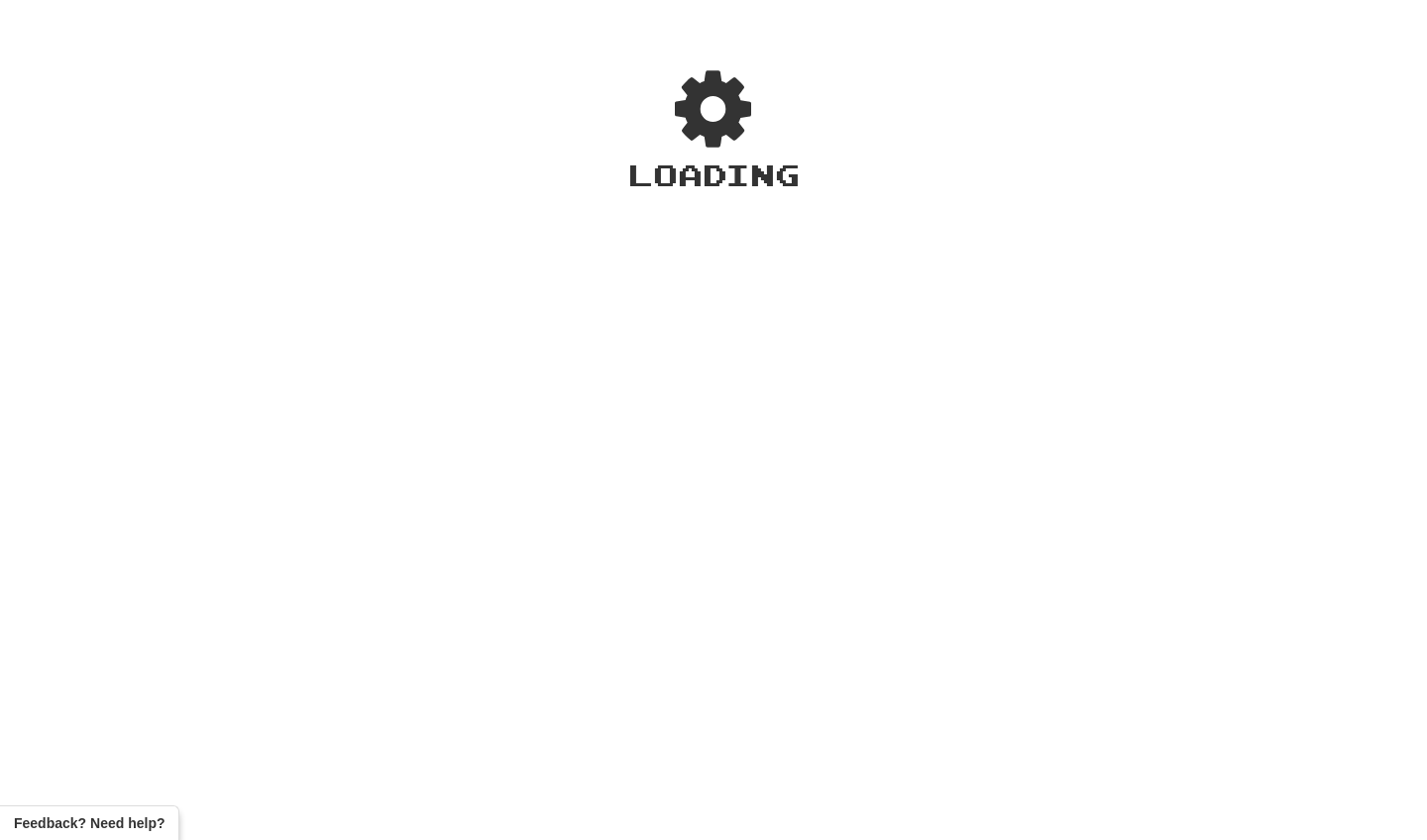 scroll, scrollTop: 0, scrollLeft: 0, axis: both 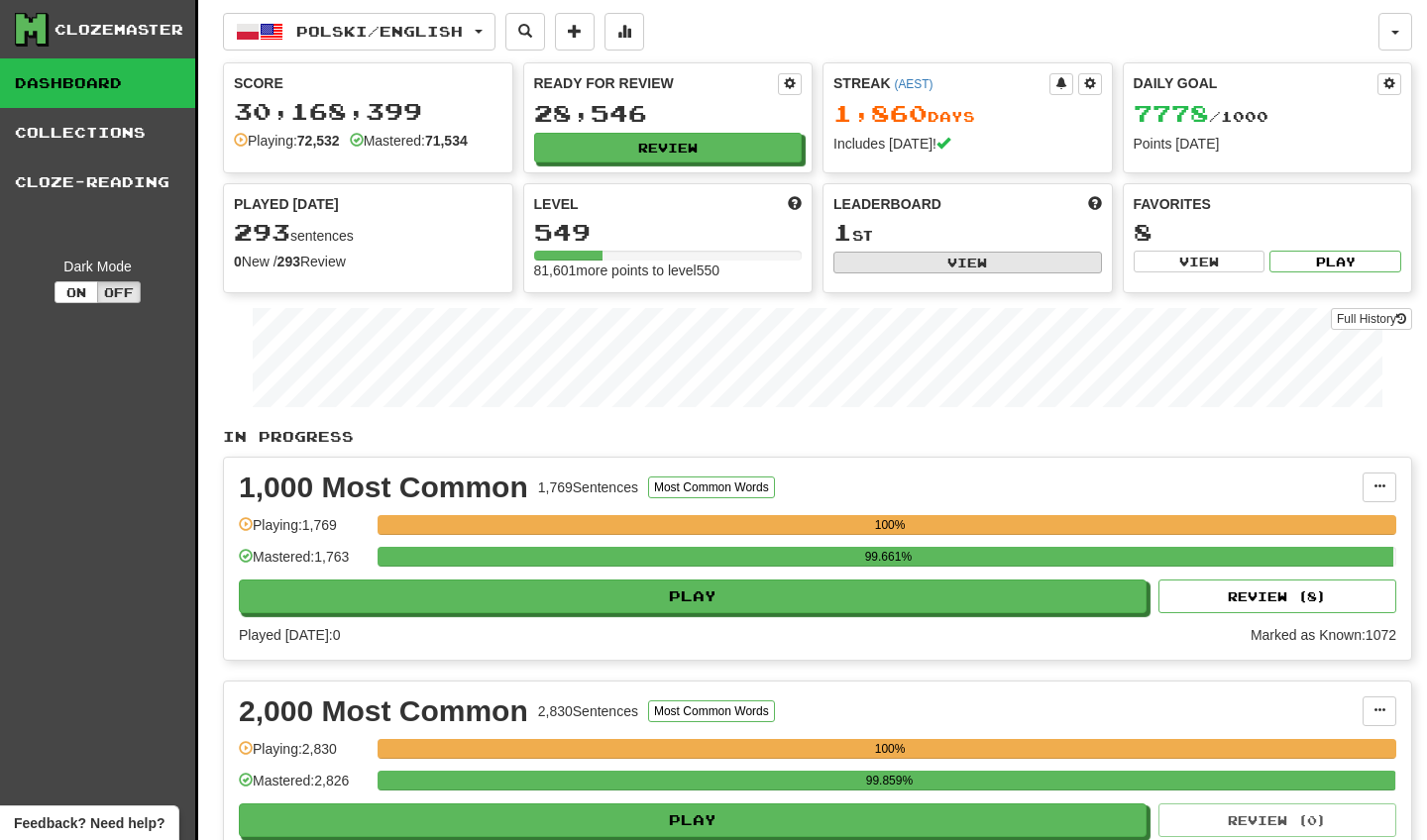 click on "View" at bounding box center (967, 262) 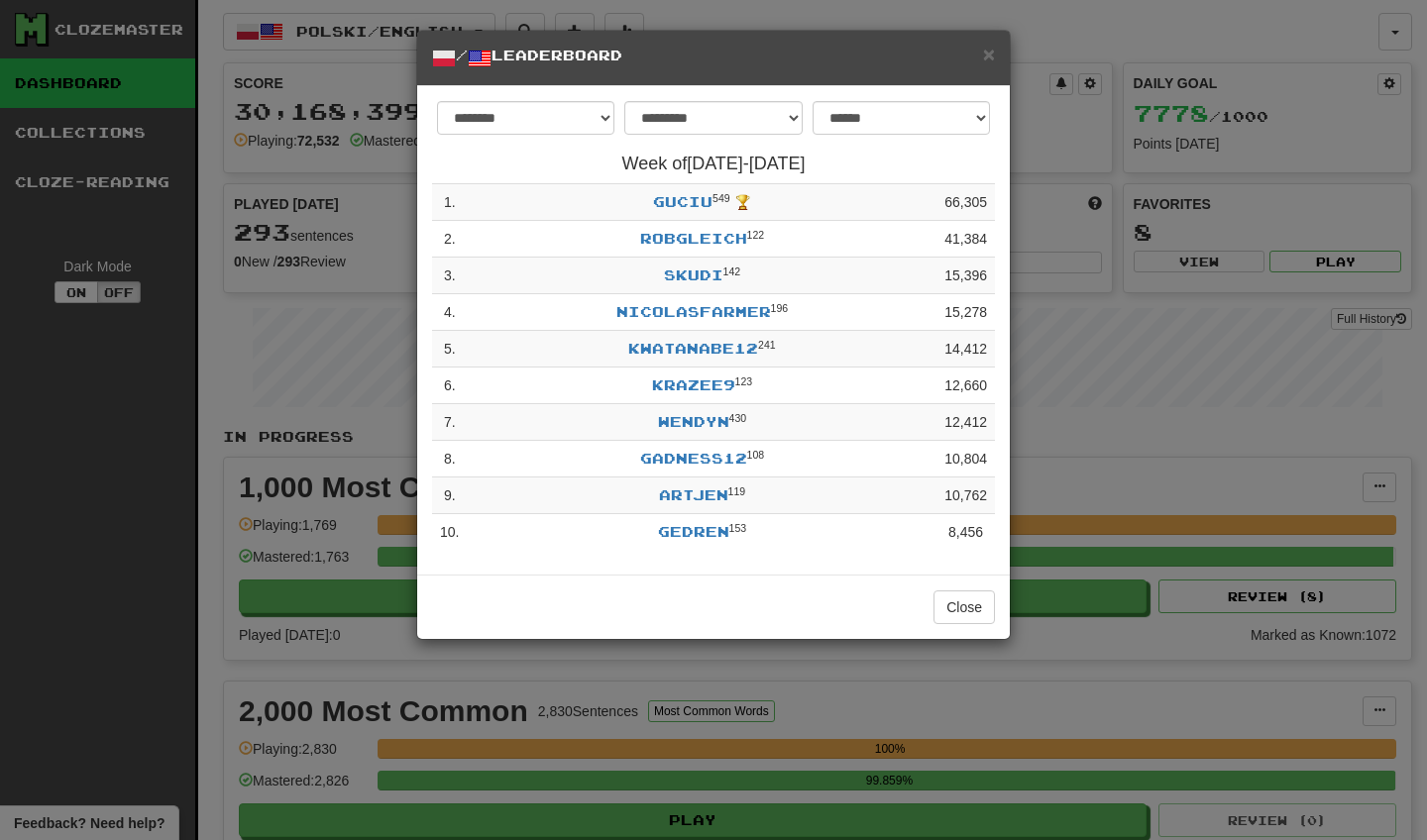 click on "**********" at bounding box center (714, 420) 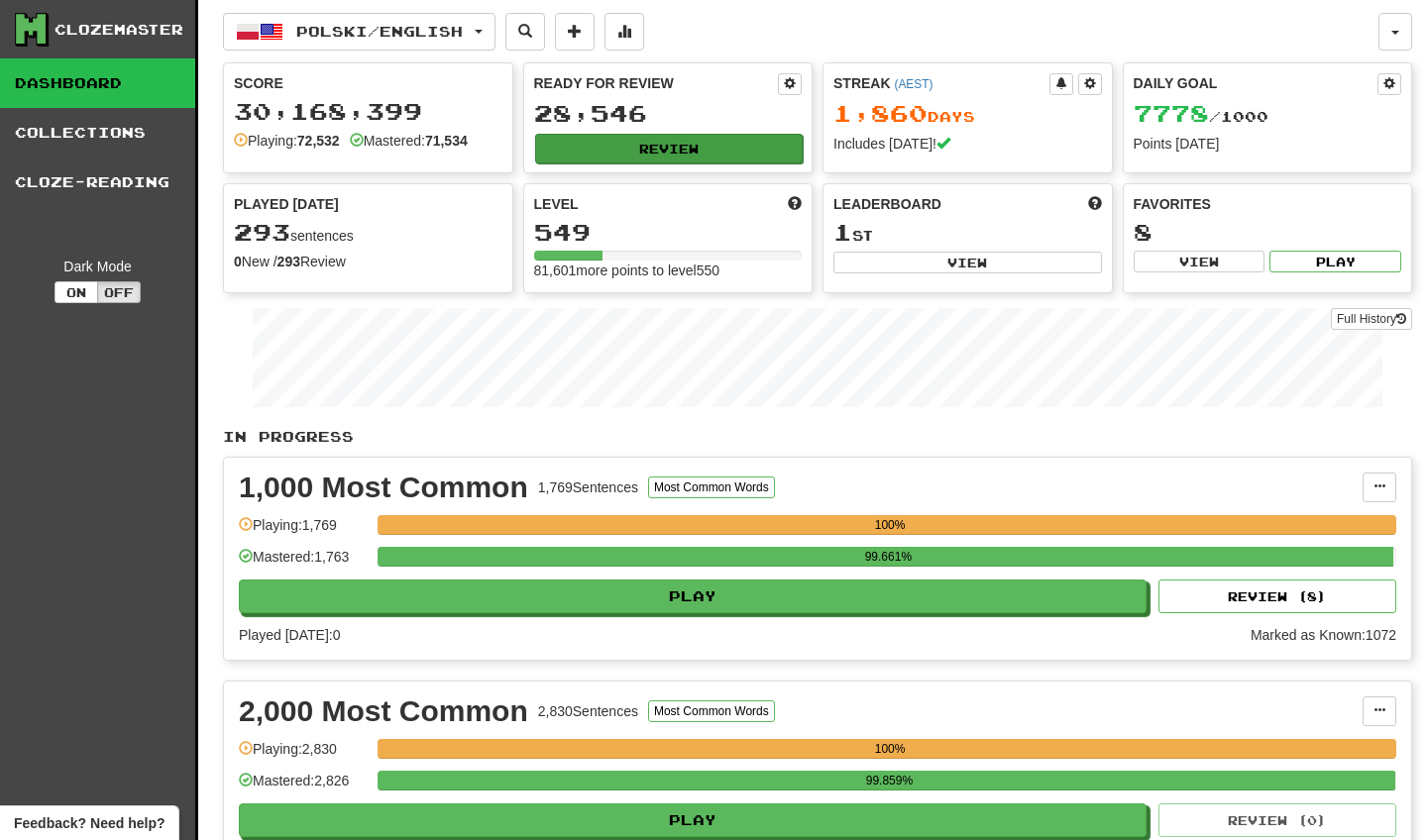 click on "Review" at bounding box center [669, 149] 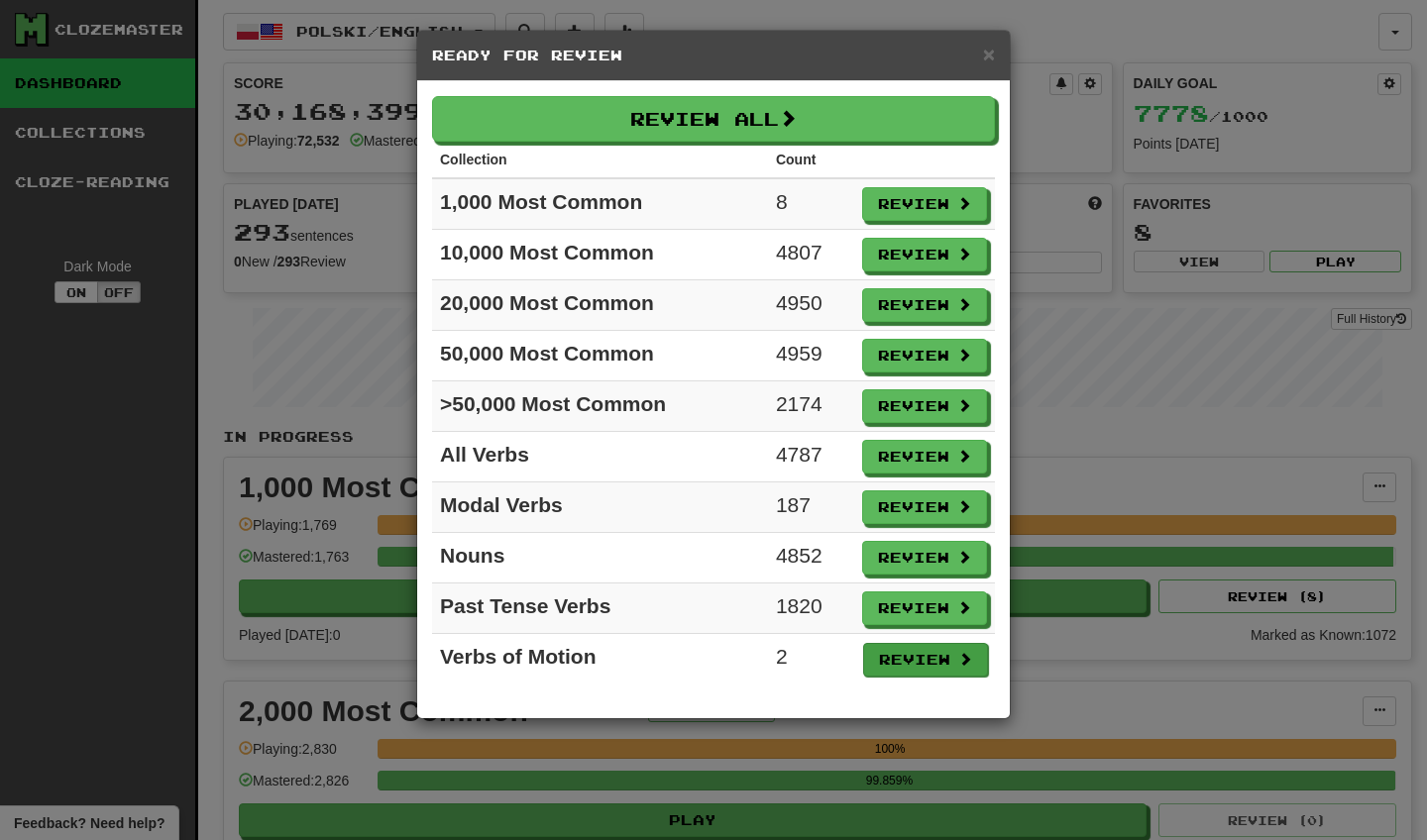 click on "Review" at bounding box center (926, 660) 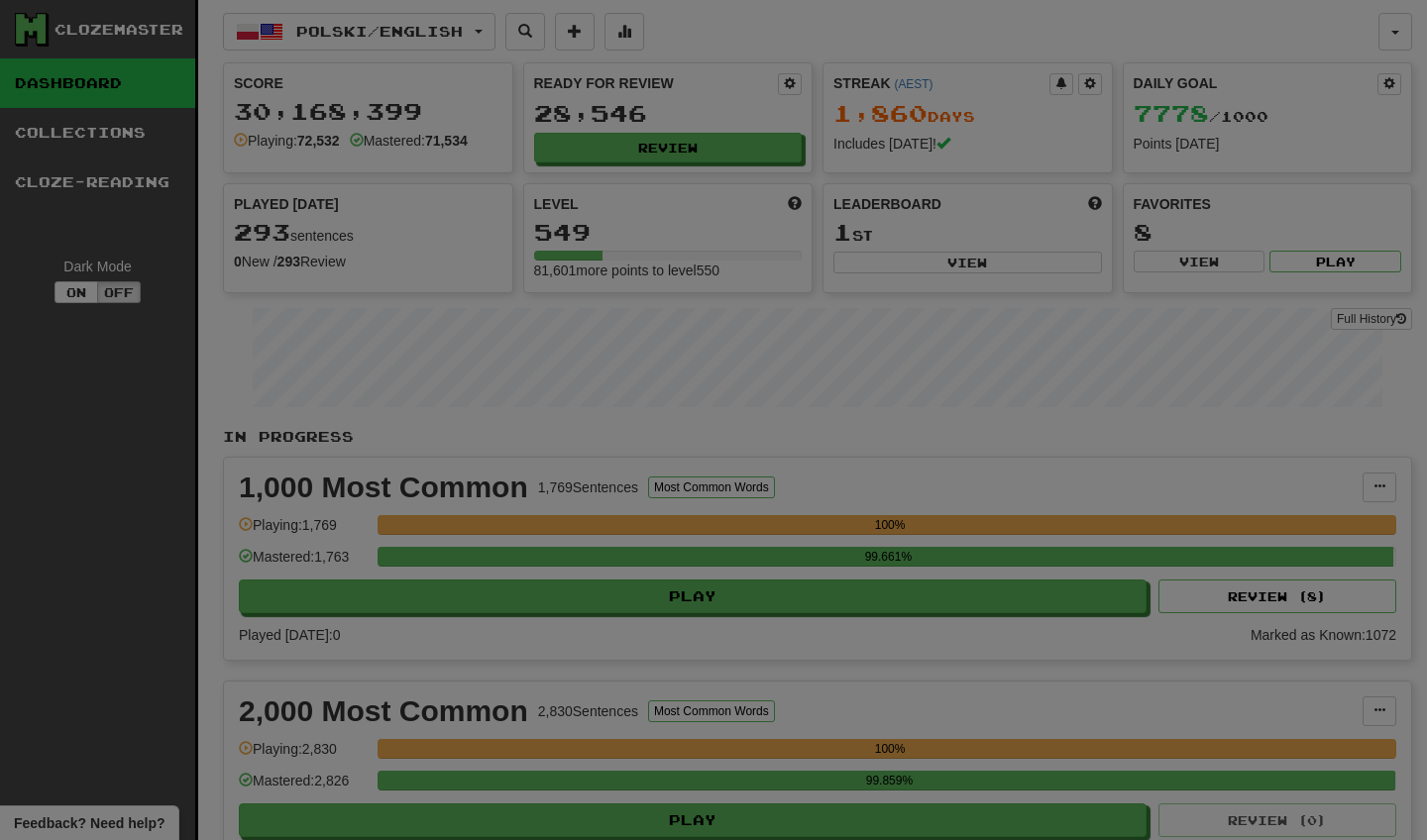 select on "**" 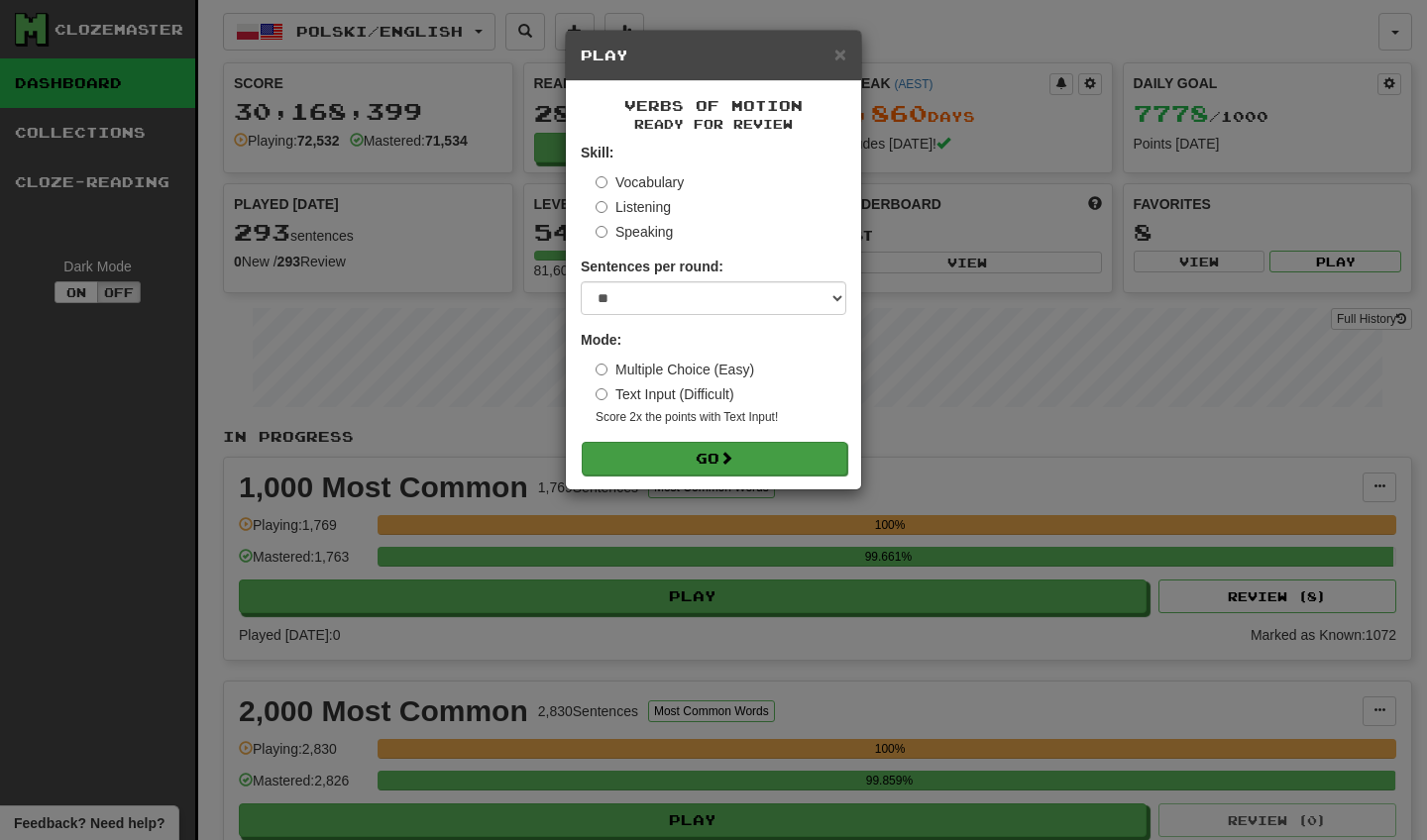 click at bounding box center (726, 458) 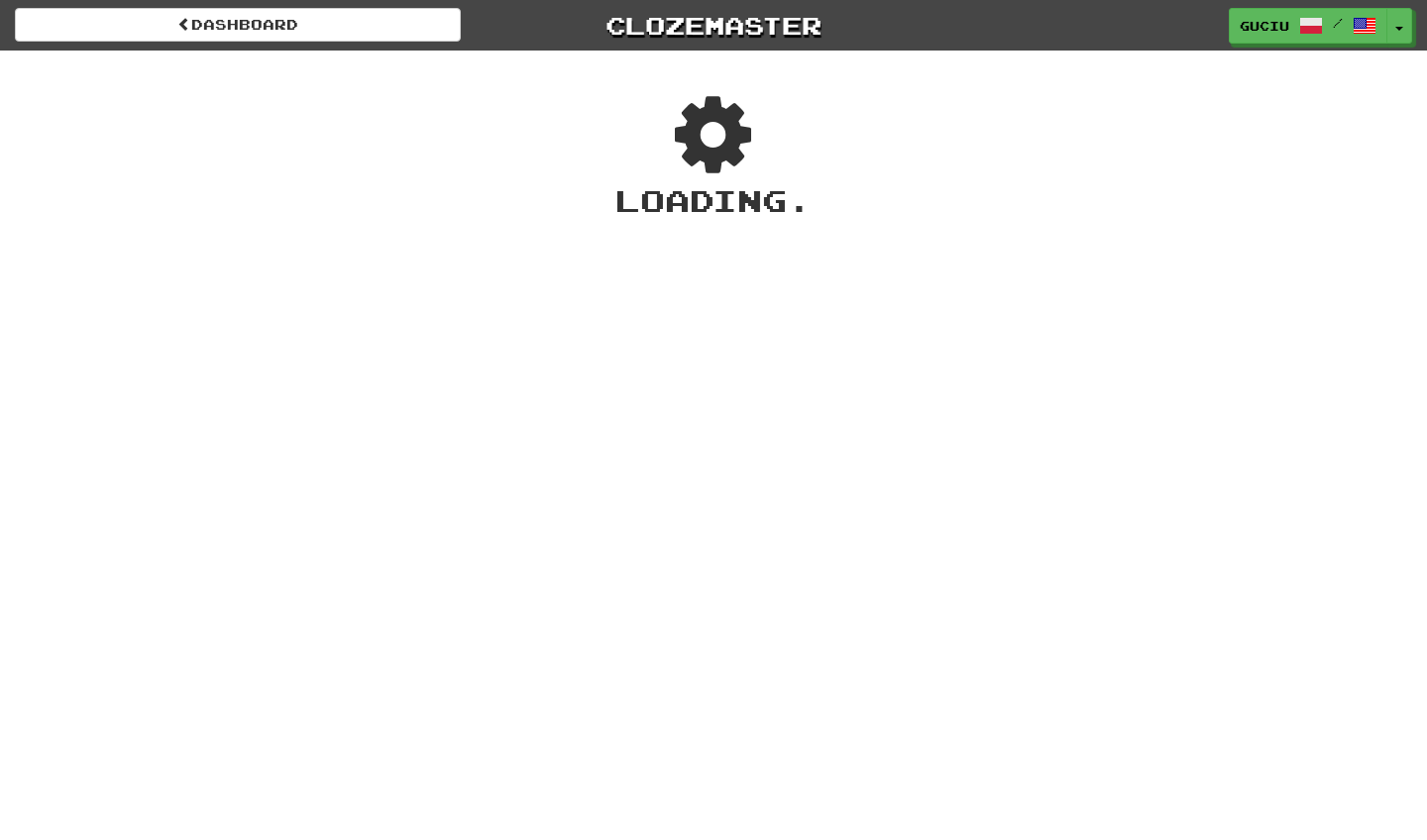 scroll, scrollTop: 0, scrollLeft: 0, axis: both 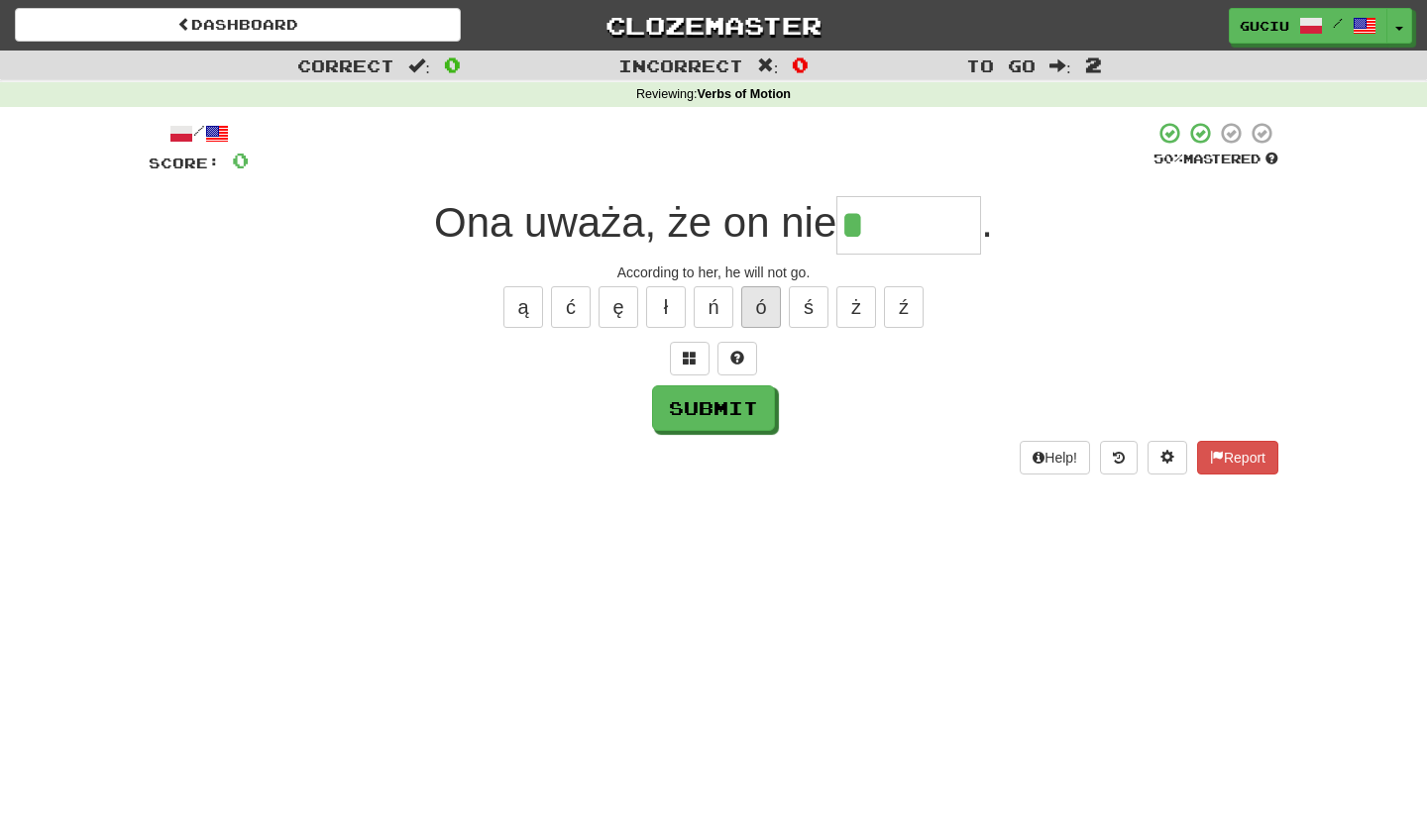 click on "ó" at bounding box center (761, 307) 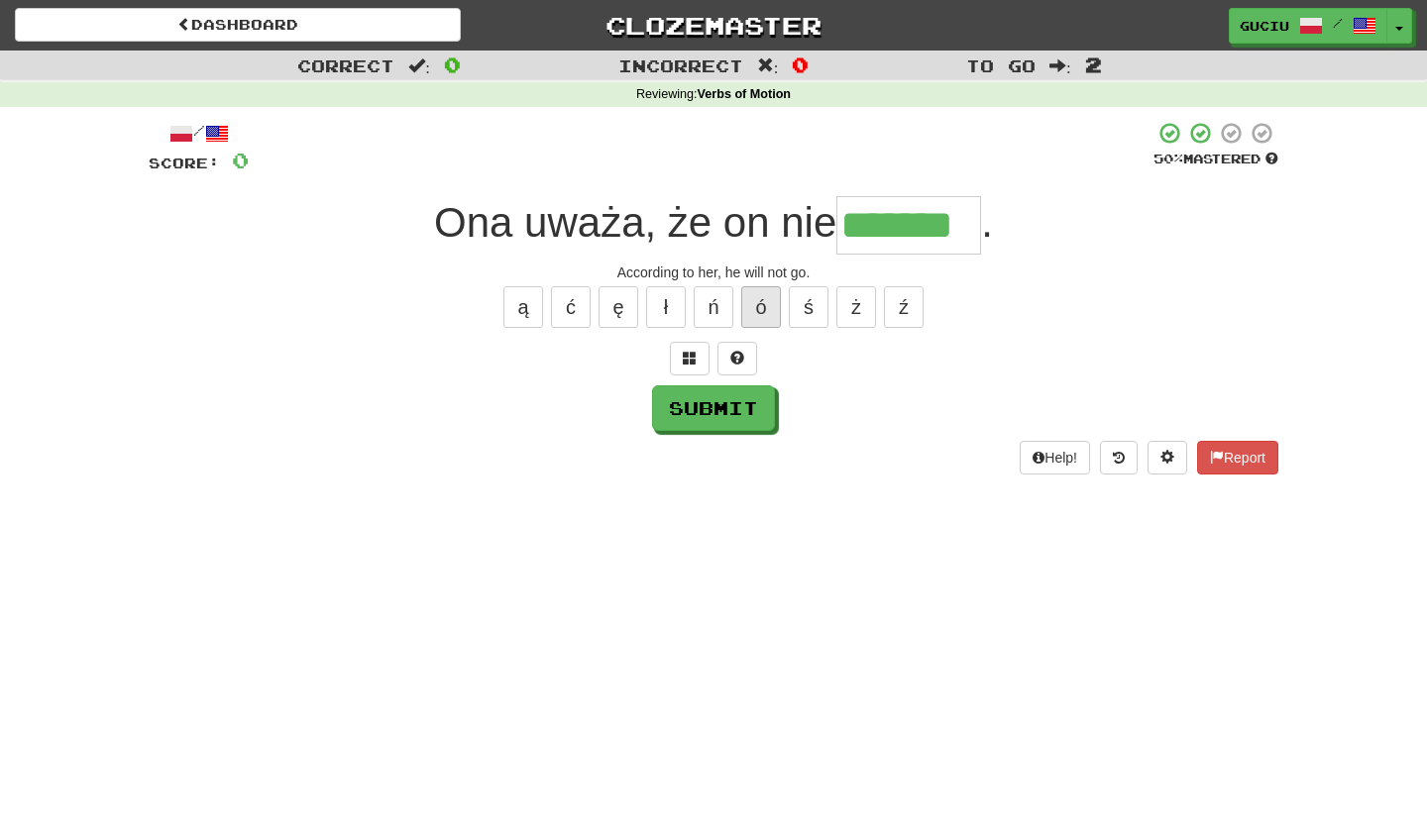 type on "*******" 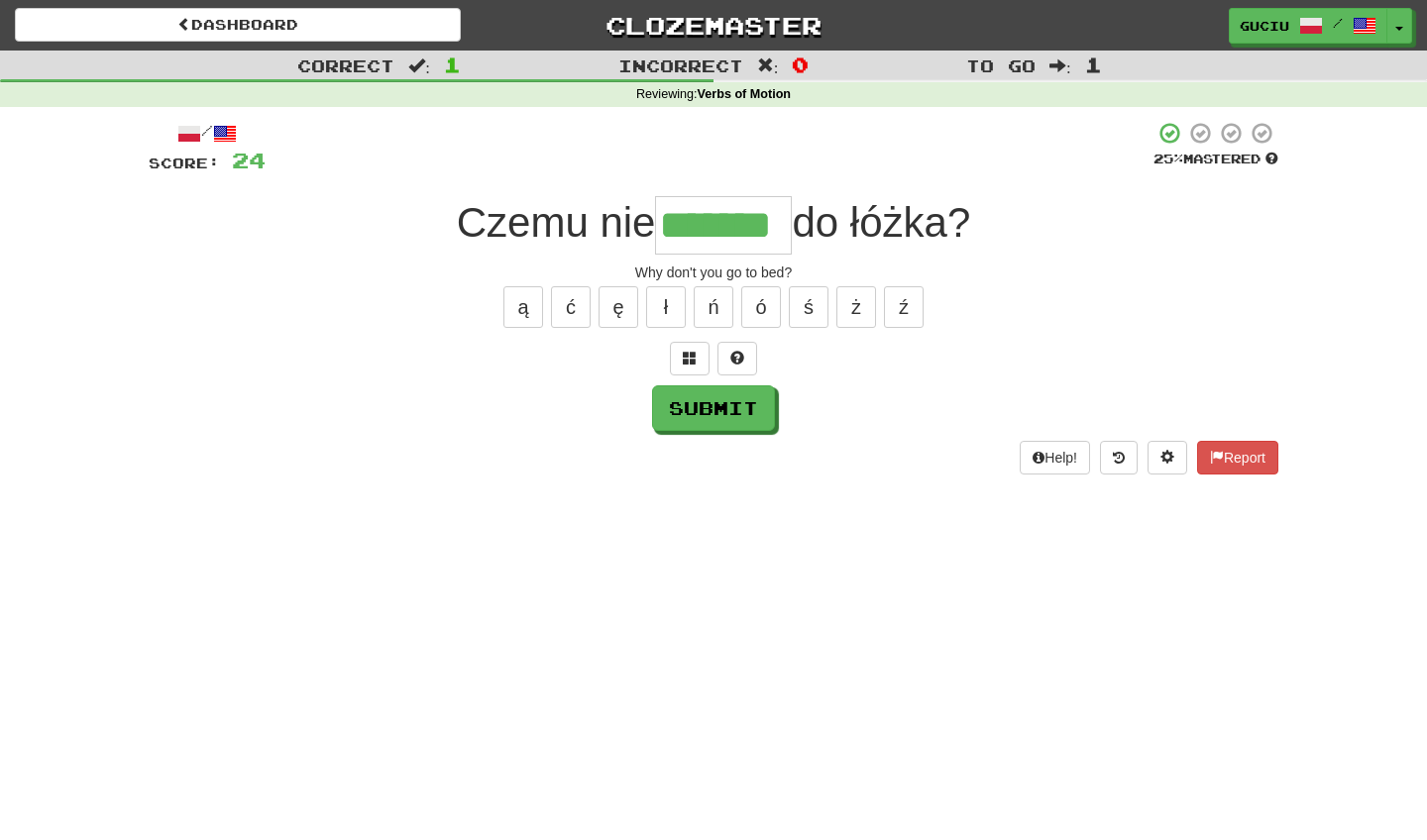 type on "*******" 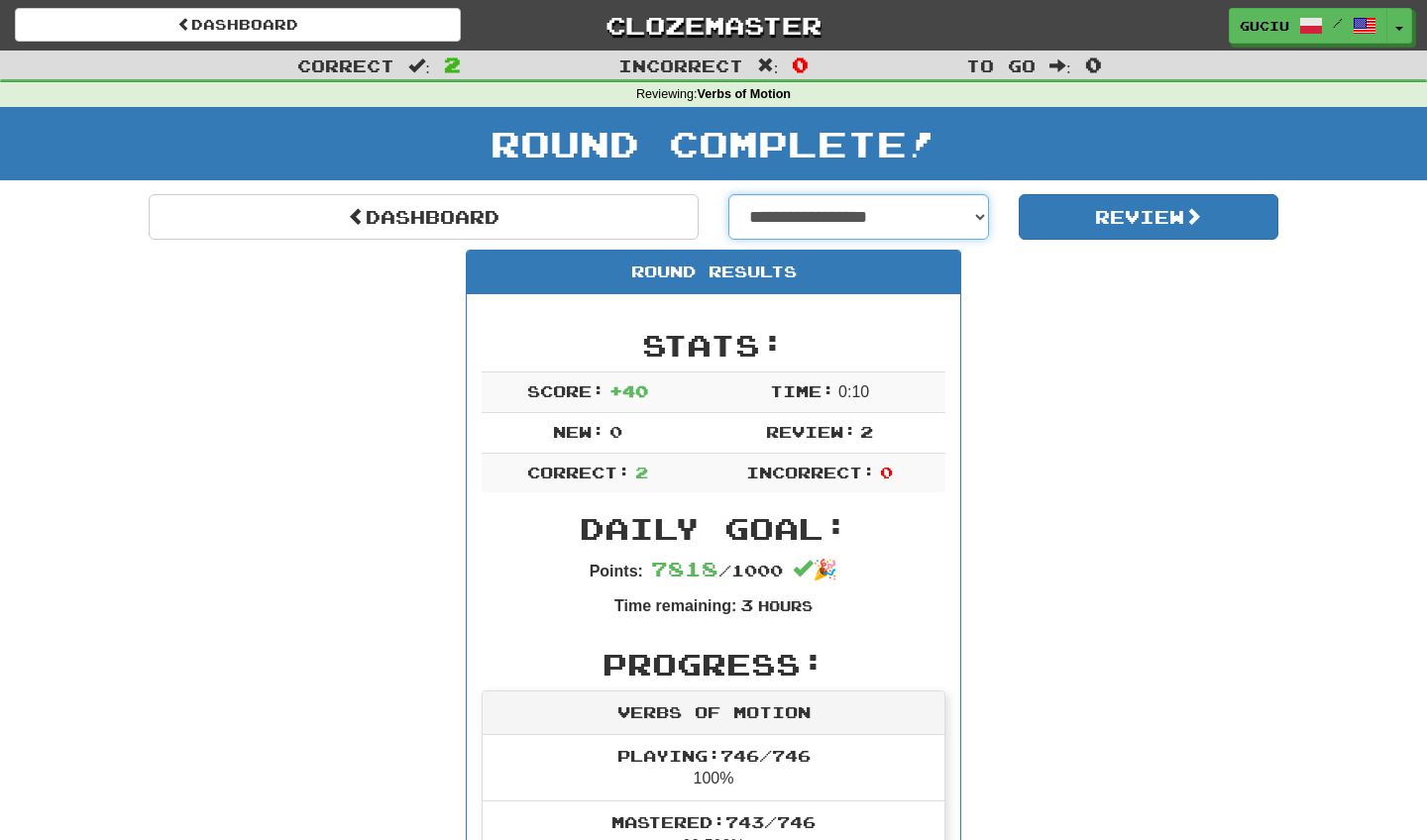 select on "**********" 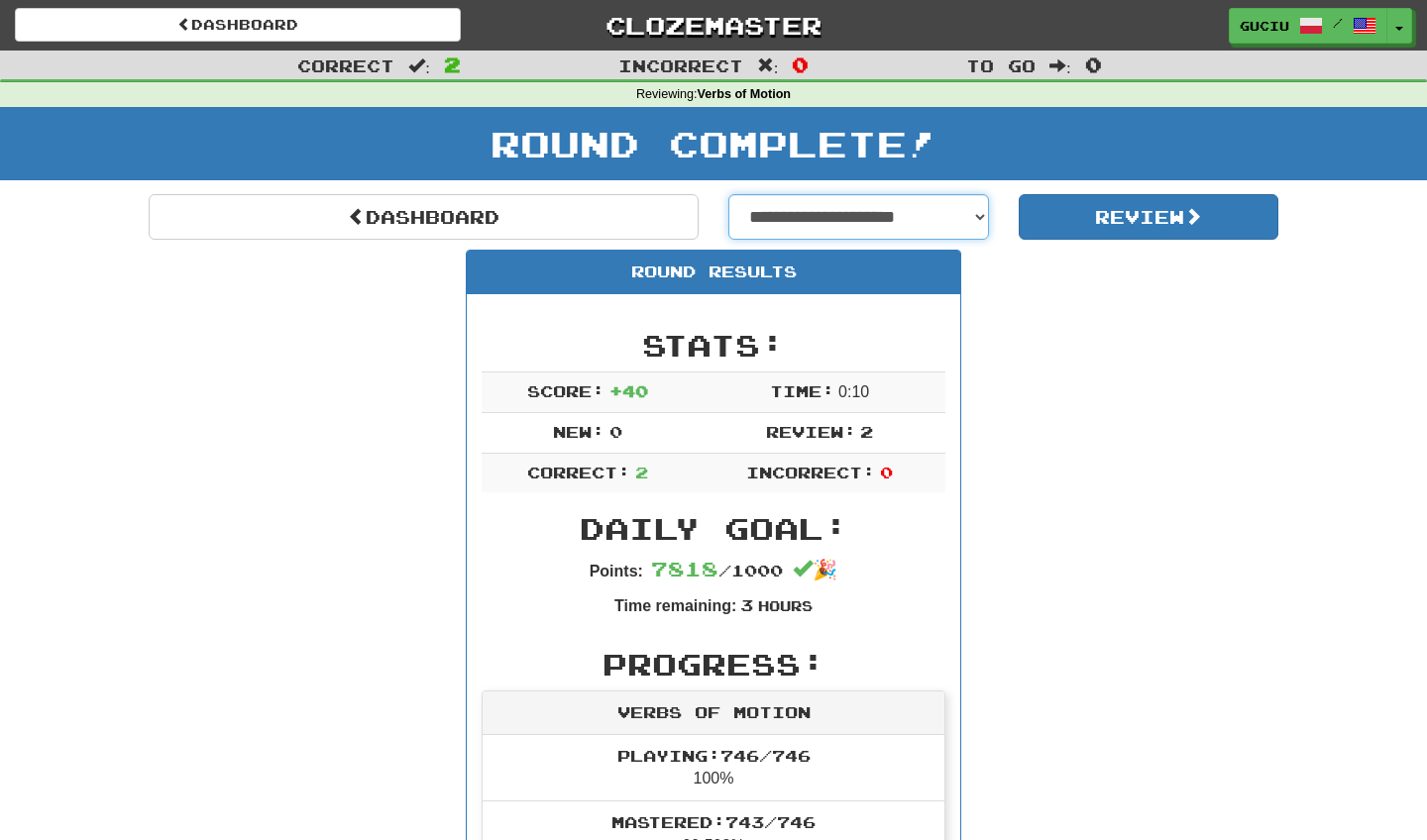 select on "**********" 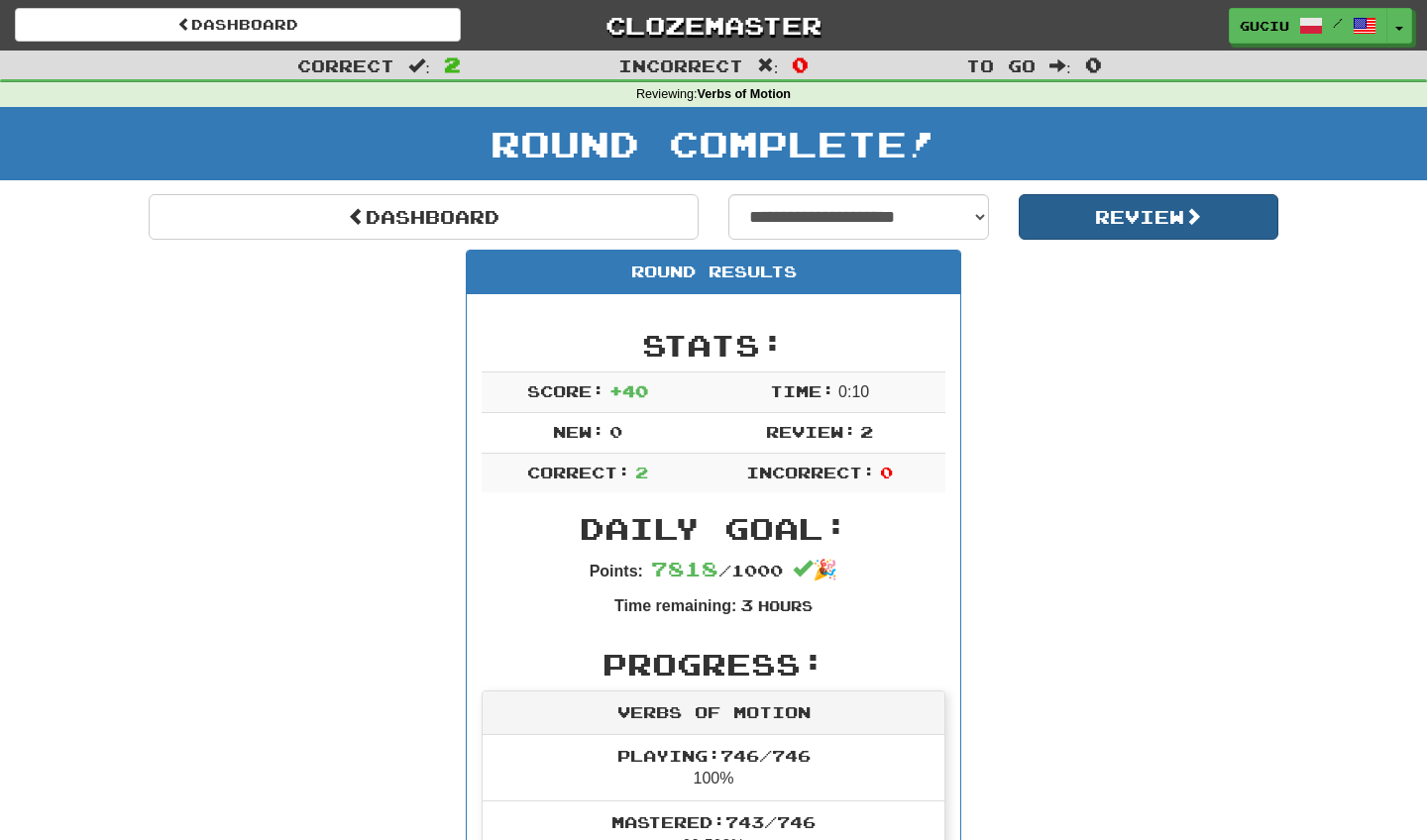 click on "Review" at bounding box center [1149, 217] 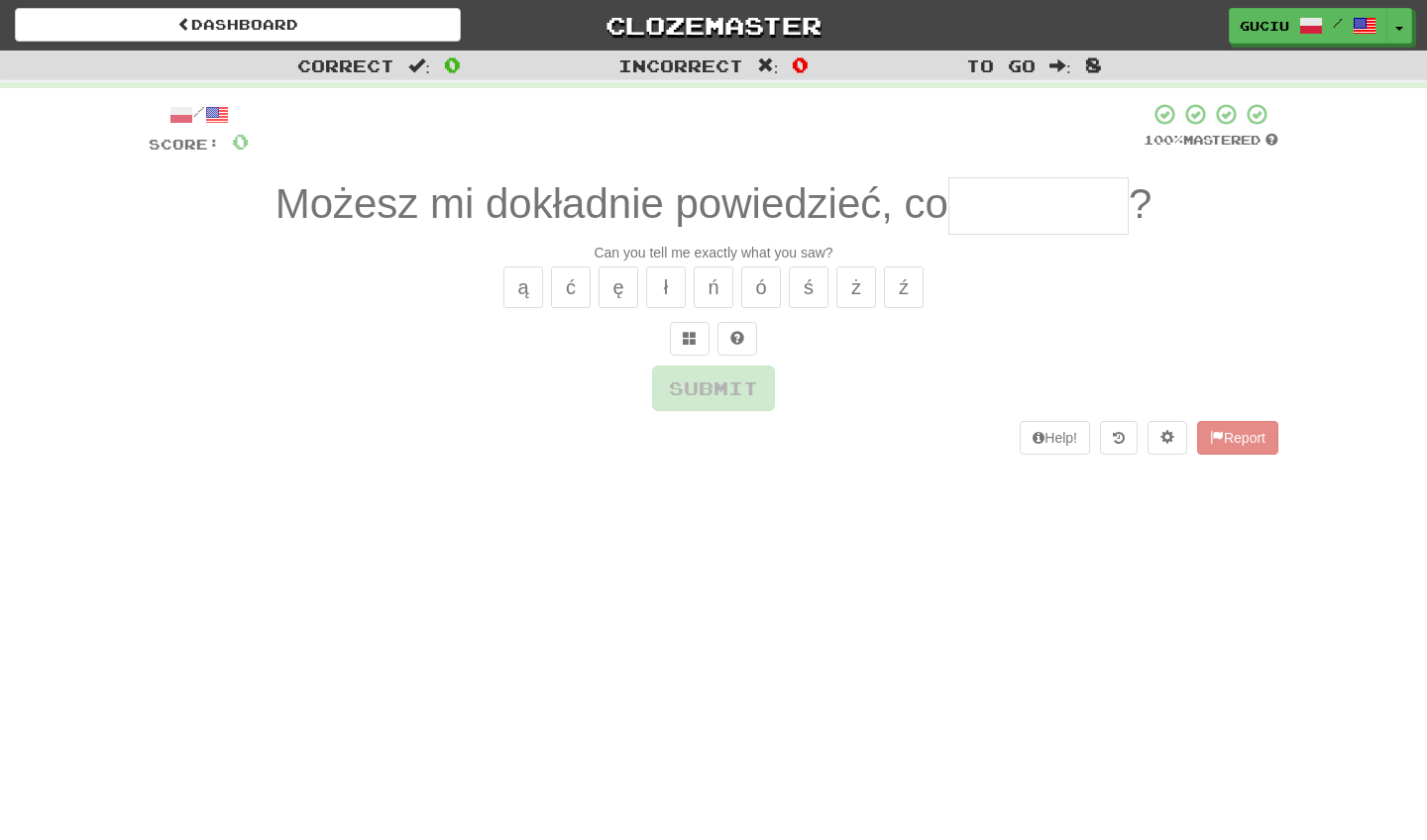 scroll, scrollTop: 0, scrollLeft: 0, axis: both 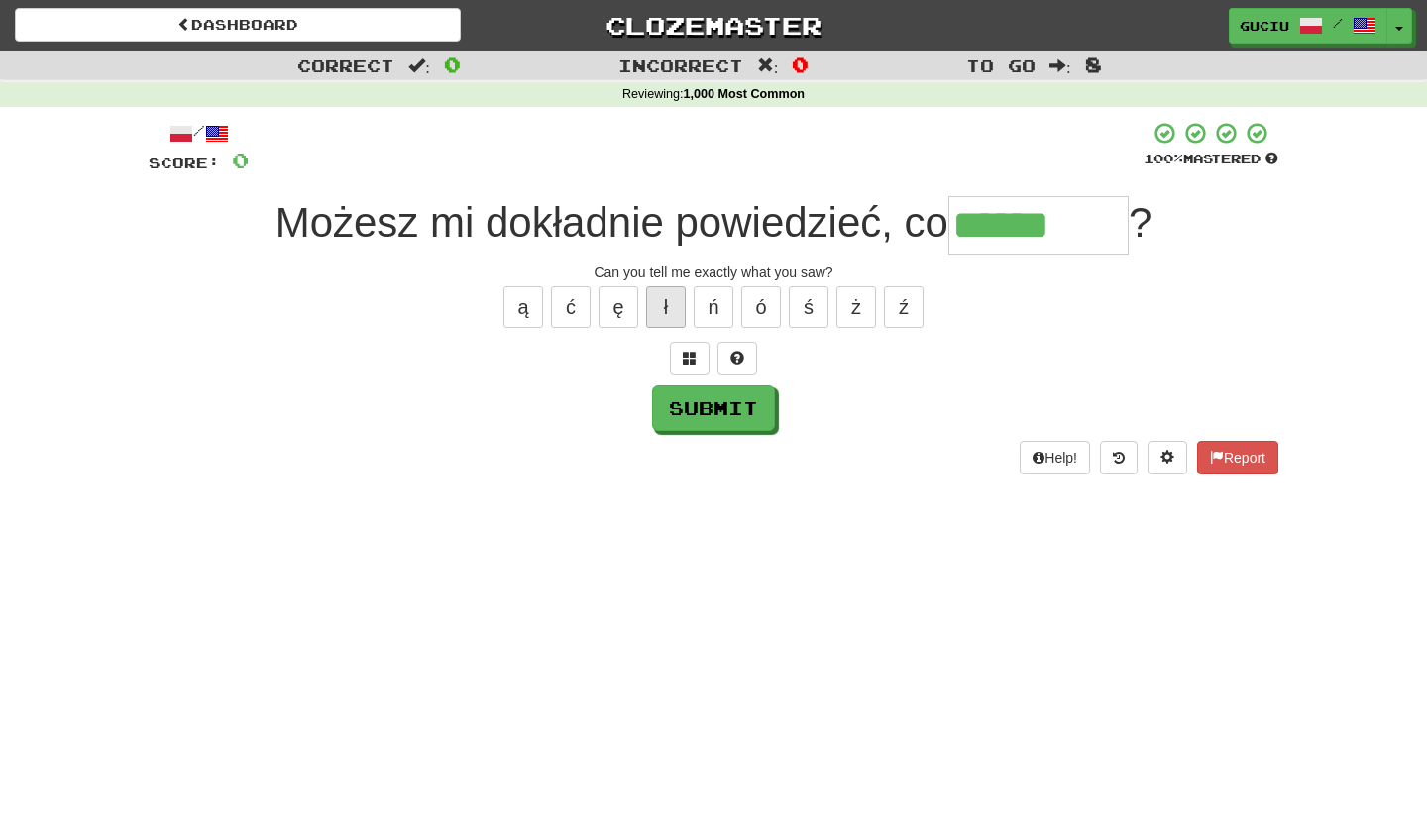 click on "ł" at bounding box center [666, 307] 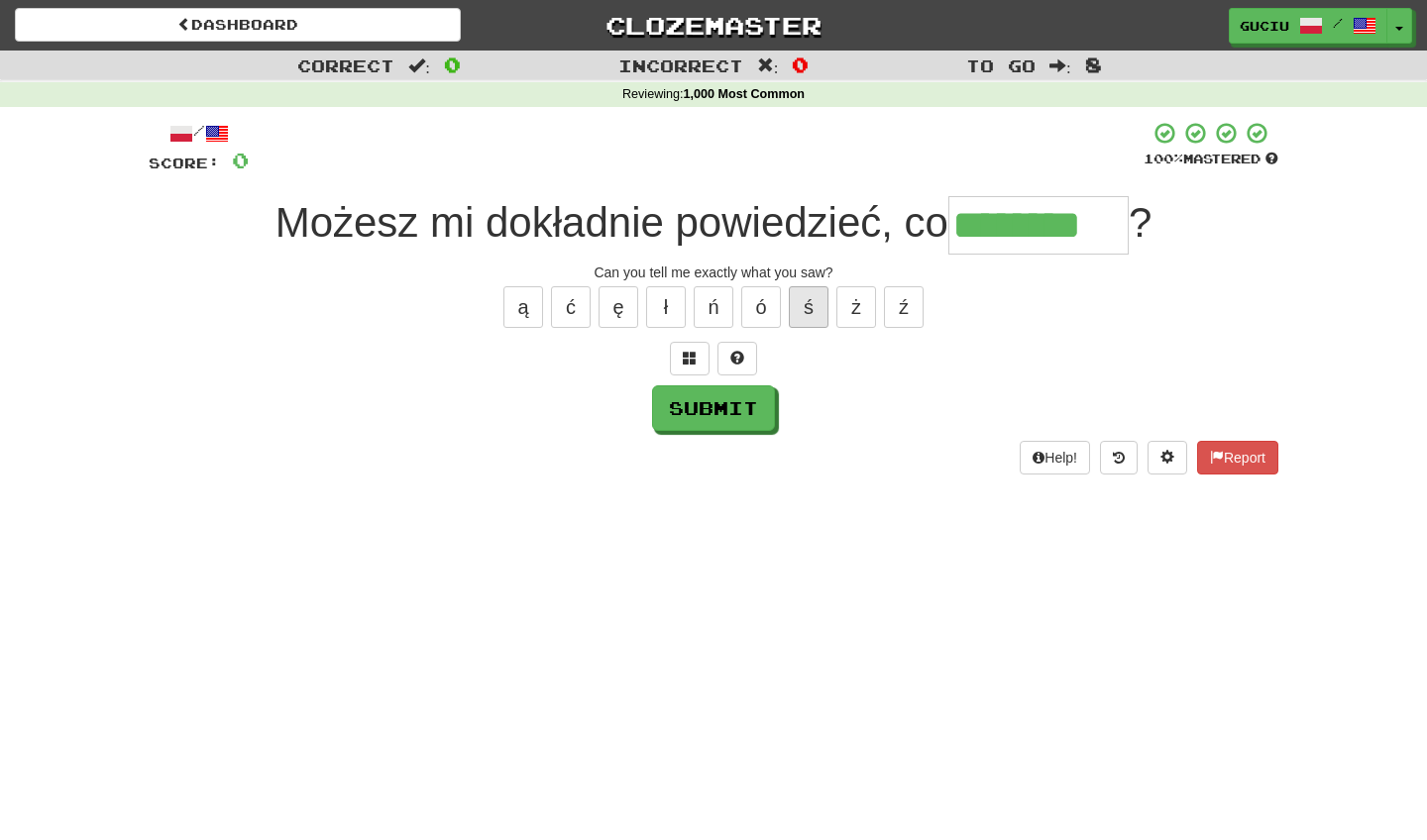click on "ś" at bounding box center [809, 307] 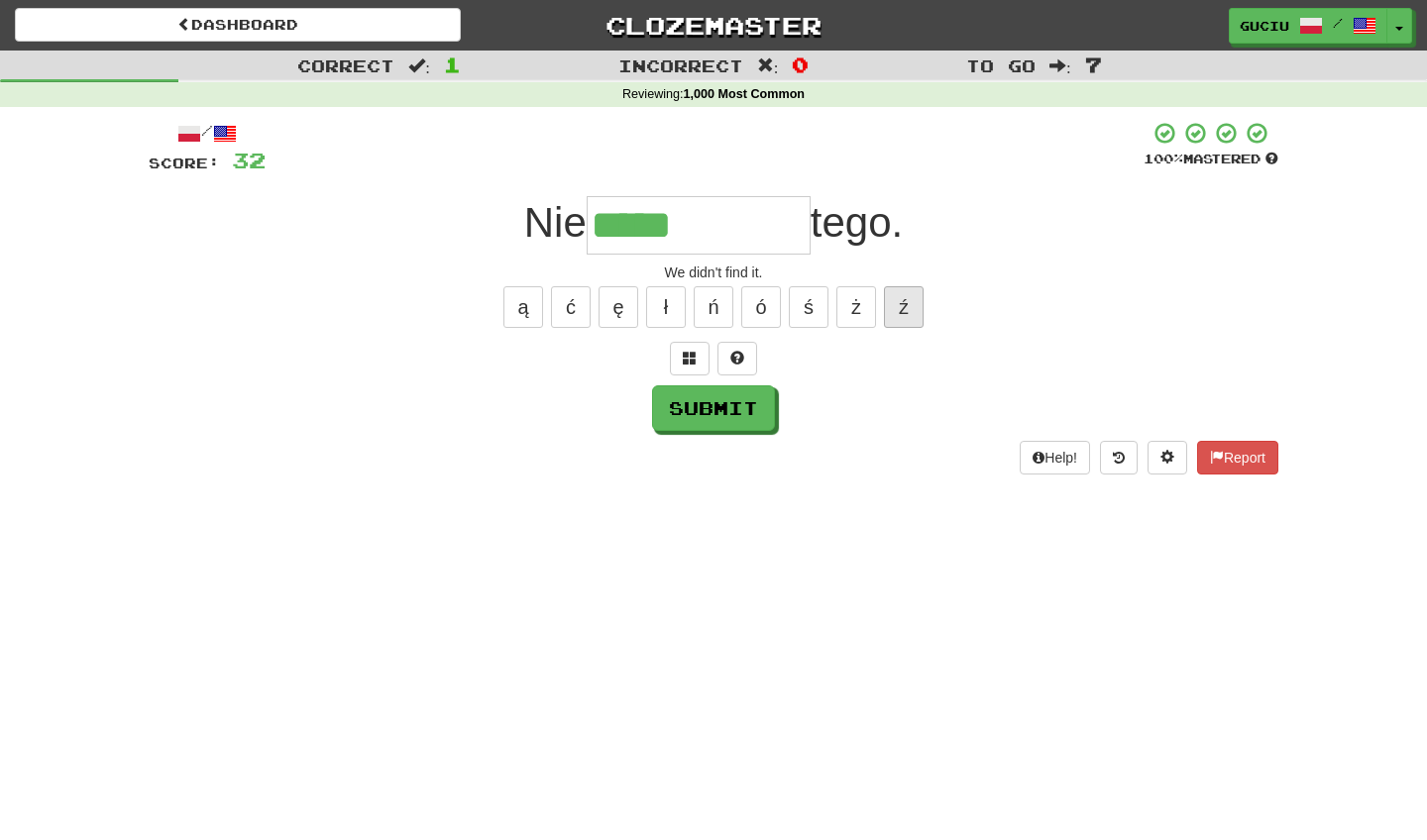click on "ź" at bounding box center [904, 307] 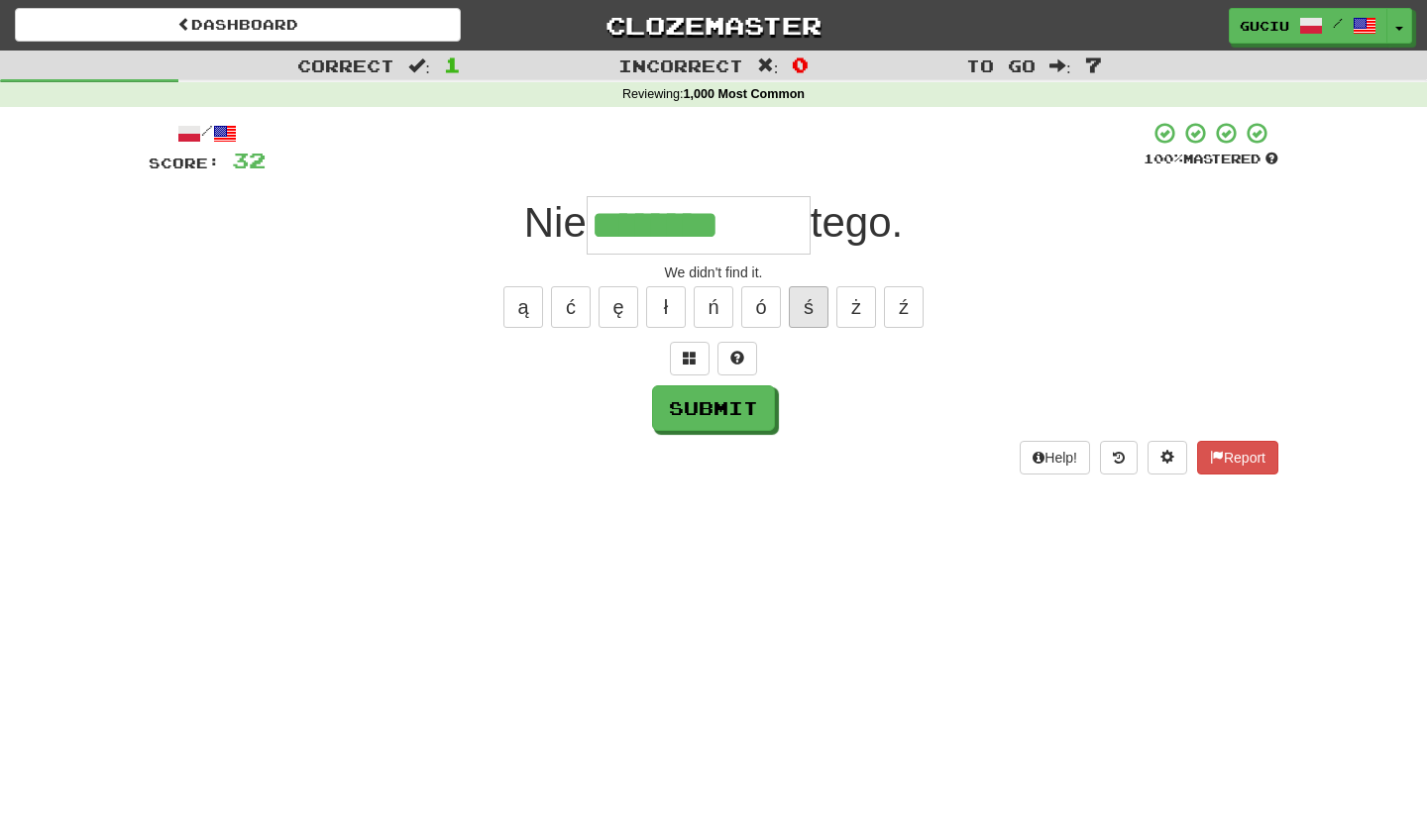 click on "ś" at bounding box center (809, 307) 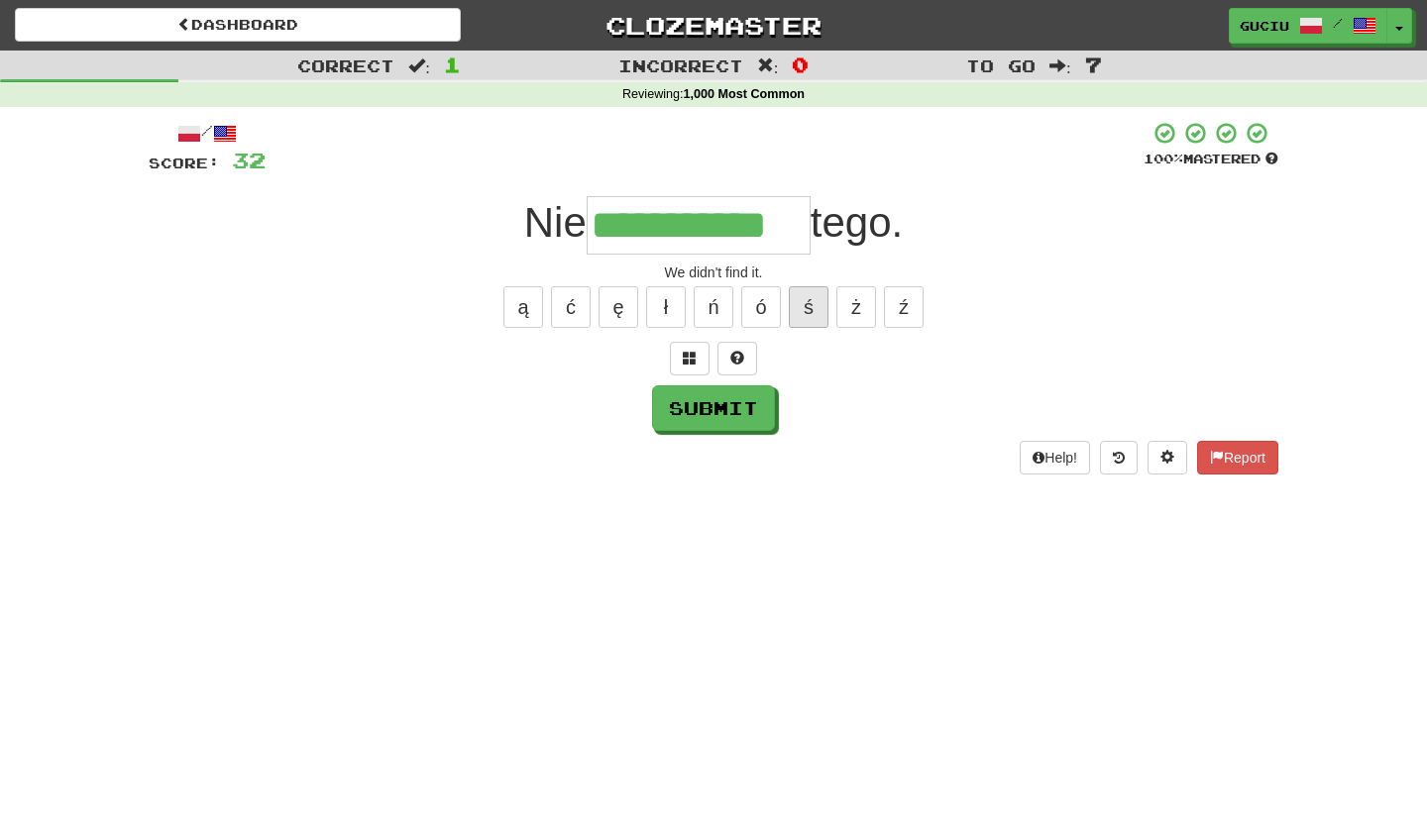 type on "**********" 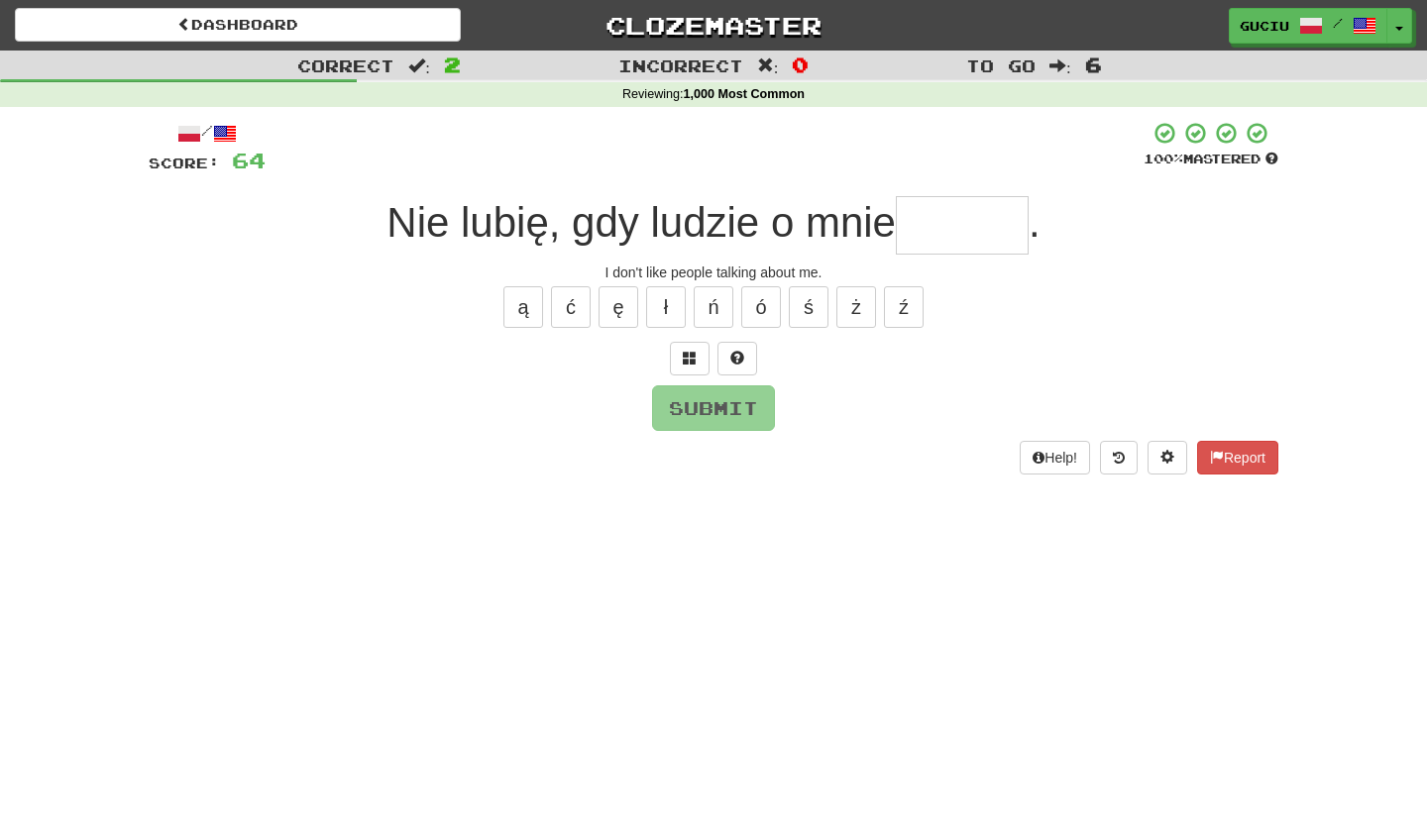 type on "*" 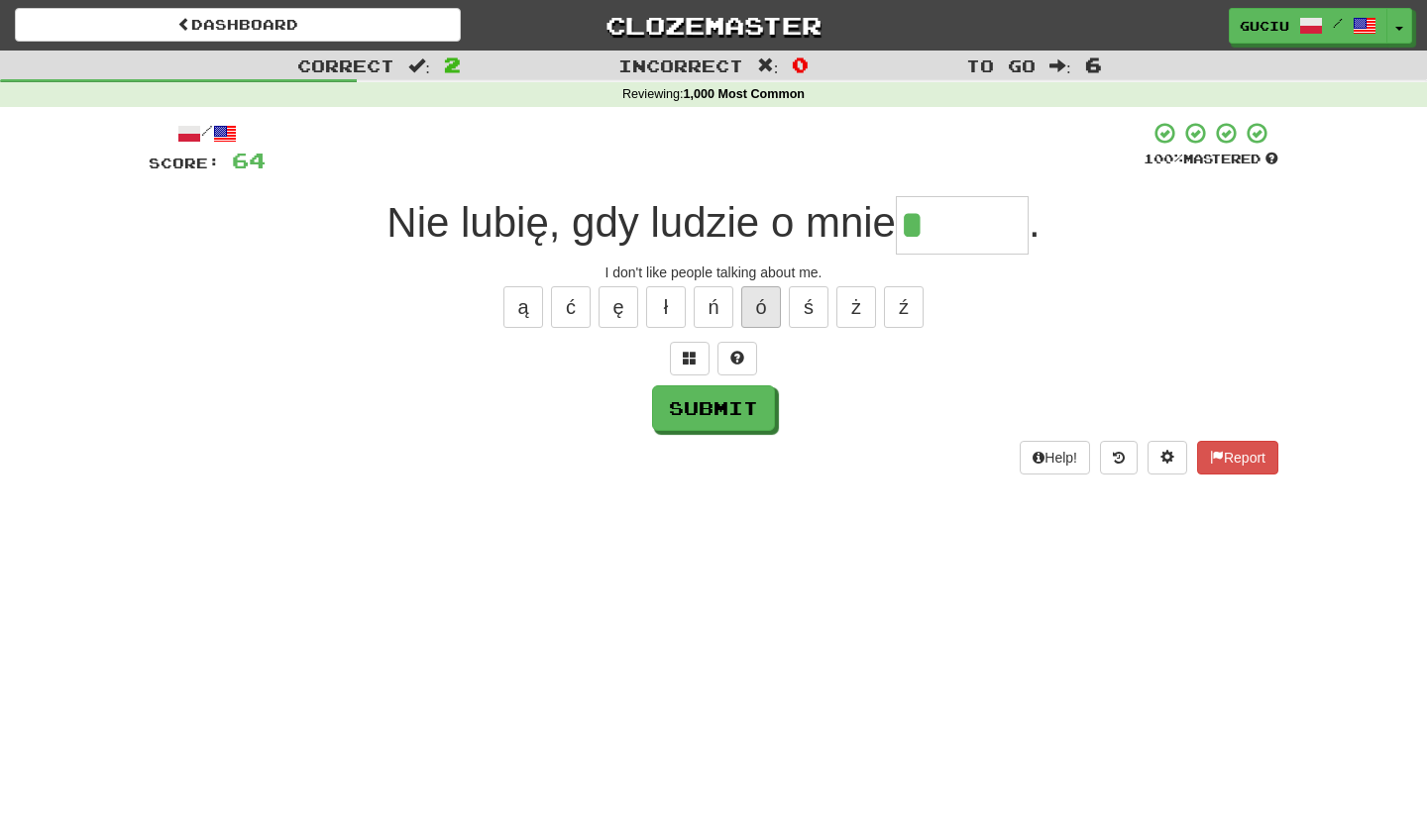 click on "ó" at bounding box center [761, 307] 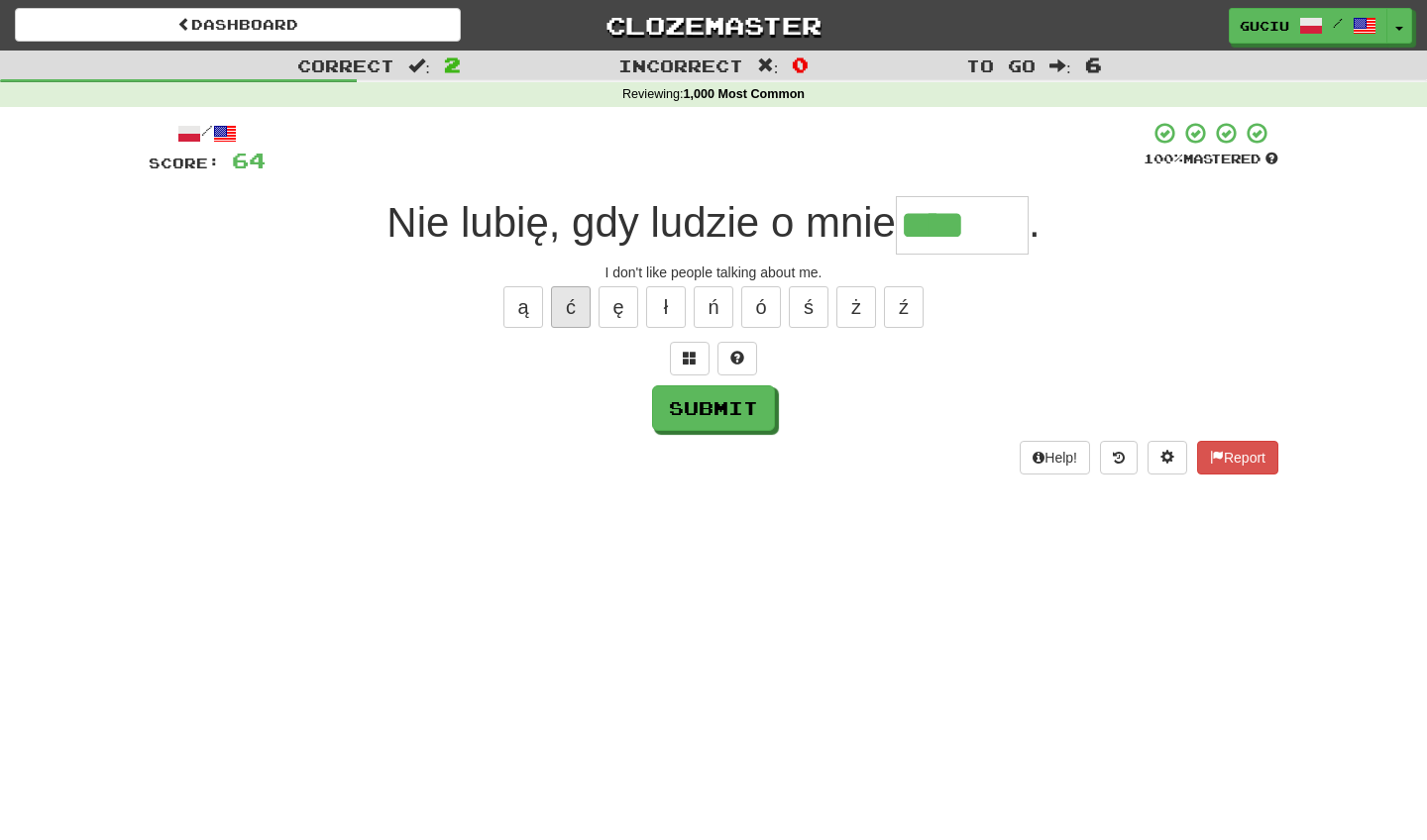 click on "ć" at bounding box center (571, 307) 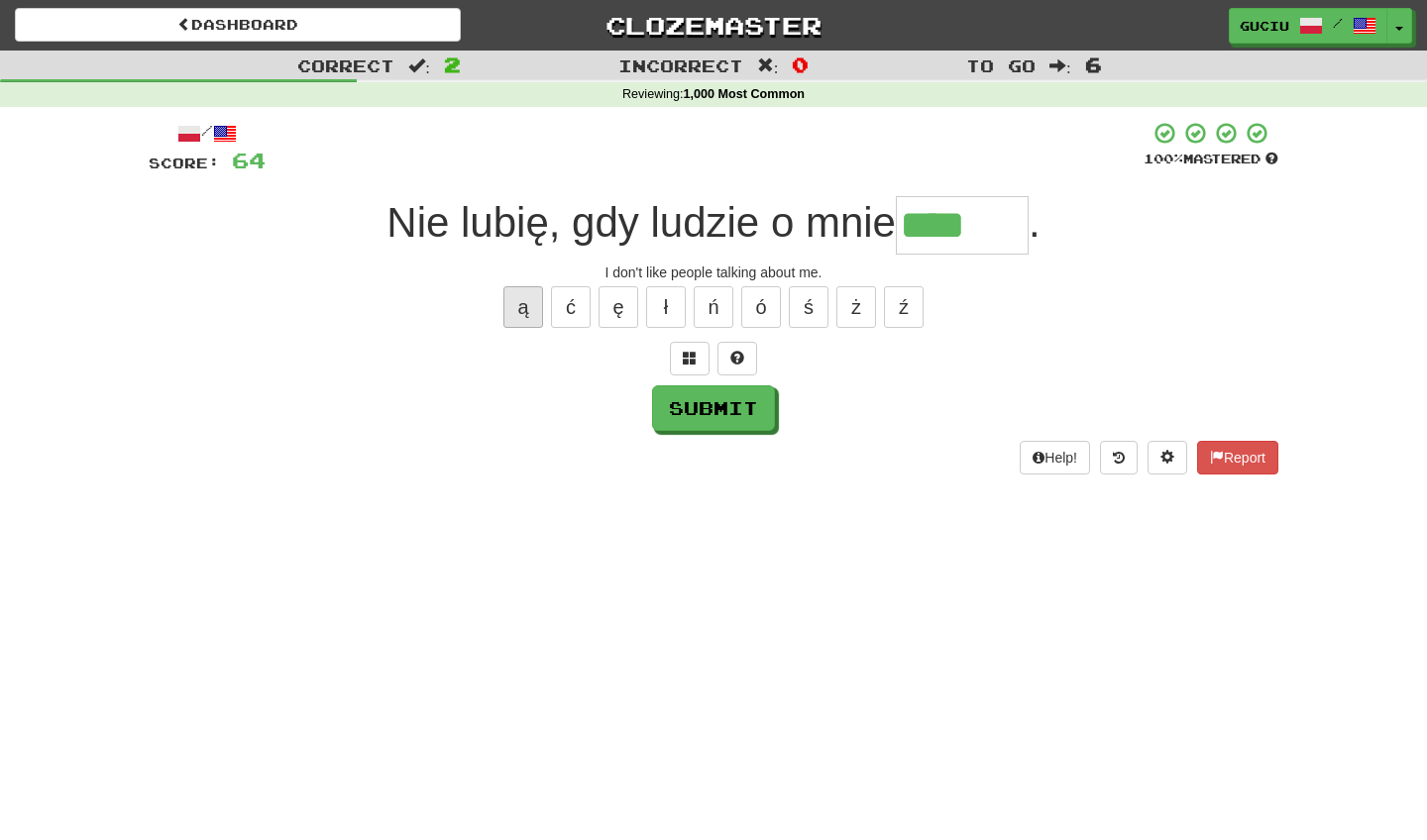 click on "ą" at bounding box center [523, 307] 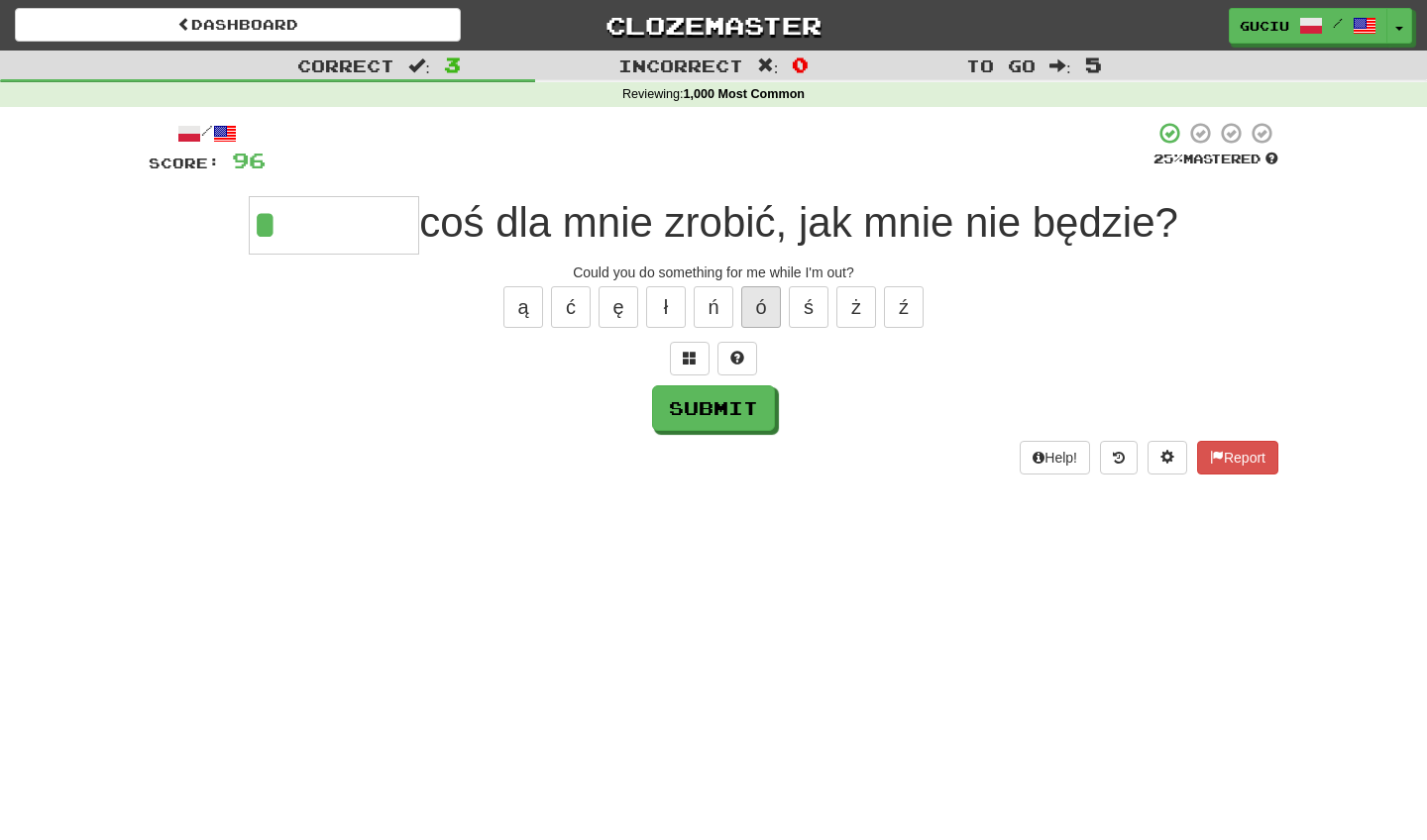 click on "ó" at bounding box center [761, 307] 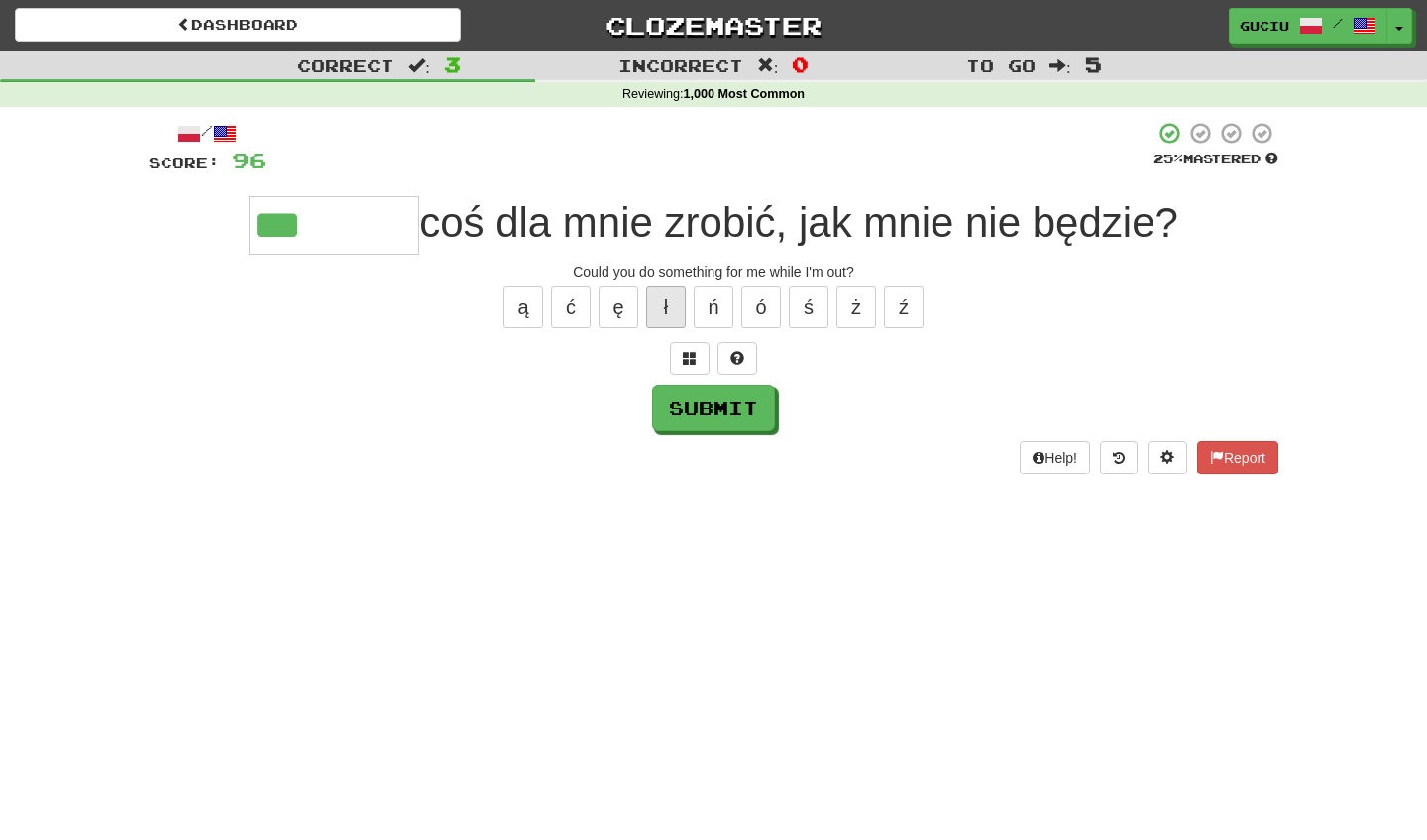 click on "ł" at bounding box center [666, 307] 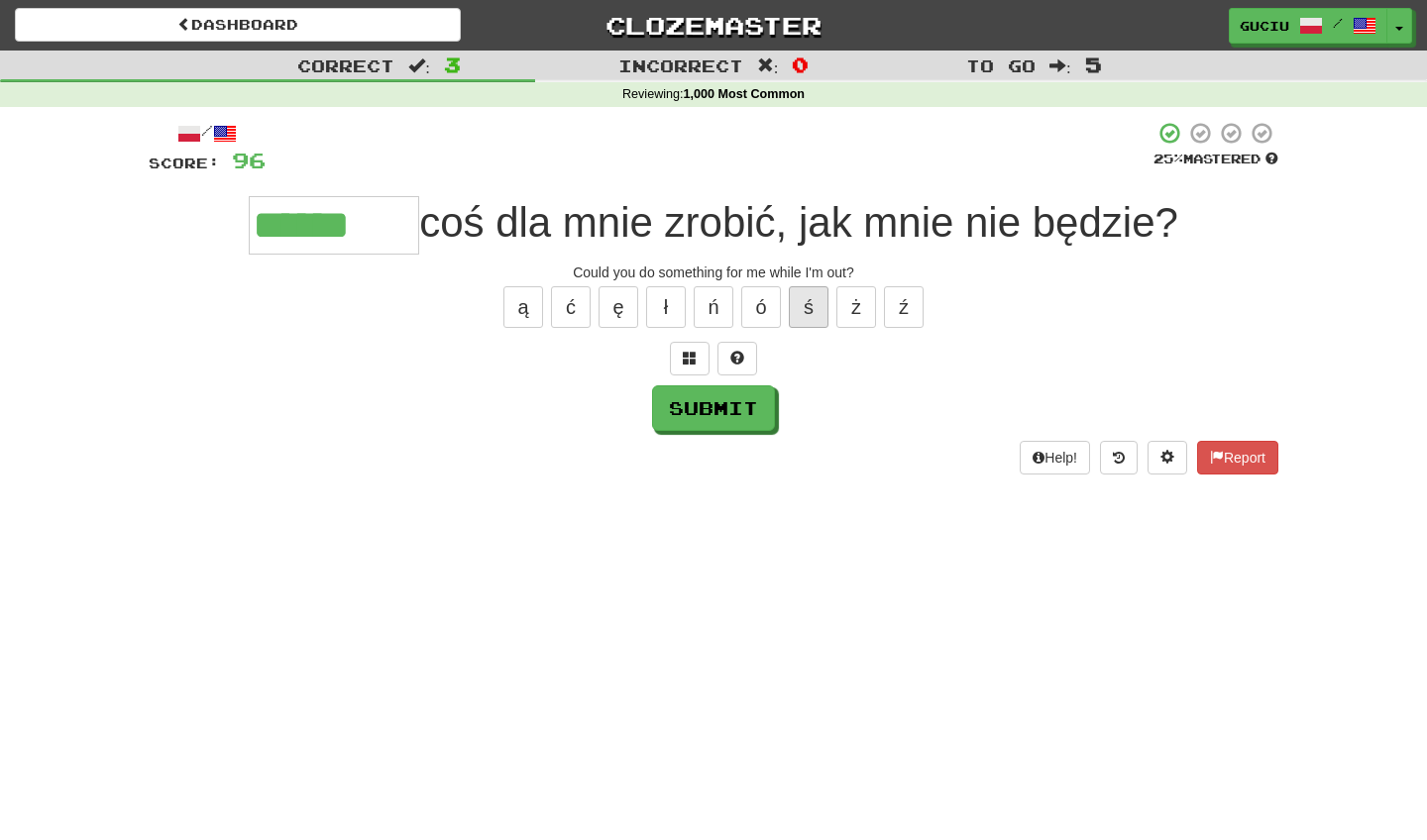 click on "ś" at bounding box center [809, 307] 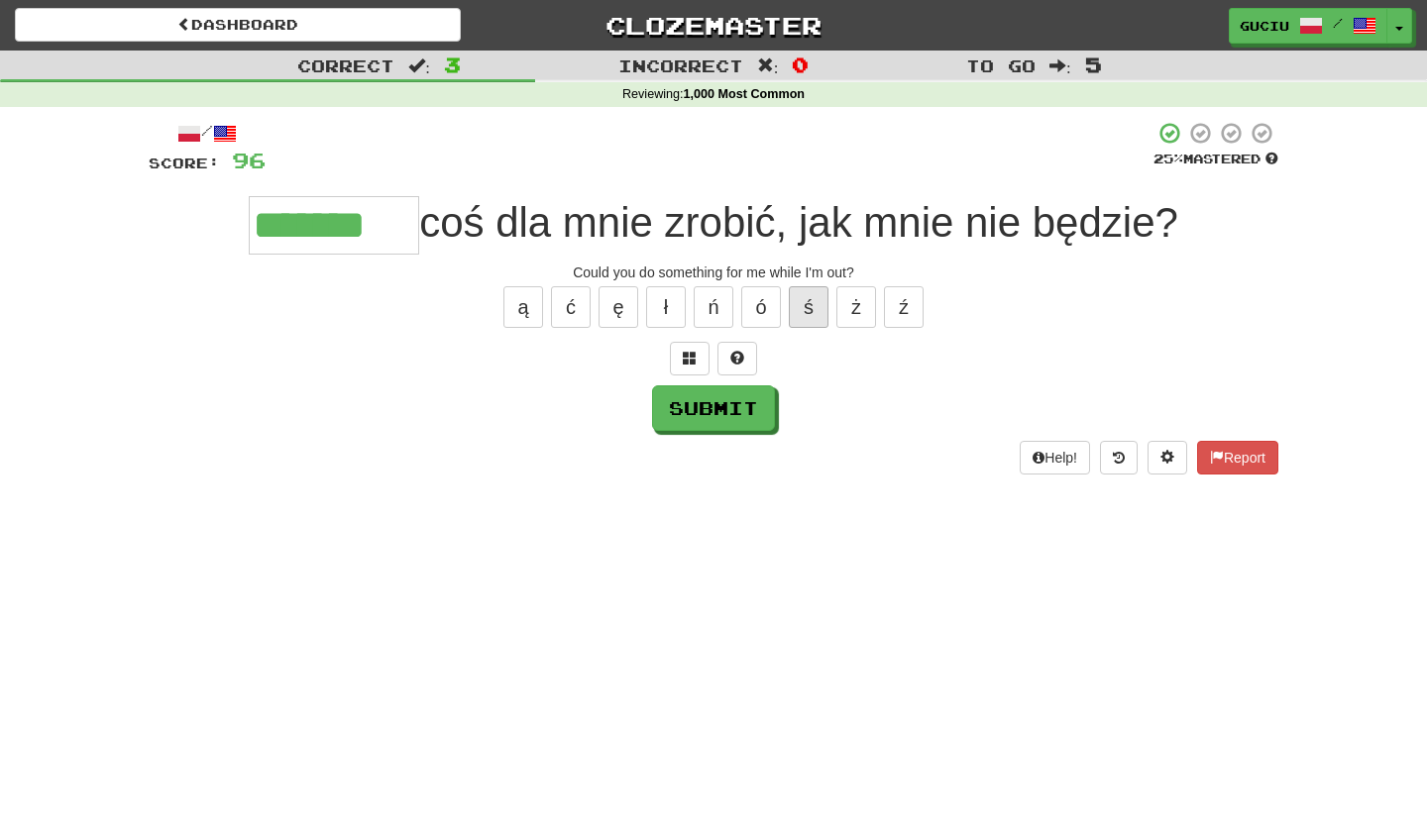 type on "*******" 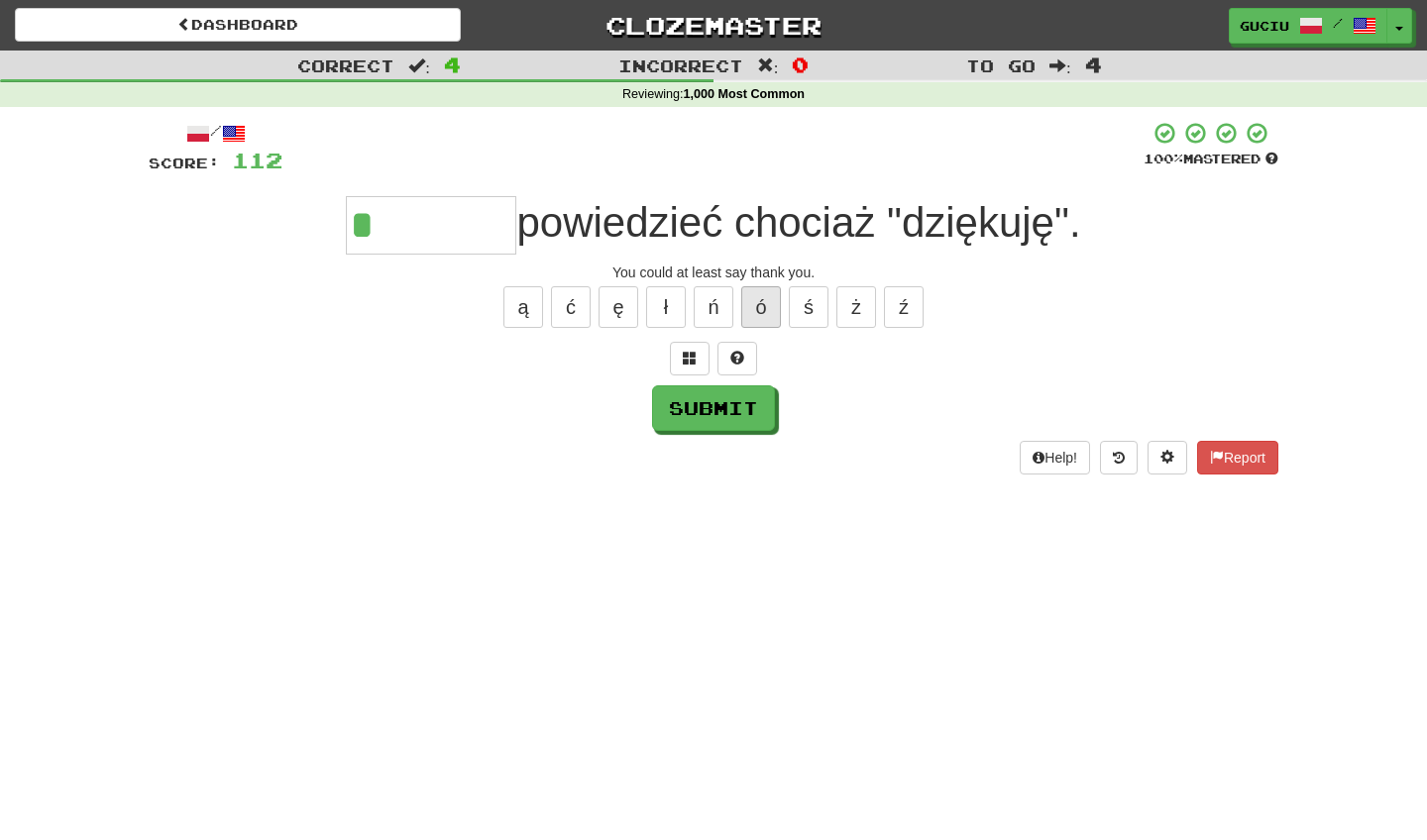 click on "ó" at bounding box center [761, 307] 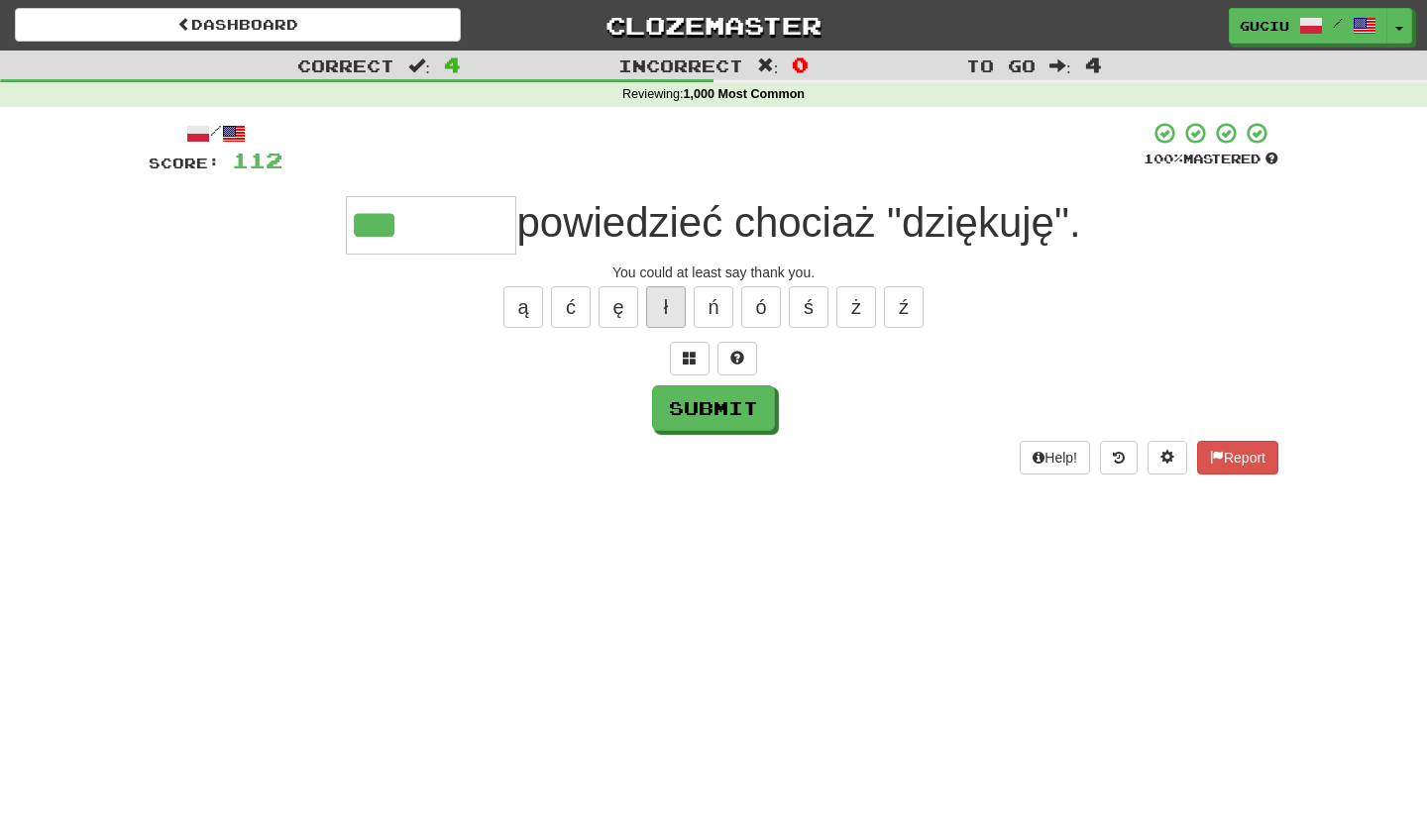 click on "ł" at bounding box center (666, 307) 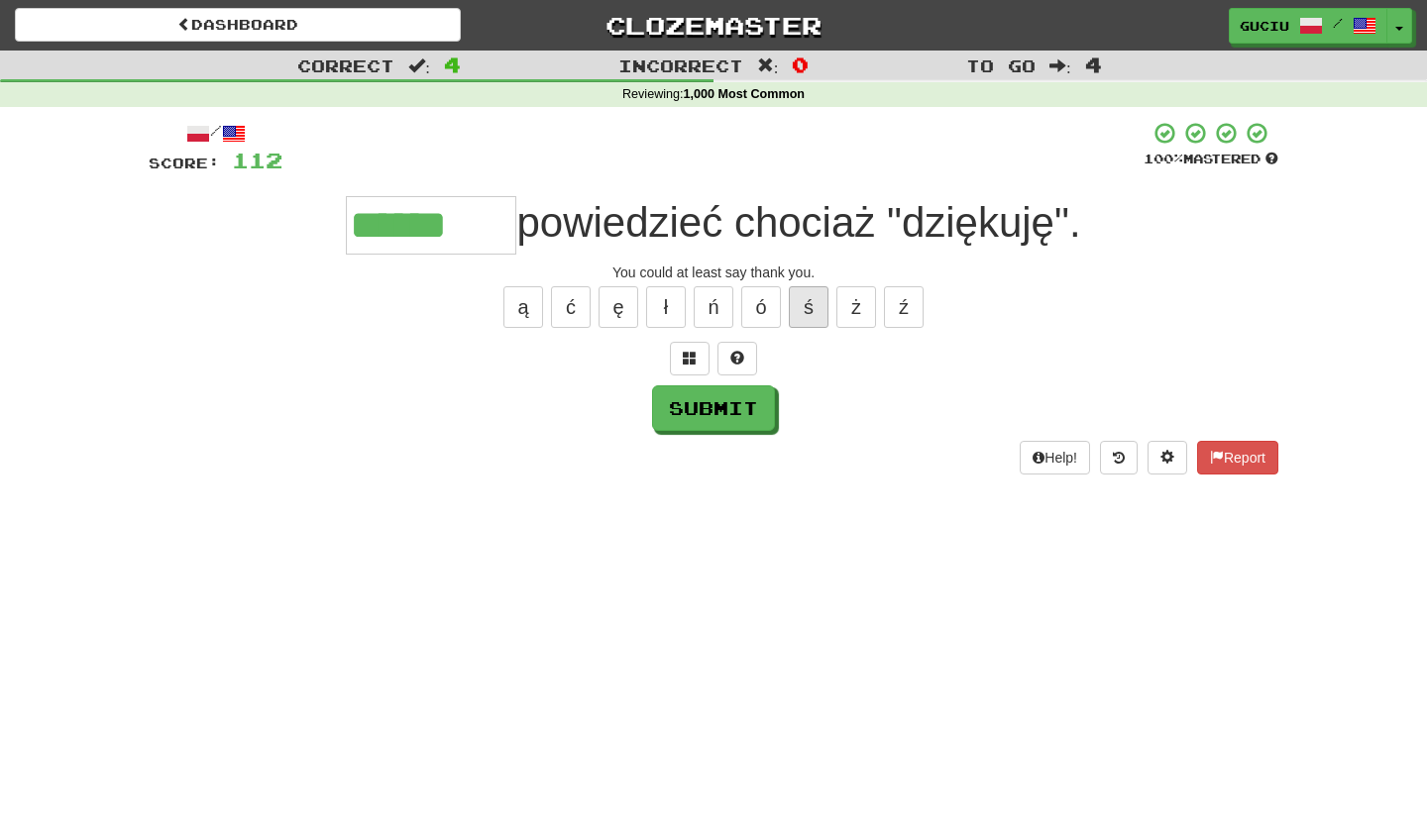 click on "ś" at bounding box center (809, 307) 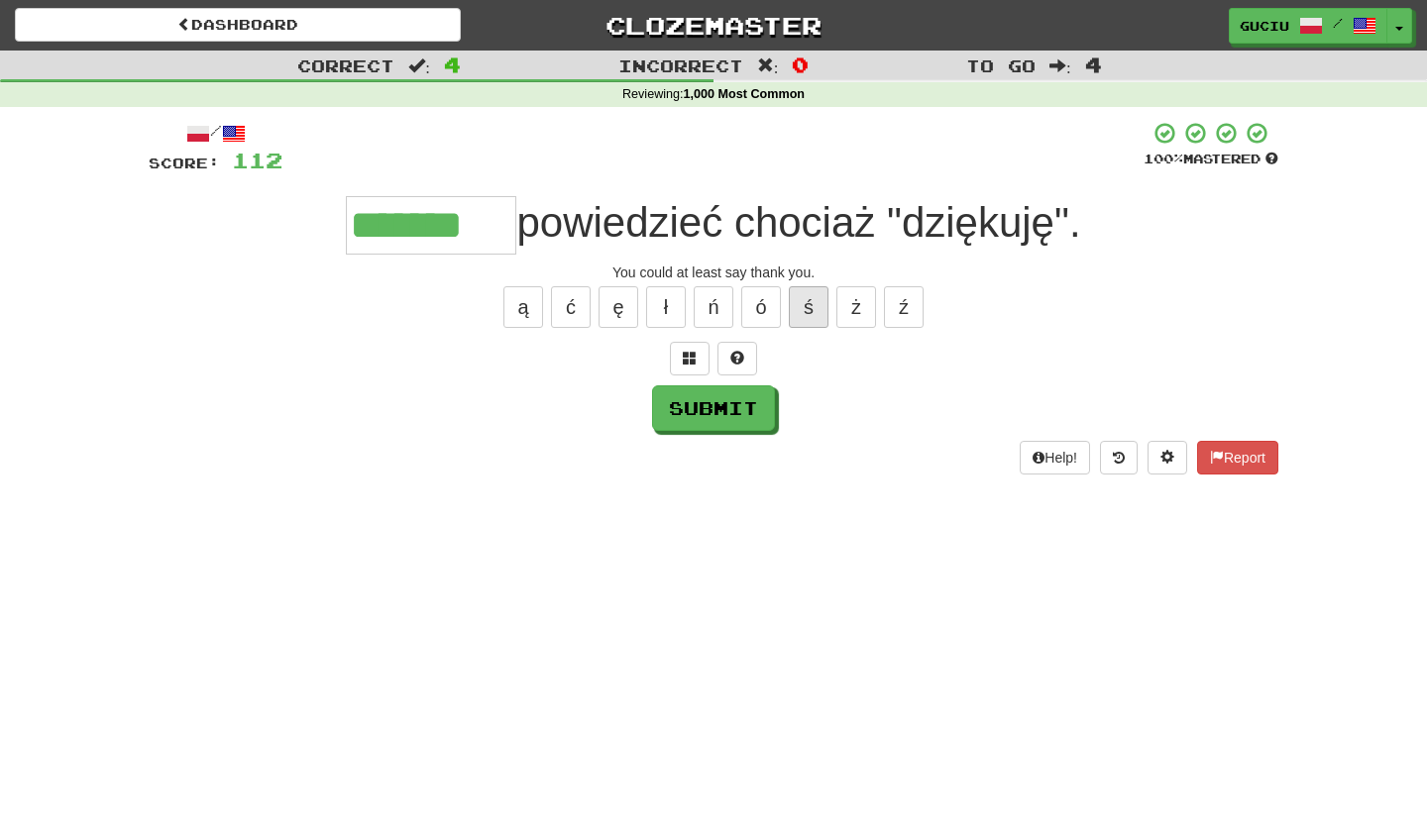 type on "*******" 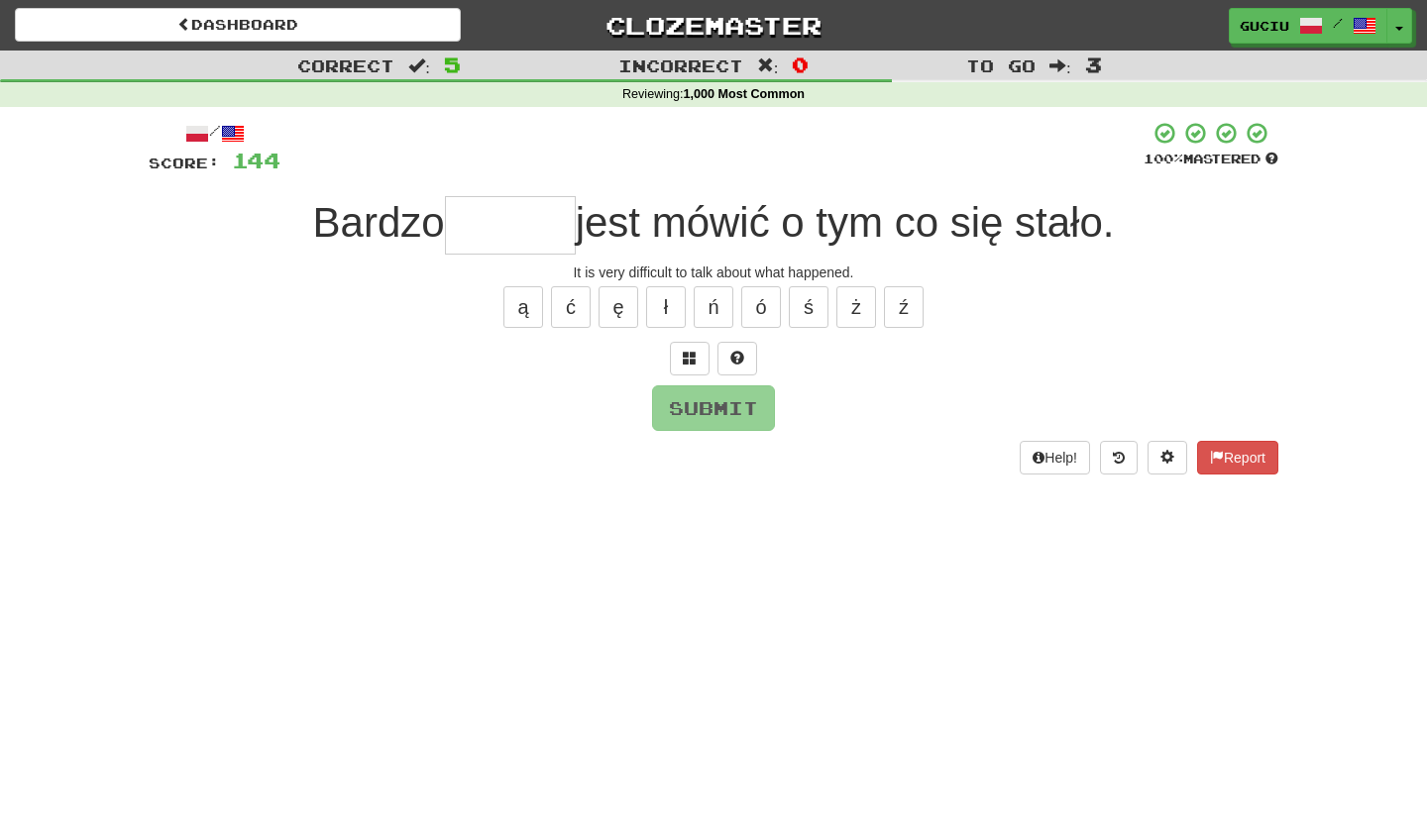 type on "*" 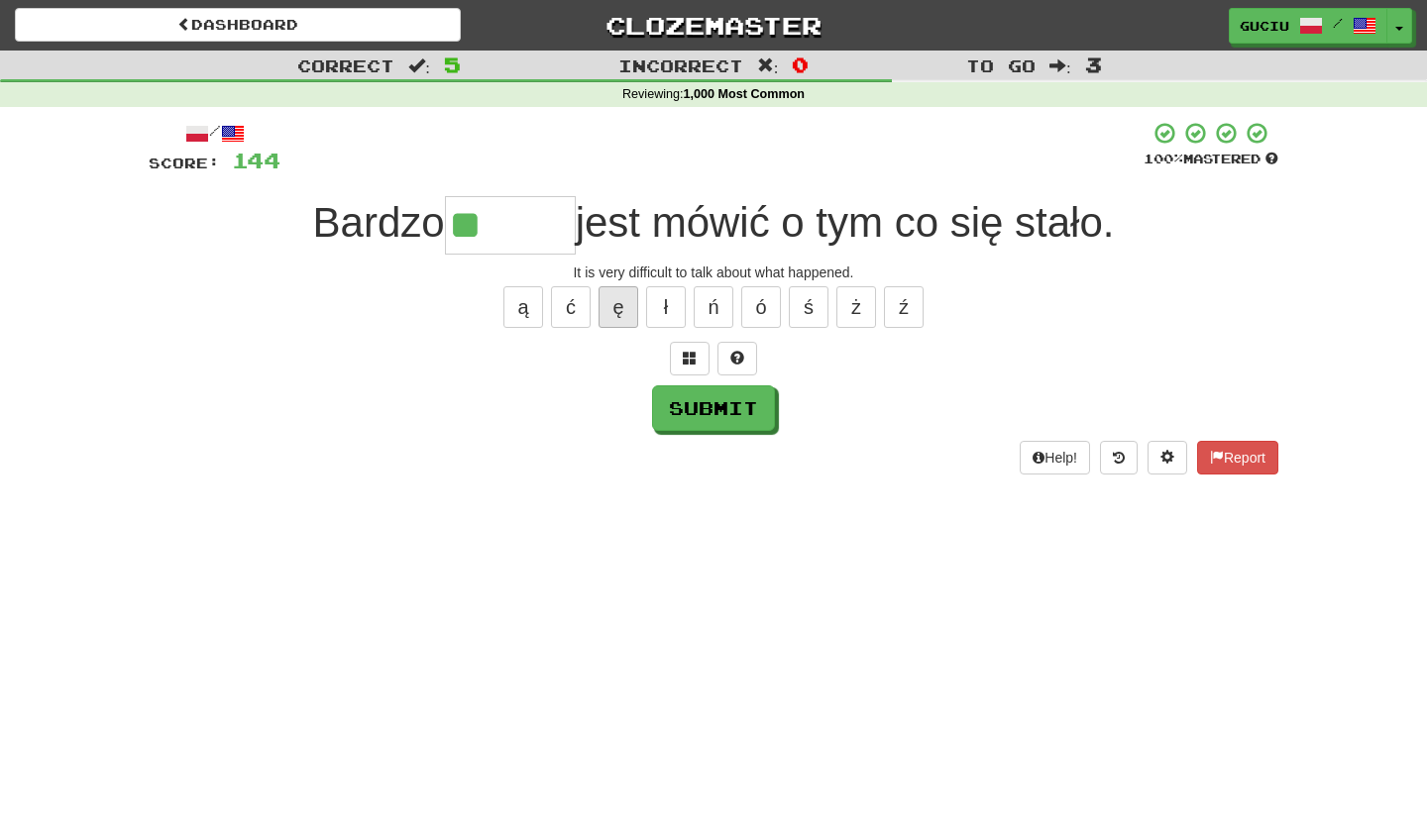 click on "ę" at bounding box center (618, 307) 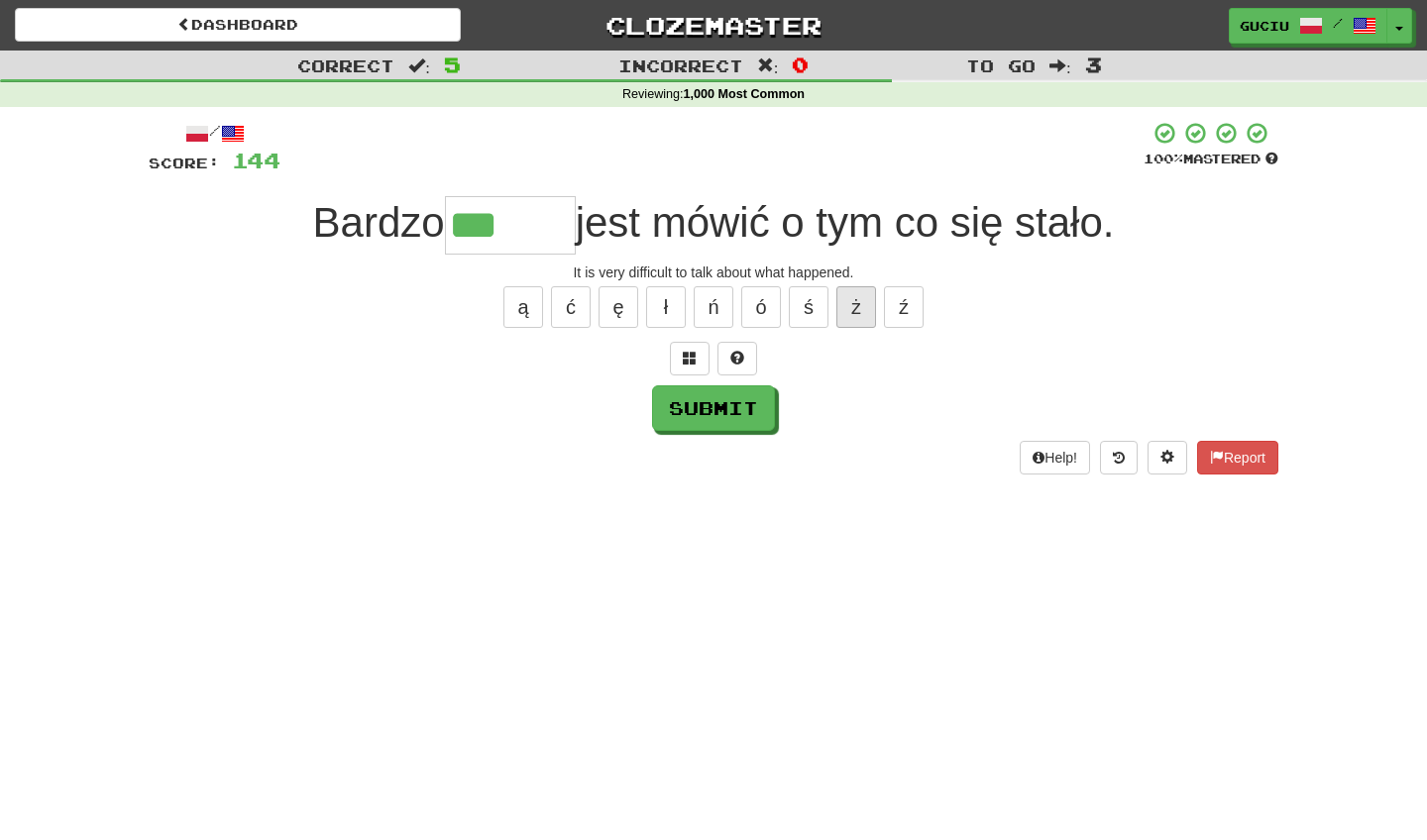 click on "ż" at bounding box center (856, 307) 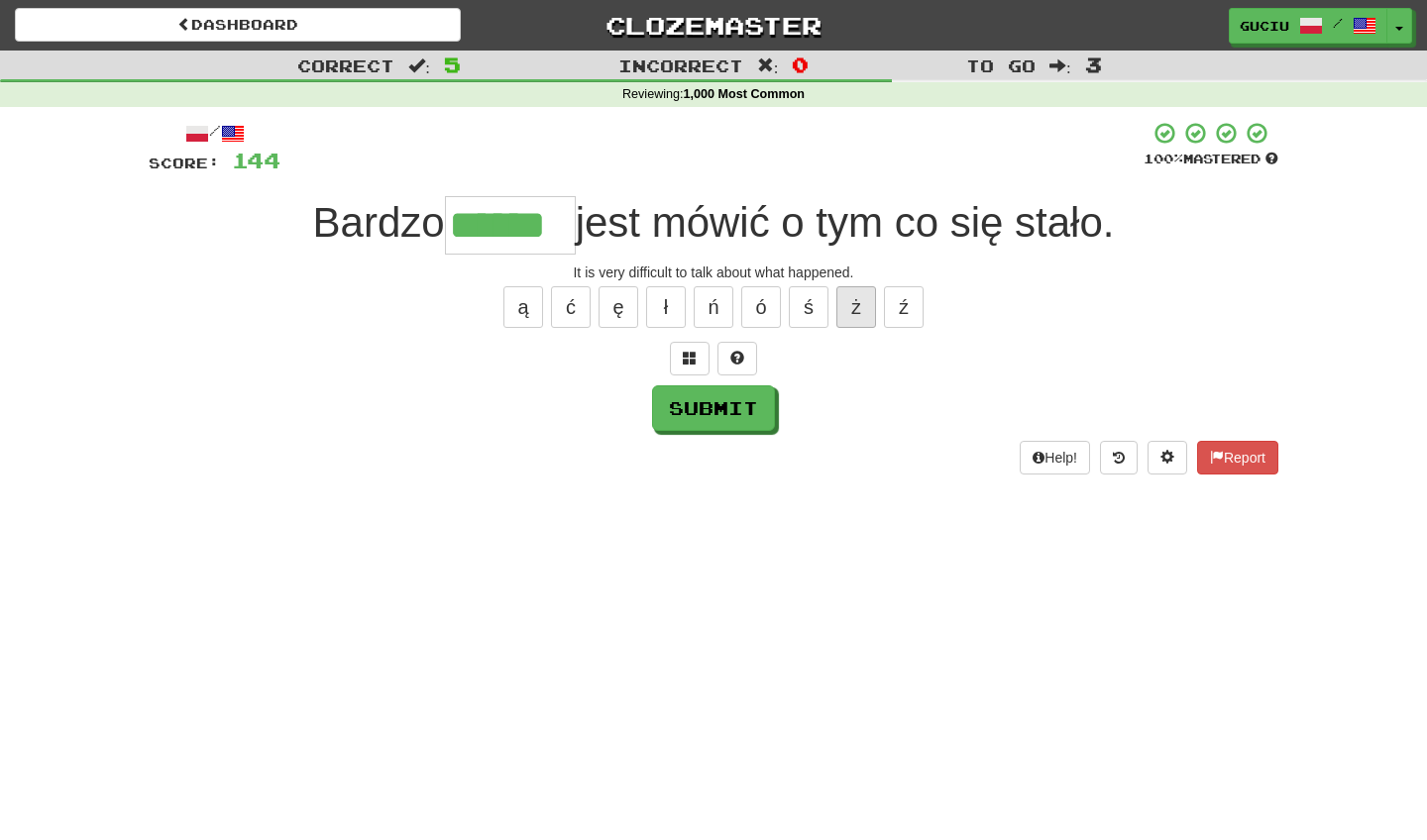 type on "******" 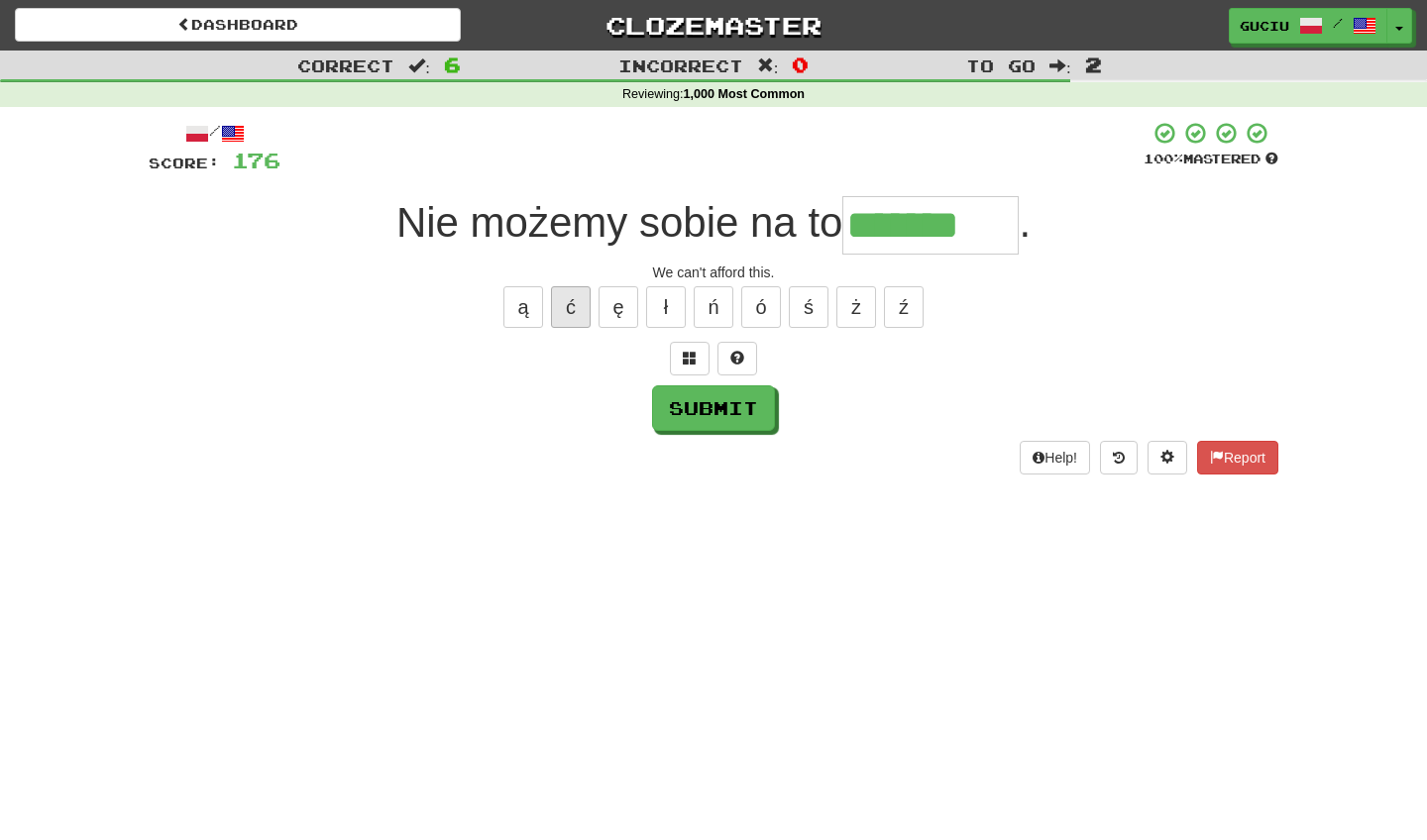click on "ć" at bounding box center [571, 307] 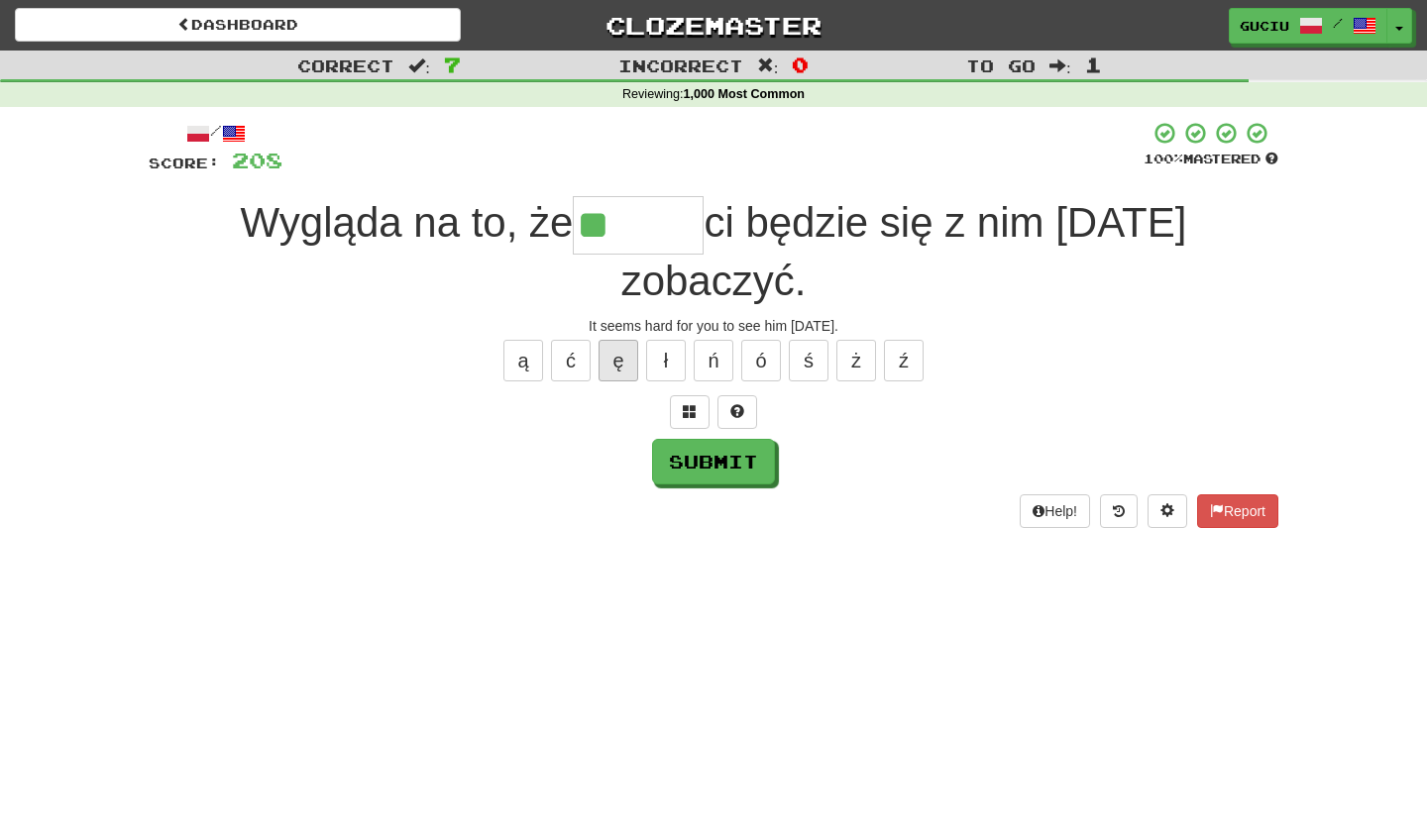 click on "ę" at bounding box center (618, 361) 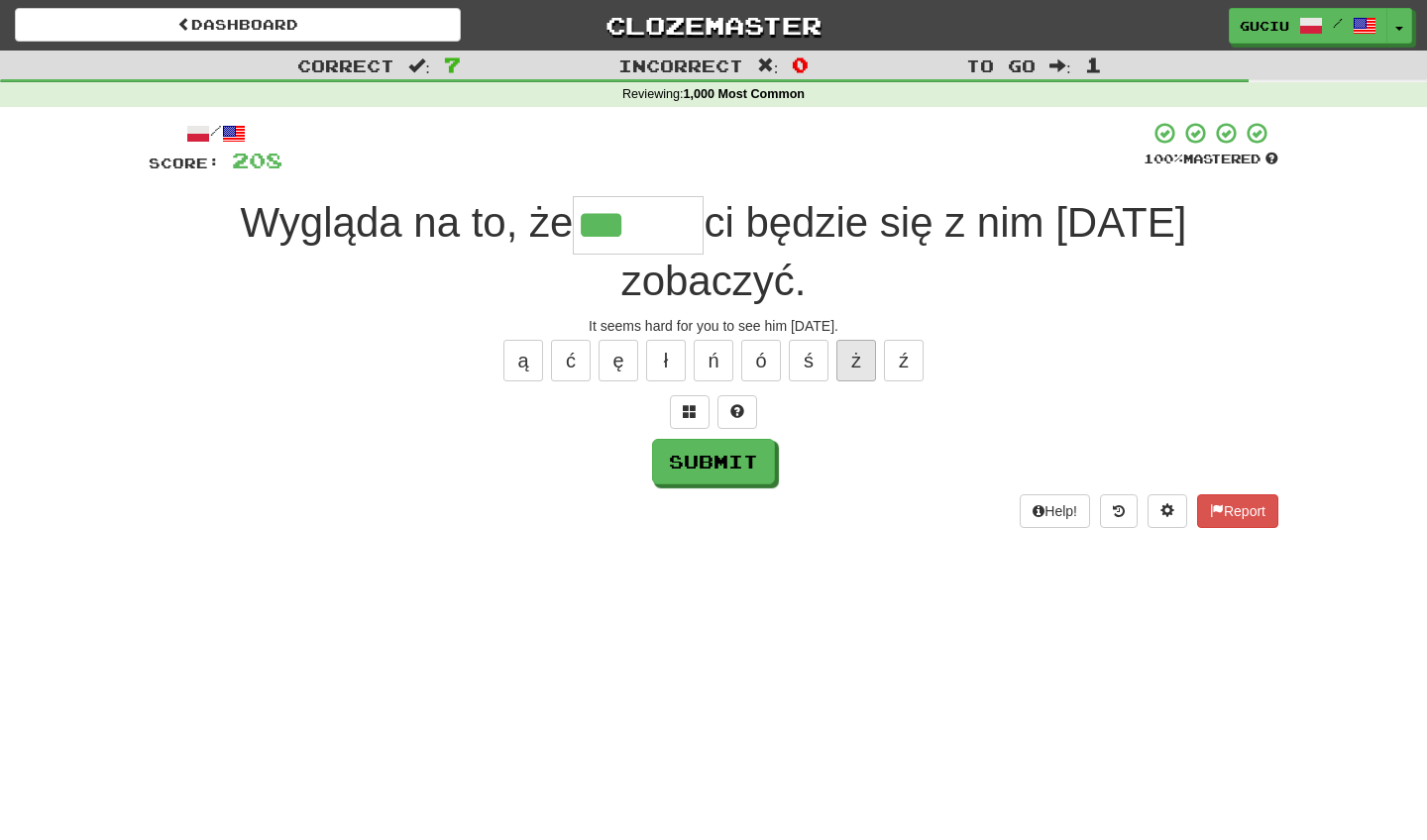 click on "ż" at bounding box center [856, 361] 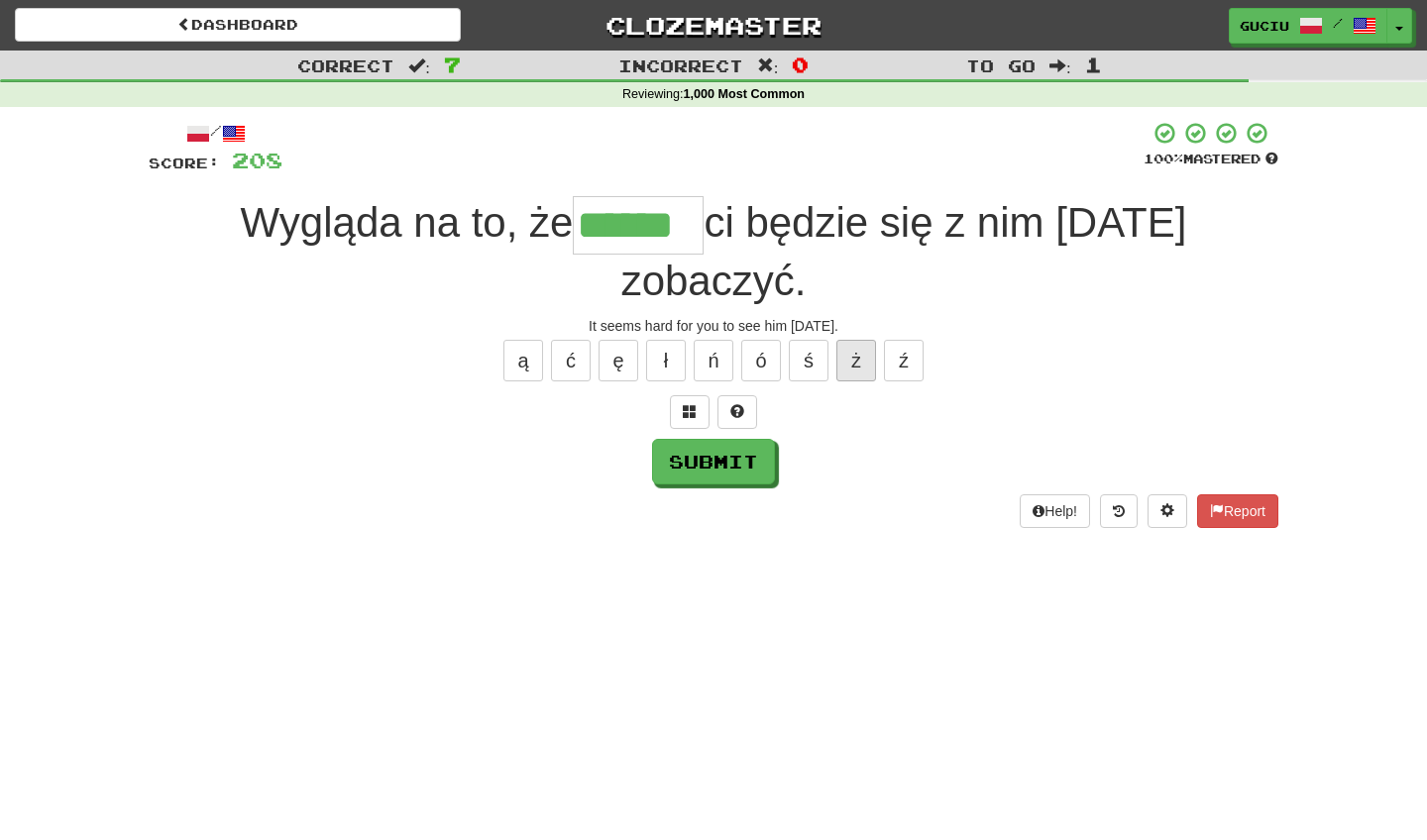 type on "******" 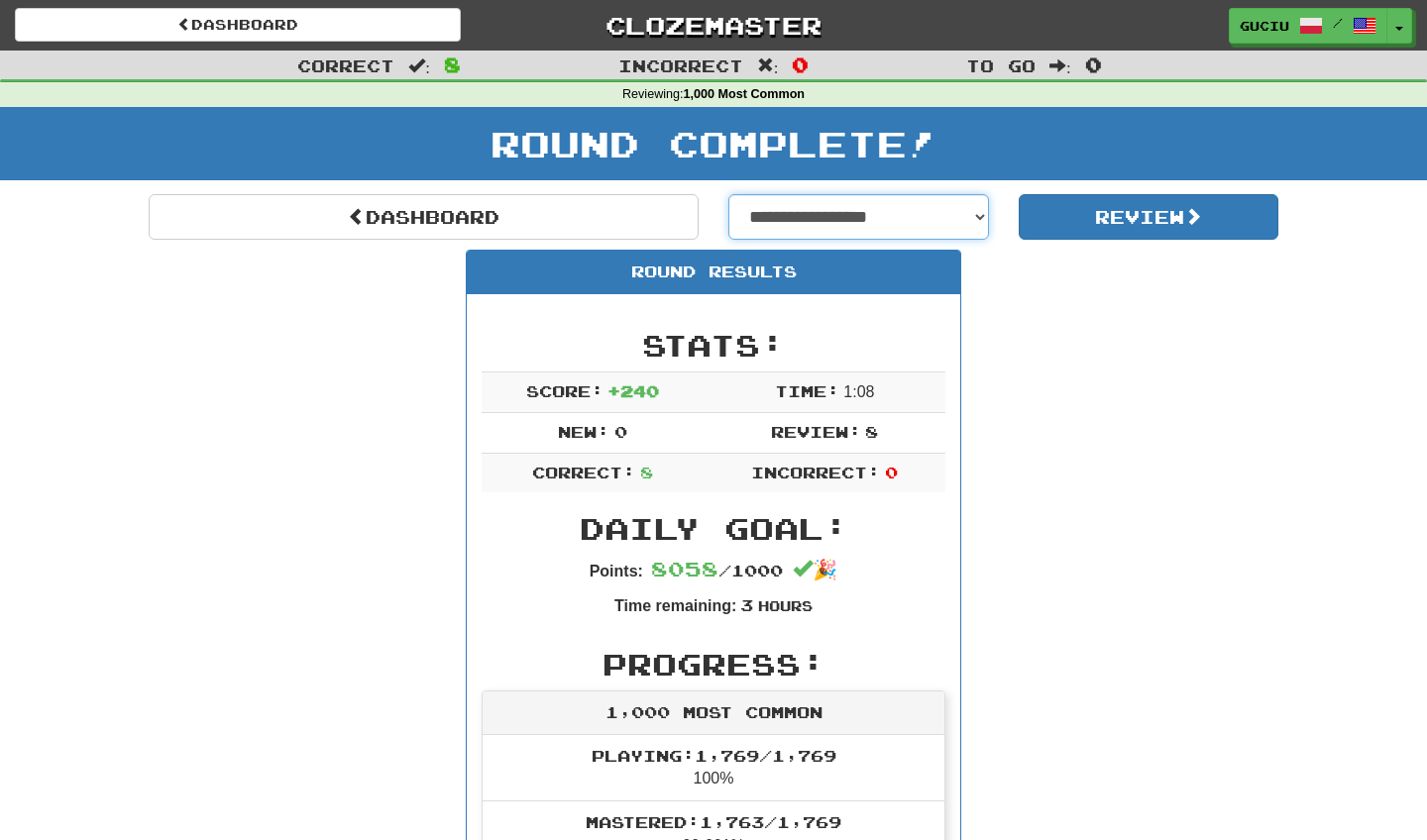 select on "**********" 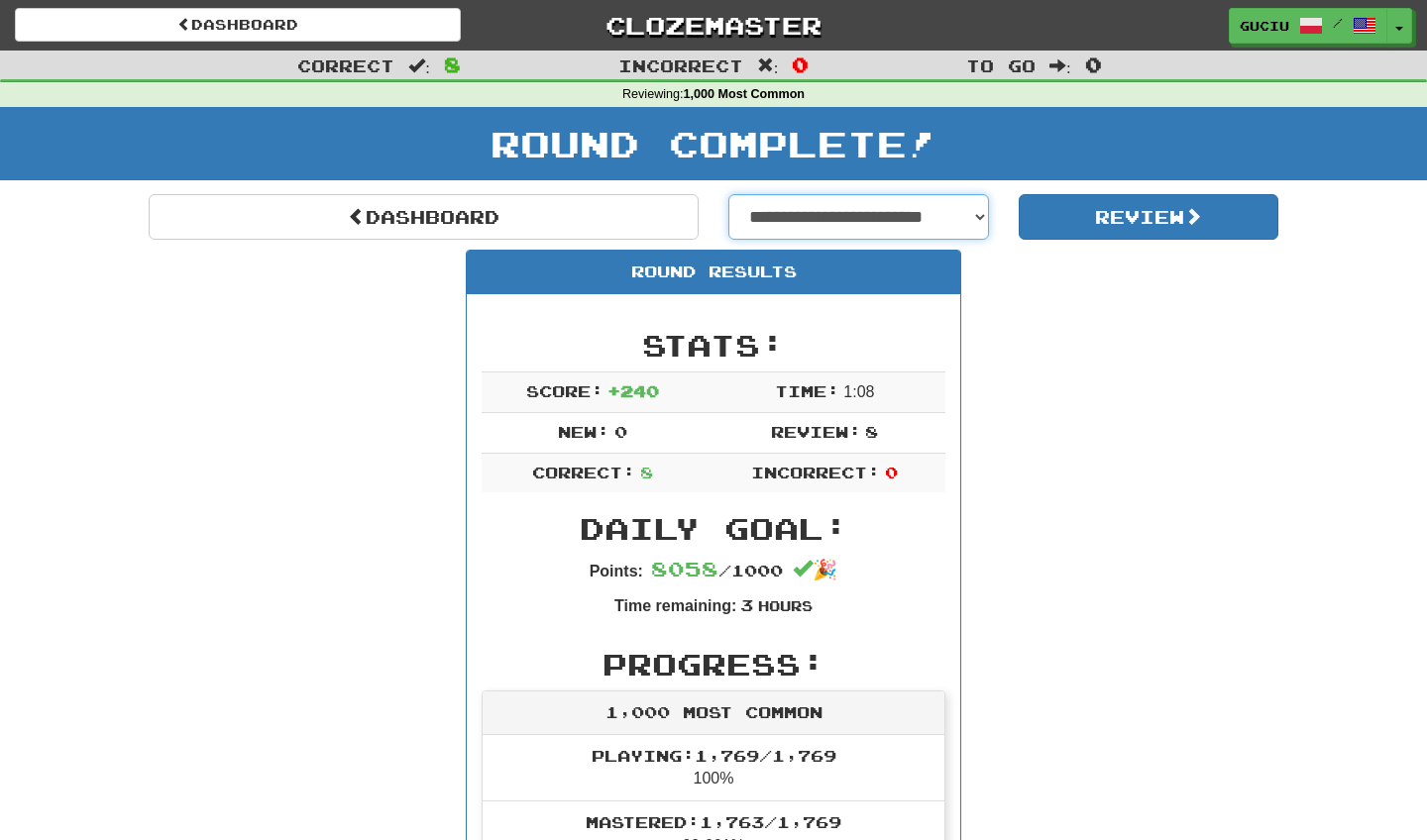 select on "**********" 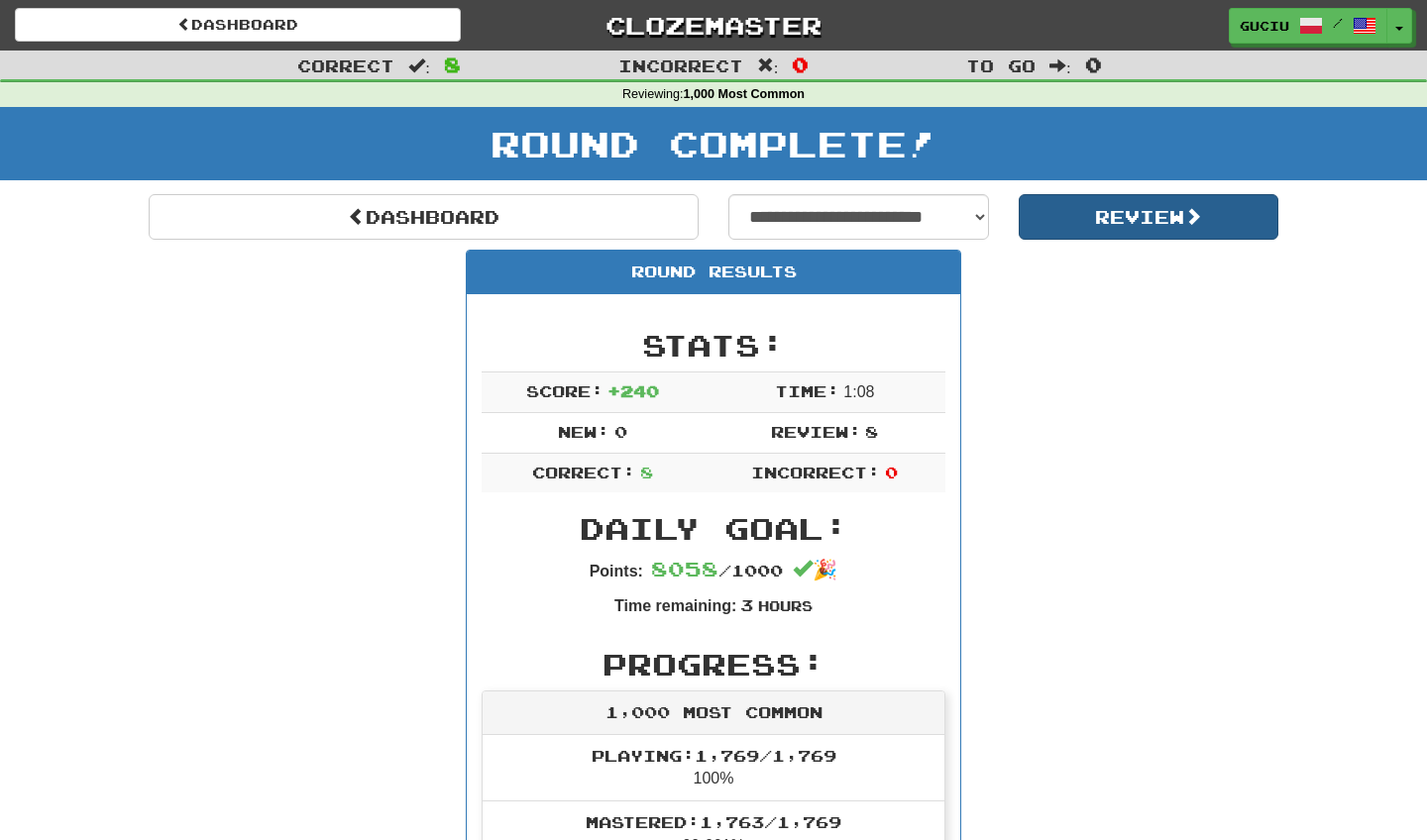 click on "Review" at bounding box center [1149, 217] 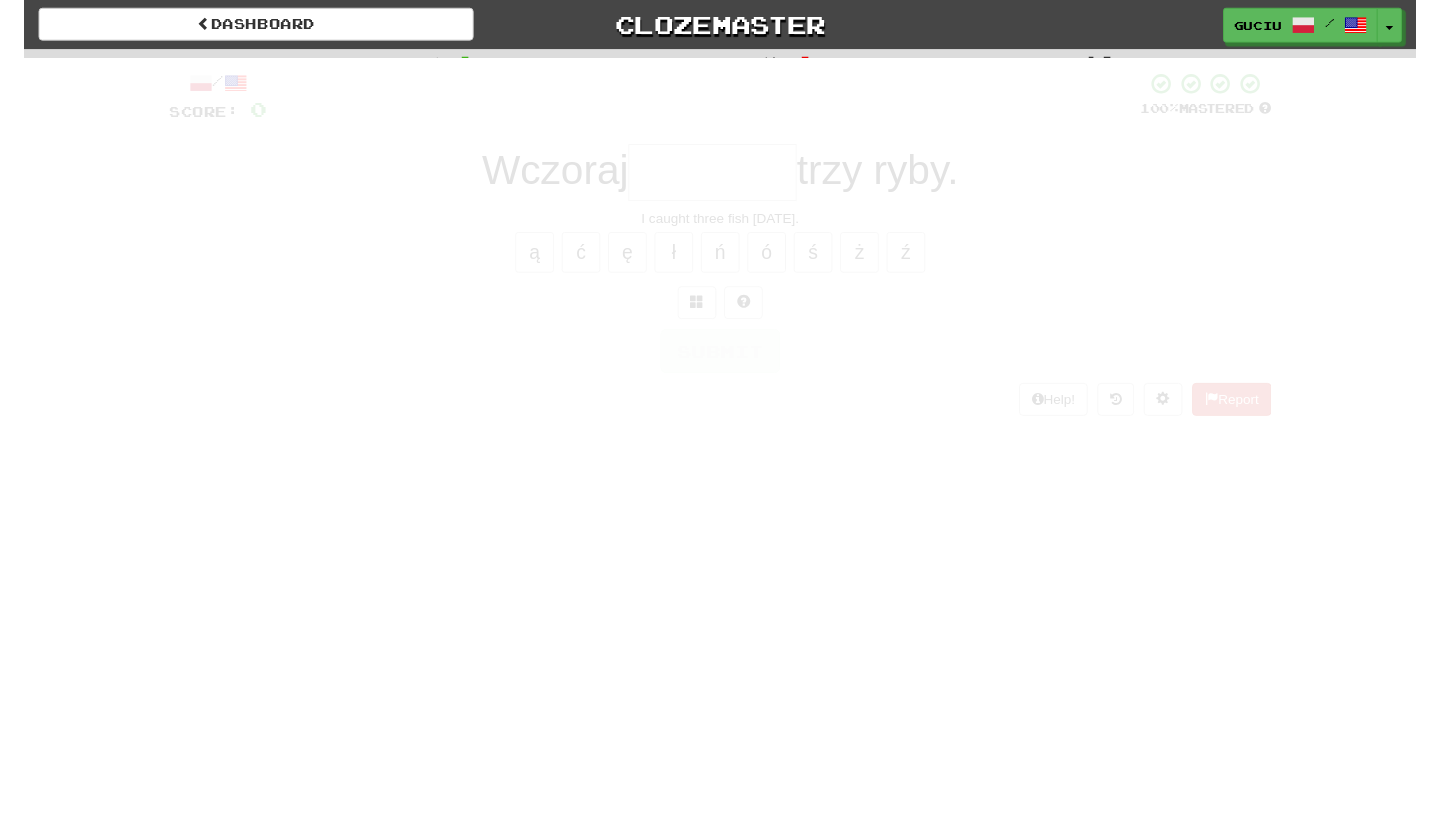 scroll, scrollTop: 0, scrollLeft: 0, axis: both 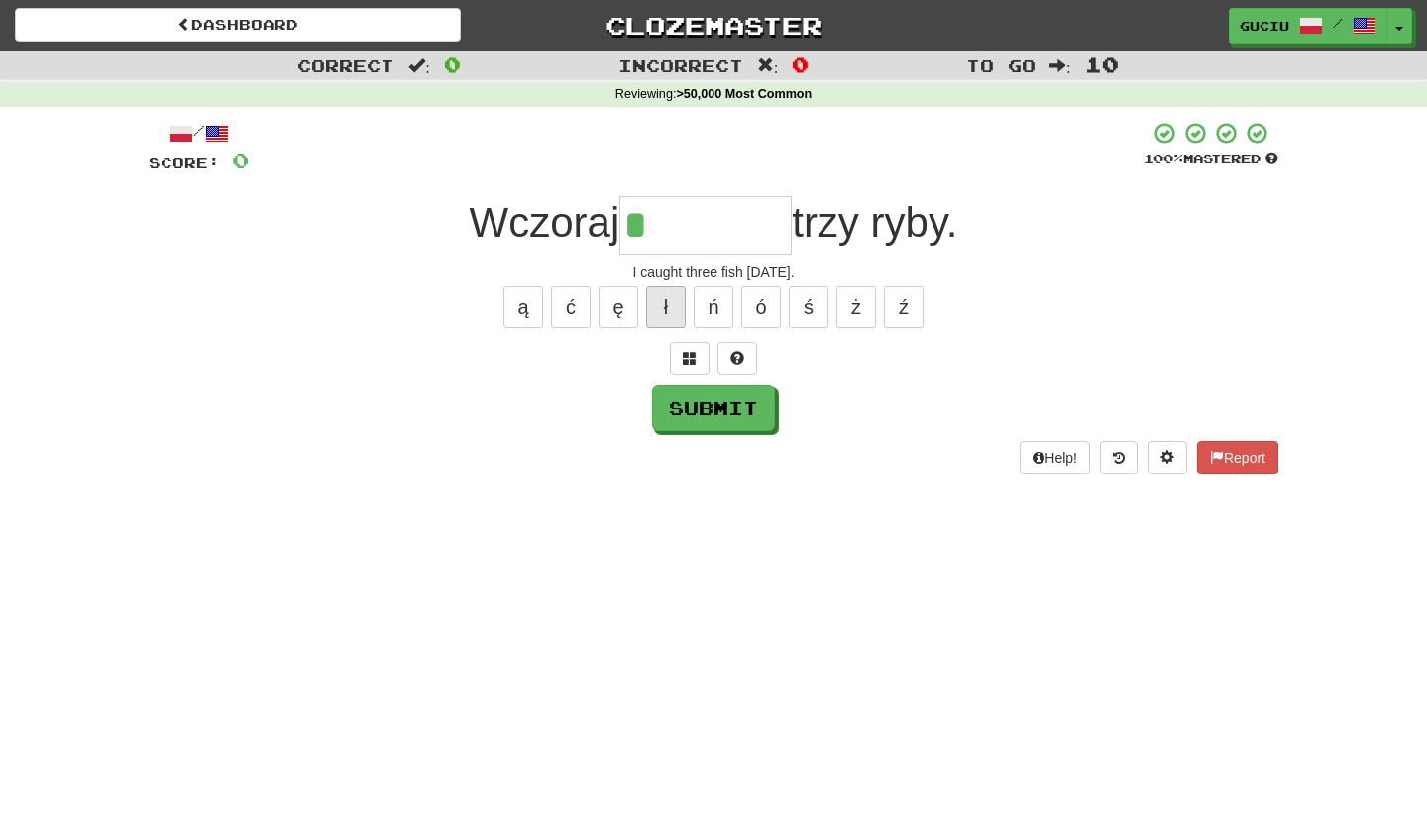 click on "ł" at bounding box center [666, 307] 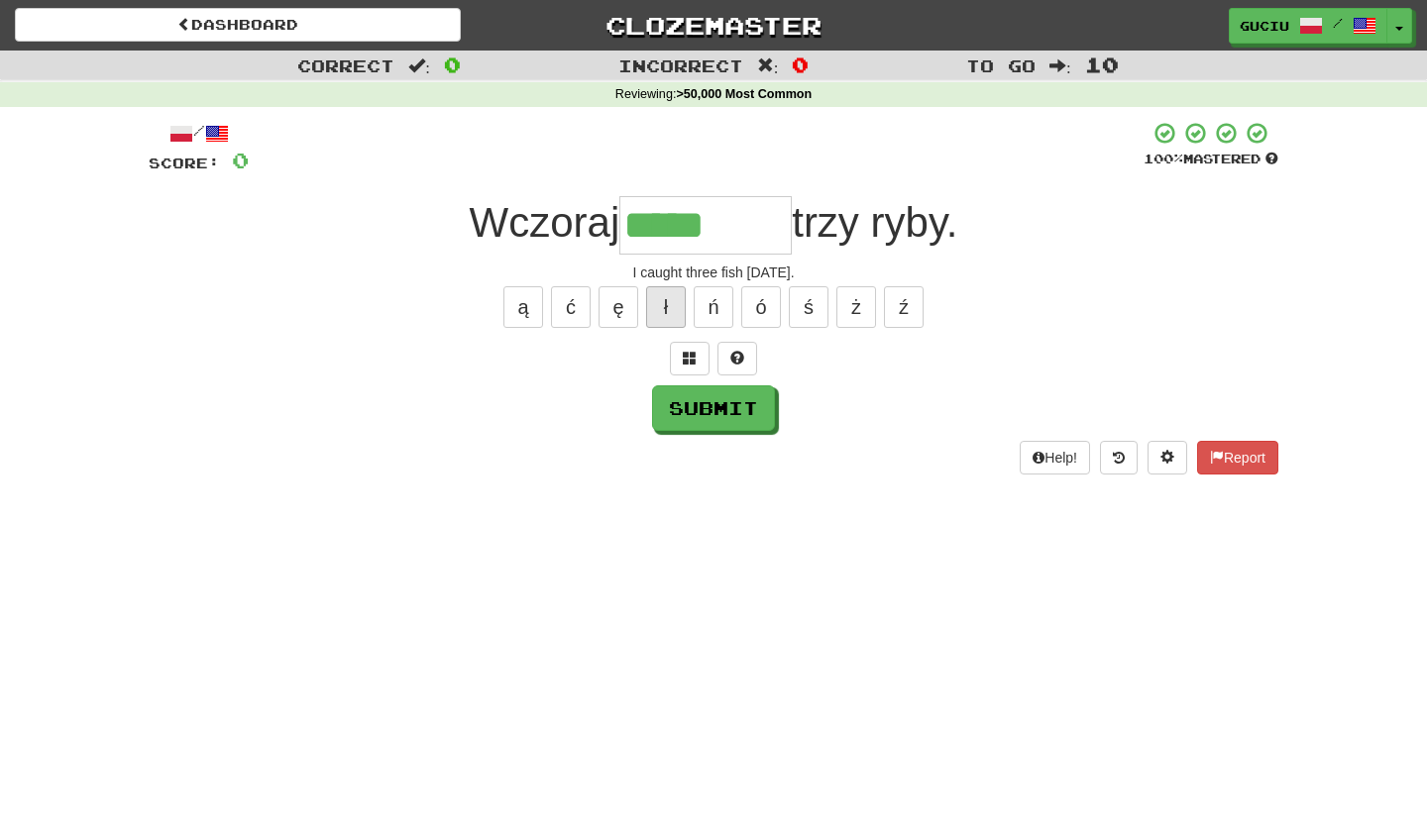 click on "ł" at bounding box center [666, 307] 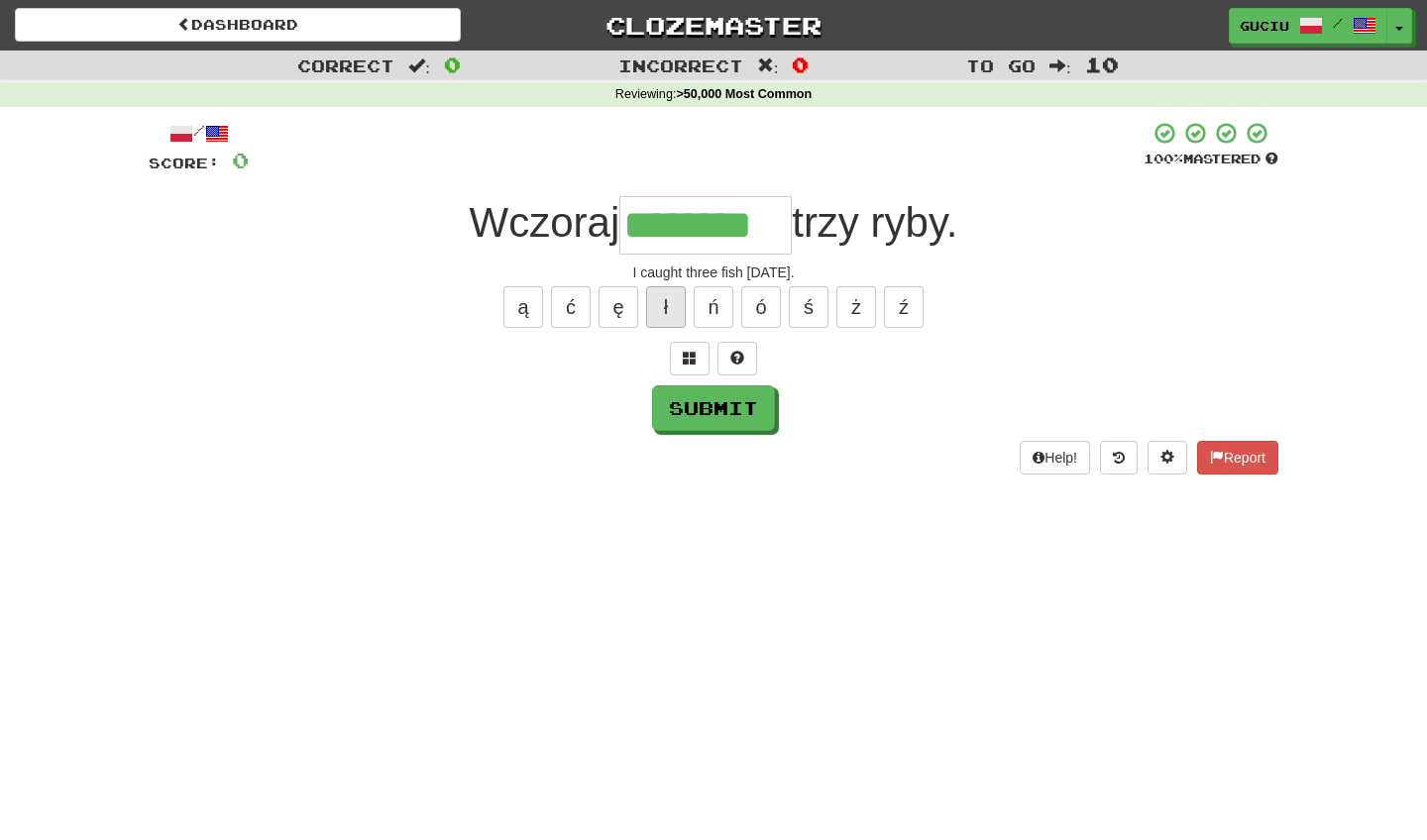 type on "********" 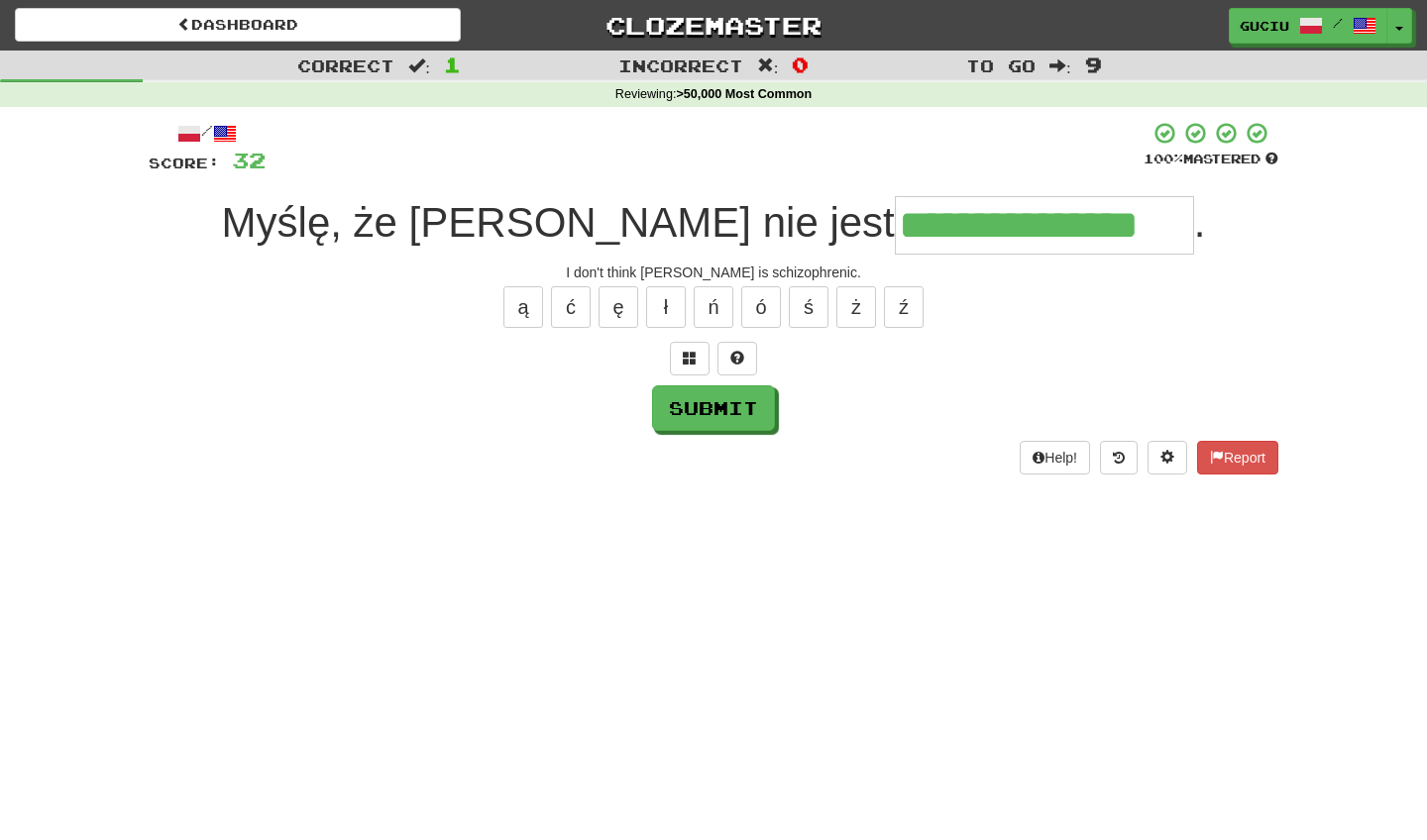 type on "**********" 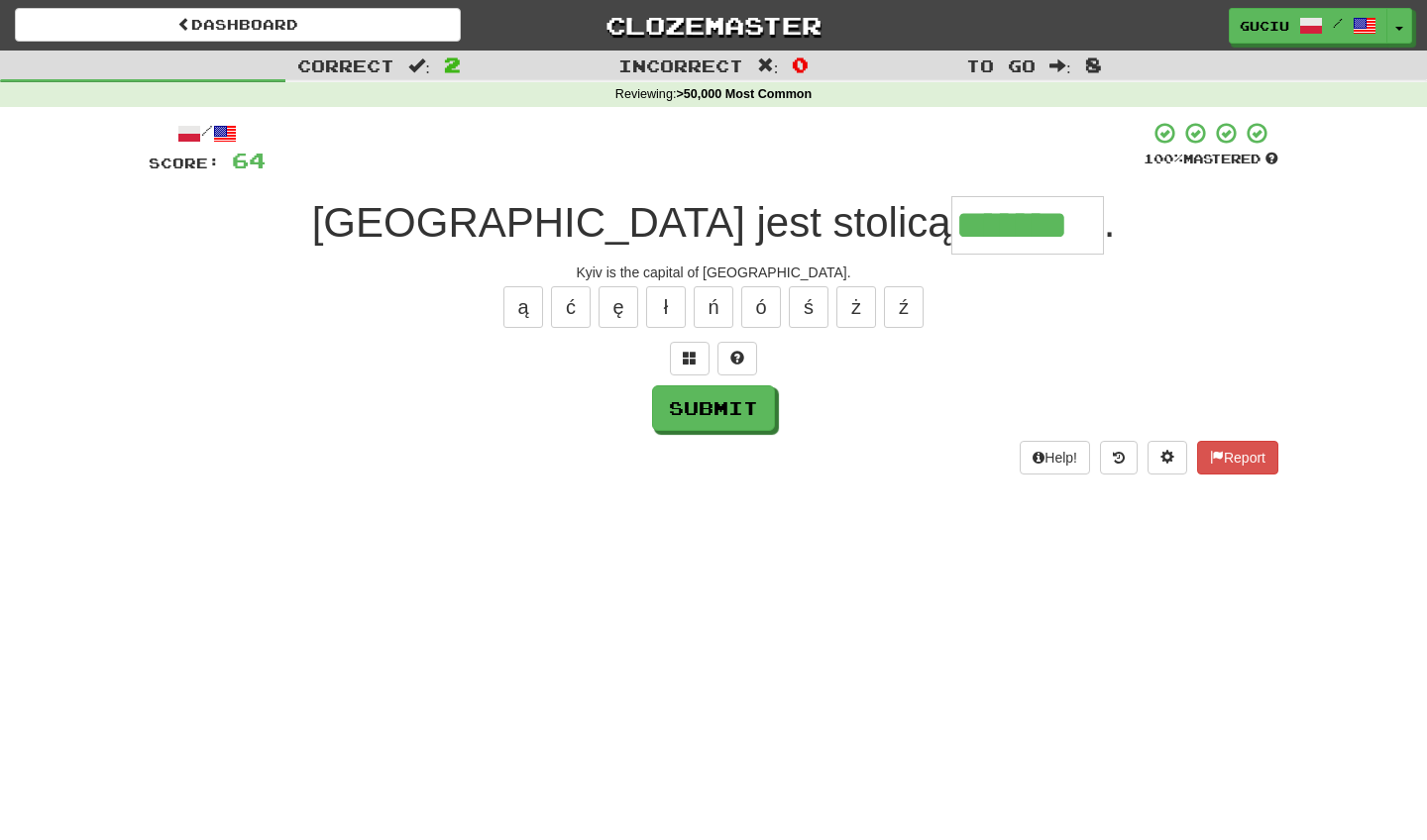 type on "*******" 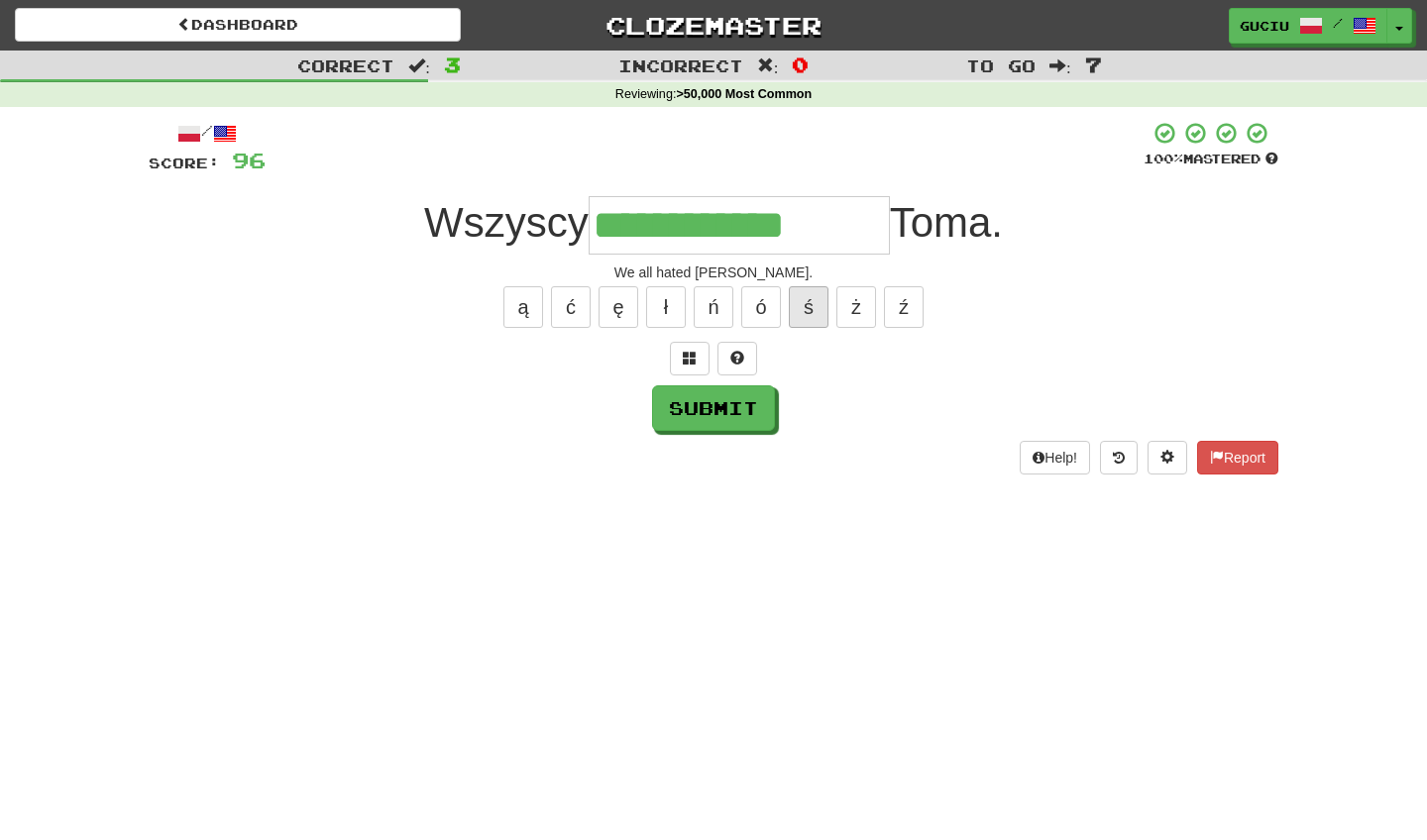click on "ś" at bounding box center [809, 307] 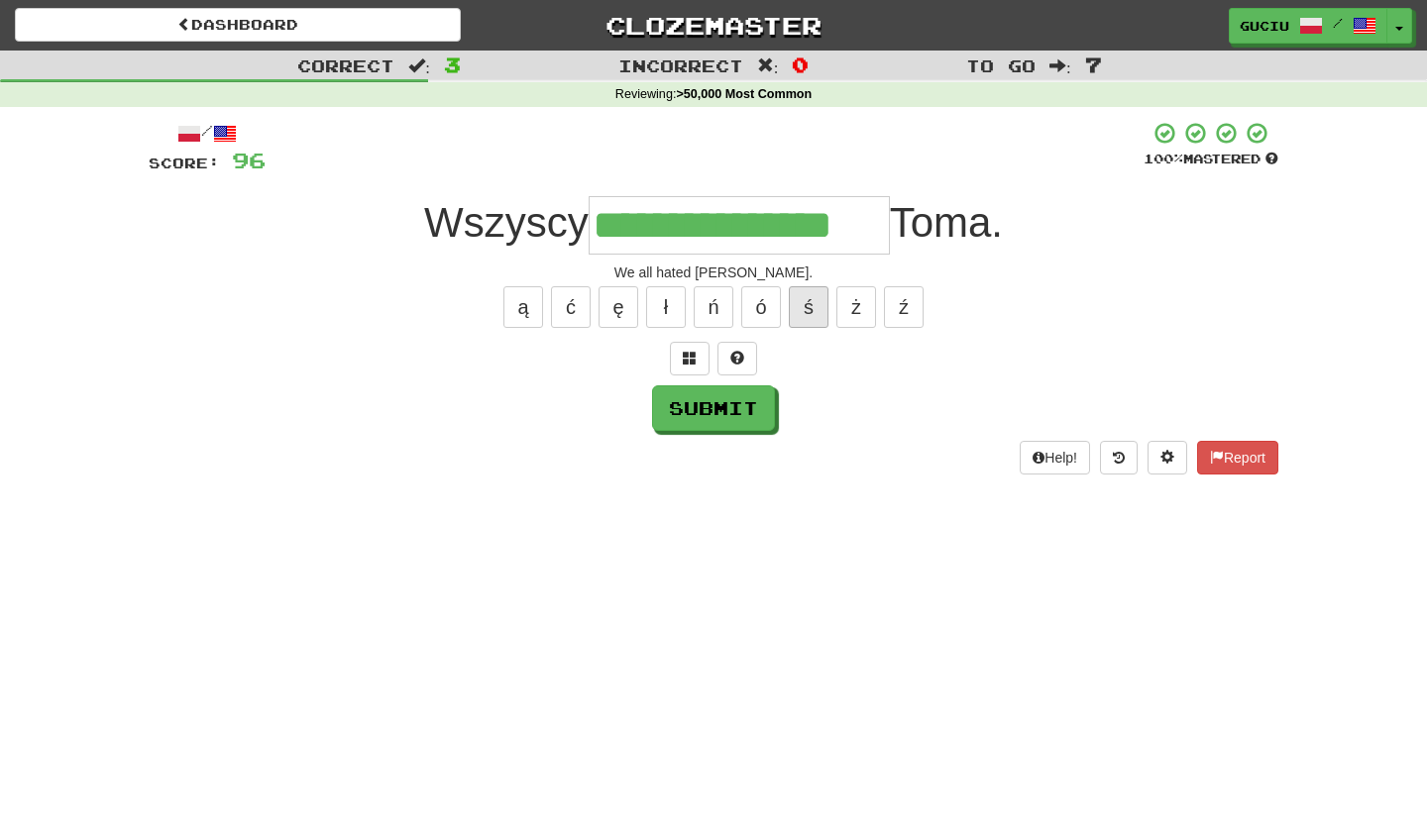 type on "**********" 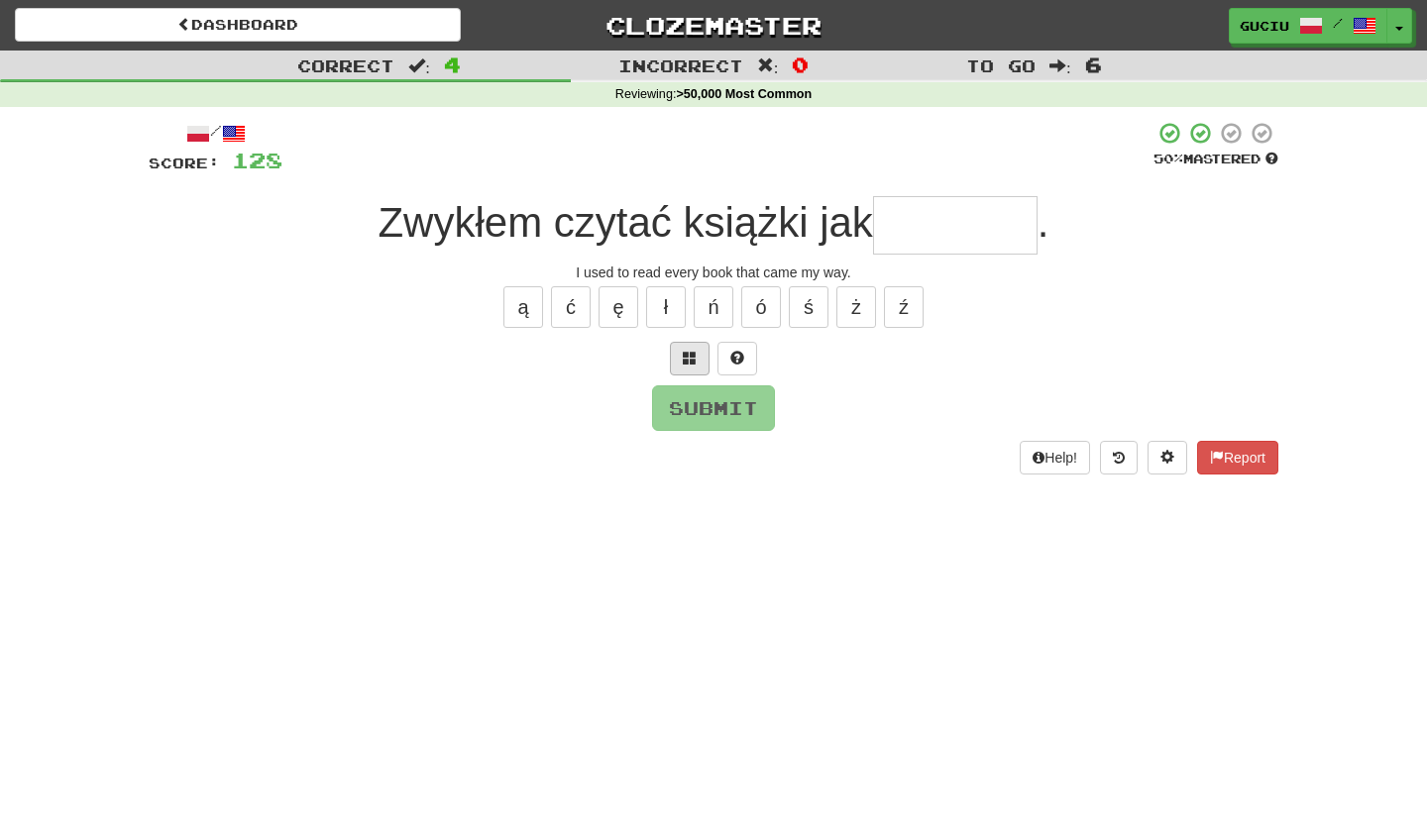 click at bounding box center [690, 358] 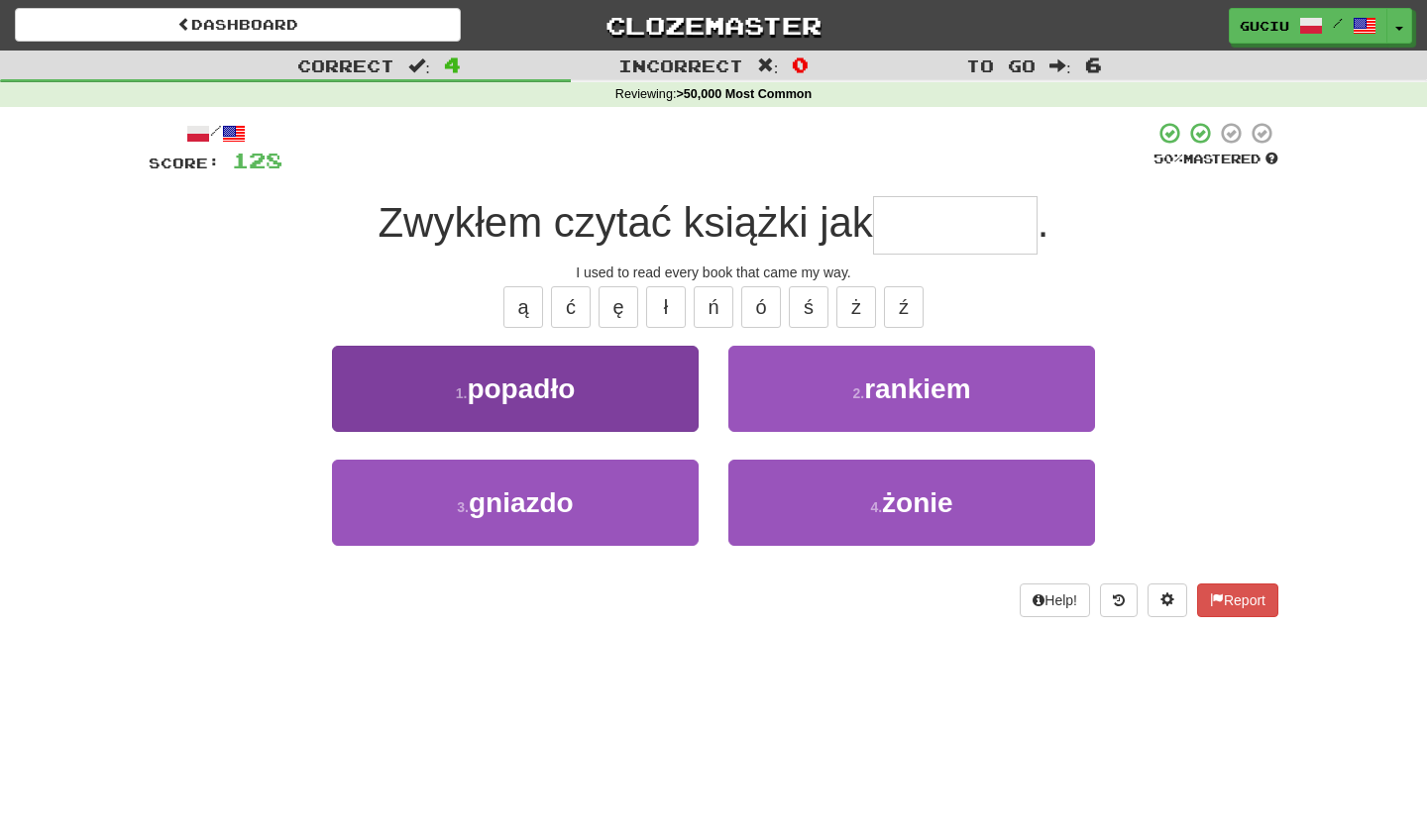 click on "1 .  popadło" at bounding box center (515, 388) 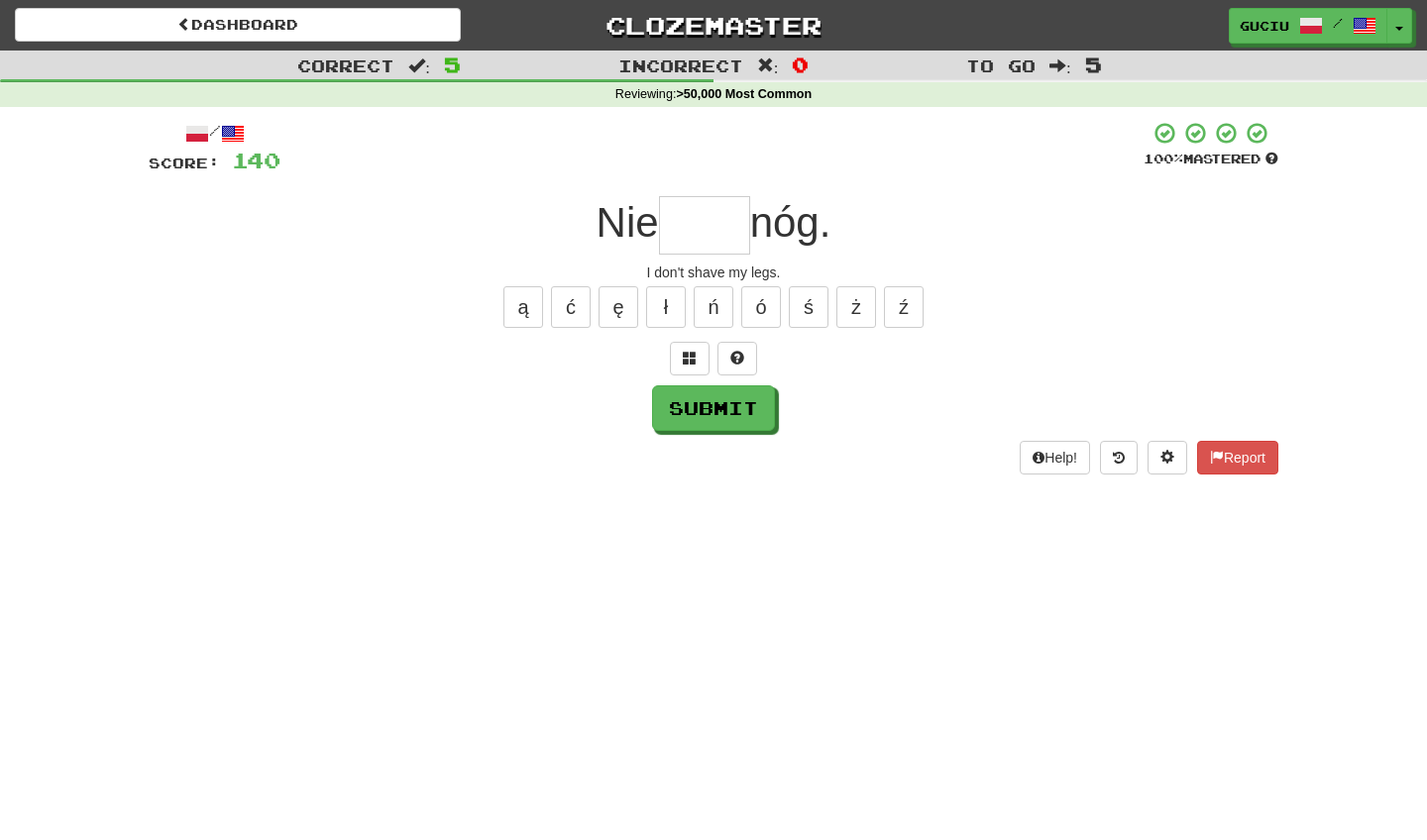 type on "*" 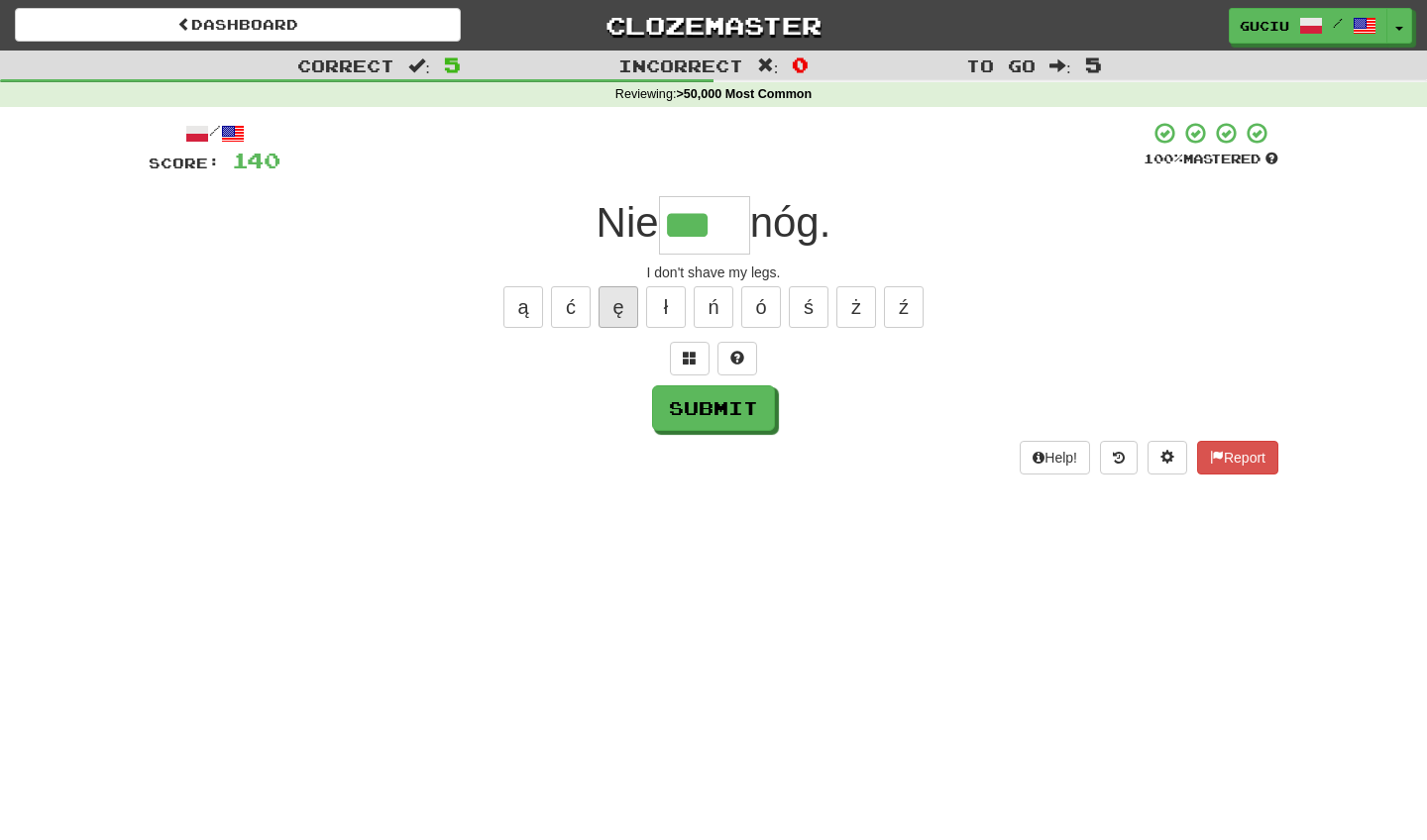 click on "ę" at bounding box center [618, 307] 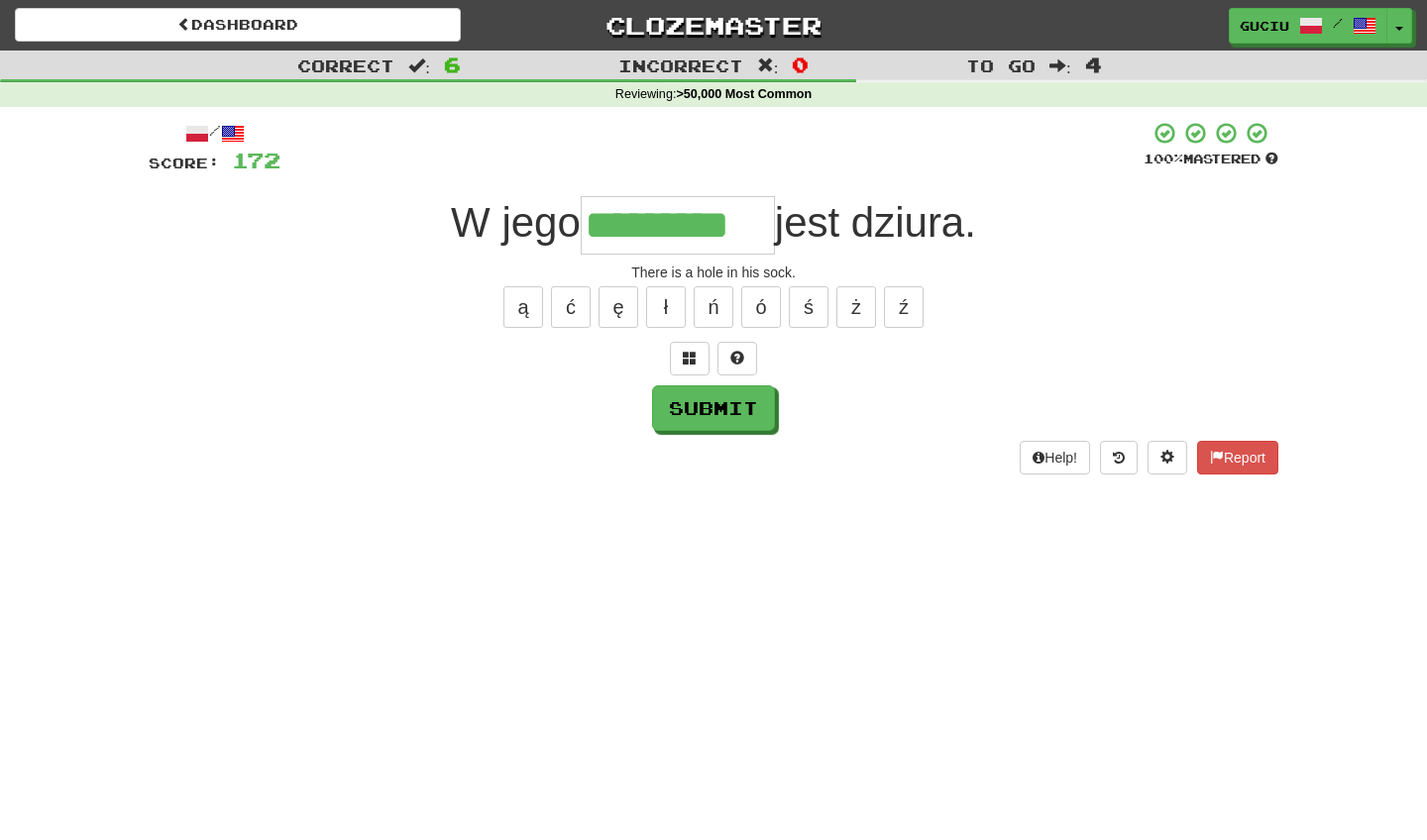 type on "*********" 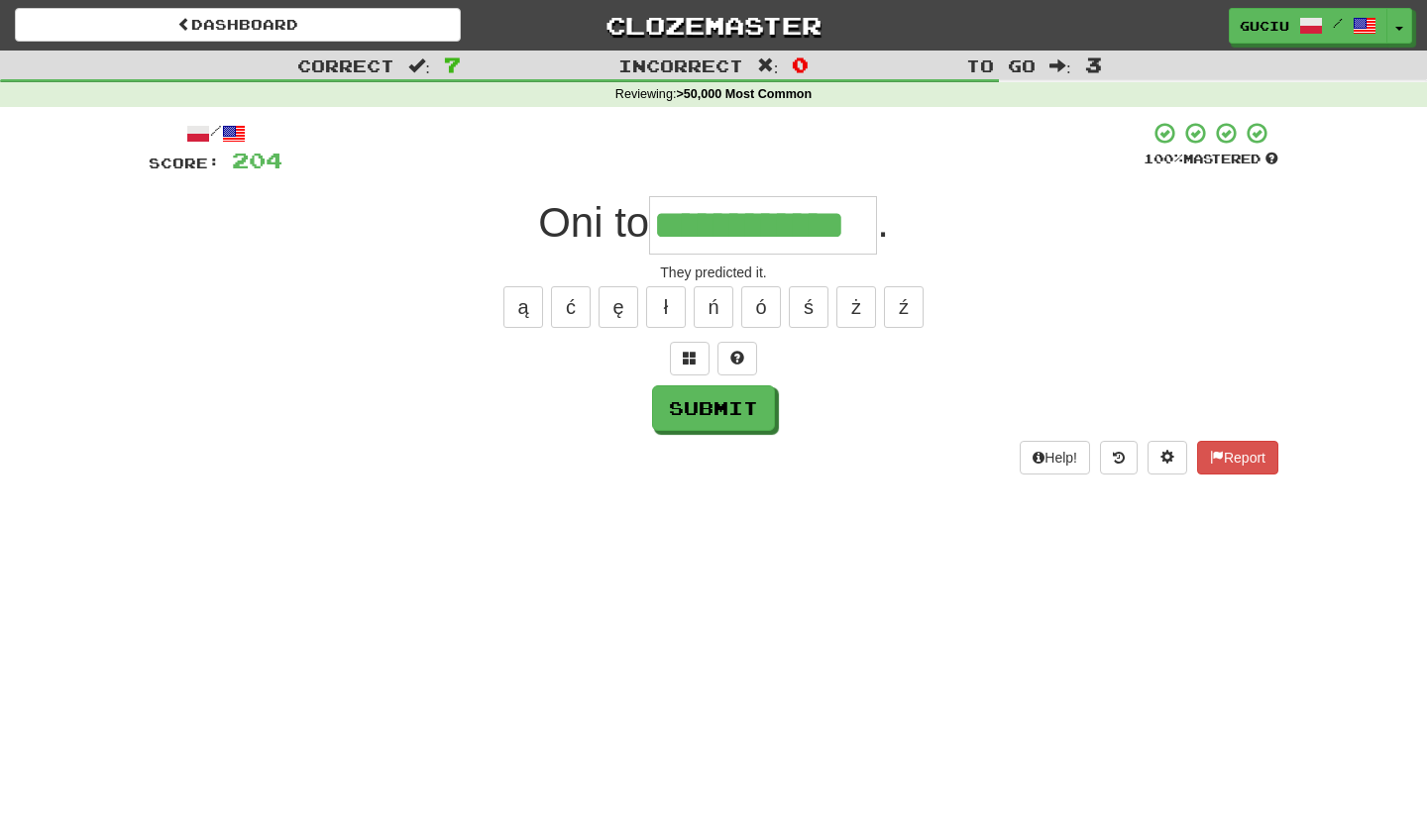 type on "**********" 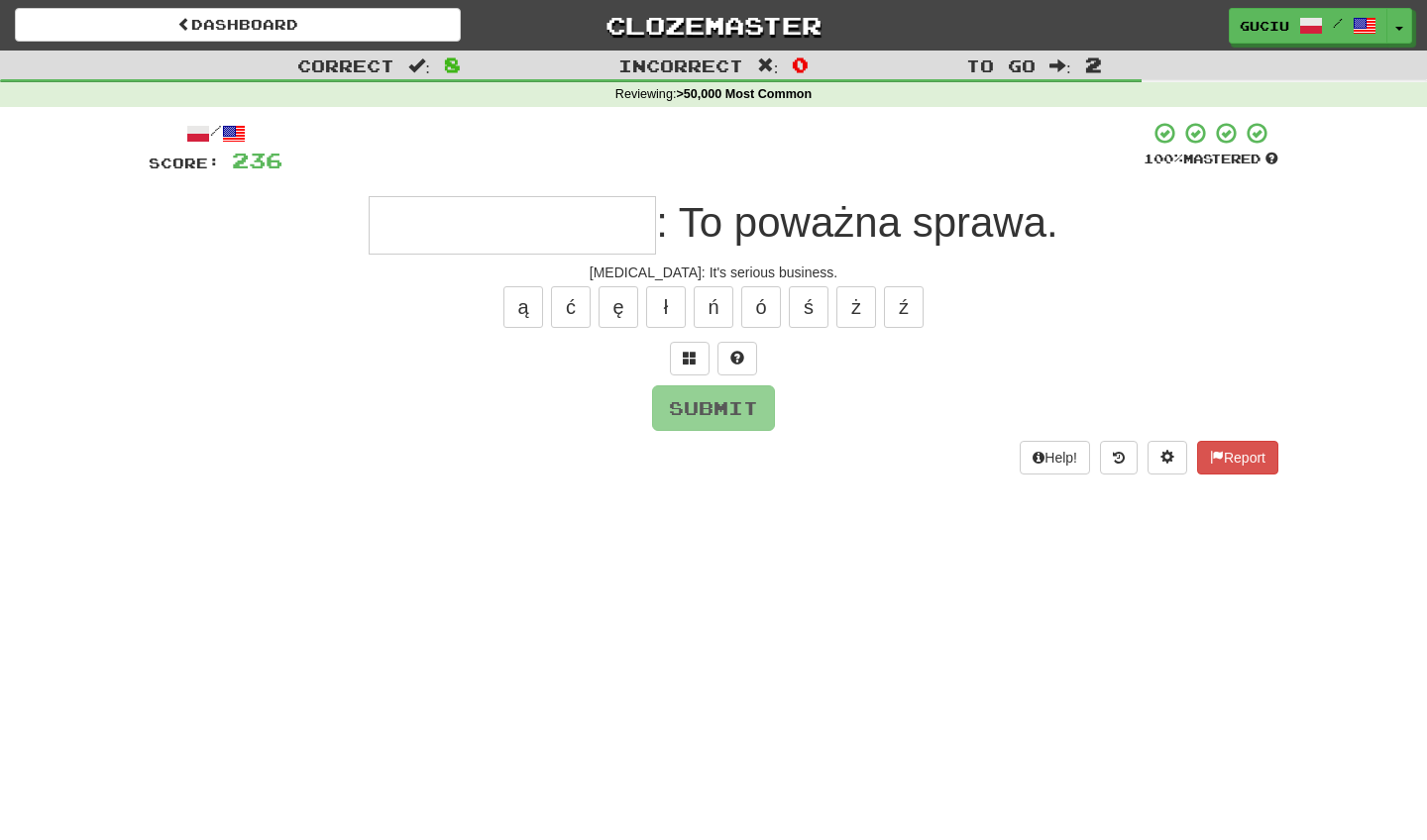type on "*" 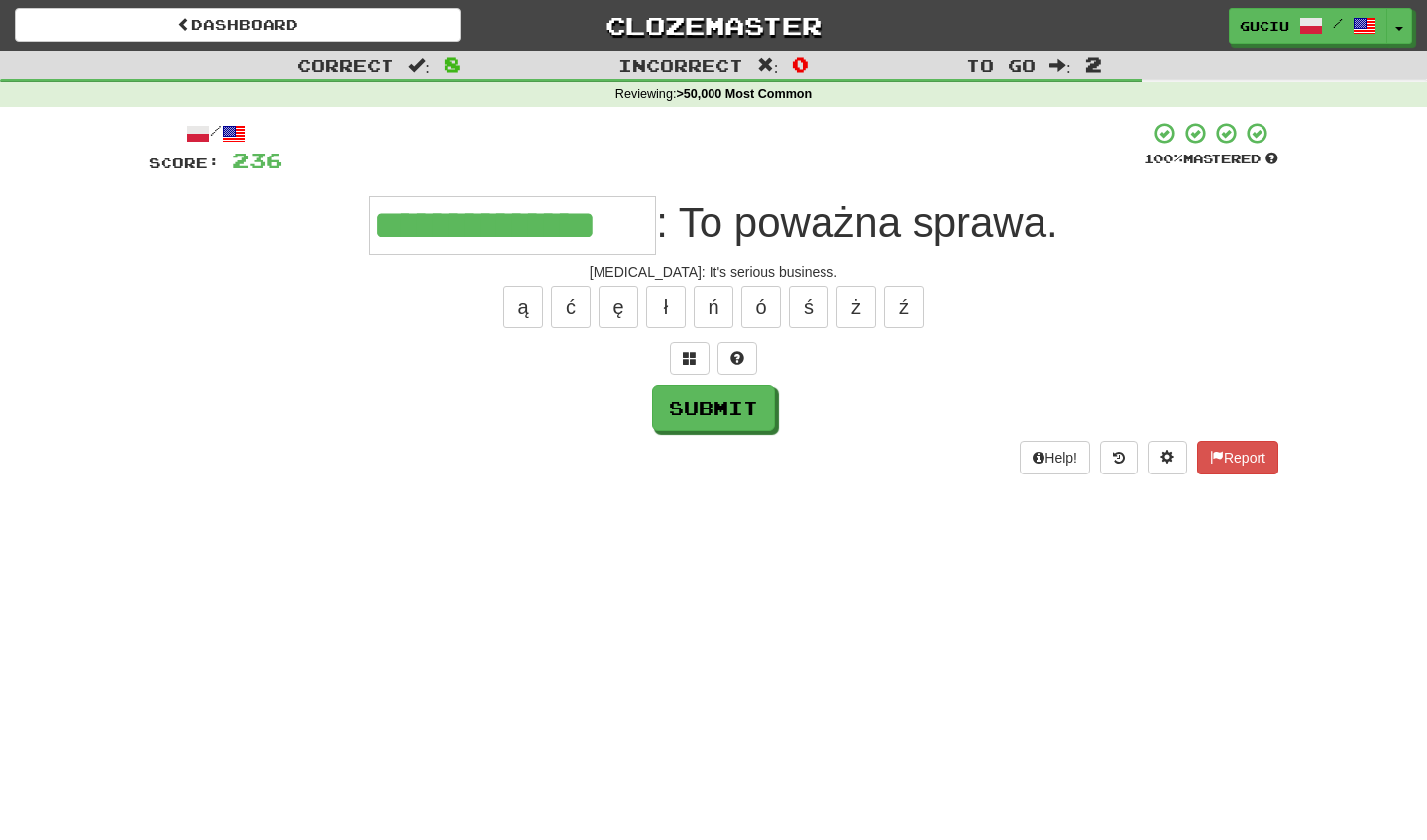 type on "**********" 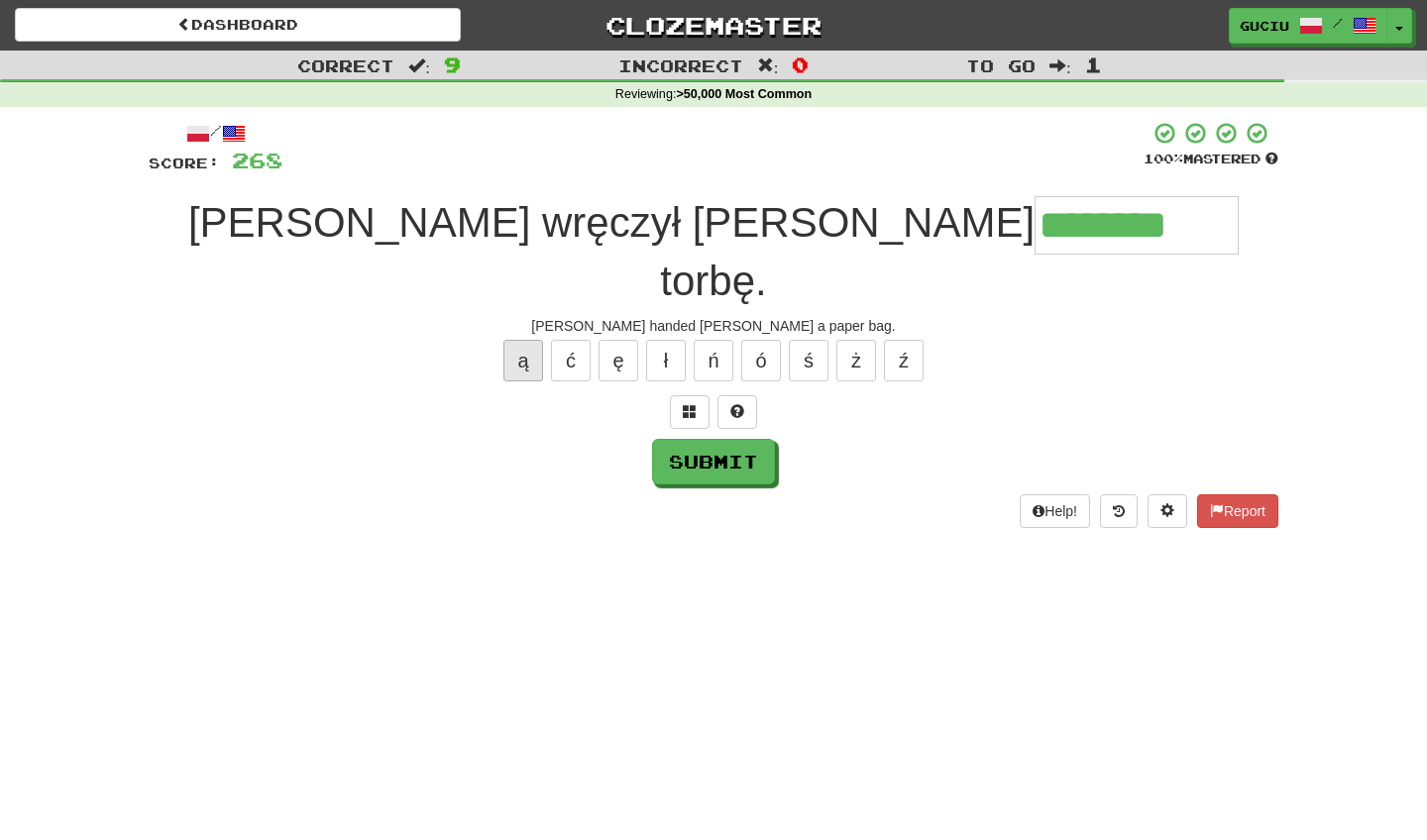 click on "ą" at bounding box center [523, 361] 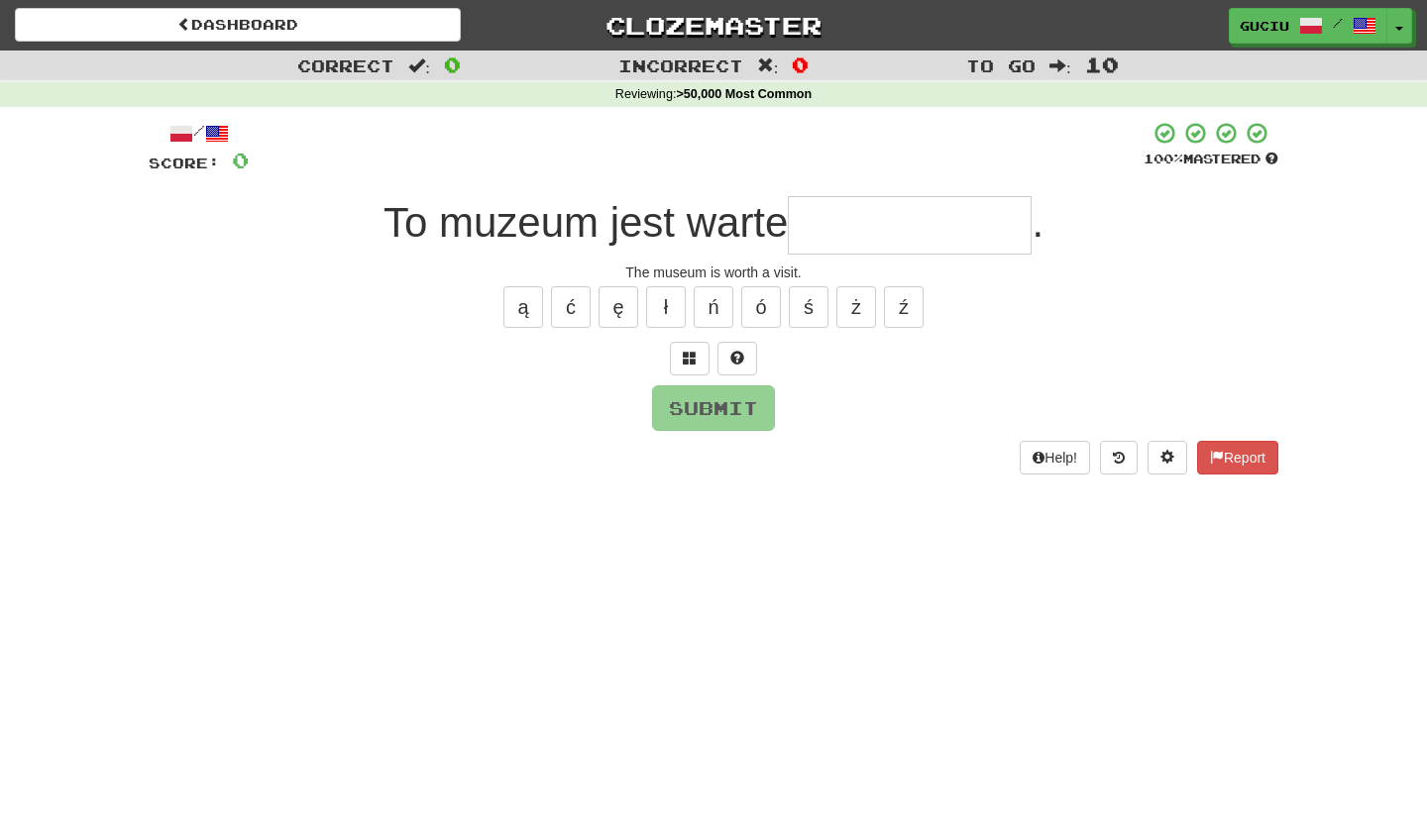 type on "*" 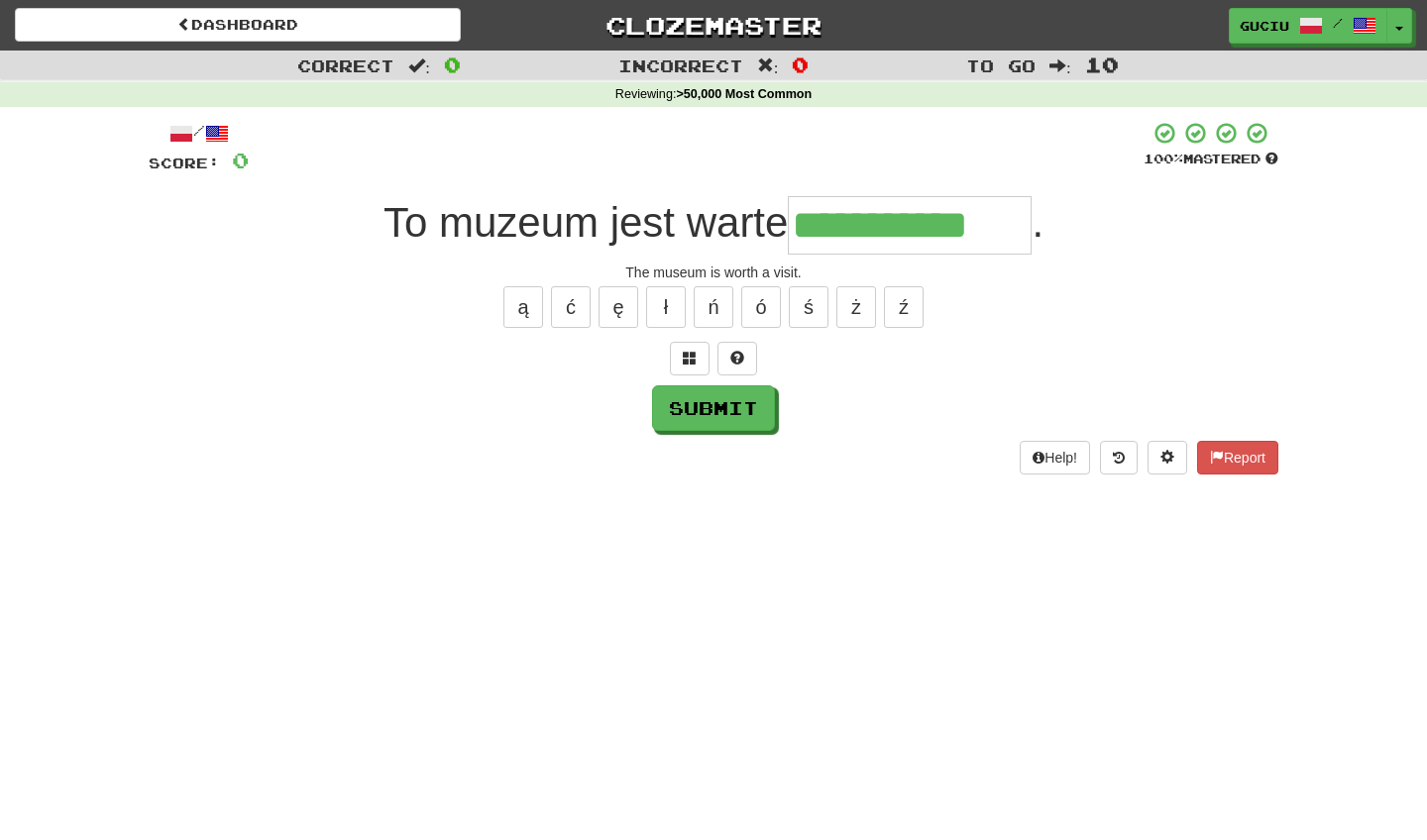 type on "**********" 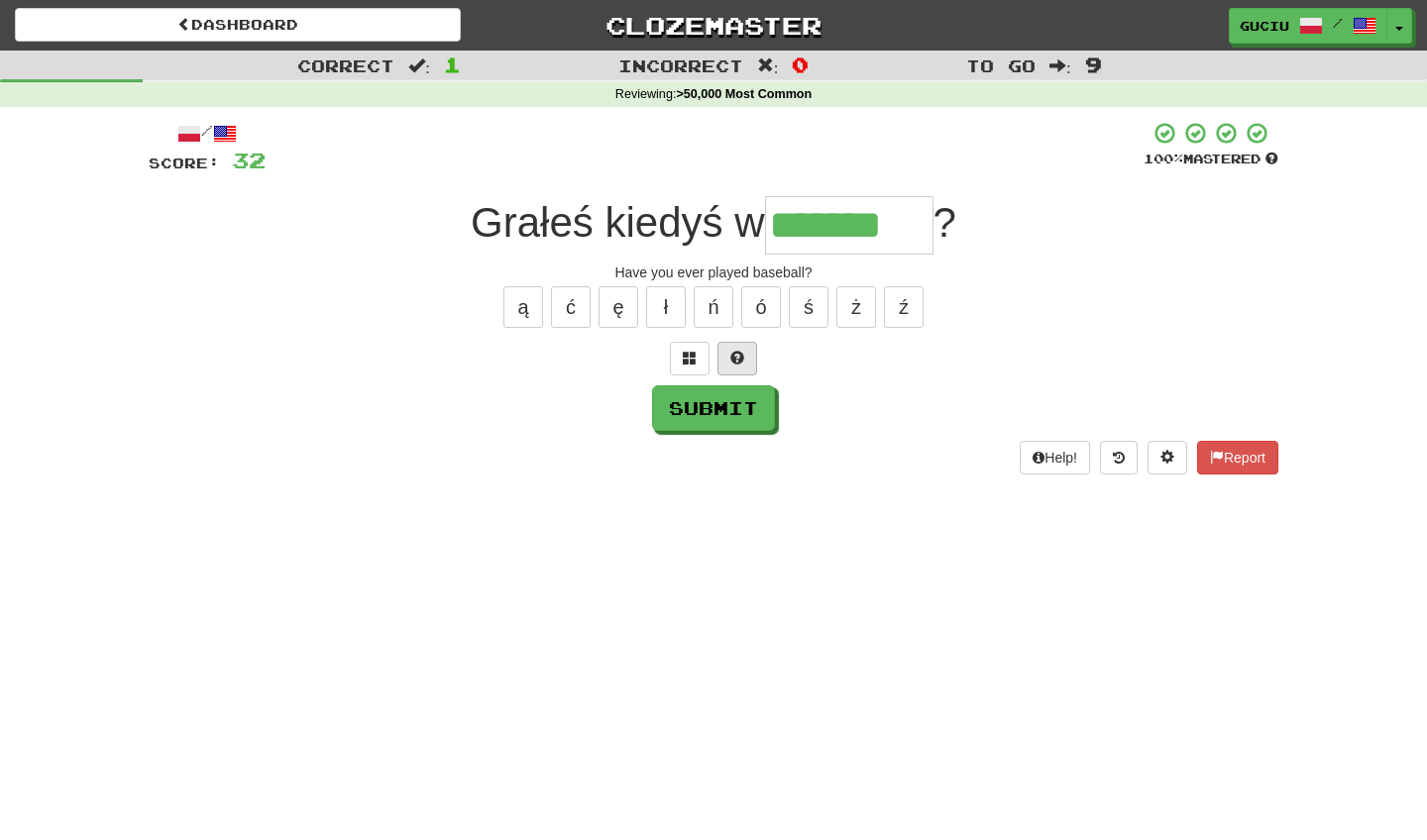 click at bounding box center [737, 358] 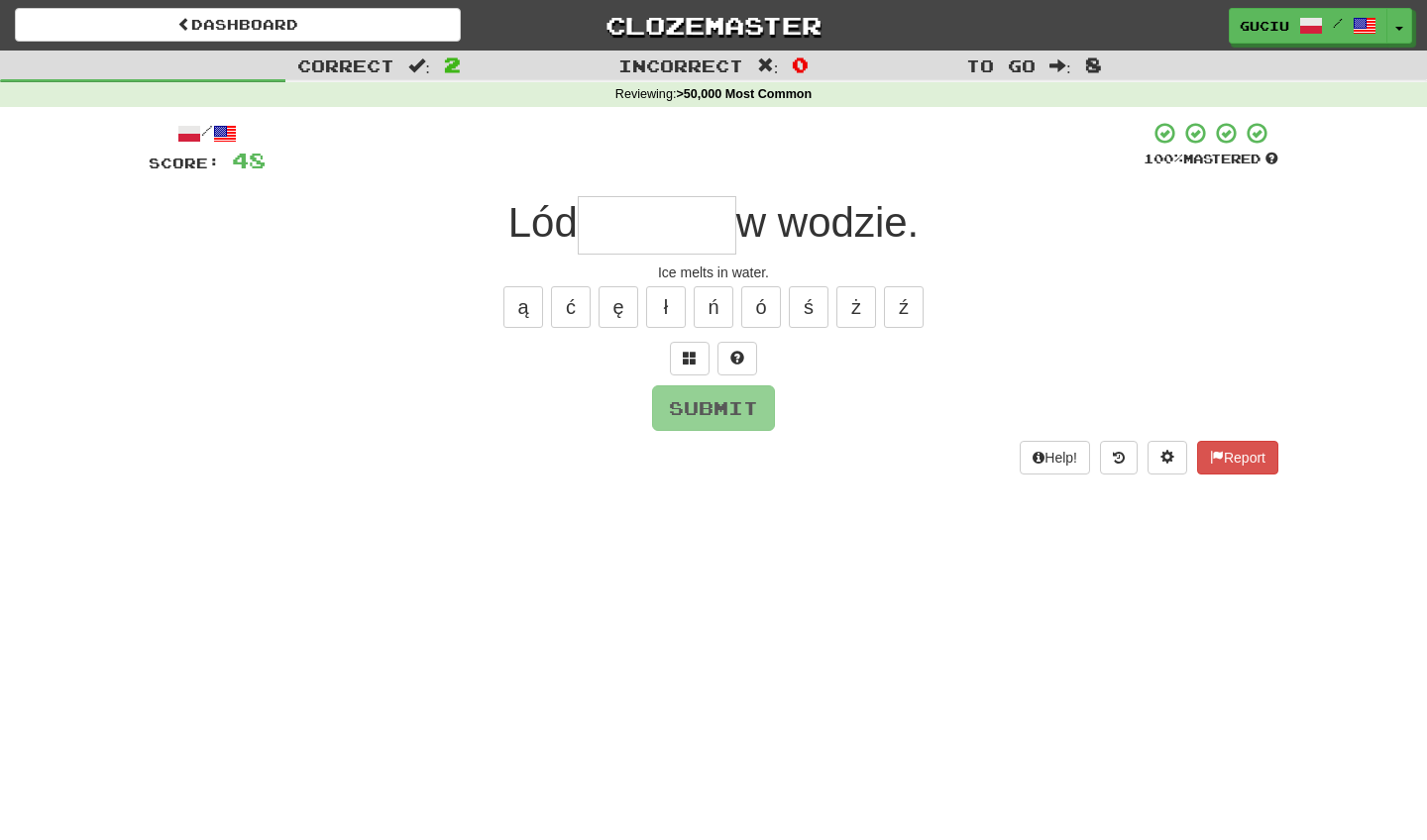 type on "*" 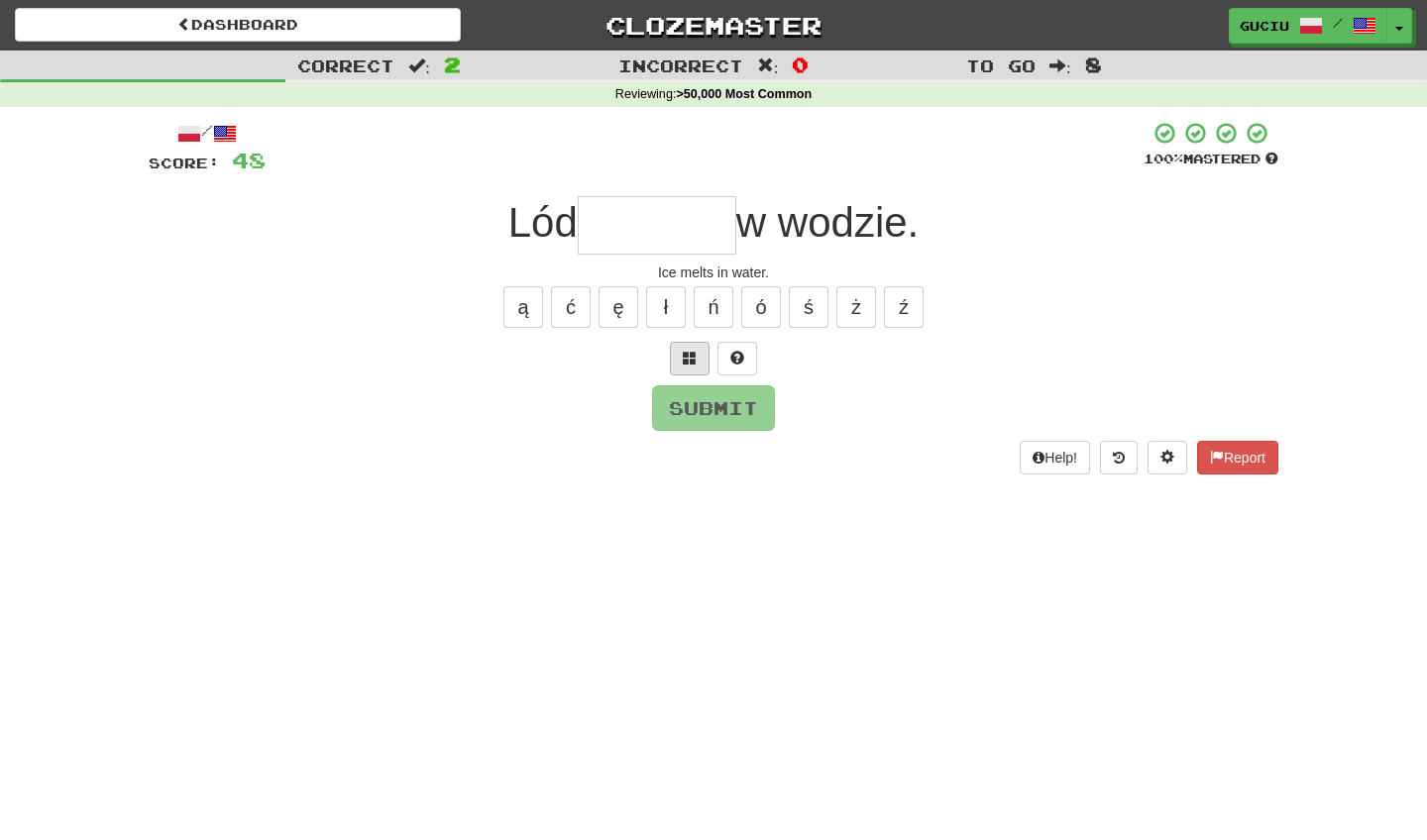 click at bounding box center [690, 358] 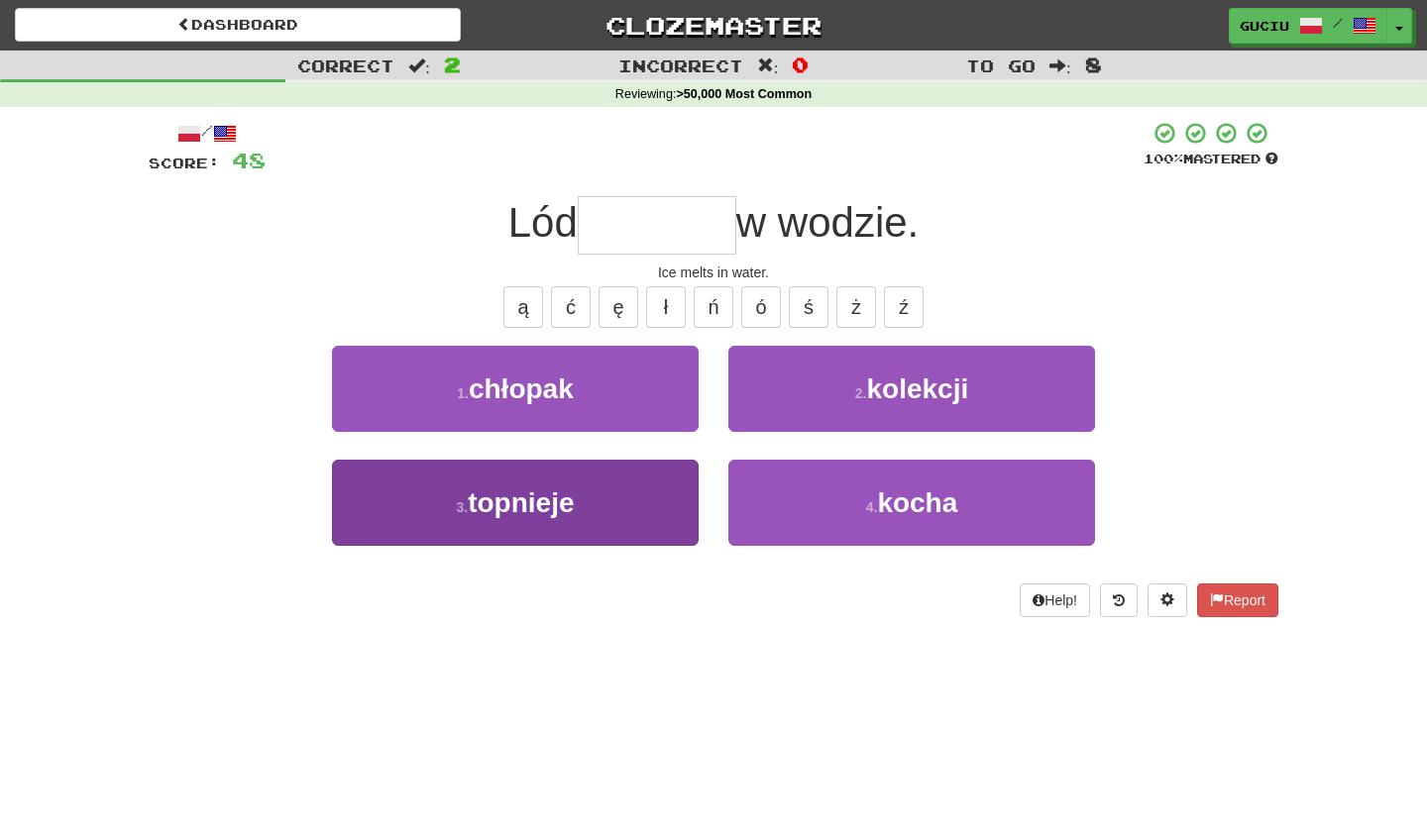 click on "3 .  topnieje" at bounding box center [515, 502] 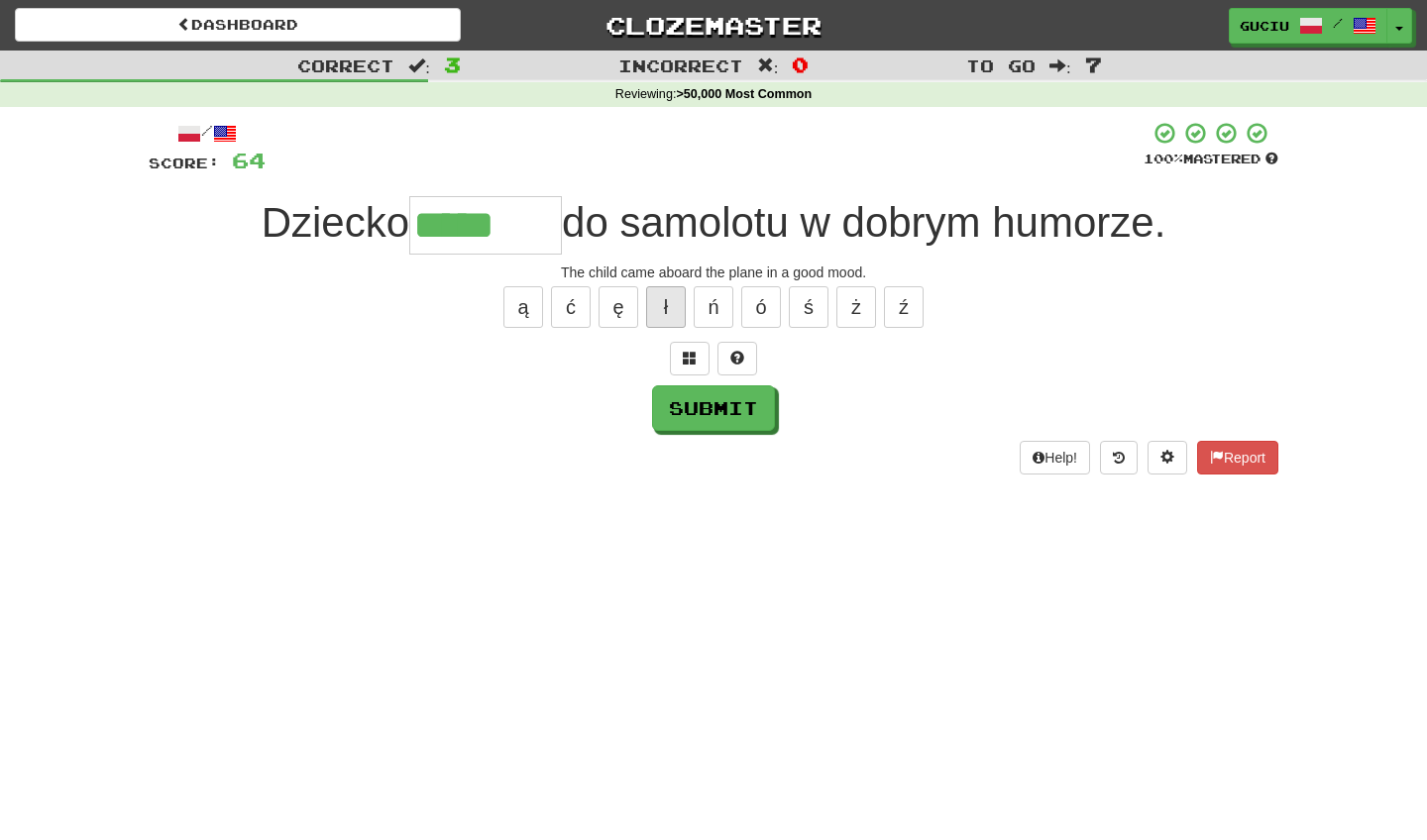 click on "ł" at bounding box center (666, 307) 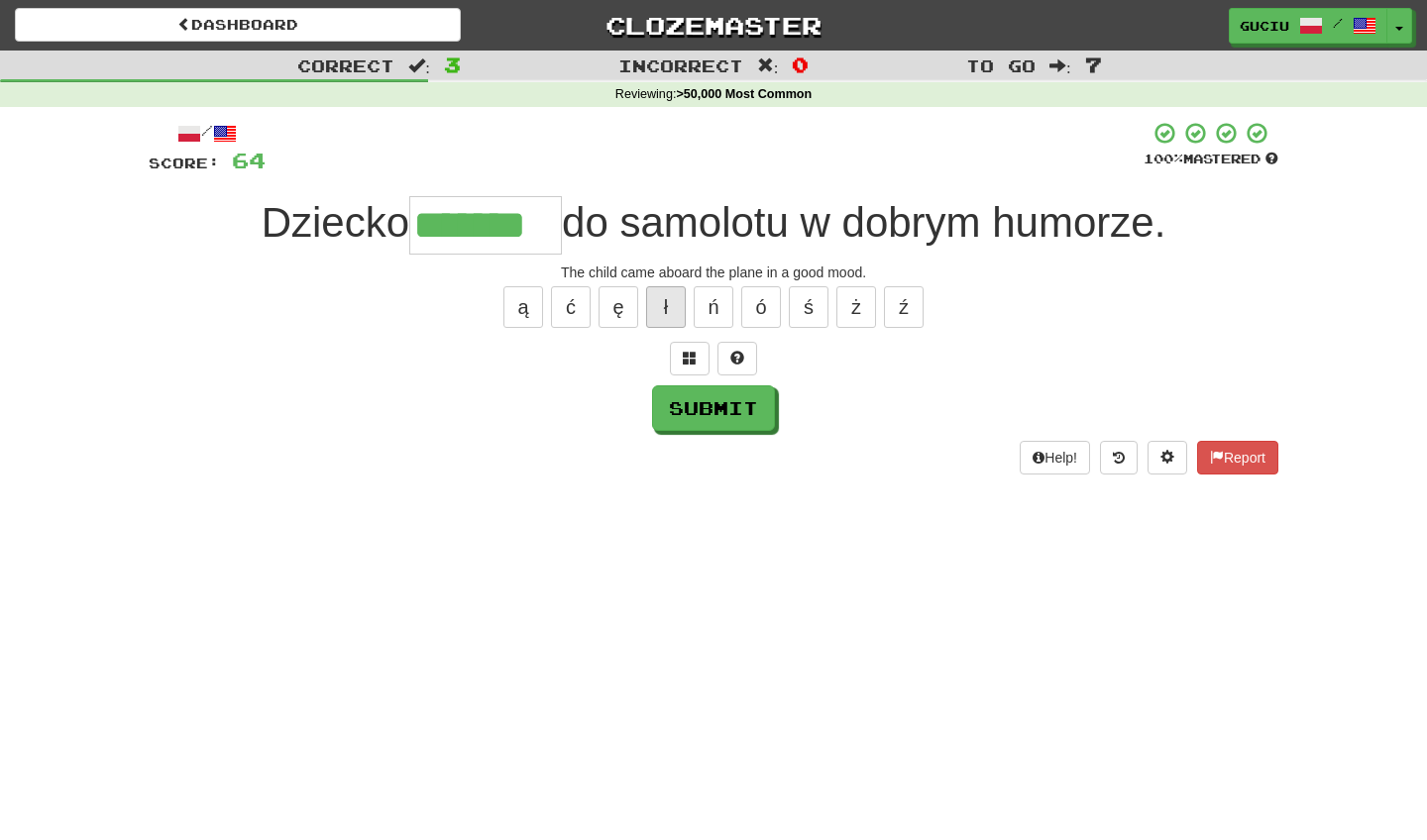 type on "*******" 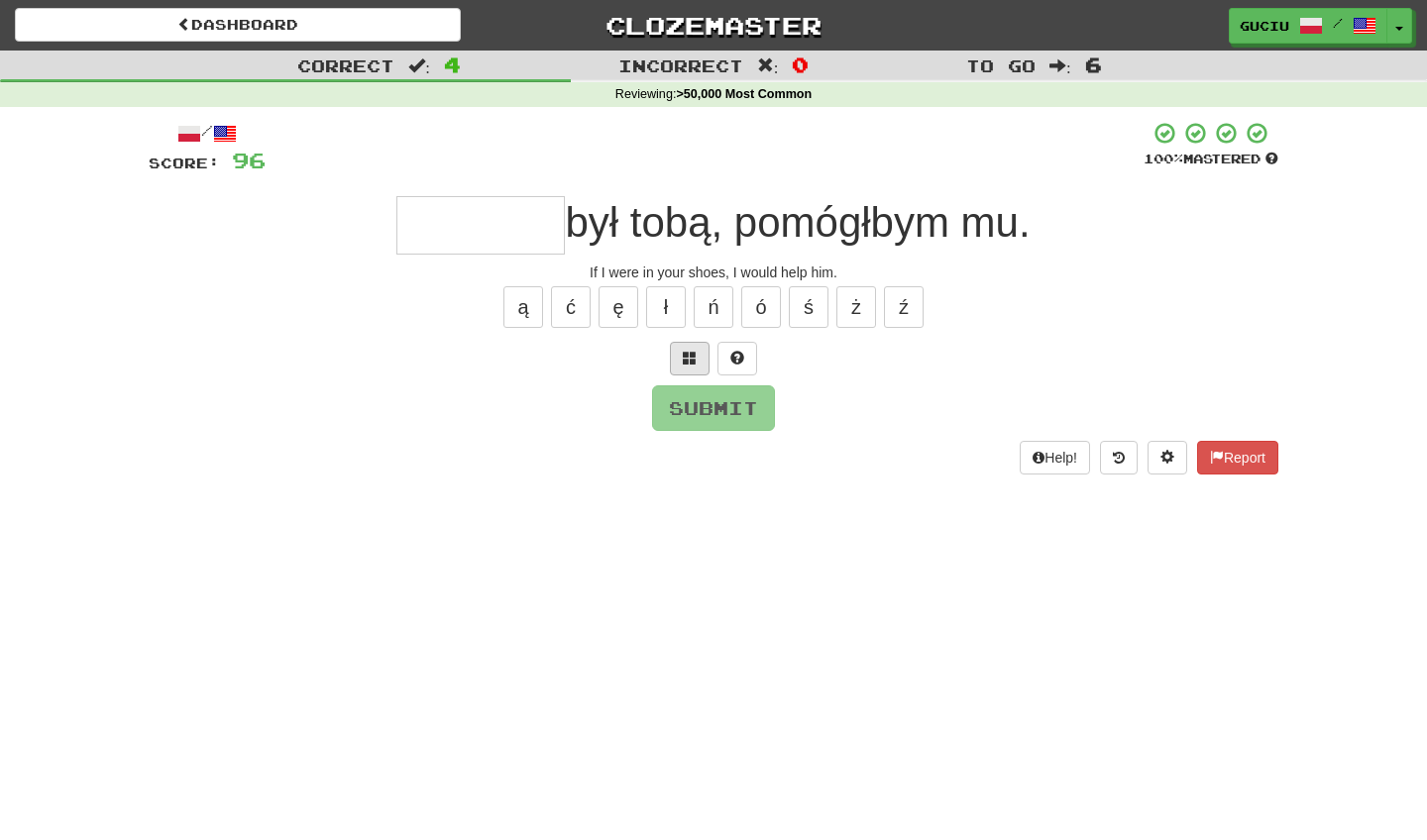 click at bounding box center (690, 358) 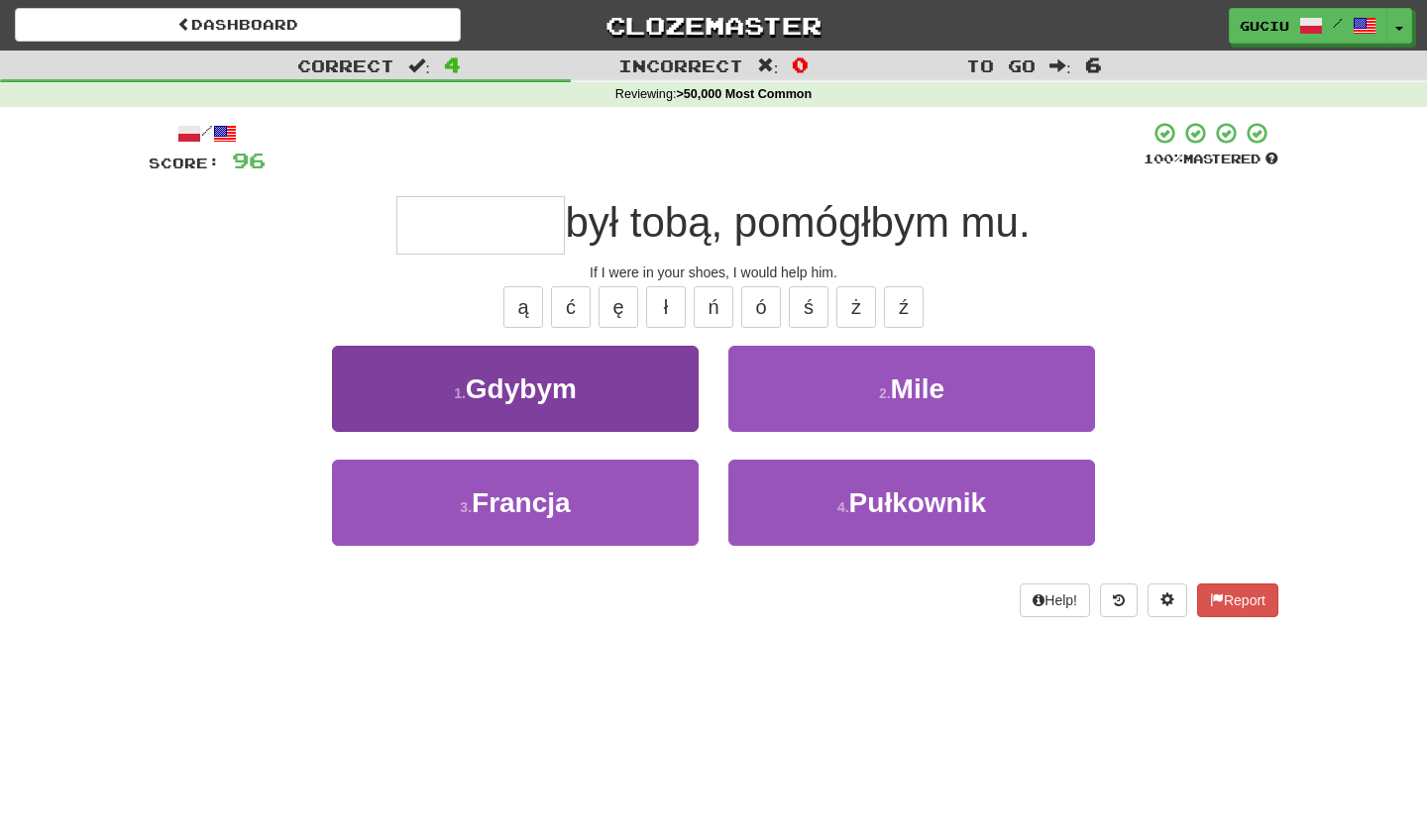 click on "1 .  [GEOGRAPHIC_DATA]" at bounding box center [515, 388] 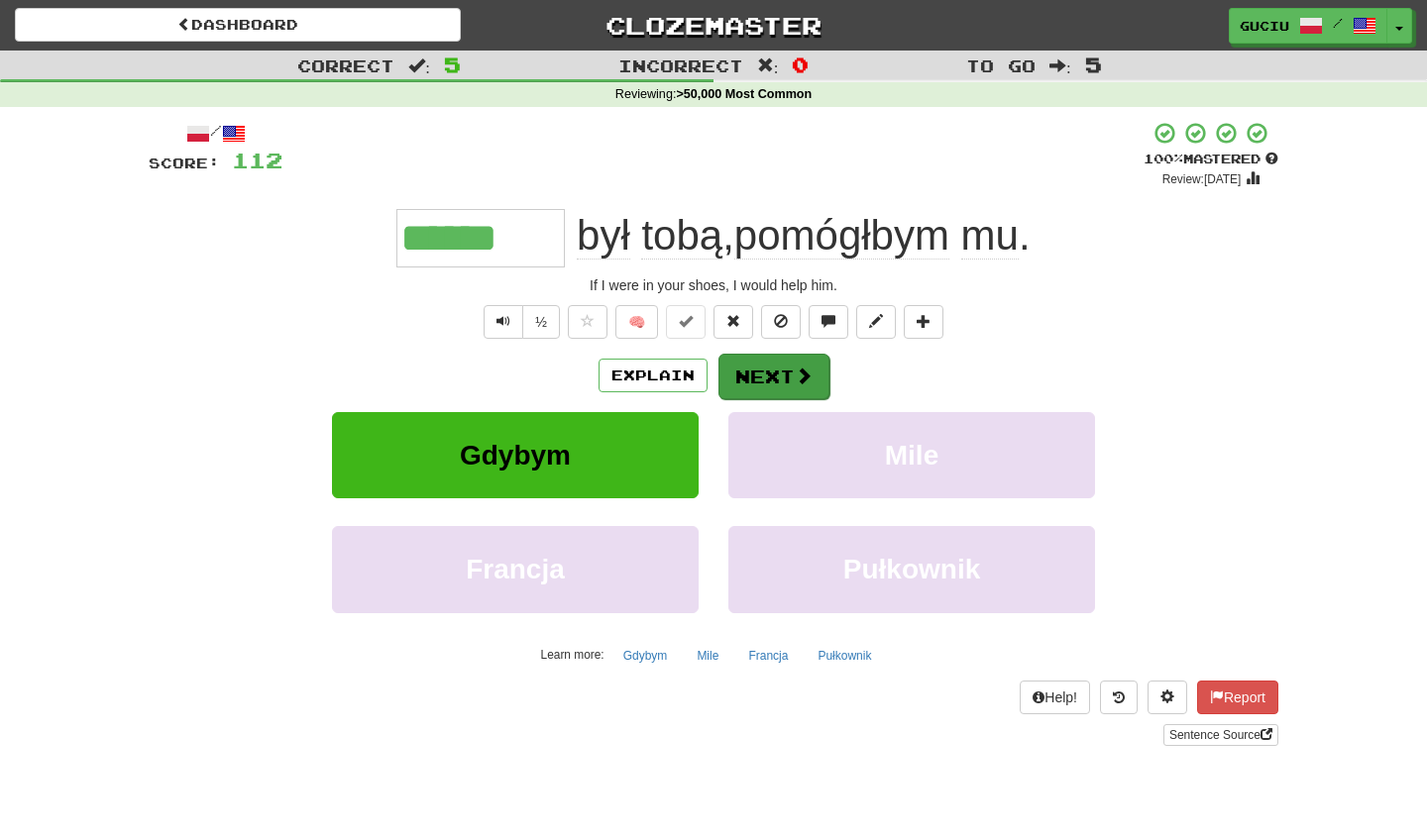 click at bounding box center [804, 375] 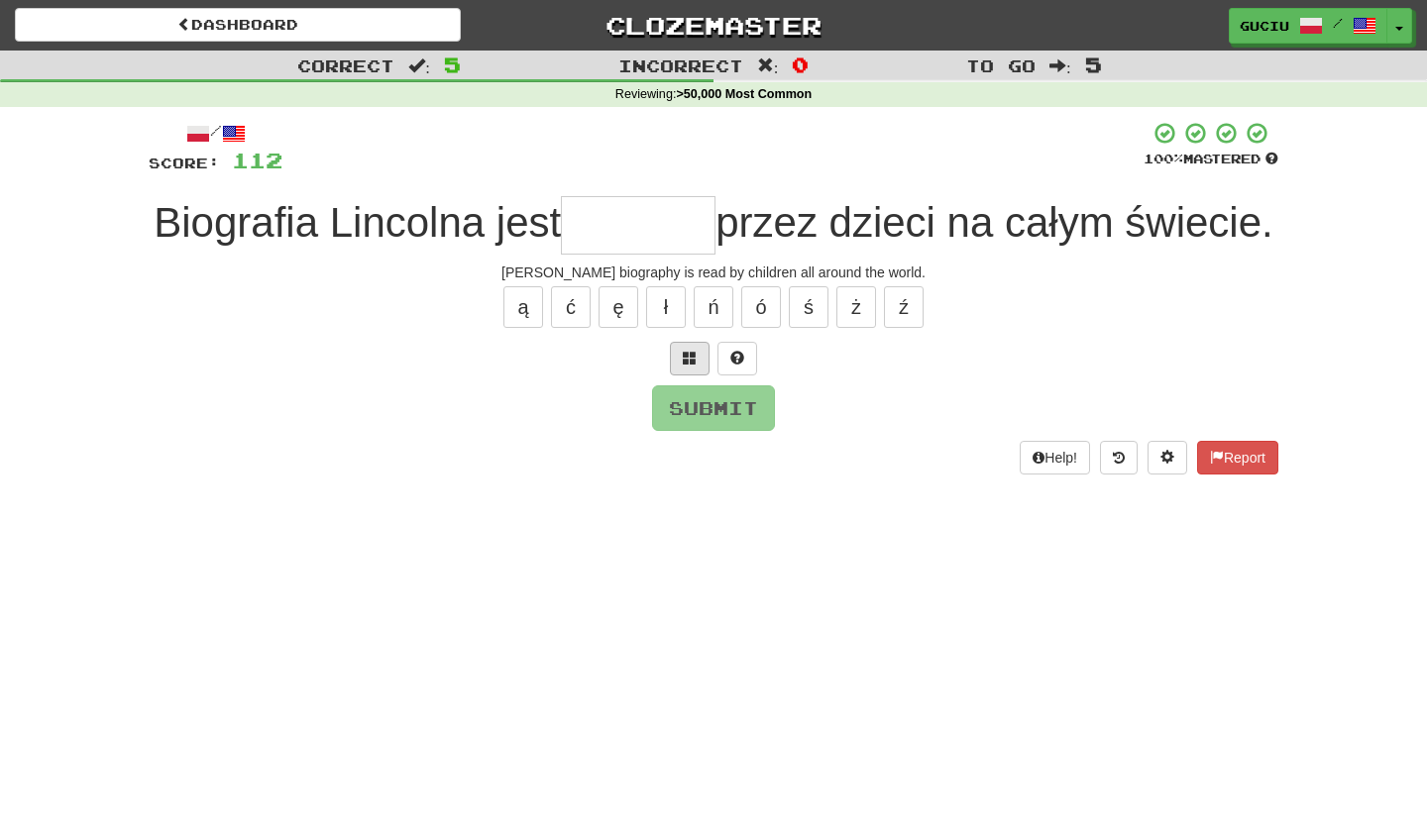 click at bounding box center (690, 359) 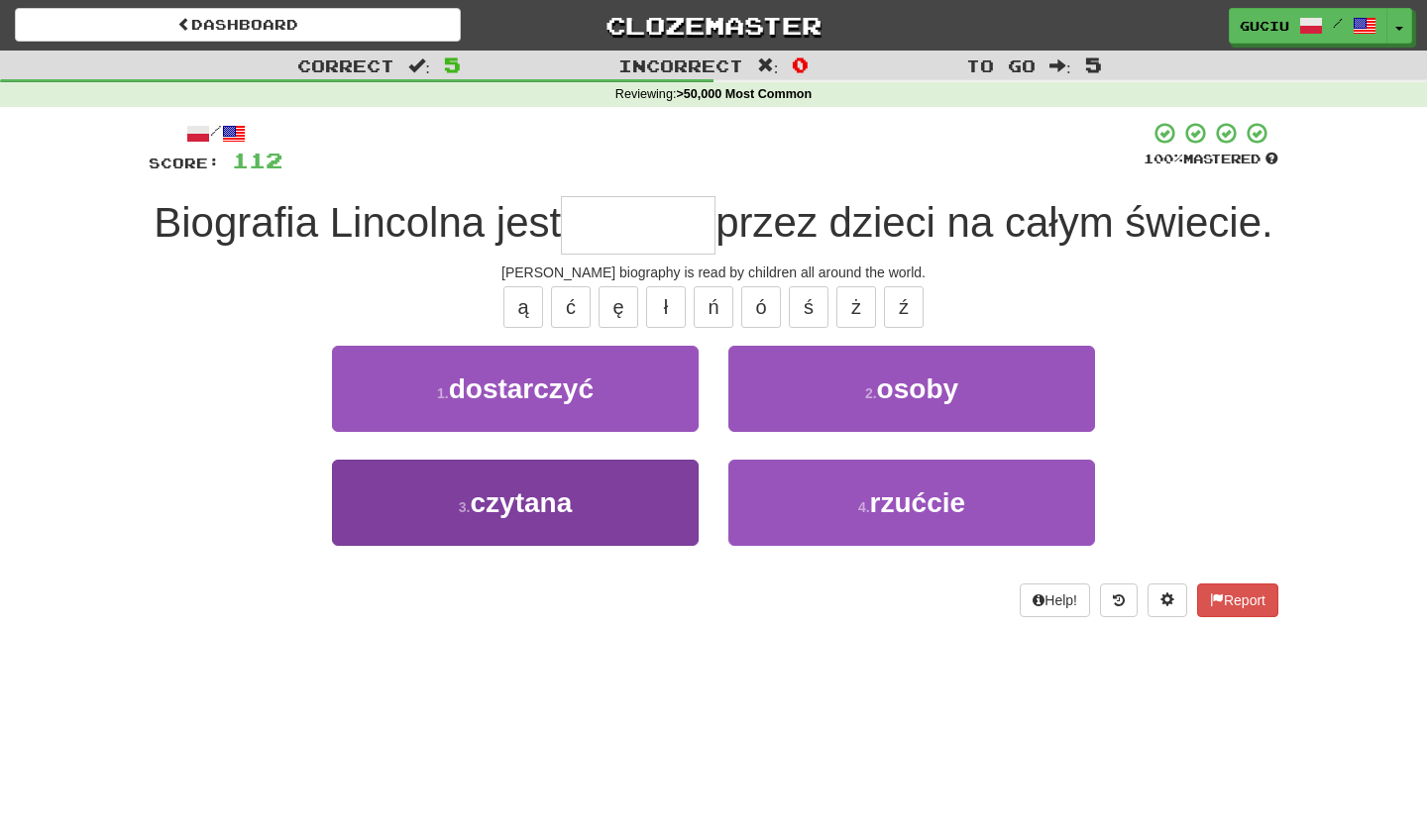 click on "3 .  czytana" at bounding box center [515, 502] 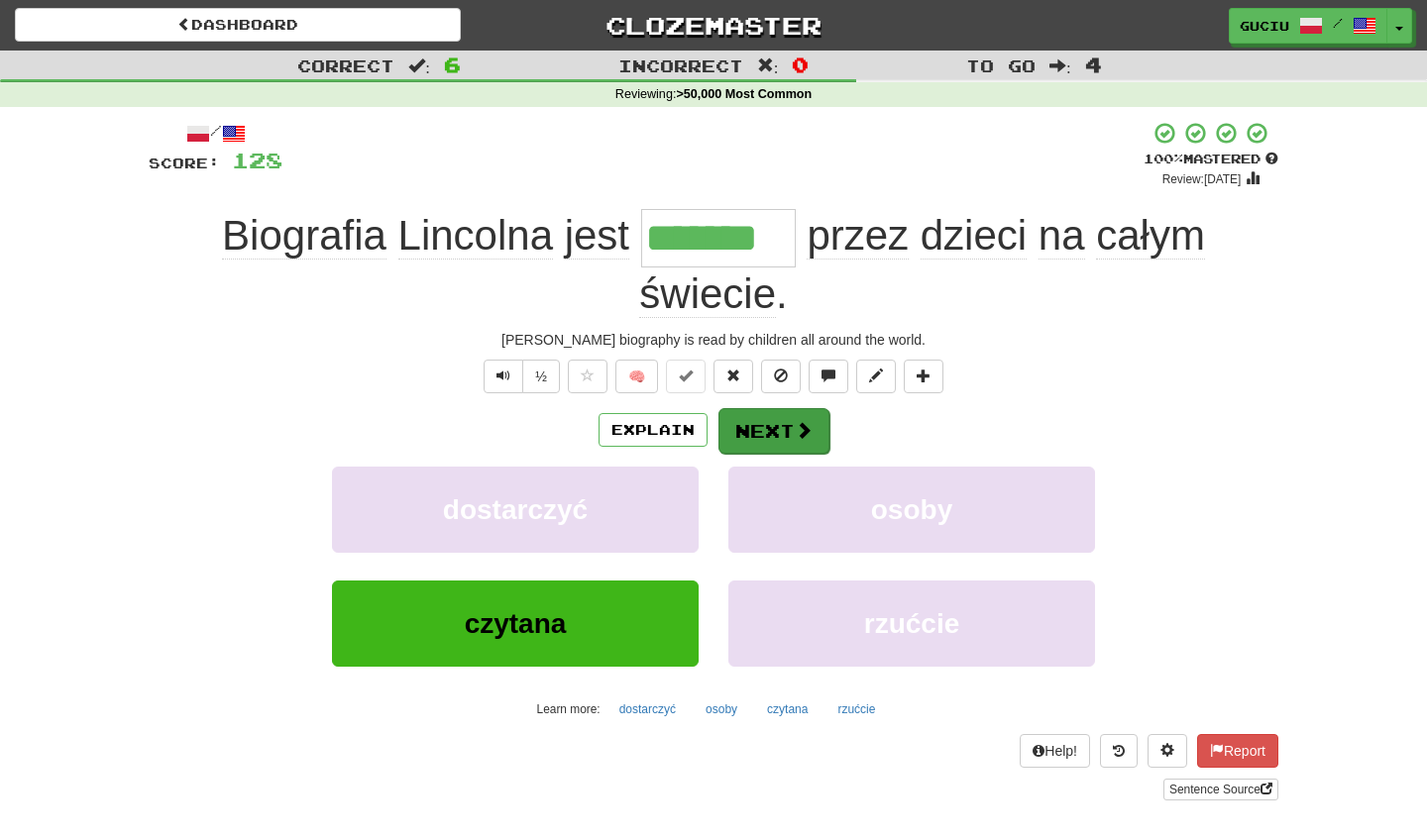 click on "Next" at bounding box center [774, 431] 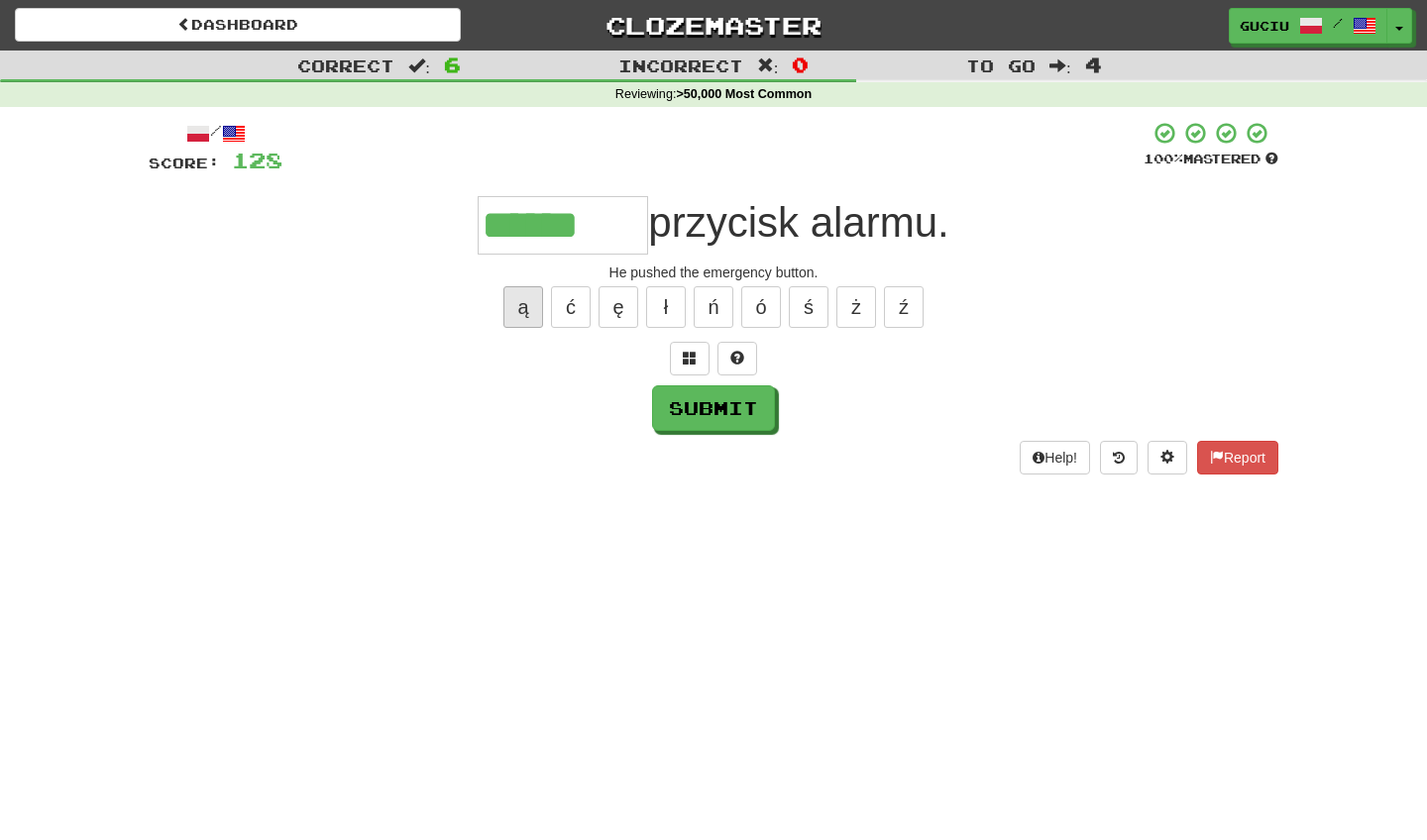 click on "ą" at bounding box center (523, 307) 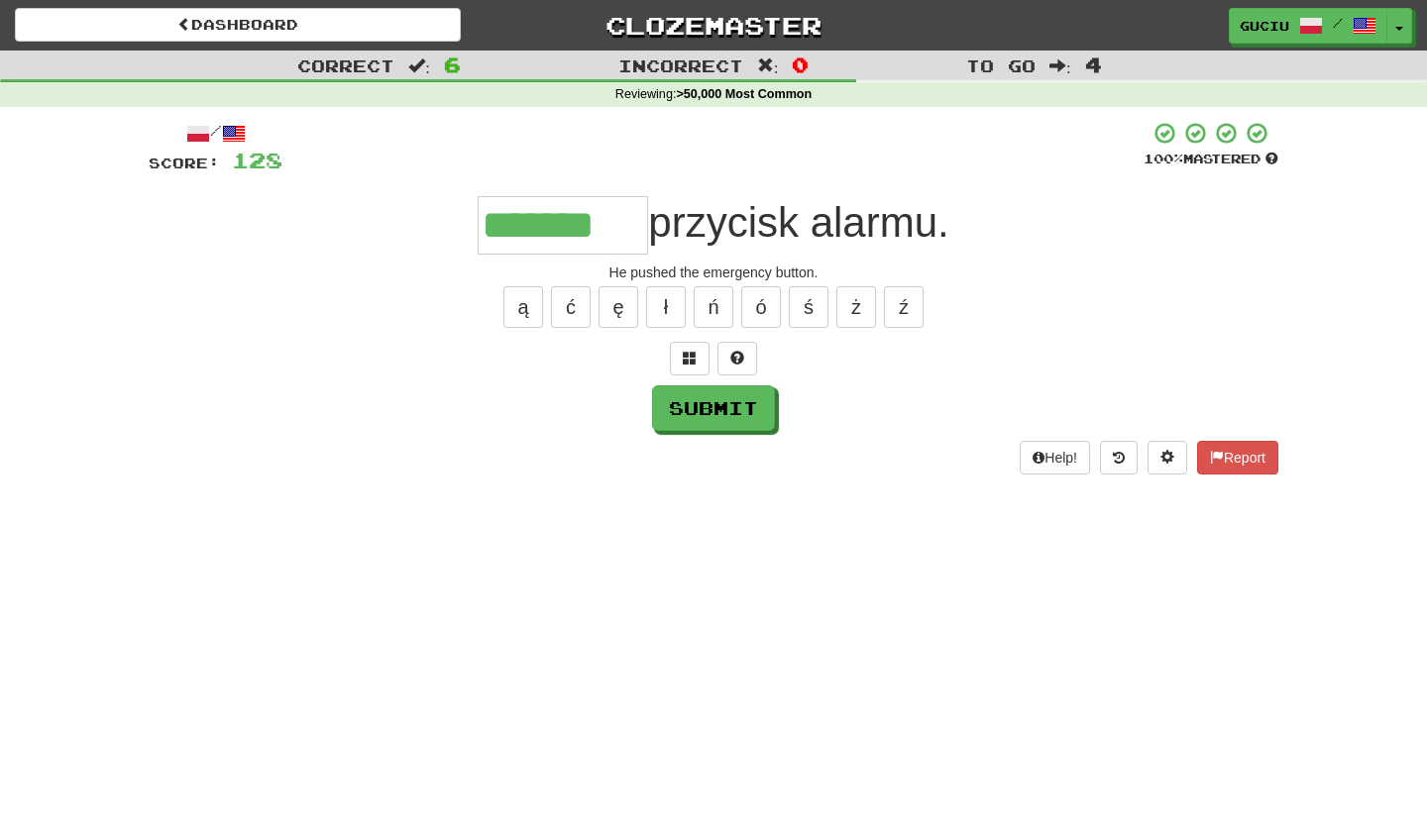 click on "ą ć ę ł ń ó ś ż ź" at bounding box center (714, 307) 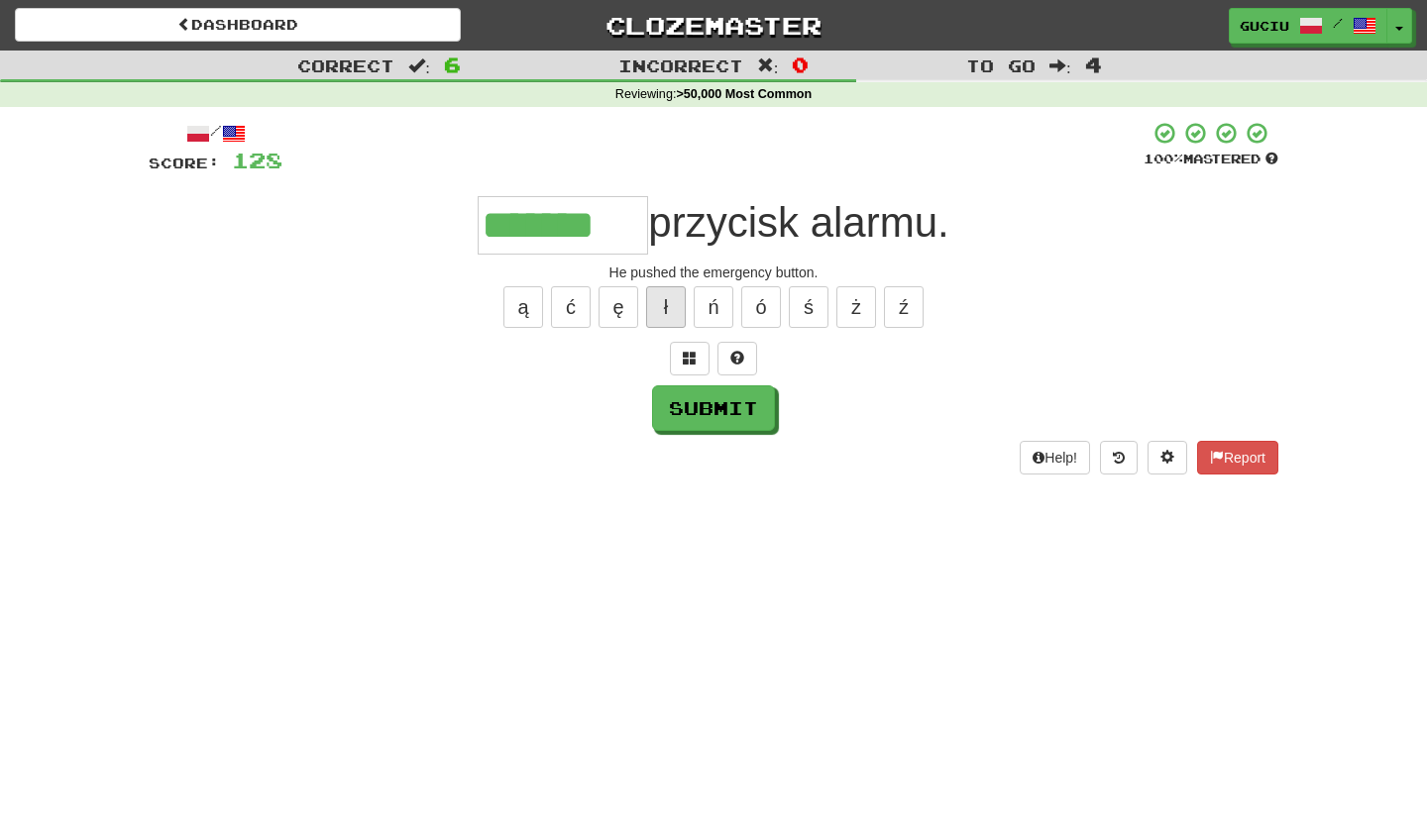 click on "ł" at bounding box center (666, 307) 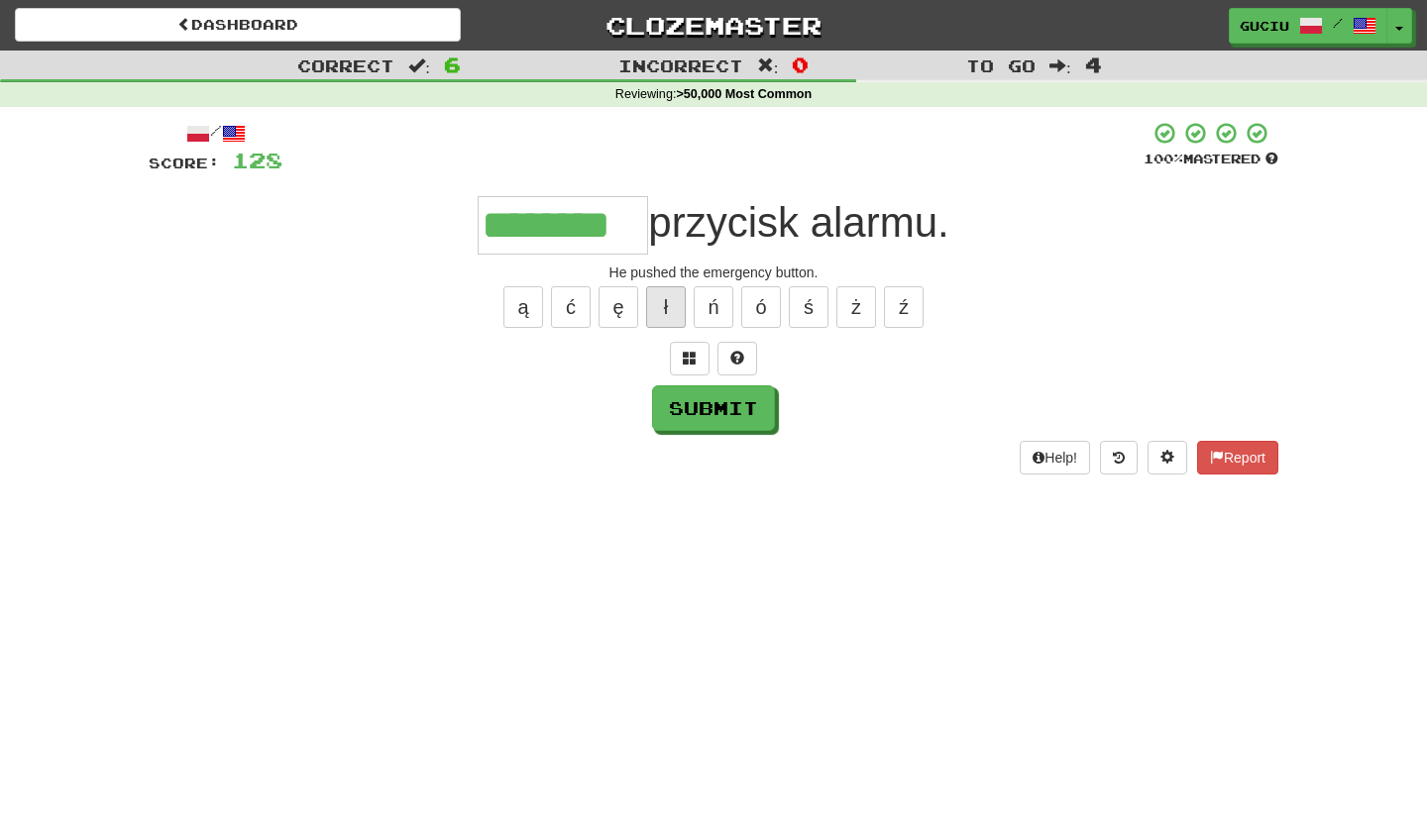 type on "********" 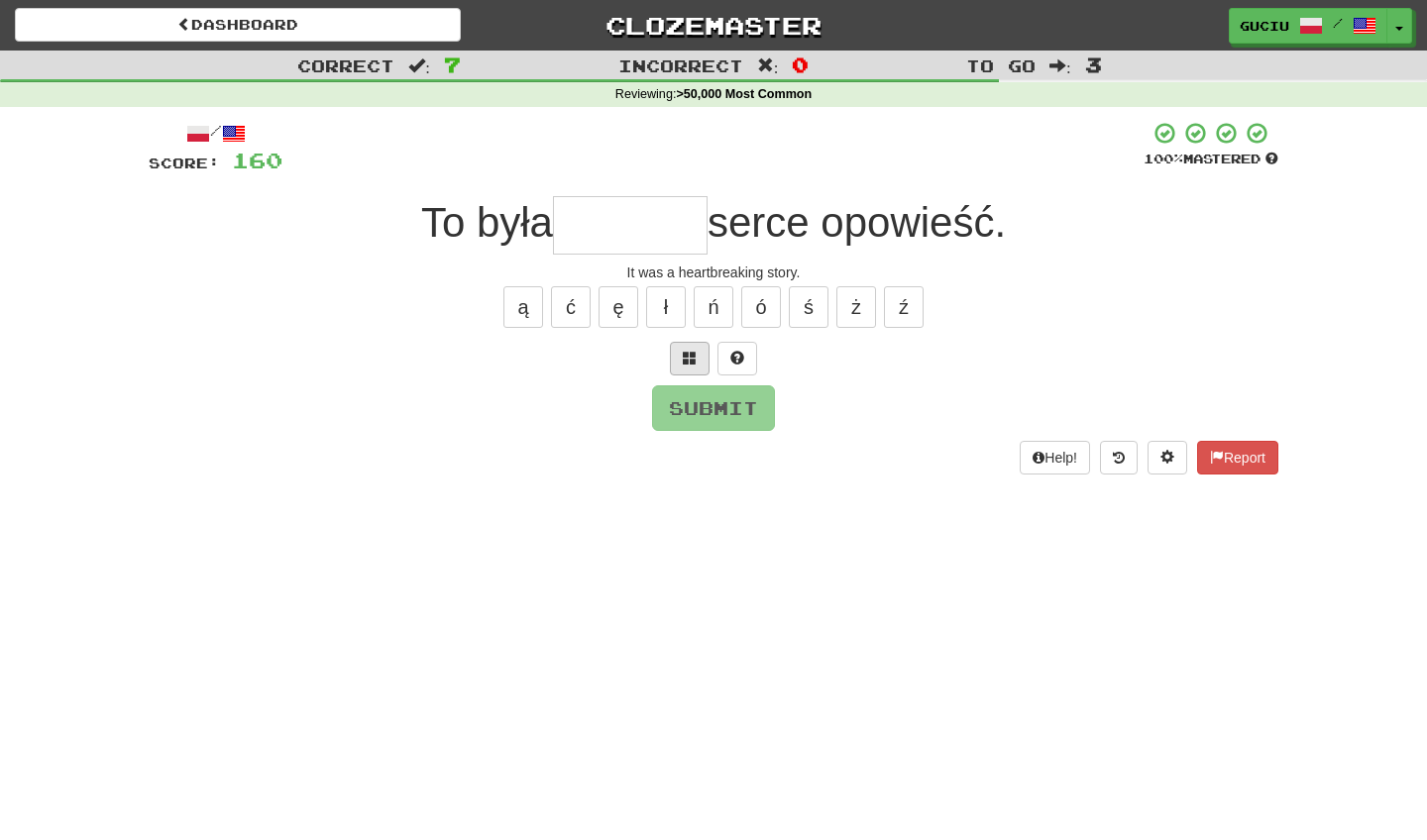 click at bounding box center [690, 359] 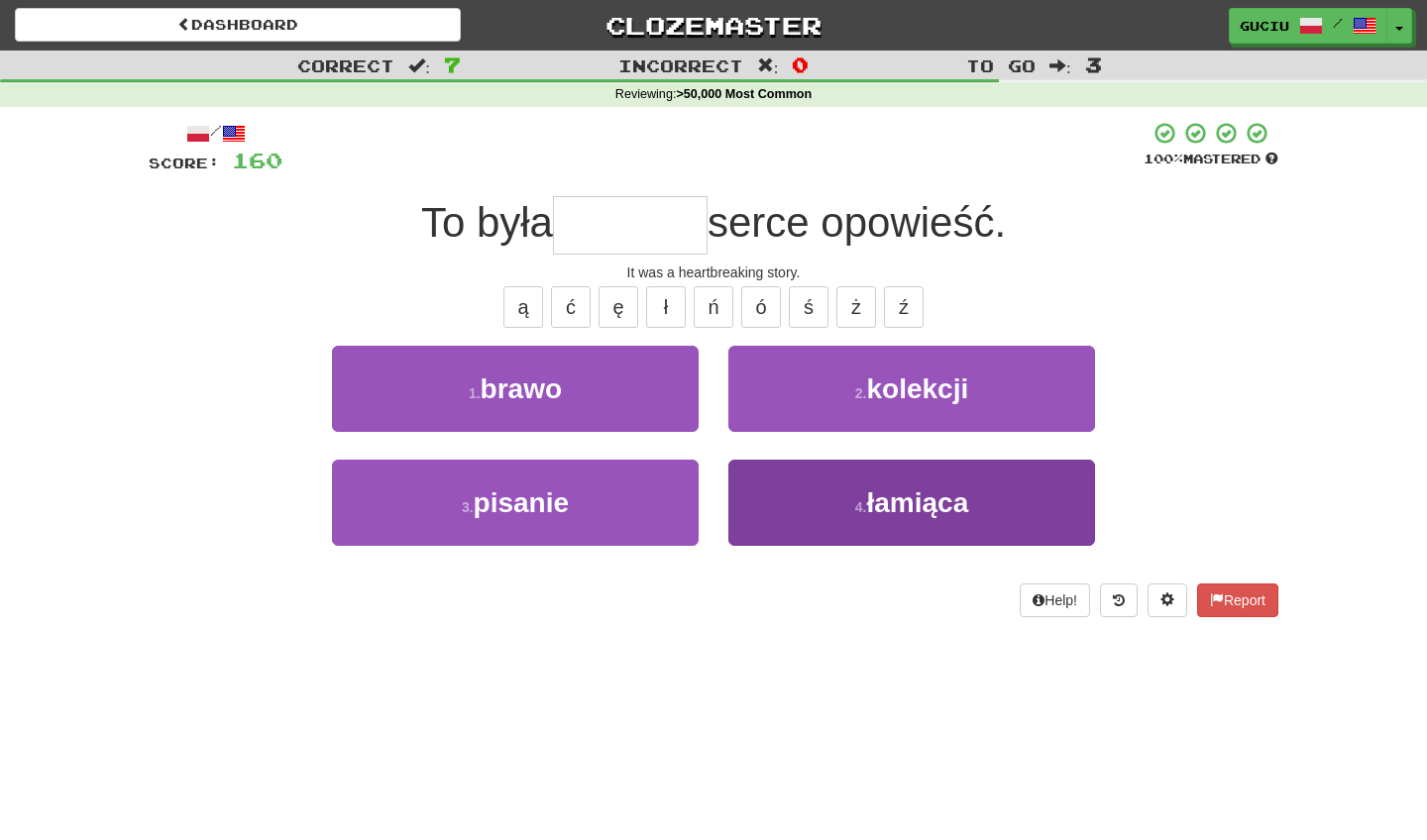 click on "łamiąca" at bounding box center (917, 502) 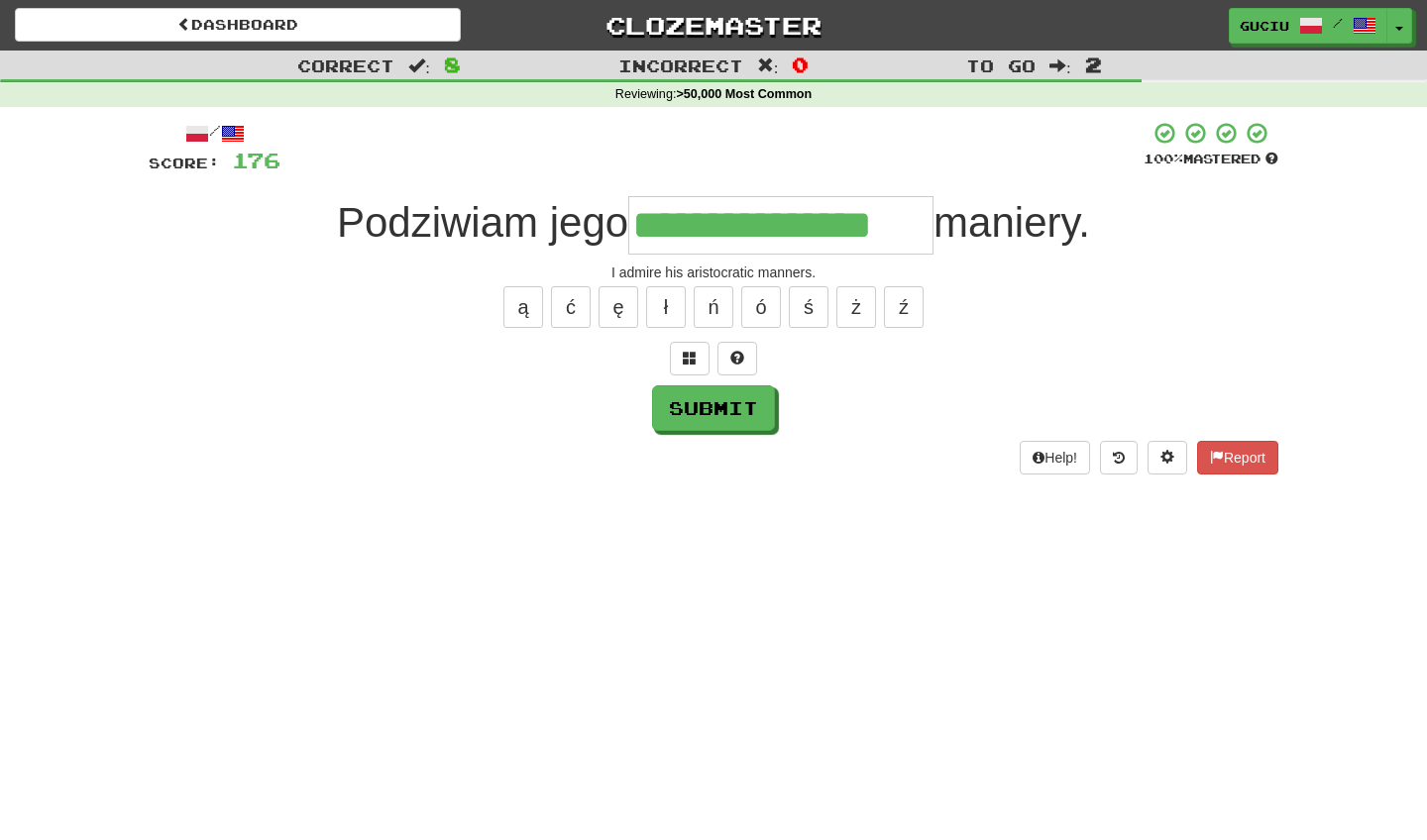 type on "**********" 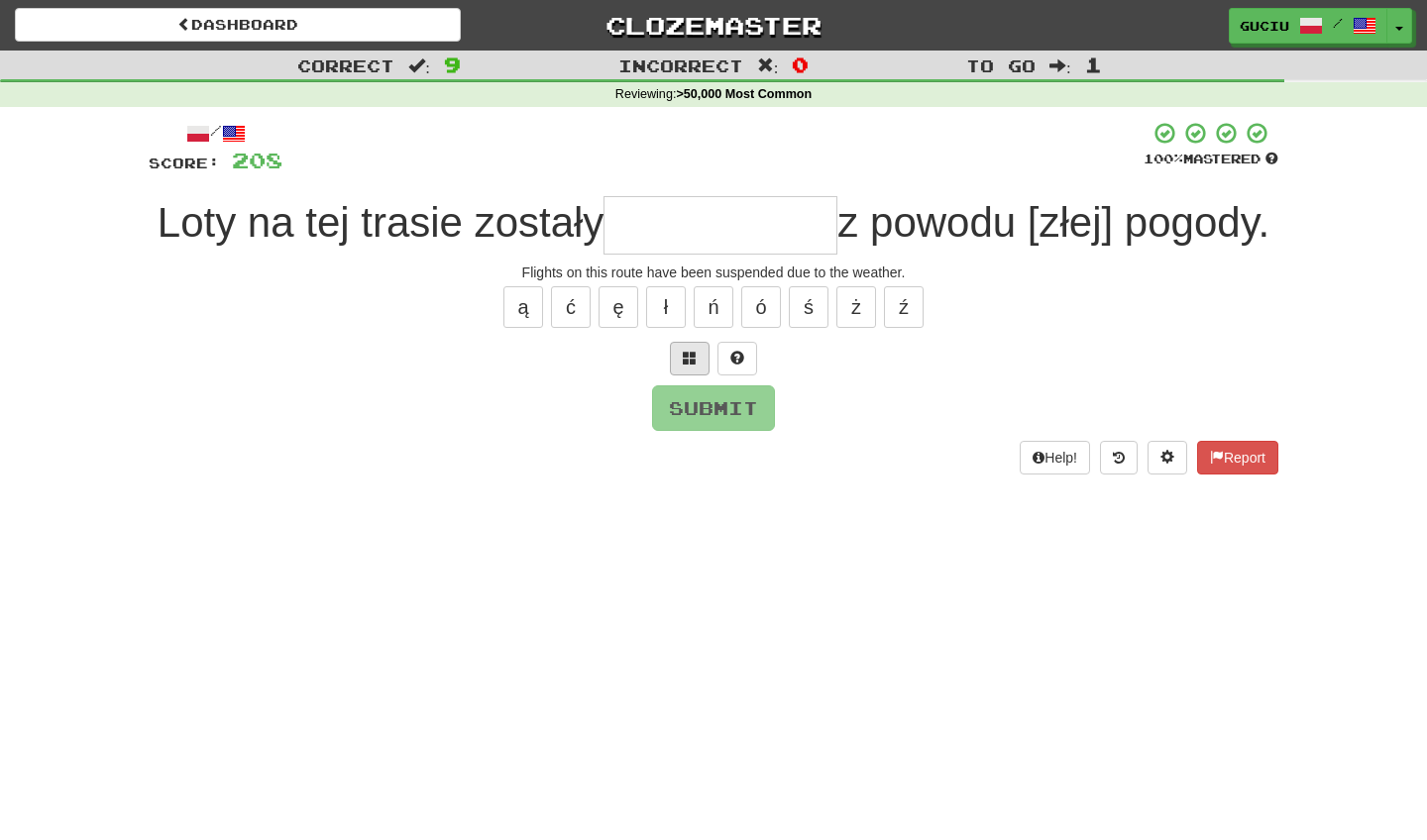 click at bounding box center (690, 359) 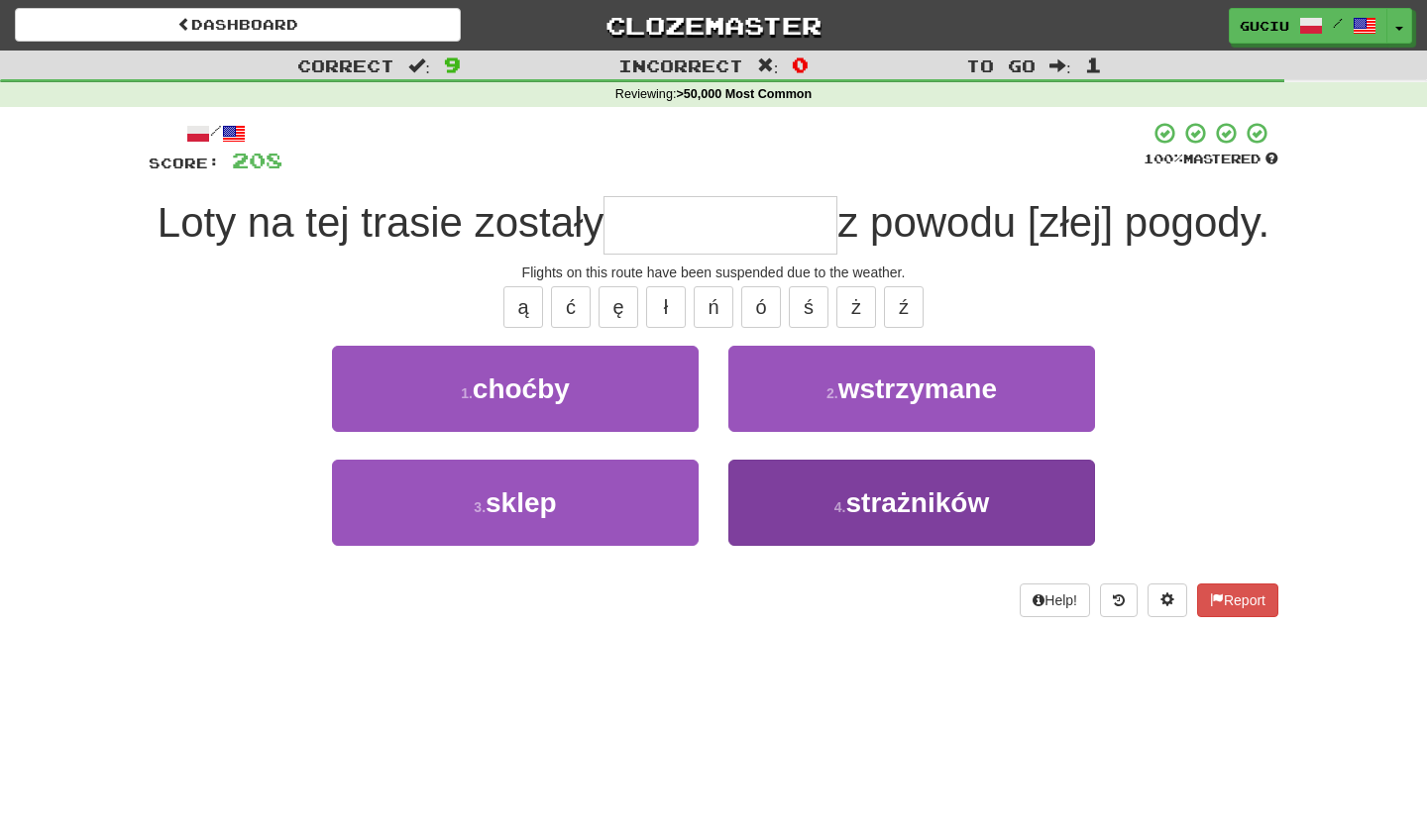 click on "4 .  strażników" at bounding box center (912, 502) 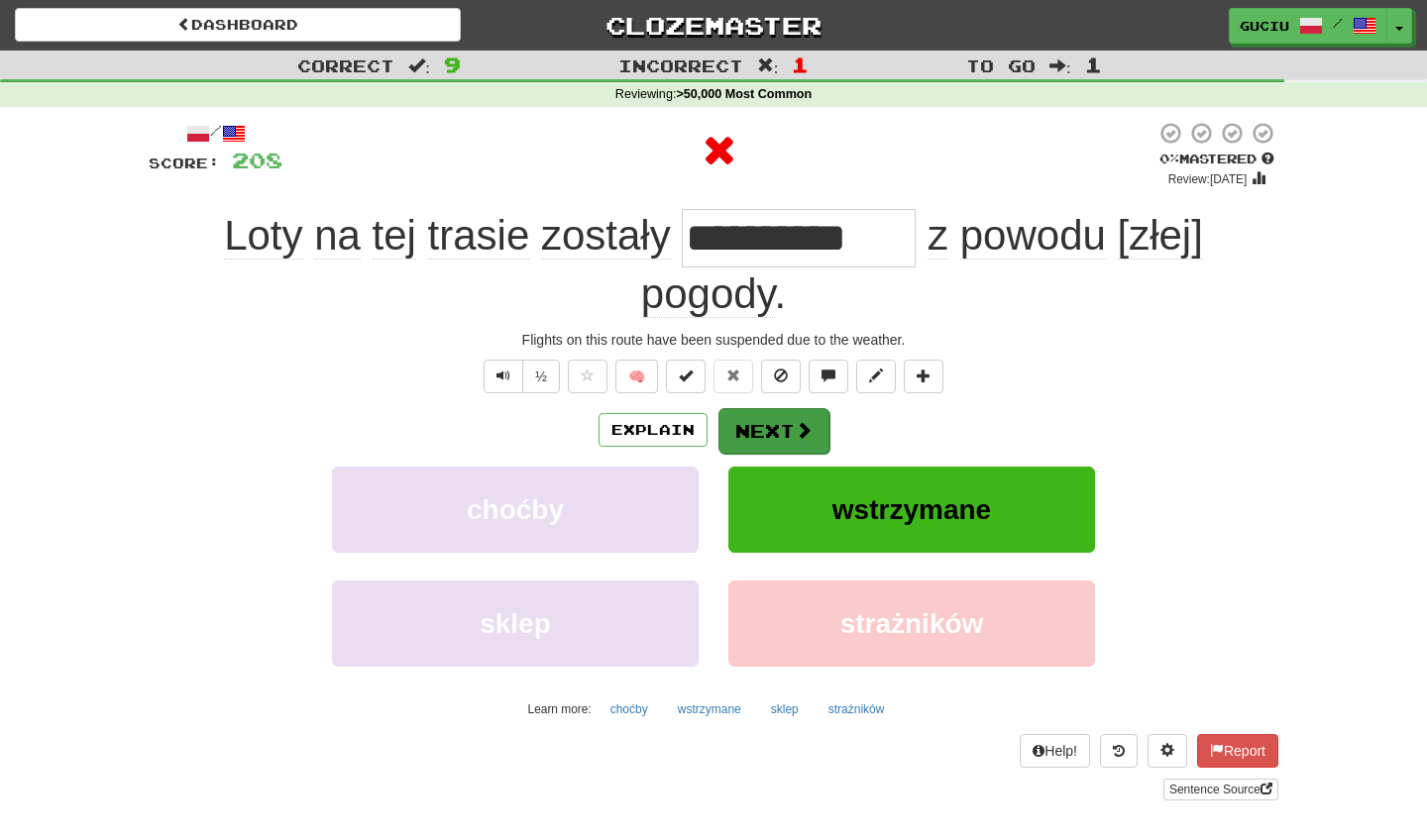 click on "Next" at bounding box center (774, 431) 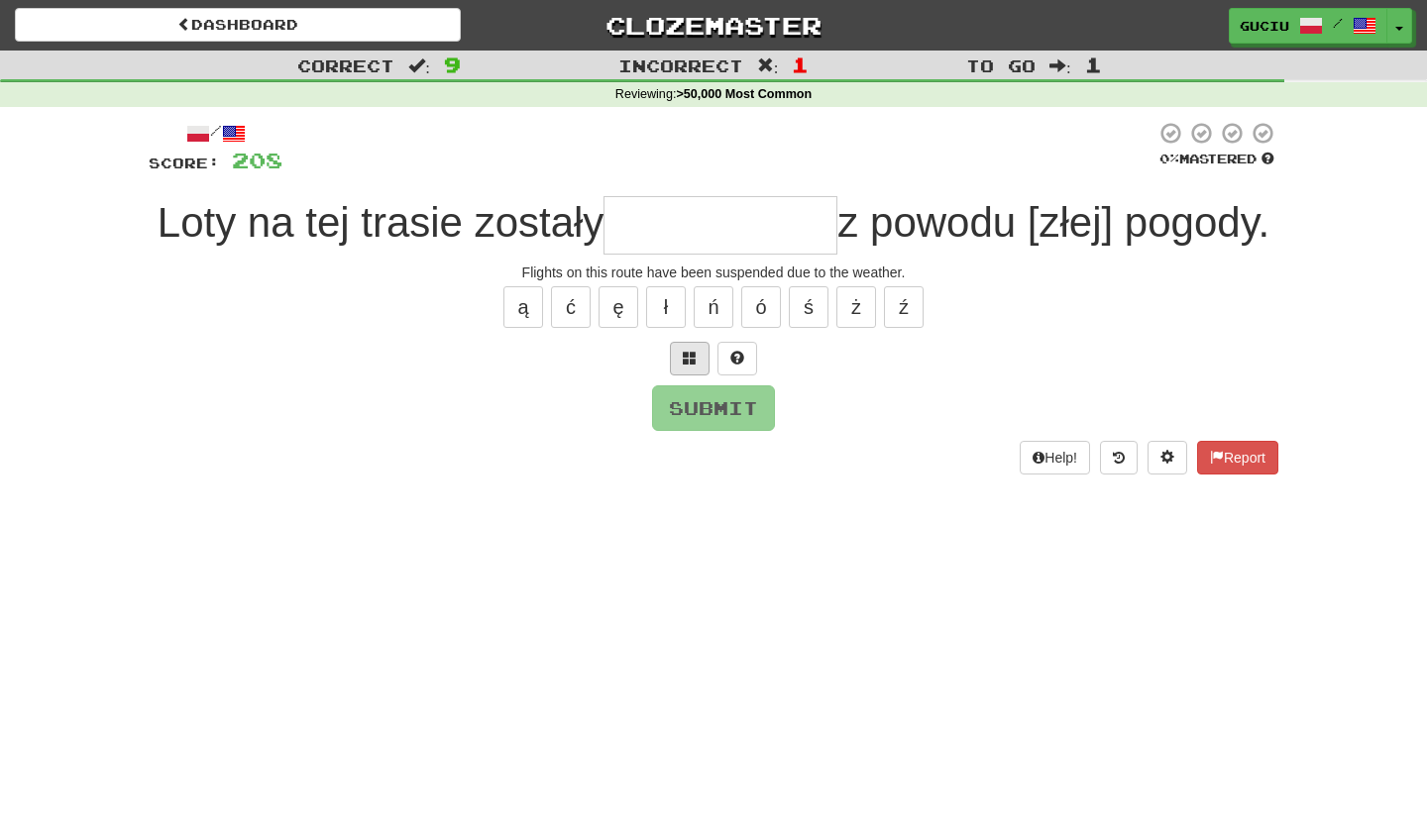 click at bounding box center (690, 359) 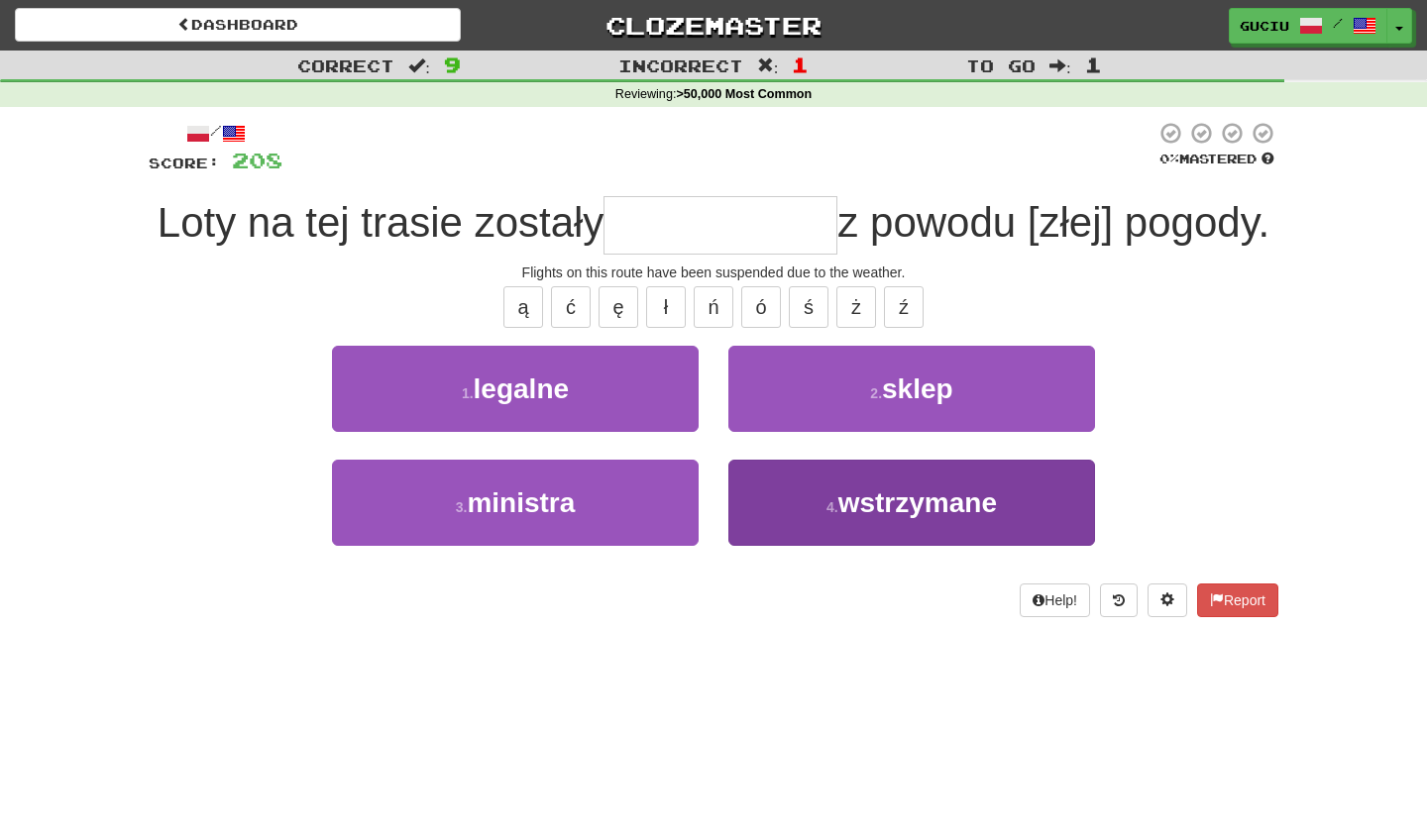 click on "wstrzymane" at bounding box center [918, 502] 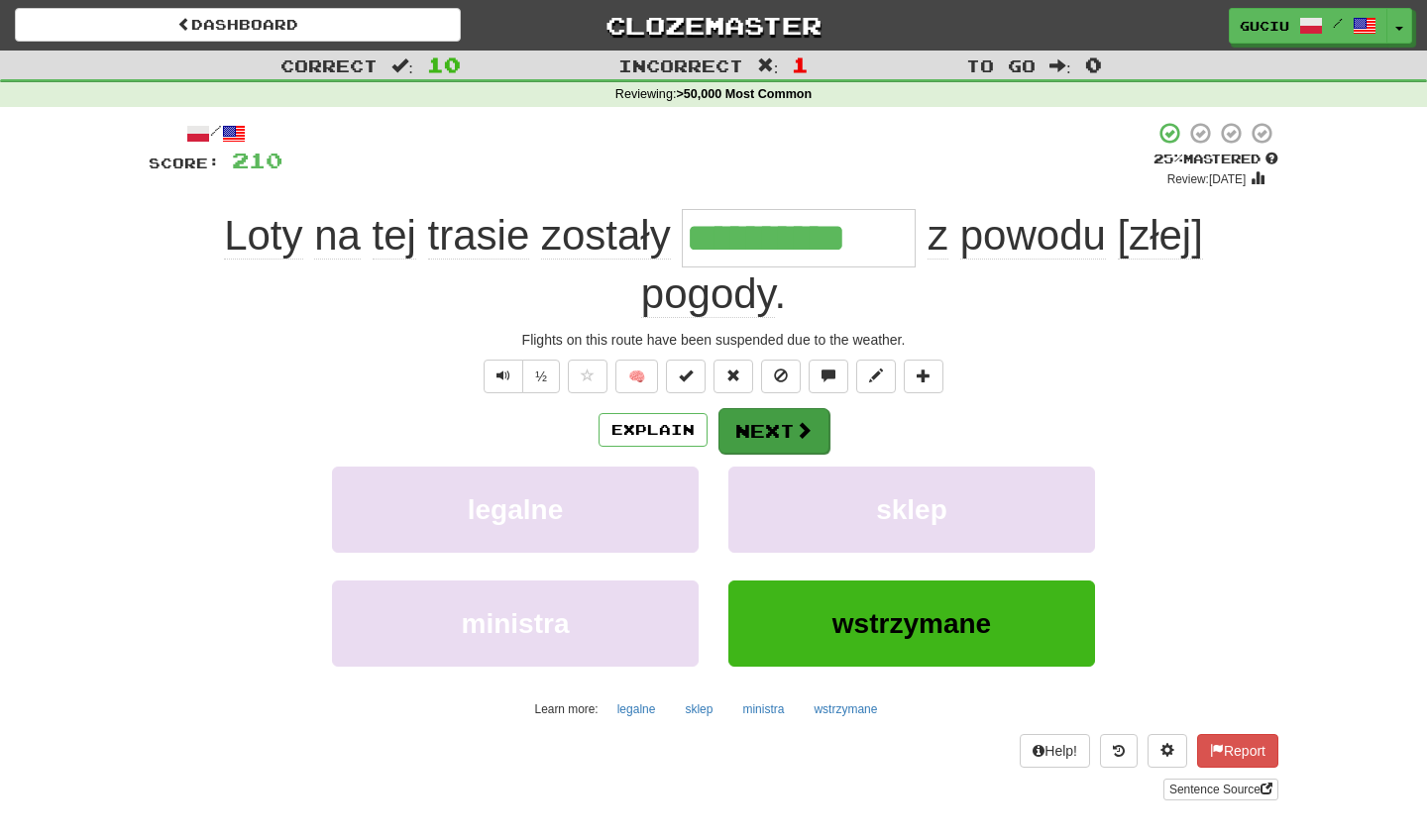 click on "Next" at bounding box center [774, 431] 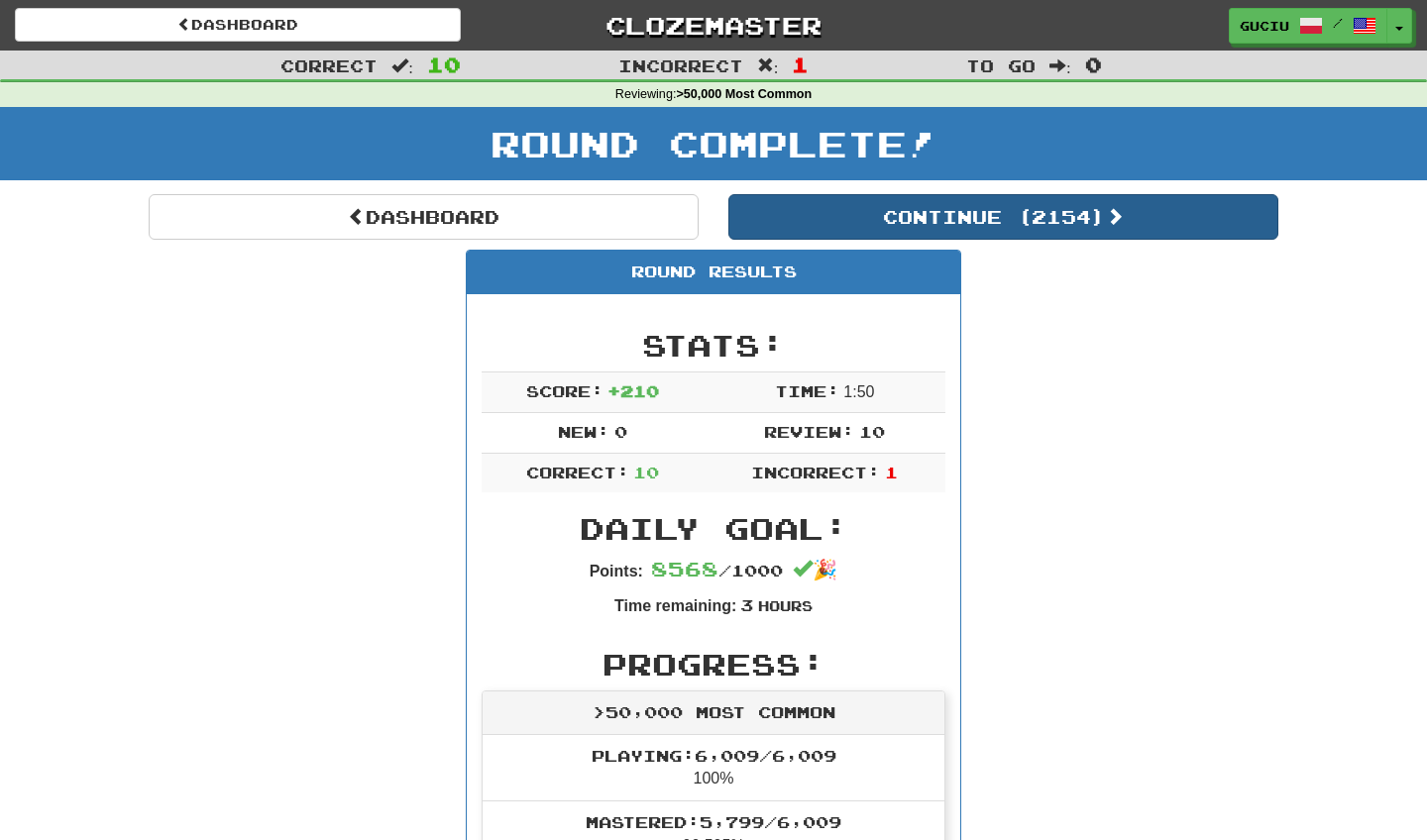 click on "Continue ( 2154 )" at bounding box center (1003, 217) 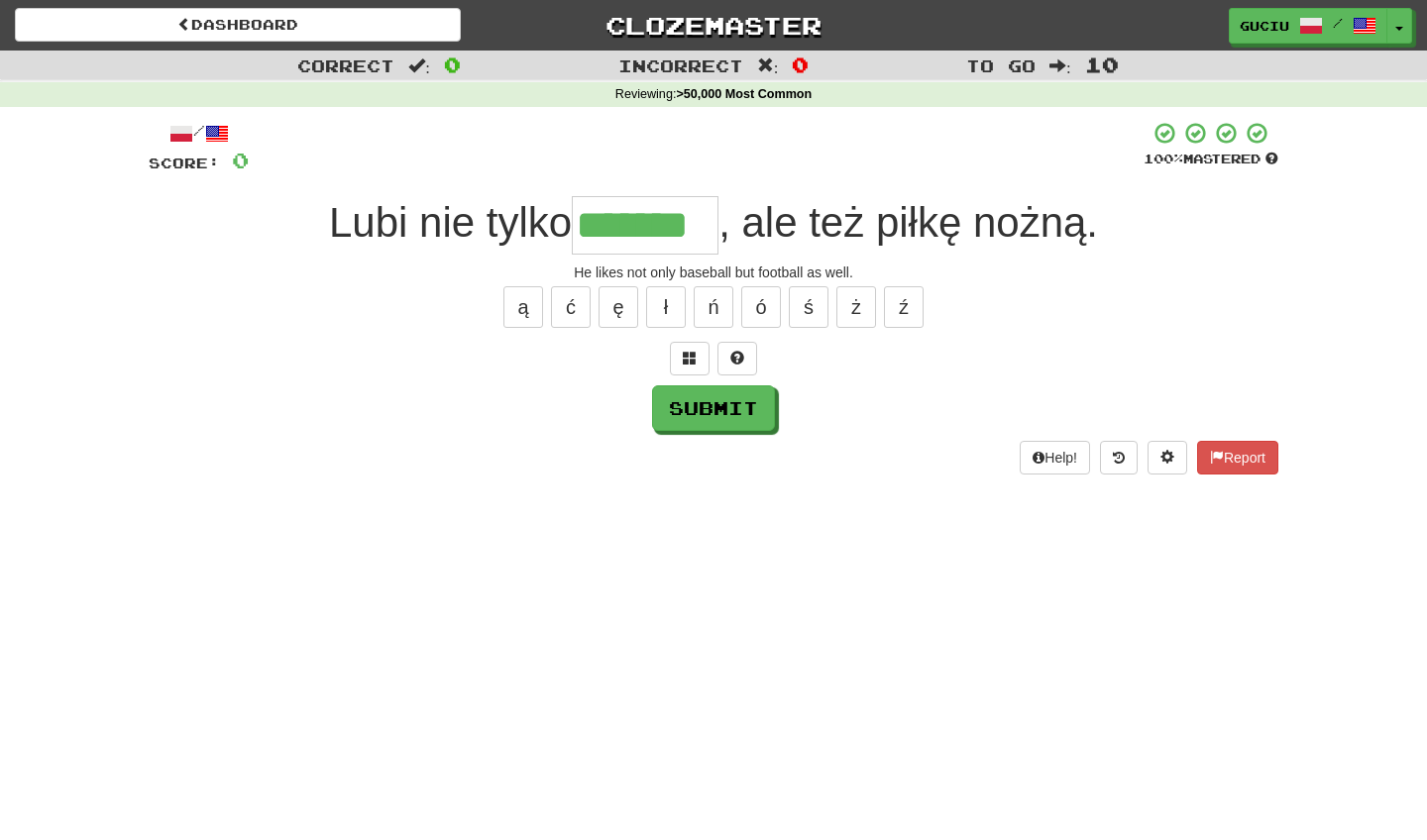 type on "*******" 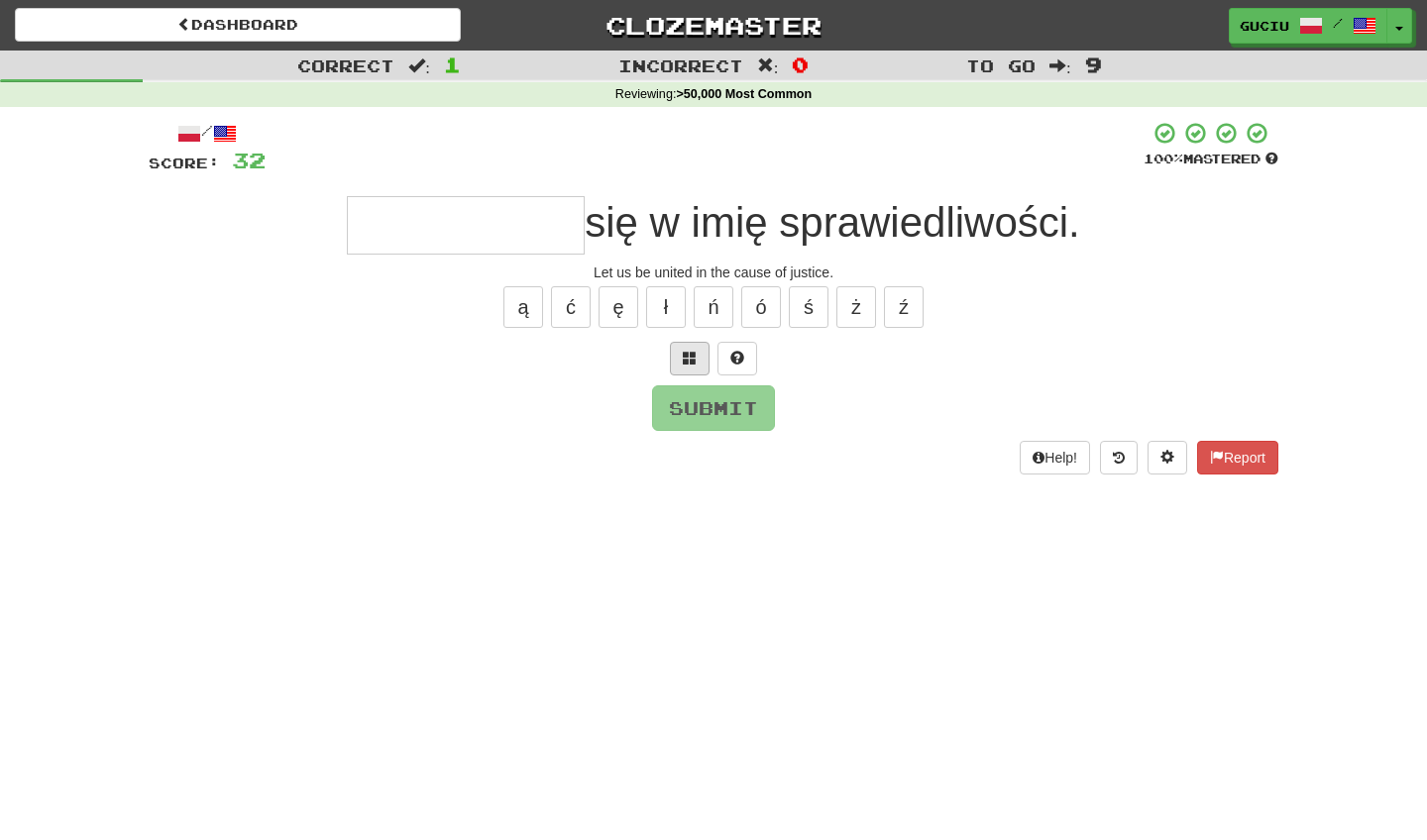 click at bounding box center [690, 359] 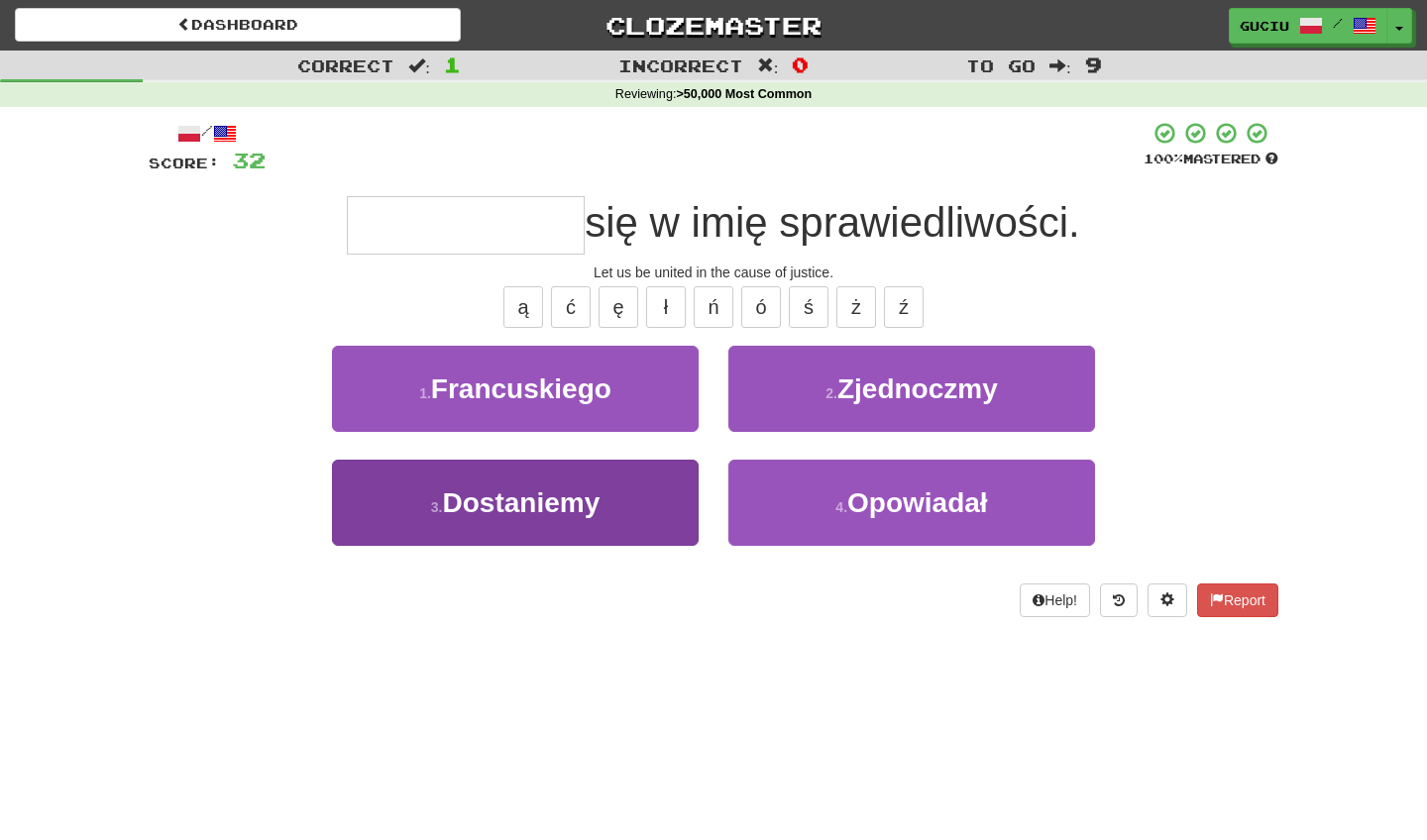 click on "3 .  [GEOGRAPHIC_DATA]" at bounding box center (515, 502) 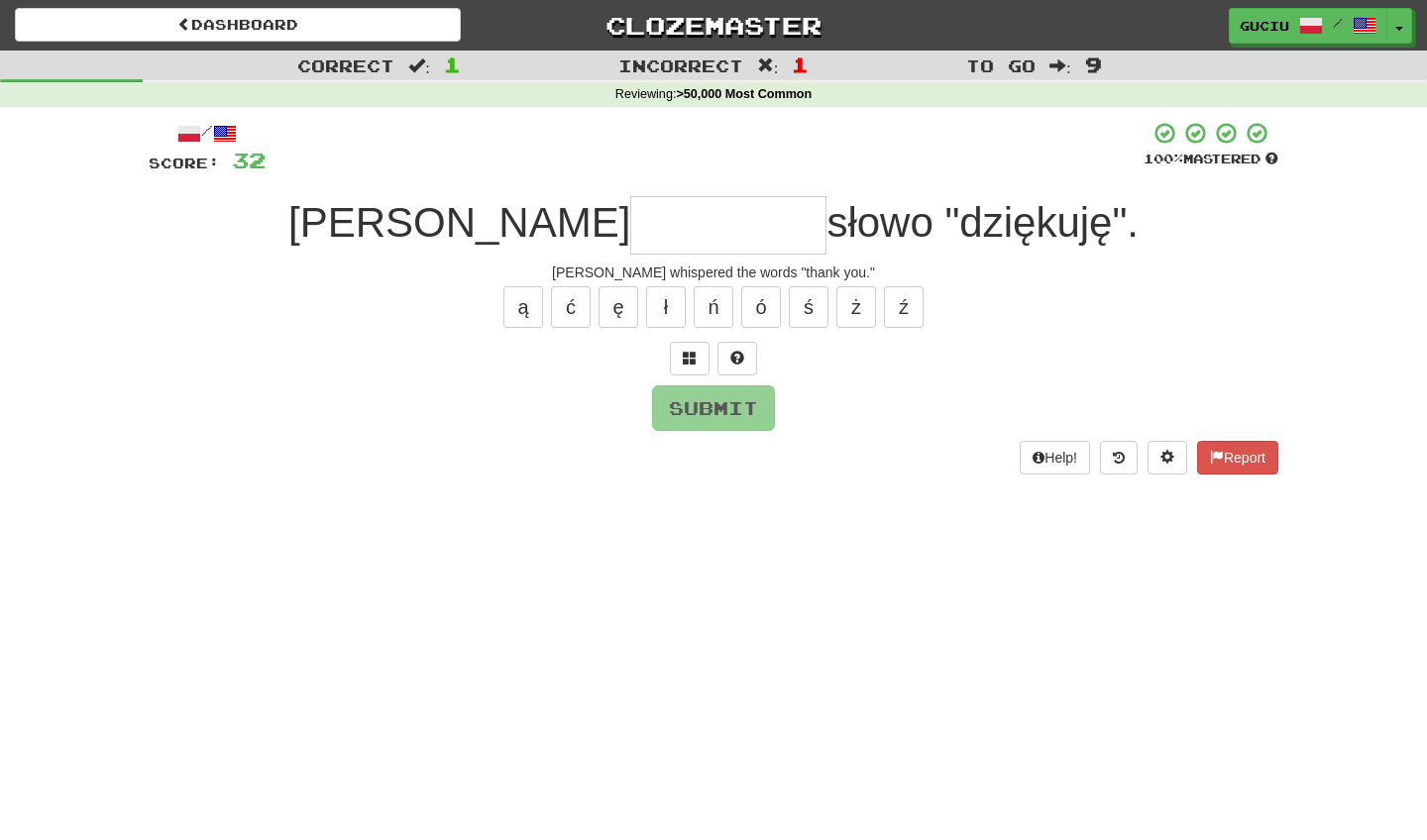 type on "*" 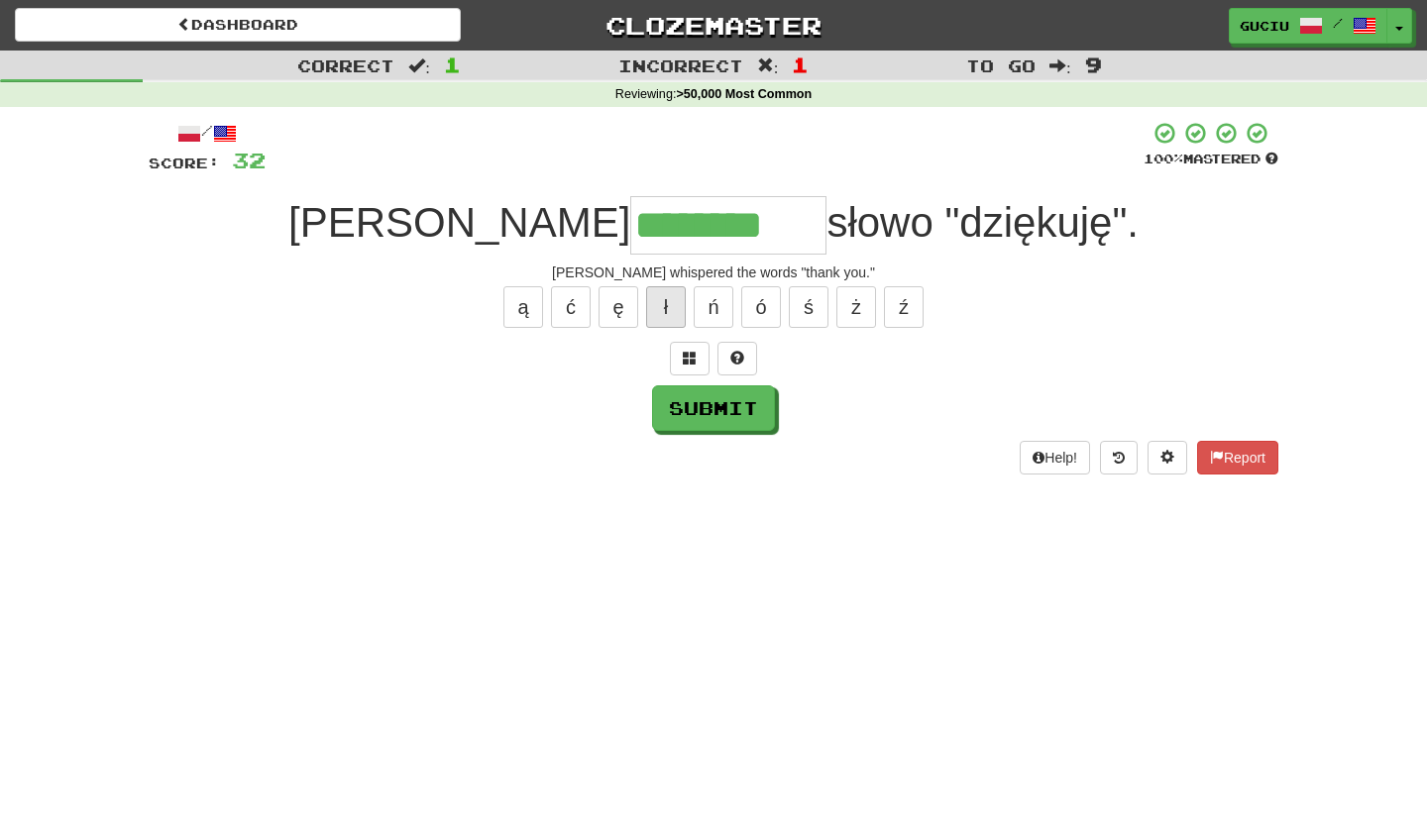 click on "ł" at bounding box center [666, 307] 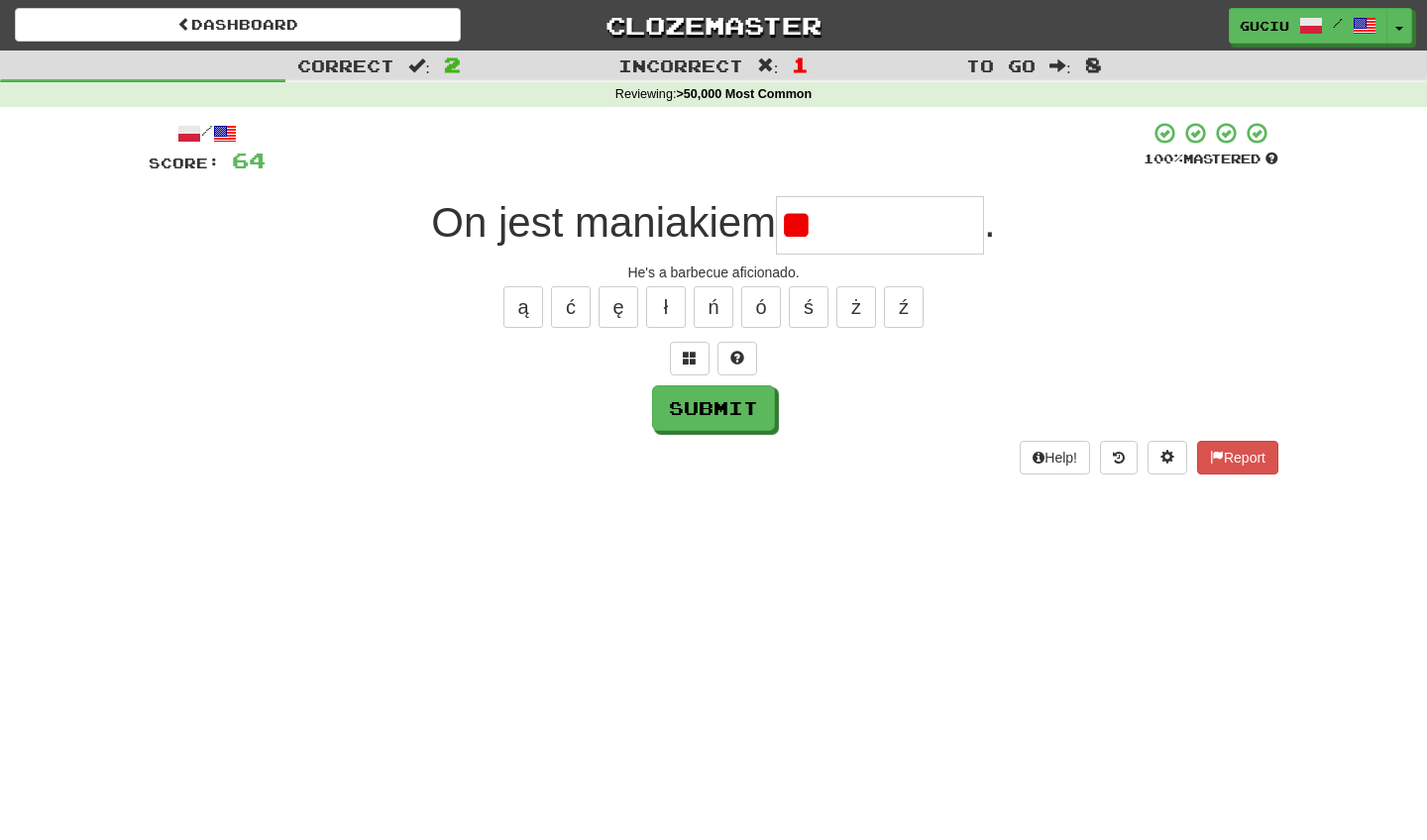 type on "*" 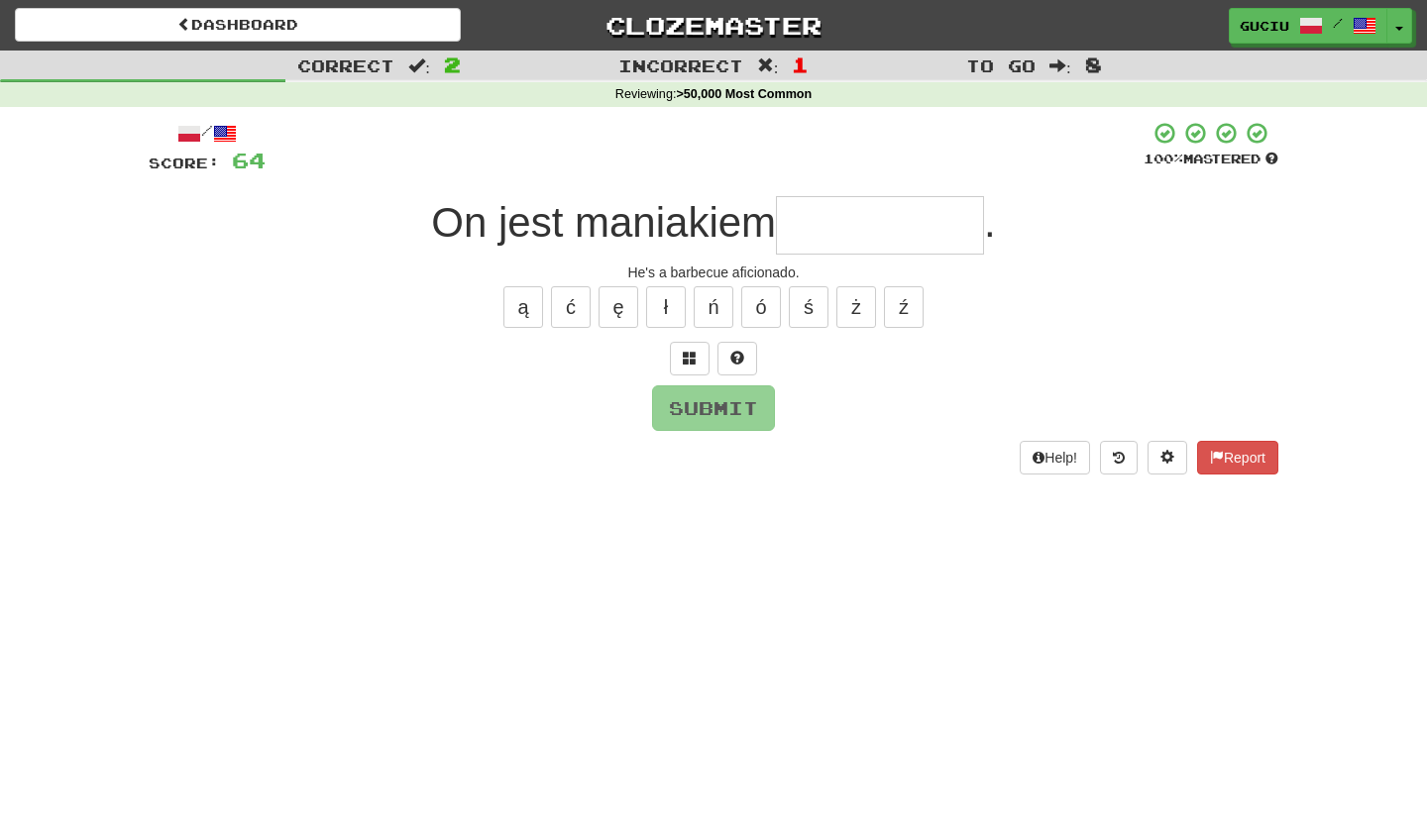 type on "*" 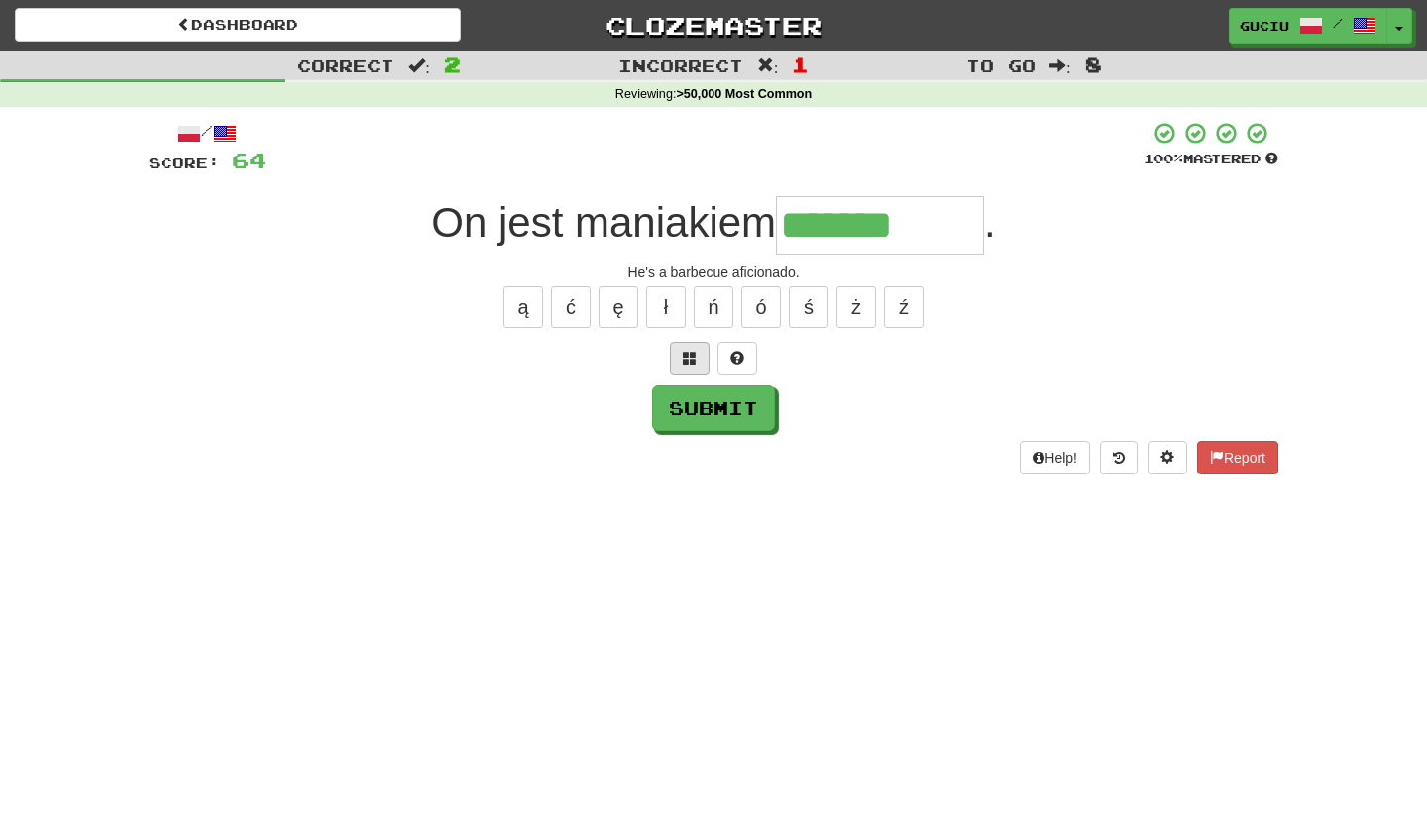 click at bounding box center (690, 358) 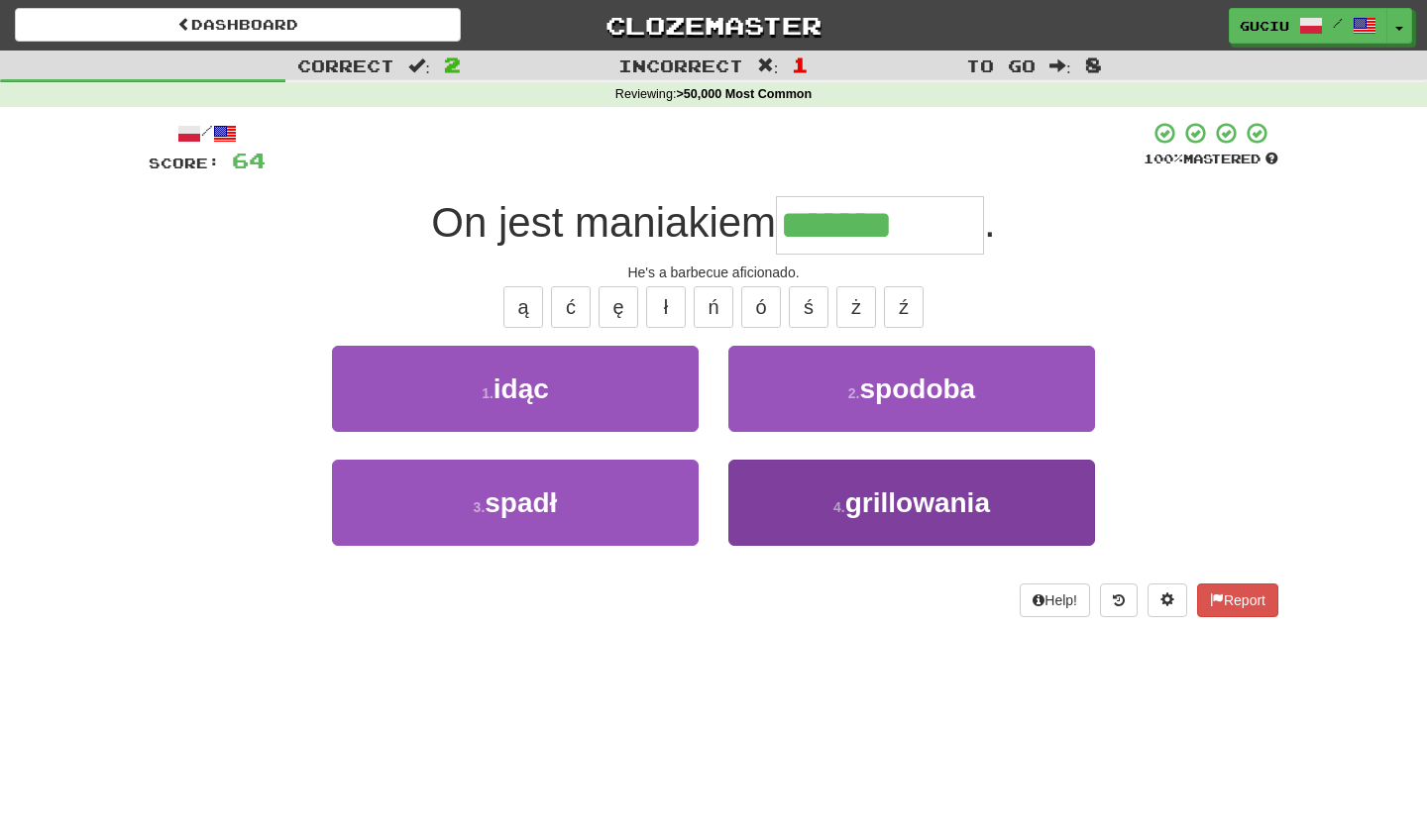 click on "grillowania" at bounding box center [918, 502] 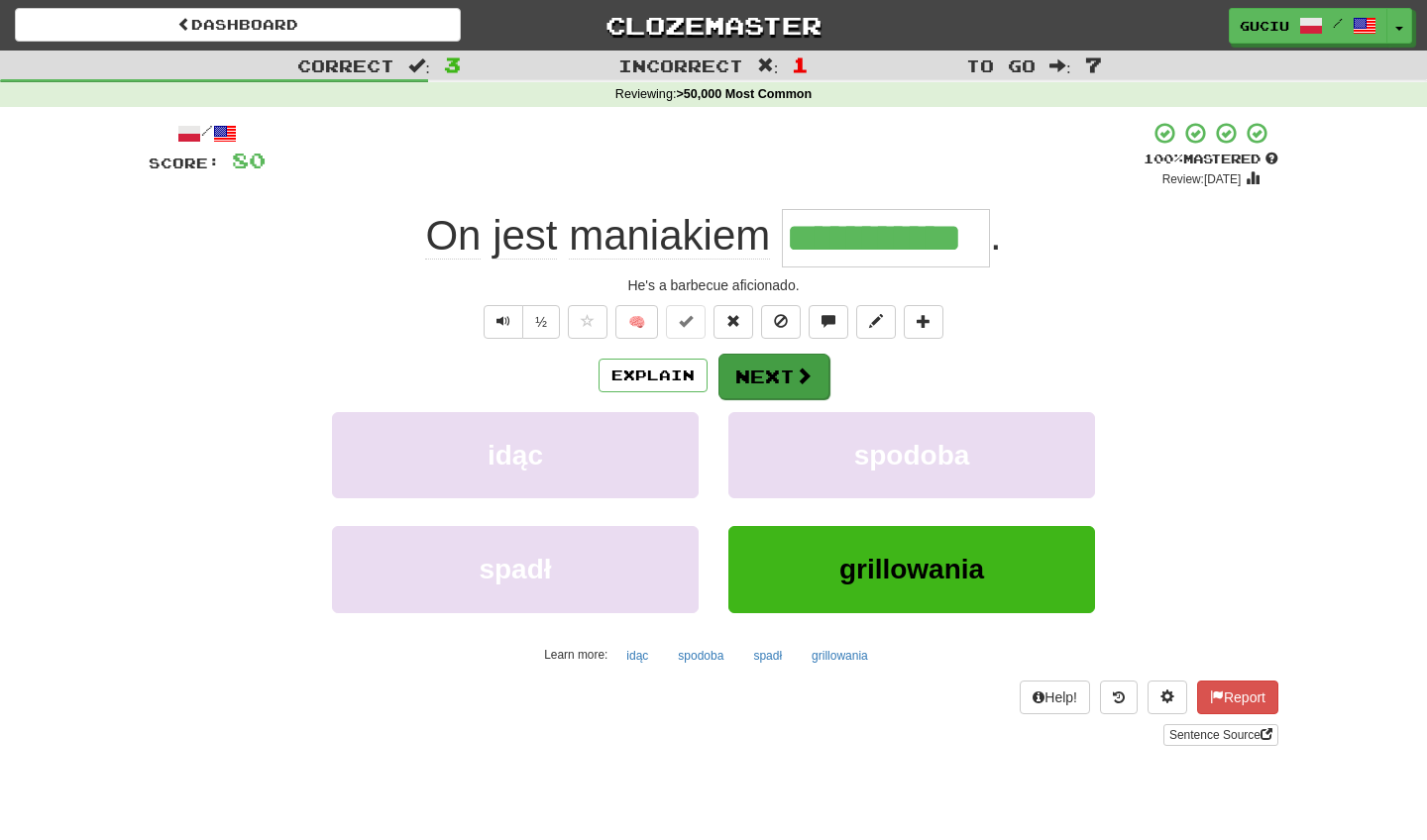 click at bounding box center (804, 375) 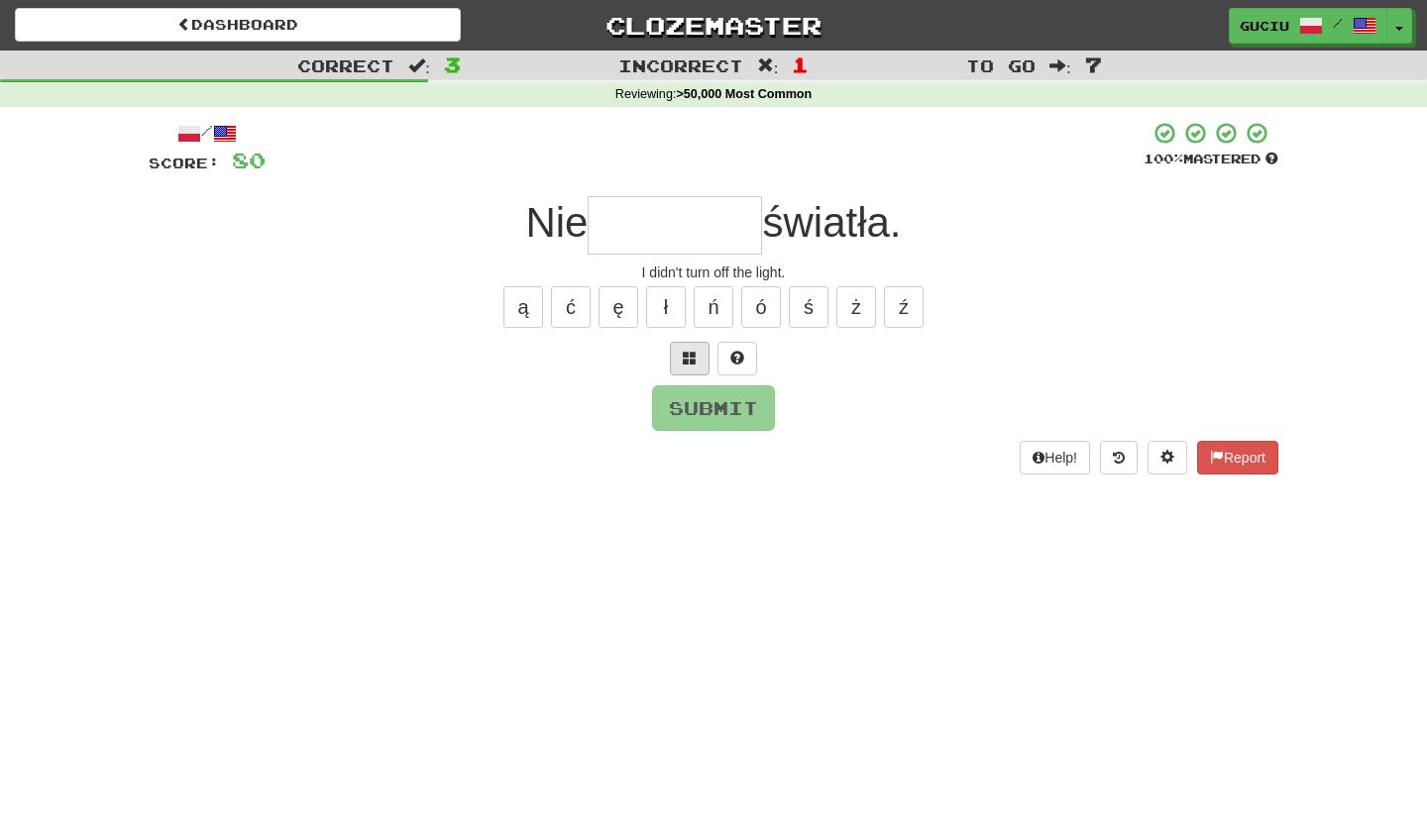 click at bounding box center (690, 358) 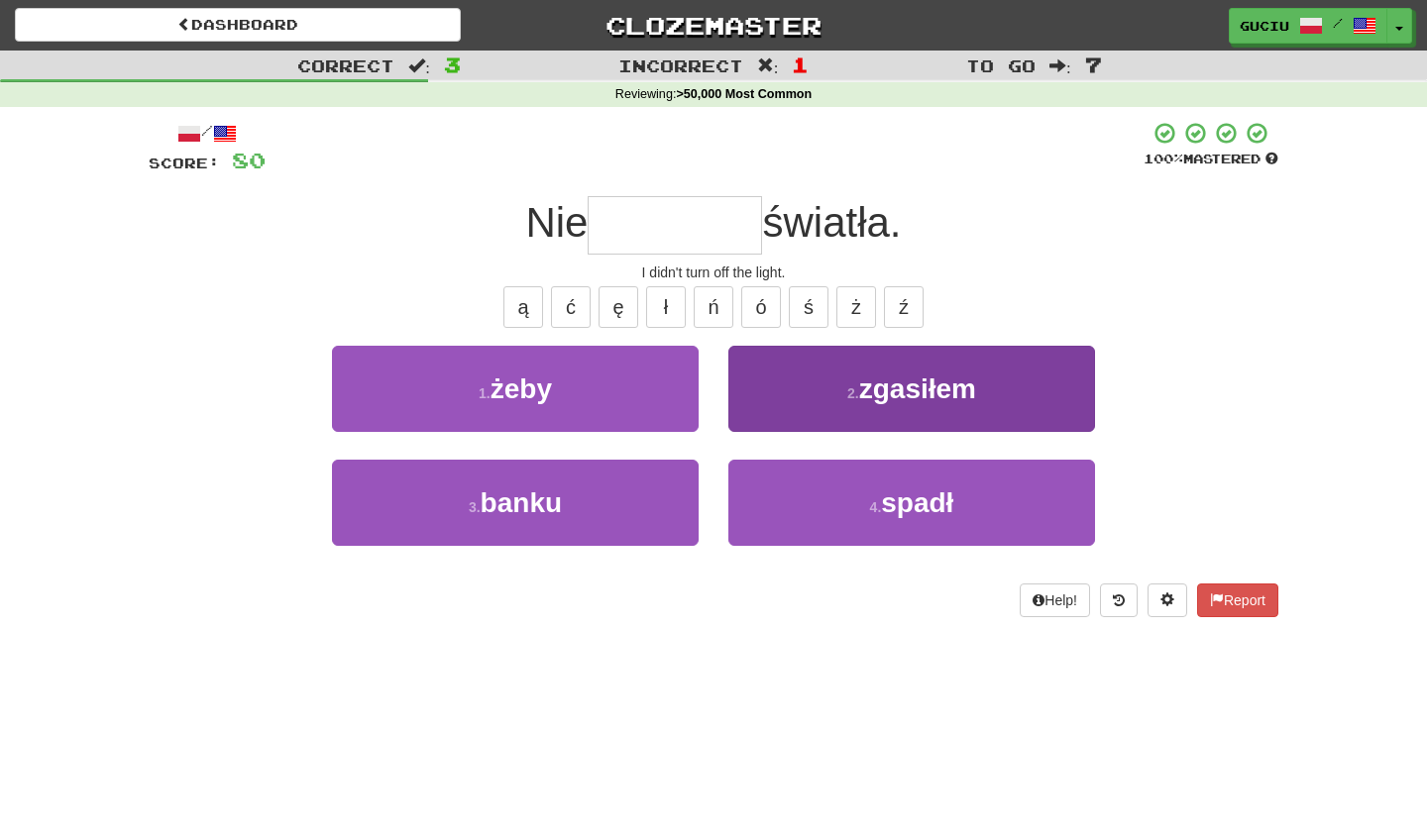 click on "2 .  zgasiłem" at bounding box center (912, 388) 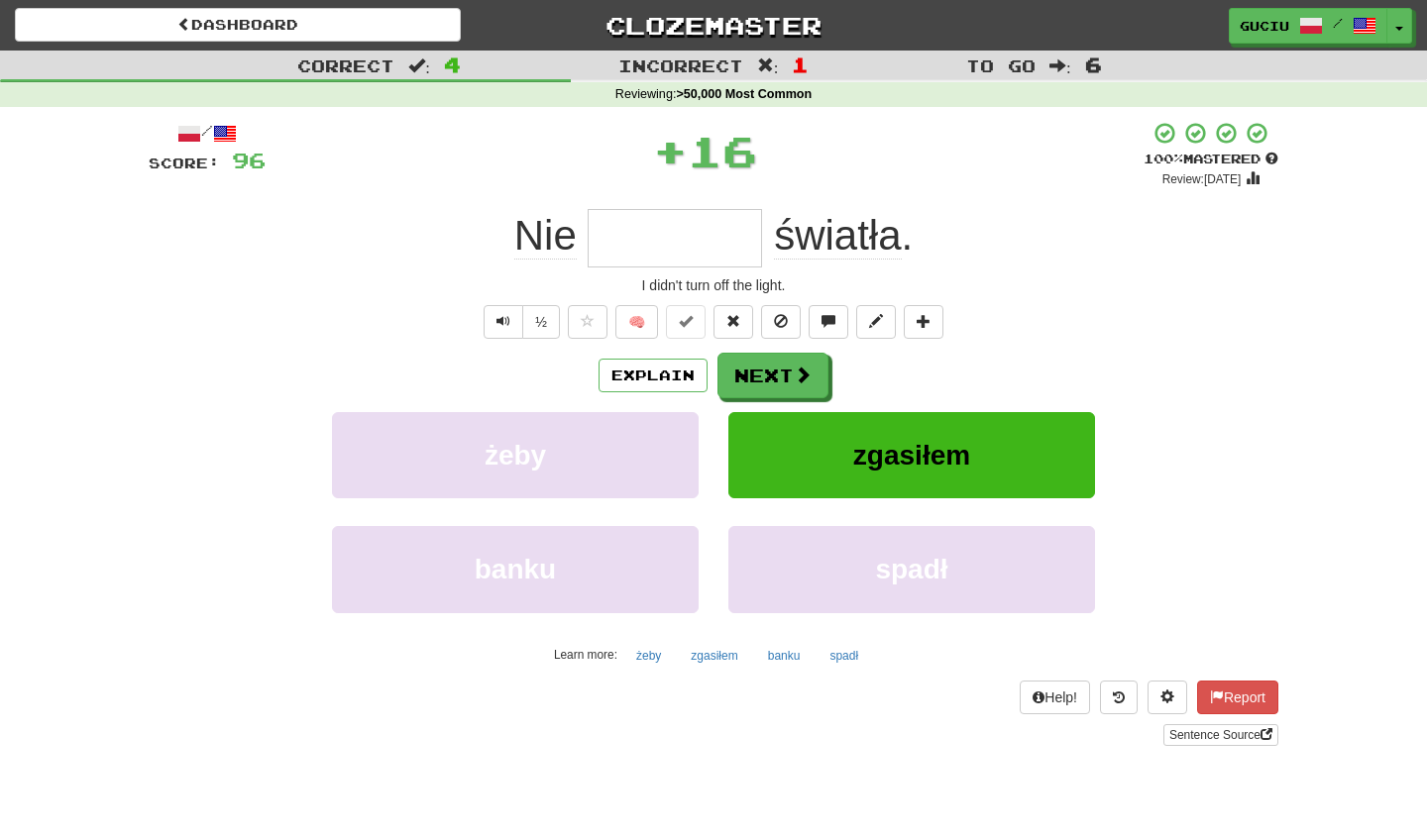 type on "********" 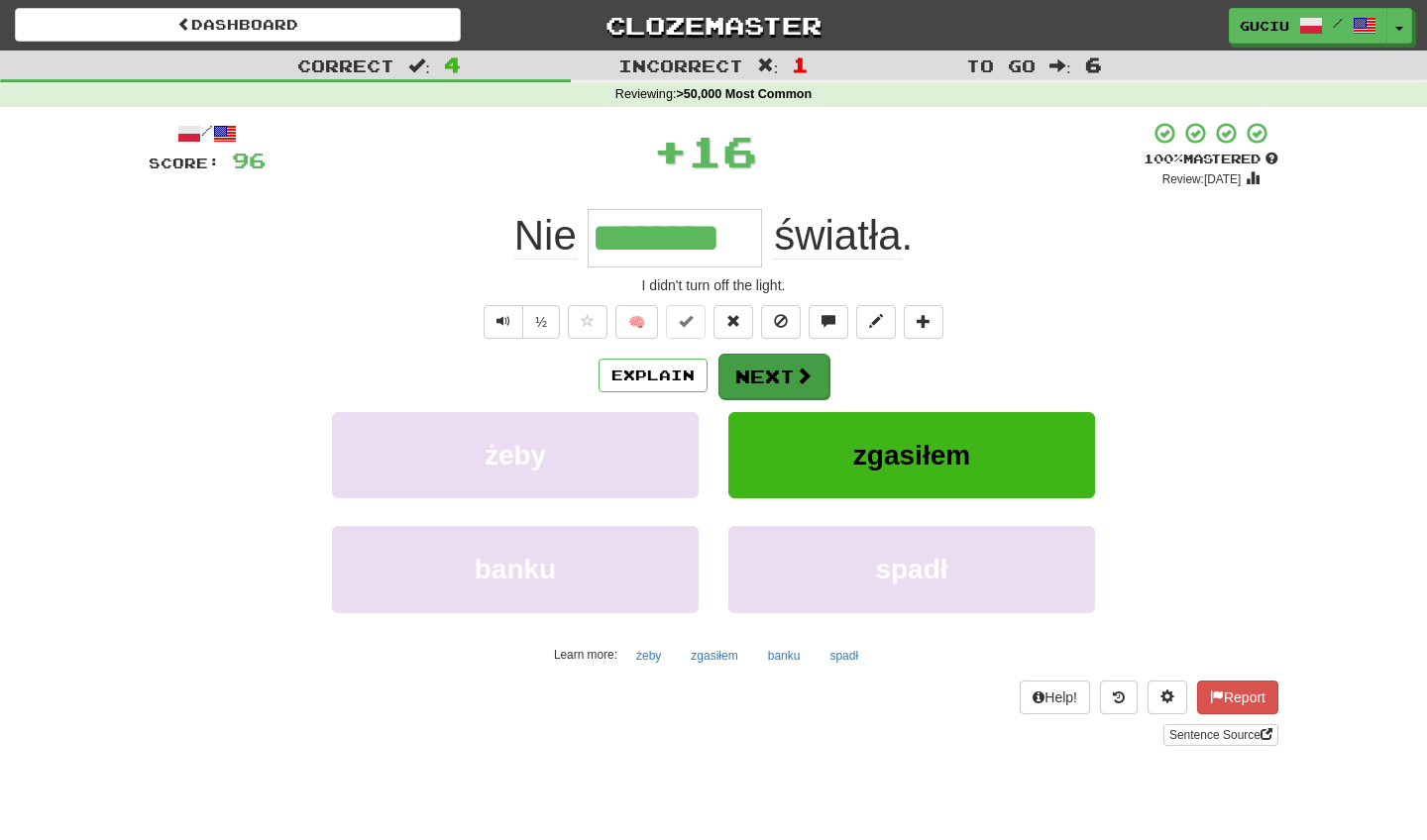 click on "Next" at bounding box center [774, 376] 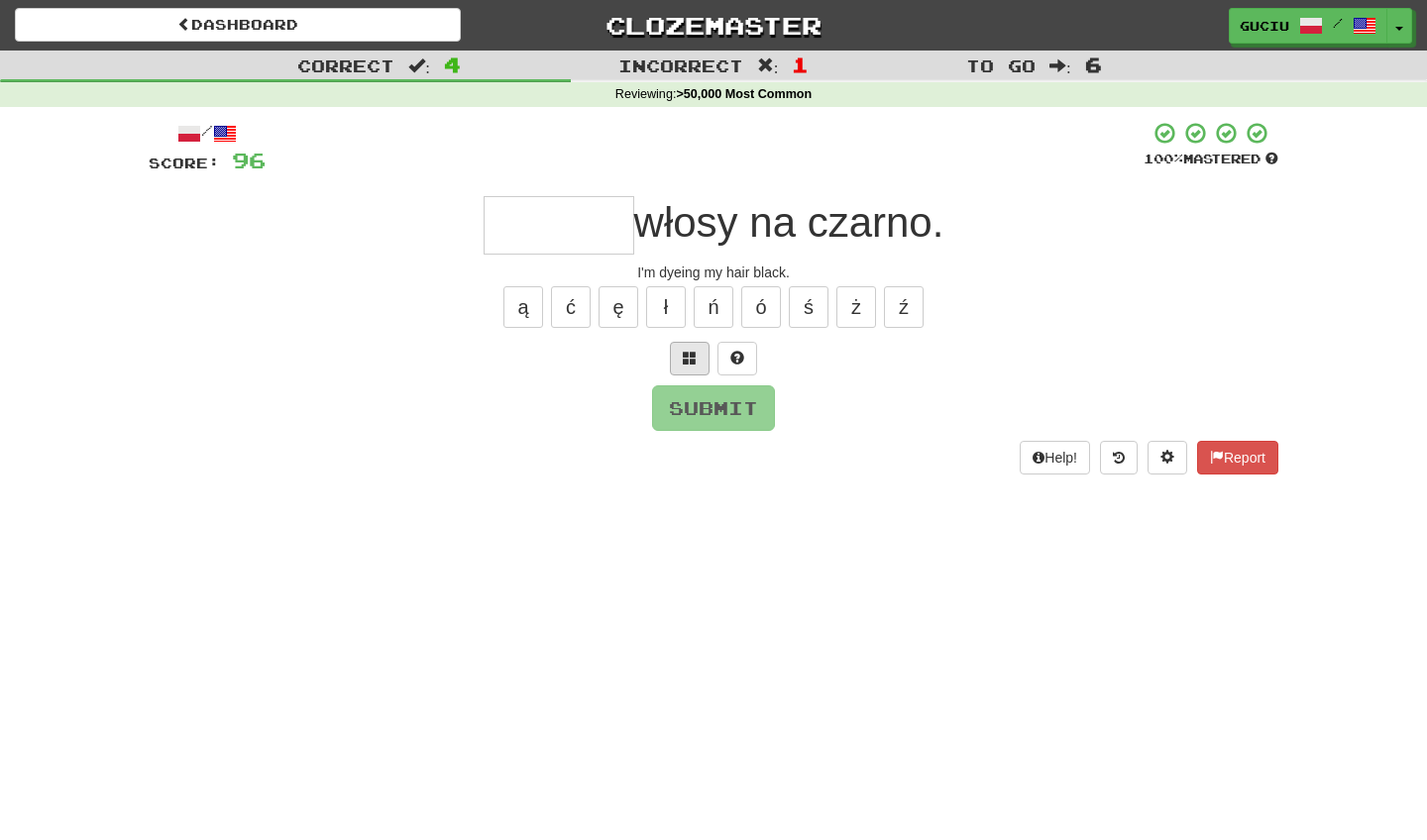click at bounding box center (690, 358) 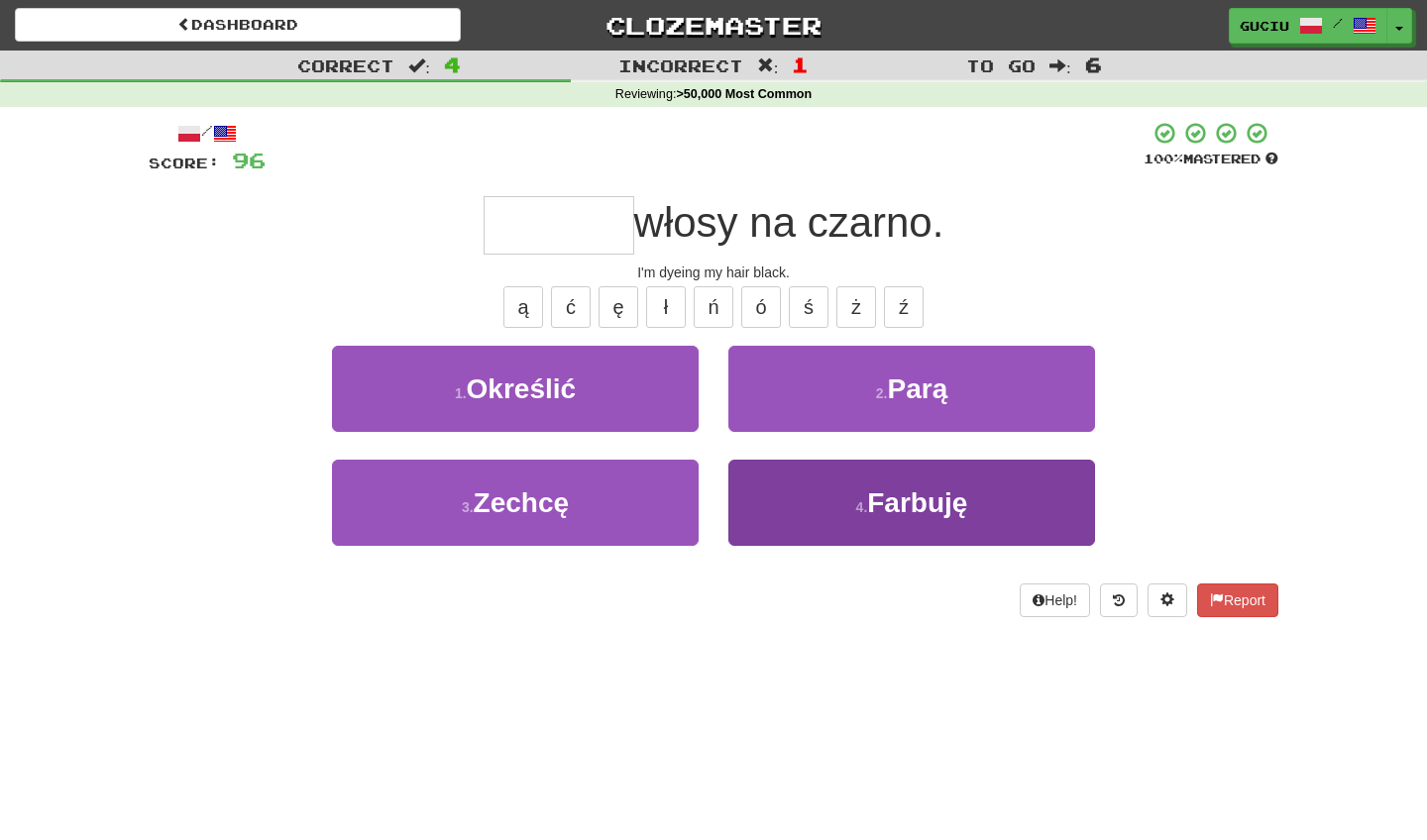 click on "4 .  [GEOGRAPHIC_DATA]" at bounding box center (912, 502) 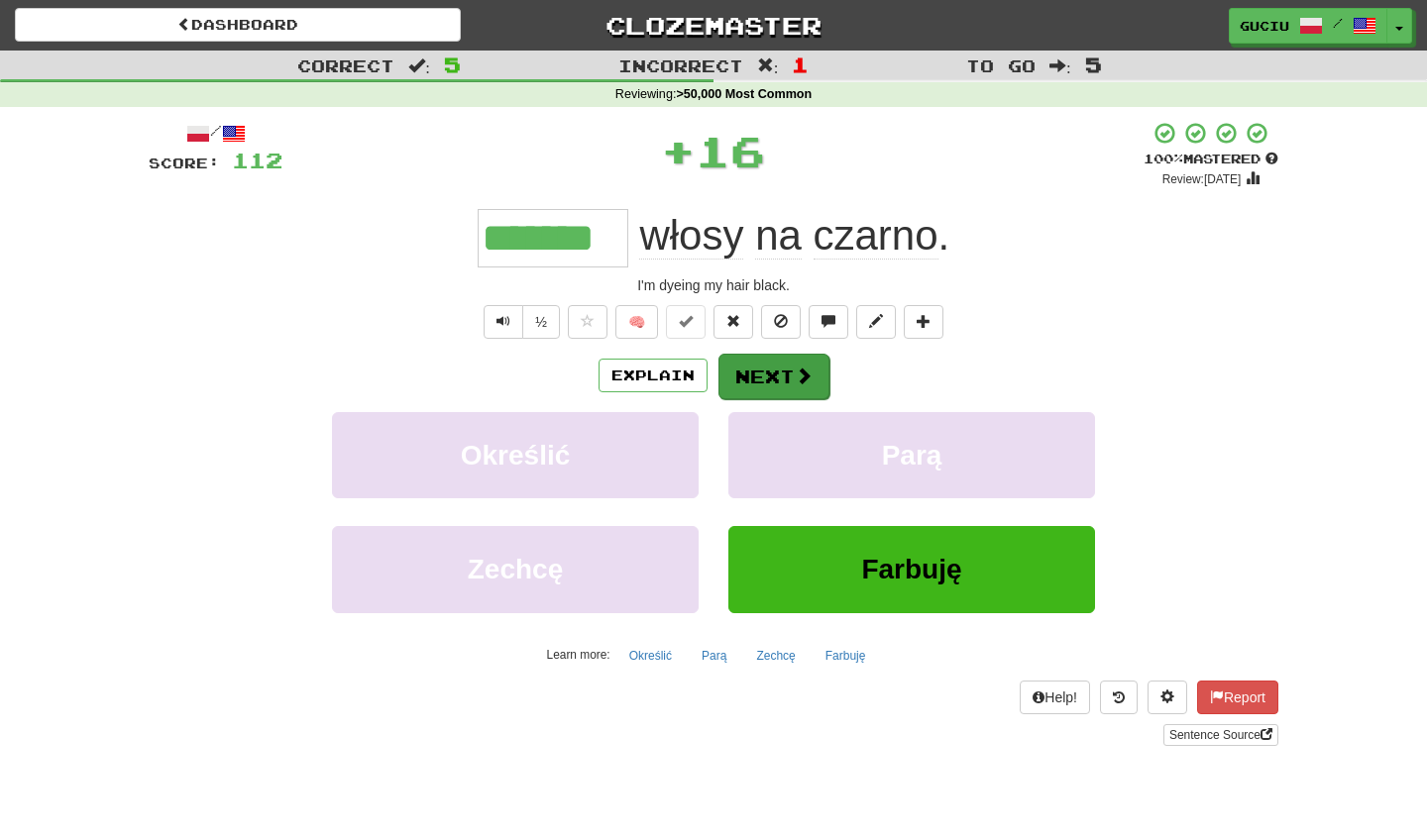 drag, startPoint x: 789, startPoint y: 513, endPoint x: 785, endPoint y: 379, distance: 134.05969 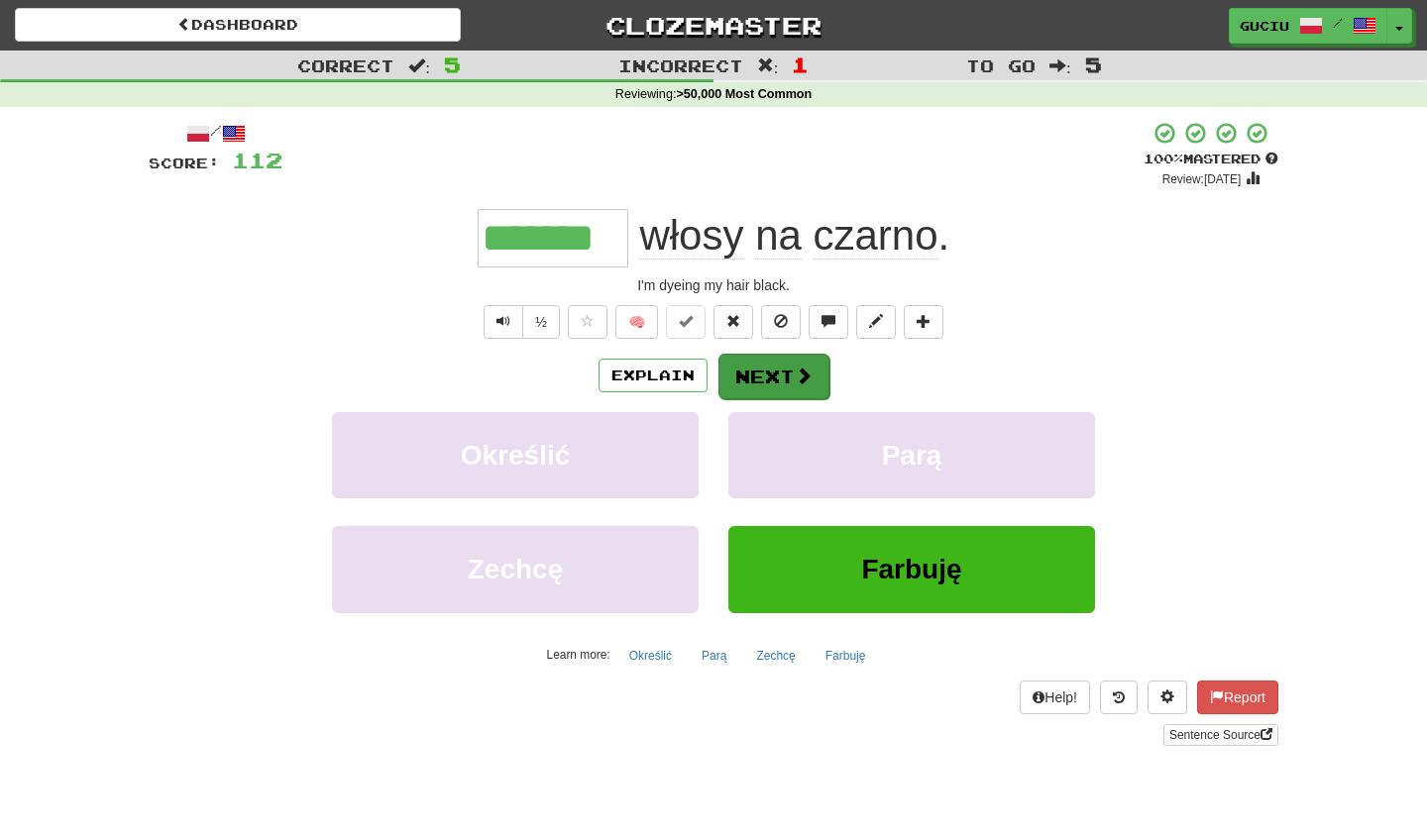 click on "Next" at bounding box center [774, 376] 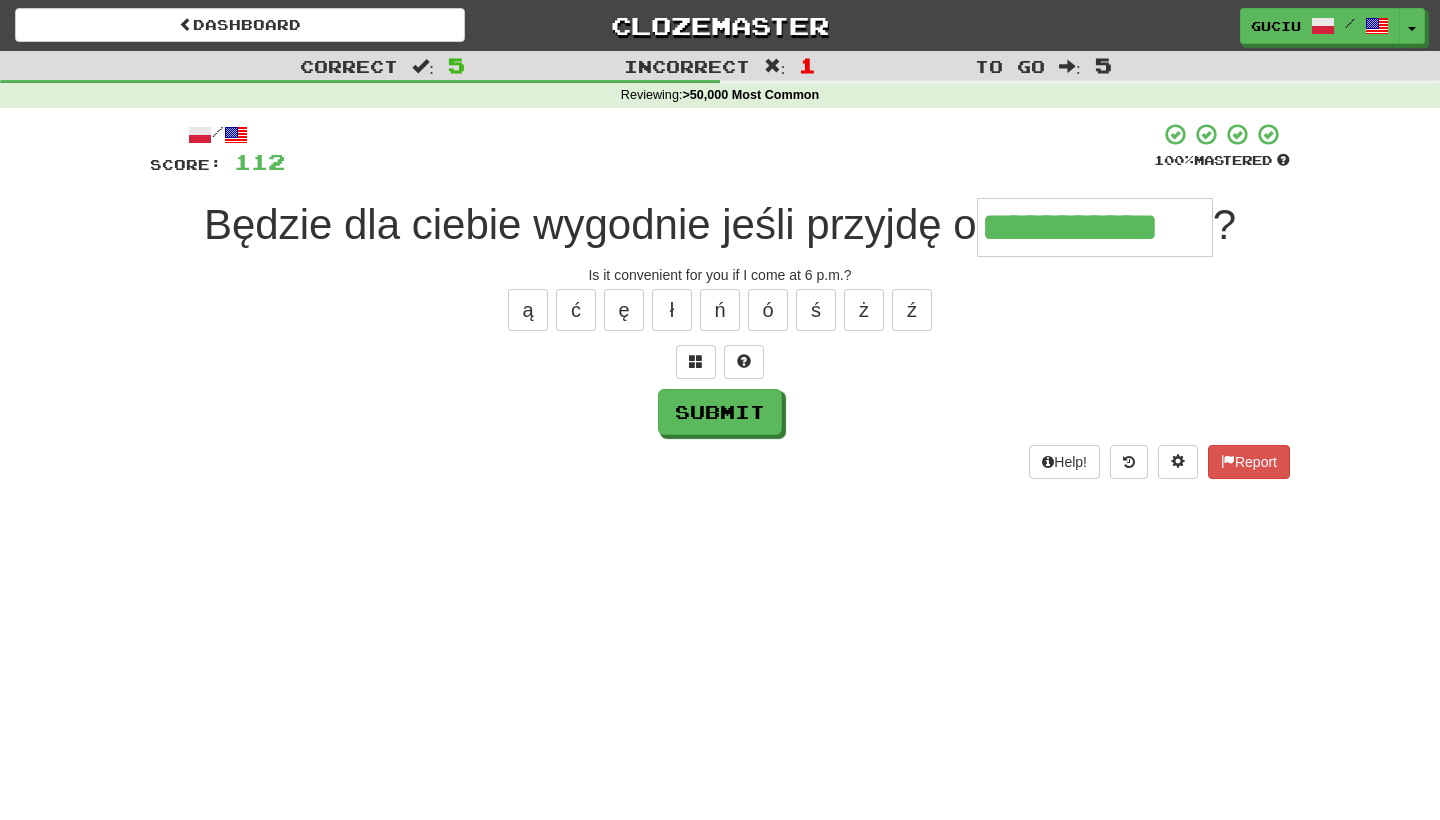 type on "**********" 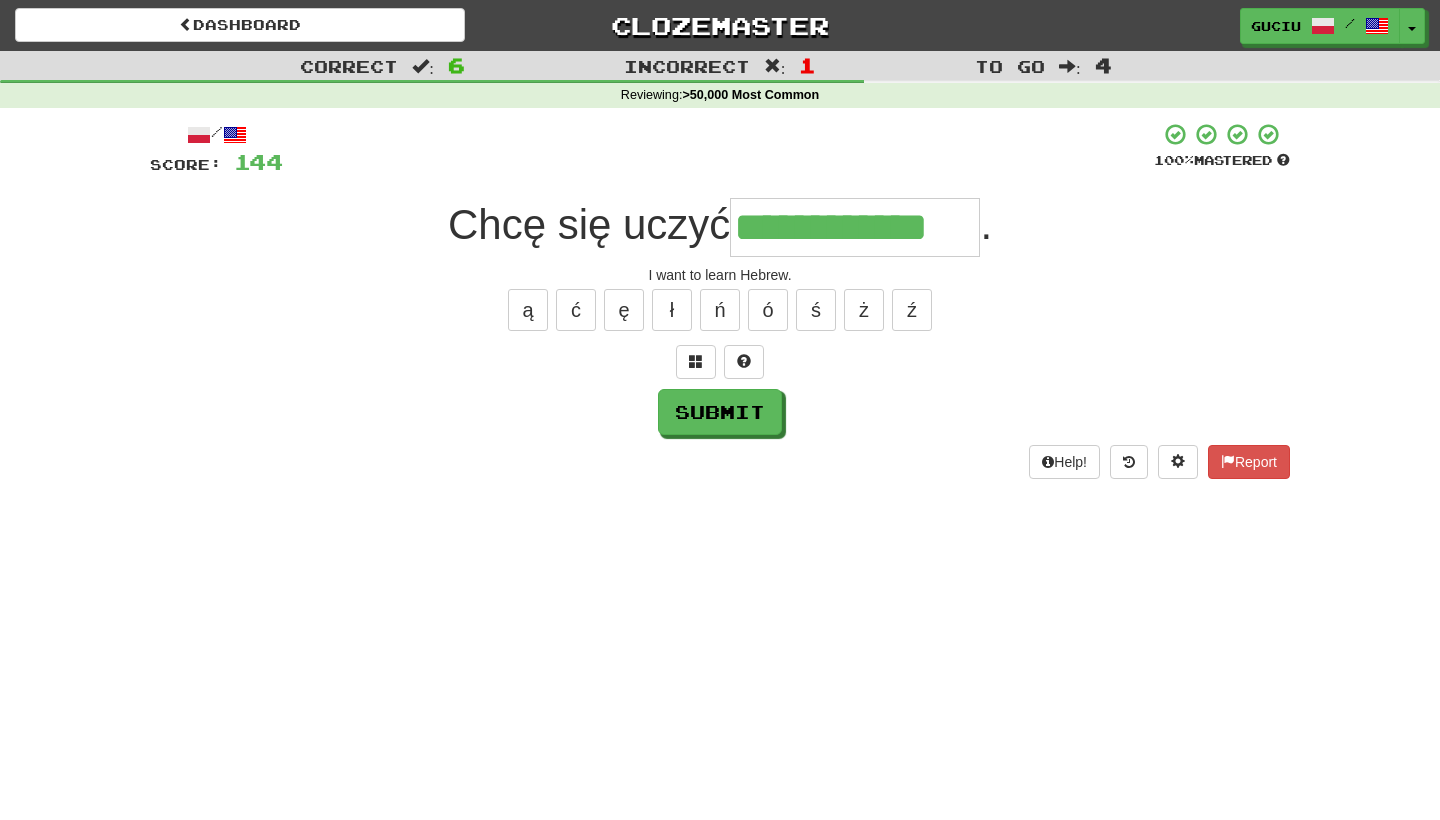 type on "**********" 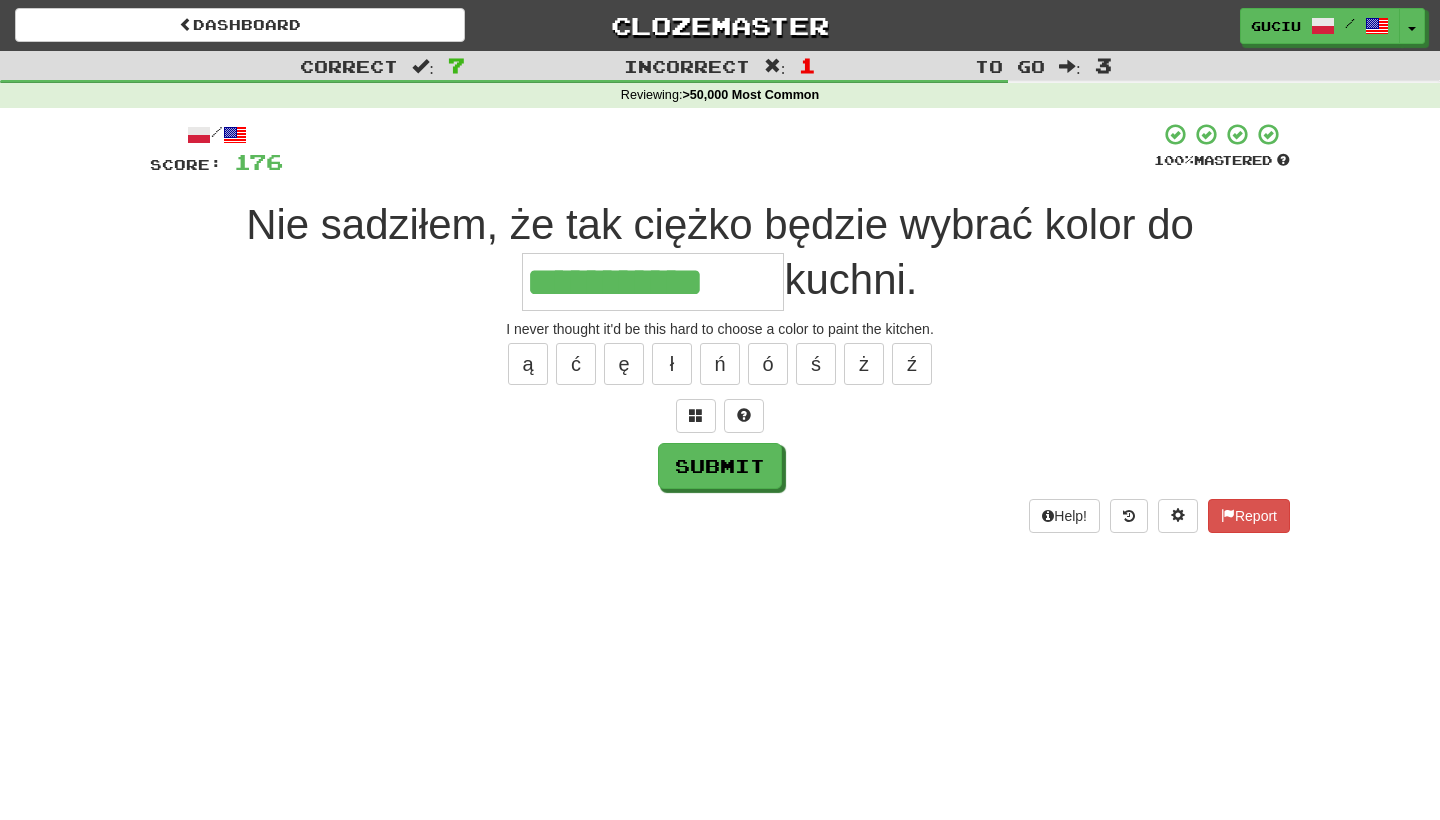 type on "**********" 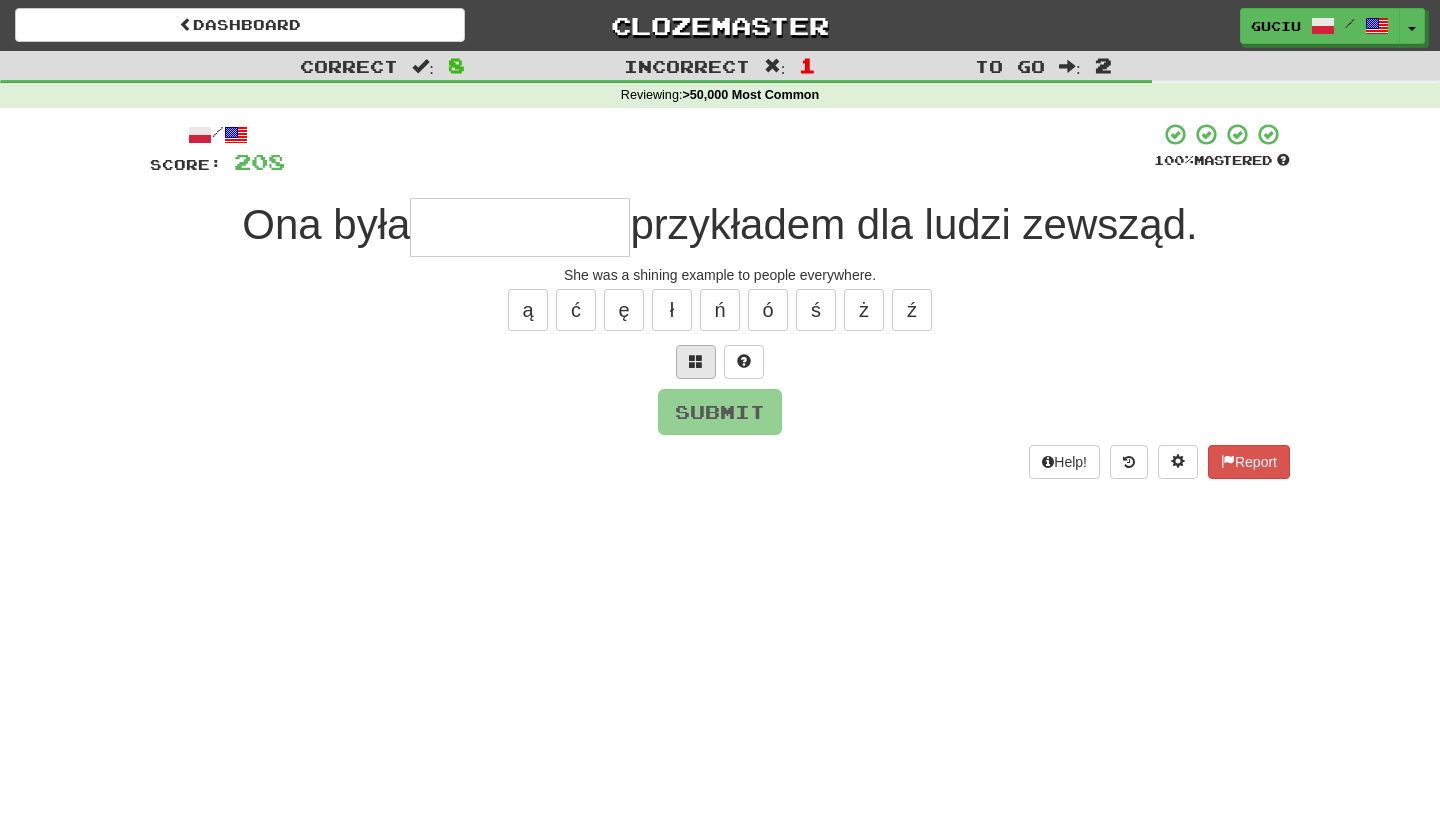 click at bounding box center (696, 362) 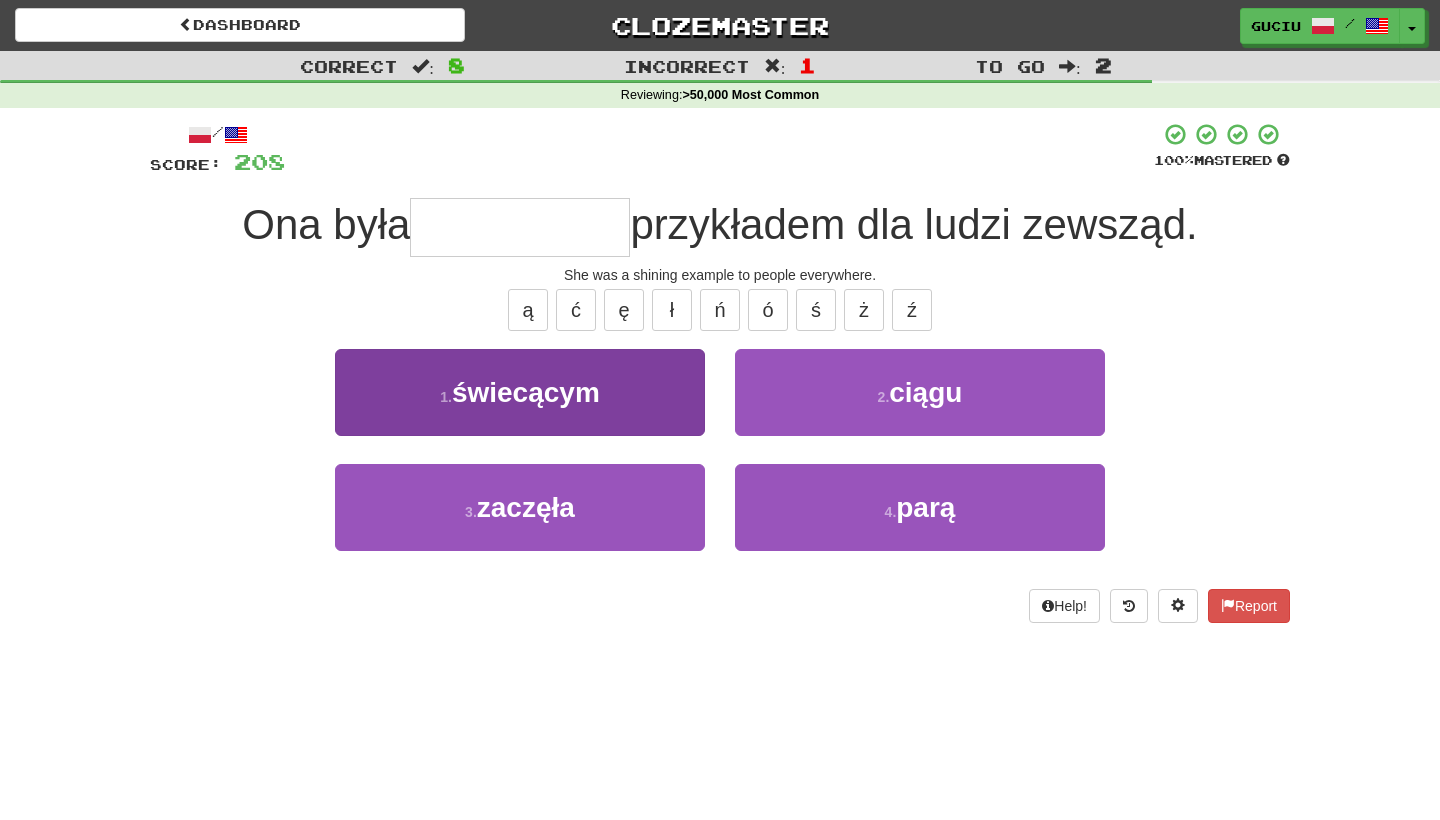 click on "1 .  świecącym" at bounding box center [520, 392] 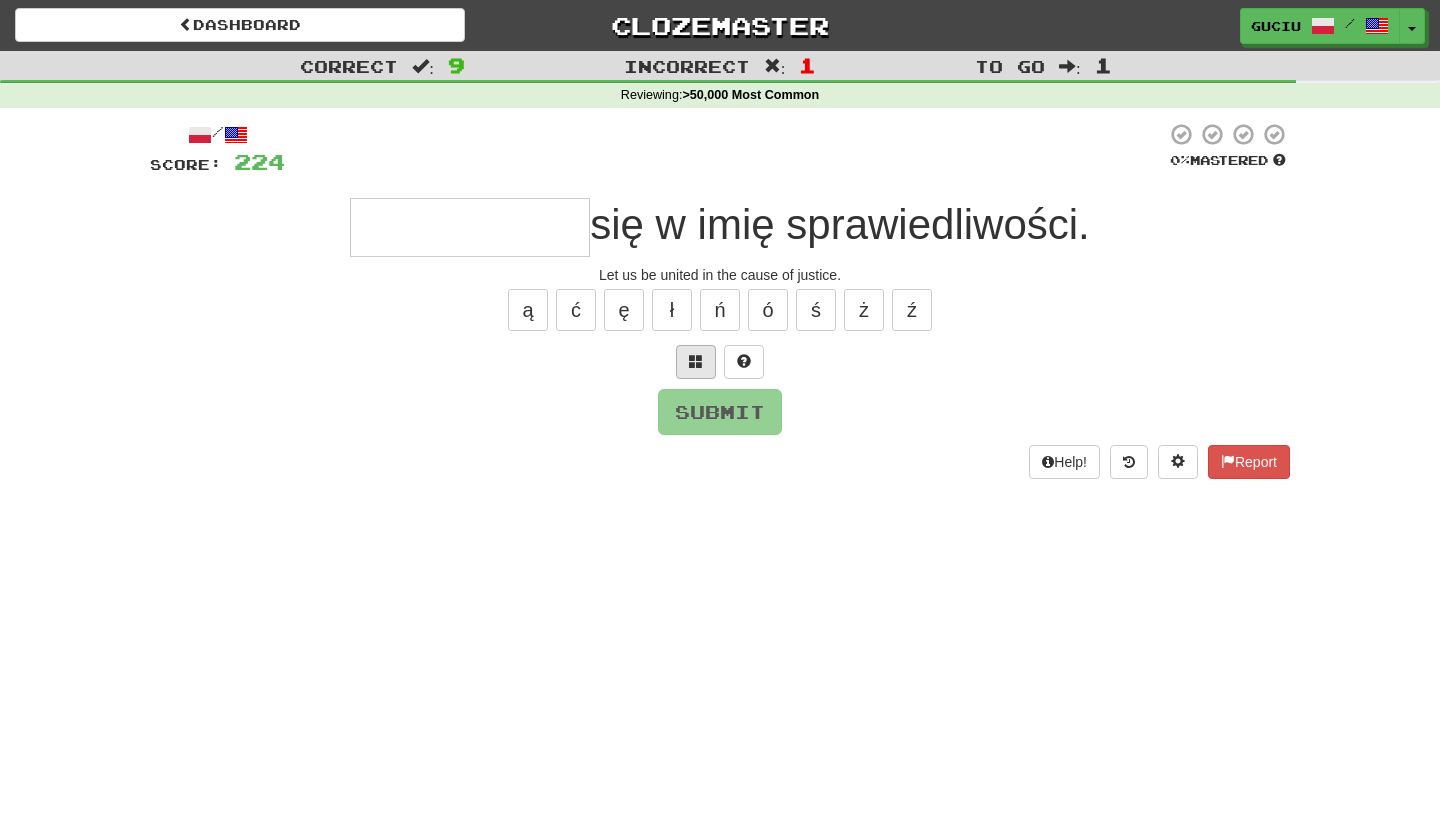 click at bounding box center (696, 362) 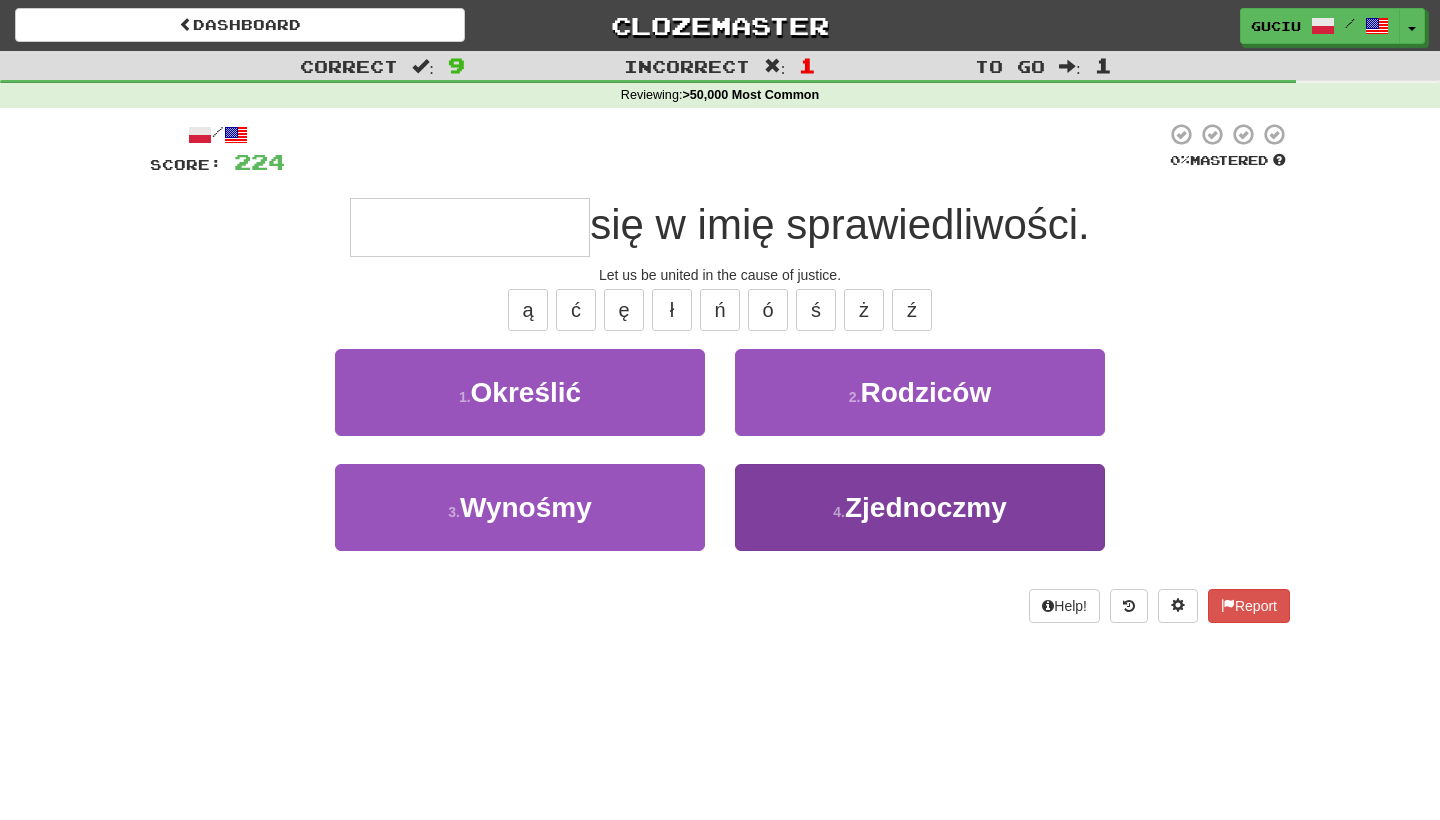 click on "Zjednoczmy" at bounding box center (926, 507) 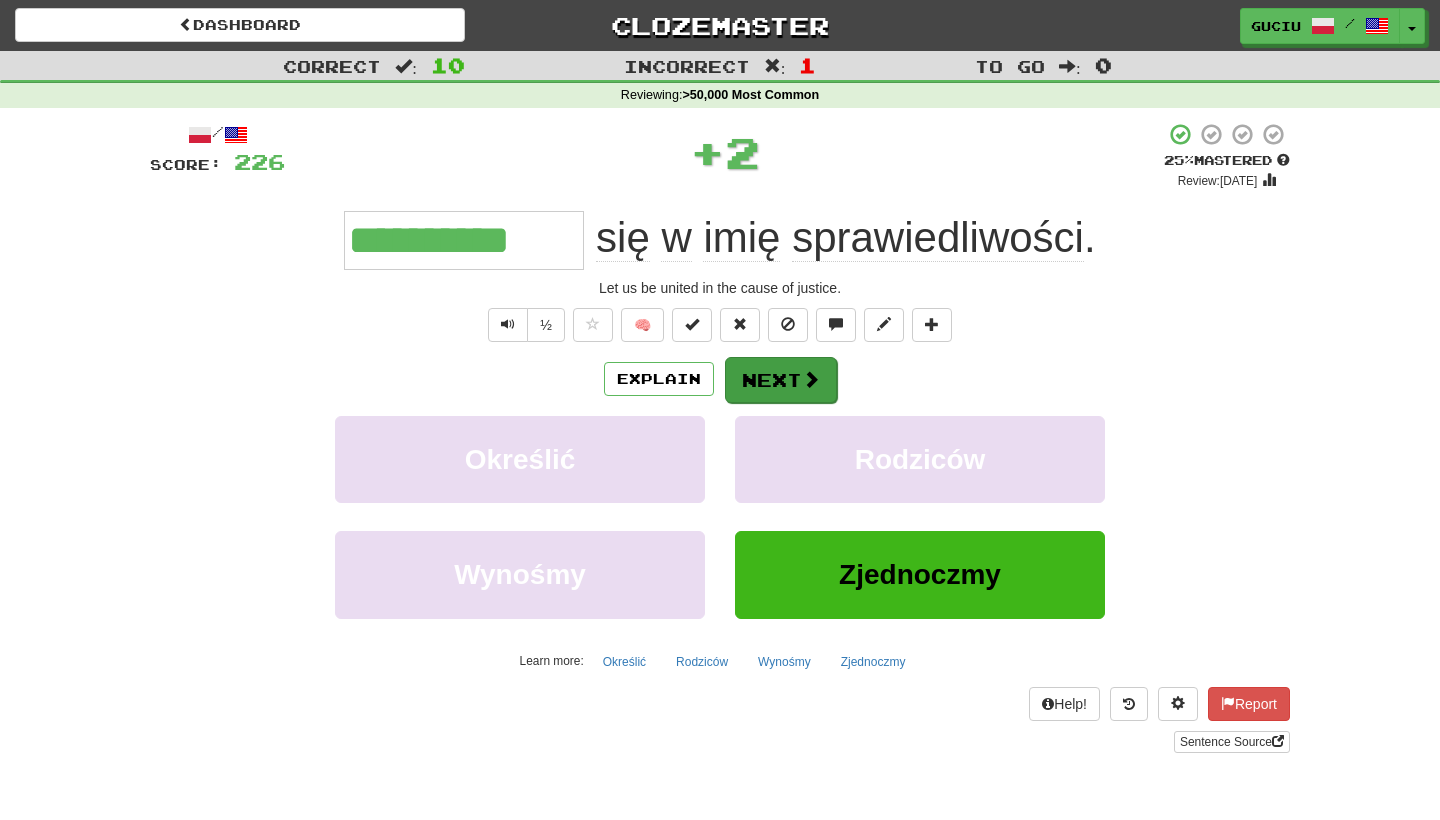 click on "Next" at bounding box center [781, 380] 